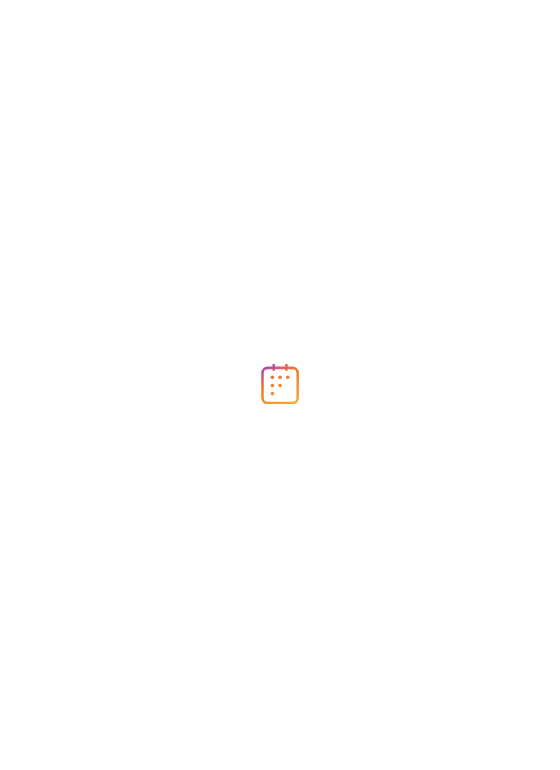 scroll, scrollTop: 0, scrollLeft: 0, axis: both 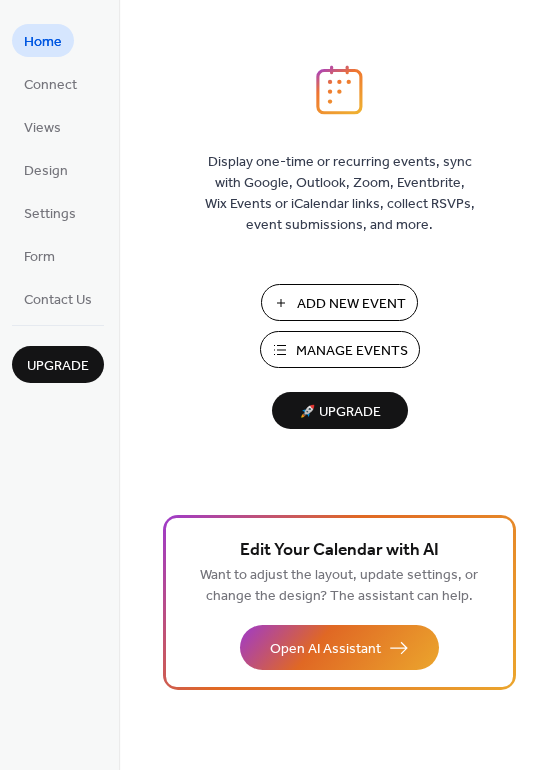 click on "Add New Event" at bounding box center [351, 304] 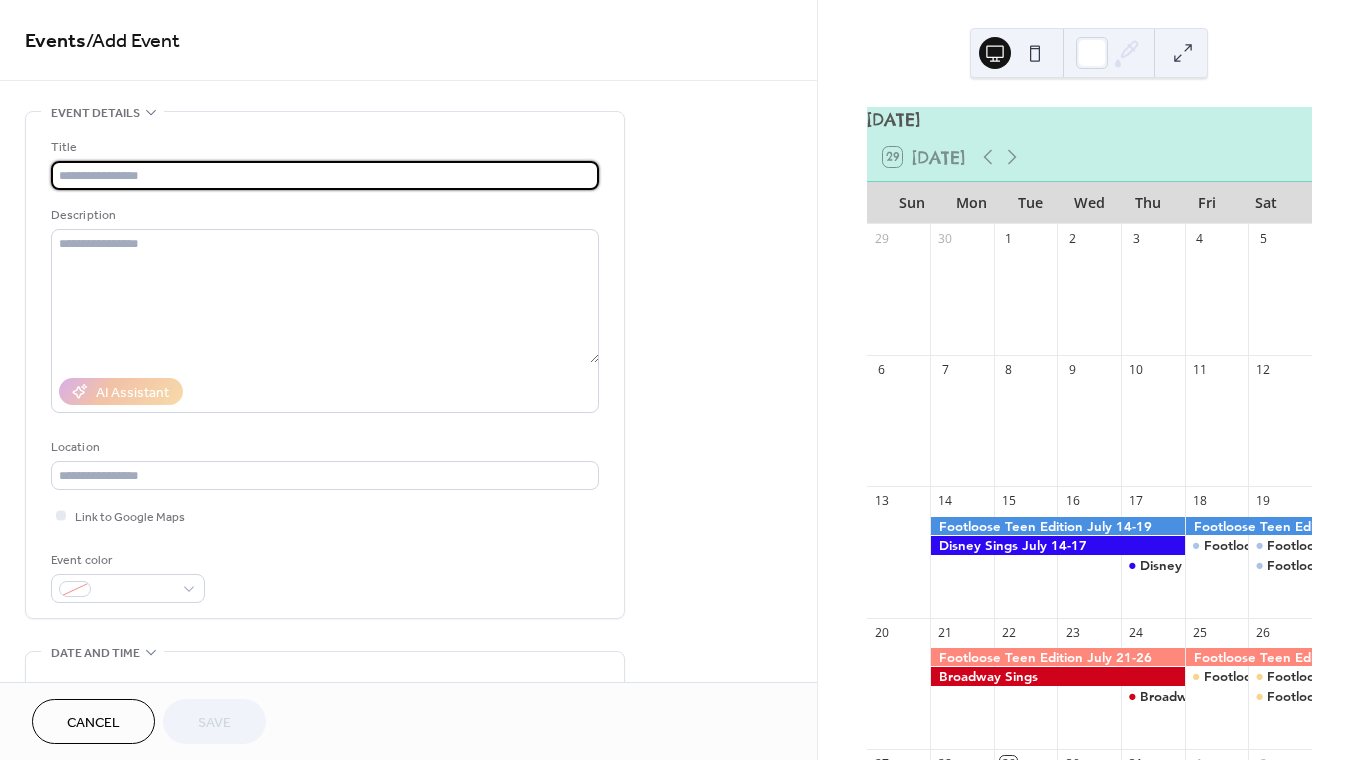scroll, scrollTop: 0, scrollLeft: 0, axis: both 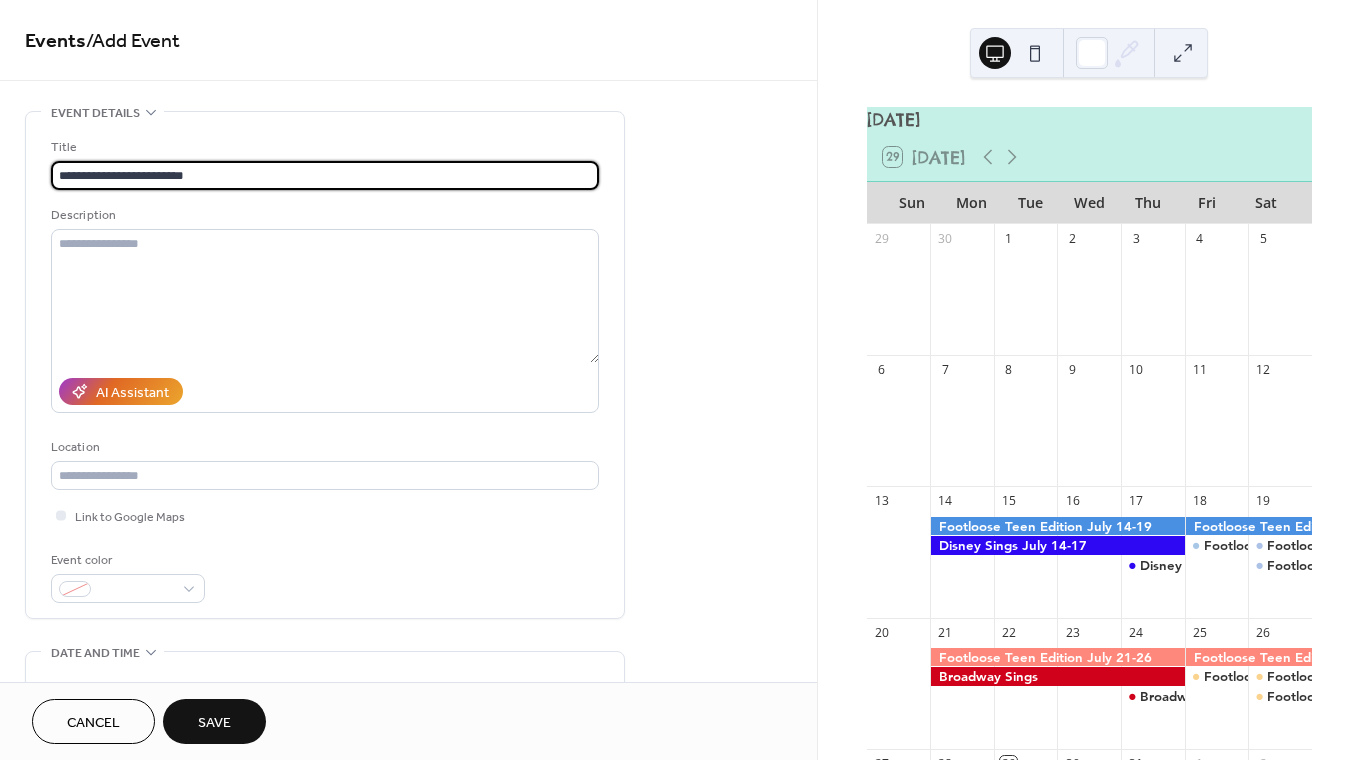 click on "**********" at bounding box center (325, 175) 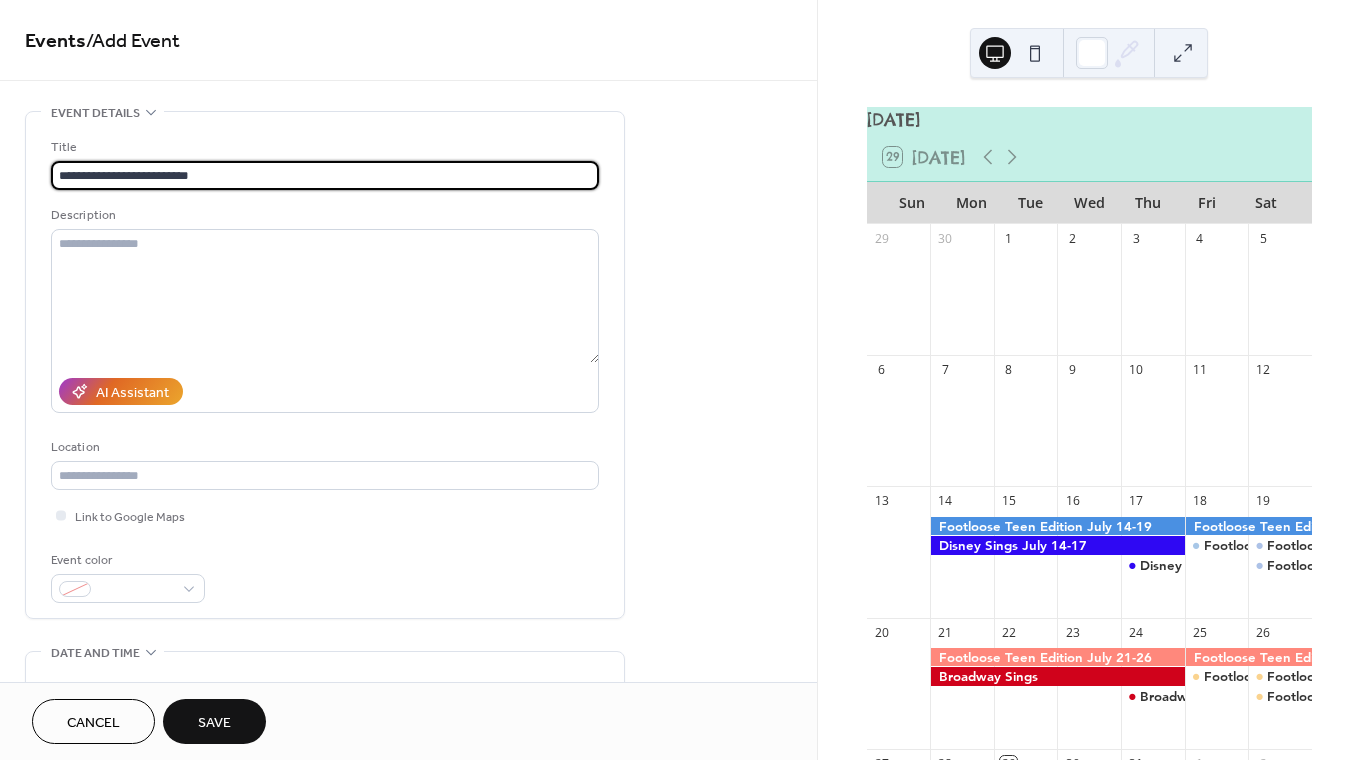 scroll, scrollTop: 0, scrollLeft: 0, axis: both 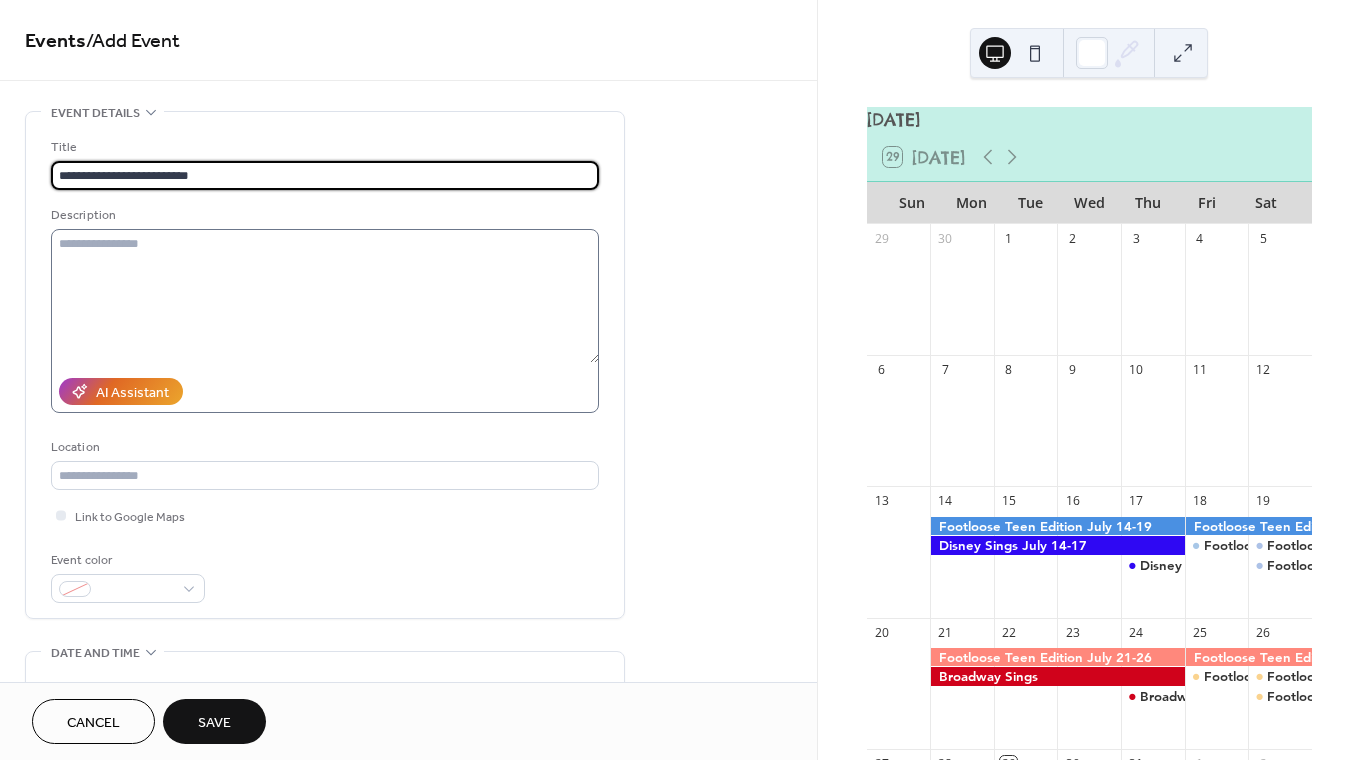 type on "**********" 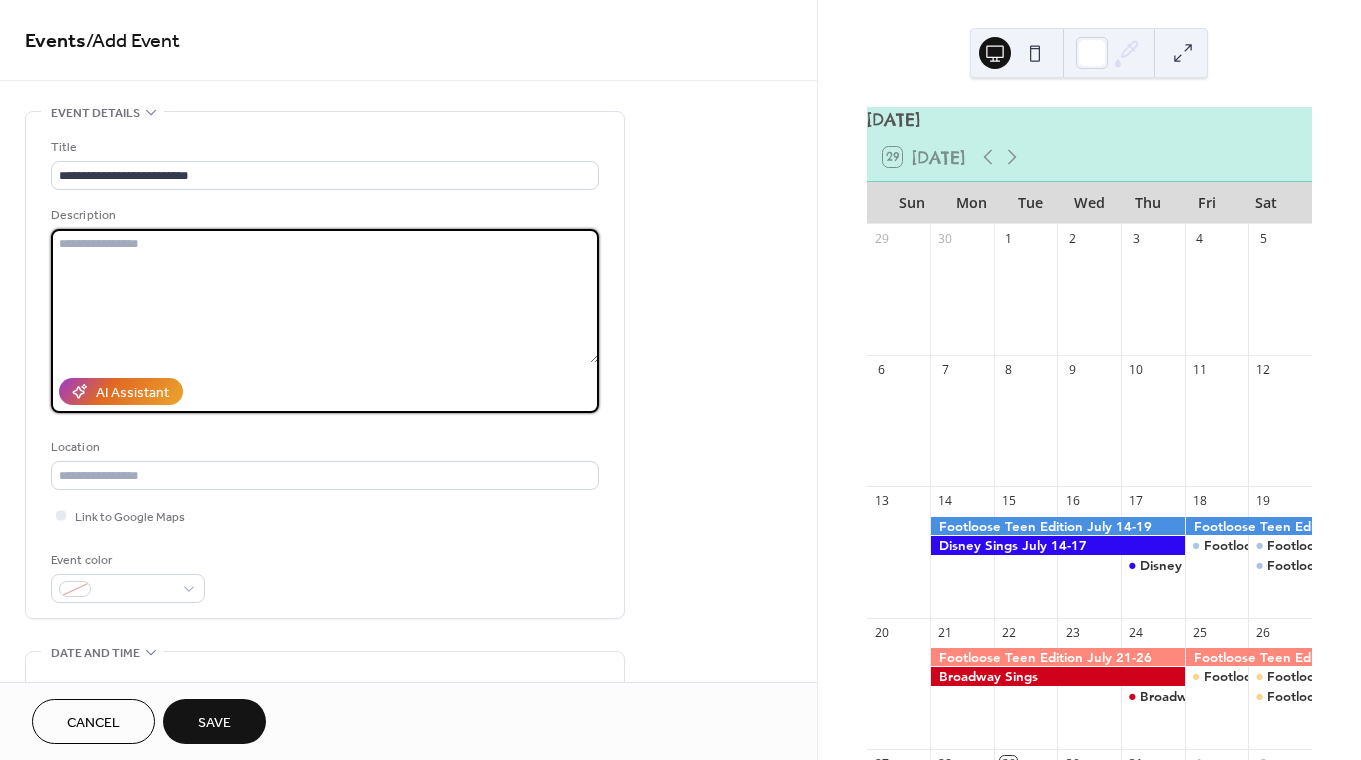 click at bounding box center [325, 296] 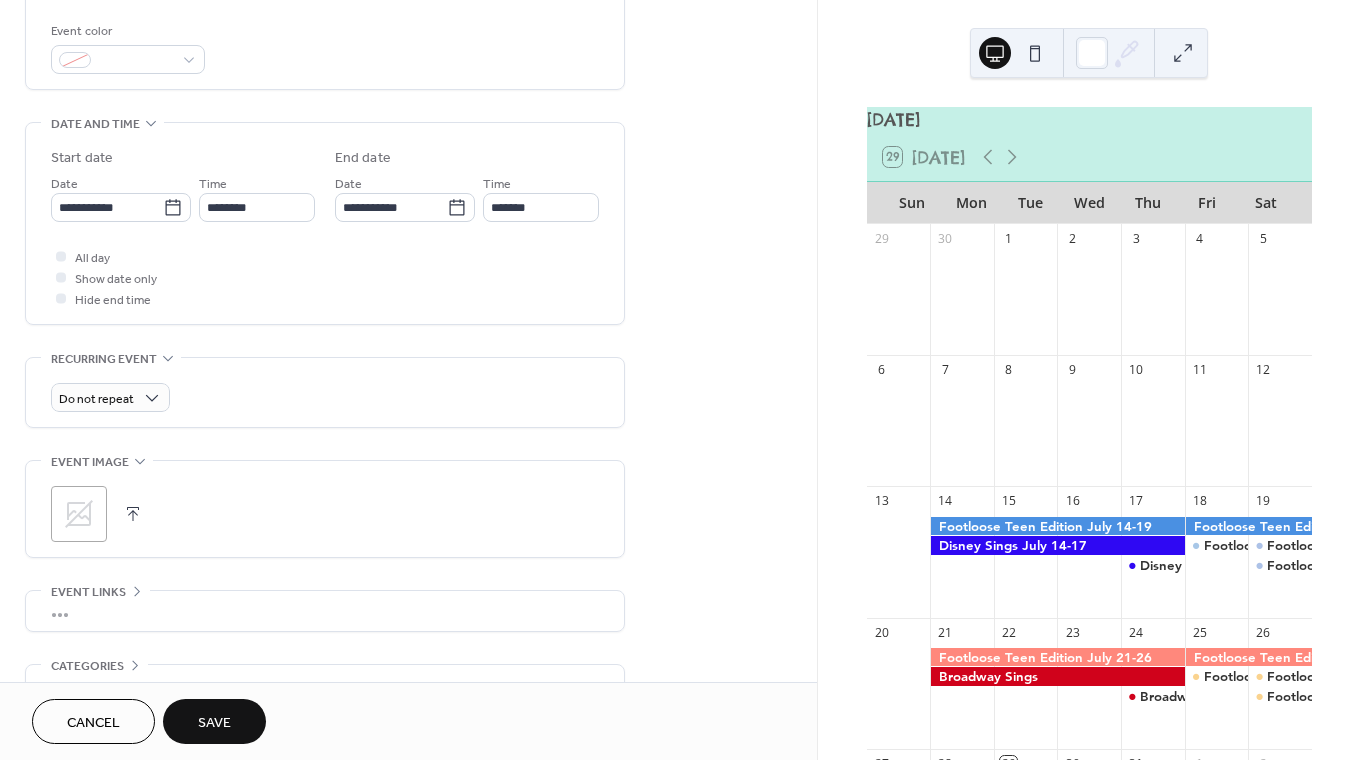 scroll, scrollTop: 530, scrollLeft: 0, axis: vertical 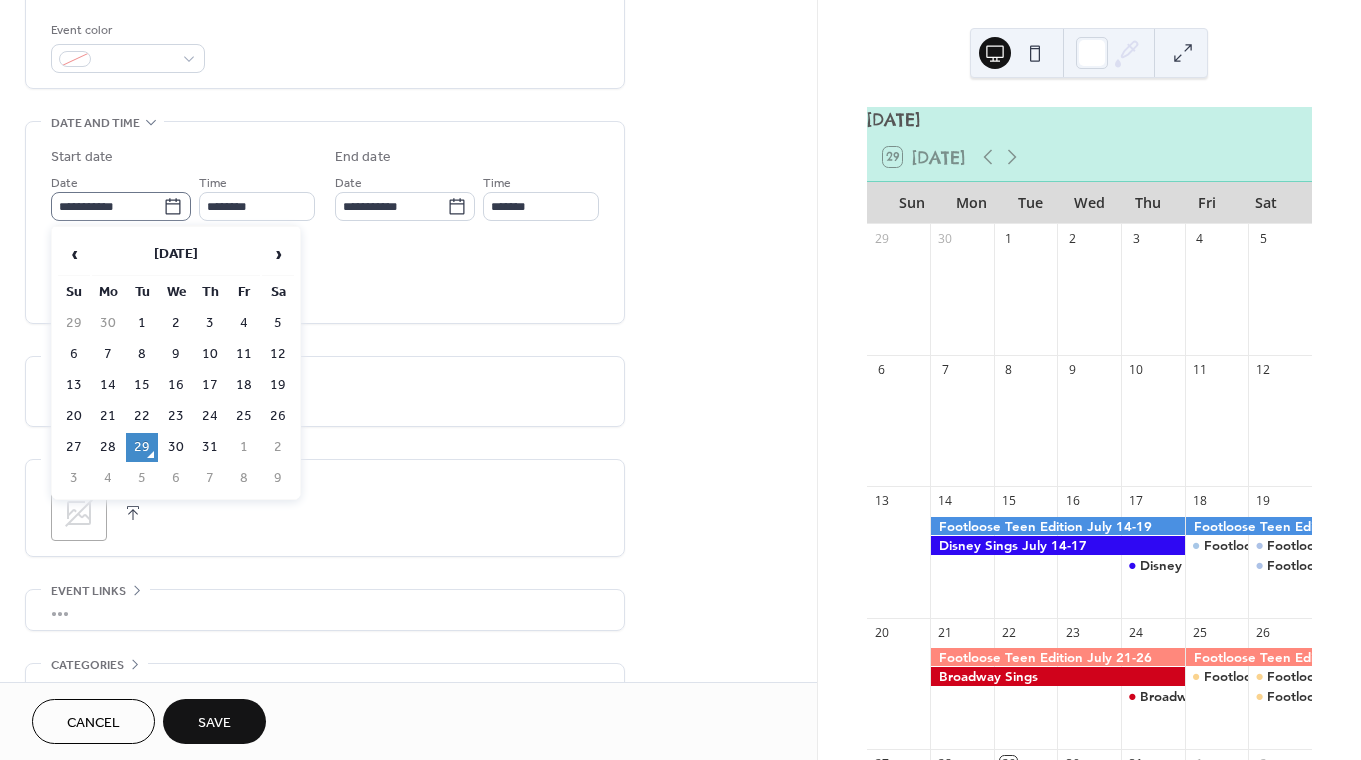 click 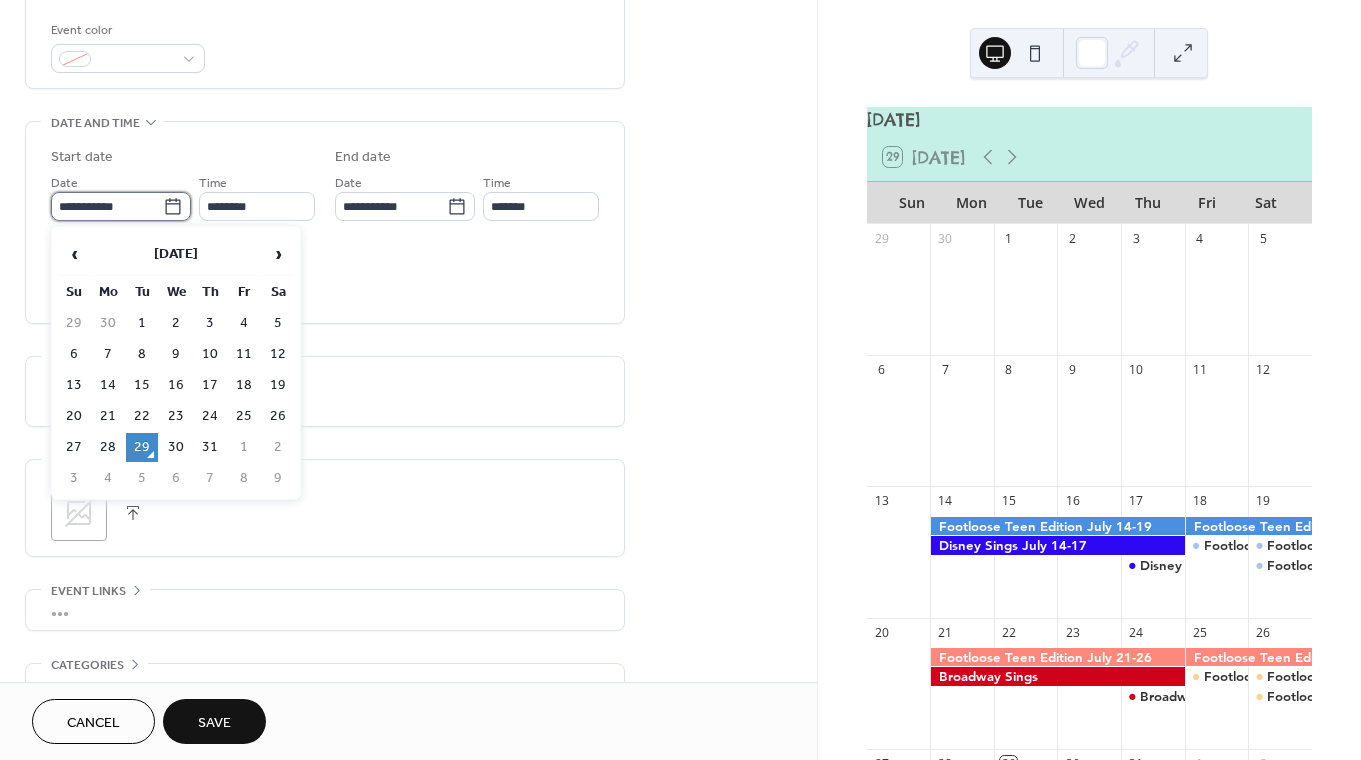 click on "**********" at bounding box center (107, 206) 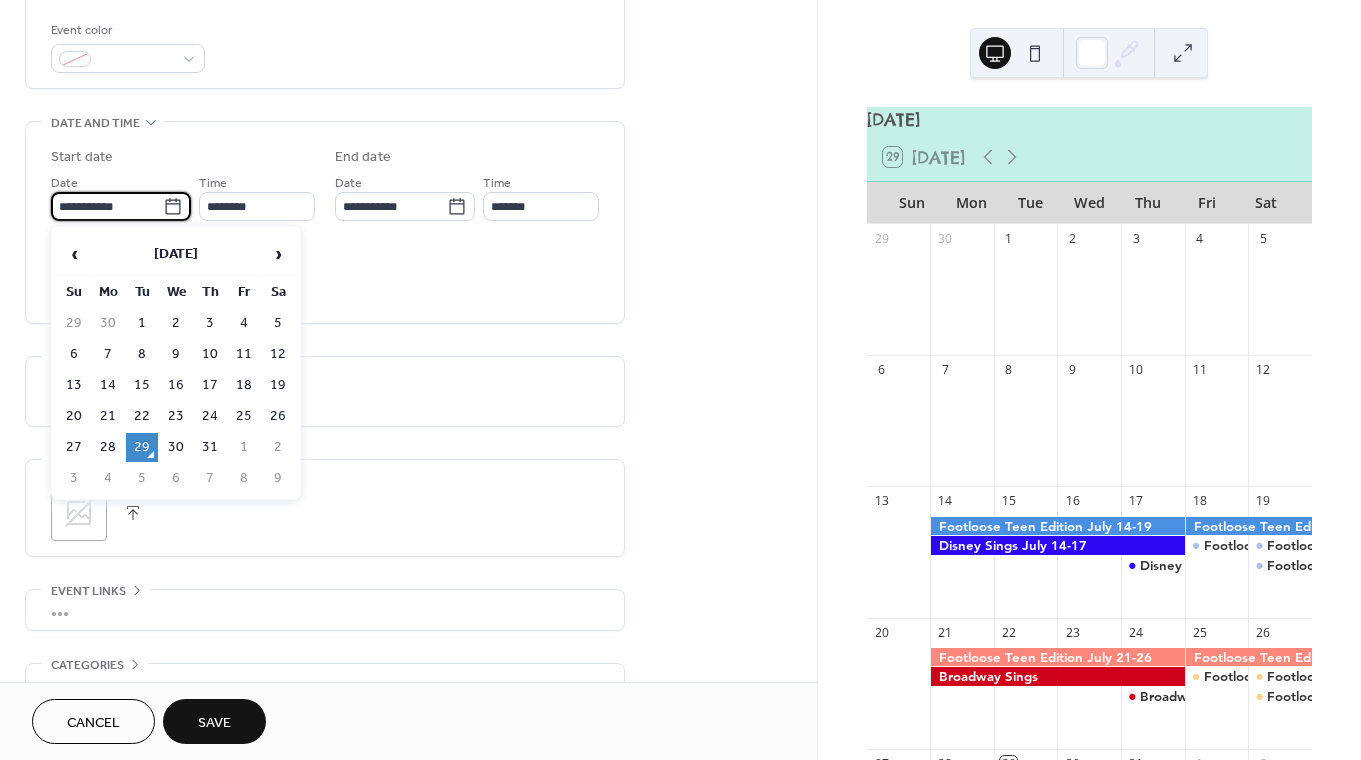 click 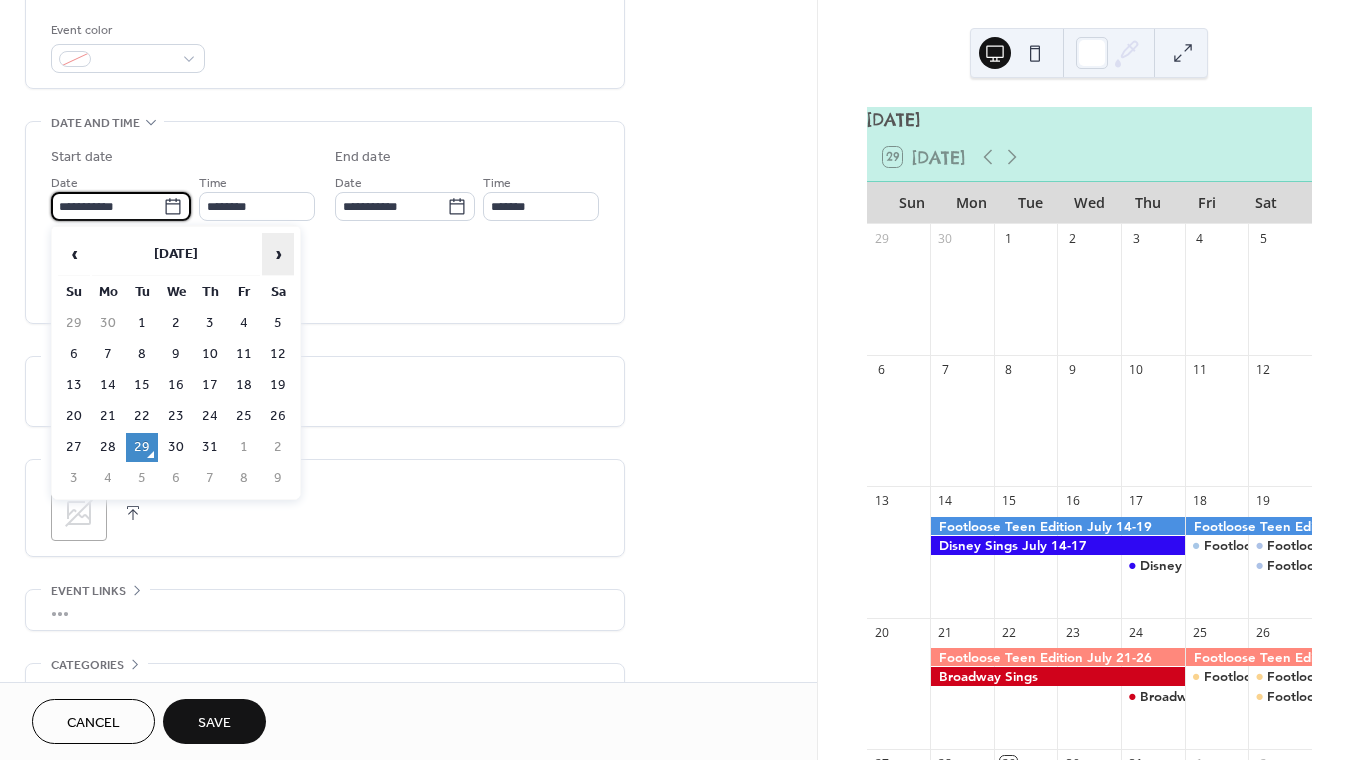 click on "›" at bounding box center [278, 254] 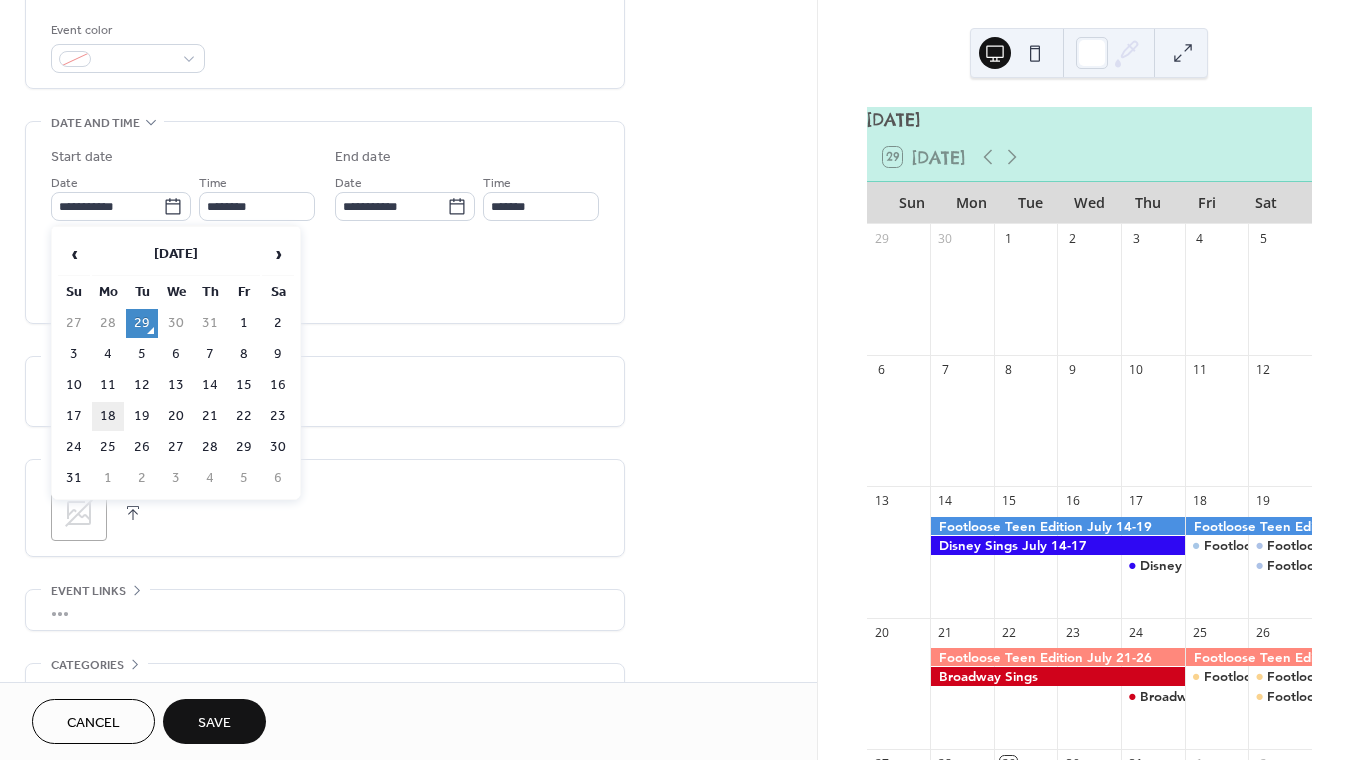 click on "18" at bounding box center [108, 416] 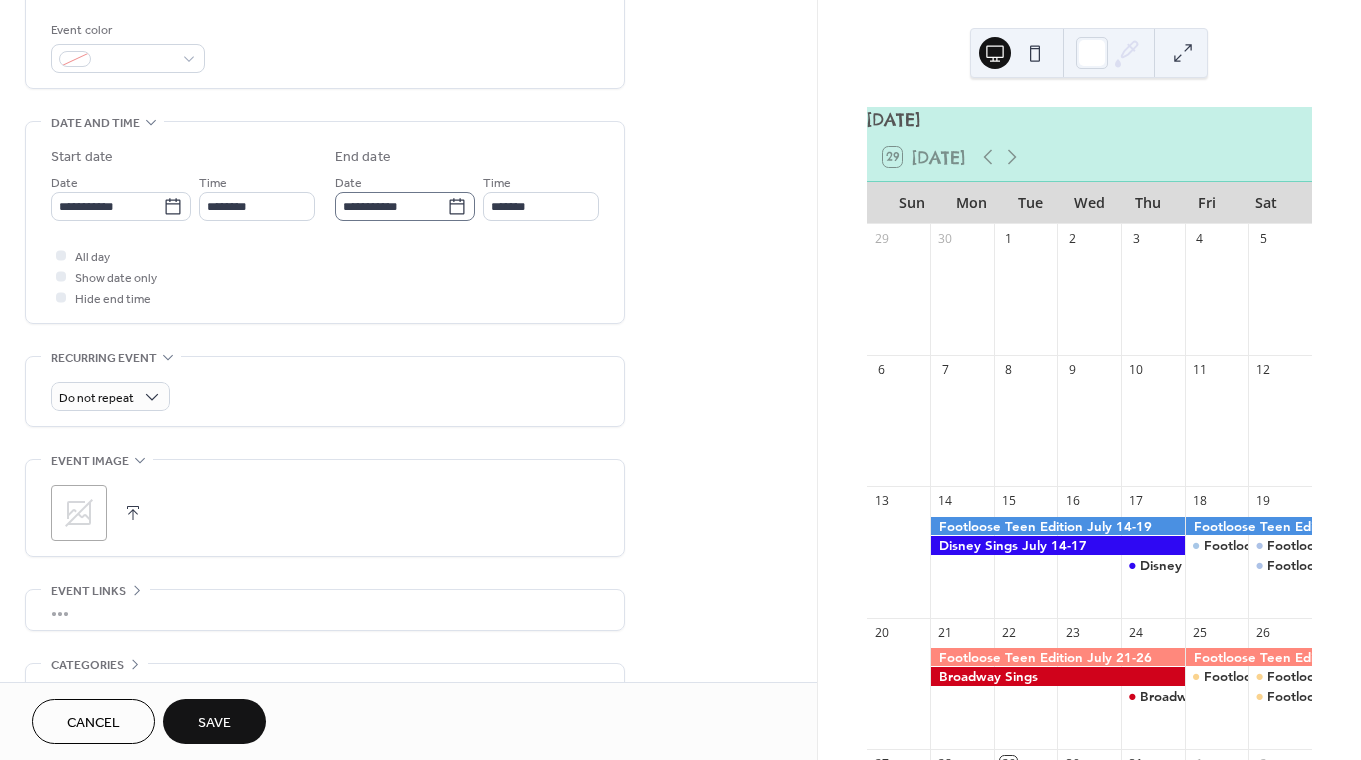 click 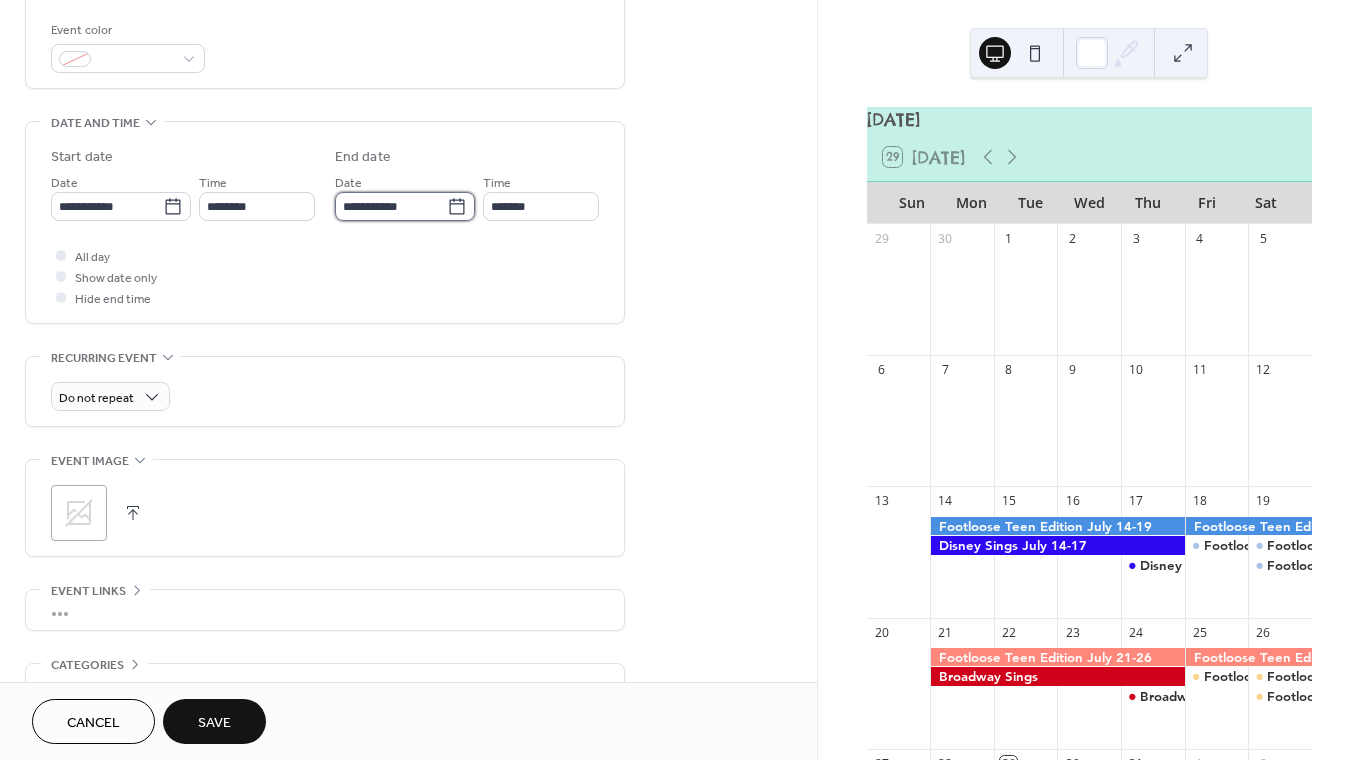 click on "**********" at bounding box center (391, 206) 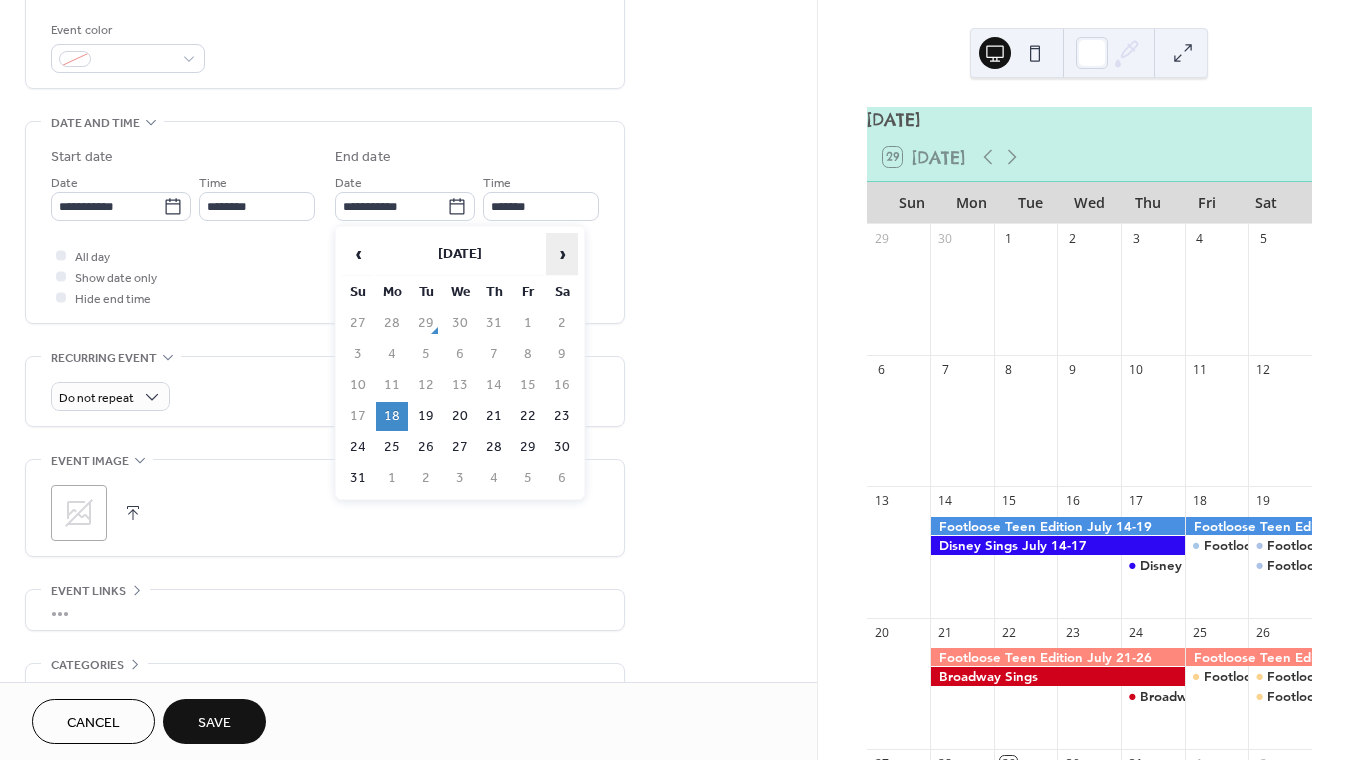 click on "›" at bounding box center (562, 254) 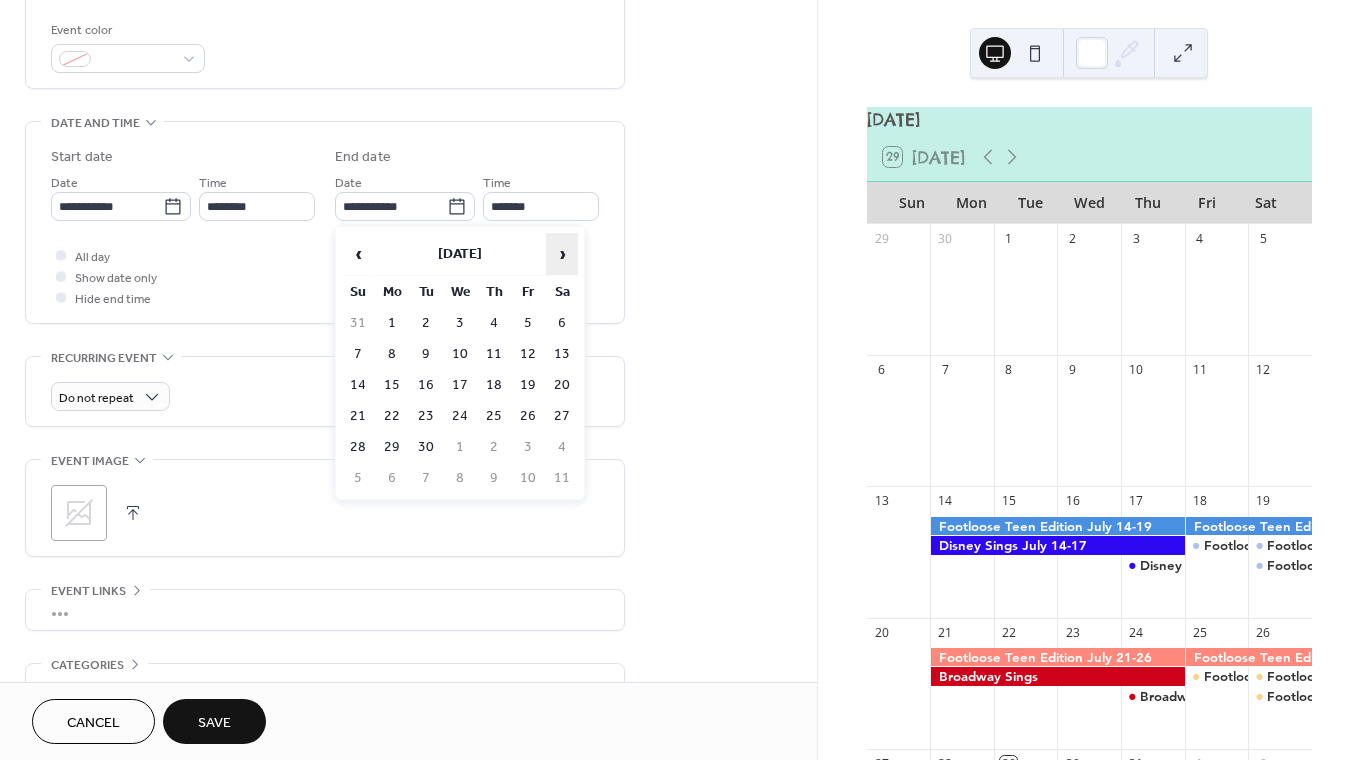 click on "›" at bounding box center [562, 254] 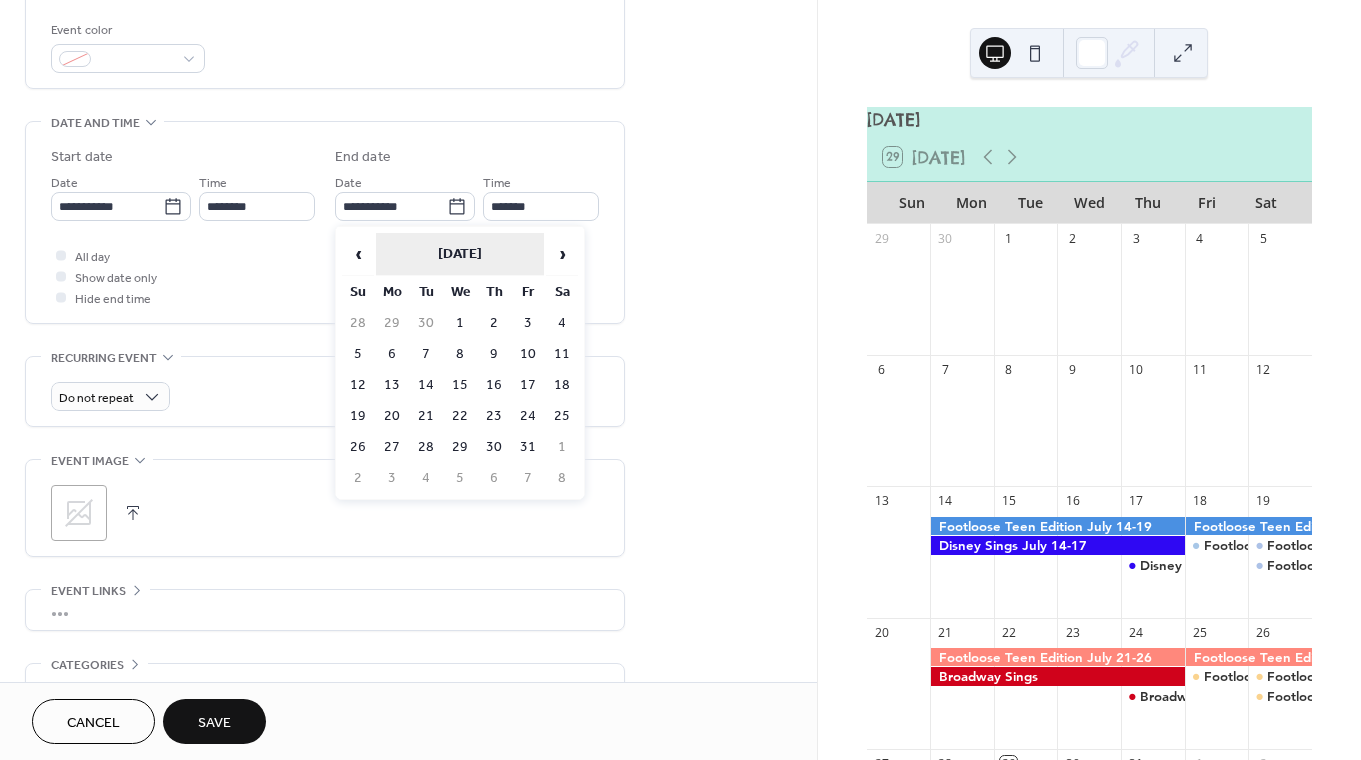 click on "›" at bounding box center [562, 254] 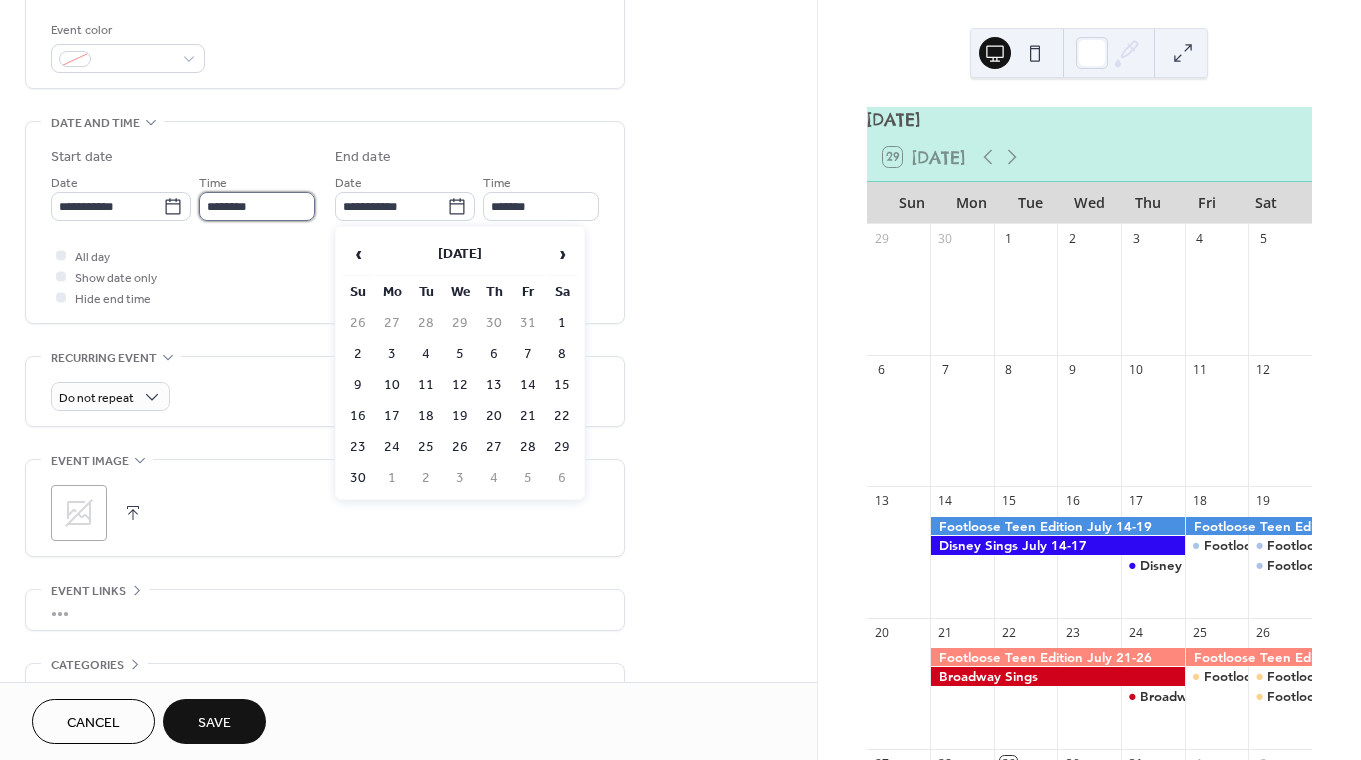 click on "********" at bounding box center [257, 206] 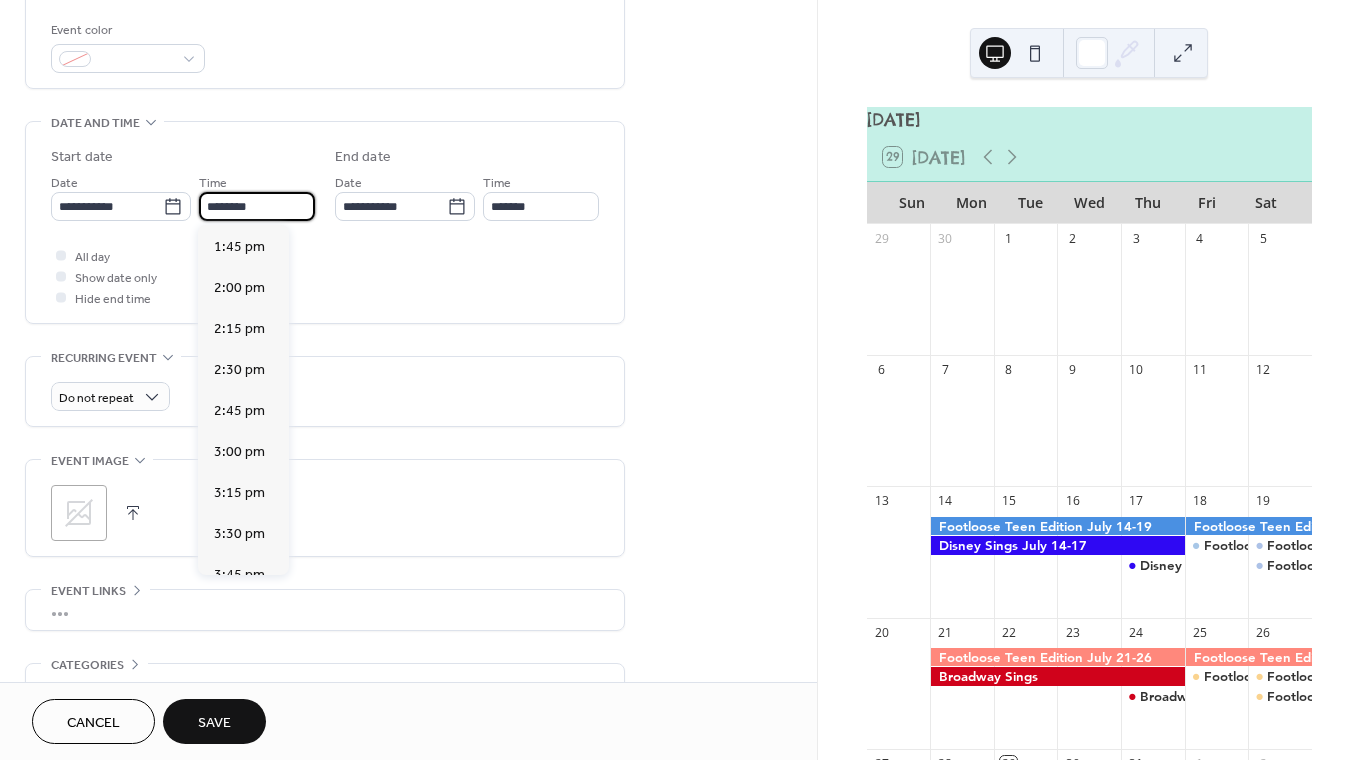 scroll, scrollTop: 2430, scrollLeft: 0, axis: vertical 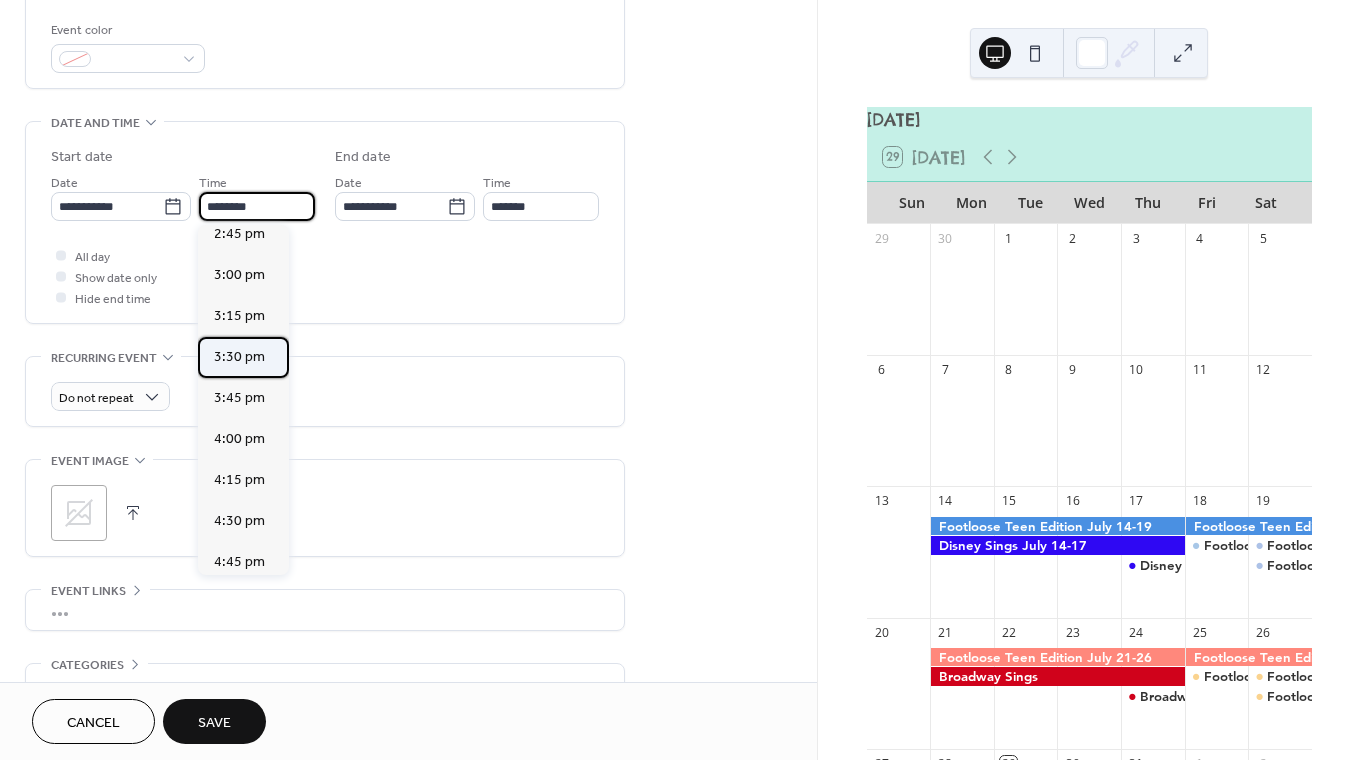 click on "3:30 pm" at bounding box center (243, 357) 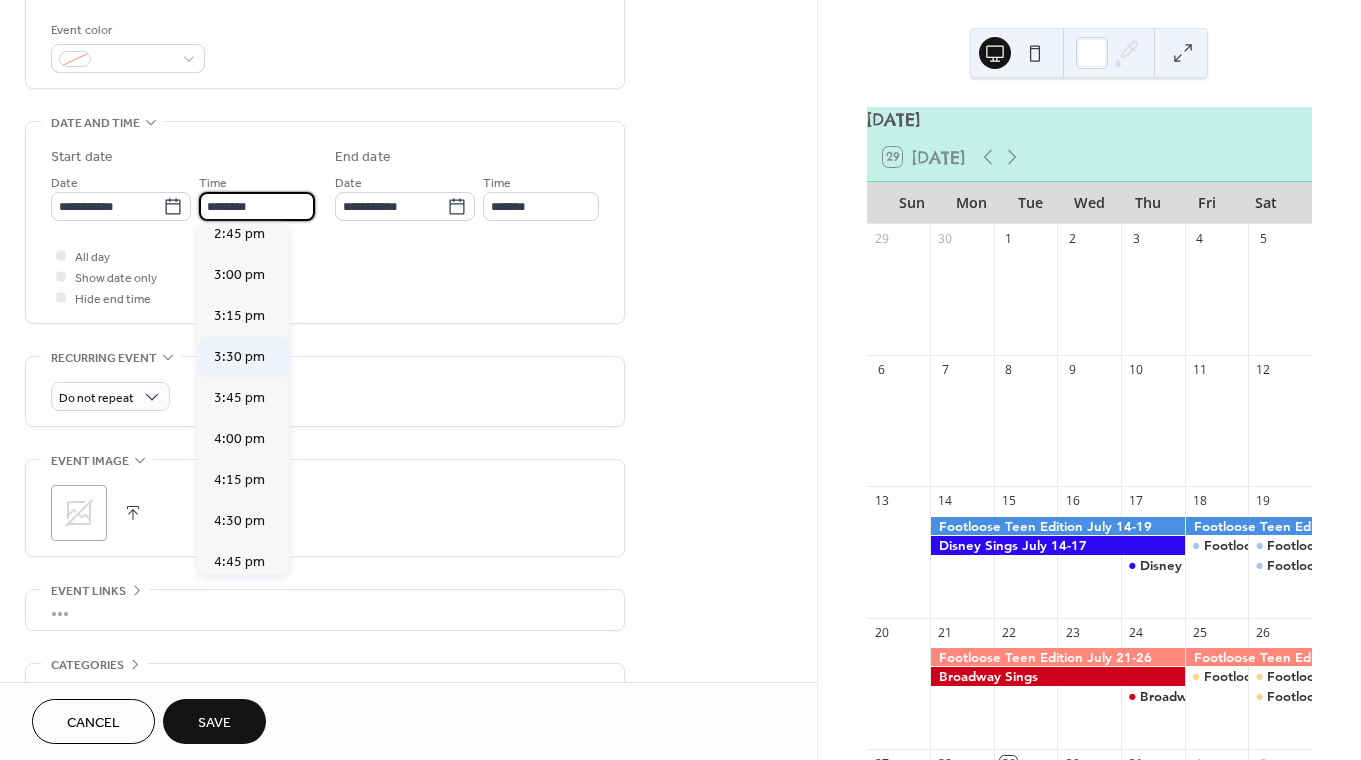 type on "*******" 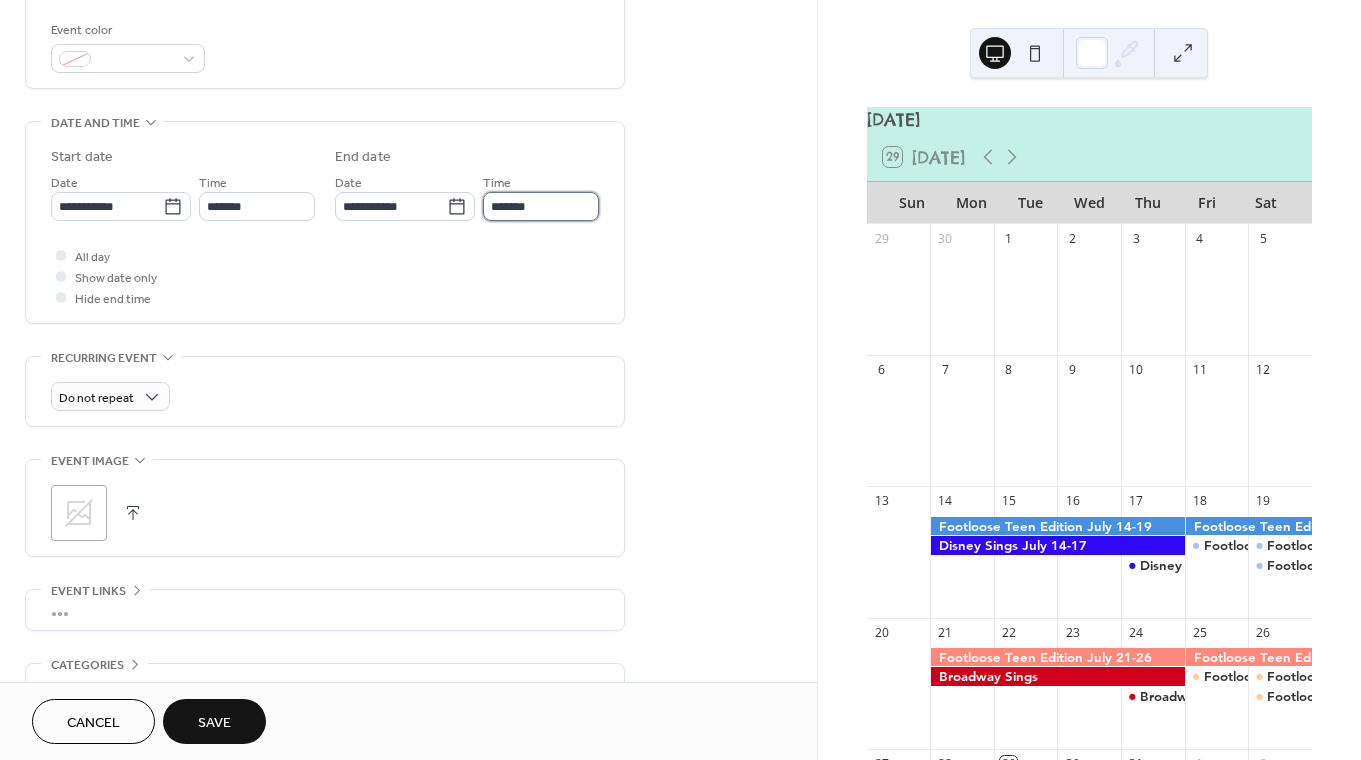 click on "*******" at bounding box center (541, 206) 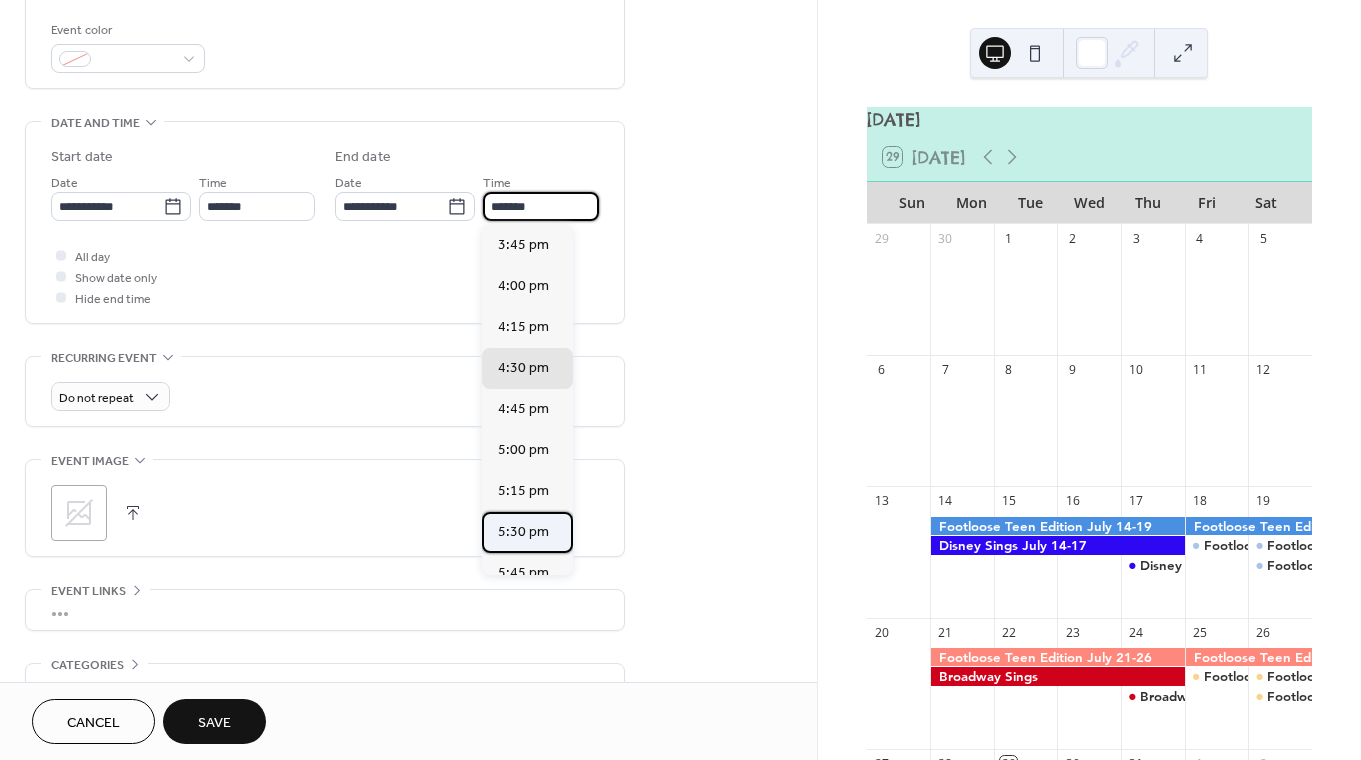 click on "5:30 pm" at bounding box center [523, 532] 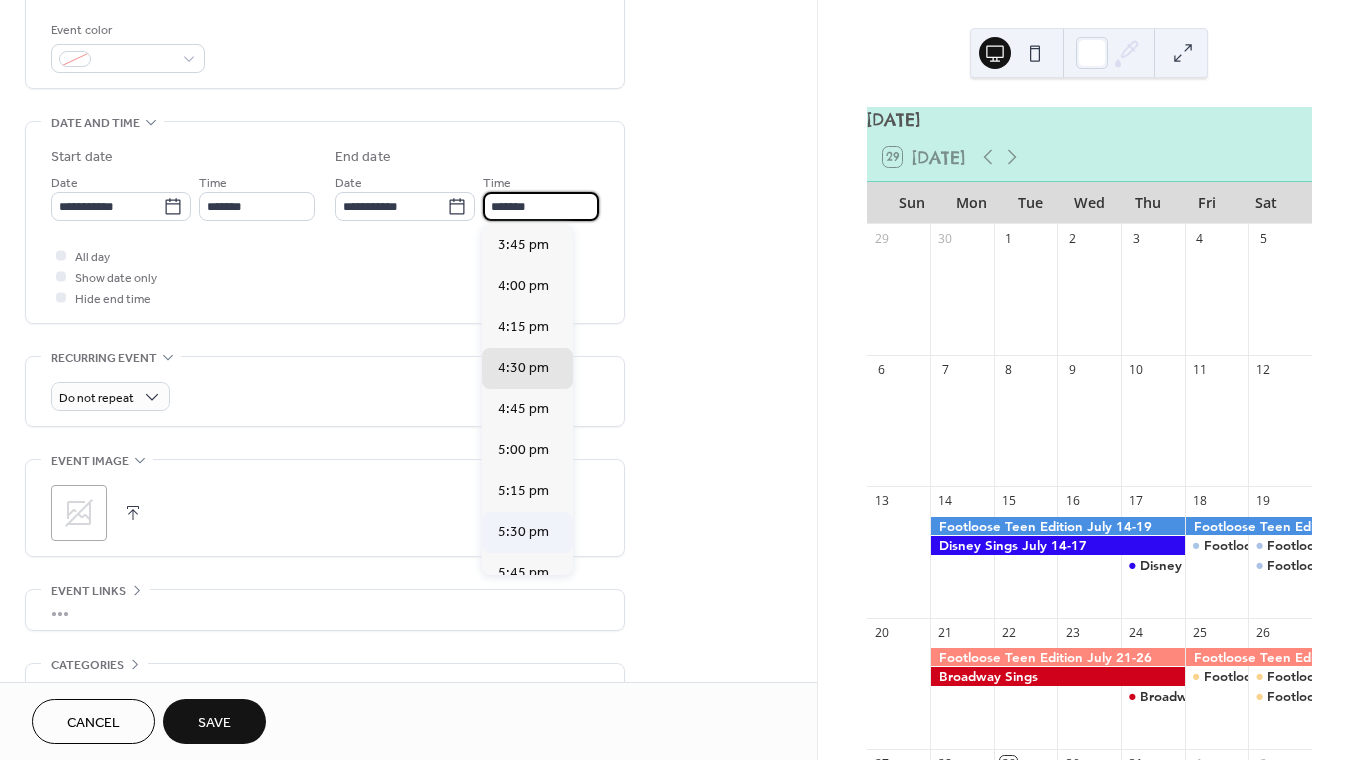 type on "*******" 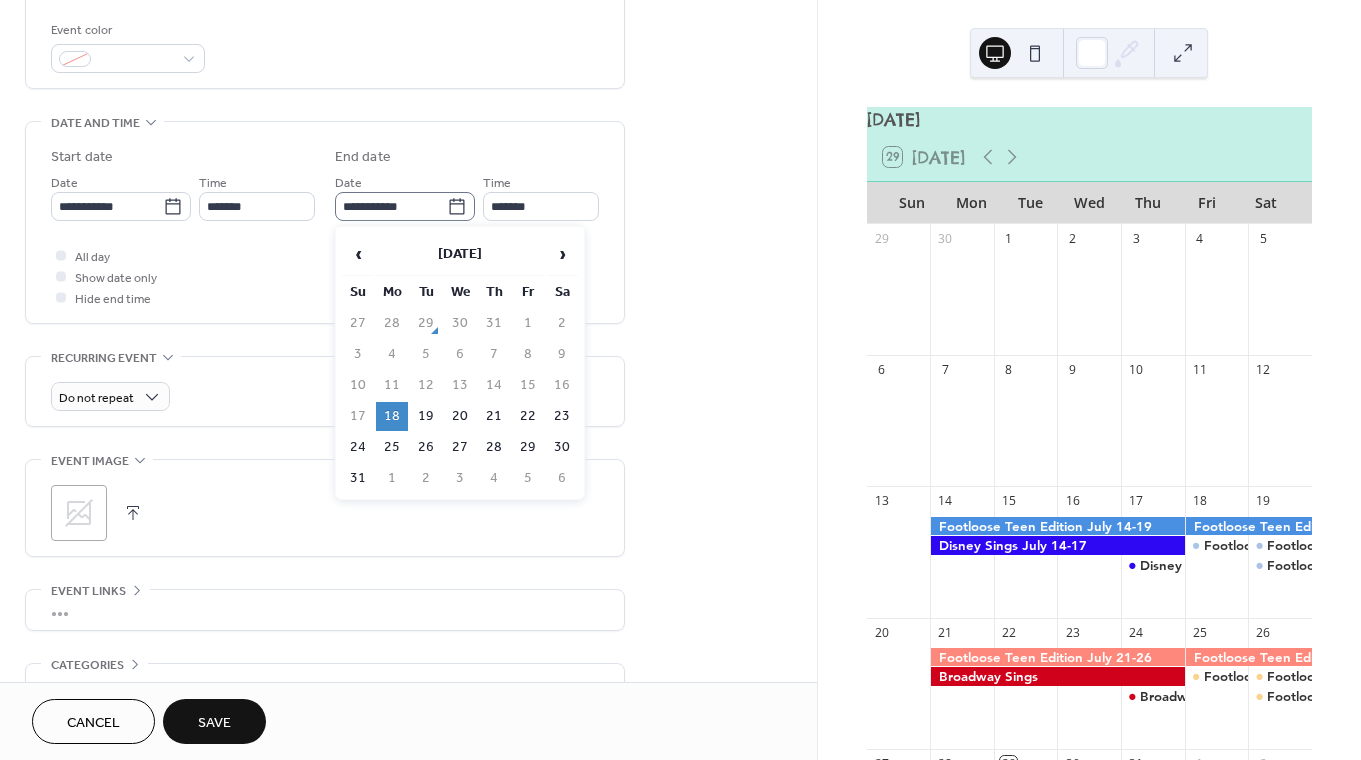 click on "**********" at bounding box center [405, 206] 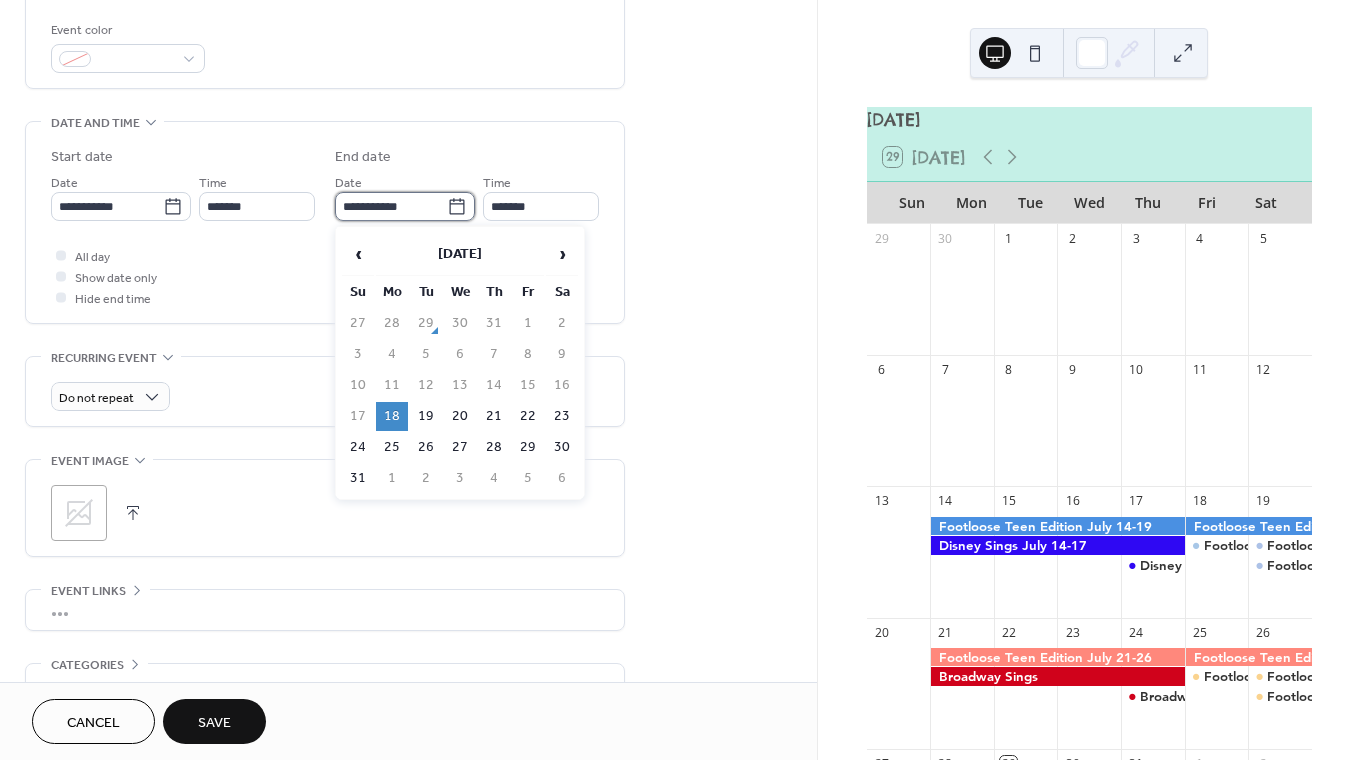 click on "**********" at bounding box center (391, 206) 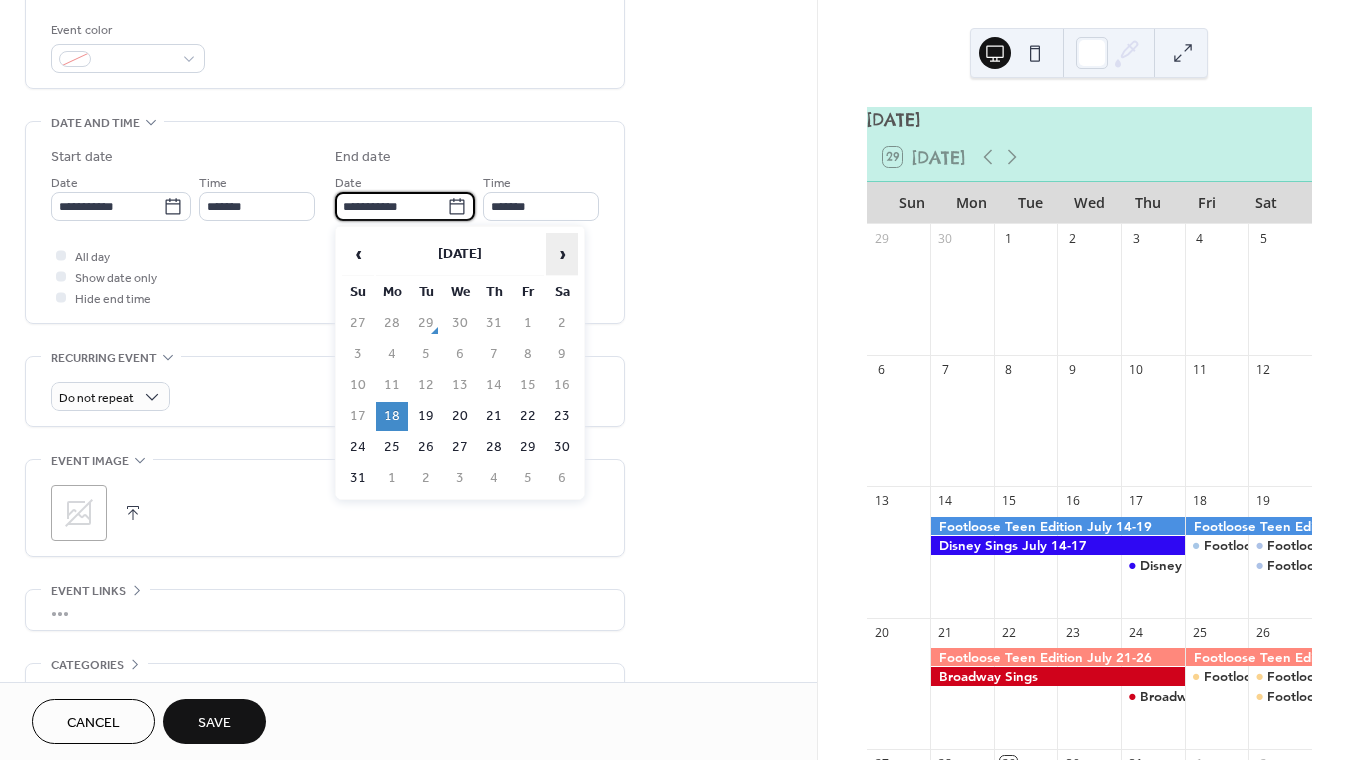 click on "›" at bounding box center (562, 254) 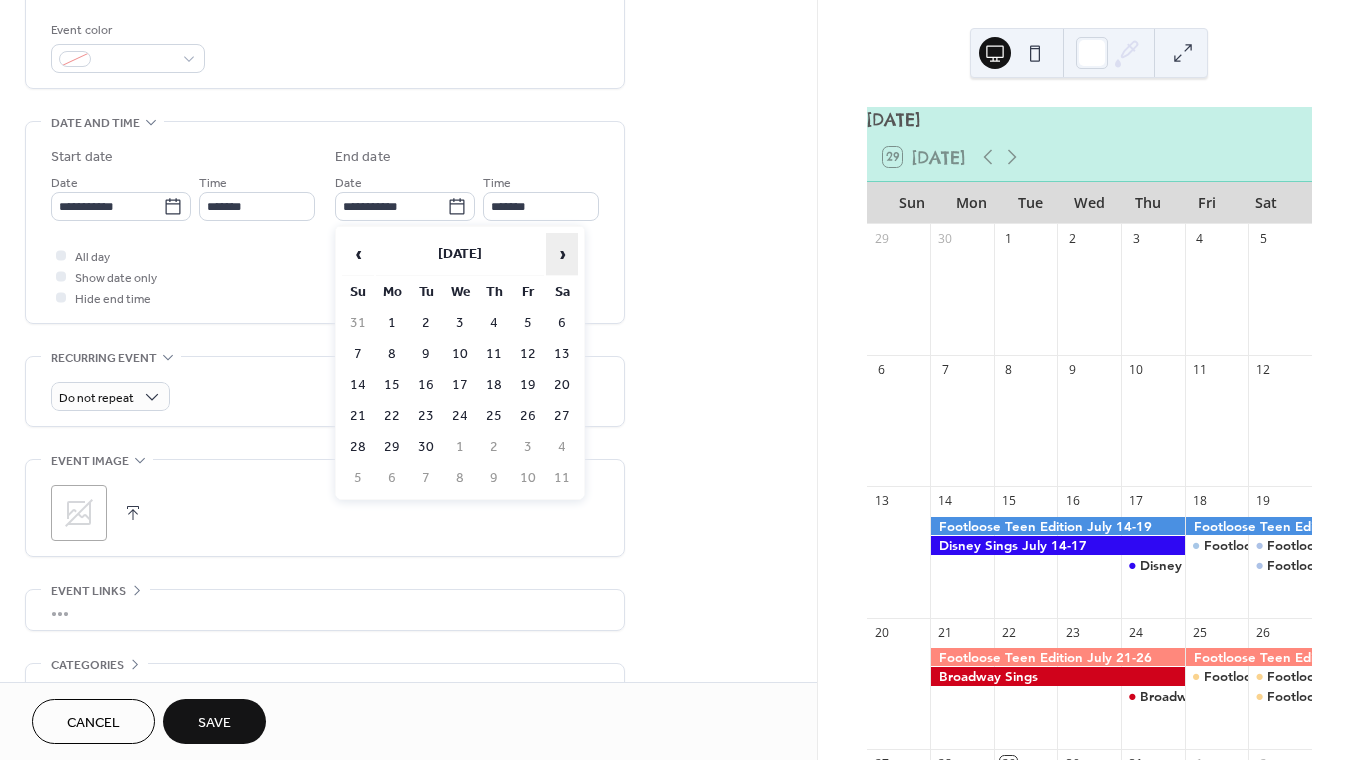 click on "›" at bounding box center [562, 254] 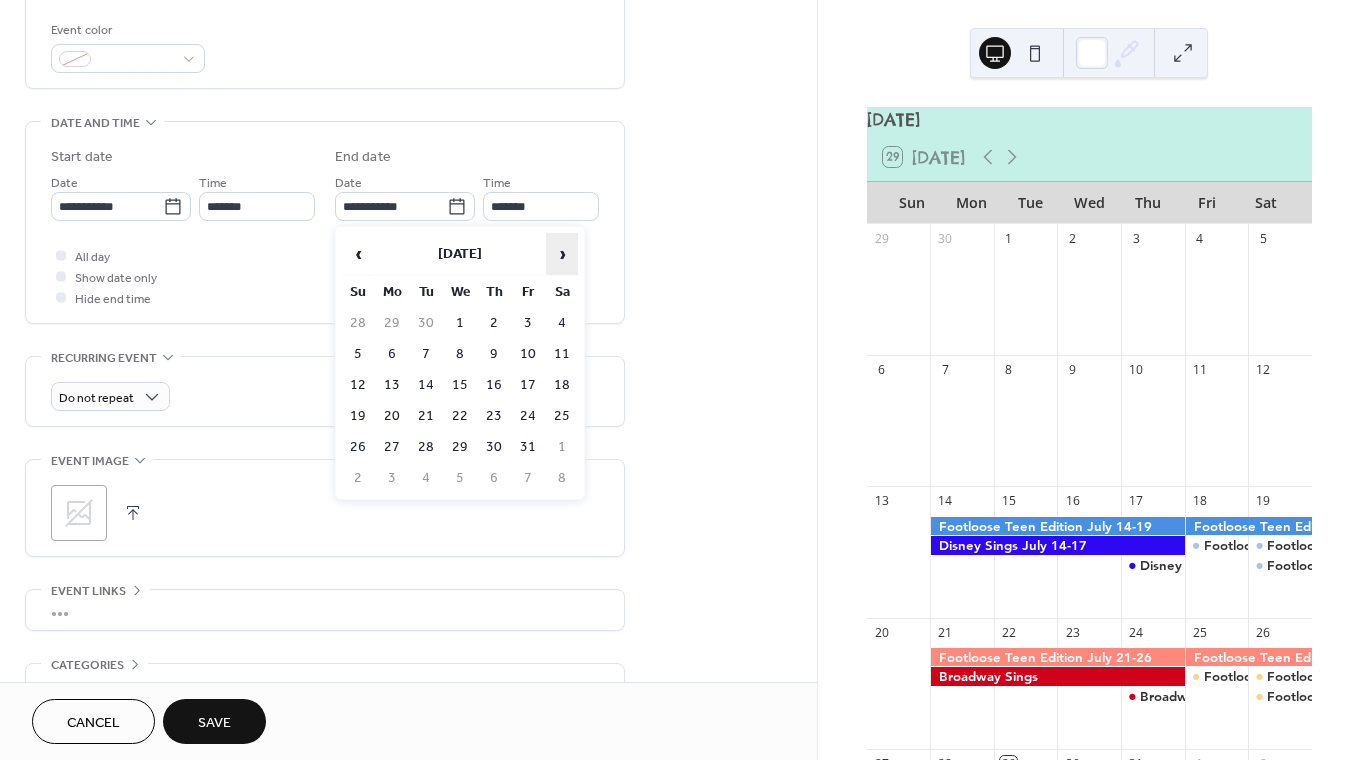 click on "›" at bounding box center (562, 254) 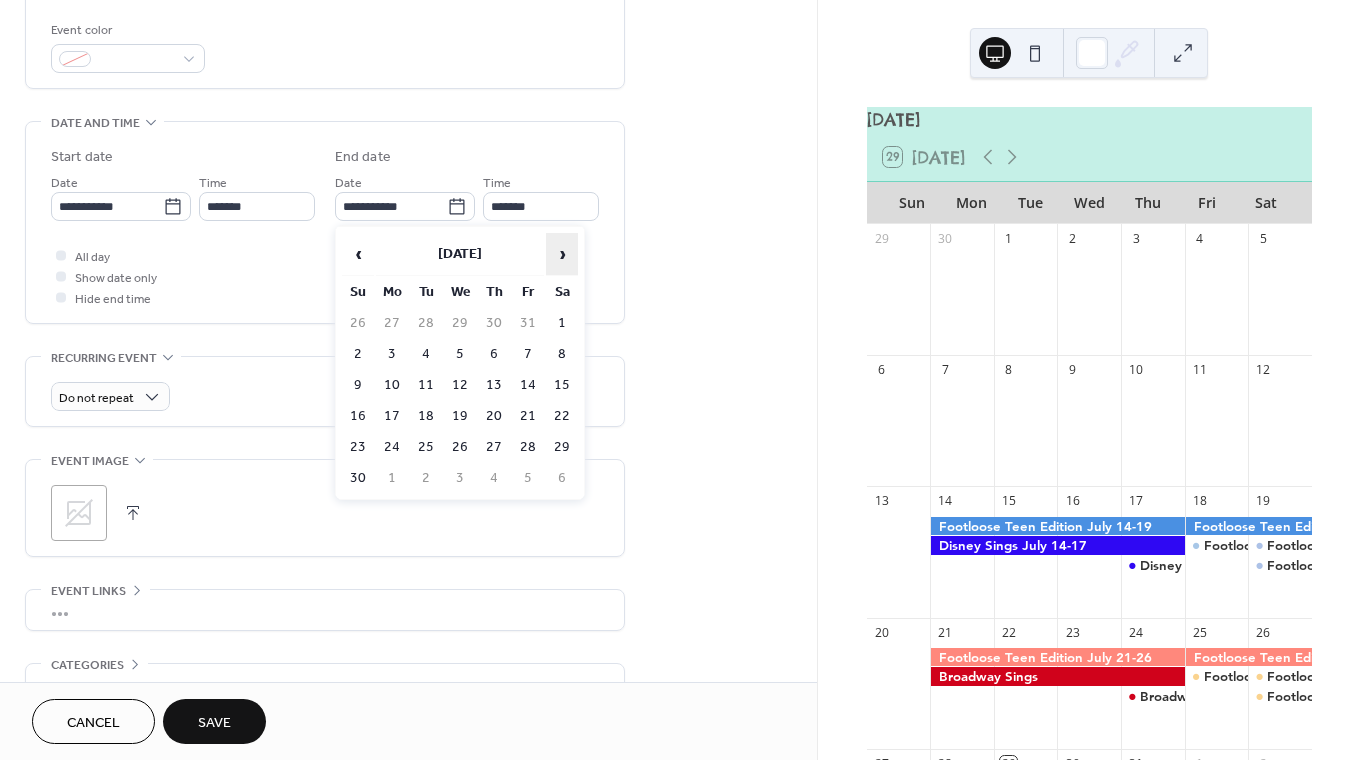 click on "›" at bounding box center [562, 254] 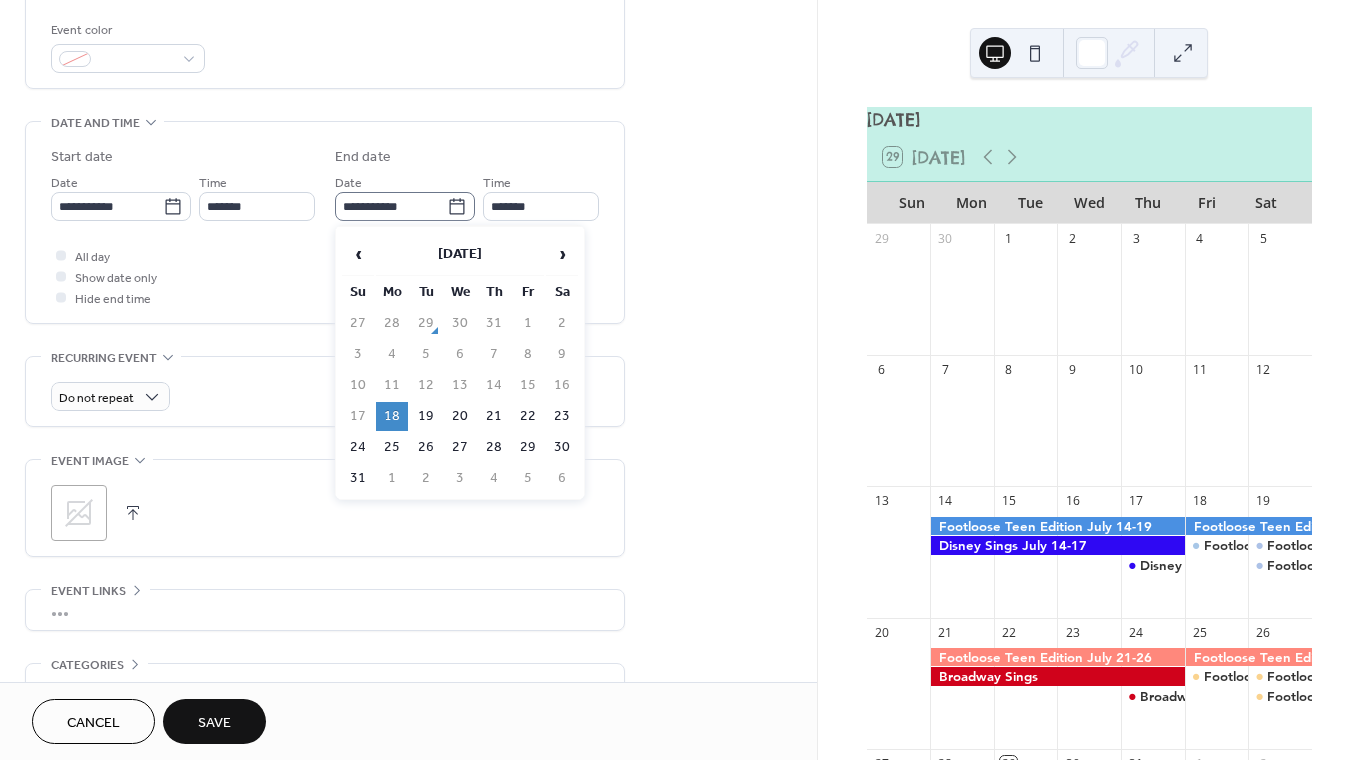 click 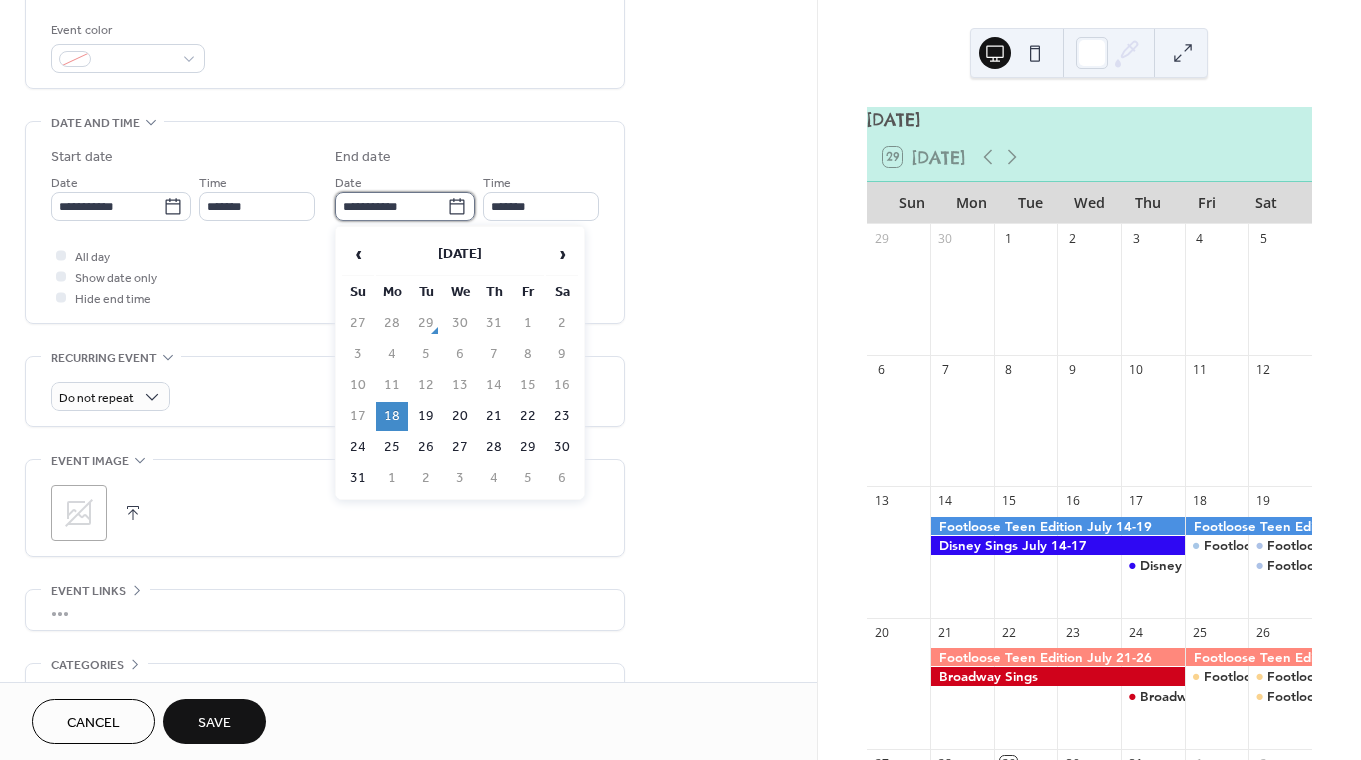 click on "**********" at bounding box center (391, 206) 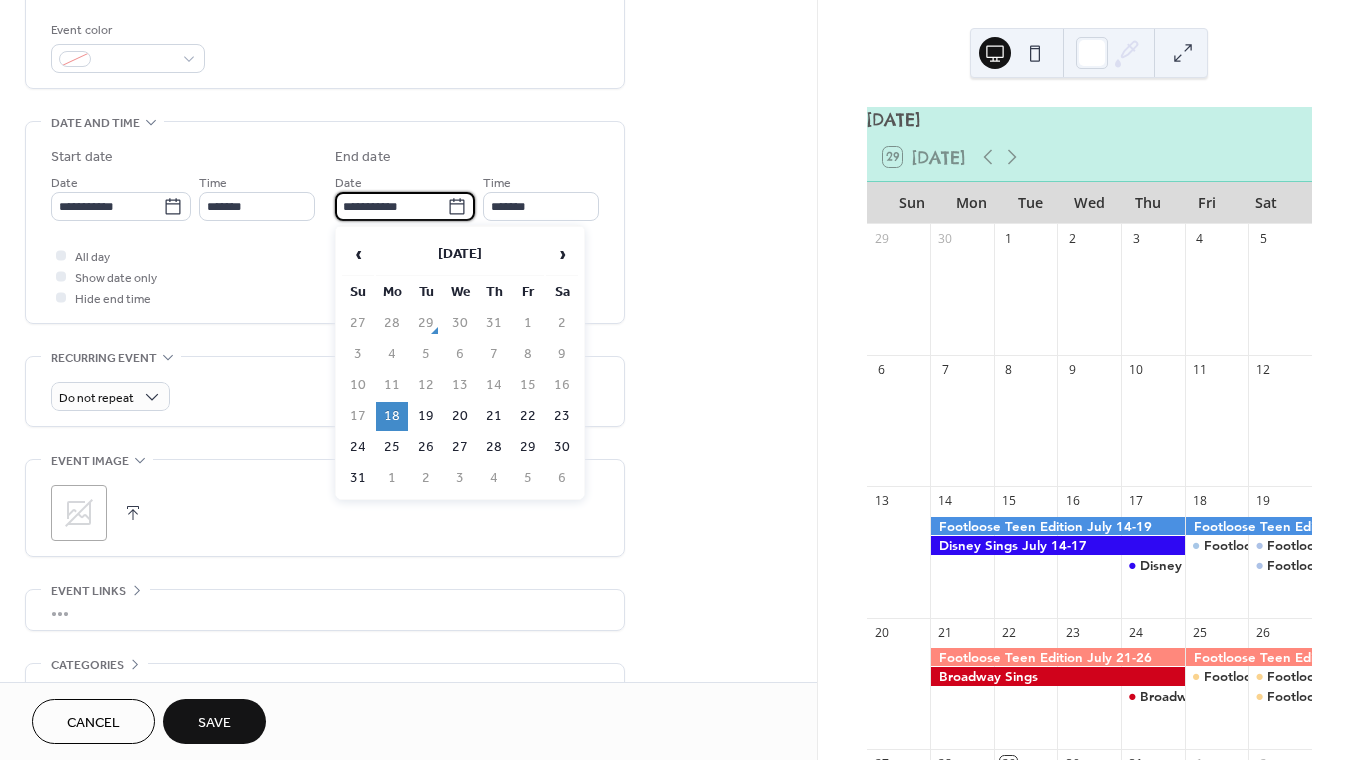 click on "18" at bounding box center (392, 416) 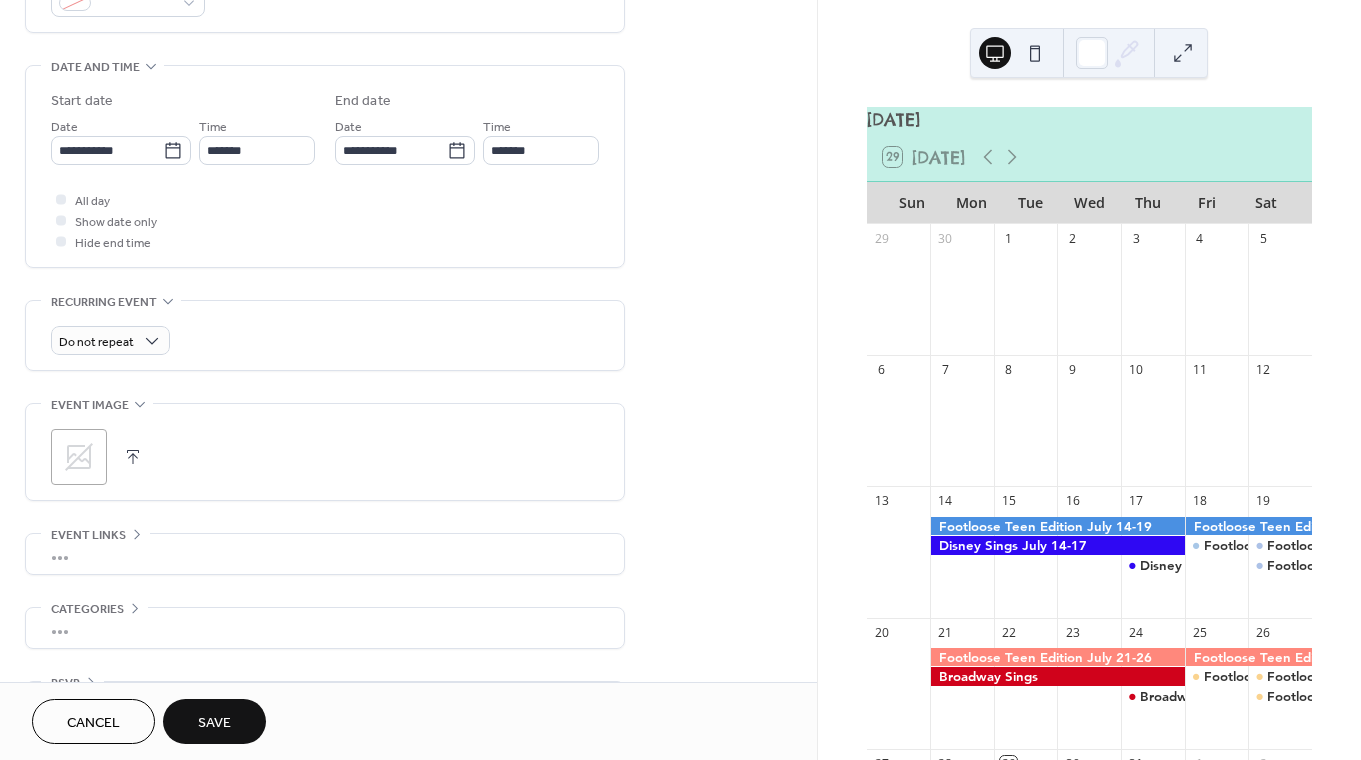 scroll, scrollTop: 589, scrollLeft: 0, axis: vertical 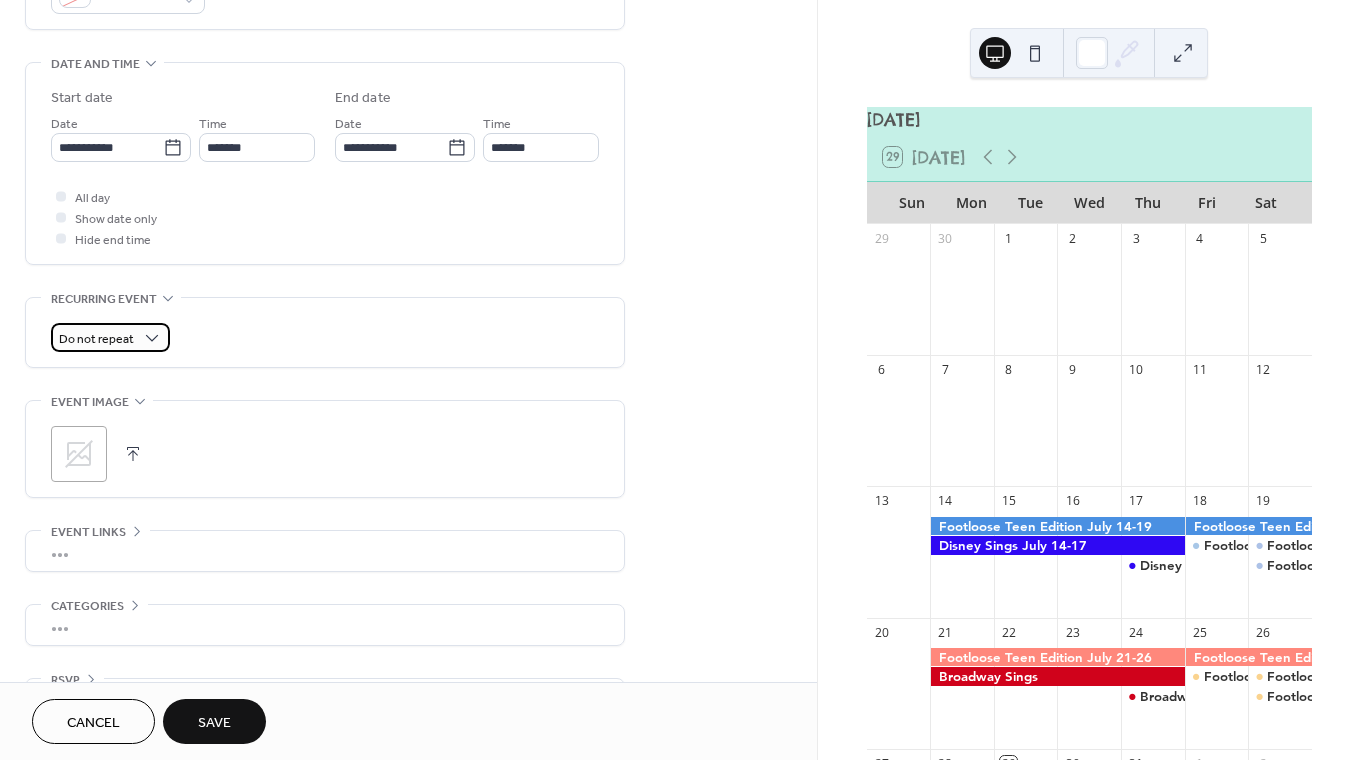 click on "Do not repeat" at bounding box center (110, 337) 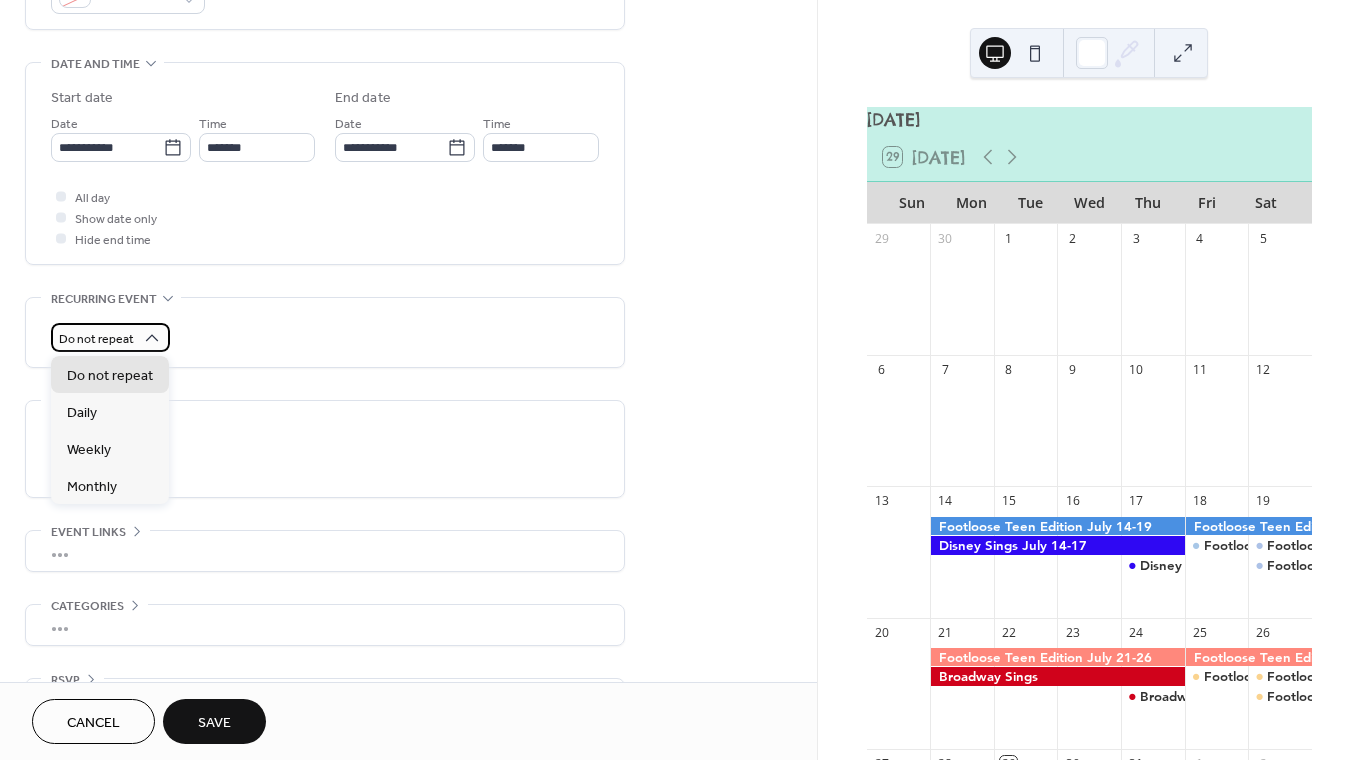click on "Do not repeat" at bounding box center (110, 337) 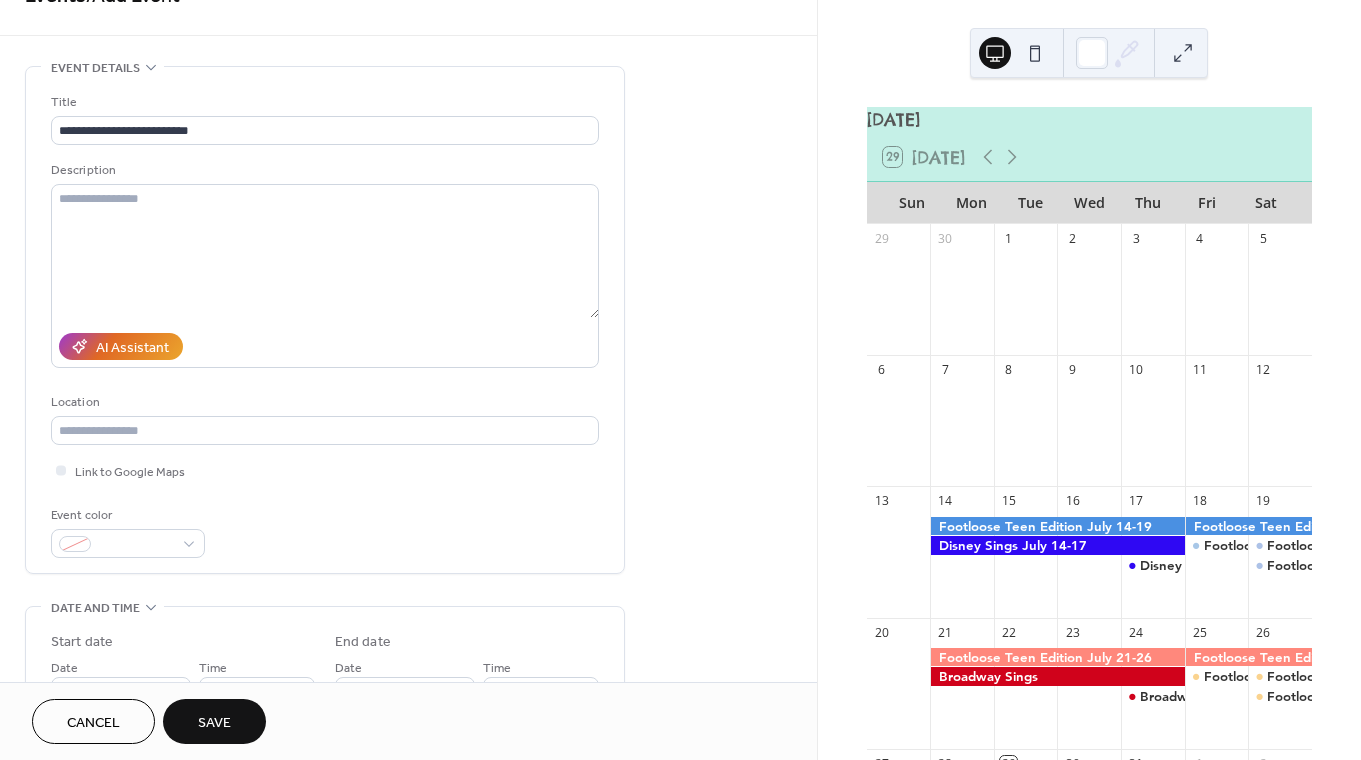 scroll, scrollTop: 0, scrollLeft: 0, axis: both 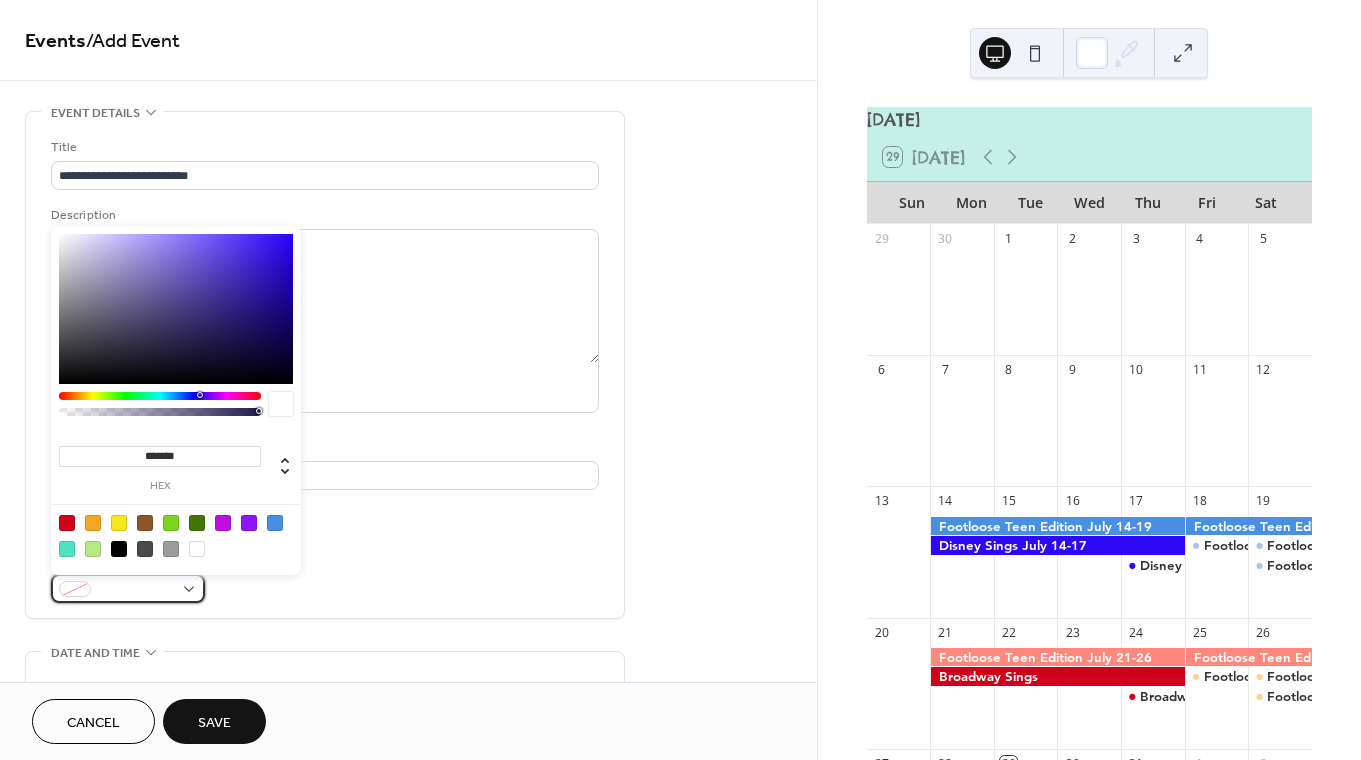 click at bounding box center [136, 590] 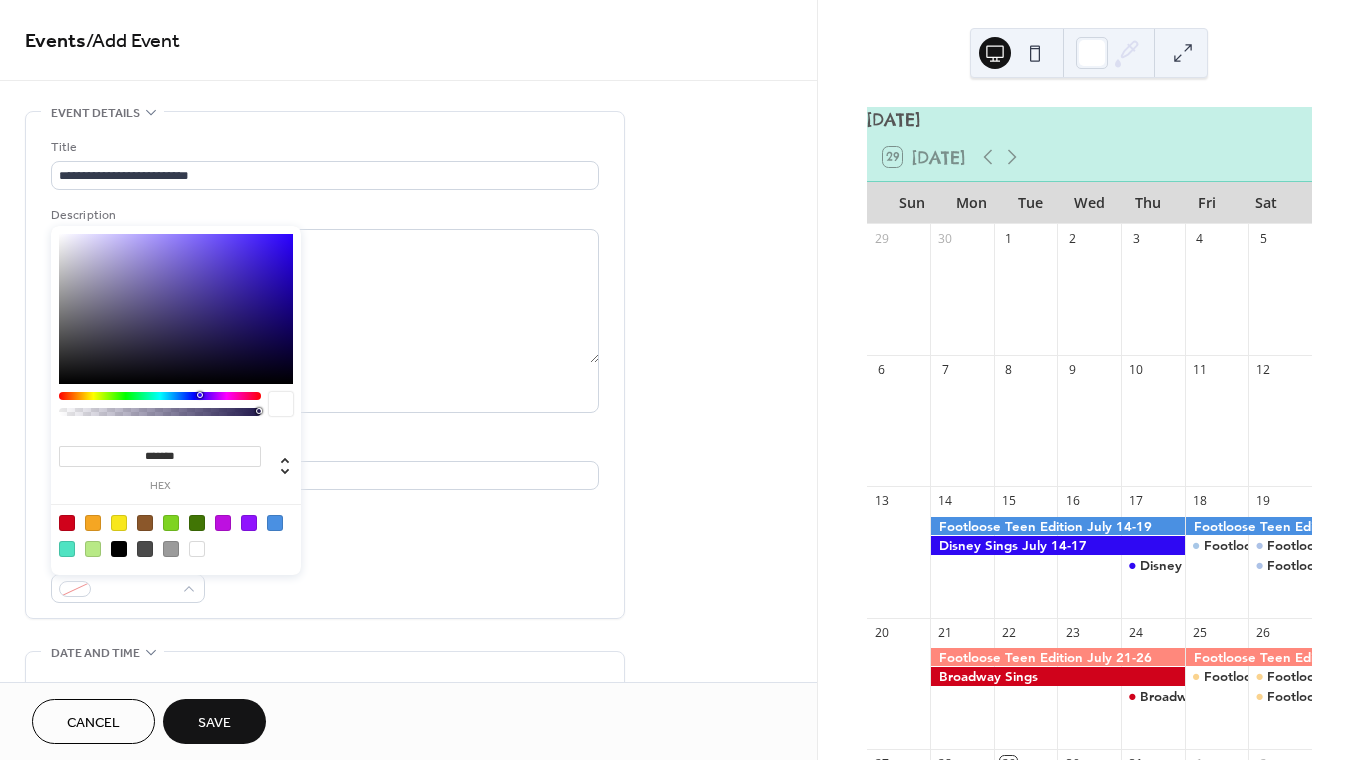 click at bounding box center (67, 523) 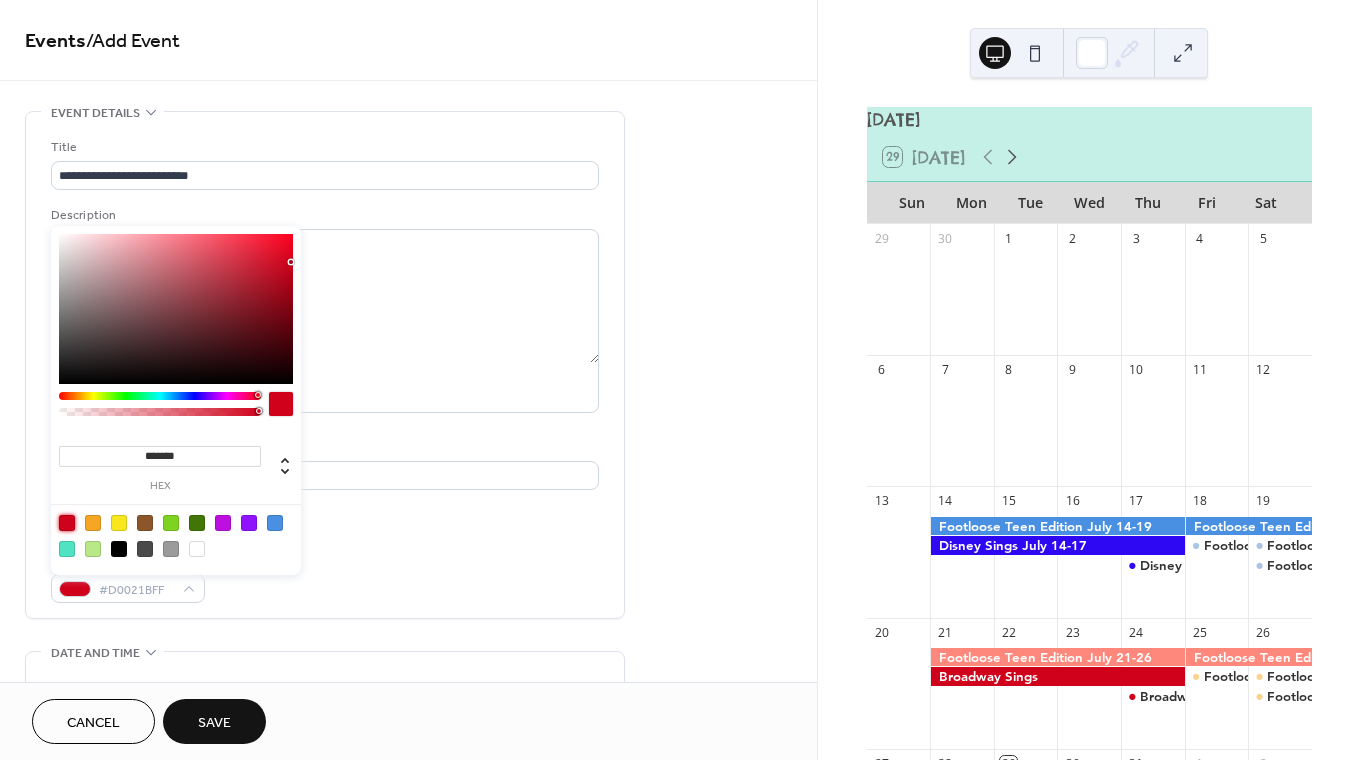 click 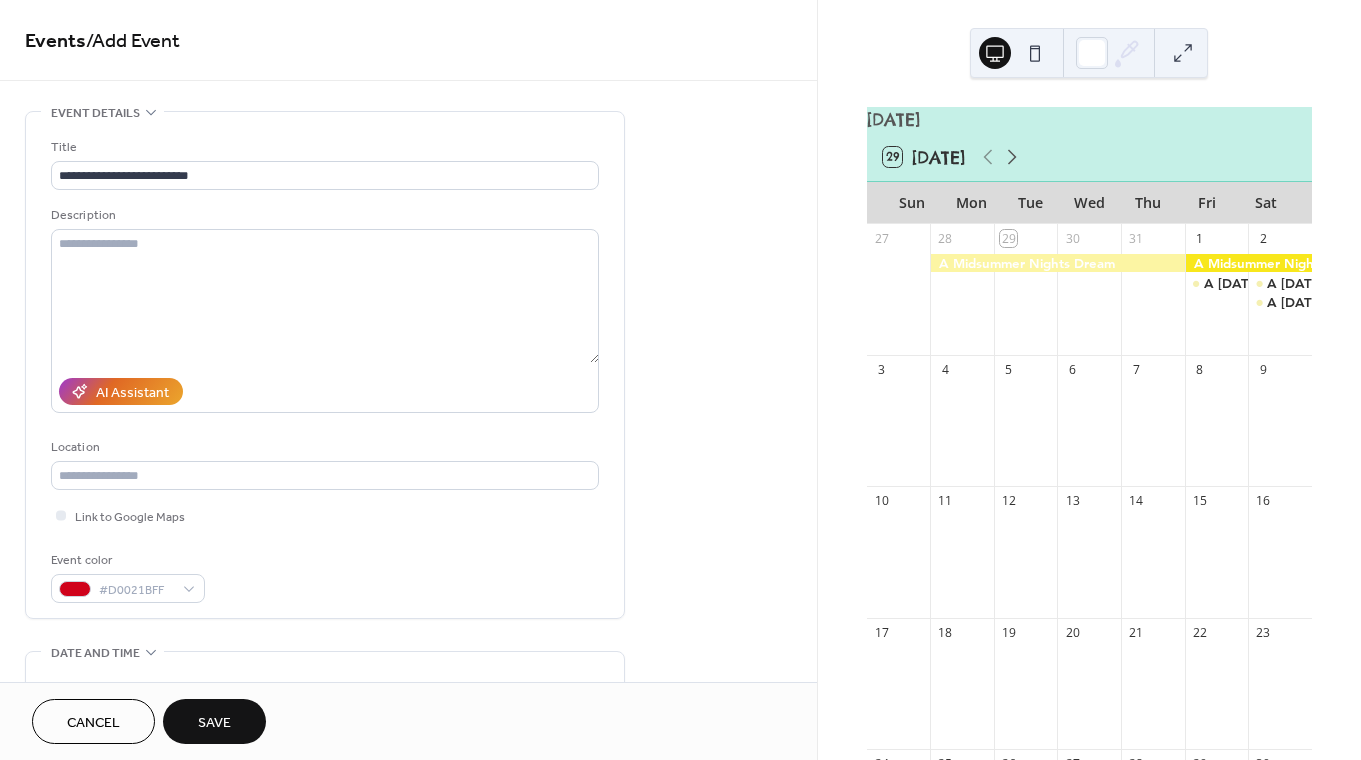 click 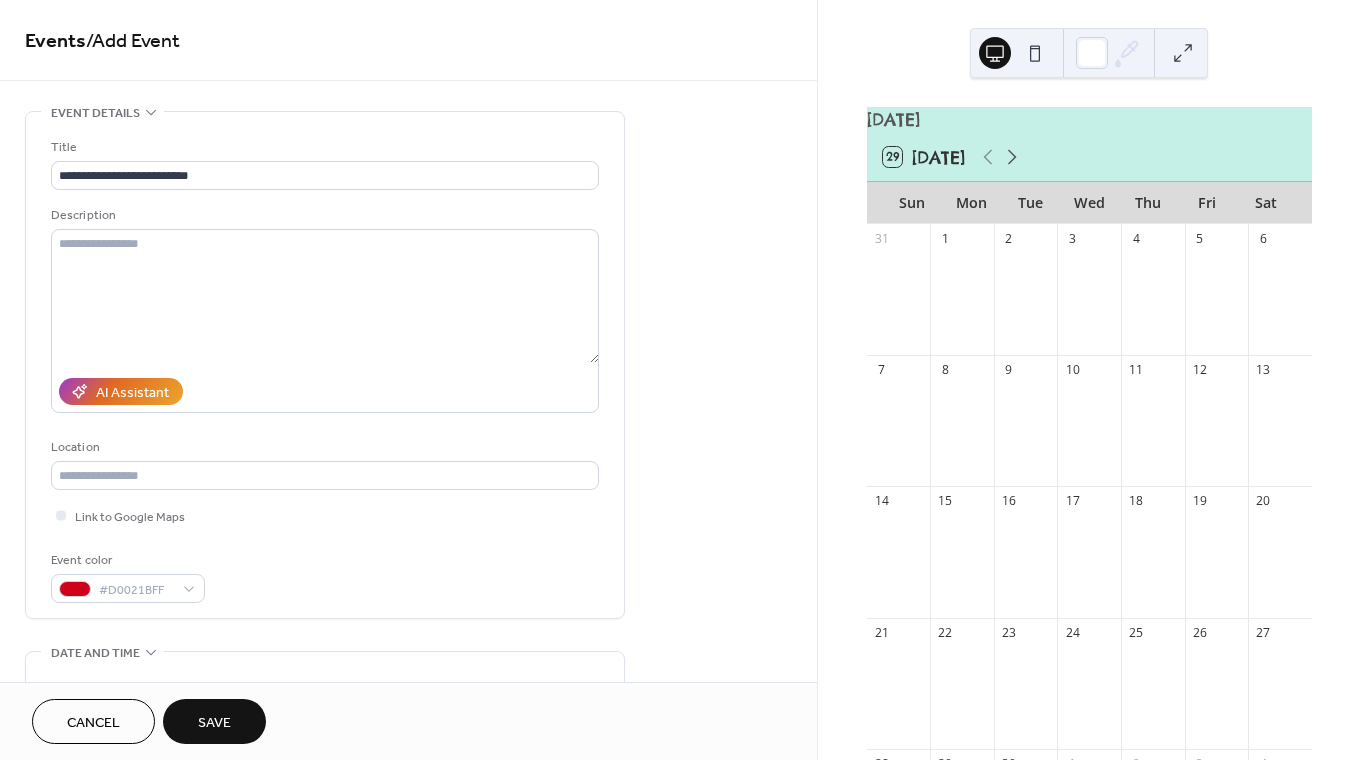 click 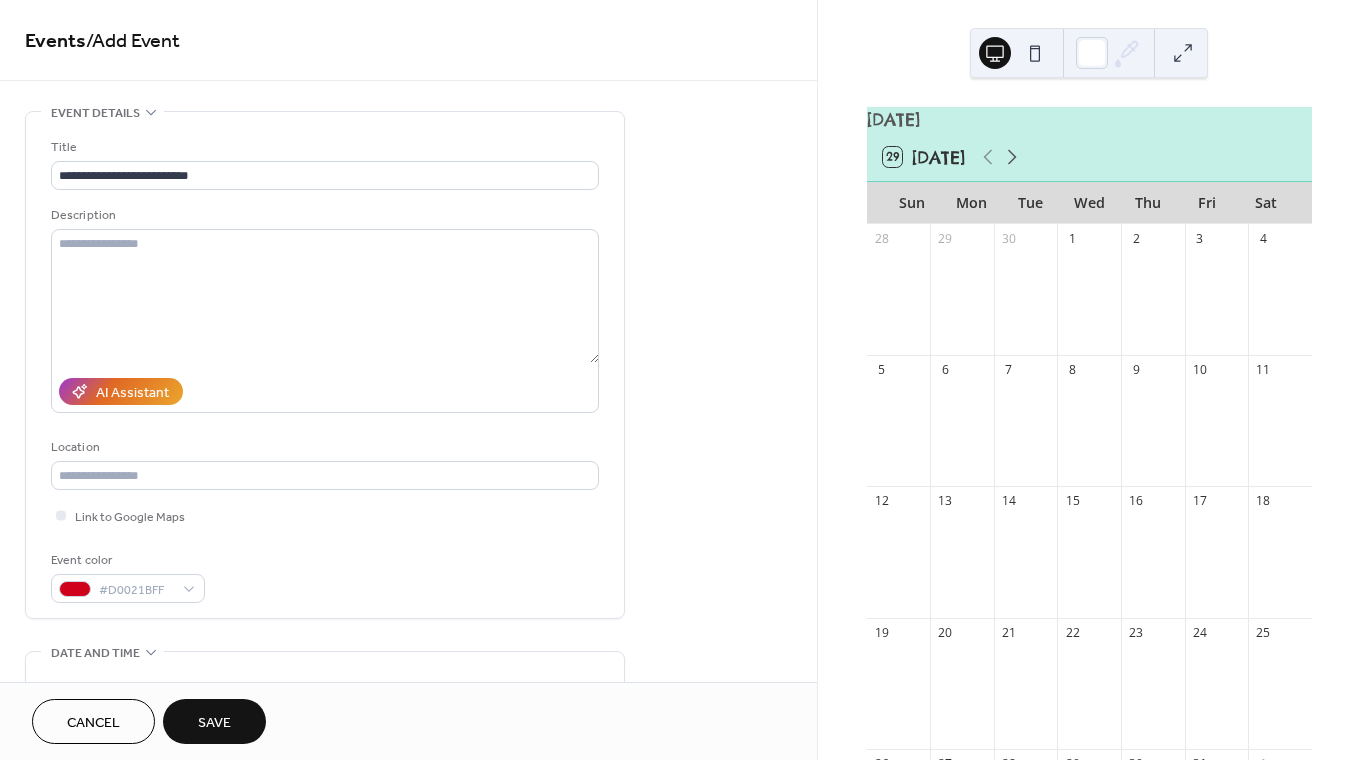 click 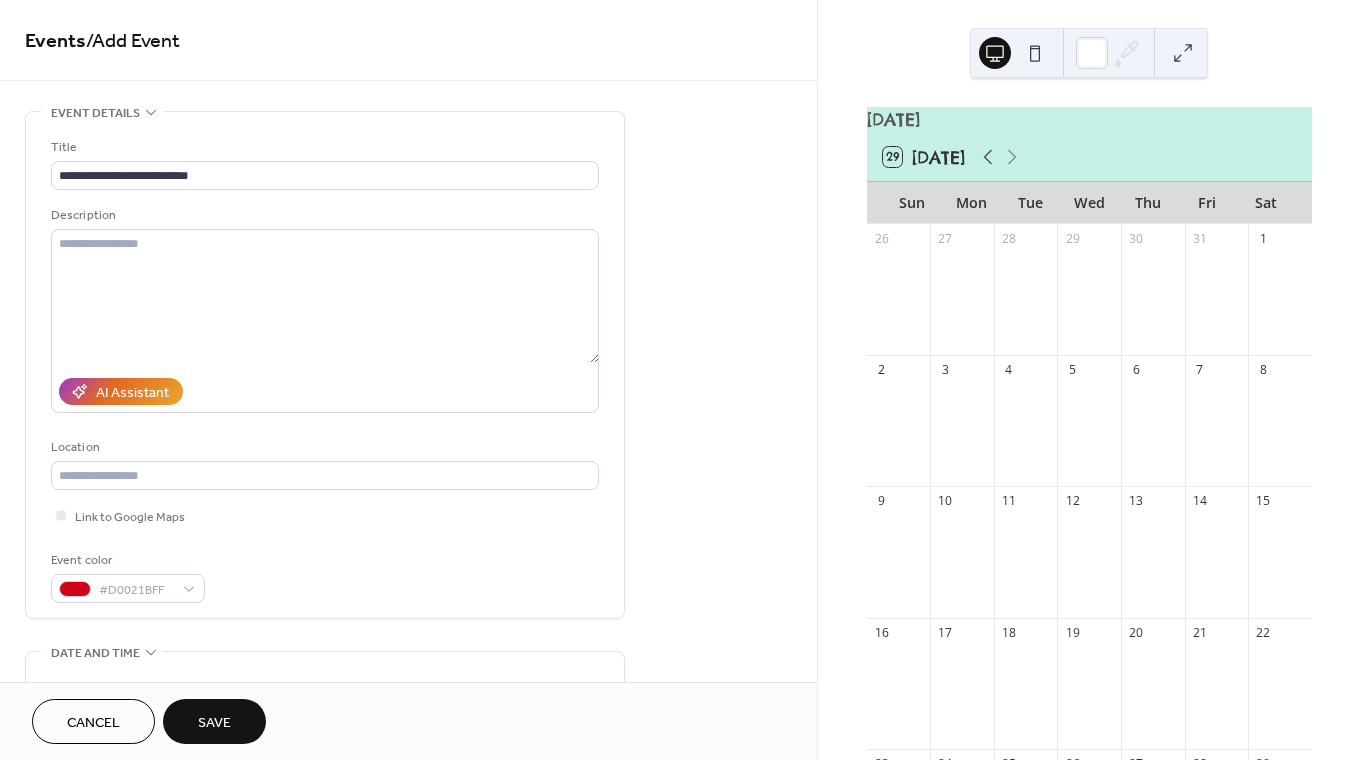 click 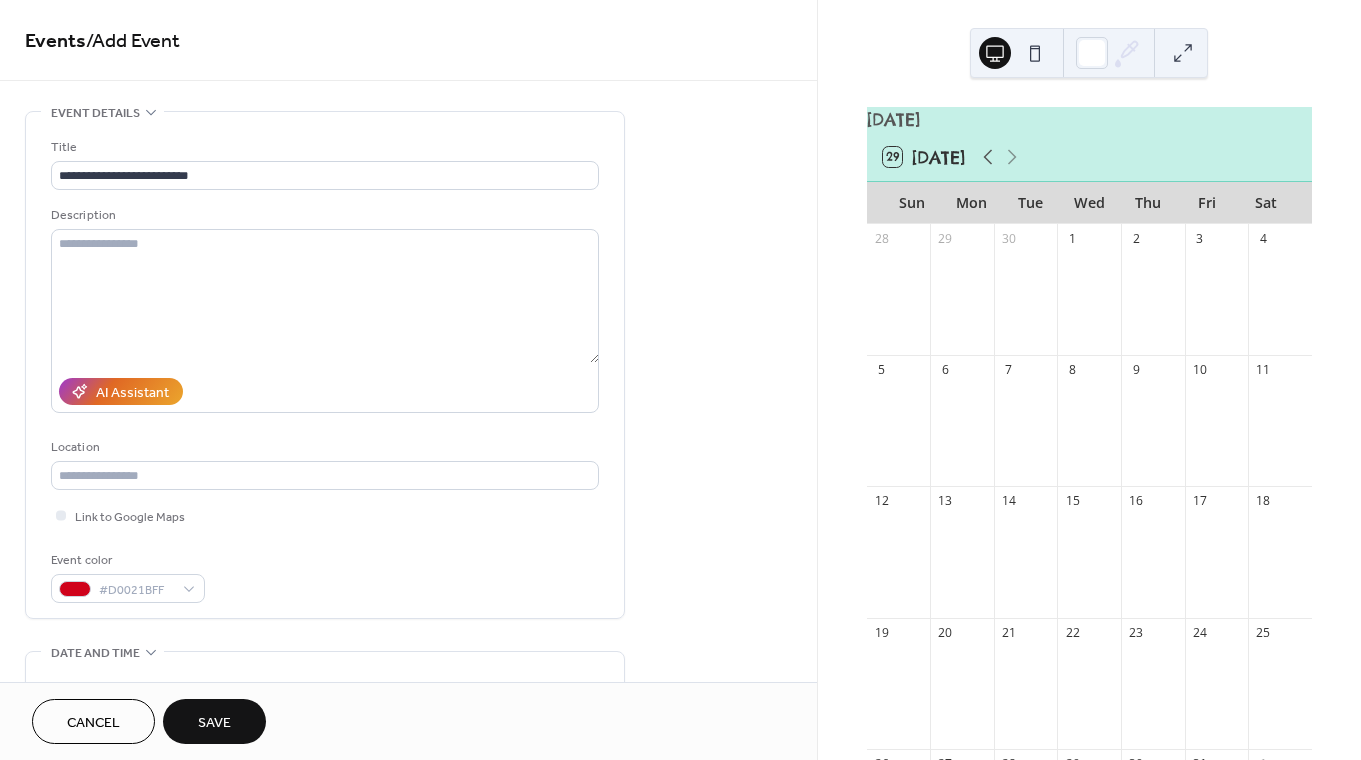 click 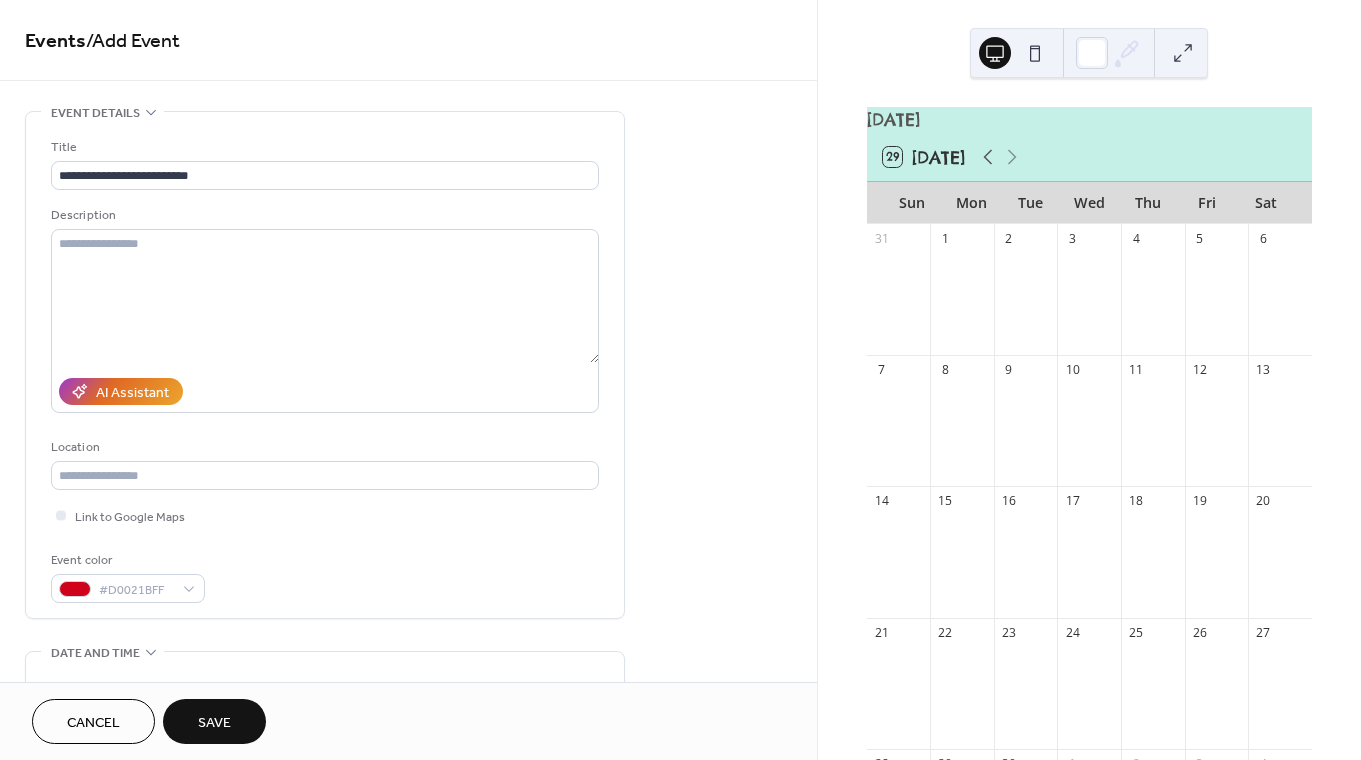 click 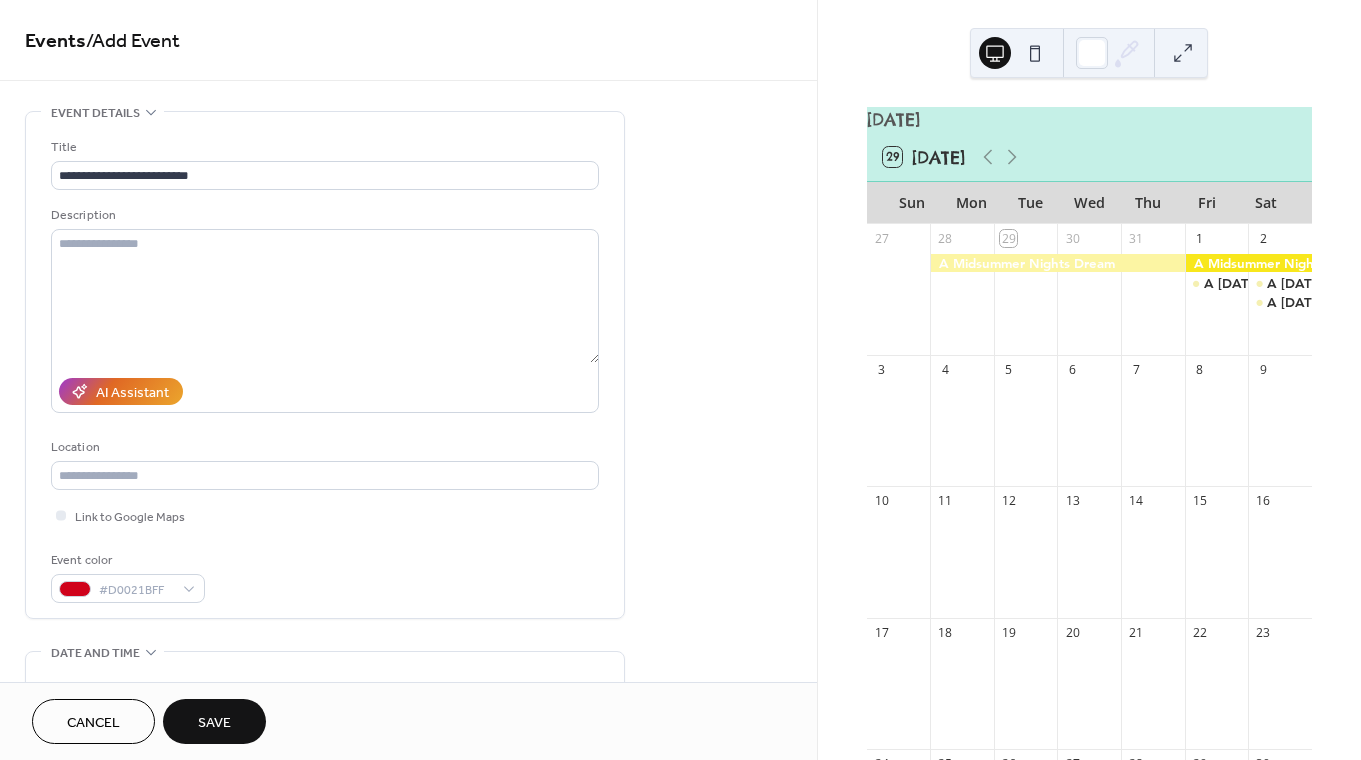 click on "Save" at bounding box center (214, 723) 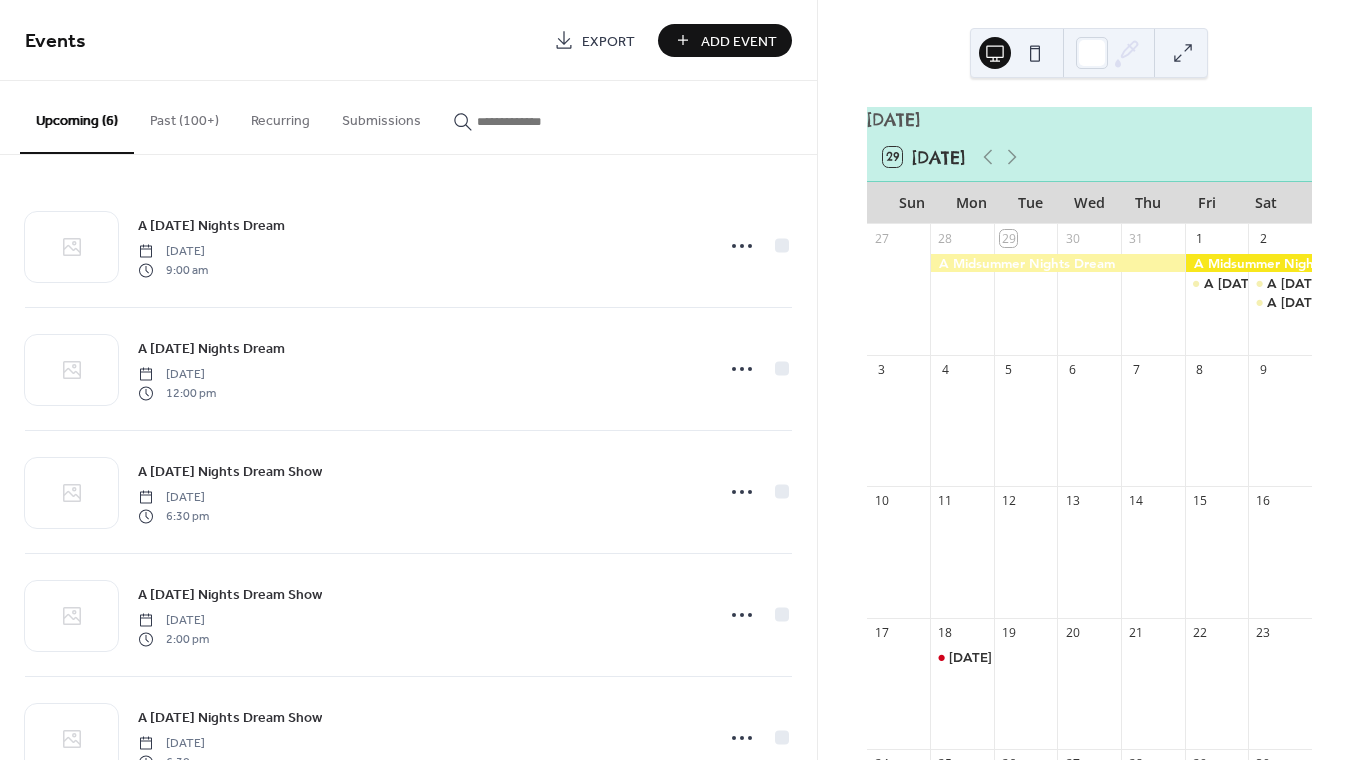 scroll, scrollTop: 192, scrollLeft: 0, axis: vertical 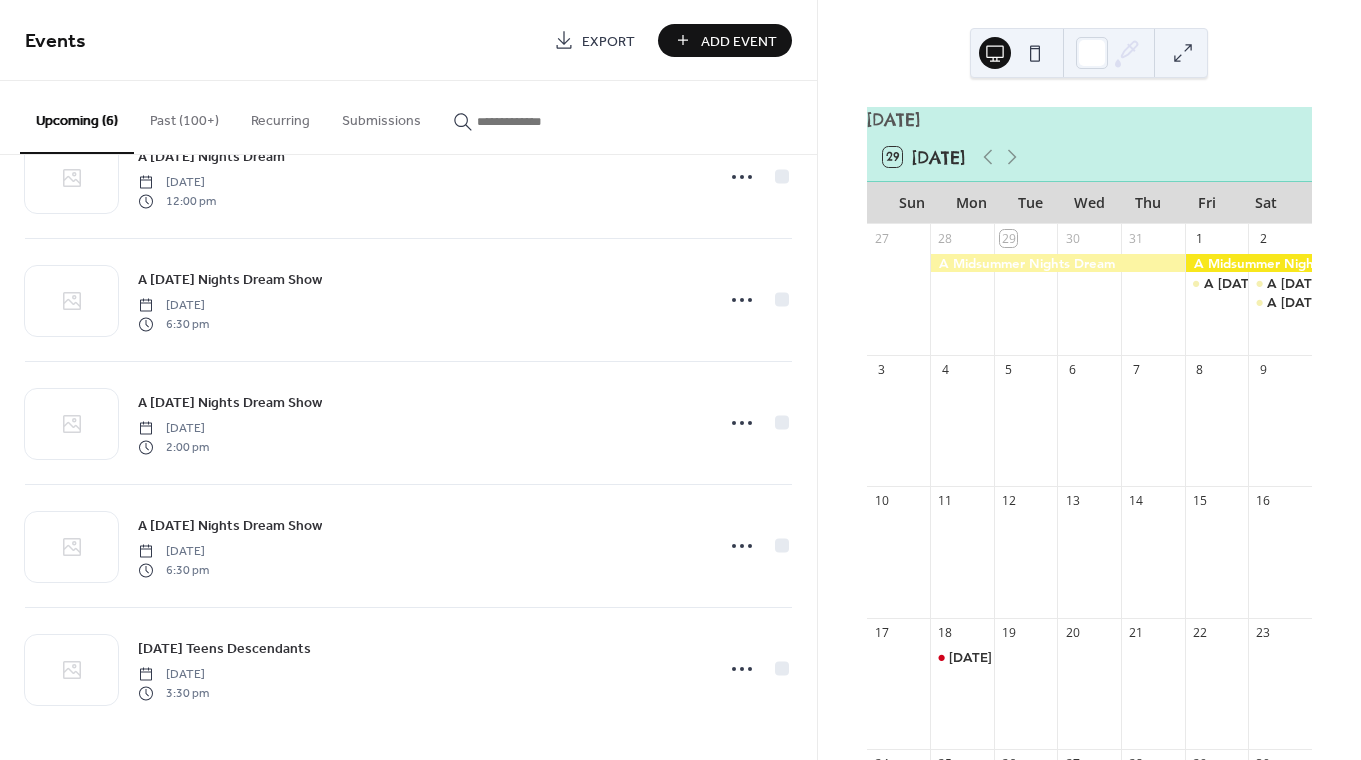 click on "Add Event" at bounding box center [725, 40] 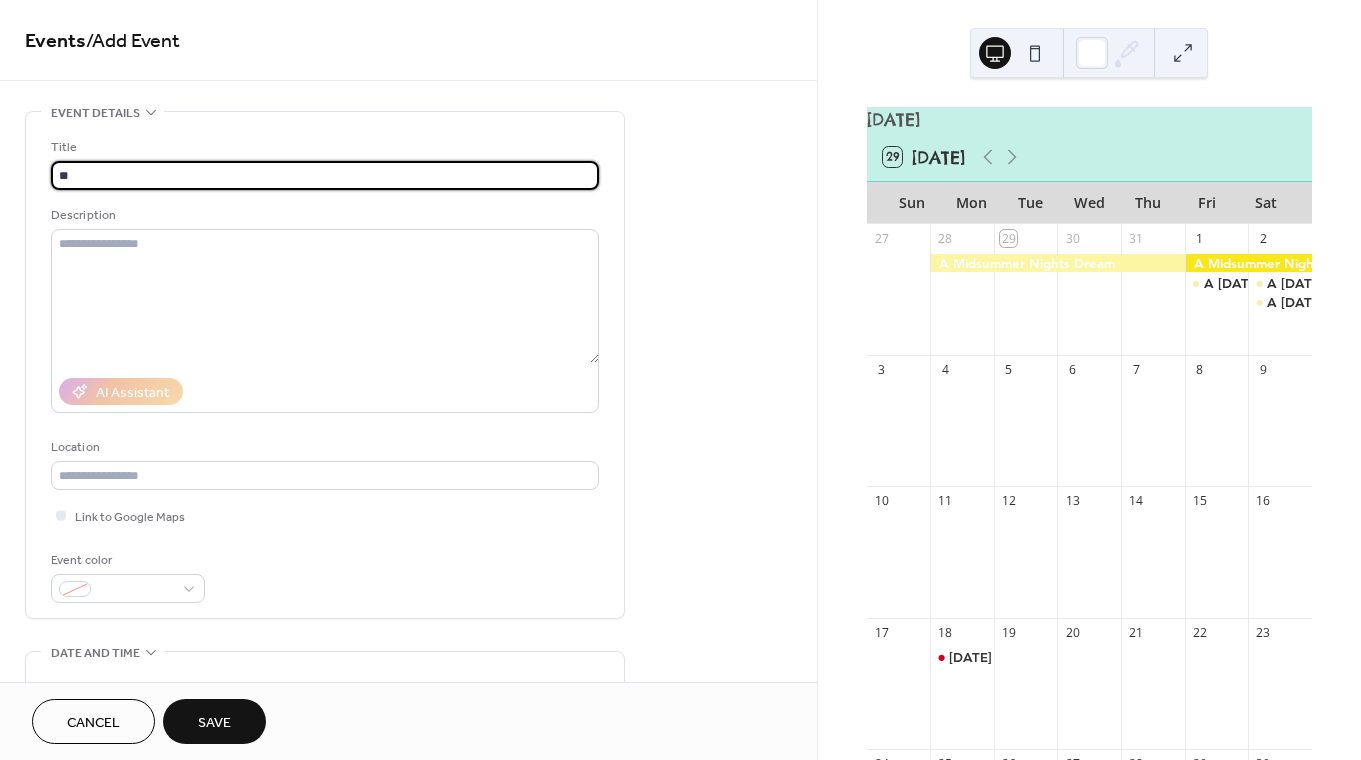 type on "*" 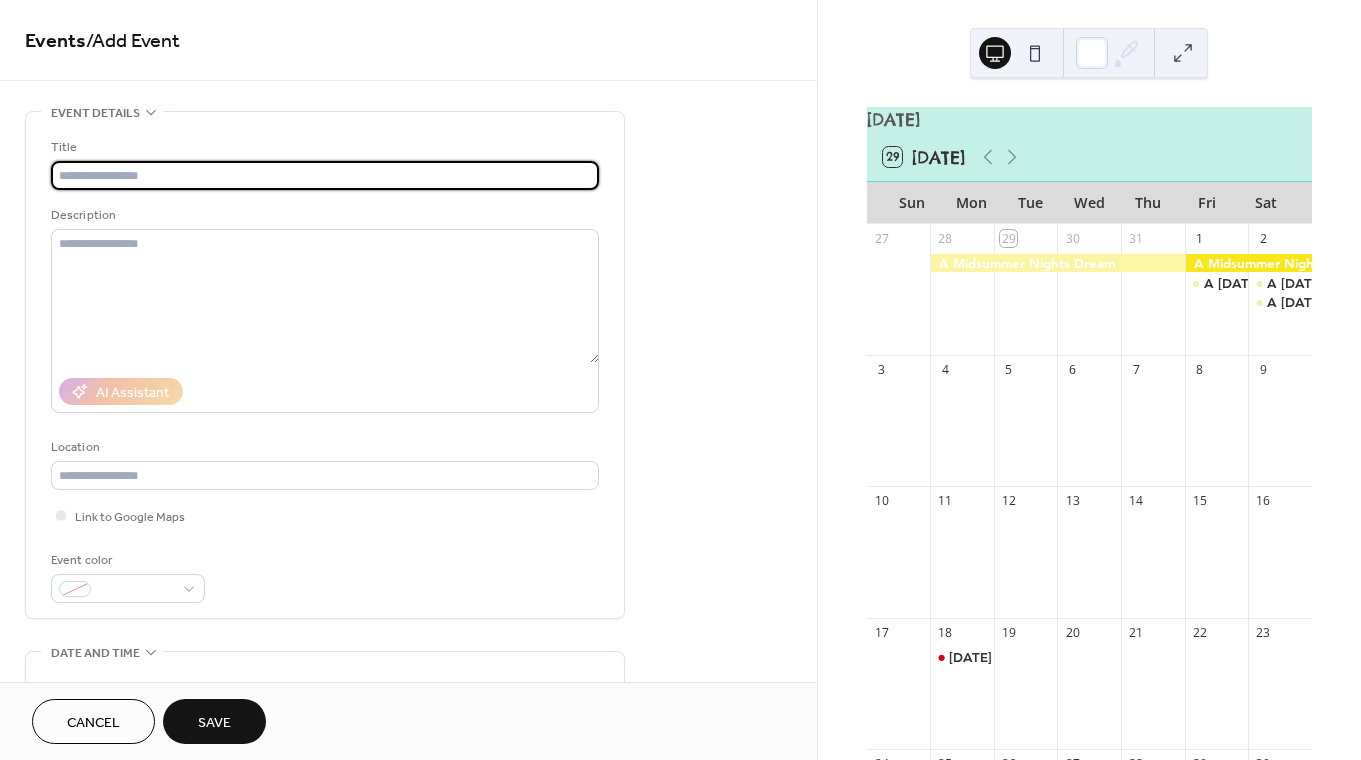 type on "*" 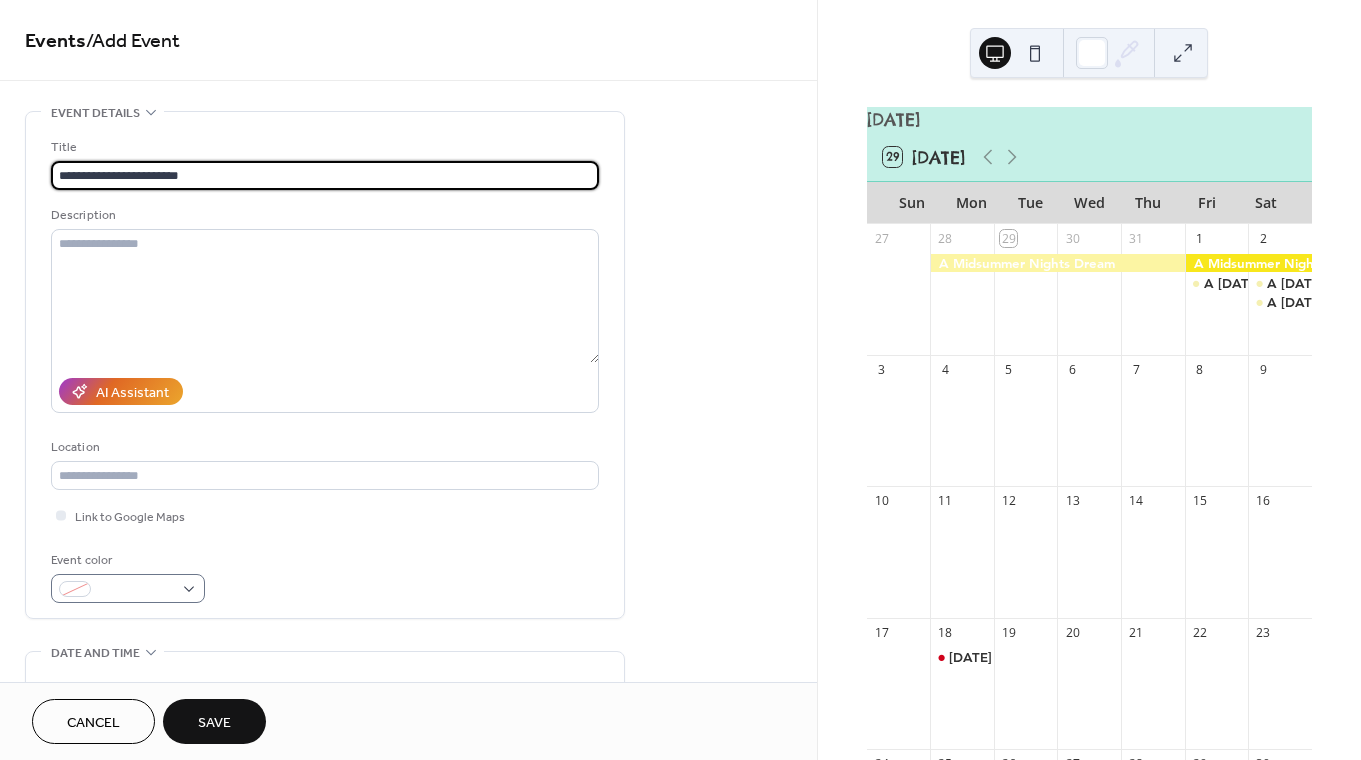 type on "**********" 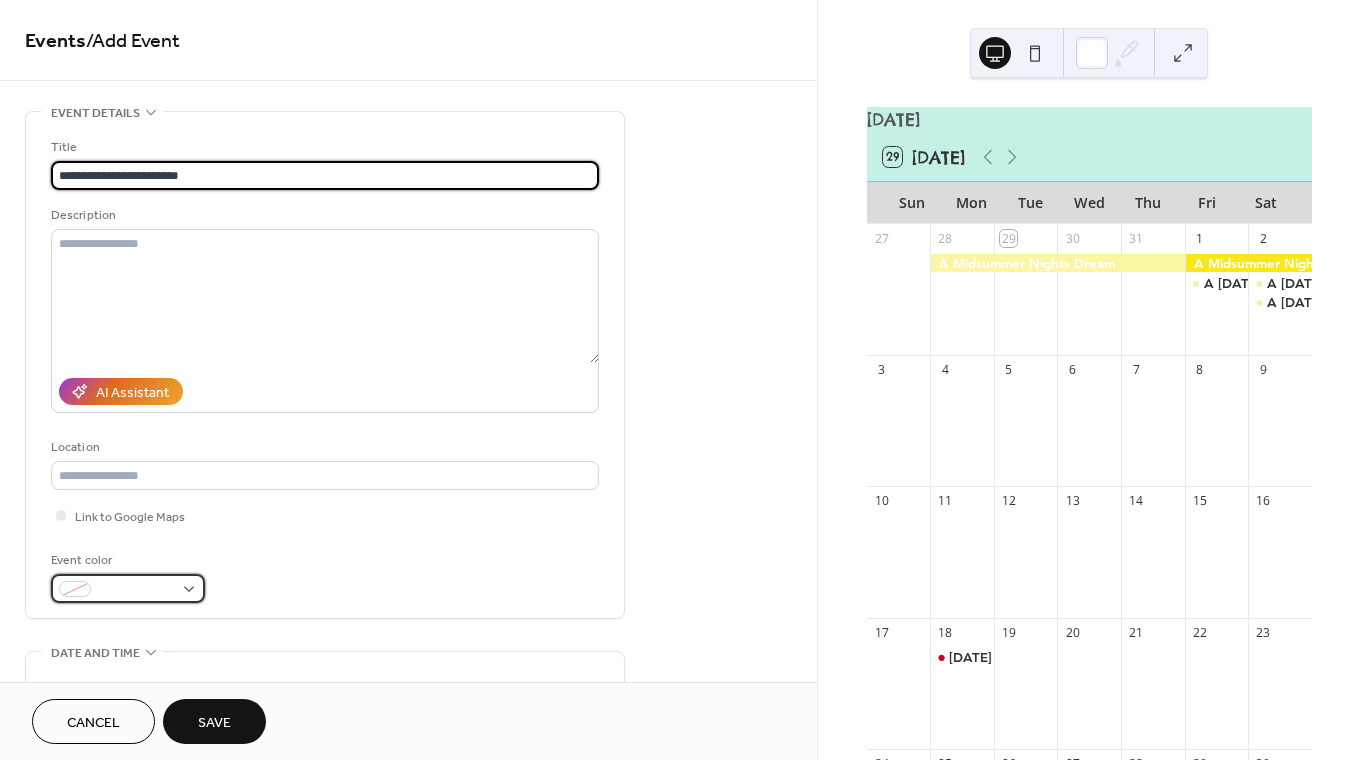 click at bounding box center (136, 590) 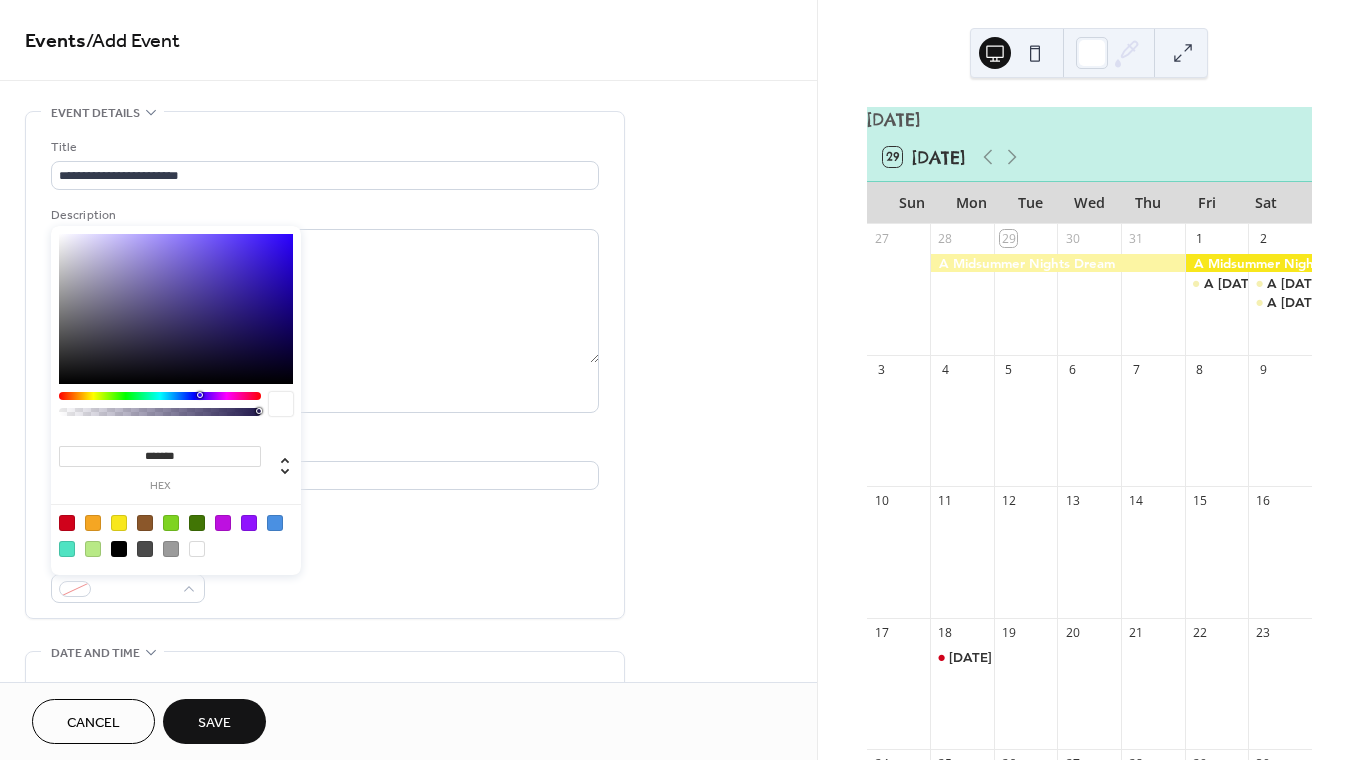 click at bounding box center (93, 523) 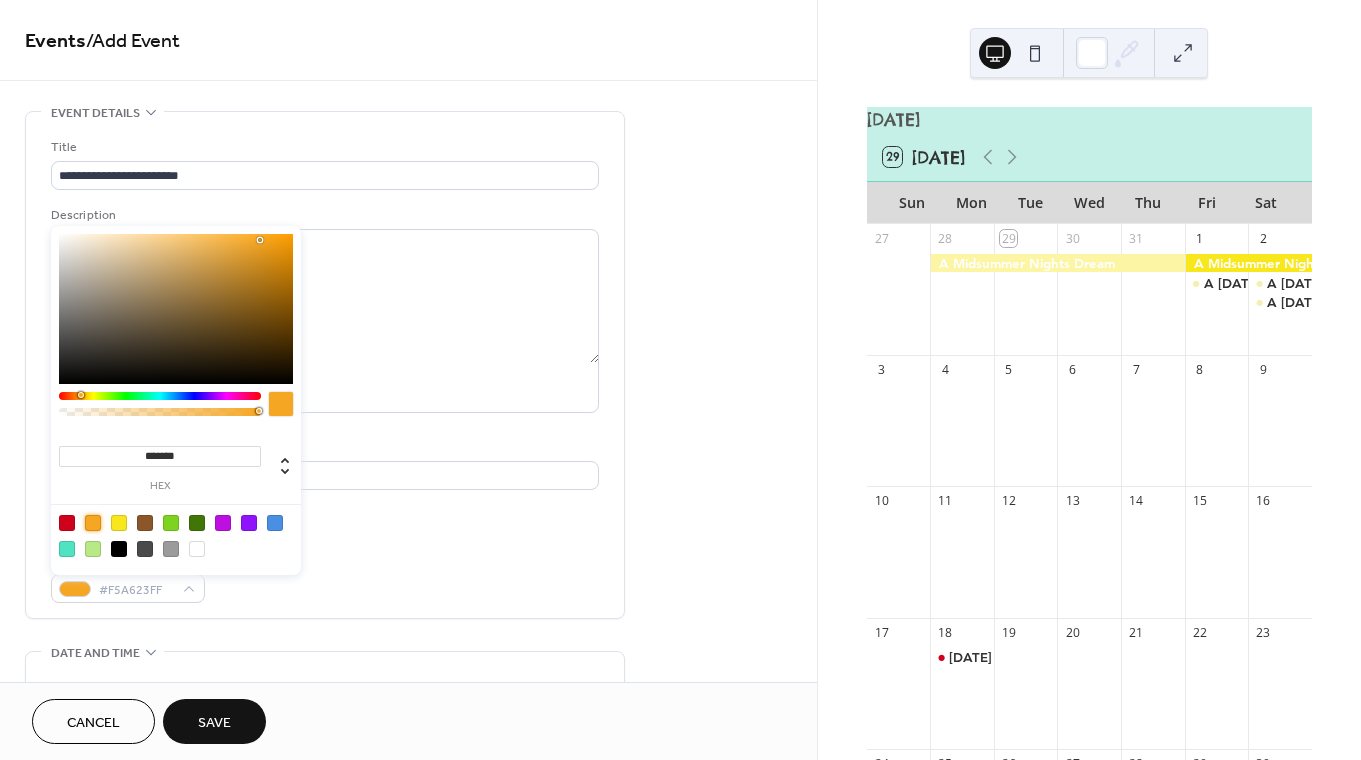 click at bounding box center [67, 523] 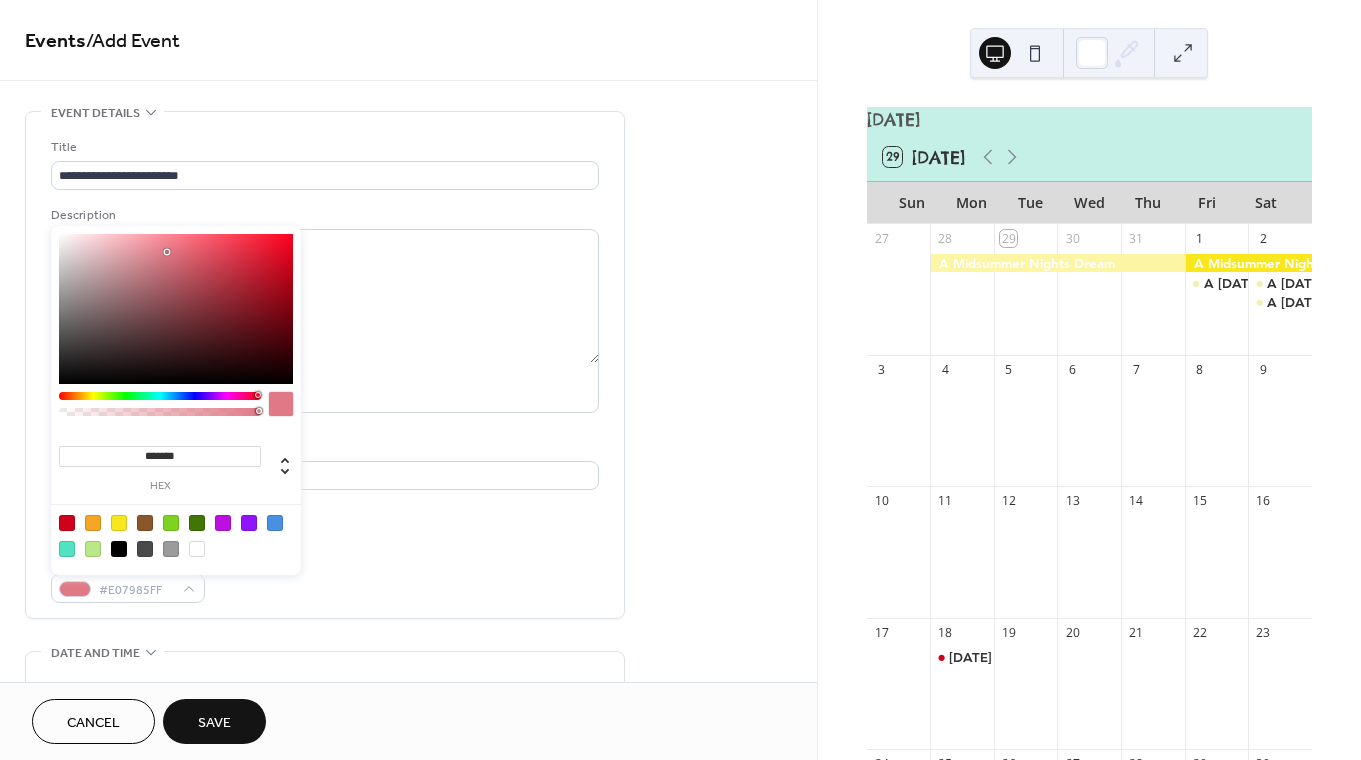 type on "*******" 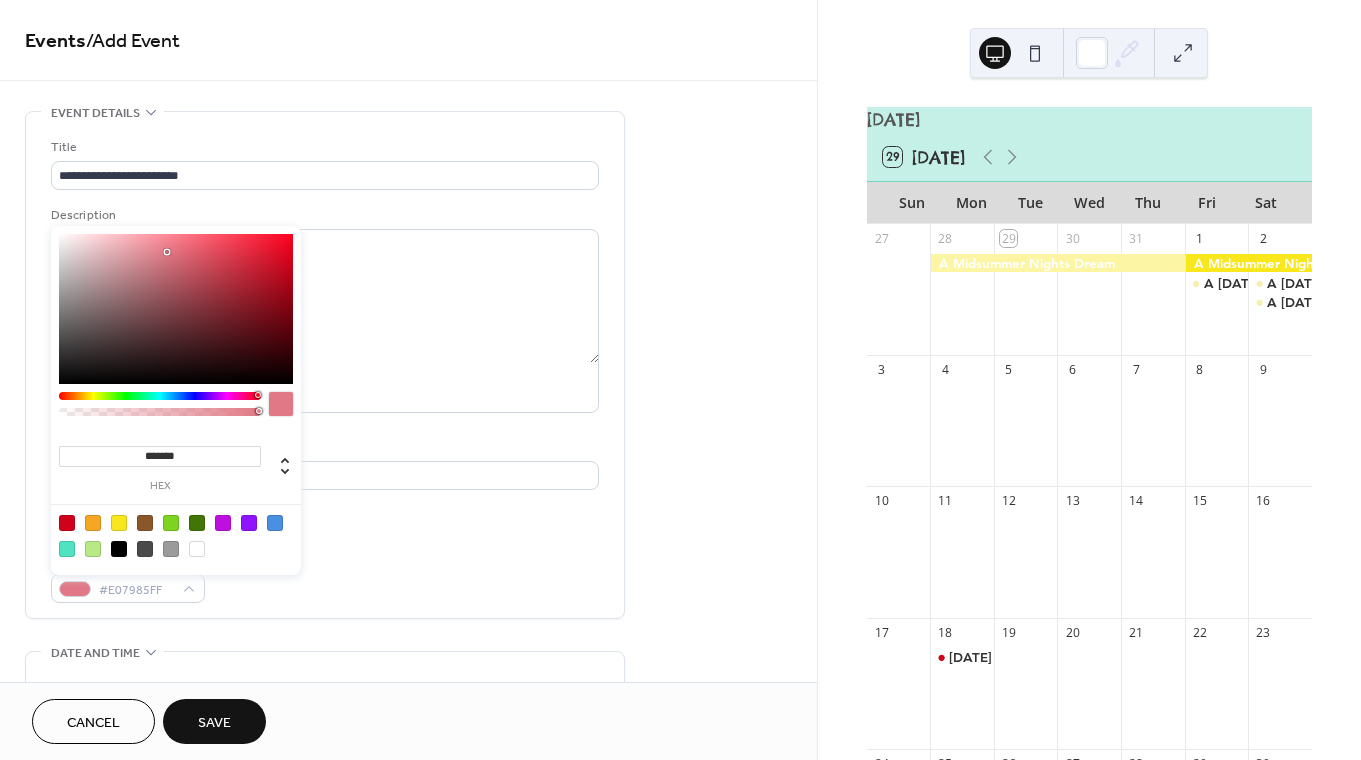drag, startPoint x: 287, startPoint y: 263, endPoint x: 168, endPoint y: 252, distance: 119.507324 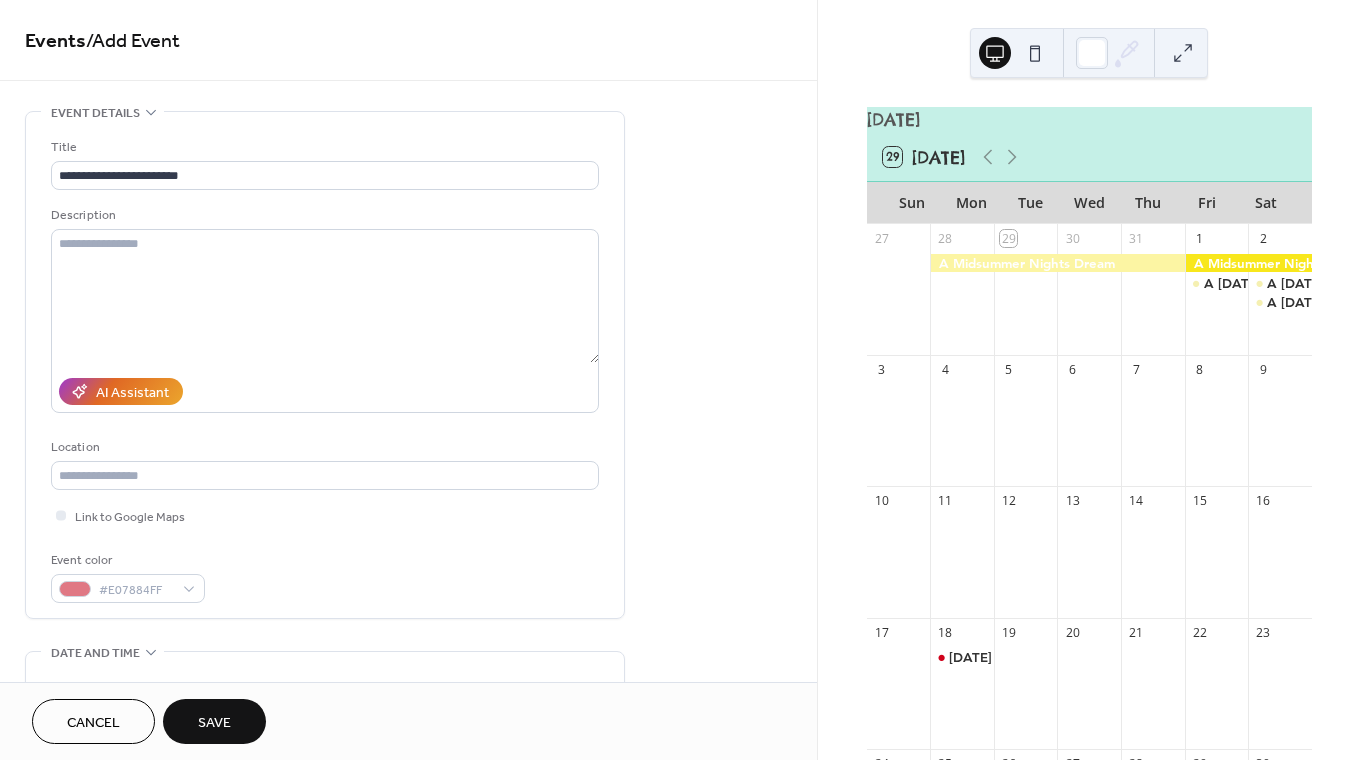 click on "**********" at bounding box center [325, 365] 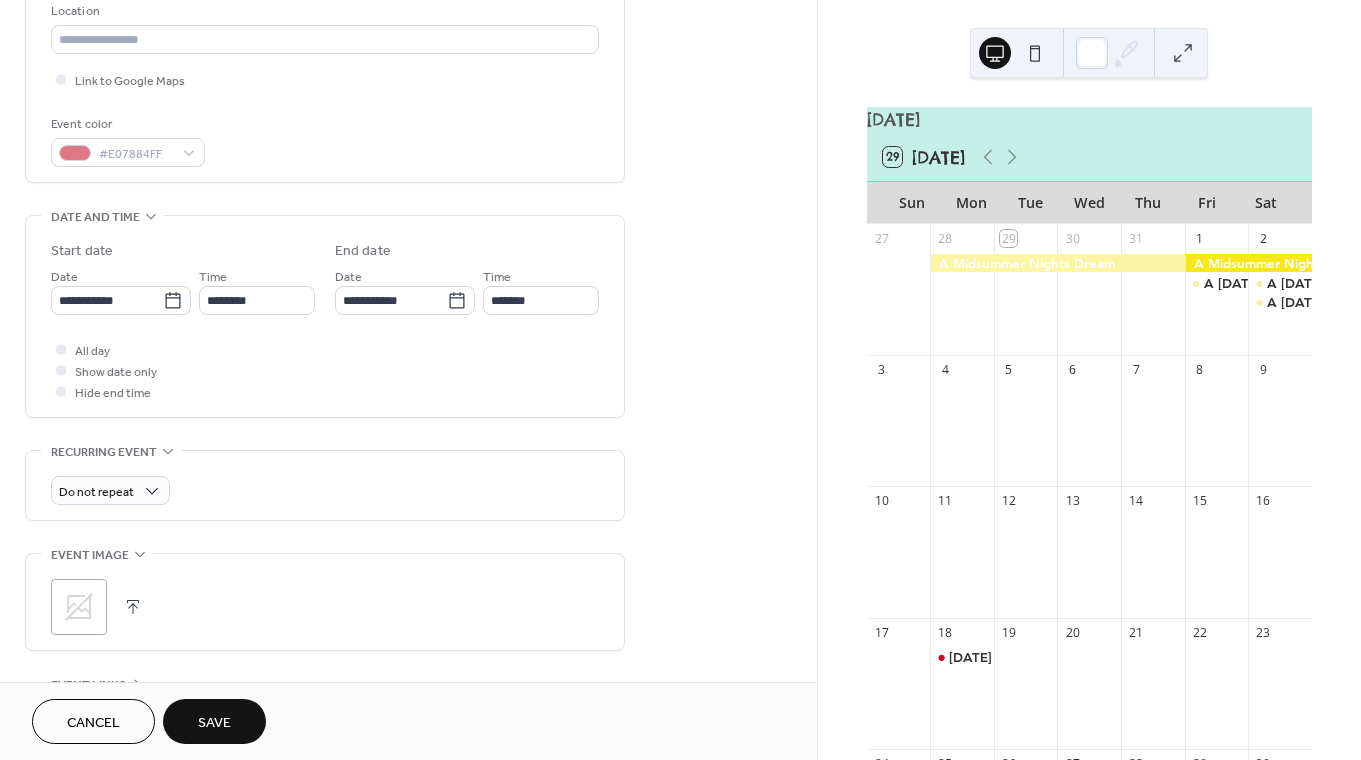 scroll, scrollTop: 454, scrollLeft: 0, axis: vertical 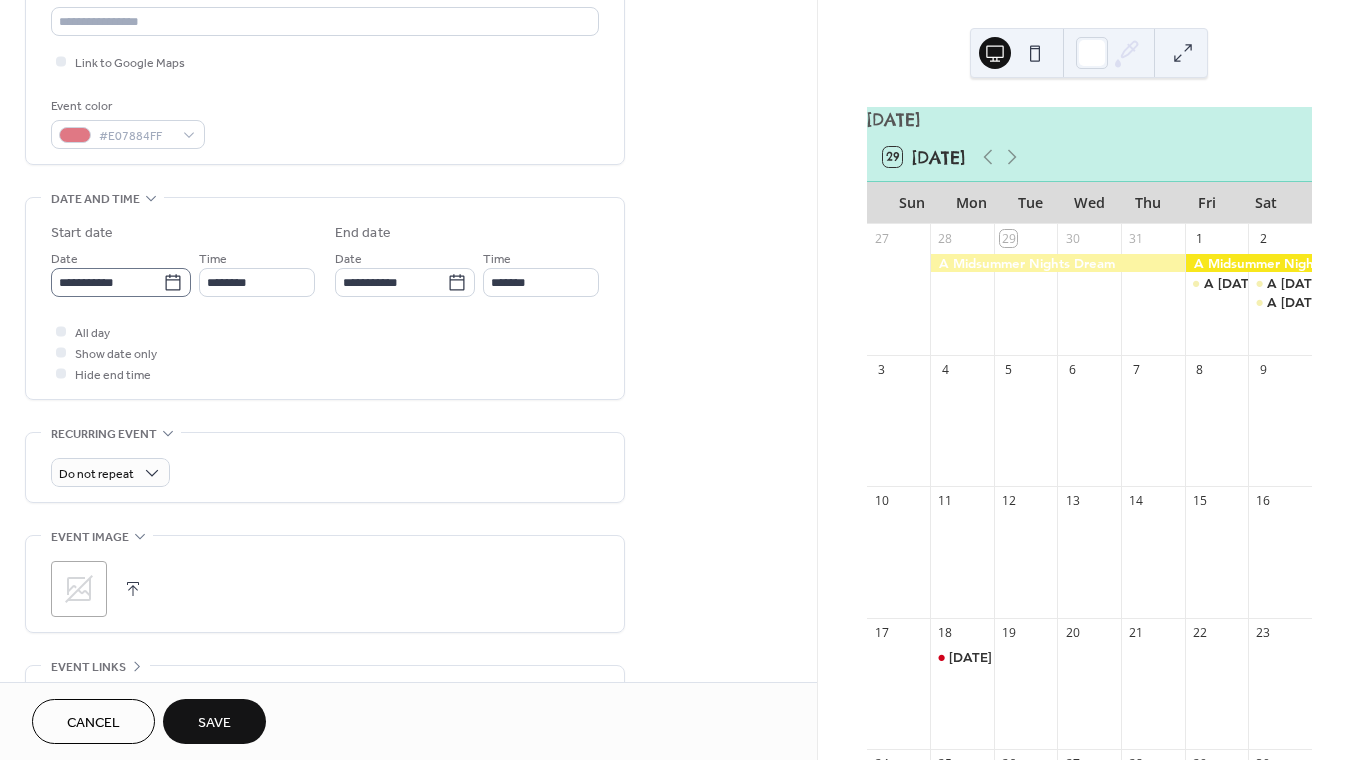 click 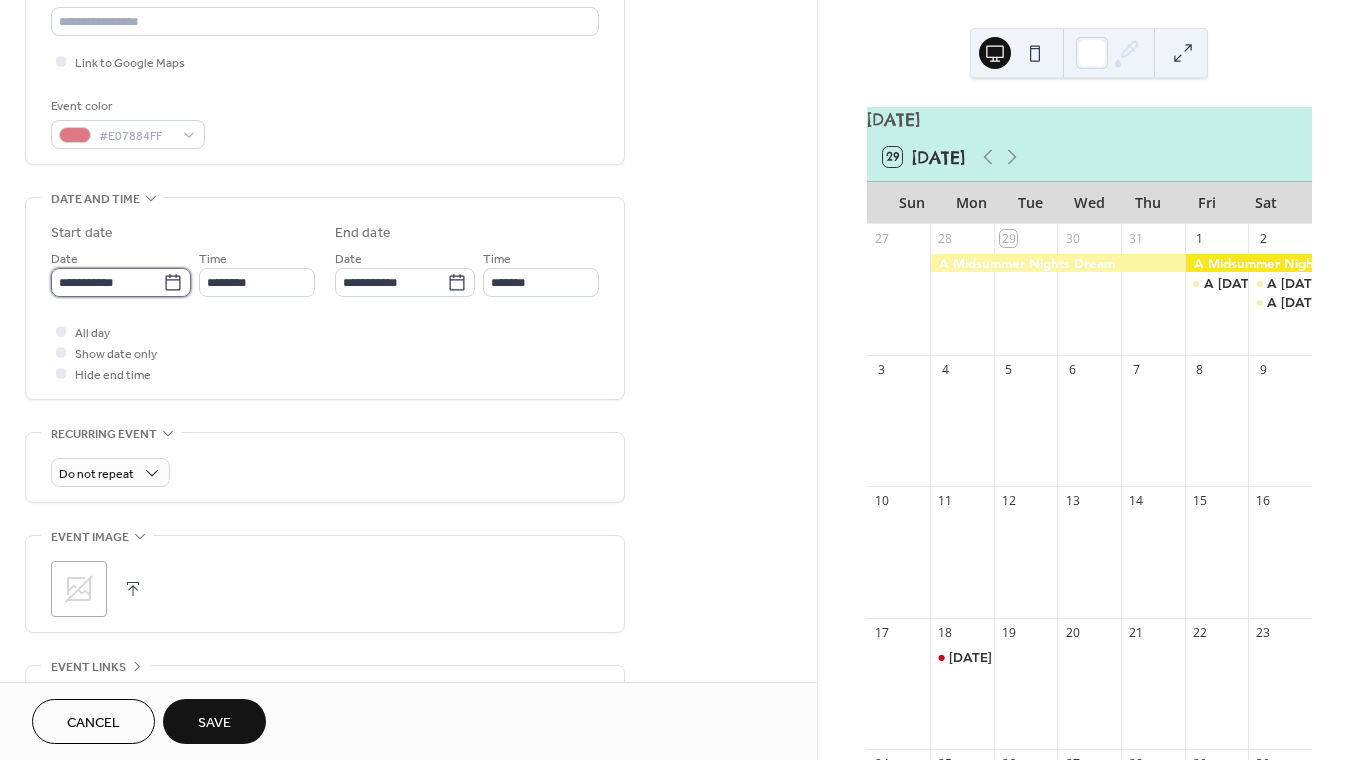 click on "**********" at bounding box center [107, 282] 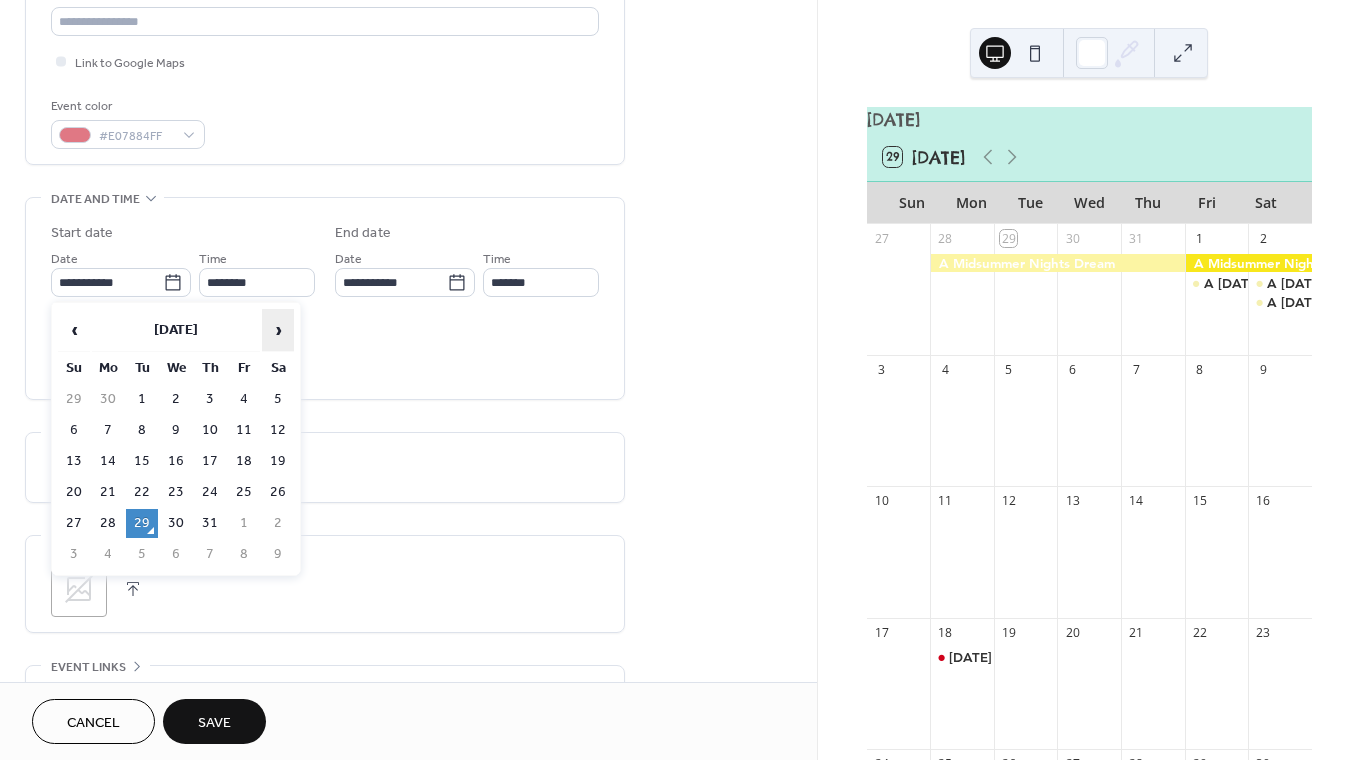 click on "›" at bounding box center (278, 330) 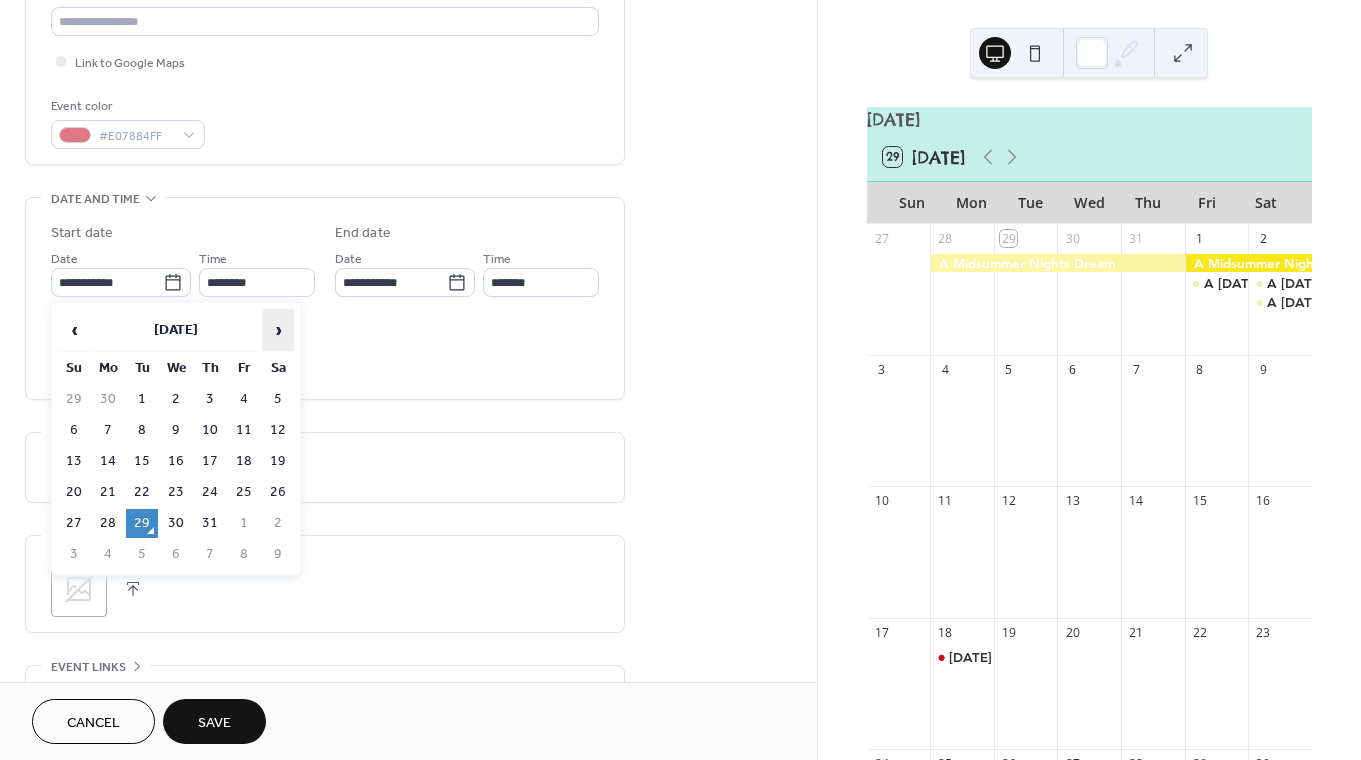 click on "›" at bounding box center [278, 330] 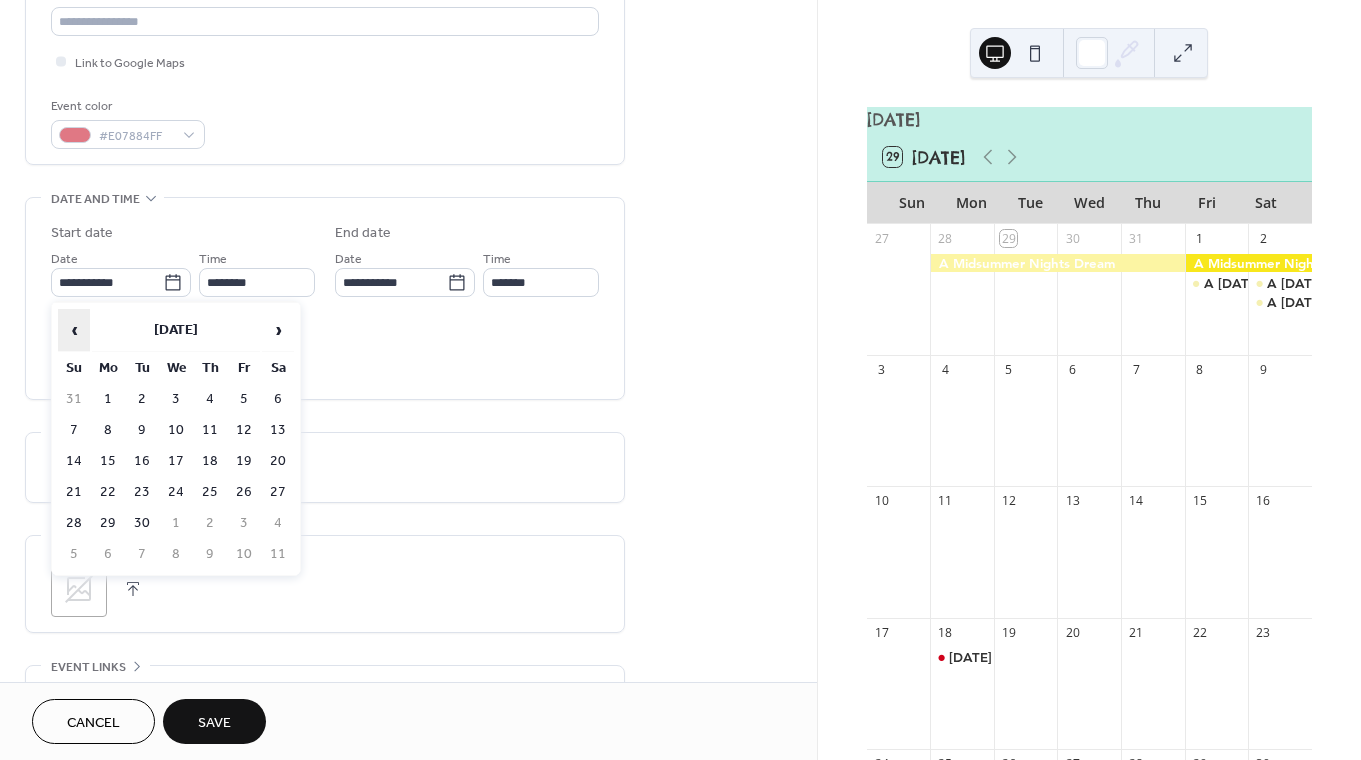 click on "‹" at bounding box center [74, 330] 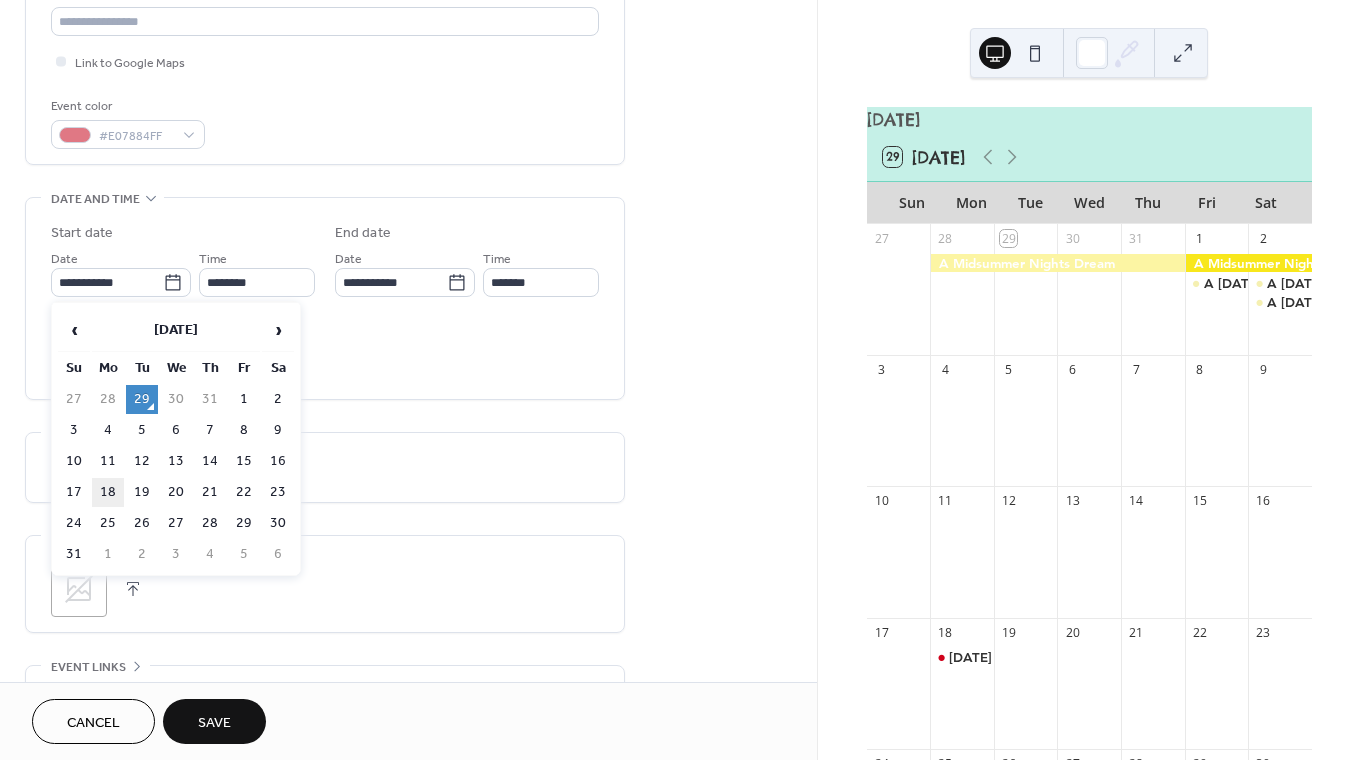 click on "18" at bounding box center [108, 492] 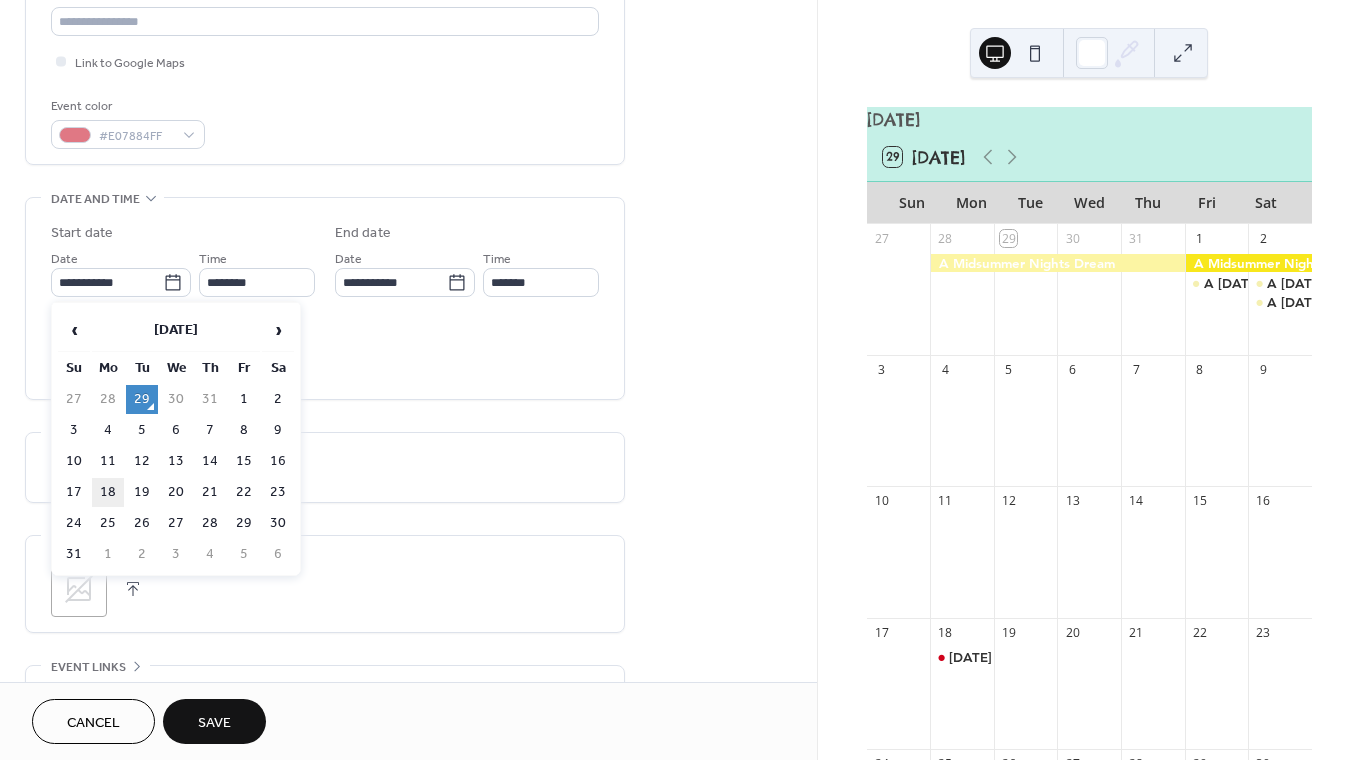 type on "**********" 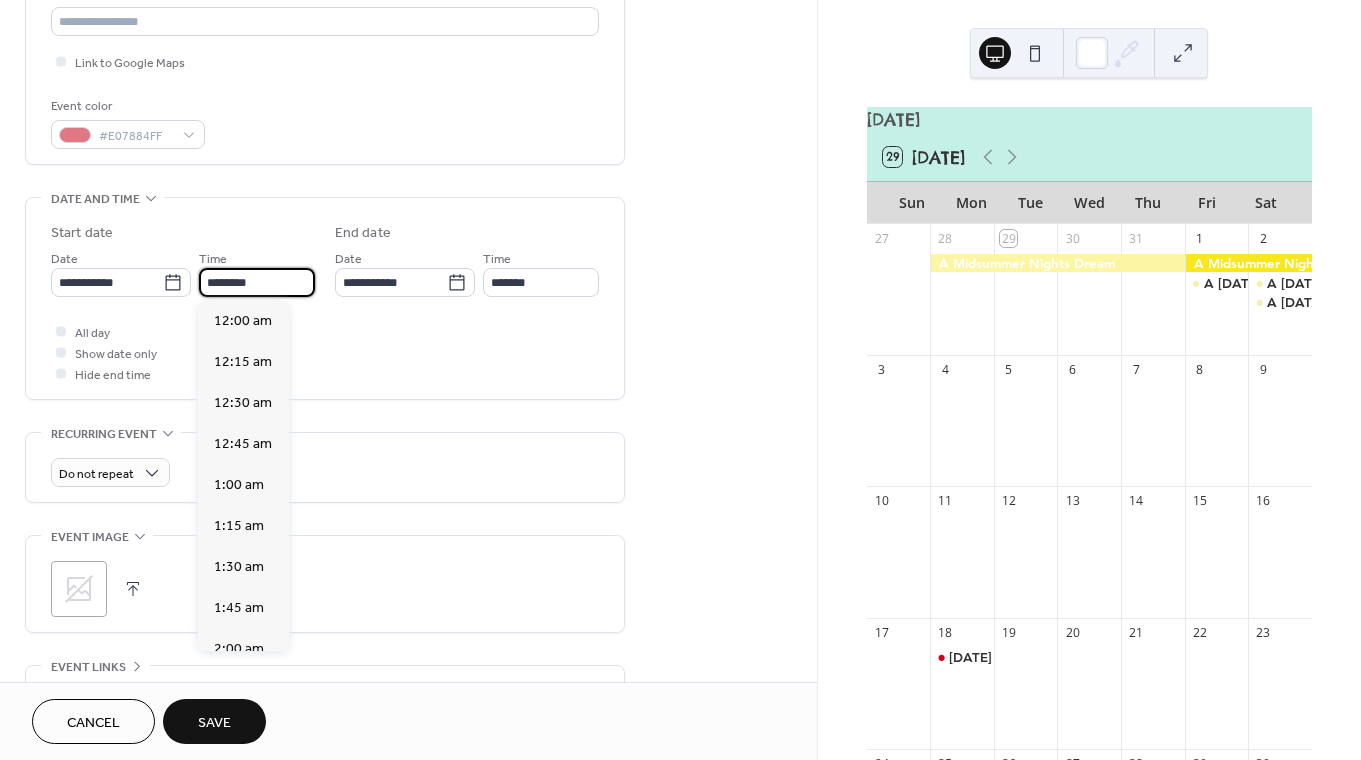 click on "********" at bounding box center (257, 282) 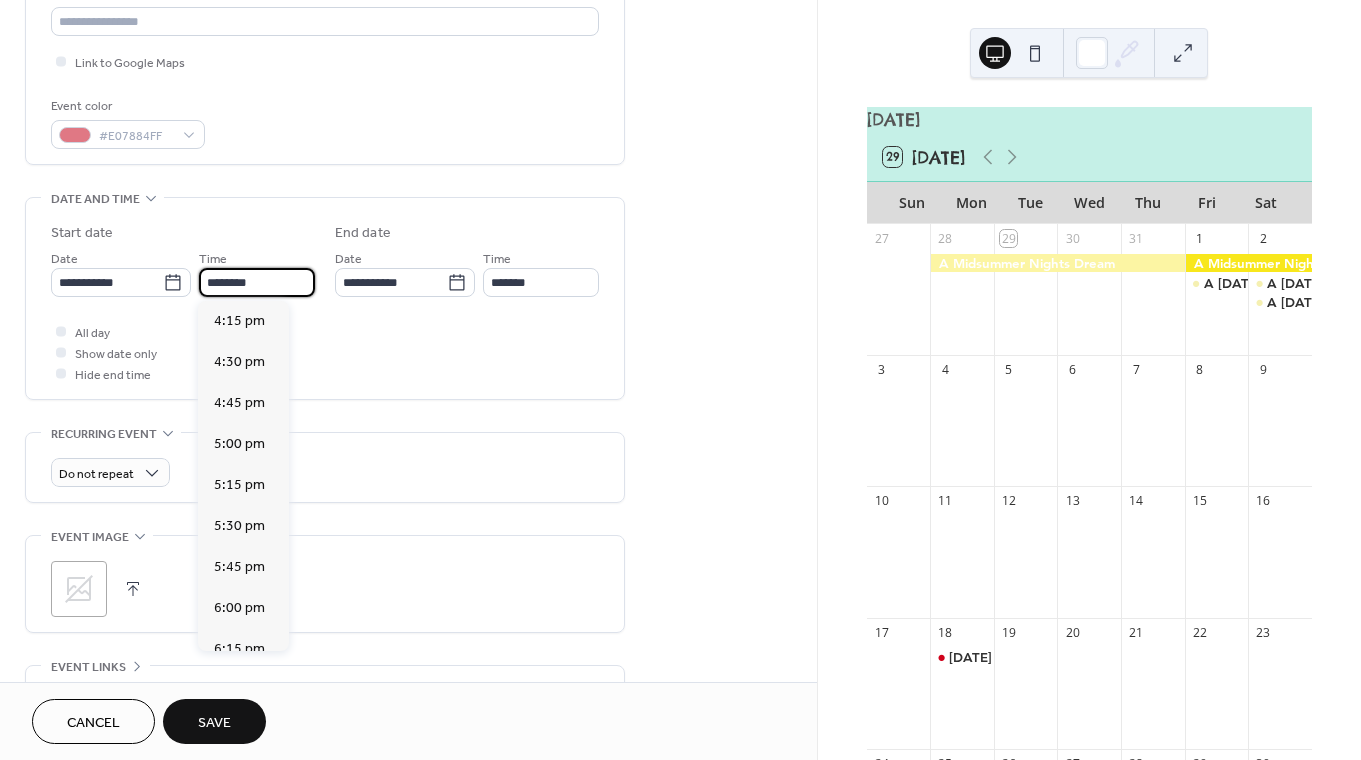 scroll, scrollTop: 2667, scrollLeft: 0, axis: vertical 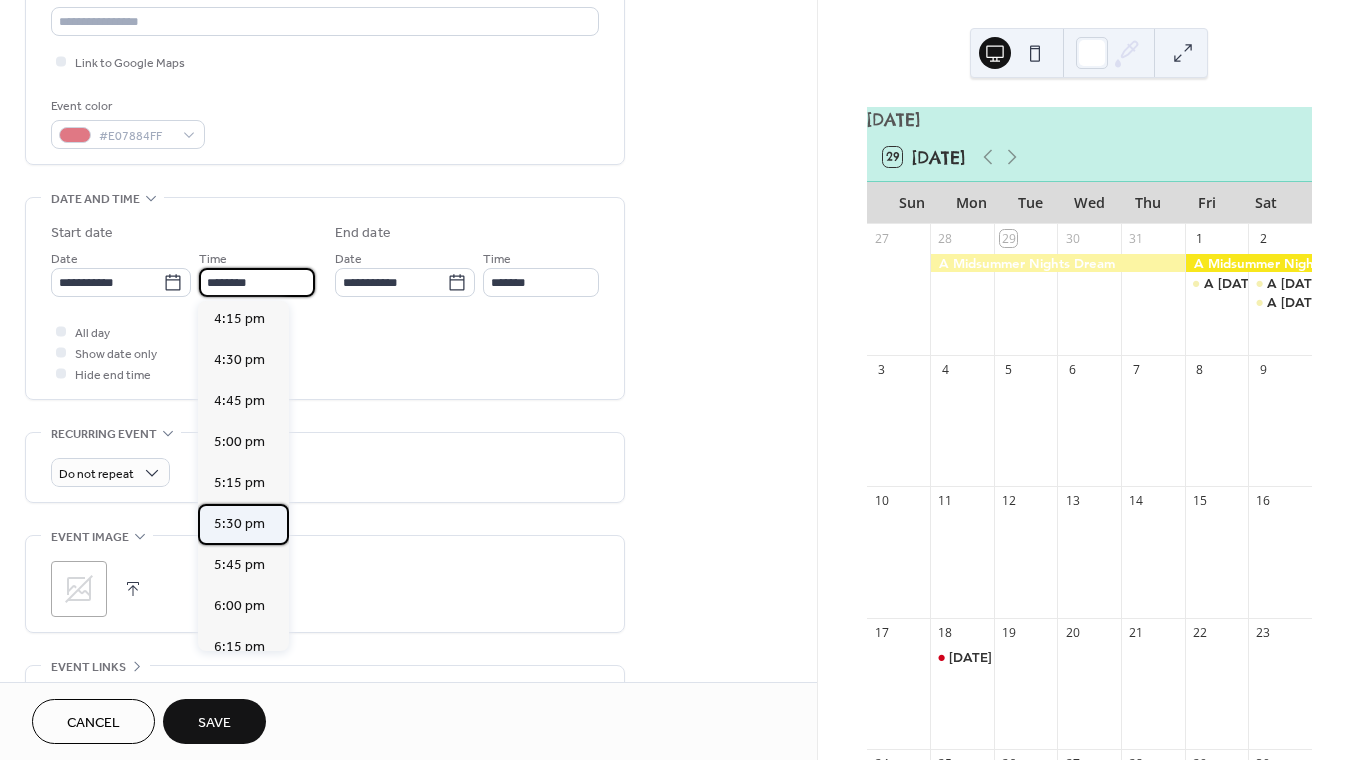 click on "5:30 pm" at bounding box center [239, 524] 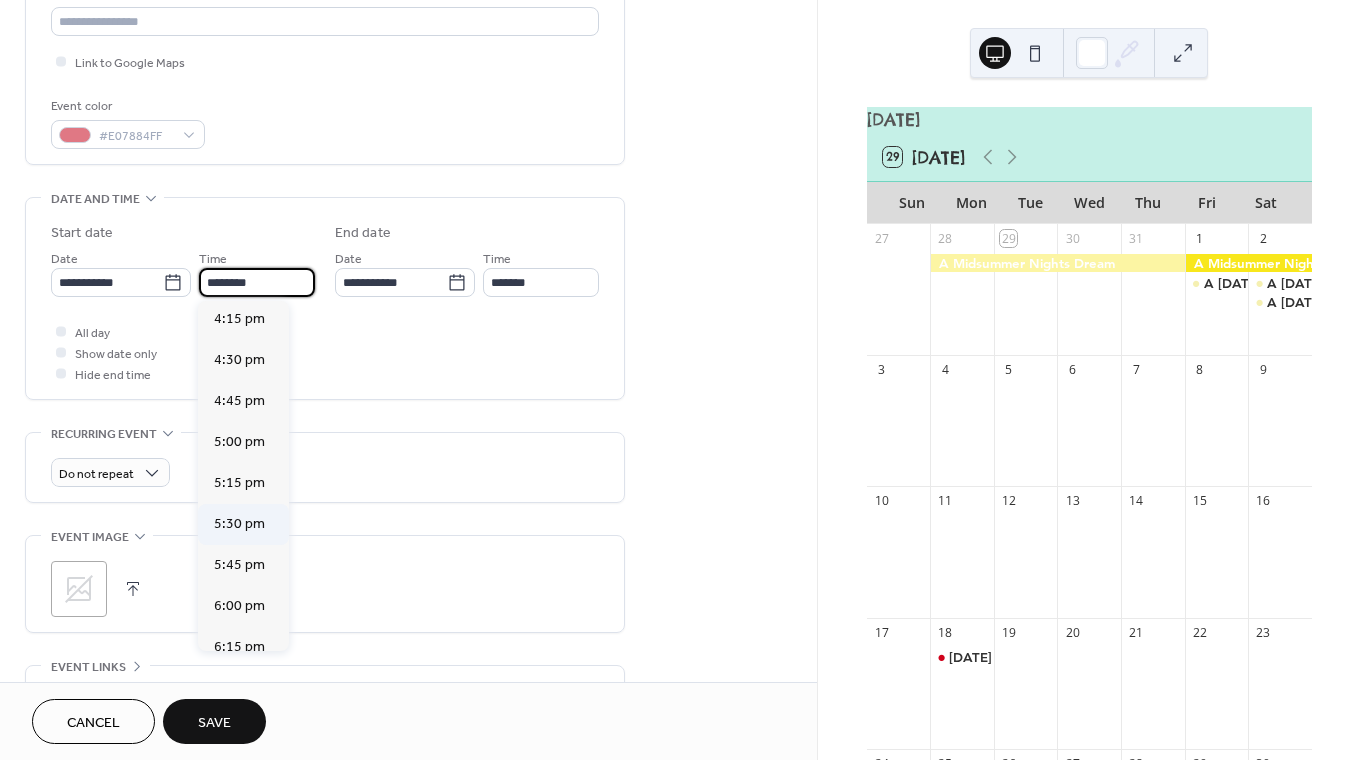 type on "*******" 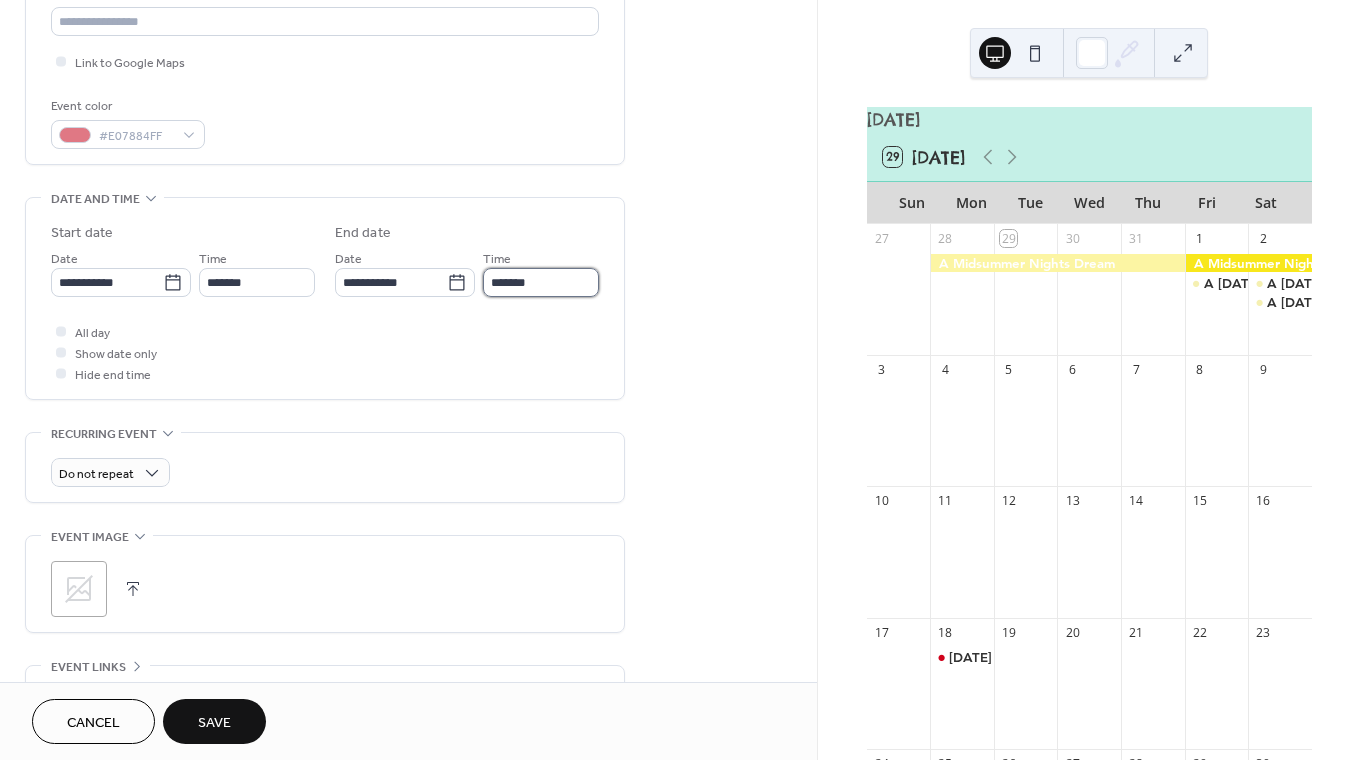 click on "*******" at bounding box center [541, 282] 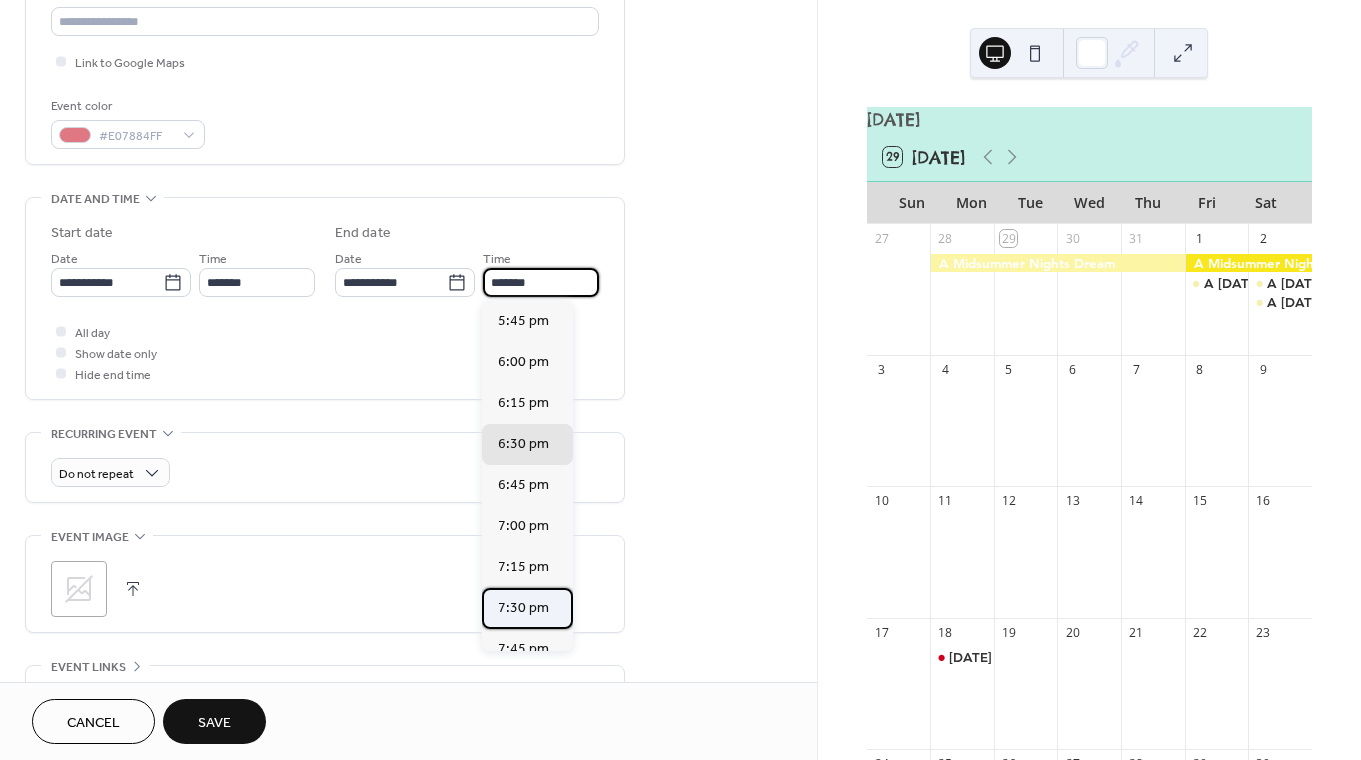 click on "7:30 pm" at bounding box center [523, 608] 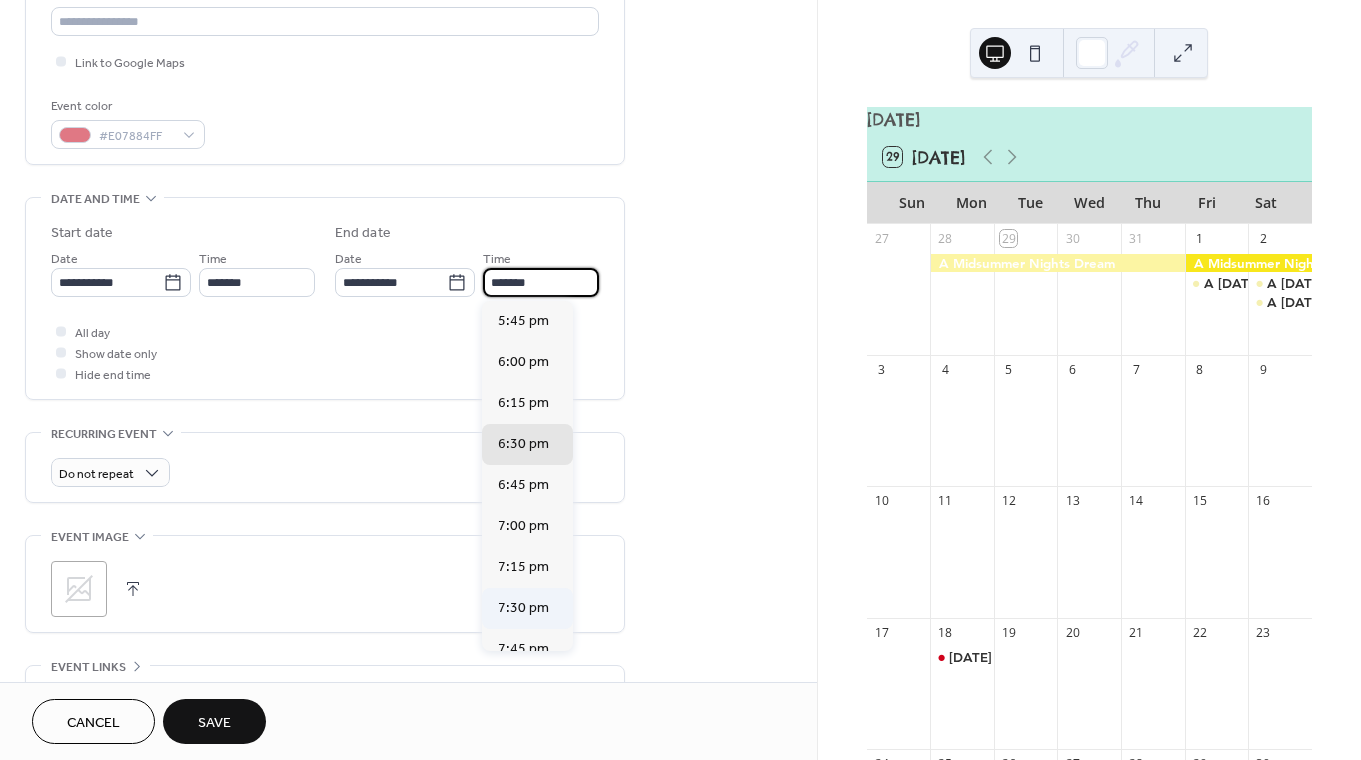 type on "*******" 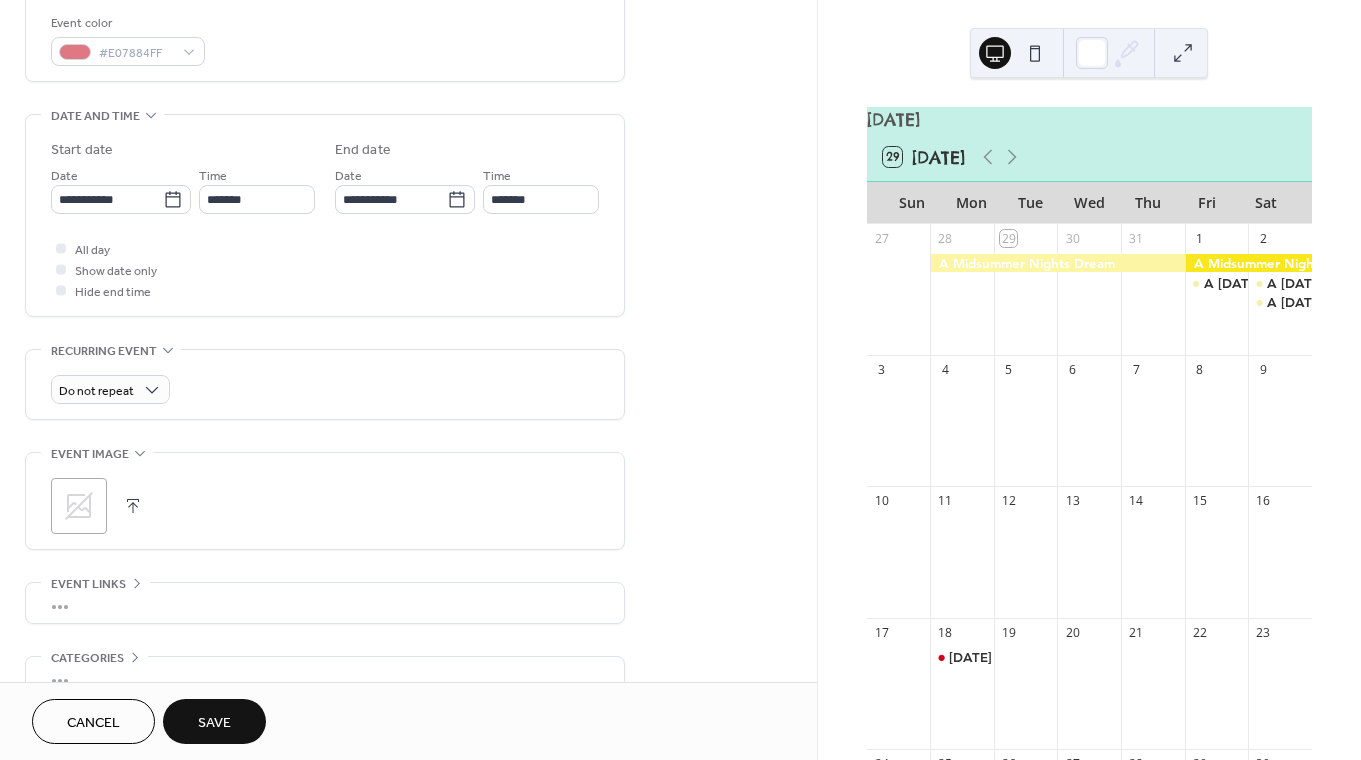 scroll, scrollTop: 565, scrollLeft: 0, axis: vertical 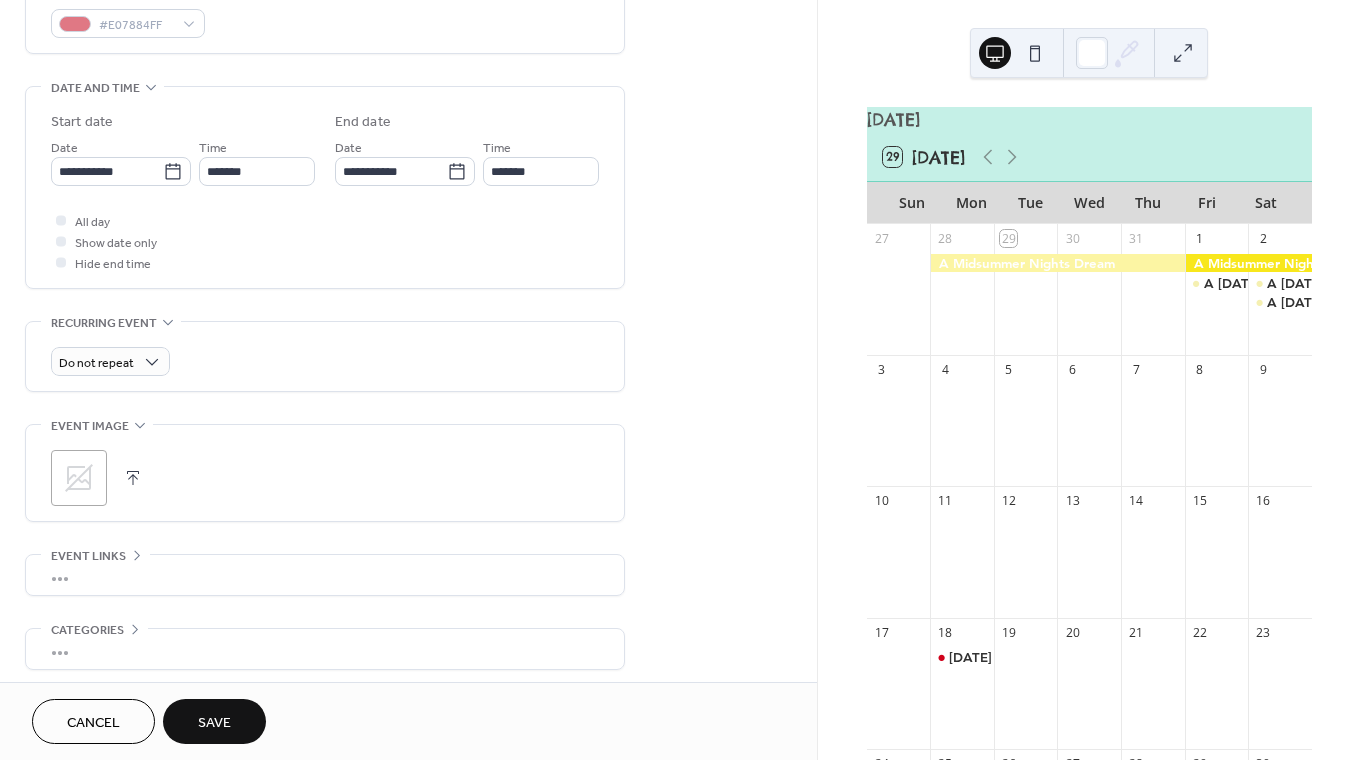 click on "Save" at bounding box center [214, 723] 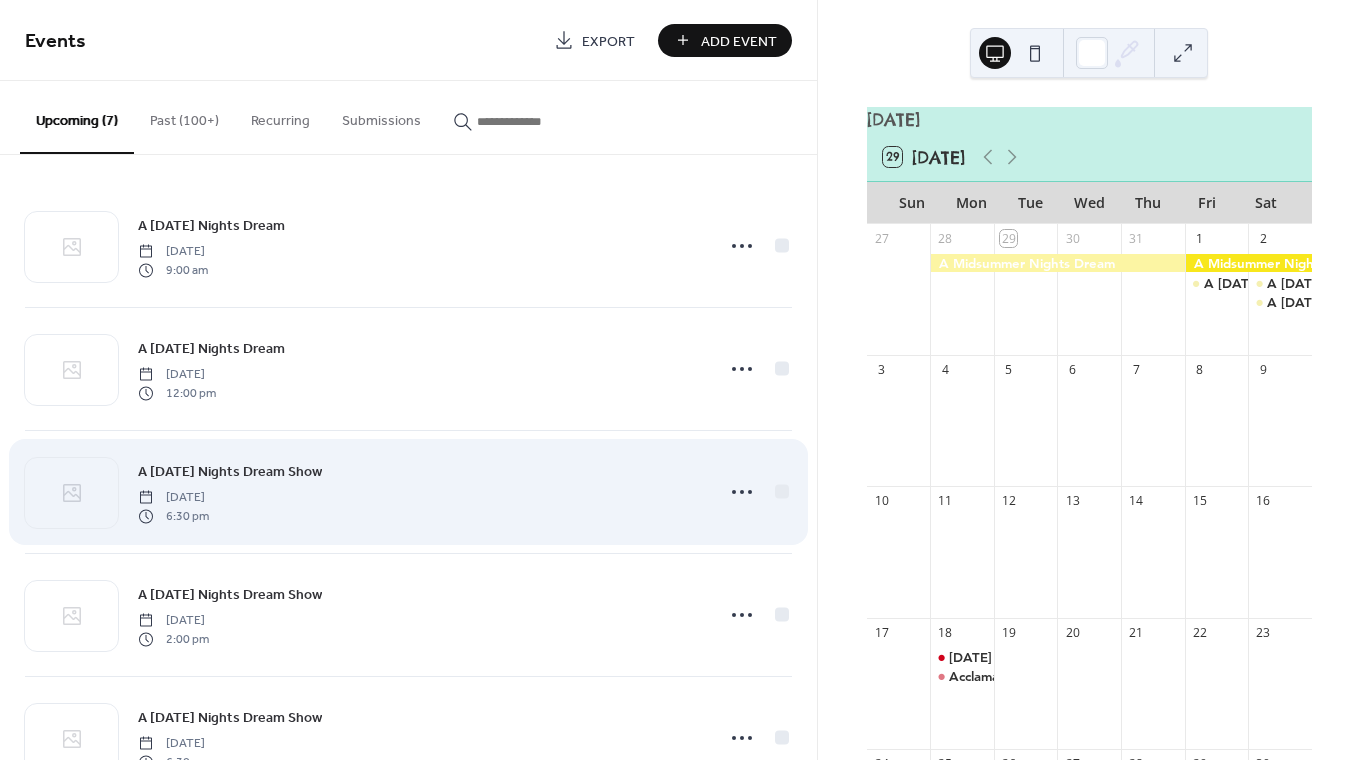 scroll, scrollTop: 315, scrollLeft: 0, axis: vertical 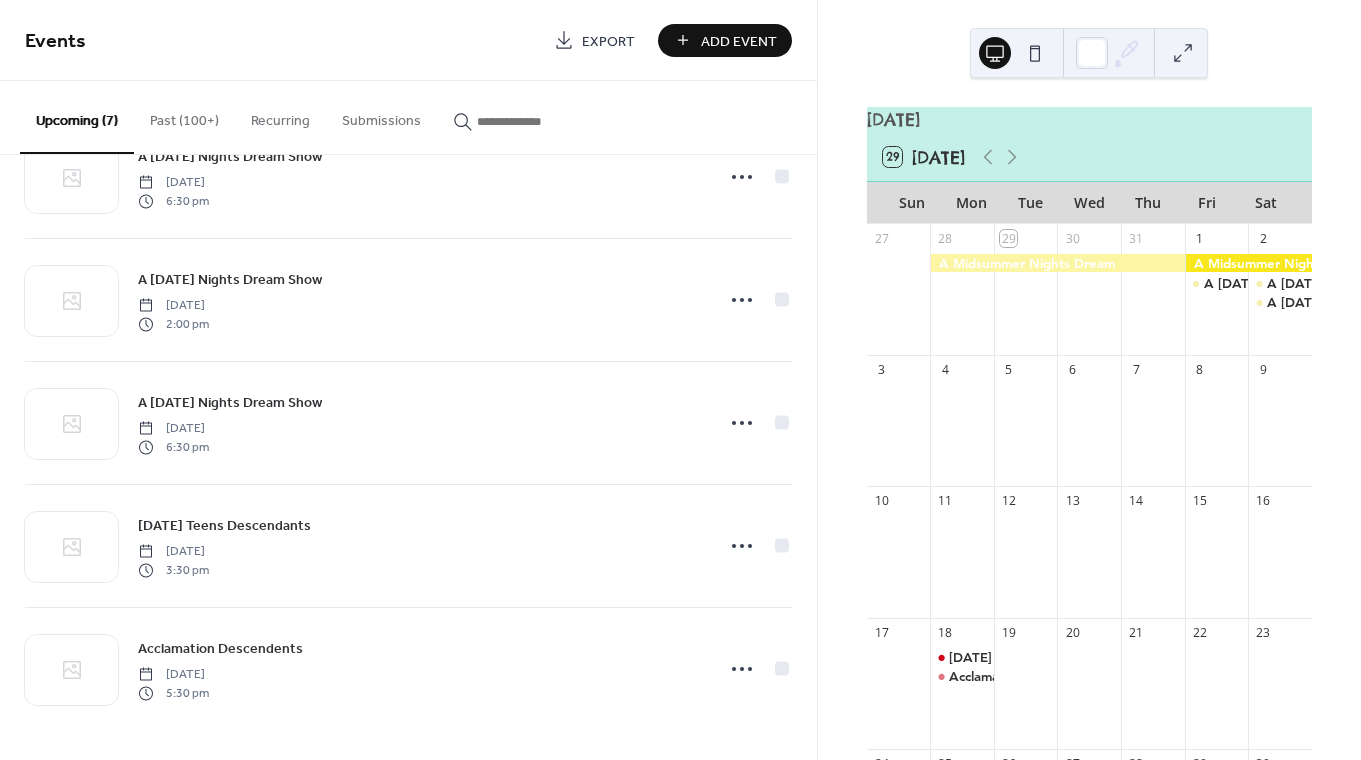 click on "Add Event" at bounding box center [739, 41] 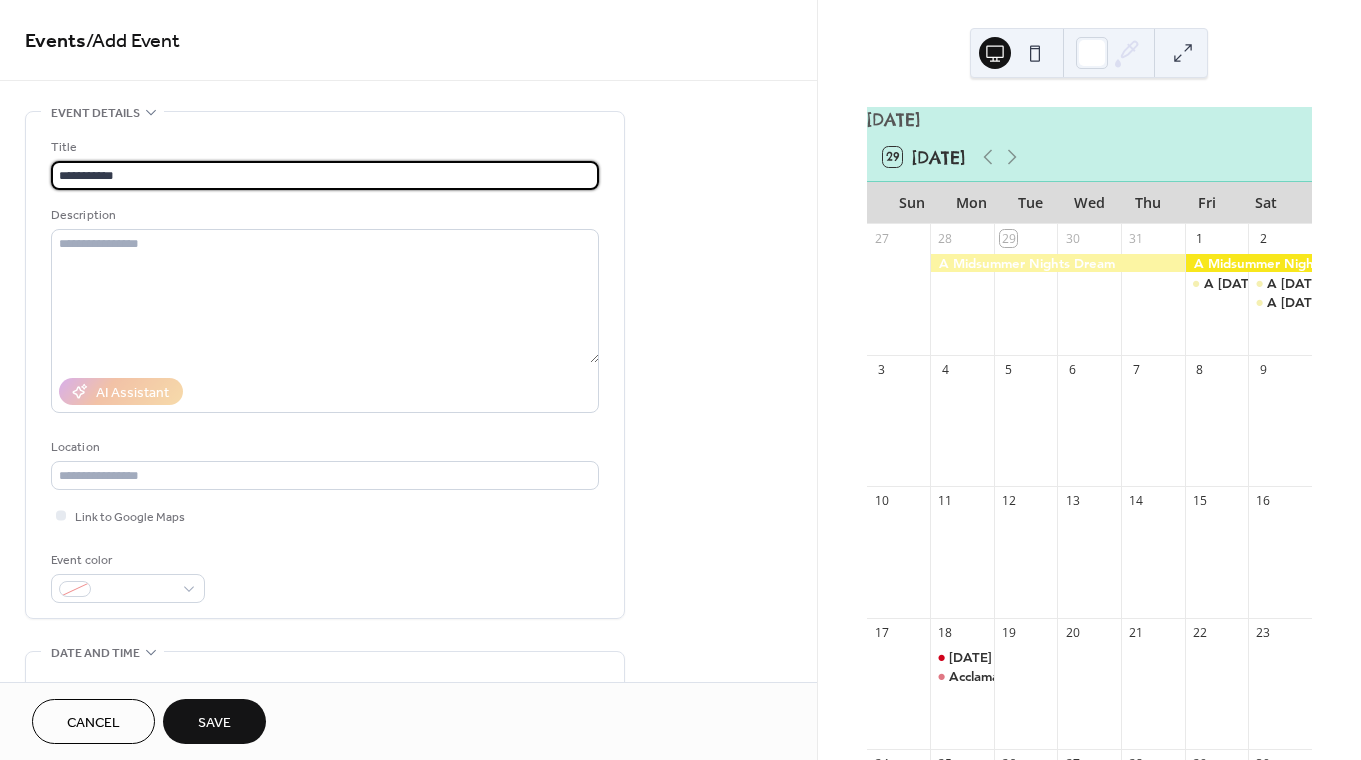 click on "**********" at bounding box center (325, 175) 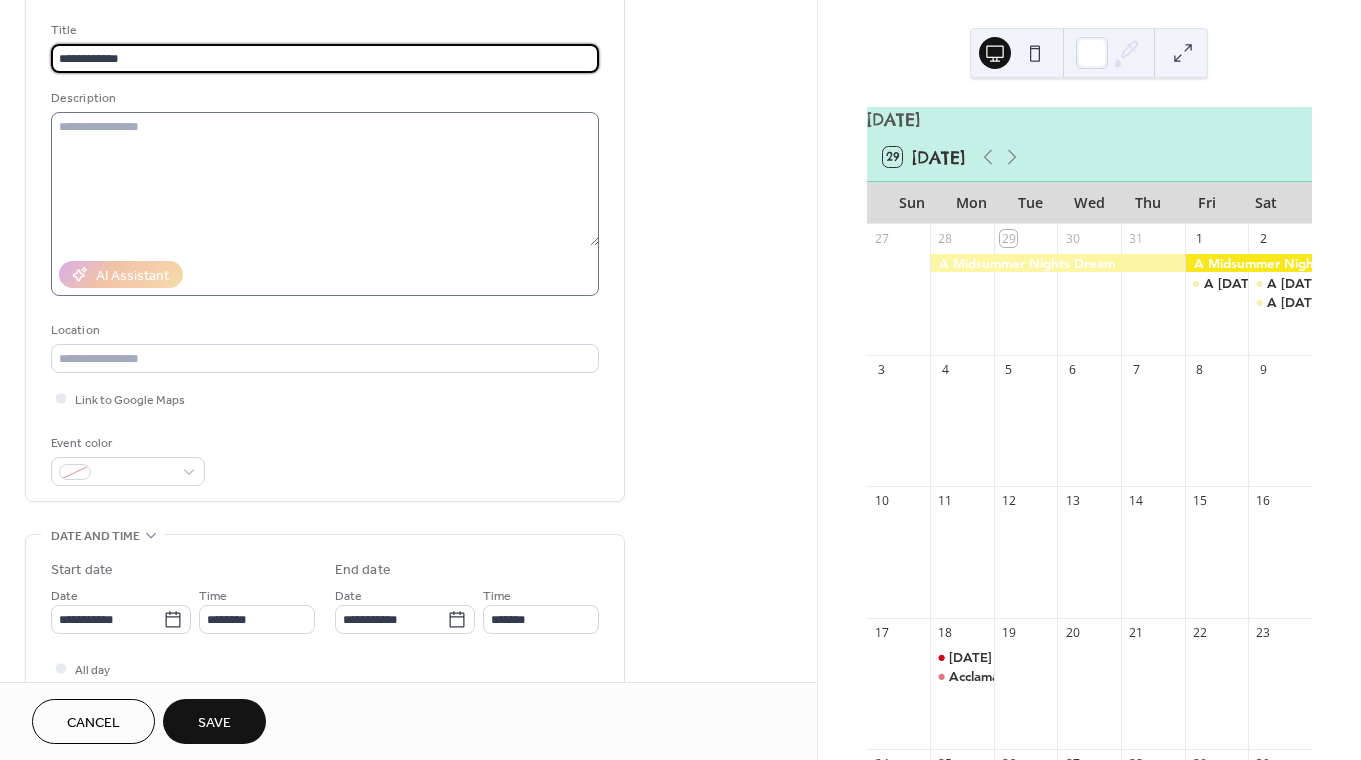 scroll, scrollTop: 160, scrollLeft: 0, axis: vertical 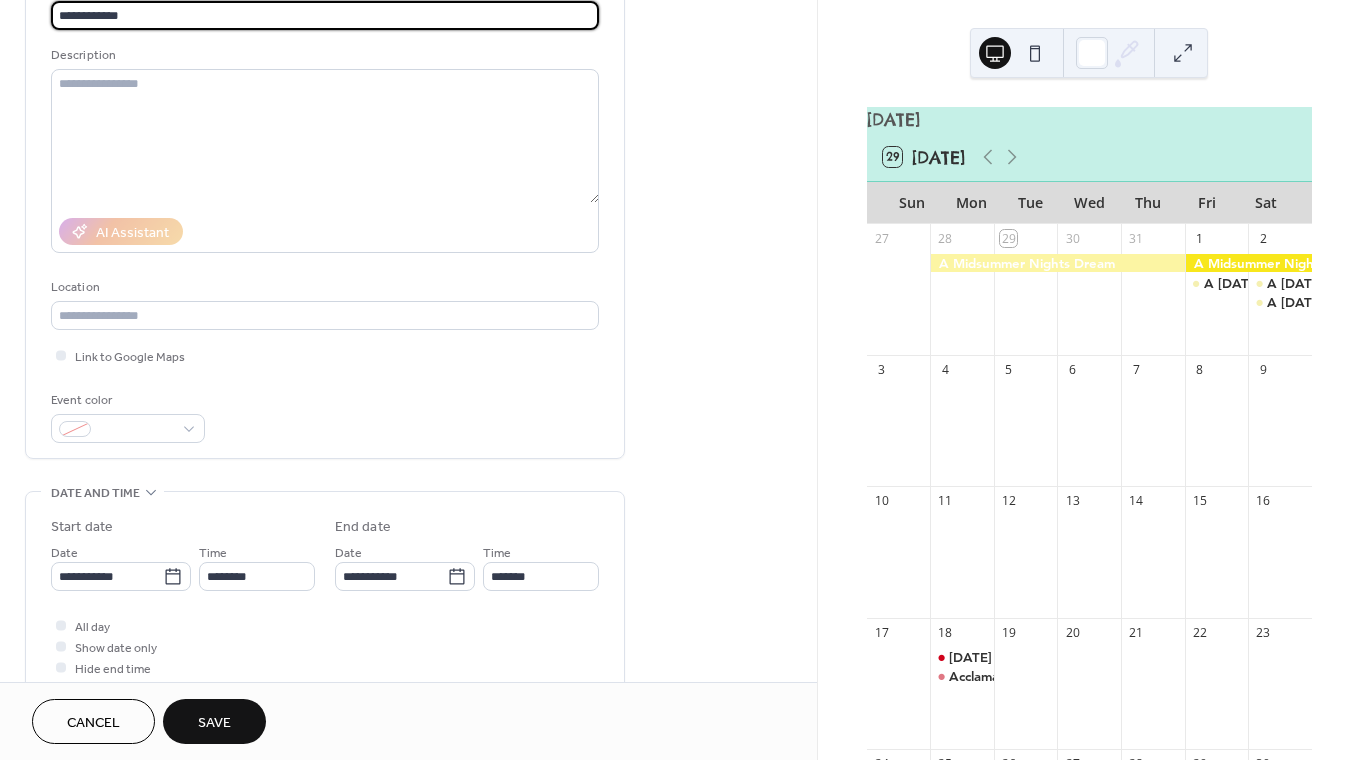 type on "**********" 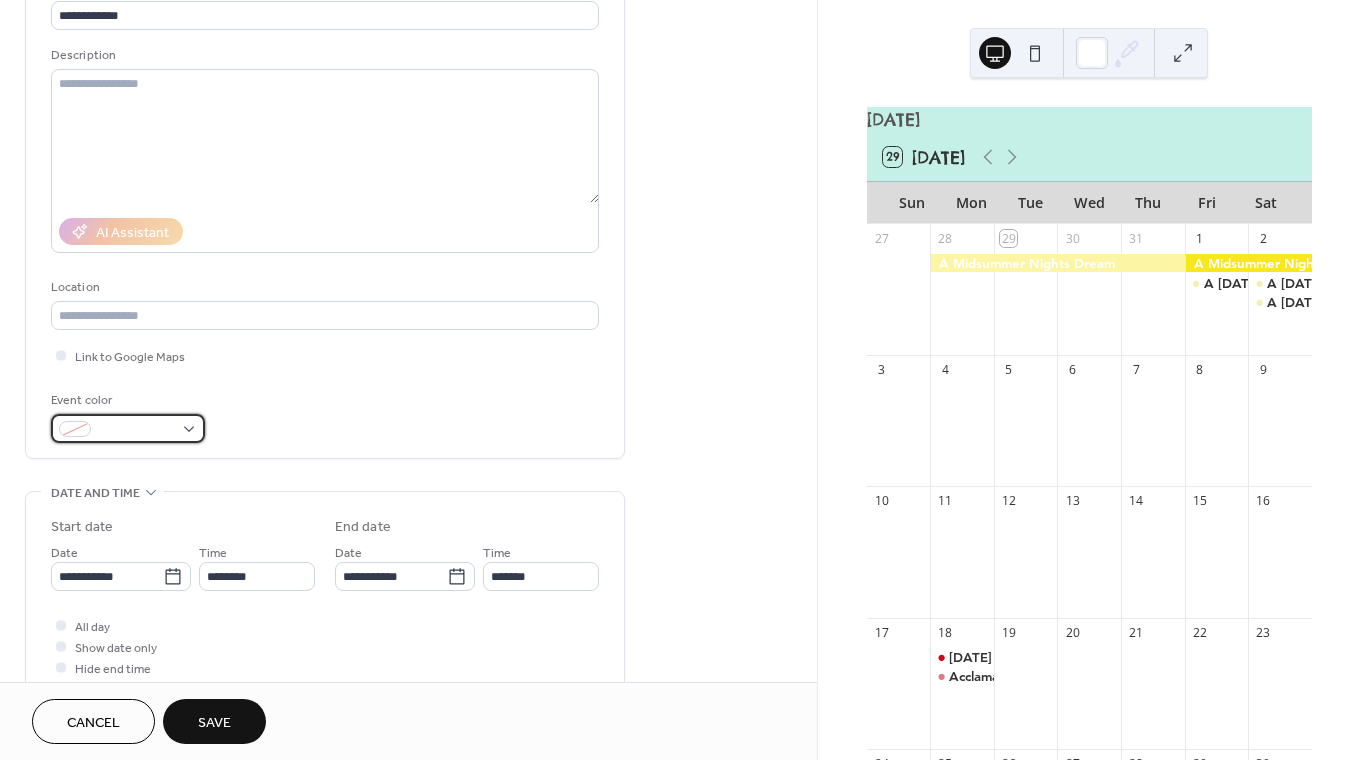click at bounding box center (136, 430) 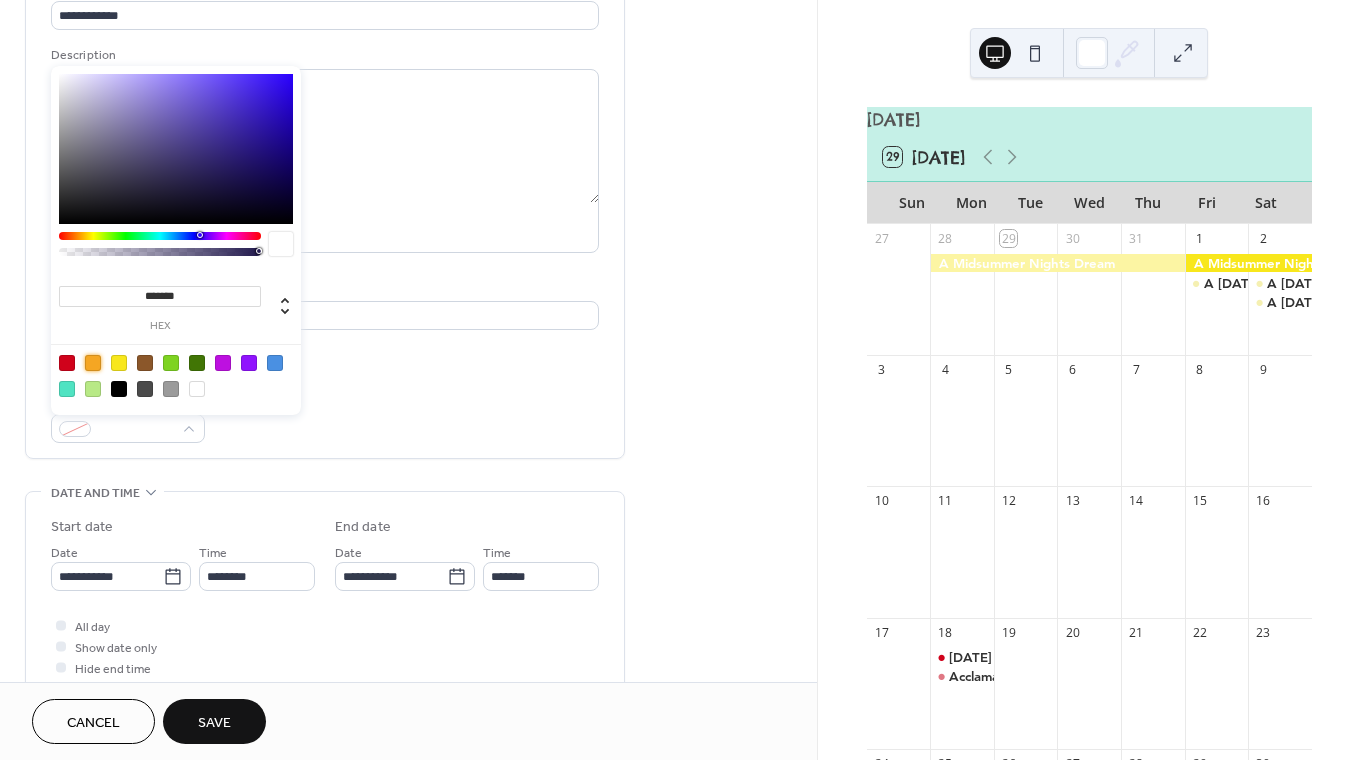 click at bounding box center (93, 363) 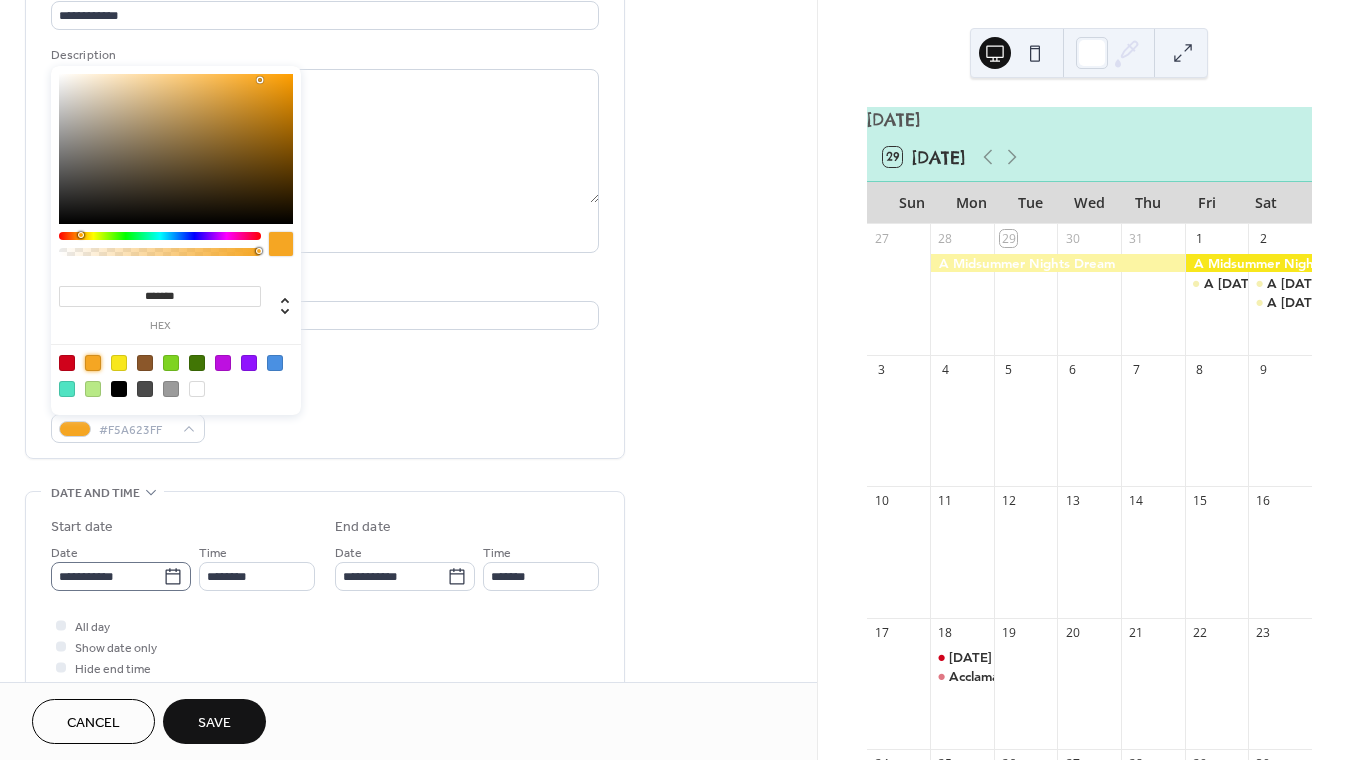 click 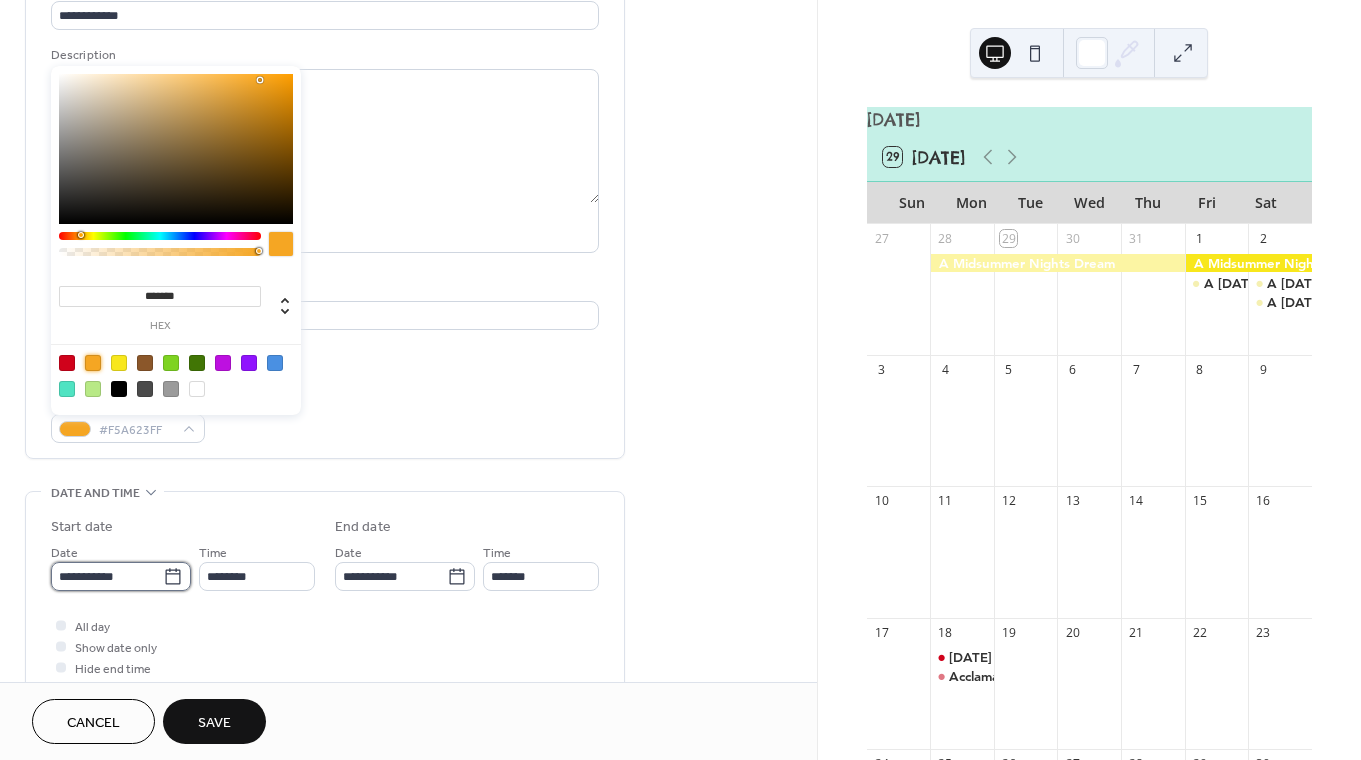 click on "**********" at bounding box center [107, 576] 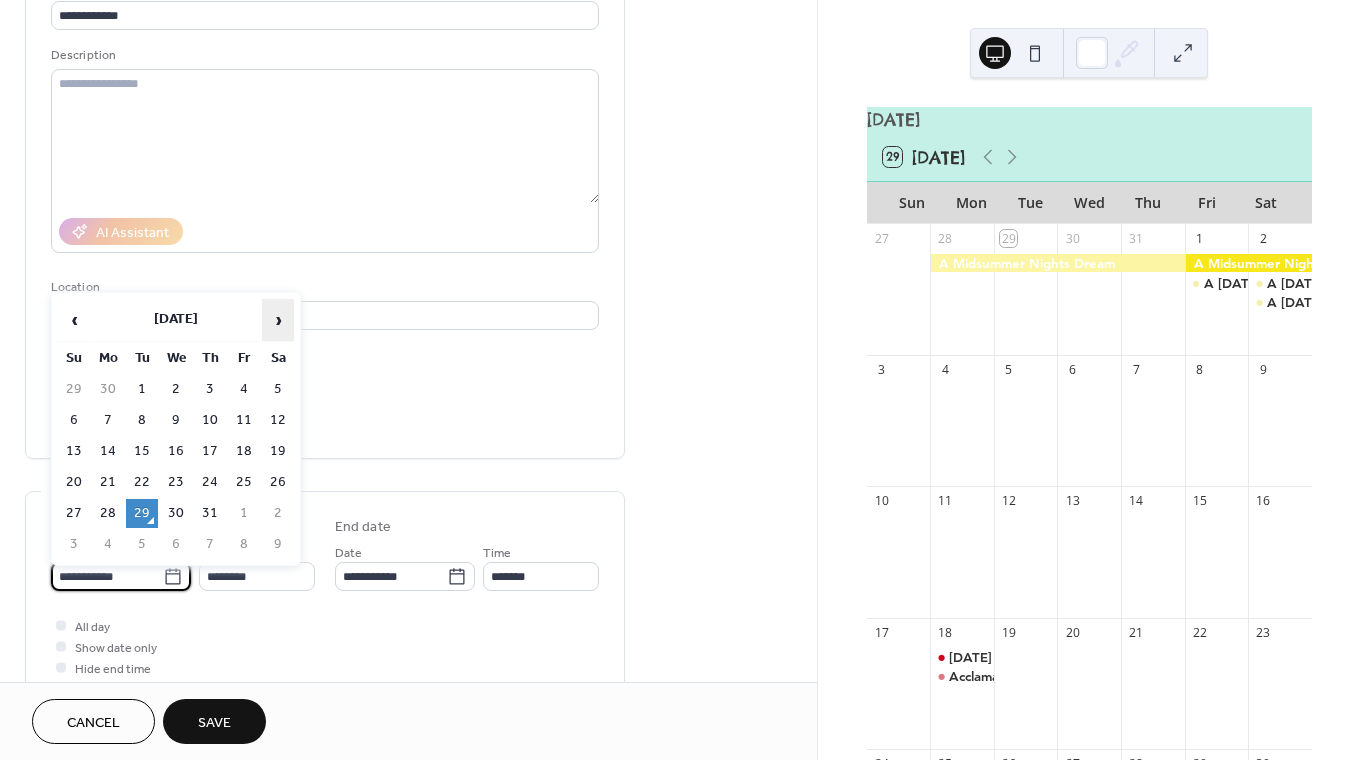 click on "›" at bounding box center (278, 320) 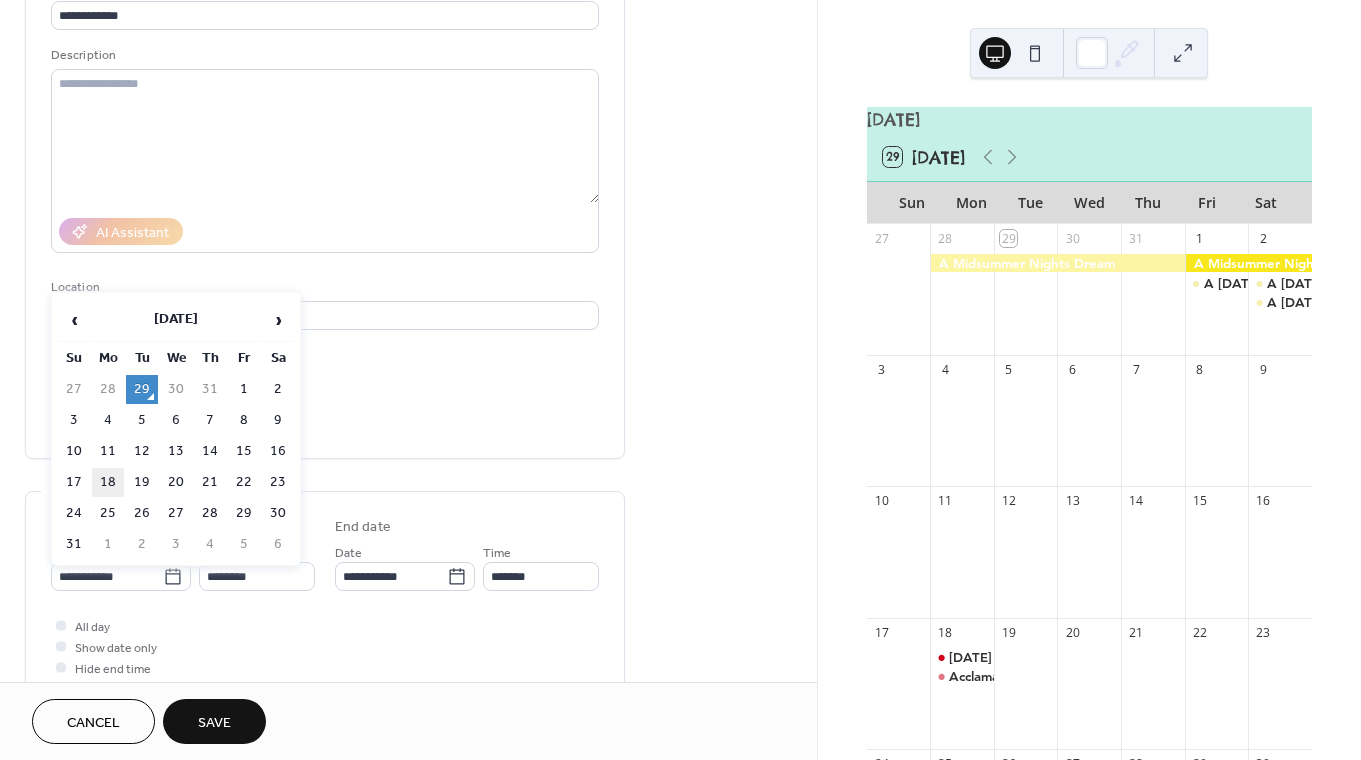 click on "18" at bounding box center [108, 482] 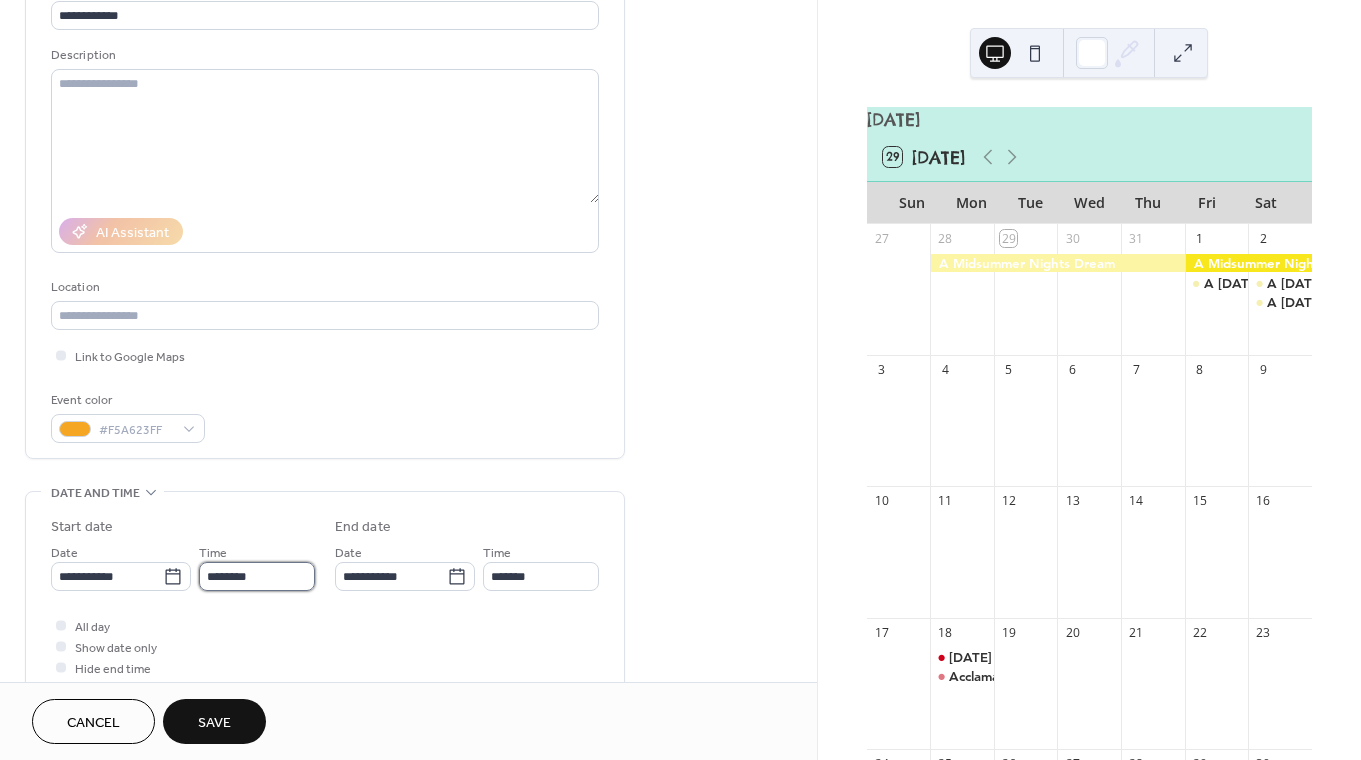 click on "********" at bounding box center [257, 576] 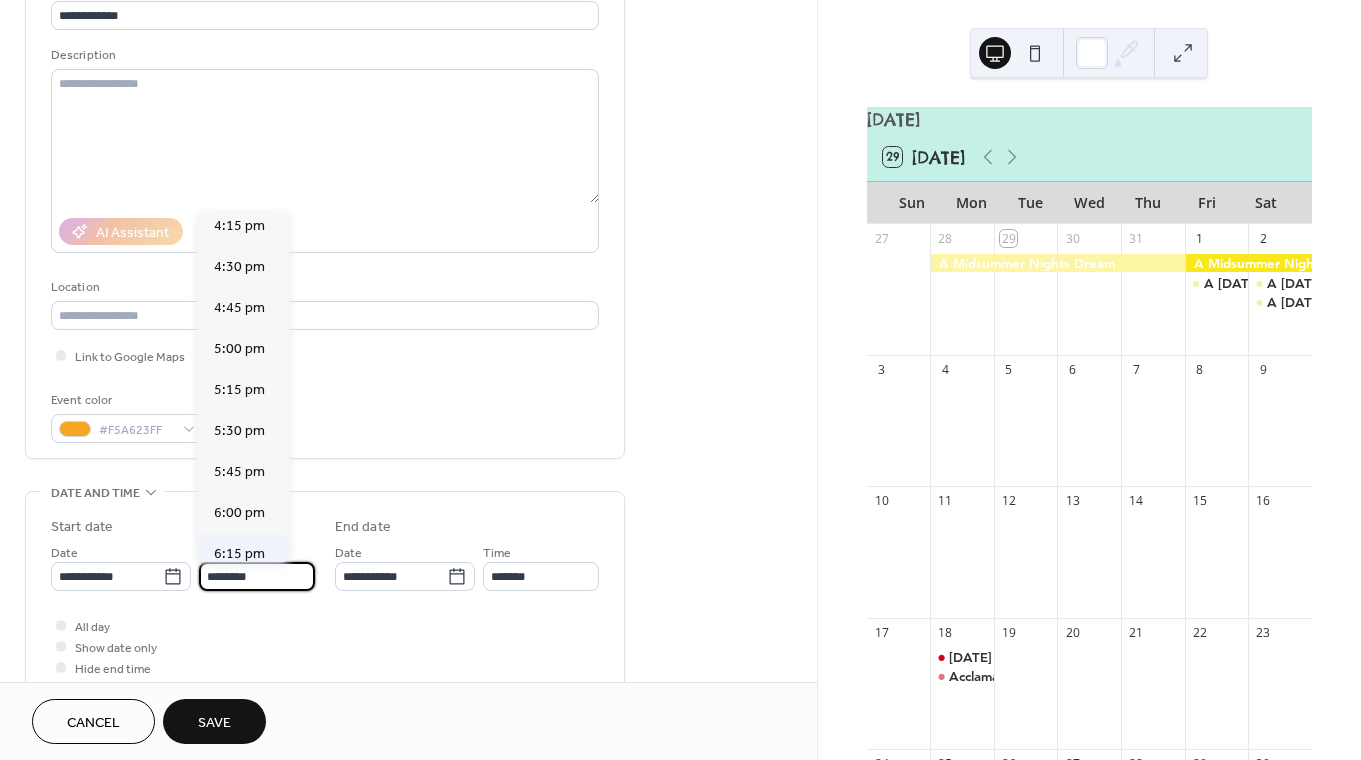 scroll, scrollTop: 2725, scrollLeft: 0, axis: vertical 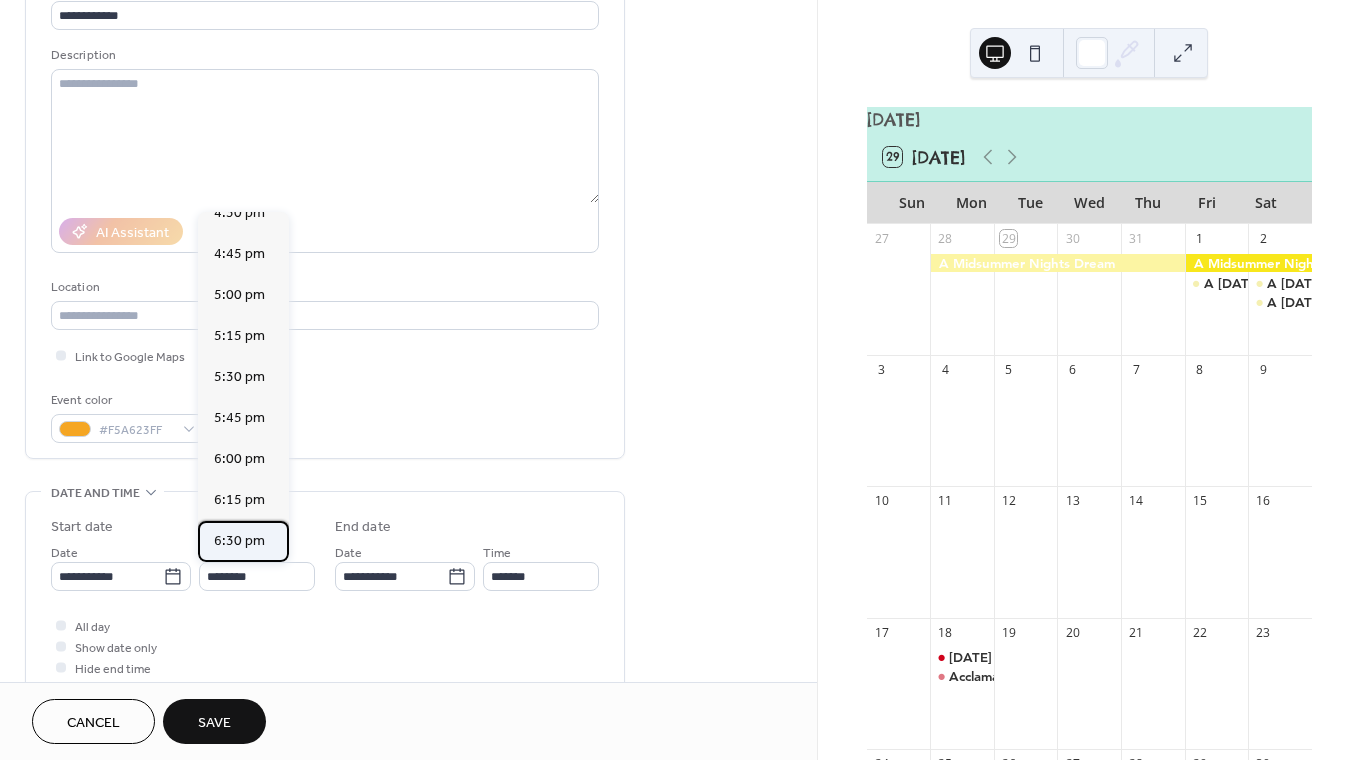 click on "6:30 pm" at bounding box center (239, 541) 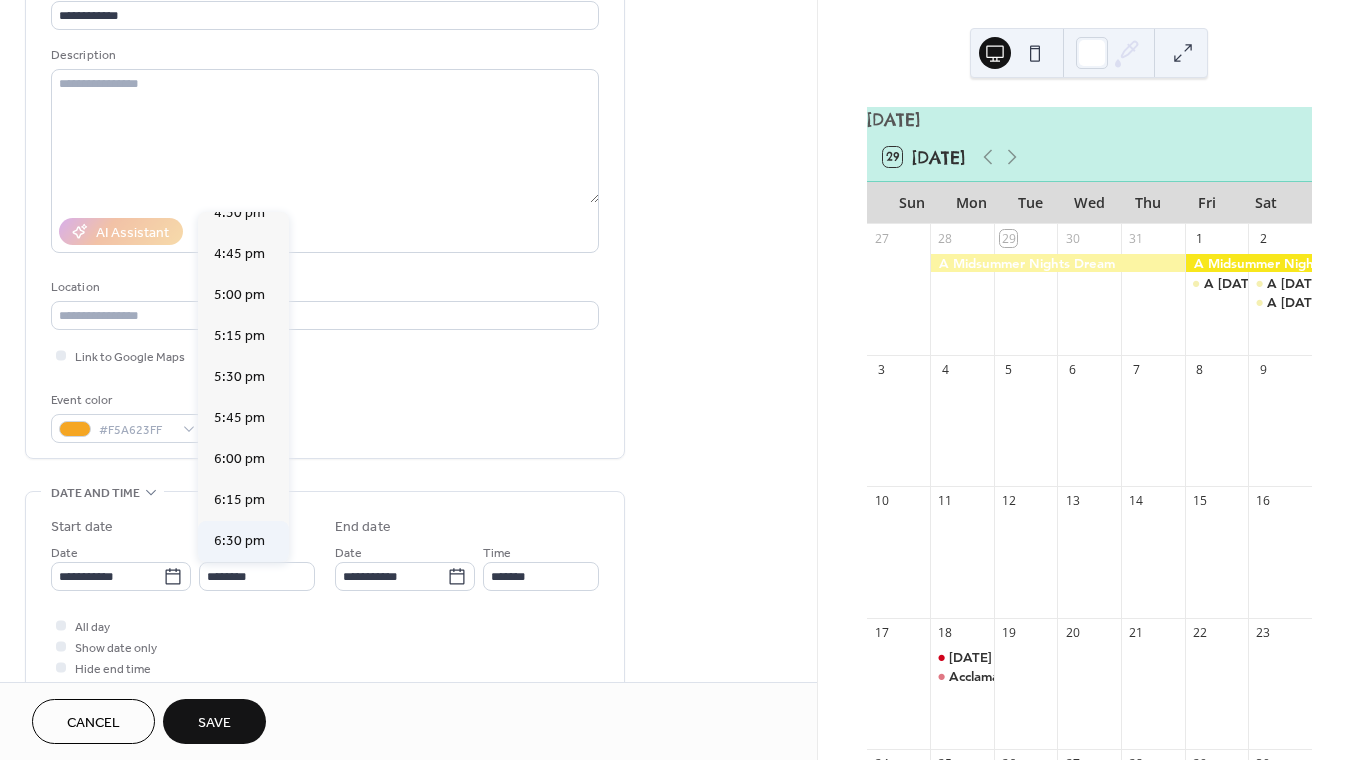 type on "*******" 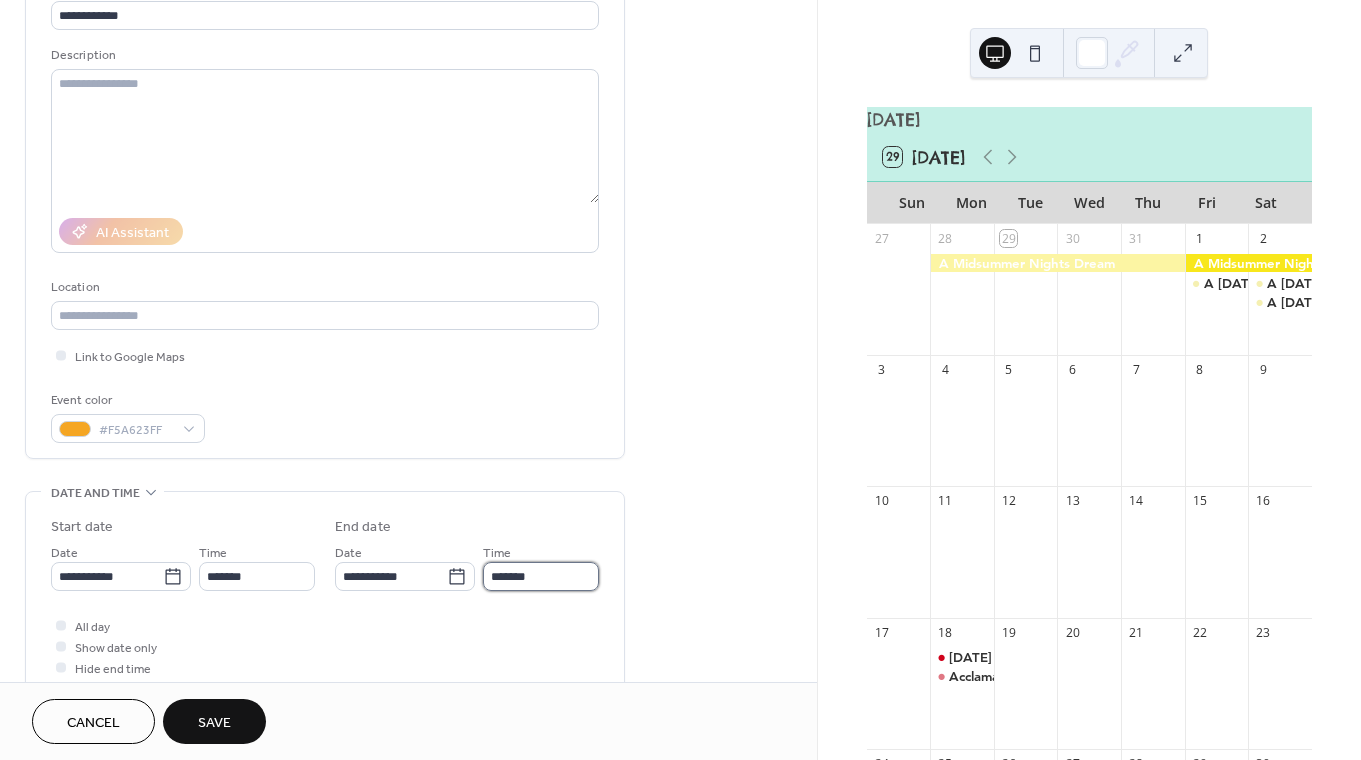 click on "*******" at bounding box center (541, 576) 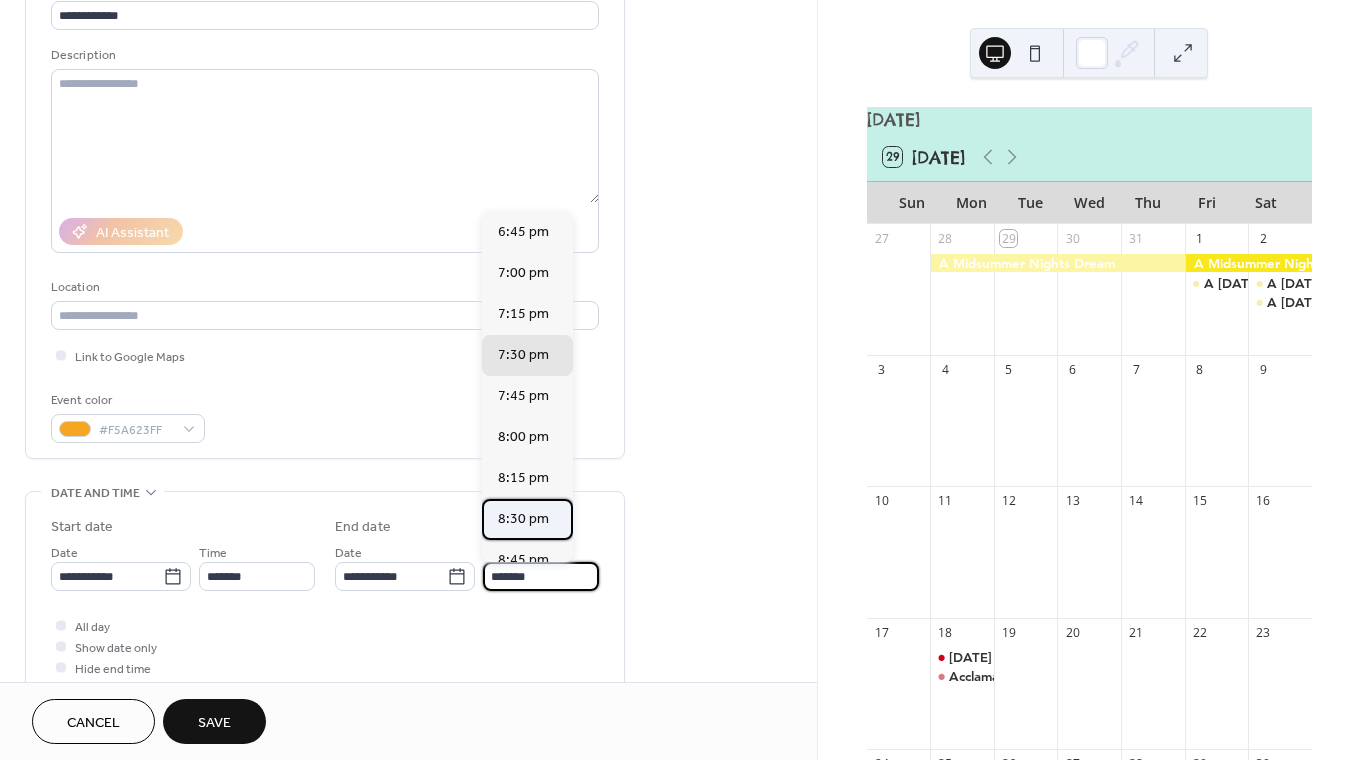 click on "8:30 pm" at bounding box center [523, 519] 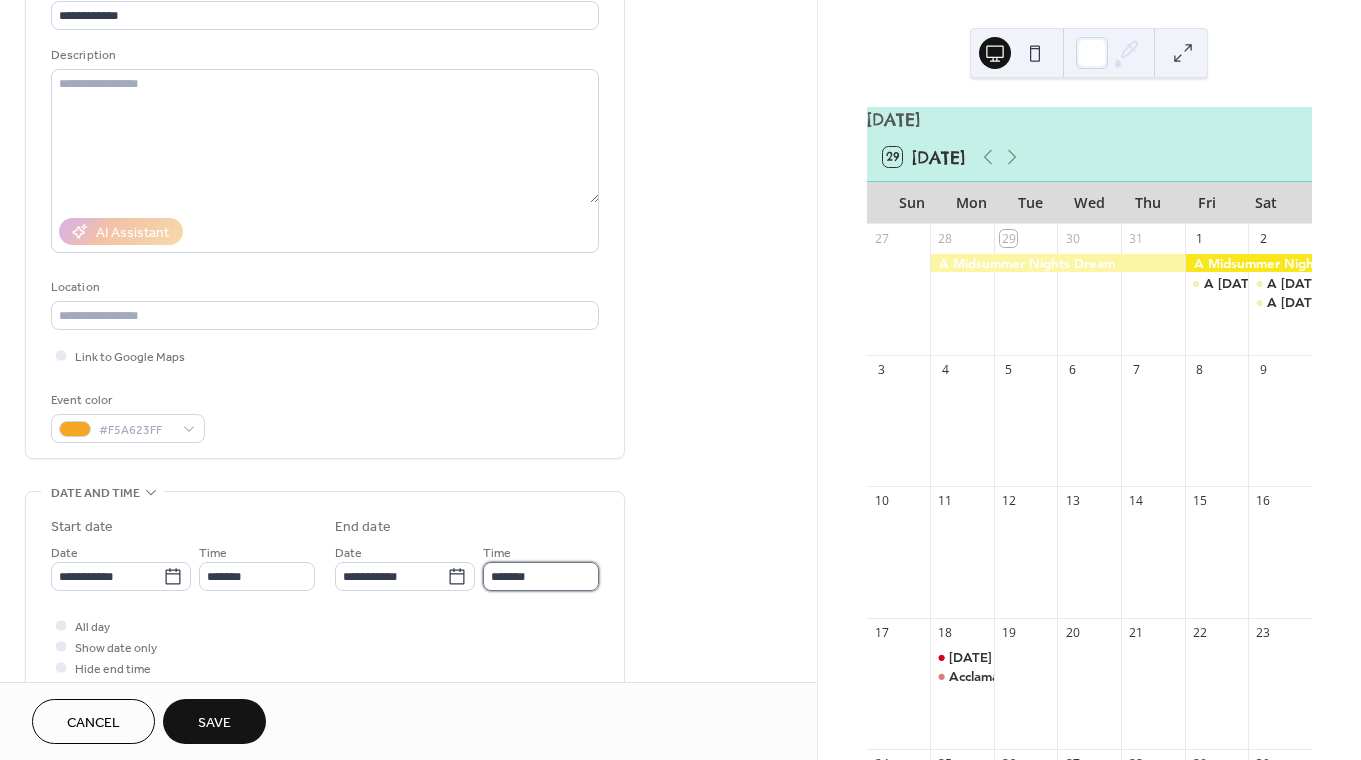 click on "*******" at bounding box center (541, 576) 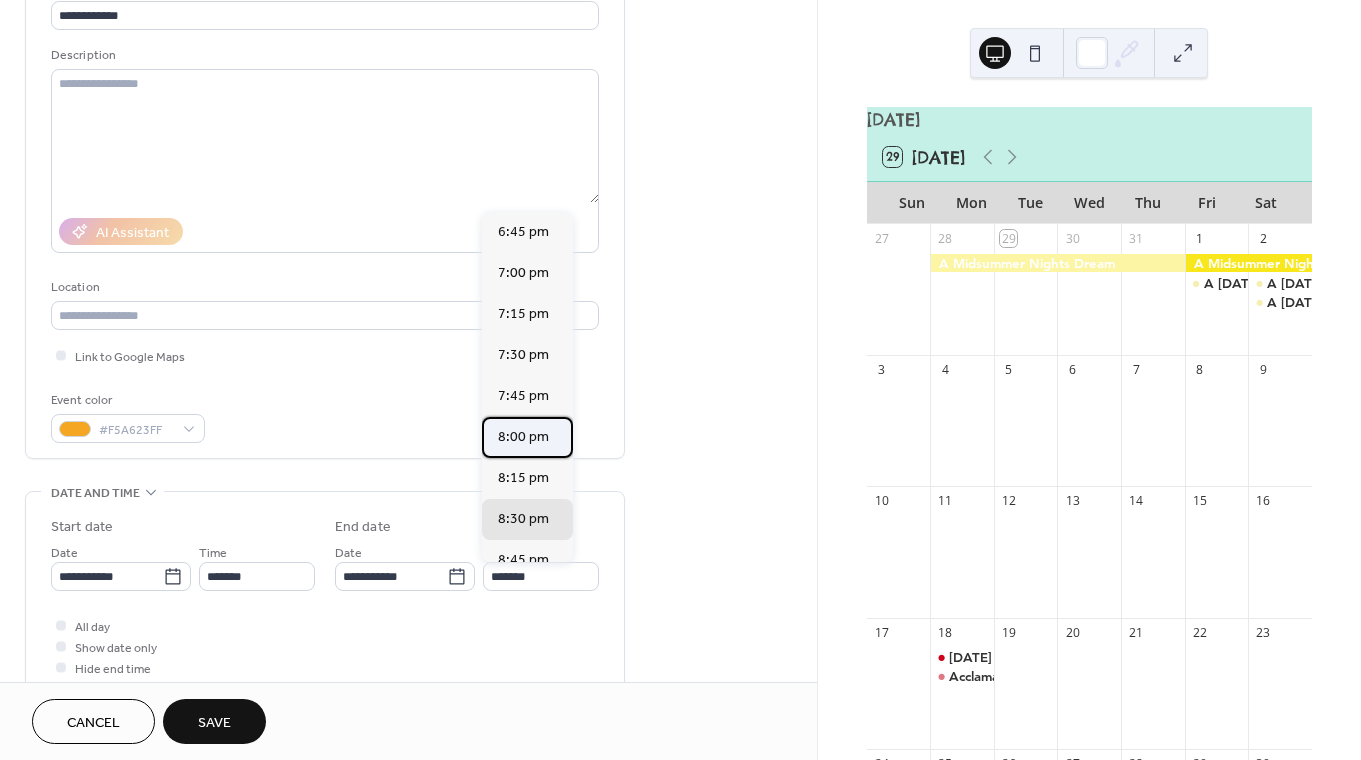 click on "8:00 pm" at bounding box center (523, 437) 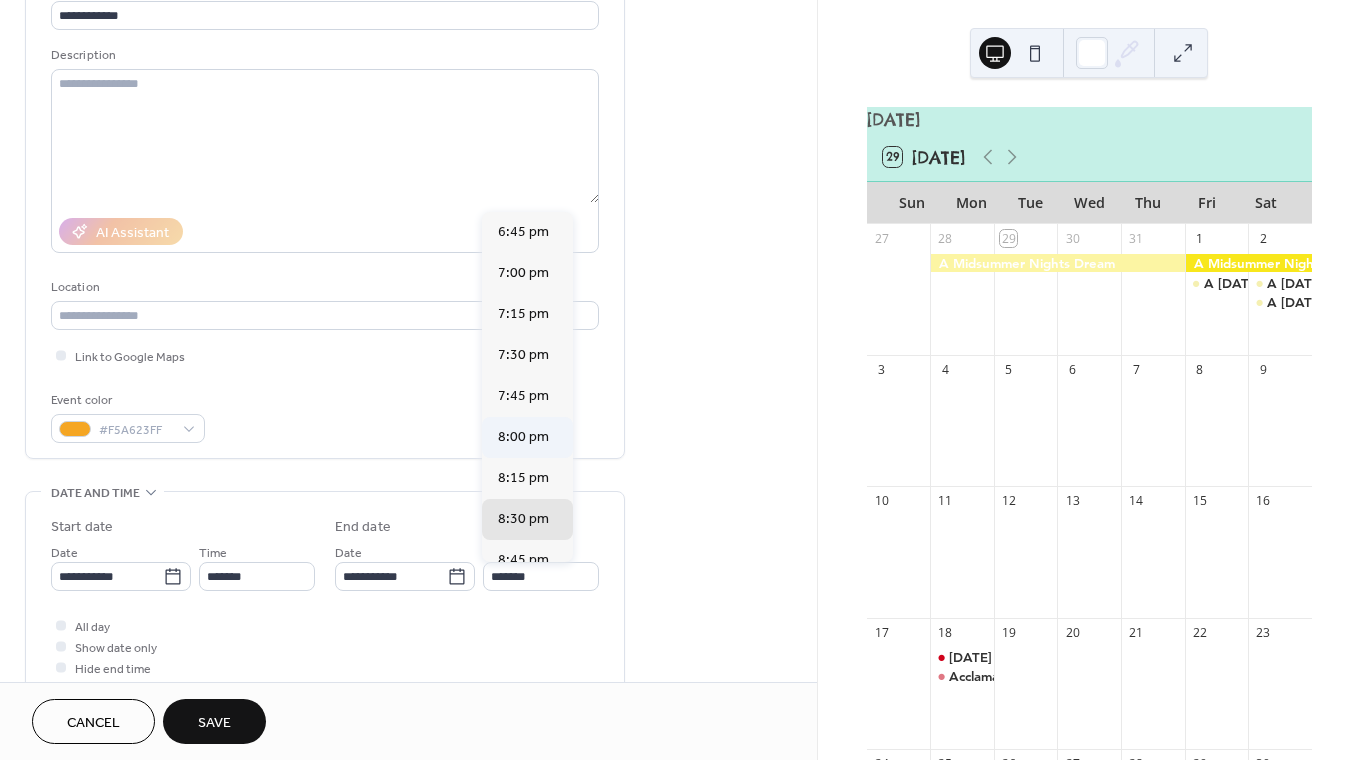 type on "*******" 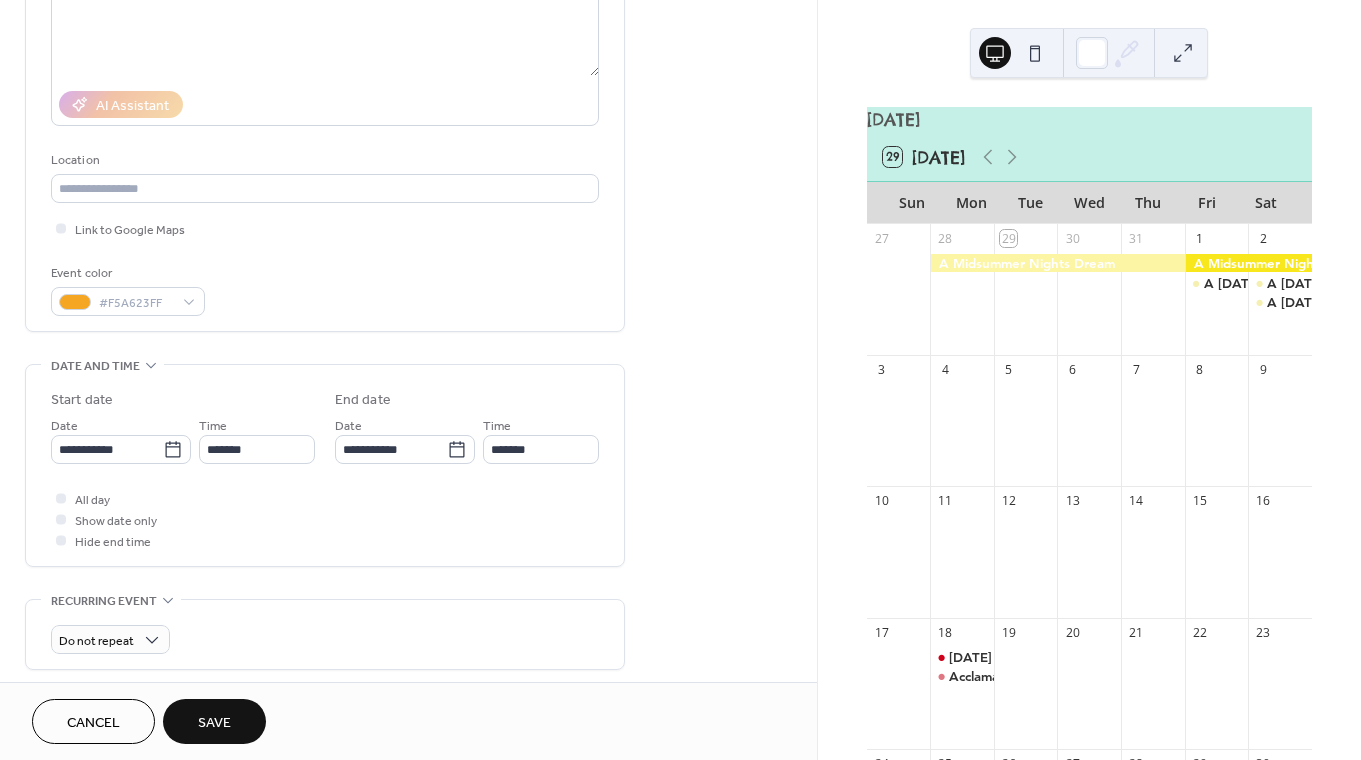 scroll, scrollTop: 0, scrollLeft: 0, axis: both 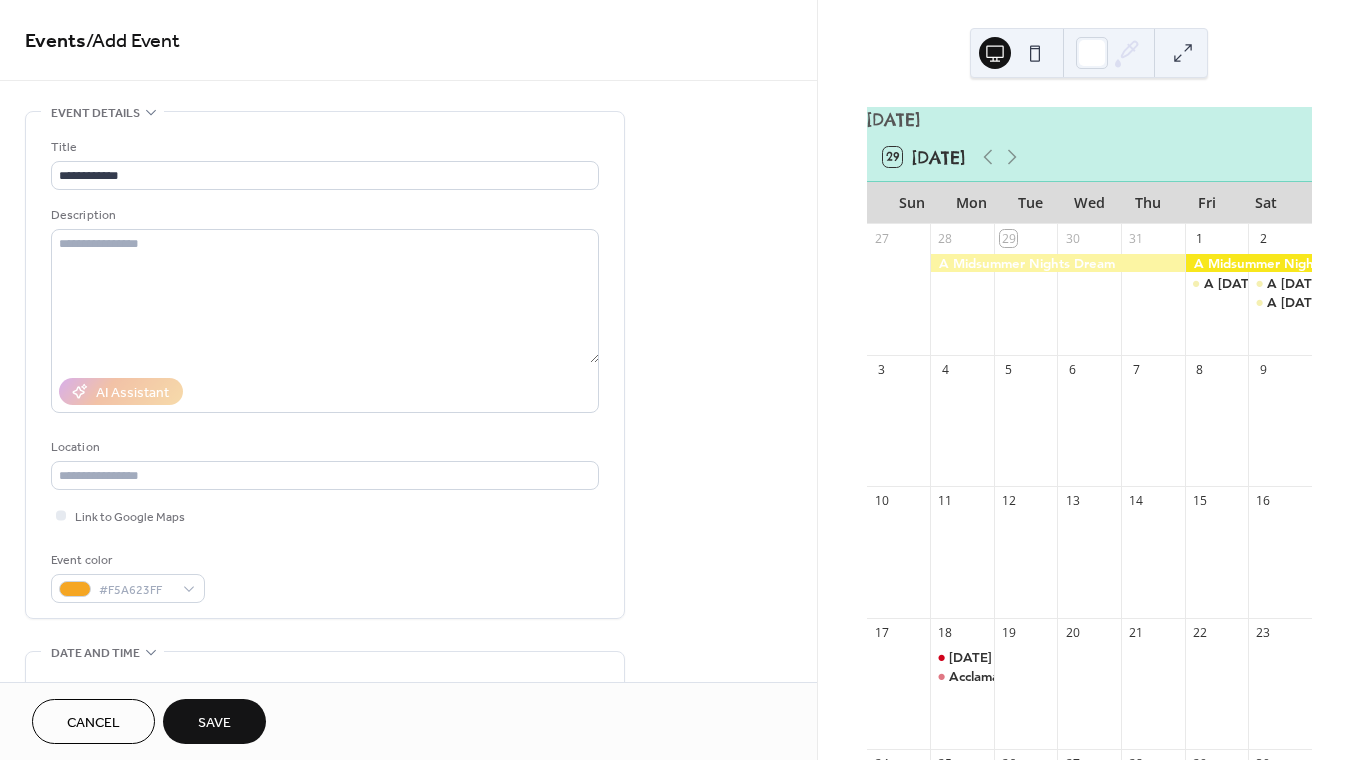 click on "Save" at bounding box center (214, 721) 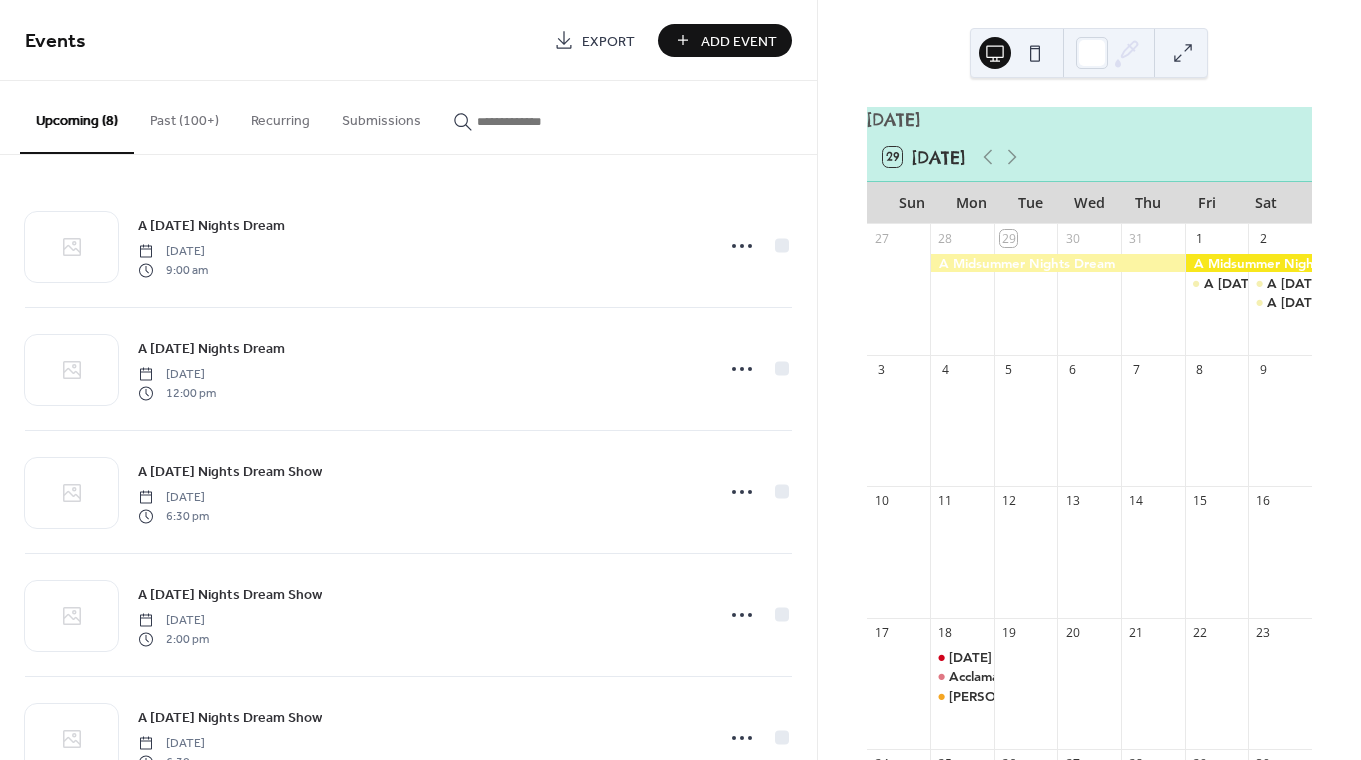 click on "Add Event" at bounding box center [739, 41] 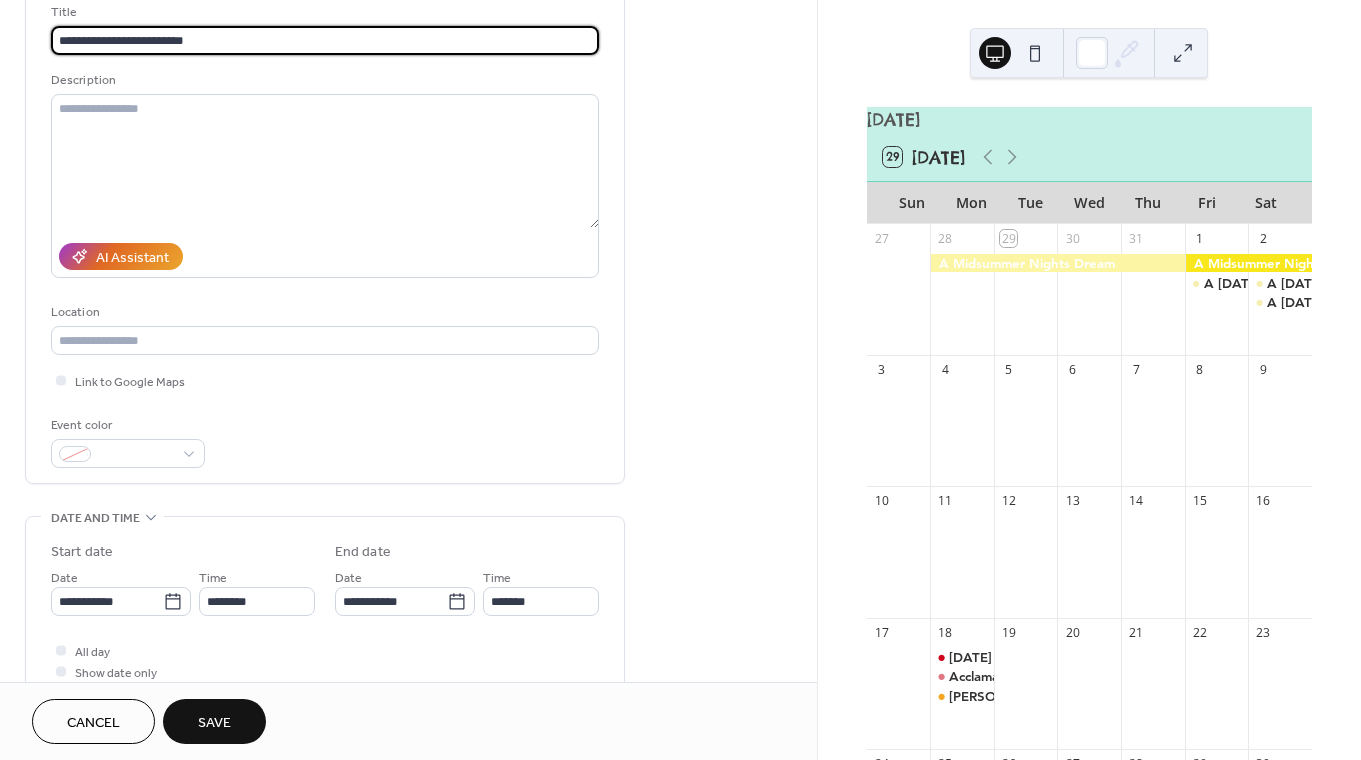 scroll, scrollTop: 170, scrollLeft: 0, axis: vertical 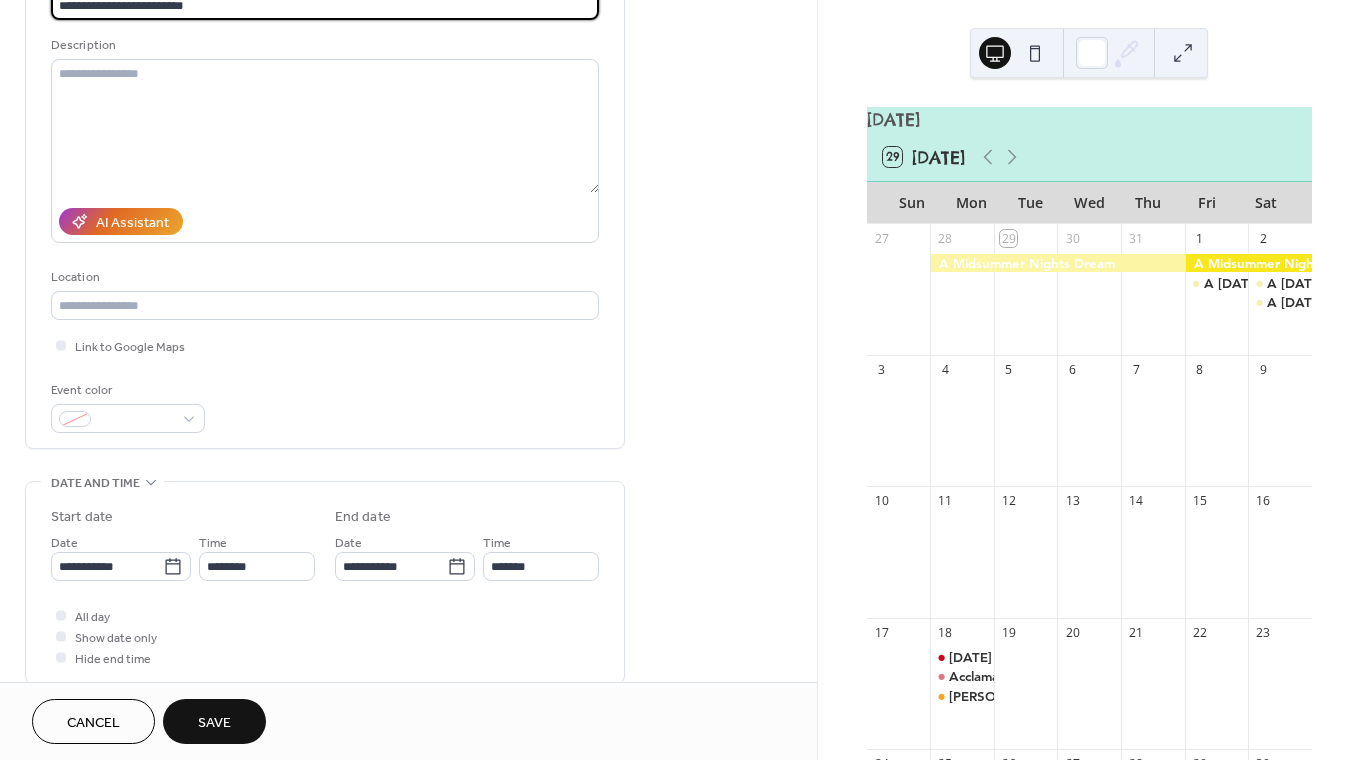 type on "**********" 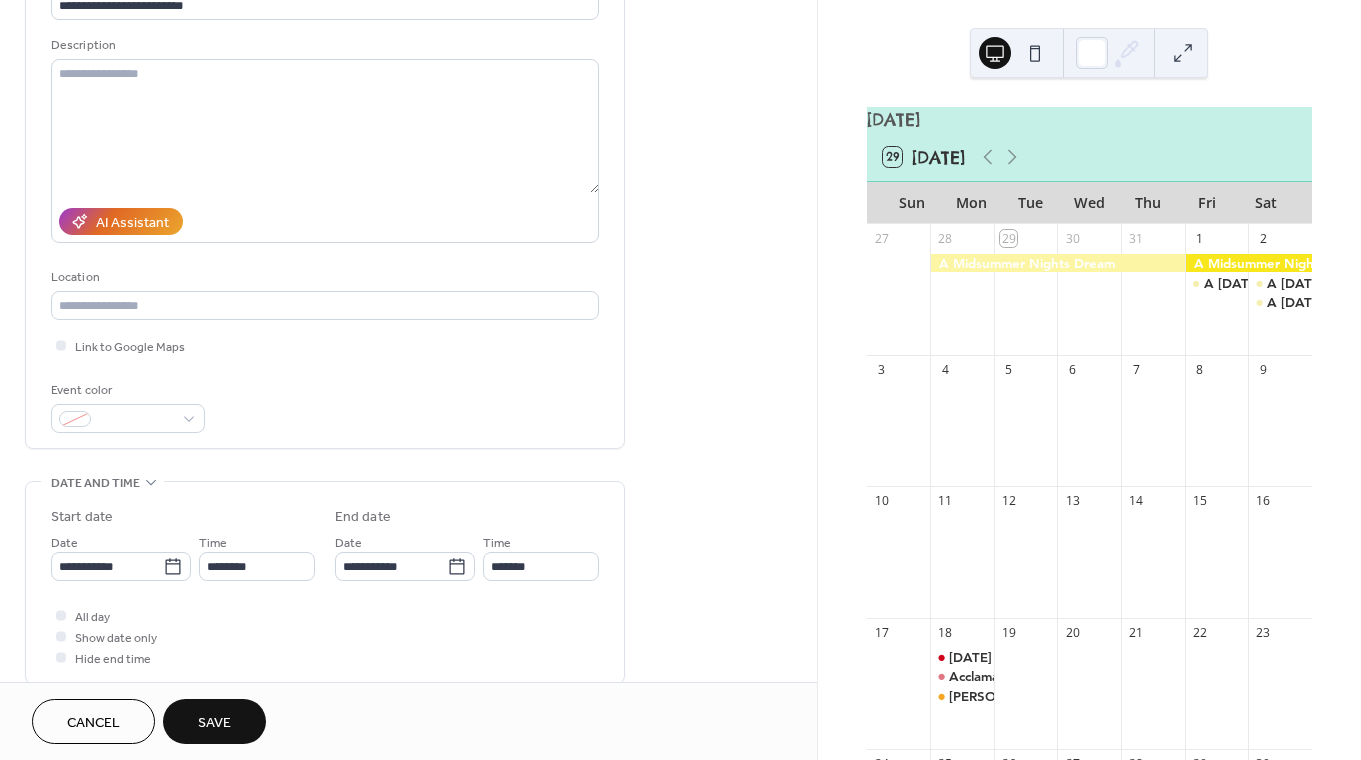 click on "**********" at bounding box center [325, 195] 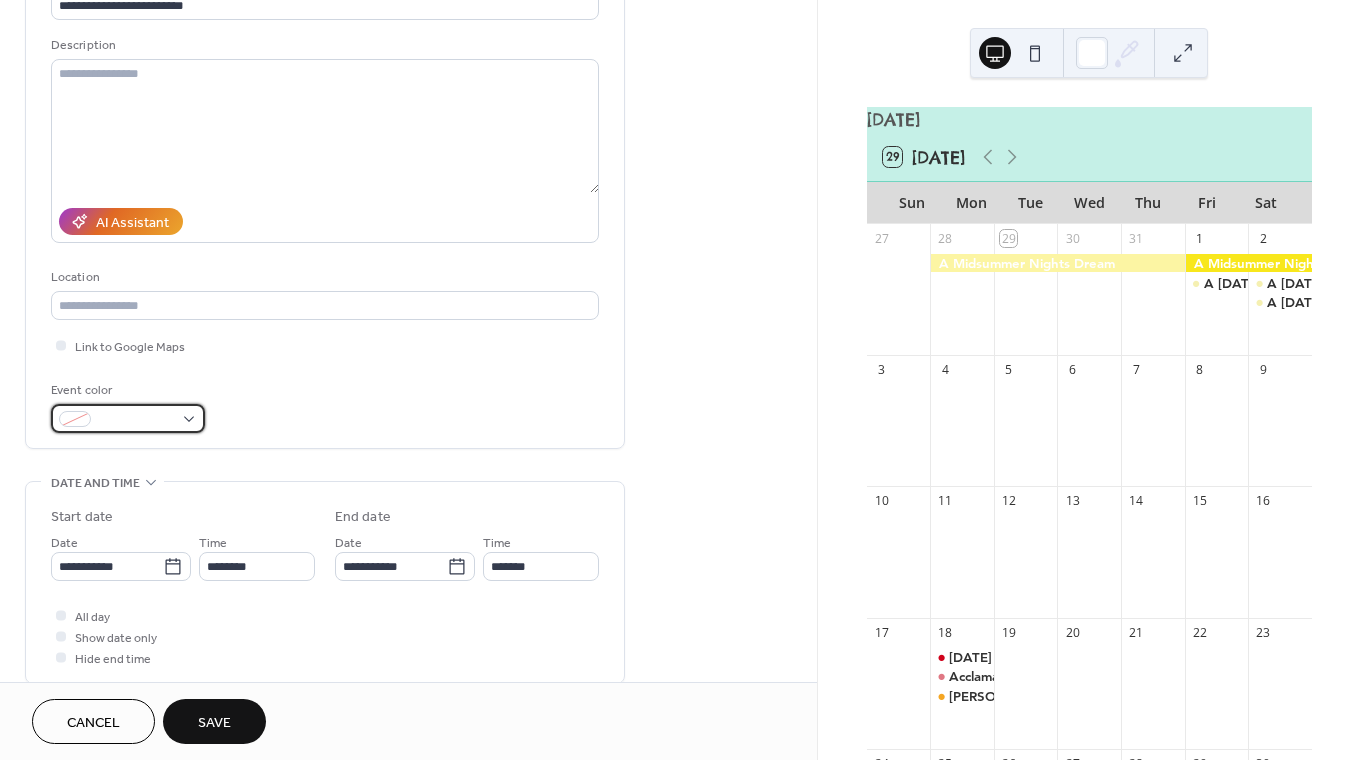 click at bounding box center (136, 420) 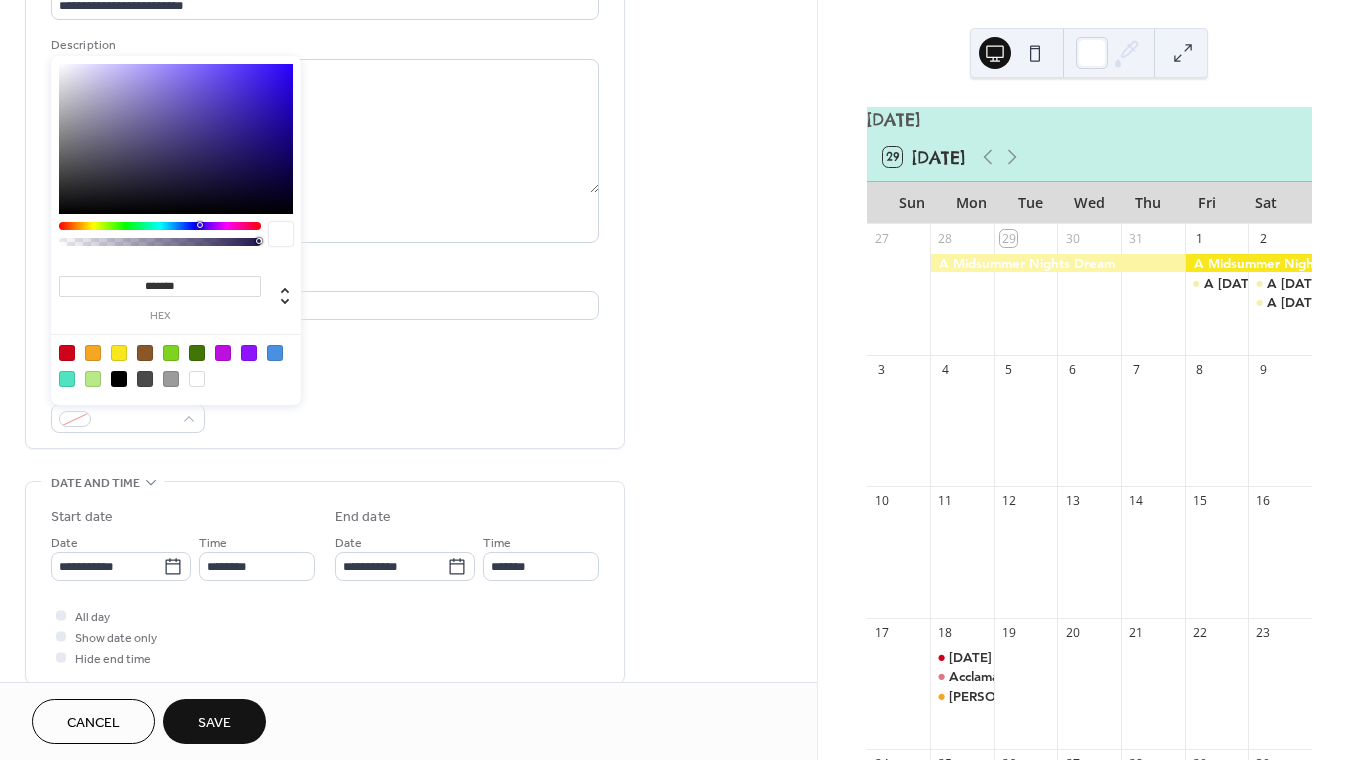 click at bounding box center (93, 353) 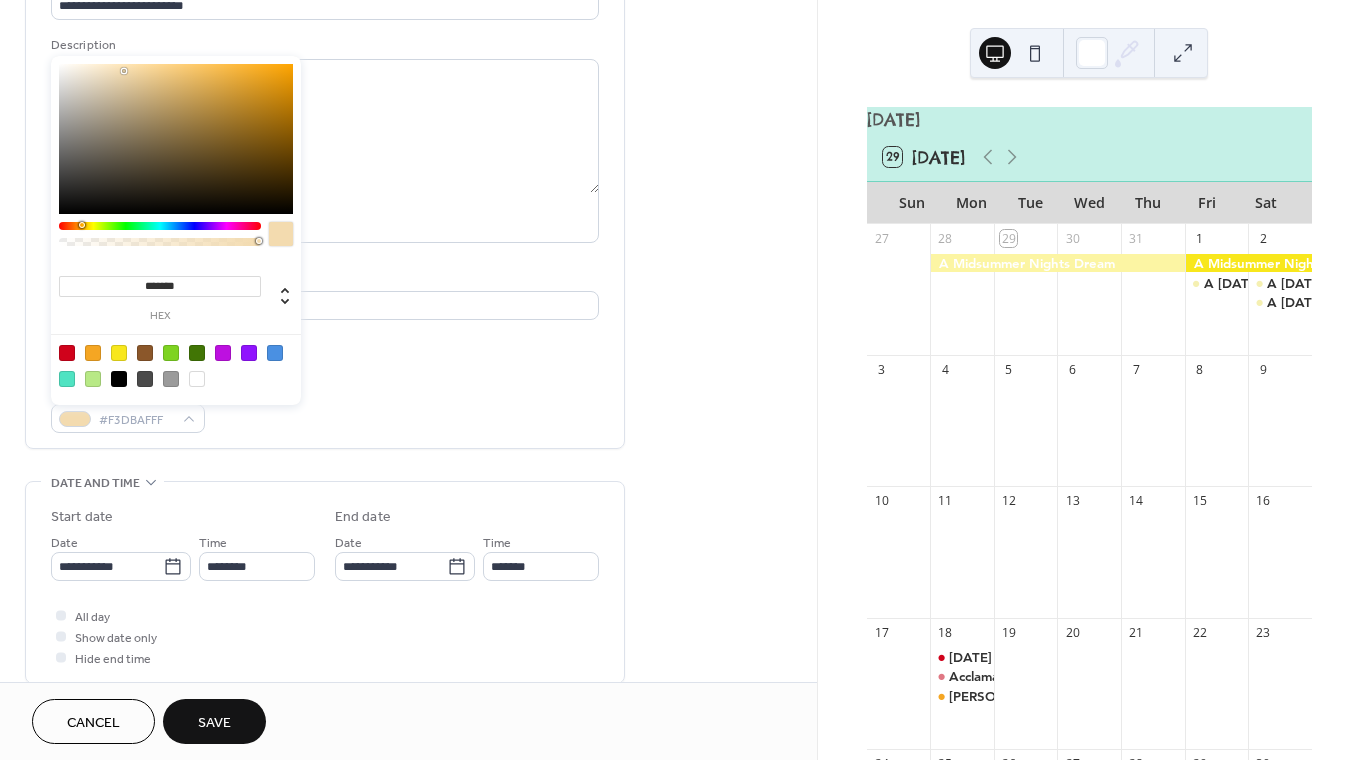 type on "*******" 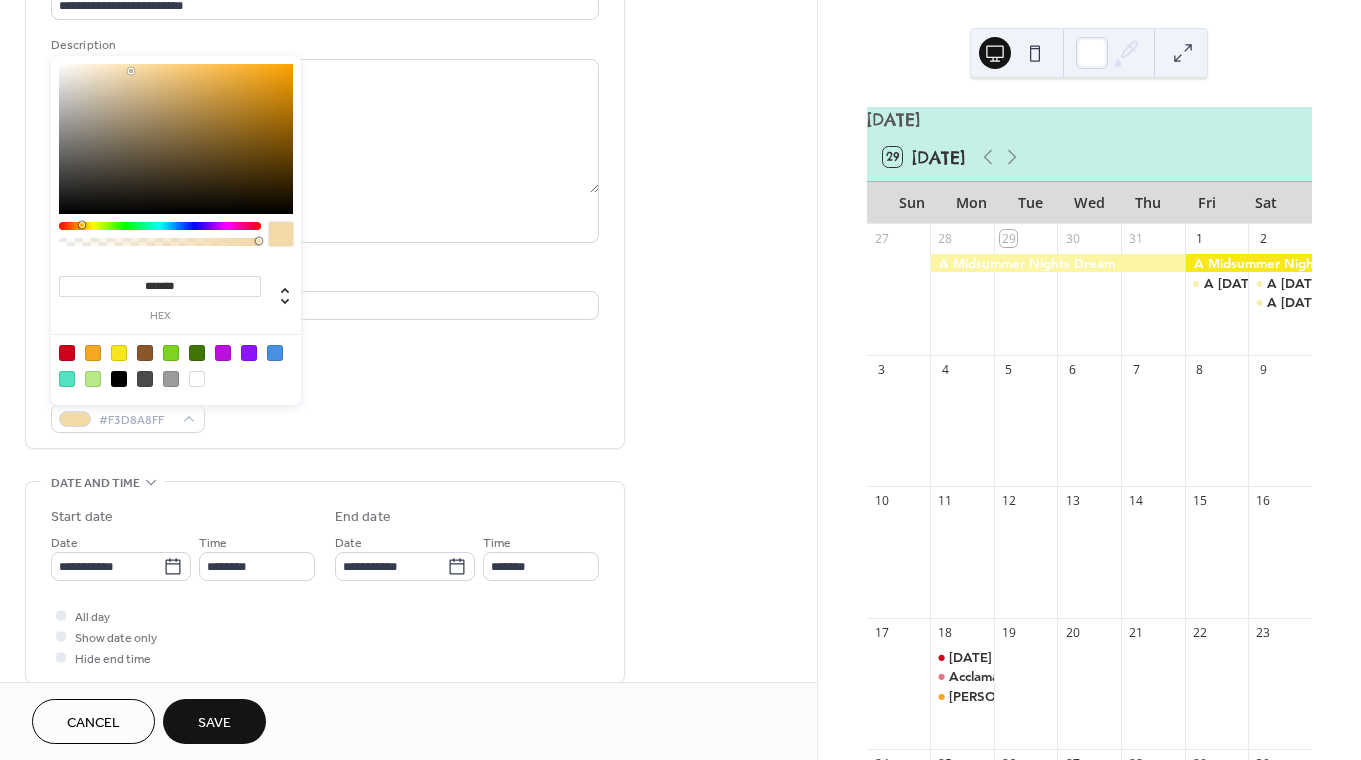 drag, startPoint x: 260, startPoint y: 71, endPoint x: 131, endPoint y: 71, distance: 129 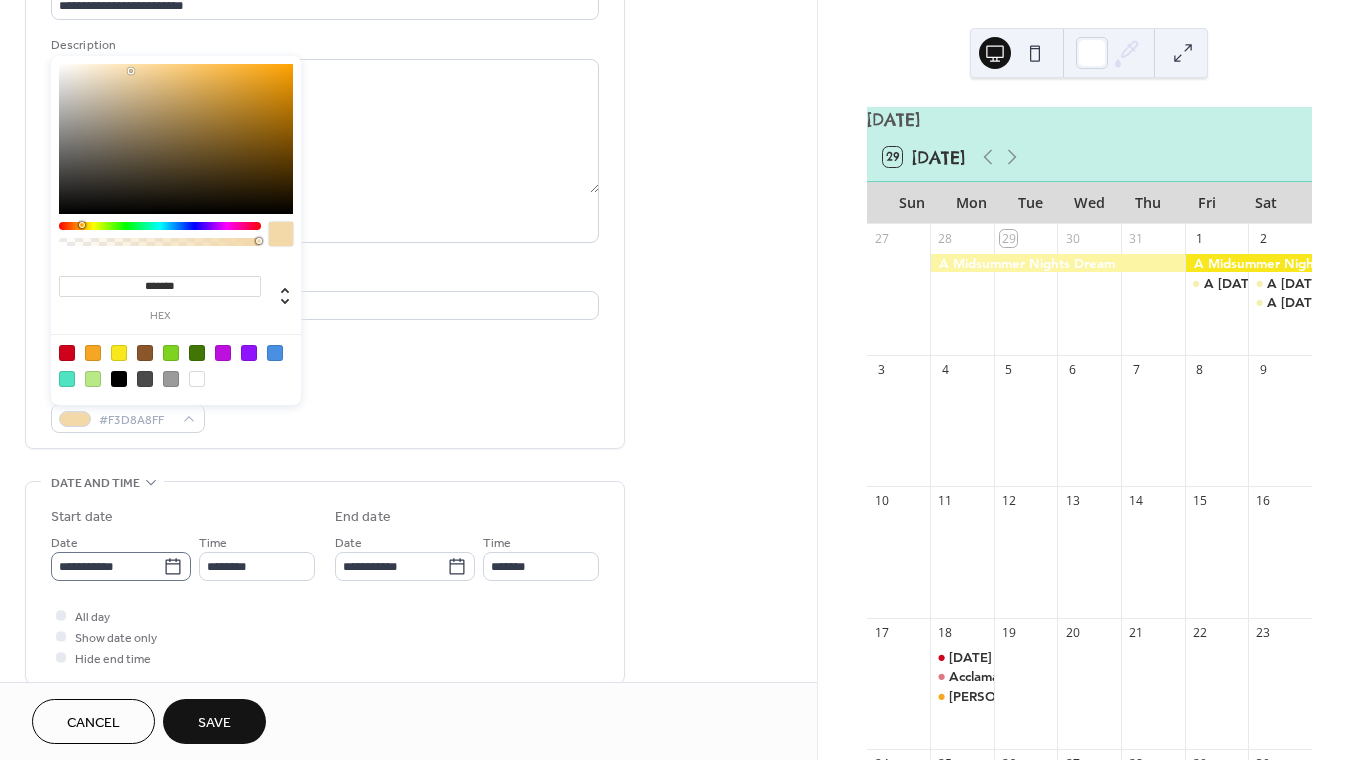 click on "**********" at bounding box center (121, 566) 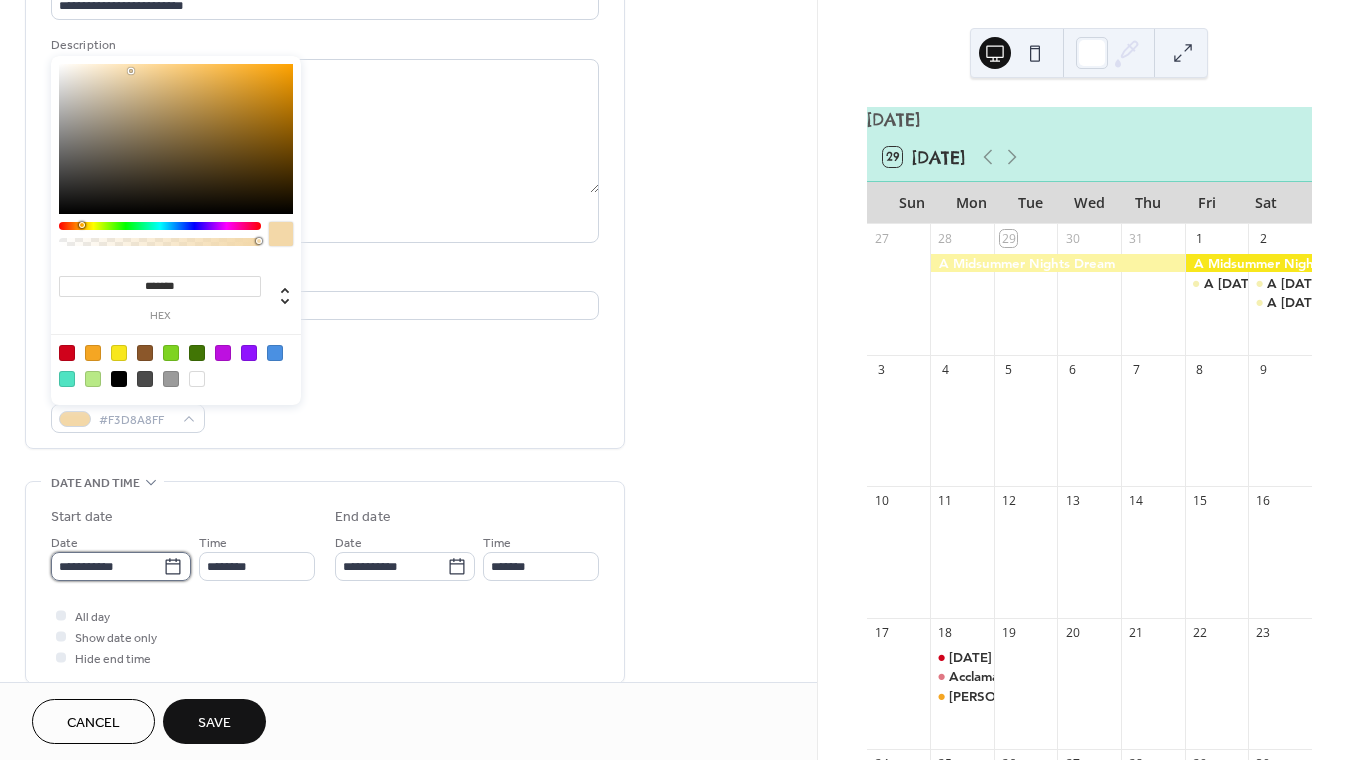 click on "**********" at bounding box center [107, 566] 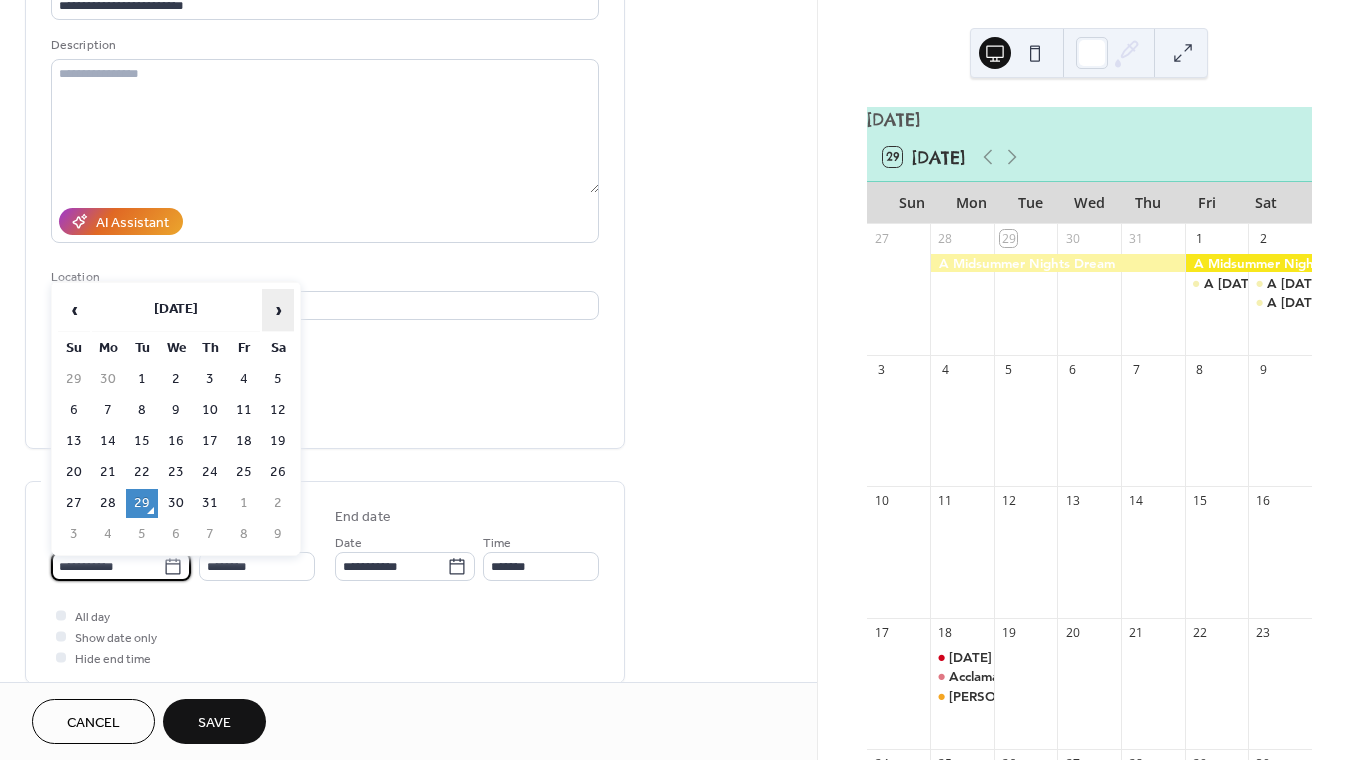 click on "›" at bounding box center [278, 310] 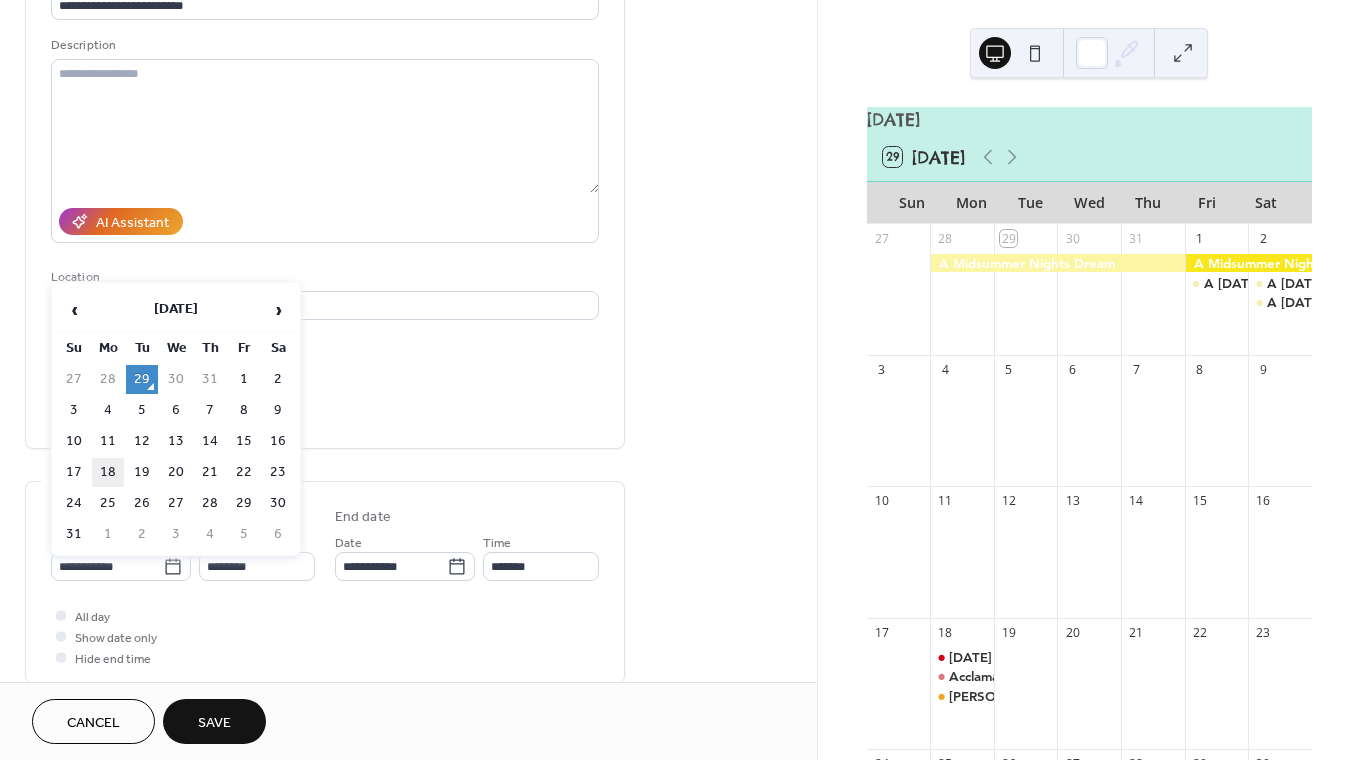 click on "18" at bounding box center (108, 472) 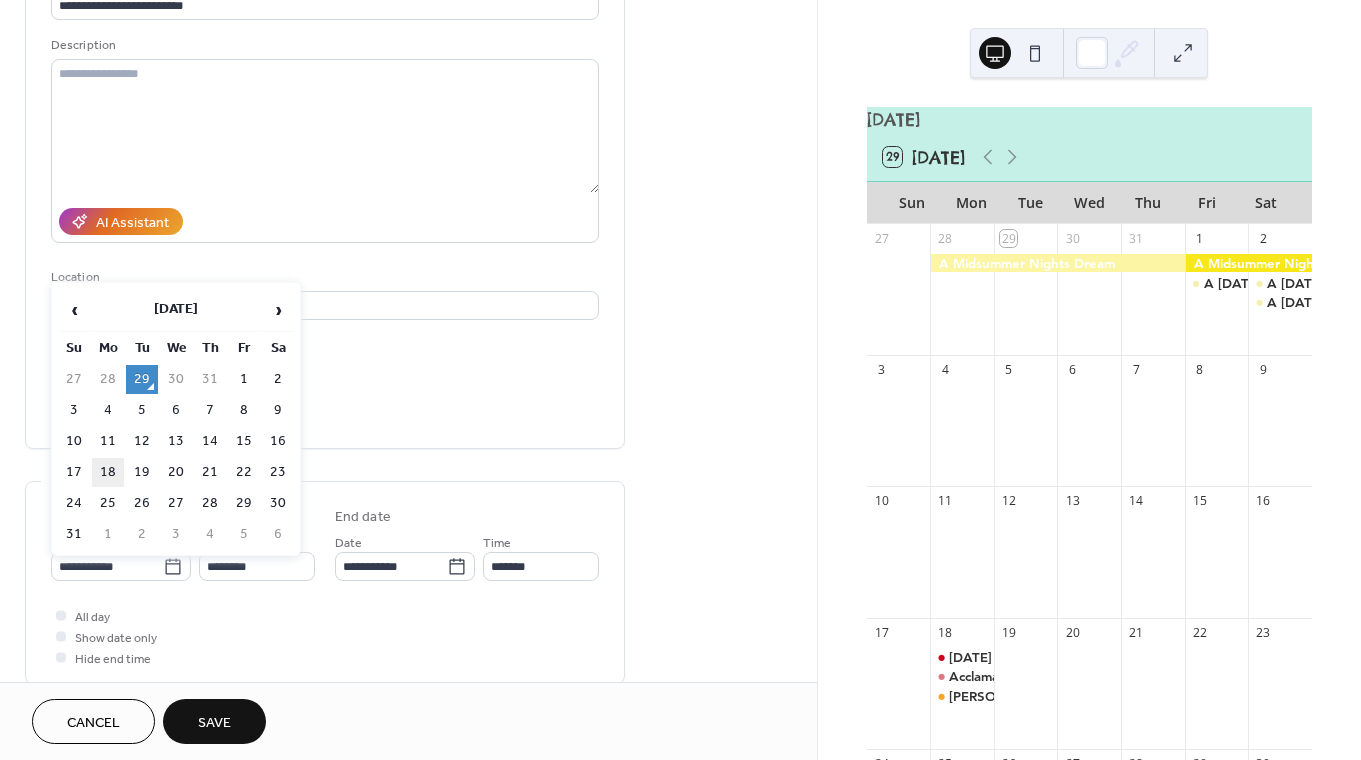 type on "**********" 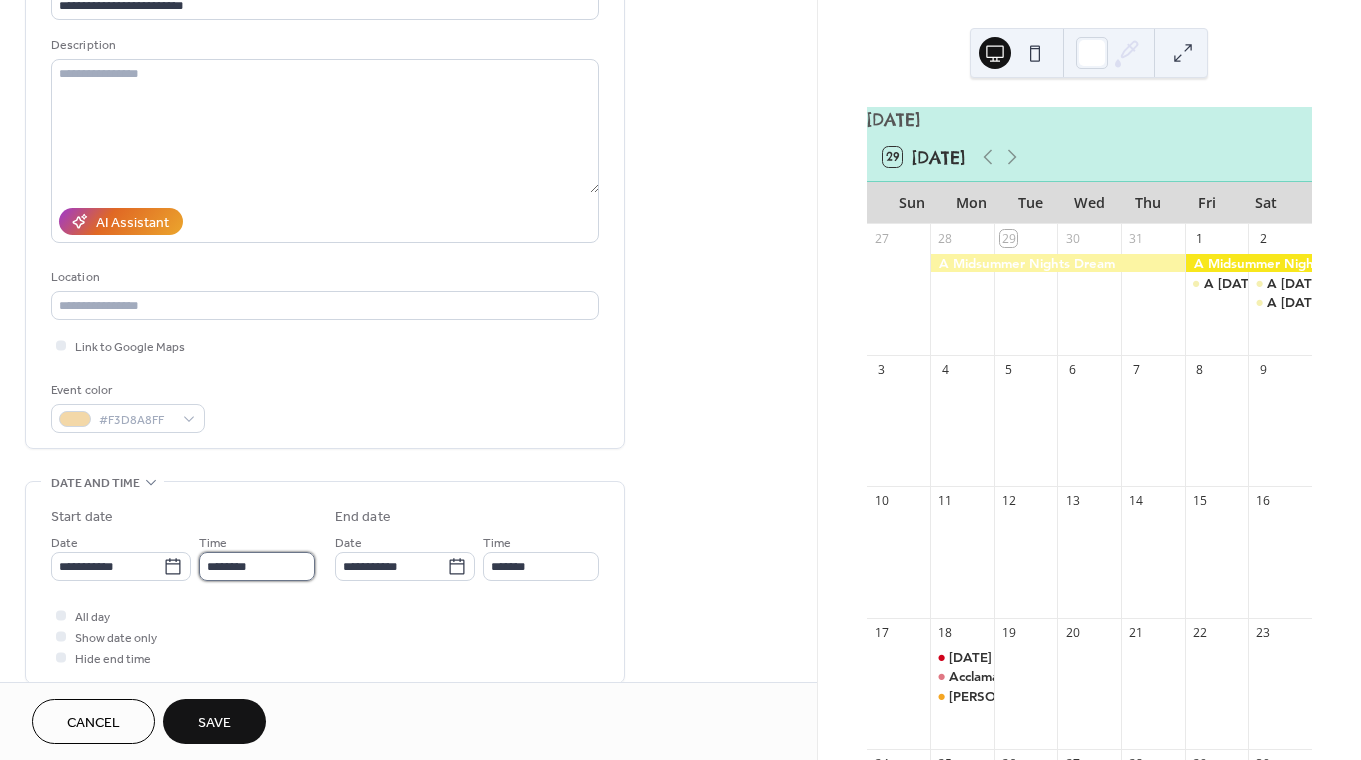 click on "********" at bounding box center [257, 566] 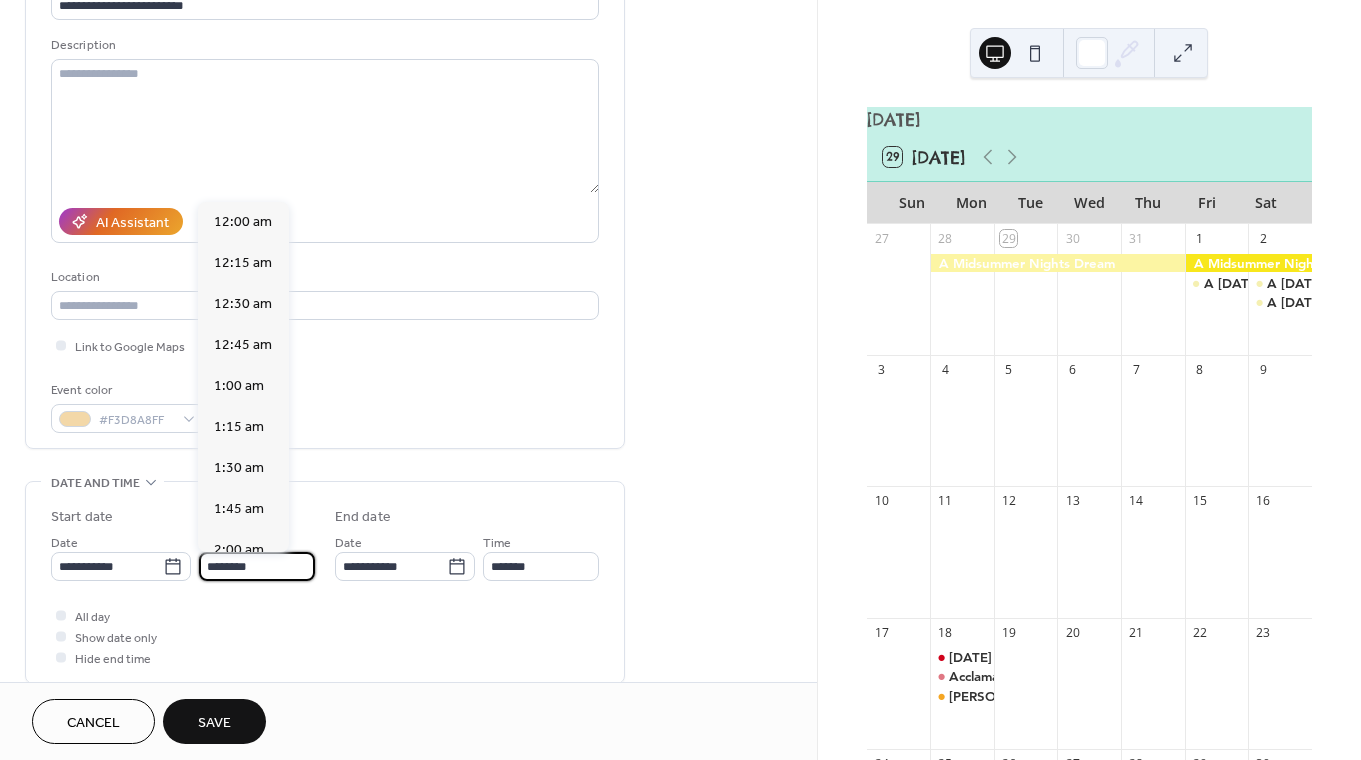 scroll, scrollTop: 1944, scrollLeft: 0, axis: vertical 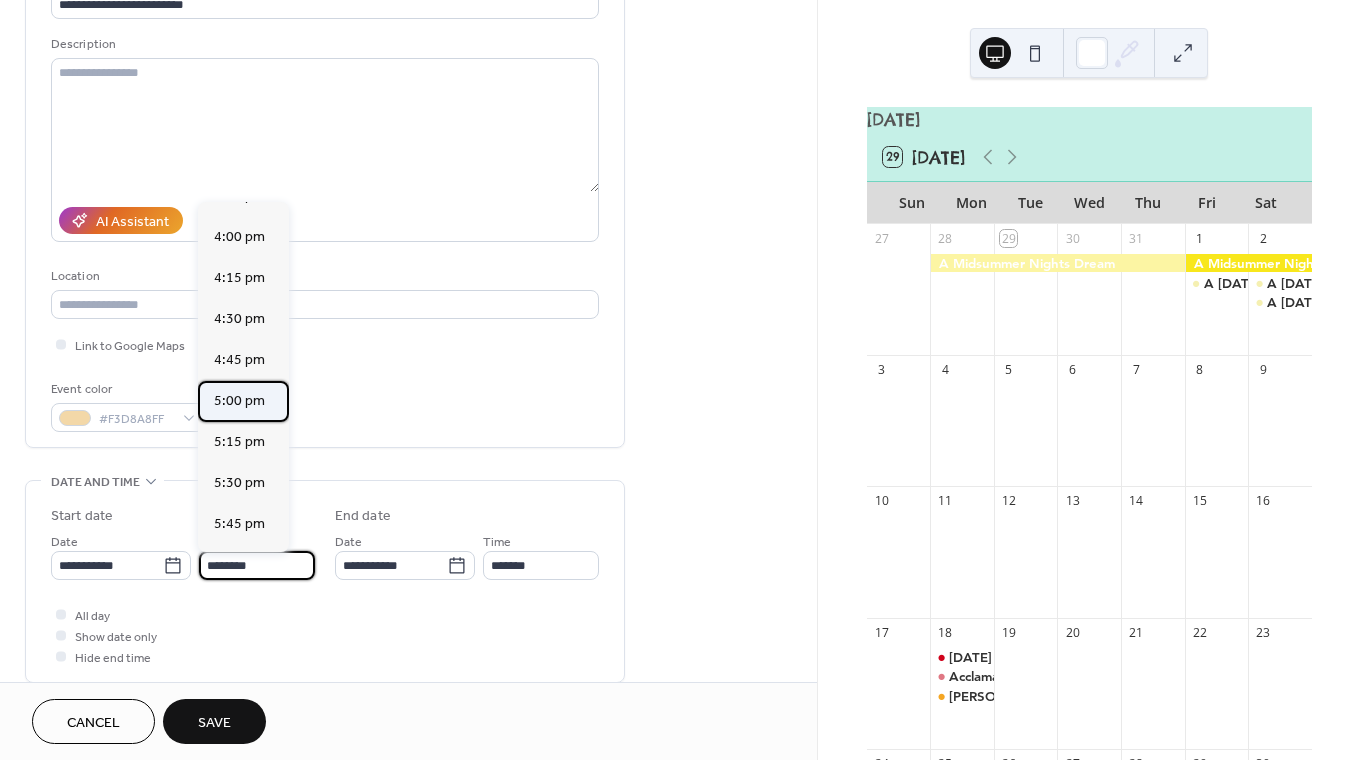 click on "5:00 pm" at bounding box center [243, 401] 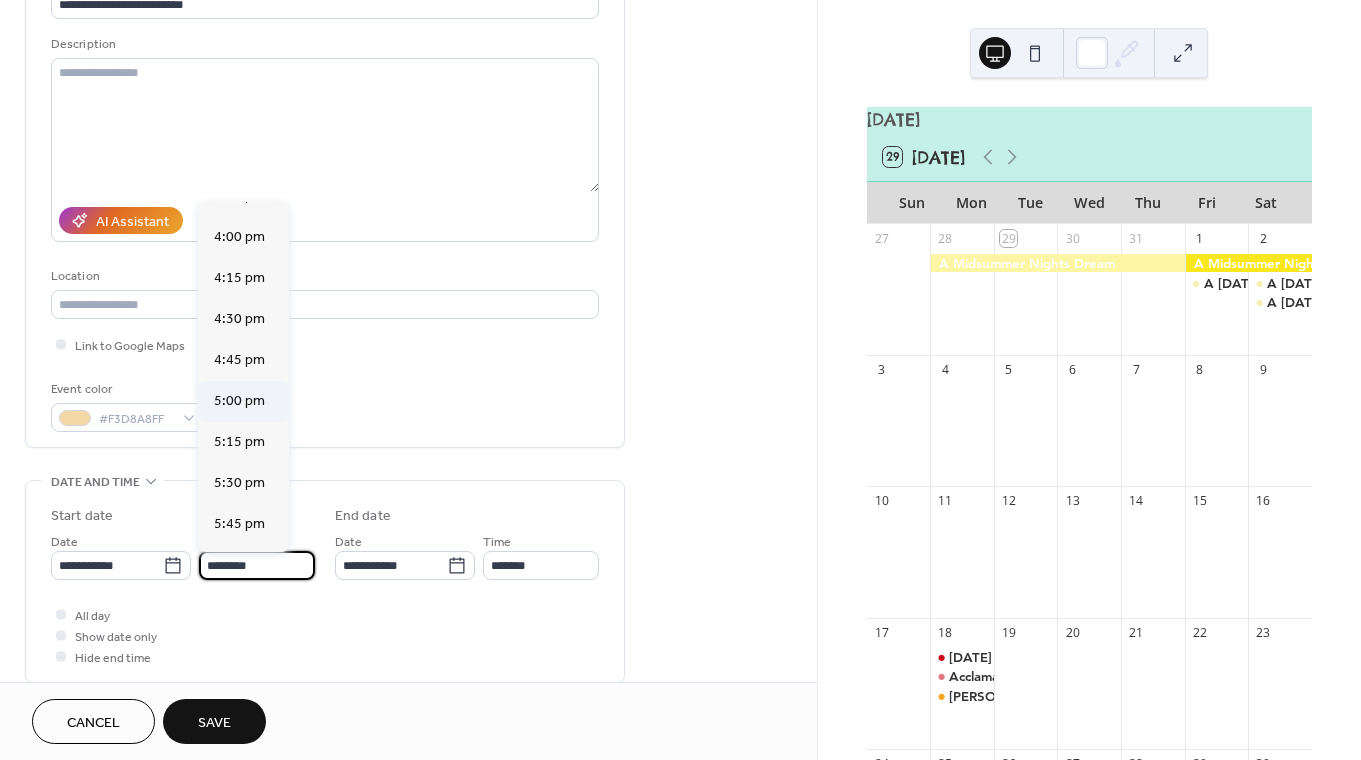 type on "*******" 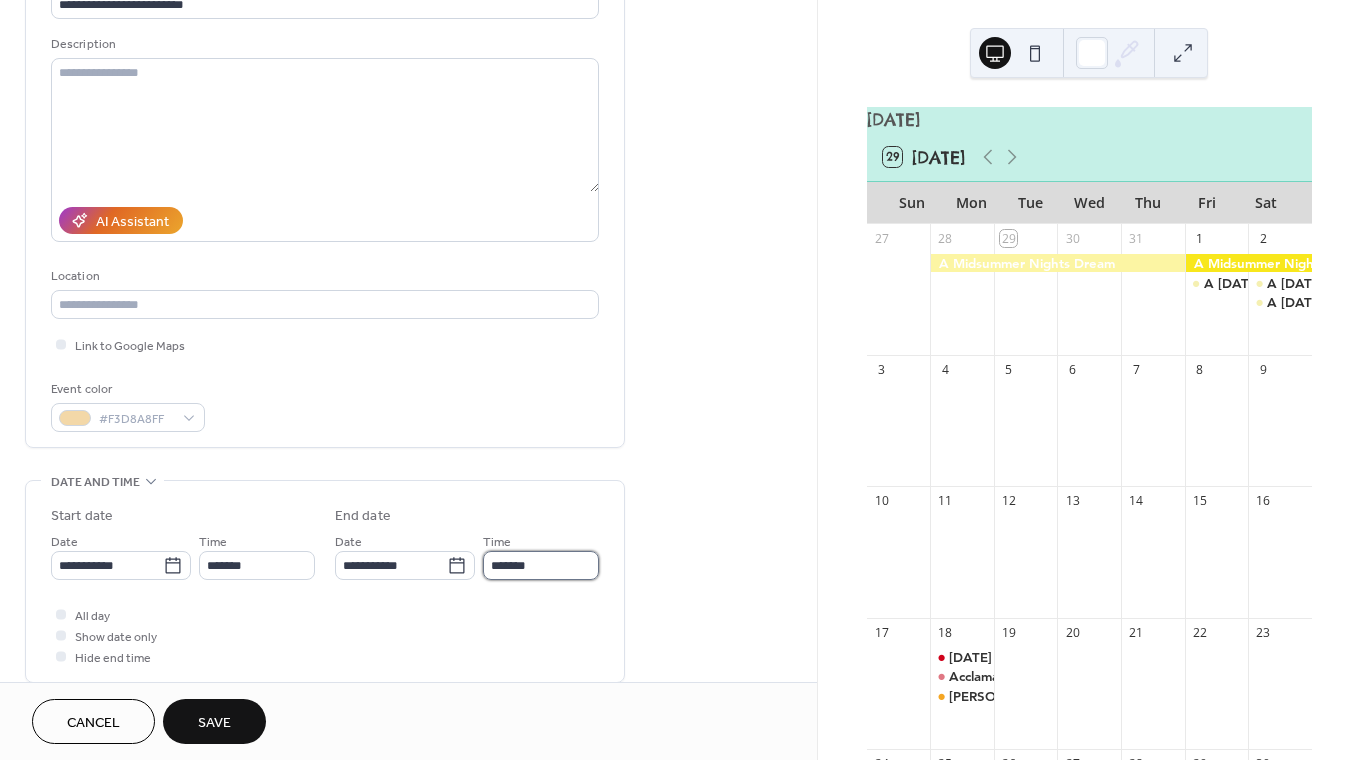 click on "*******" at bounding box center (541, 565) 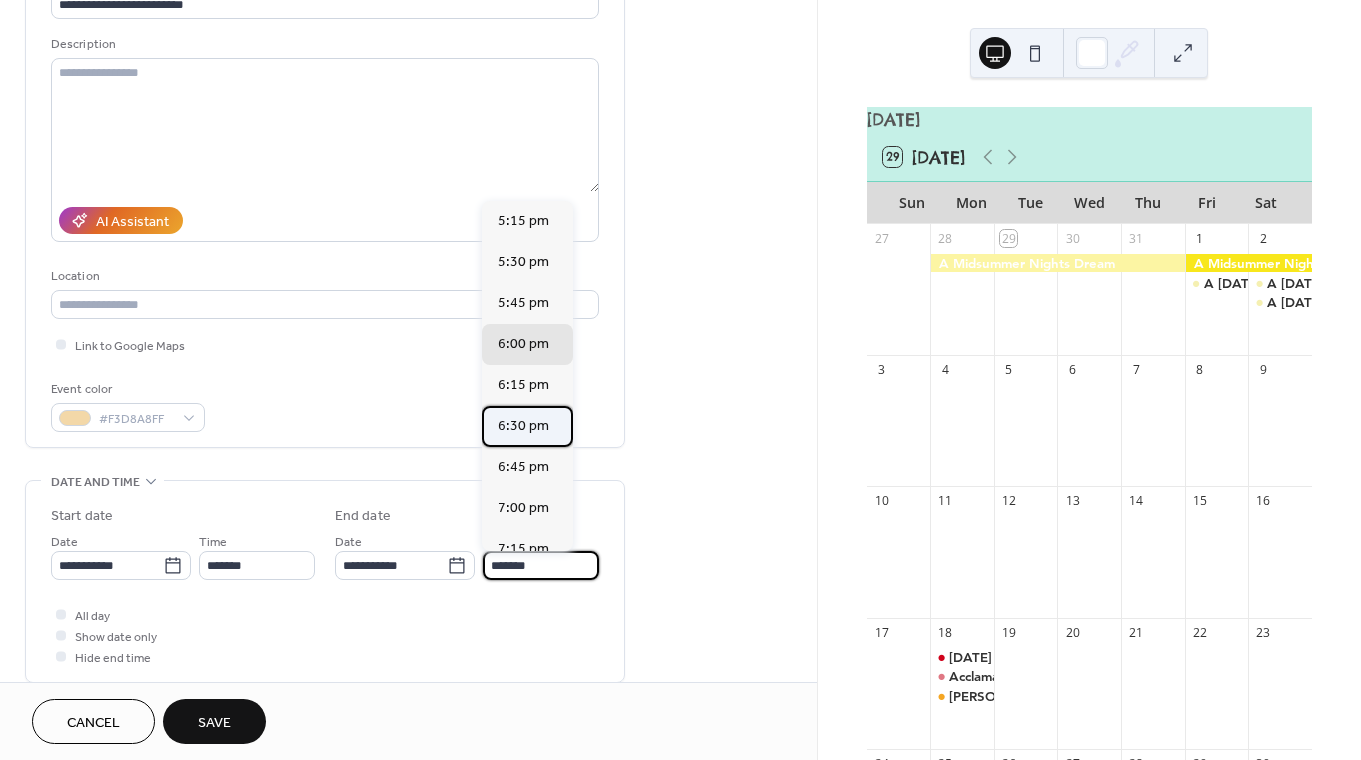 click on "6:30 pm" at bounding box center [523, 426] 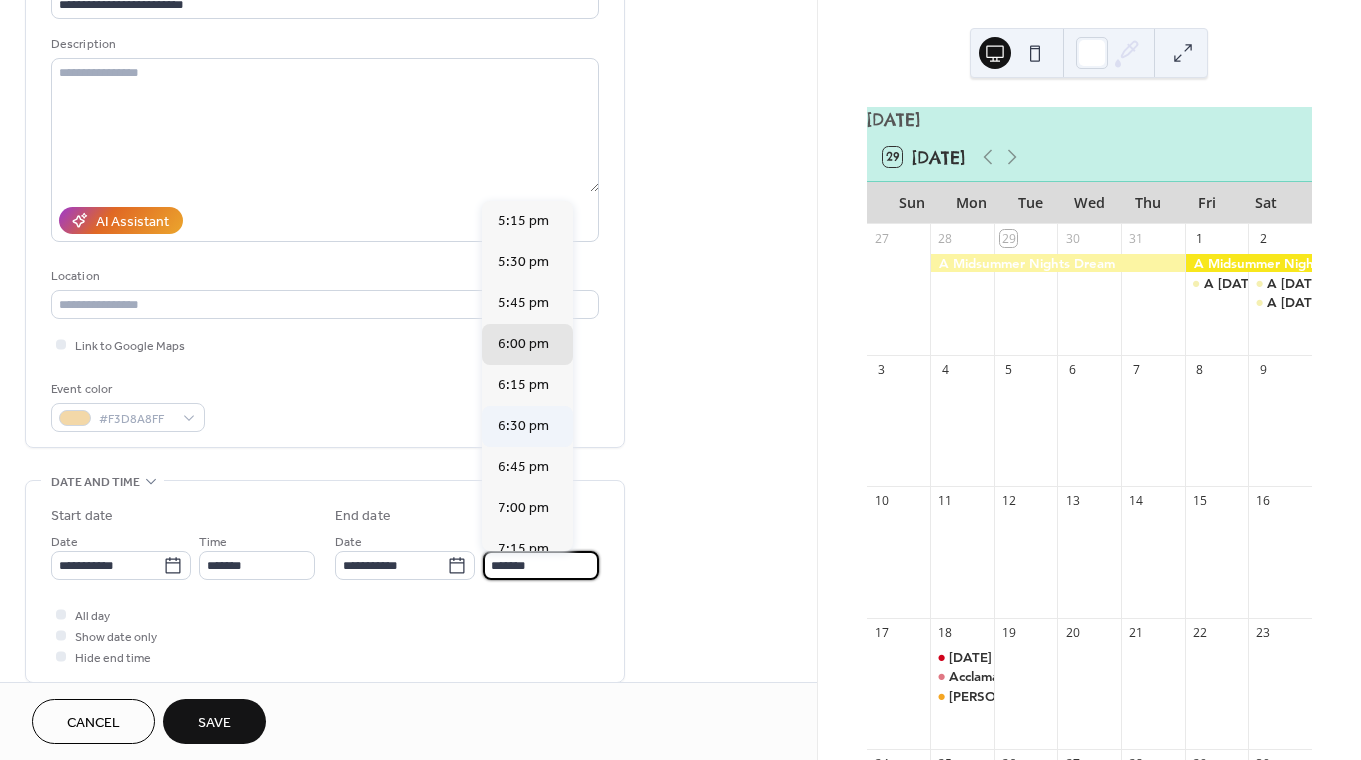 type on "*******" 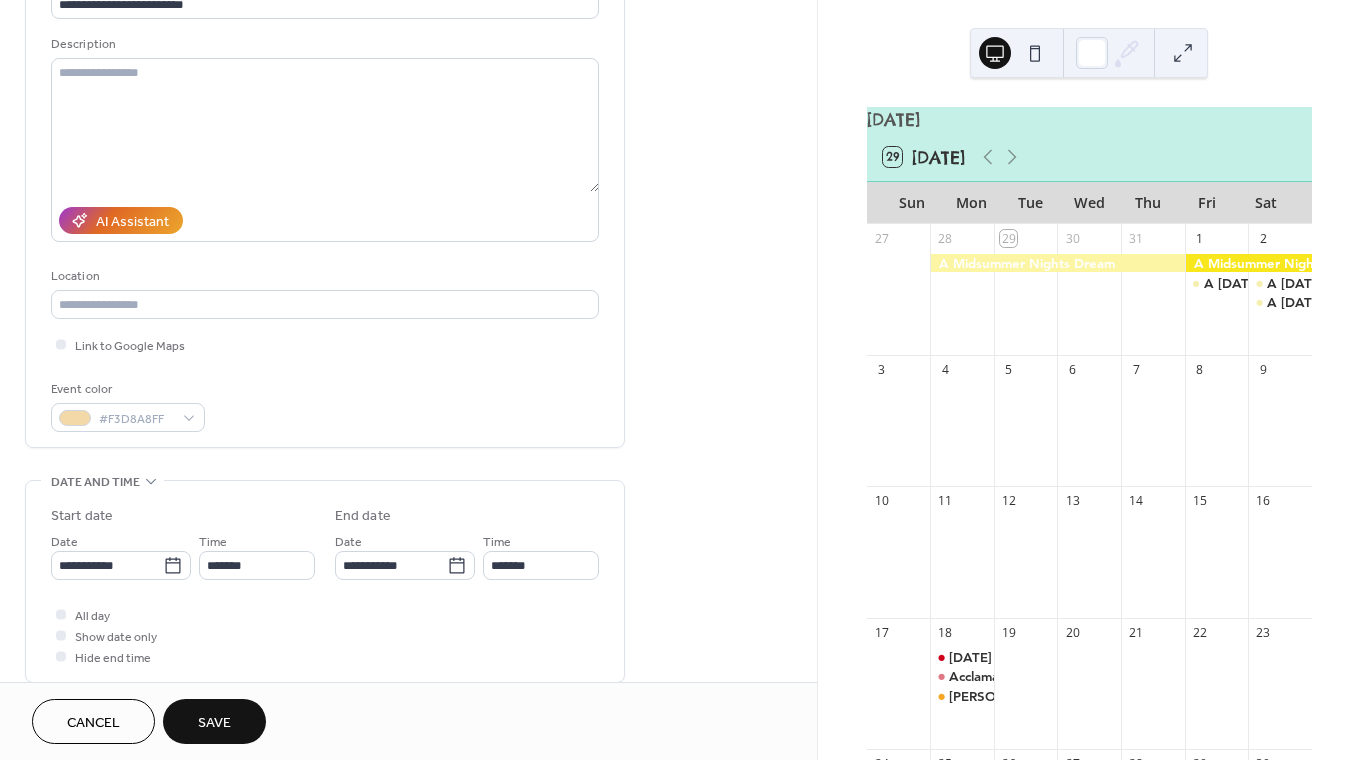 click on "Save" at bounding box center (214, 721) 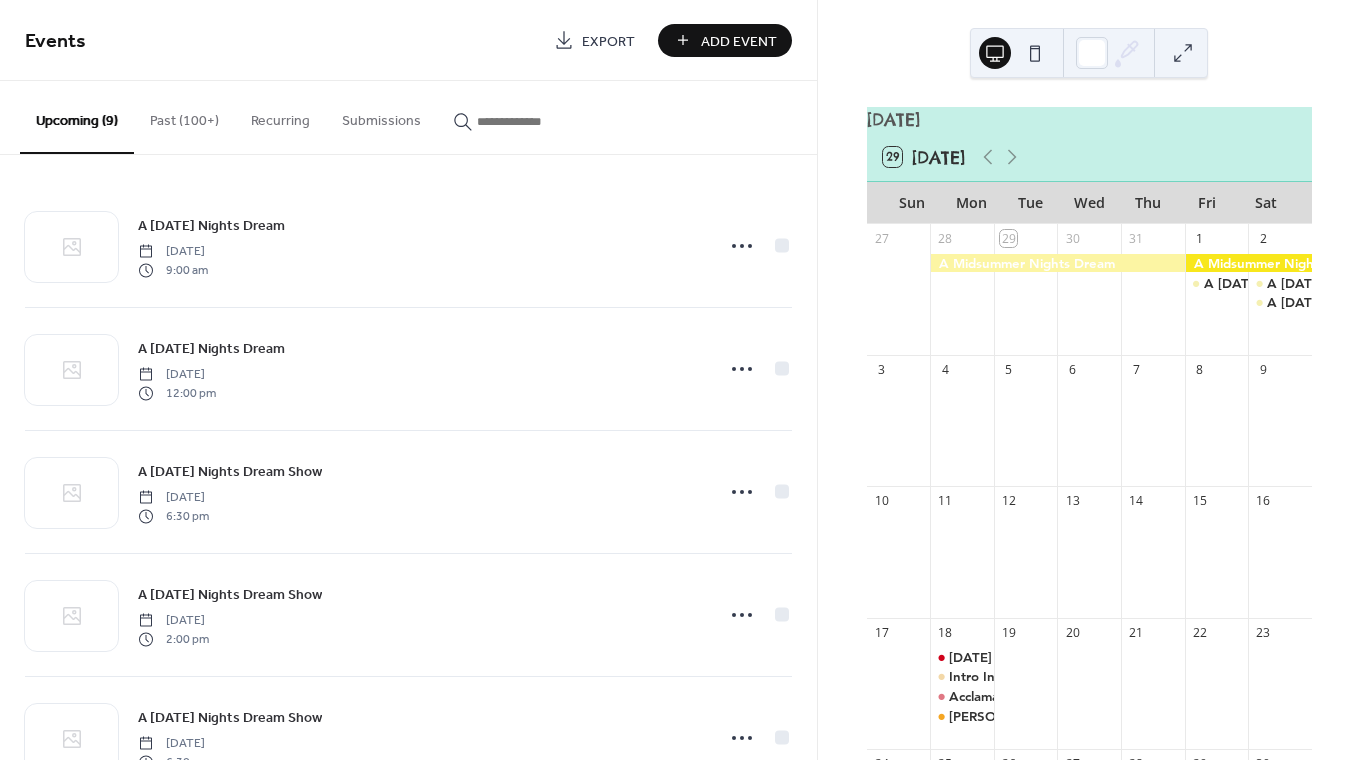 click on "Add Event" at bounding box center [739, 41] 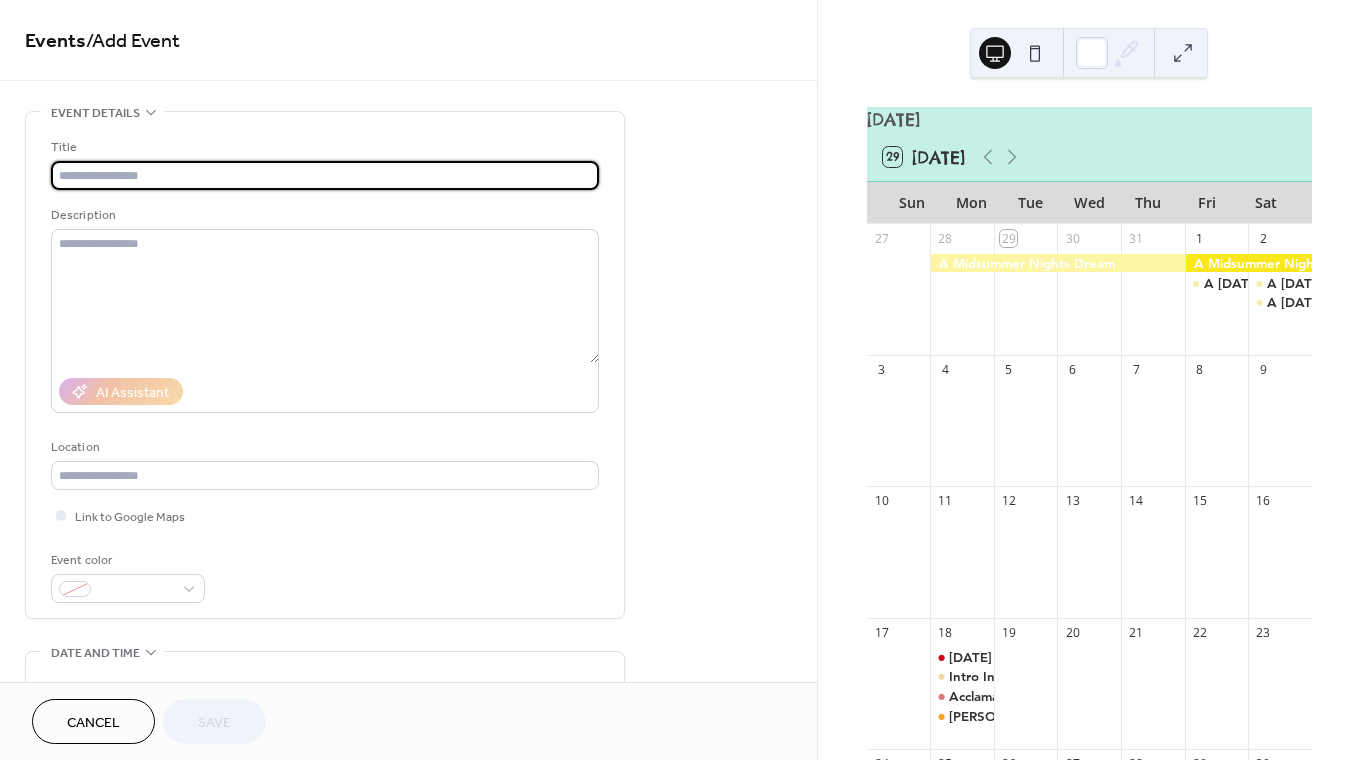 type on "*" 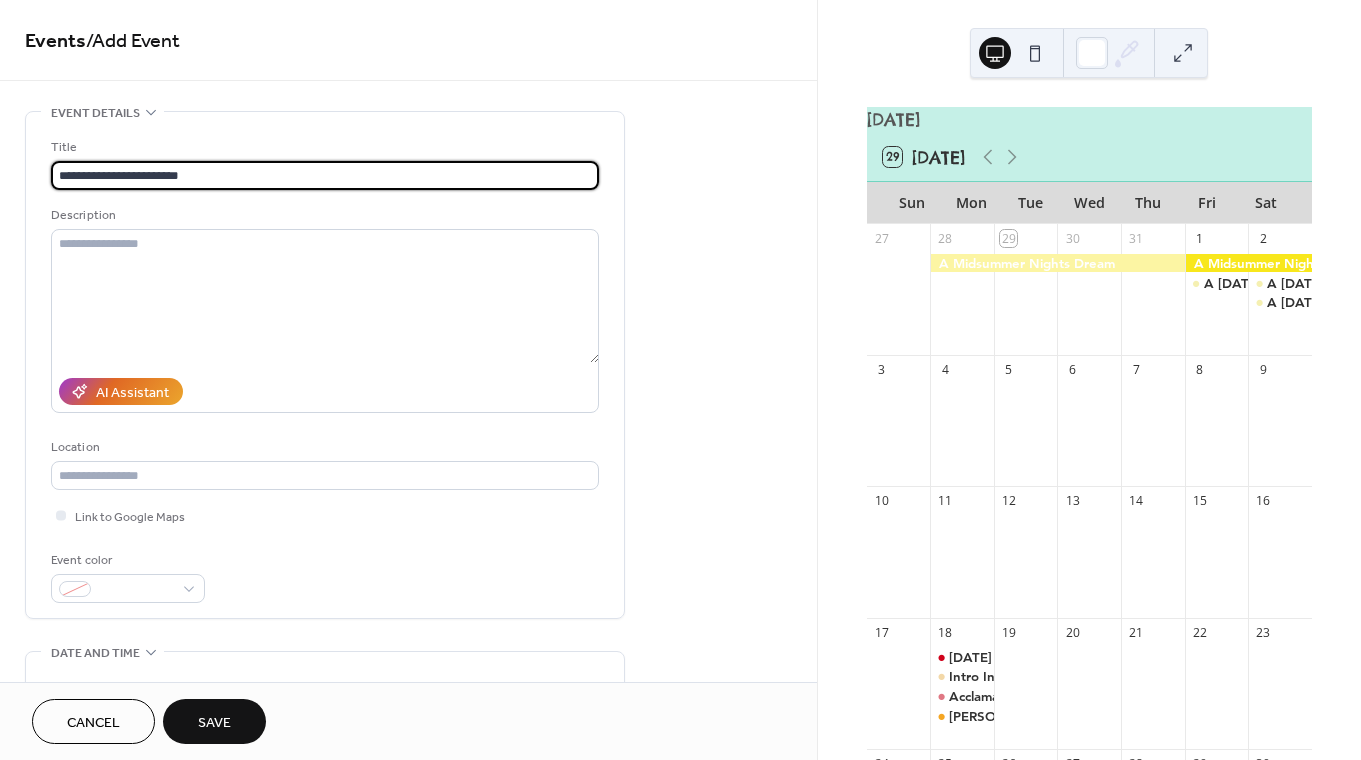 type on "**********" 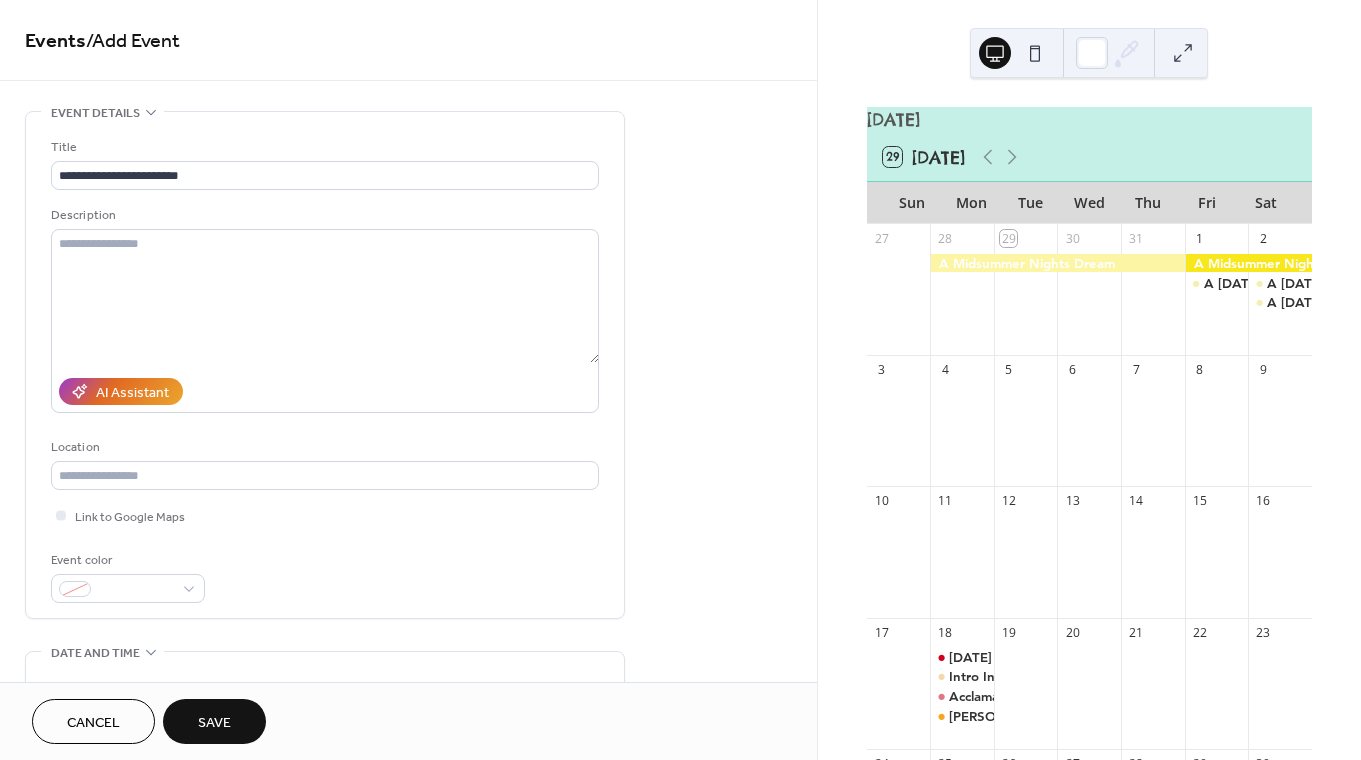 type 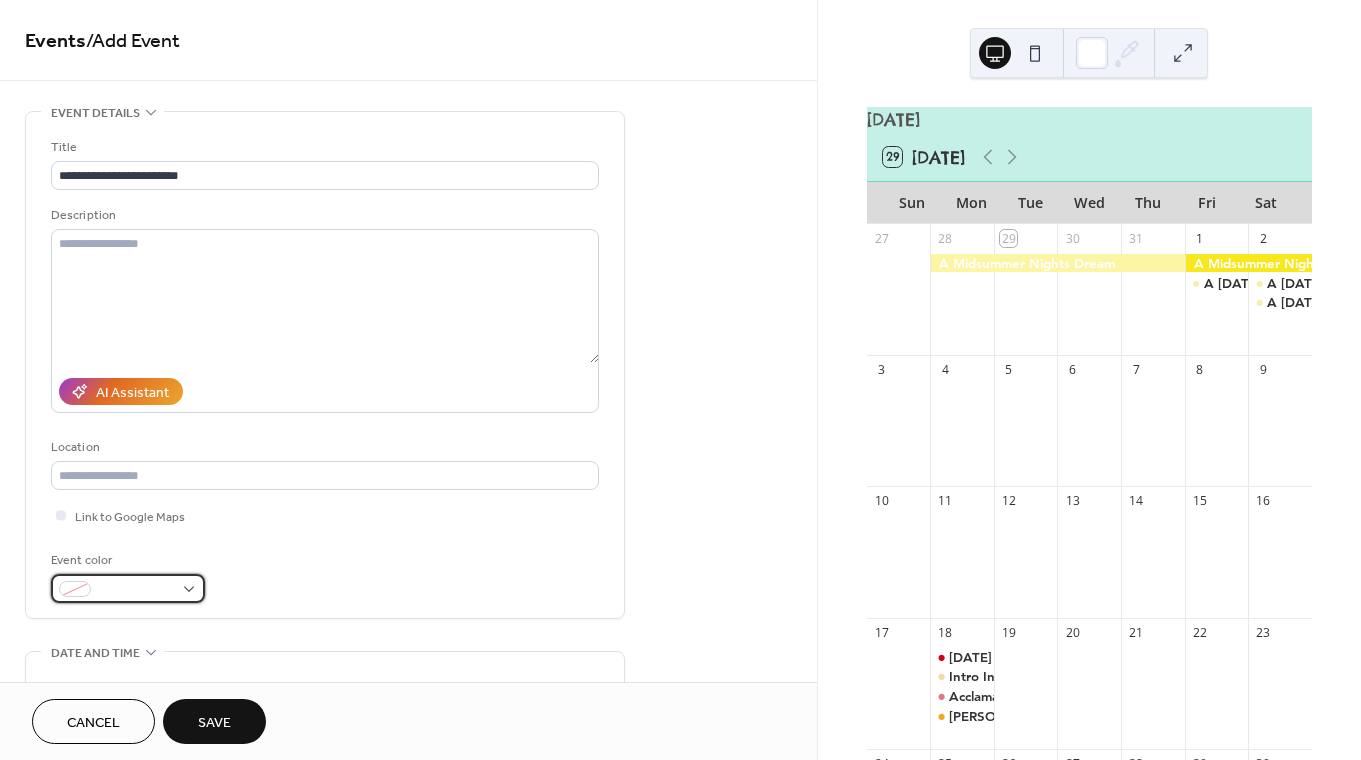 click at bounding box center (136, 590) 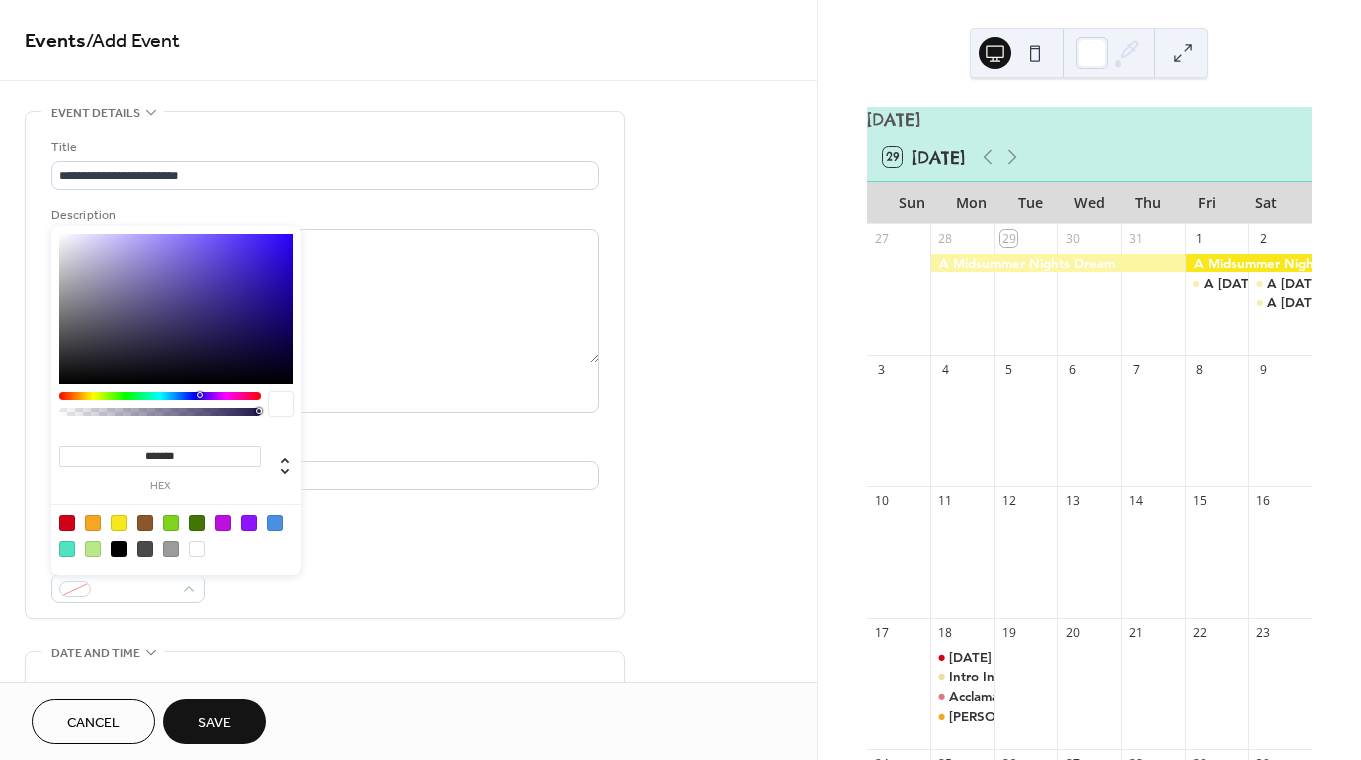 click at bounding box center (93, 523) 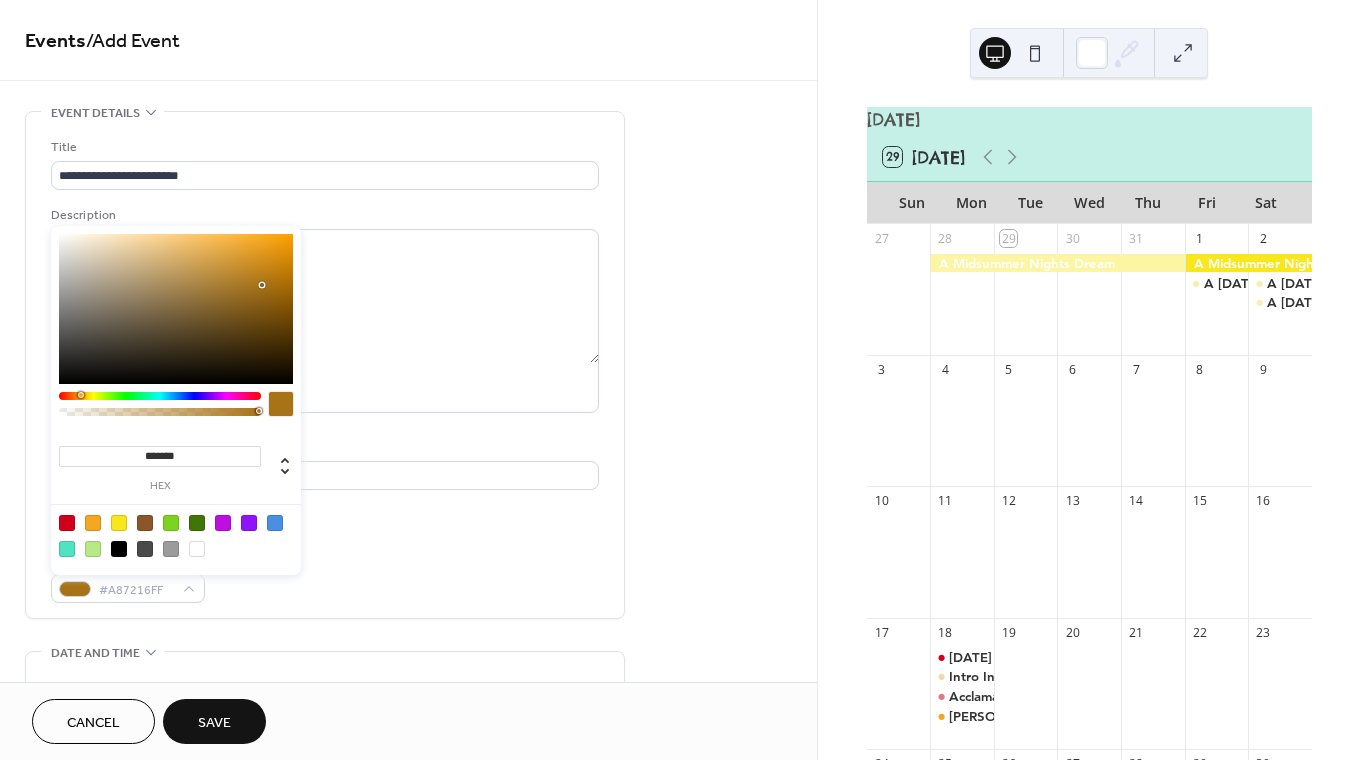 drag, startPoint x: 261, startPoint y: 243, endPoint x: 262, endPoint y: 285, distance: 42.0119 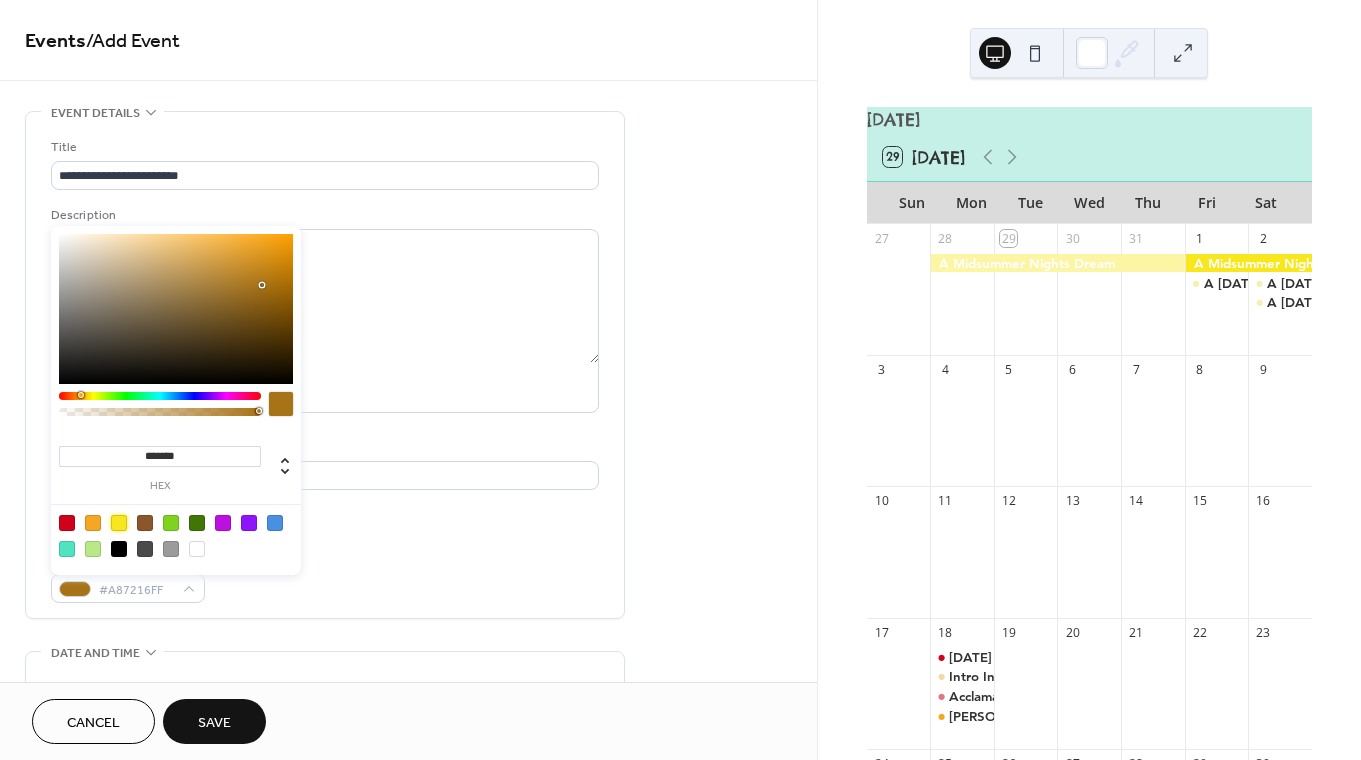 click at bounding box center (119, 523) 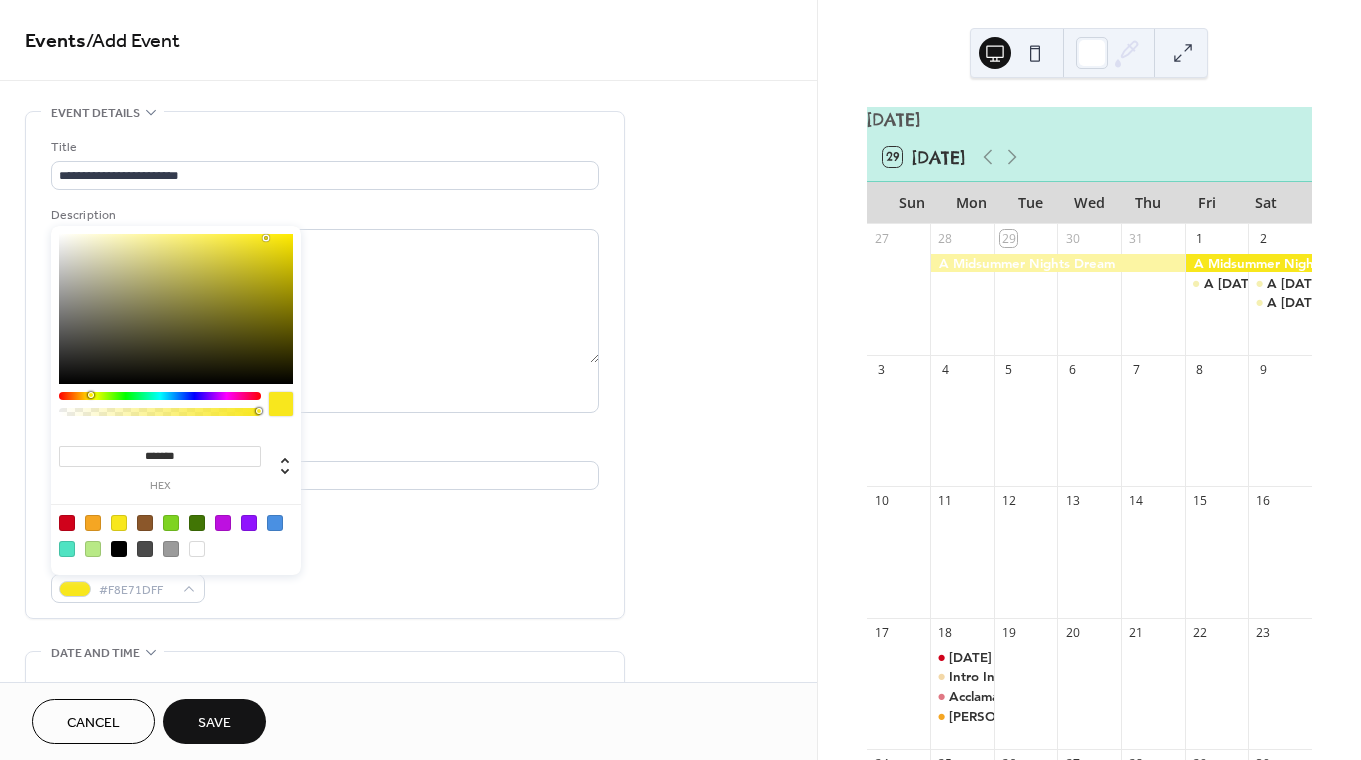 type on "*******" 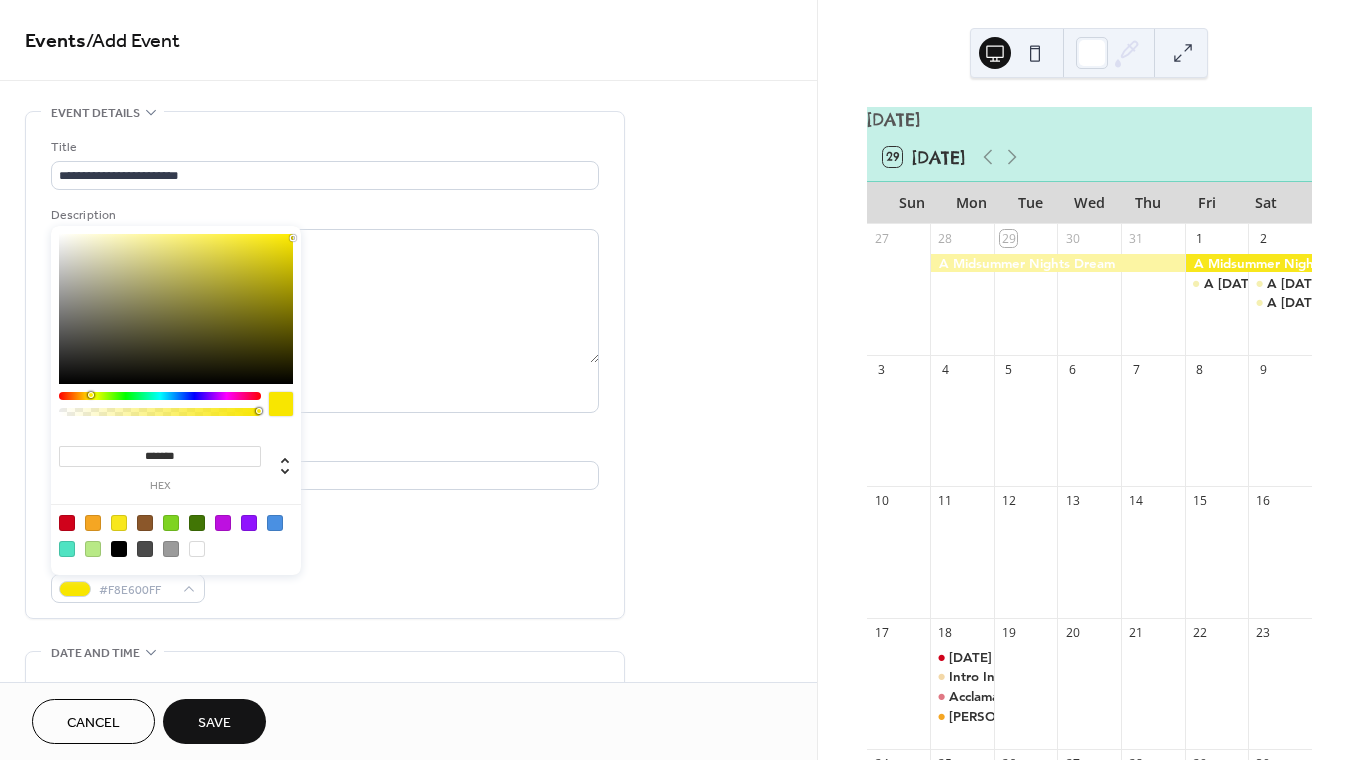 drag, startPoint x: 266, startPoint y: 238, endPoint x: 300, endPoint y: 238, distance: 34 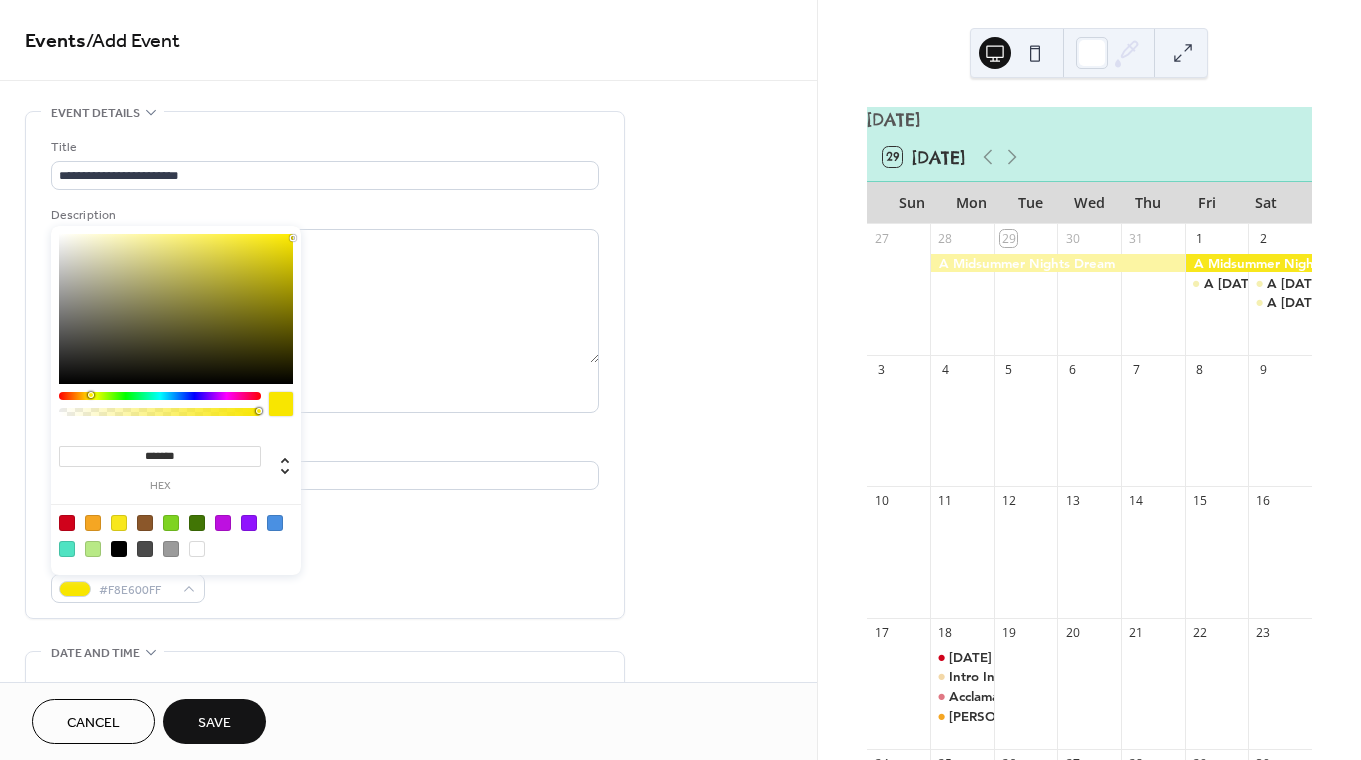 click at bounding box center (176, 535) 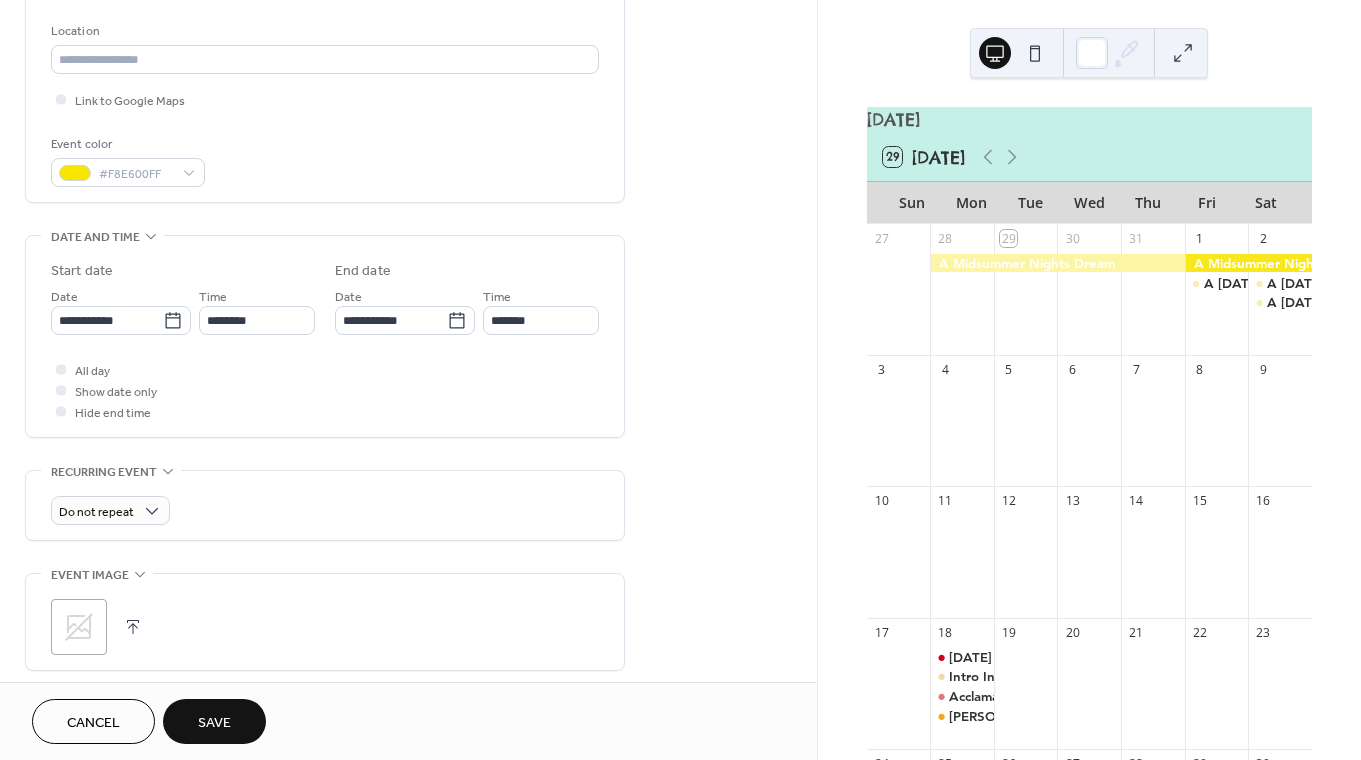 scroll, scrollTop: 466, scrollLeft: 0, axis: vertical 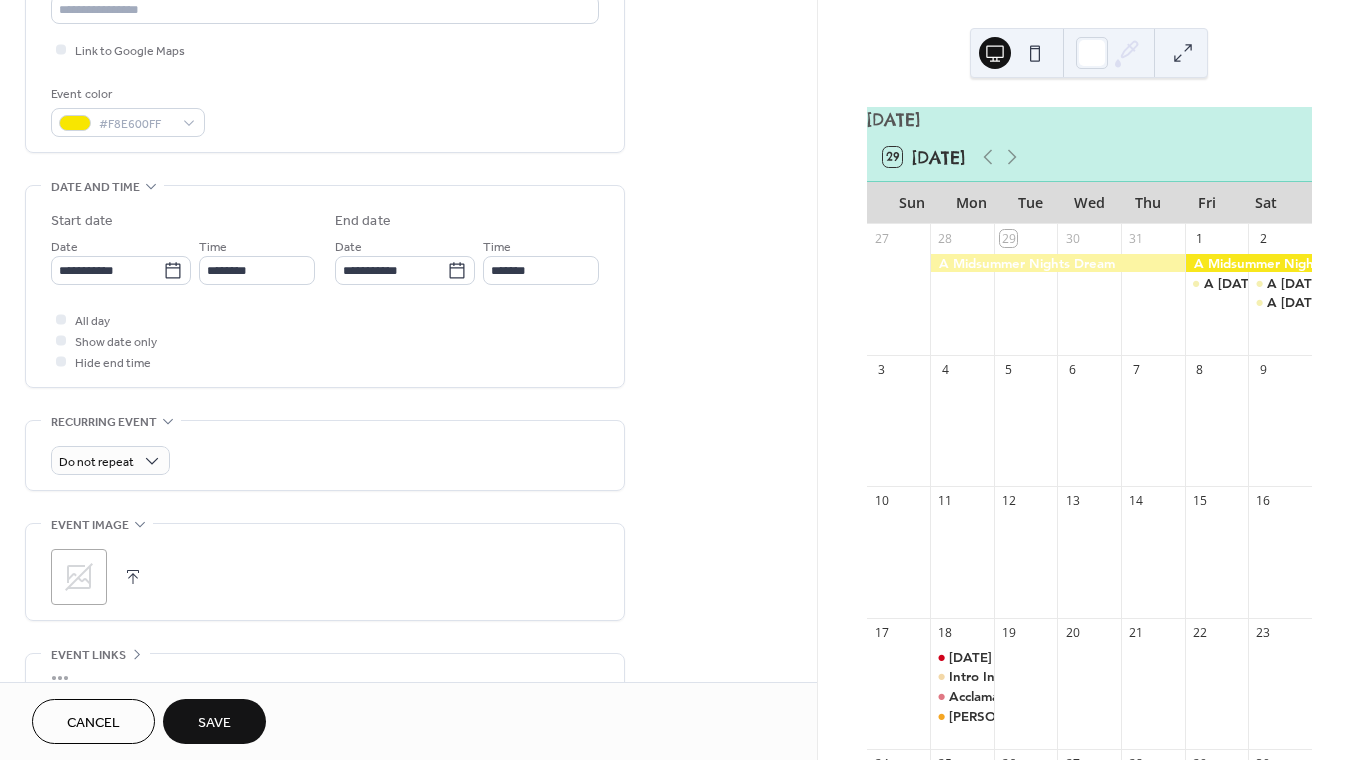 click on "**********" at bounding box center (325, 291) 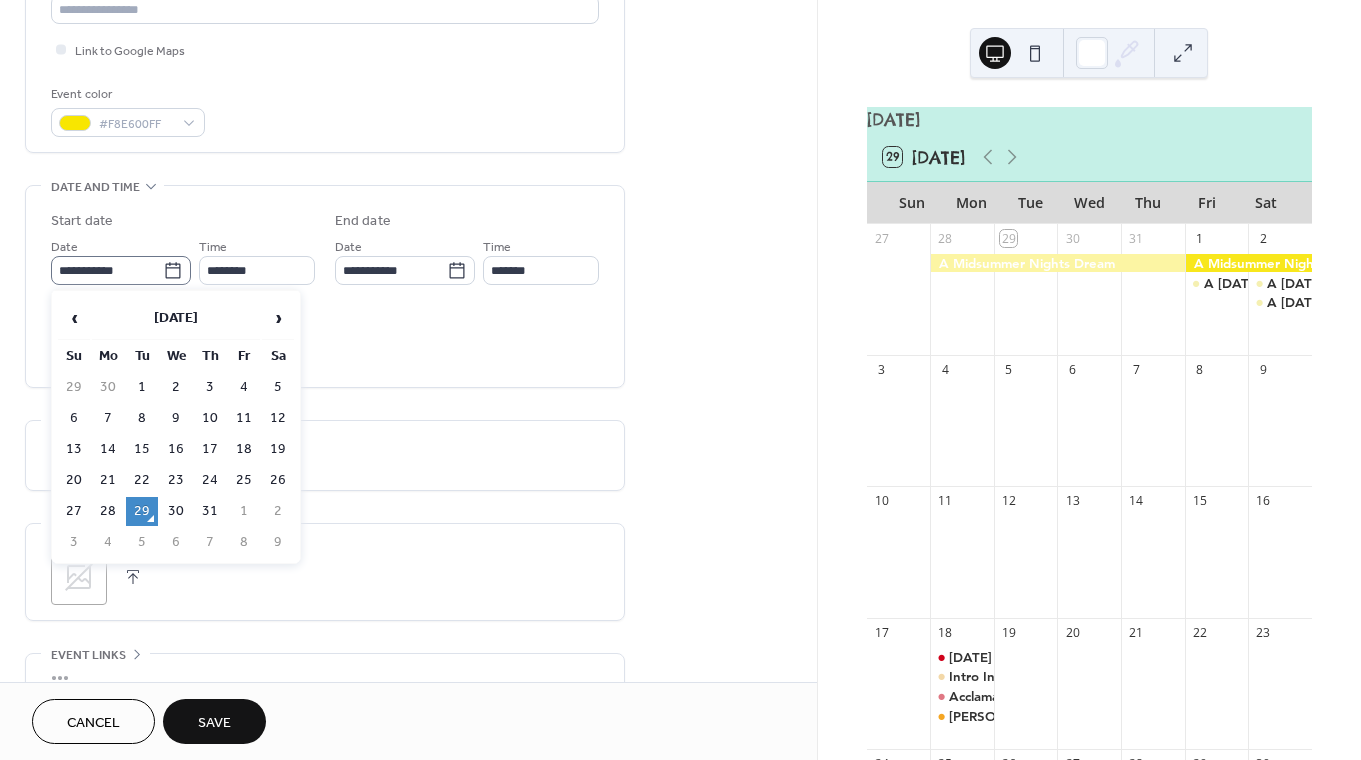 click 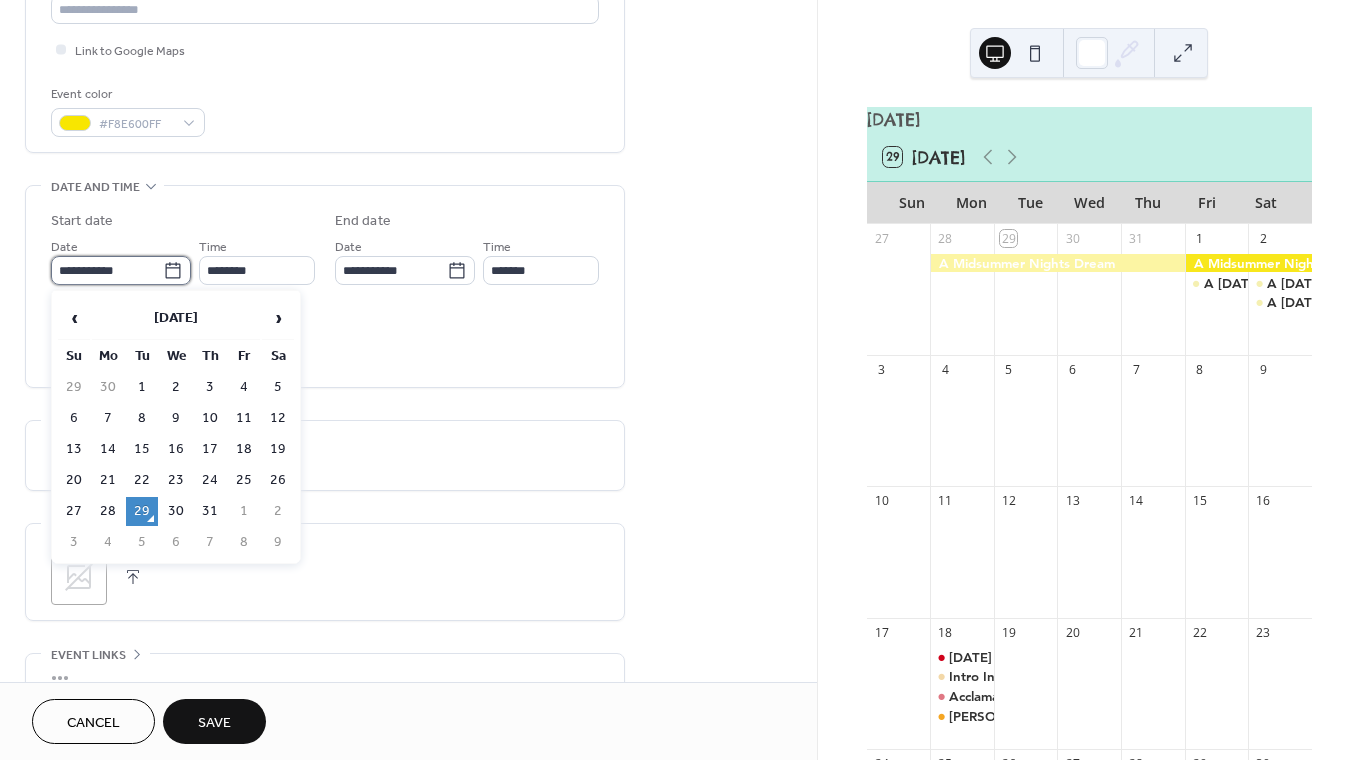 click on "**********" at bounding box center (107, 270) 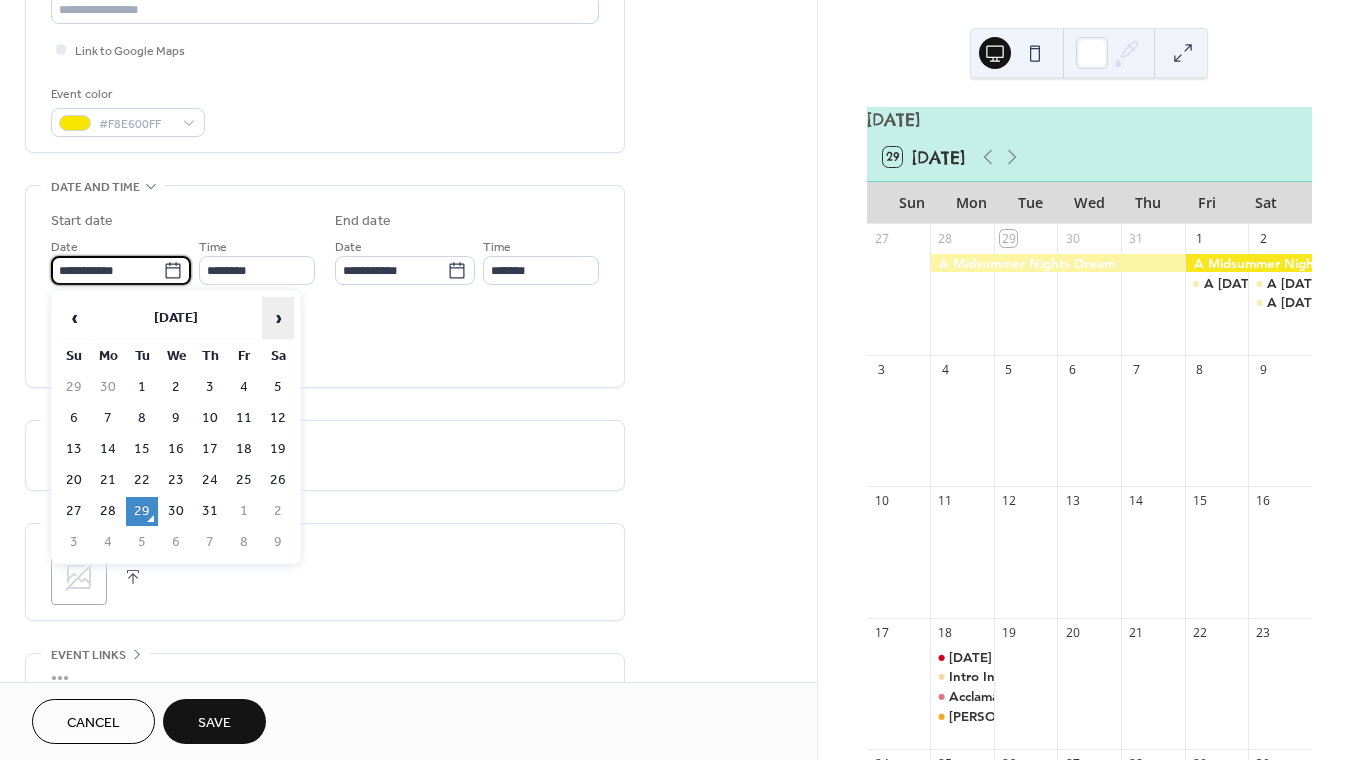 click on "›" at bounding box center [278, 318] 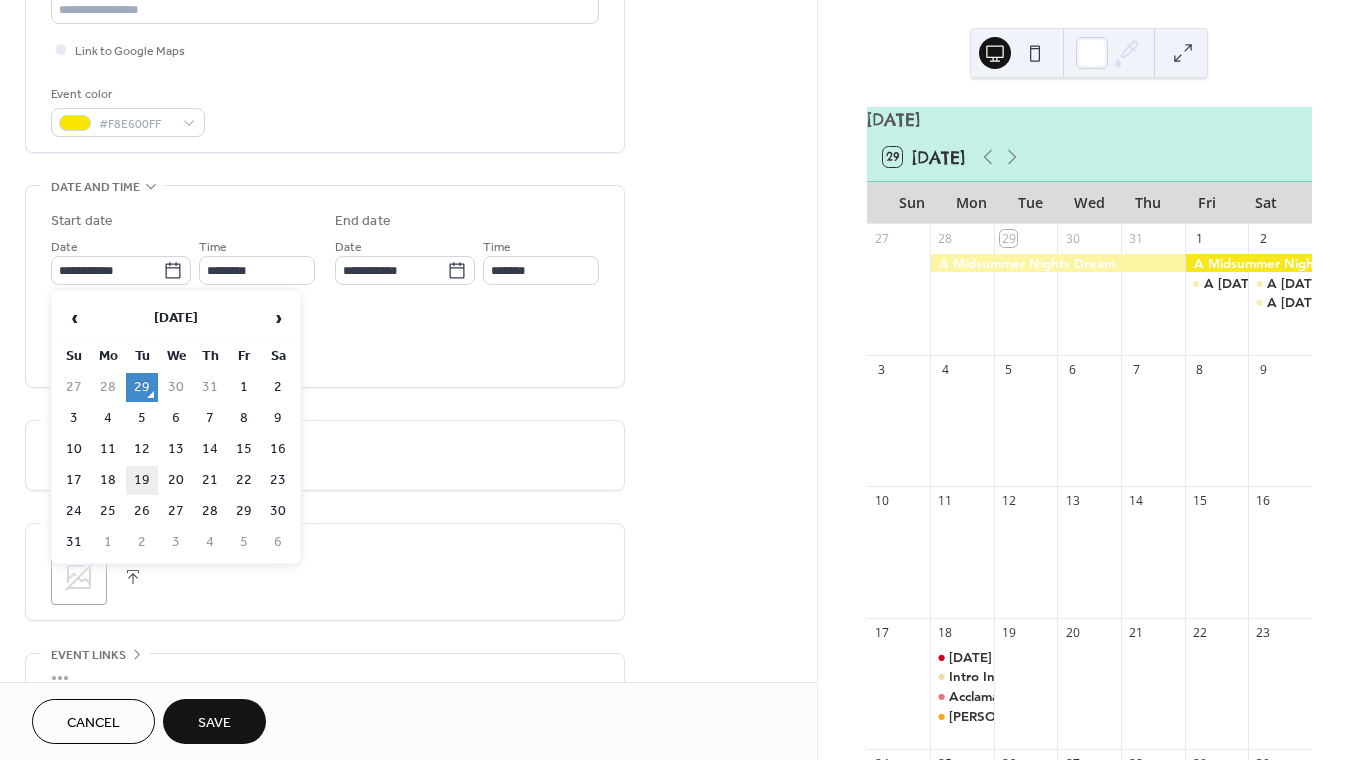 click on "19" at bounding box center (142, 480) 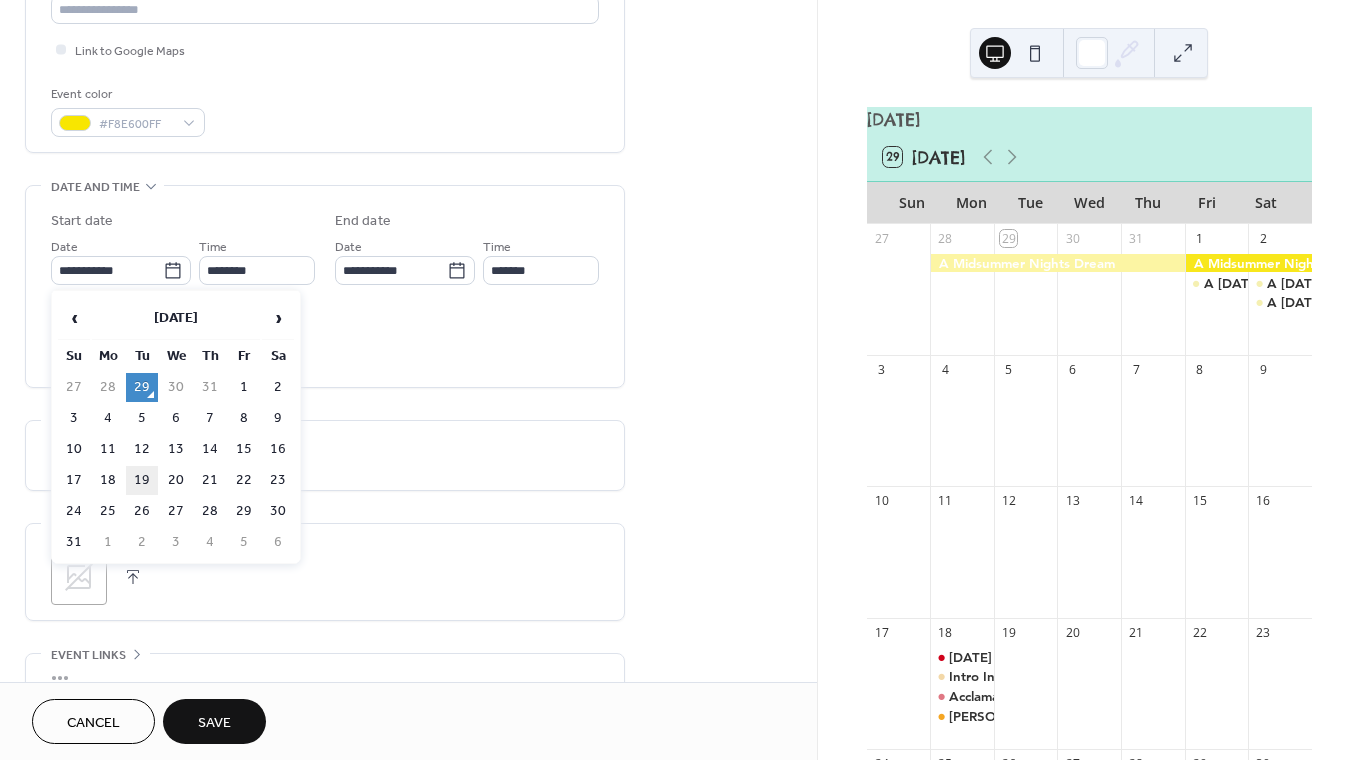 type on "**********" 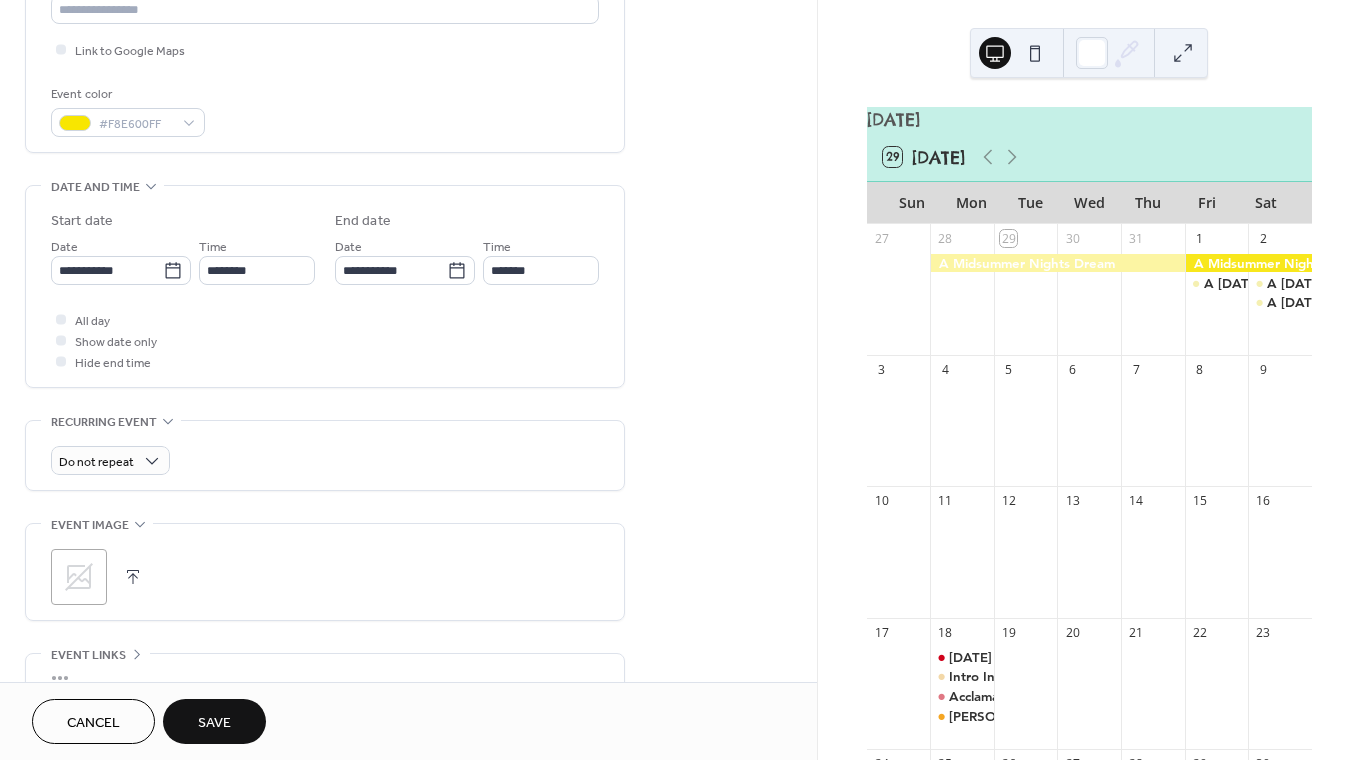 scroll, scrollTop: 545, scrollLeft: 0, axis: vertical 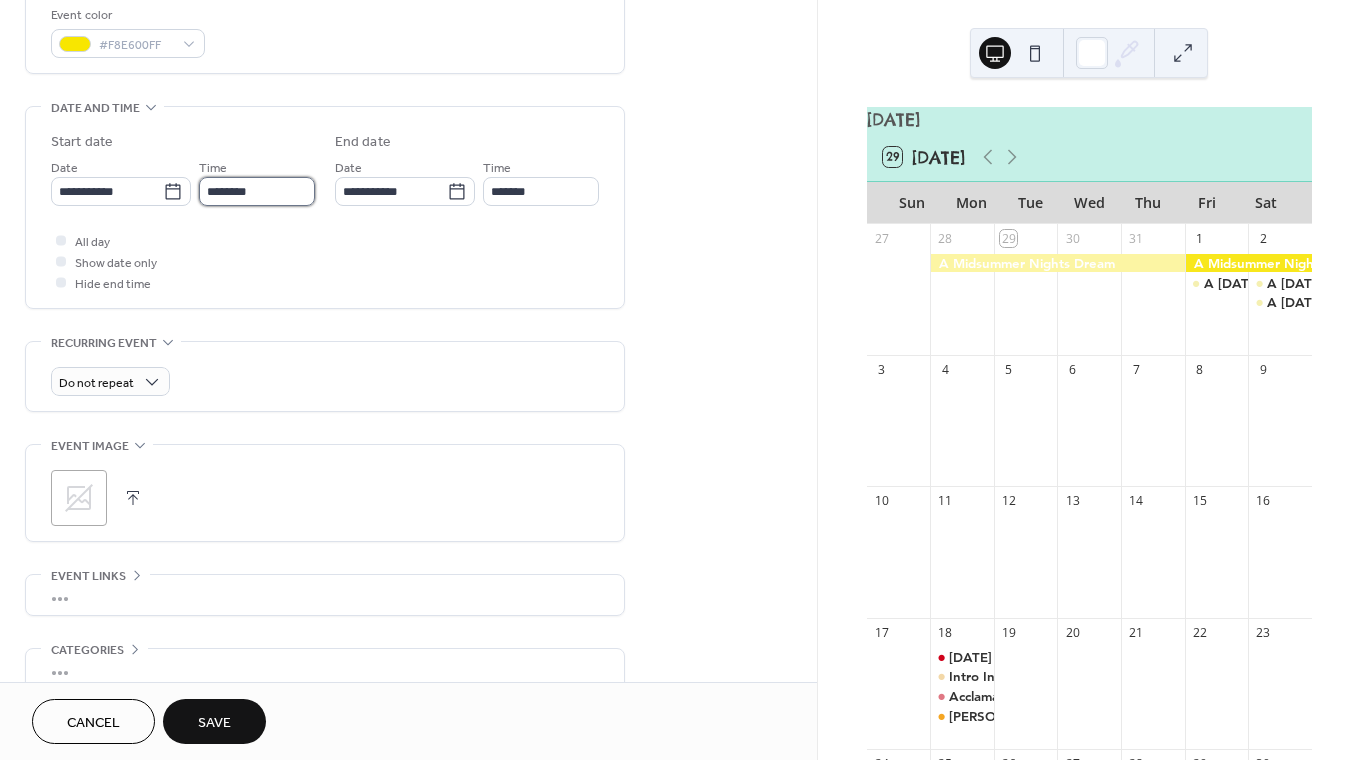 click on "********" at bounding box center (257, 191) 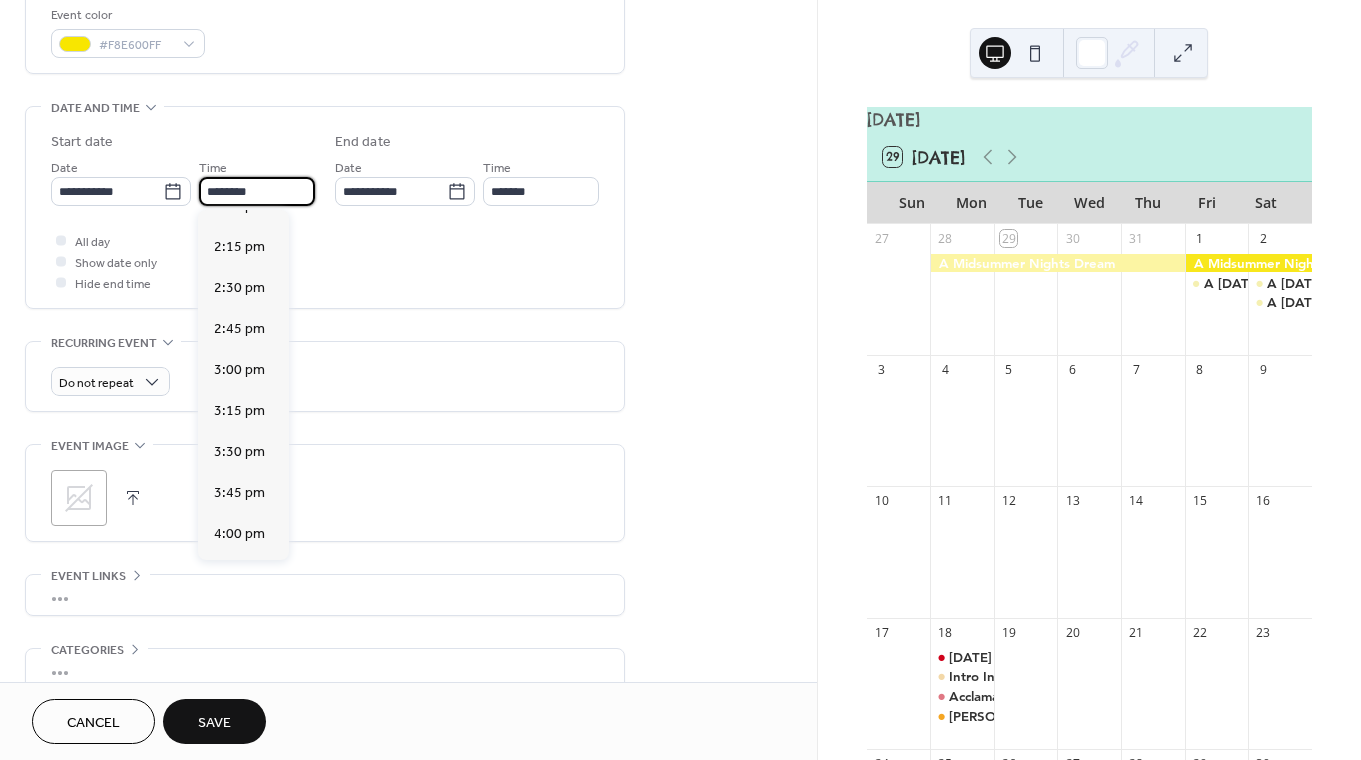 scroll, scrollTop: 2347, scrollLeft: 0, axis: vertical 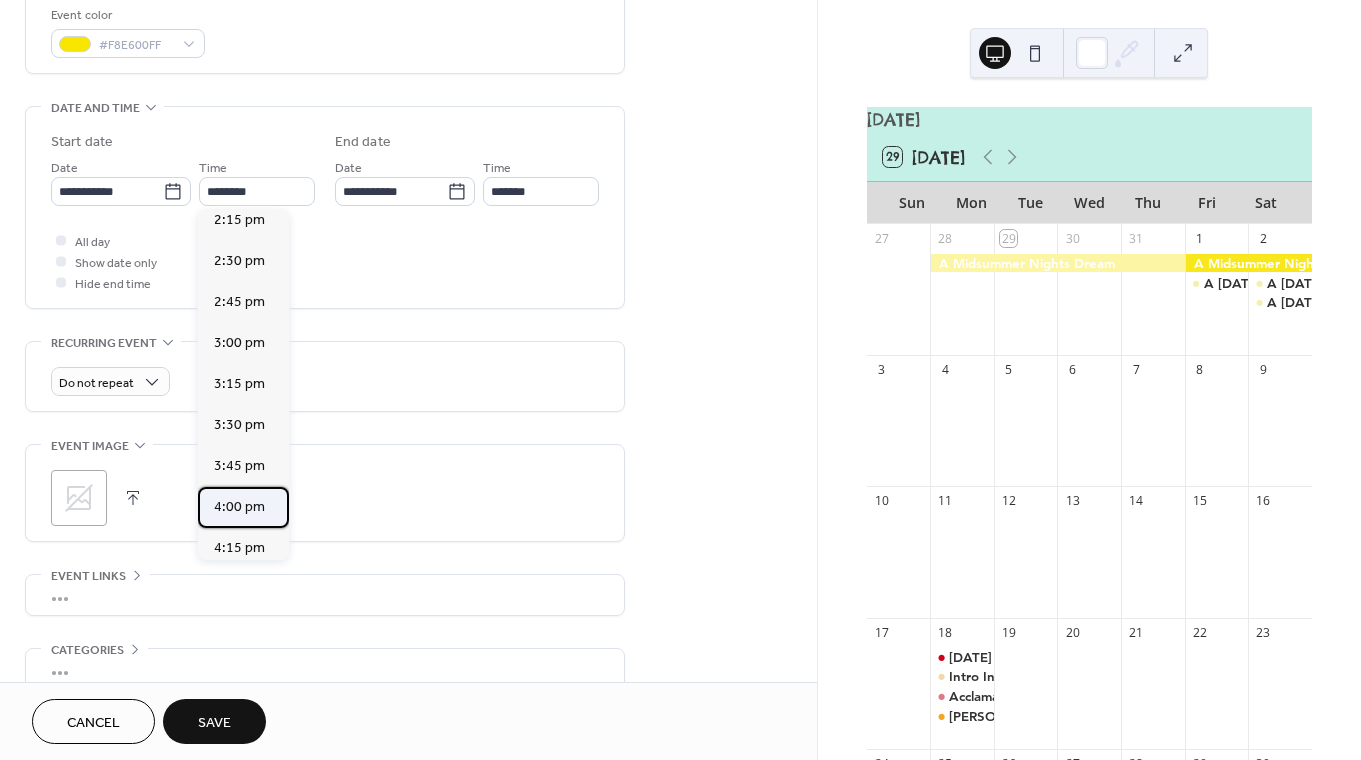 click on "4:00 pm" at bounding box center [239, 507] 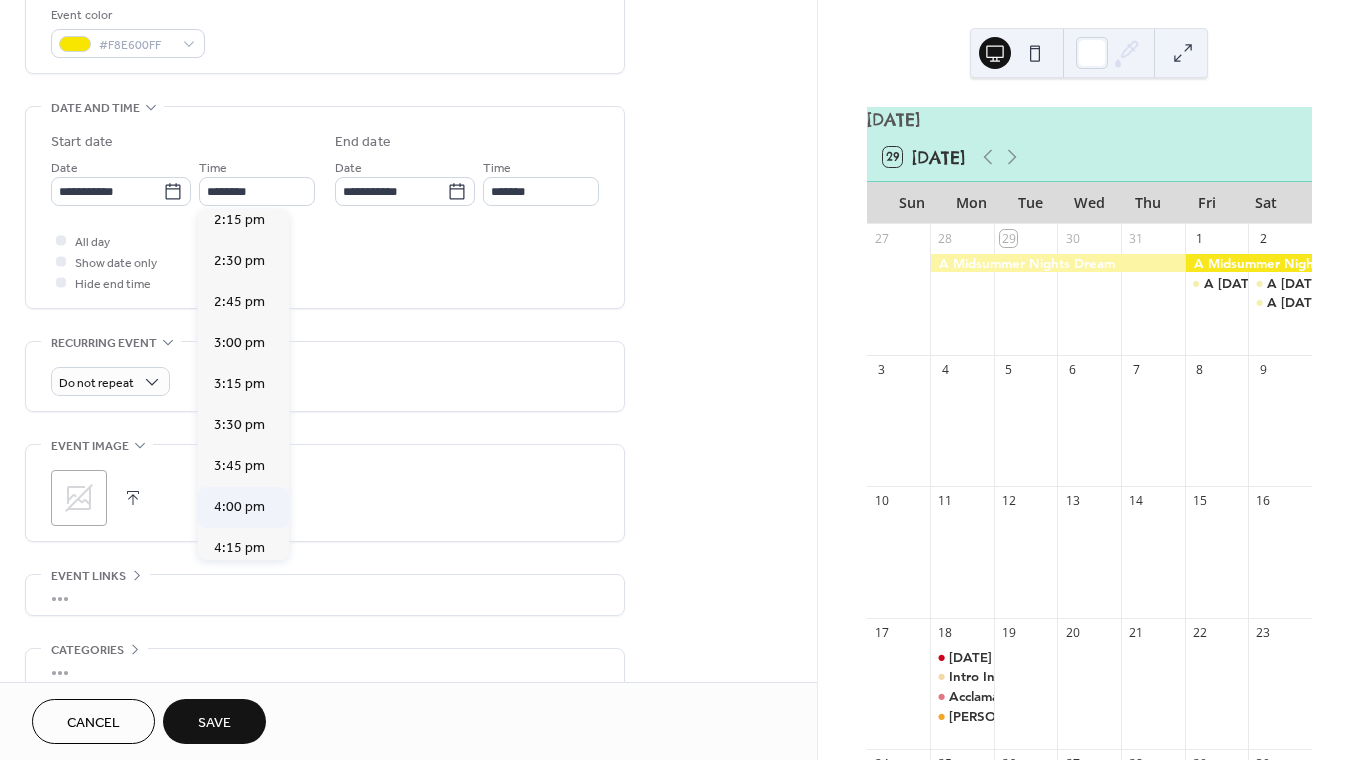 type on "*******" 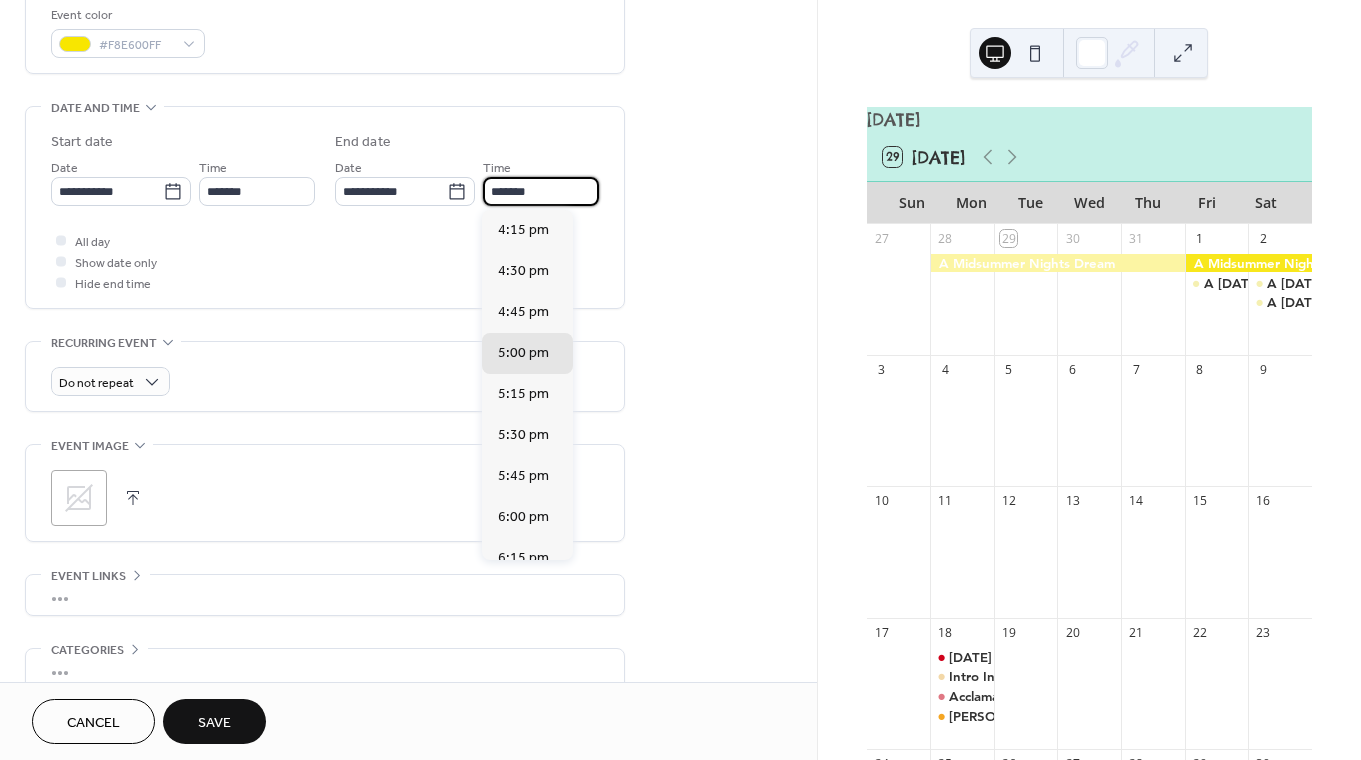 click on "*******" at bounding box center [541, 191] 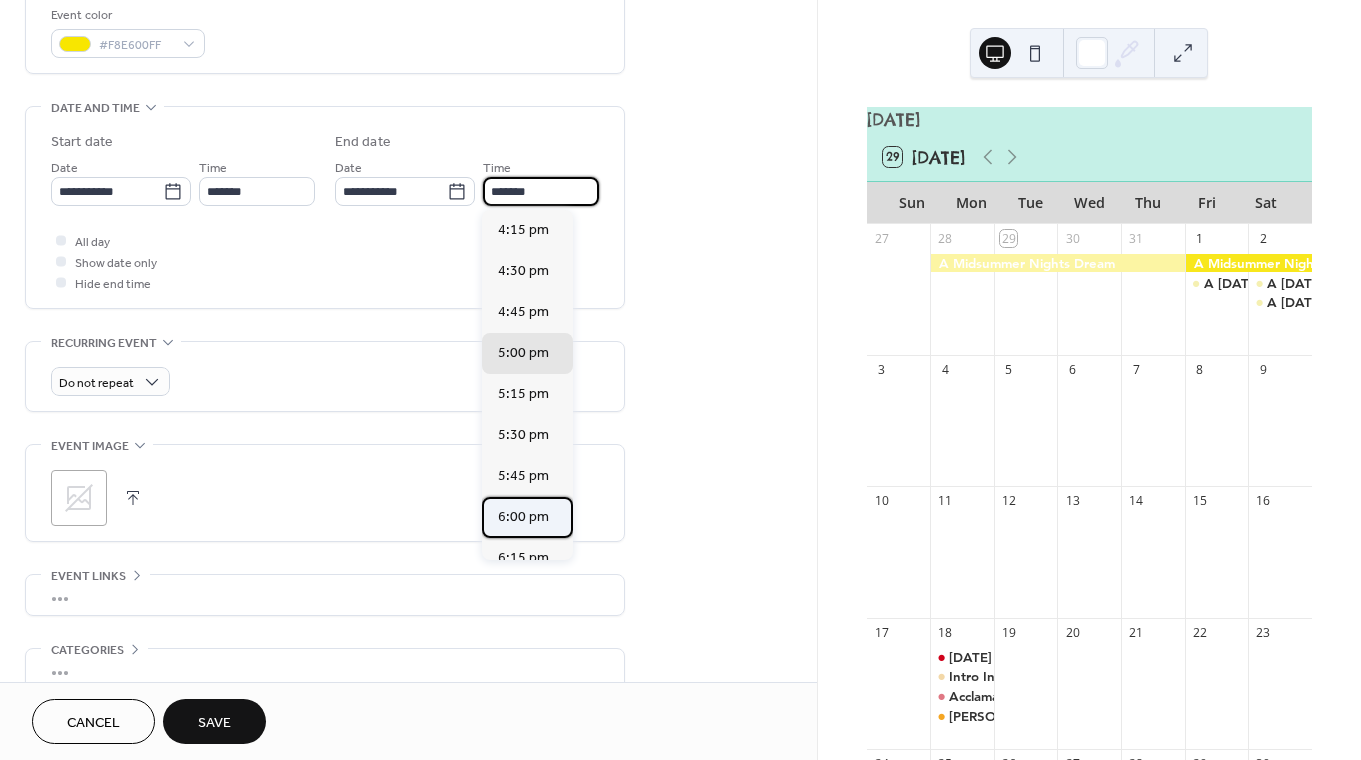 click on "6:00 pm" at bounding box center [523, 517] 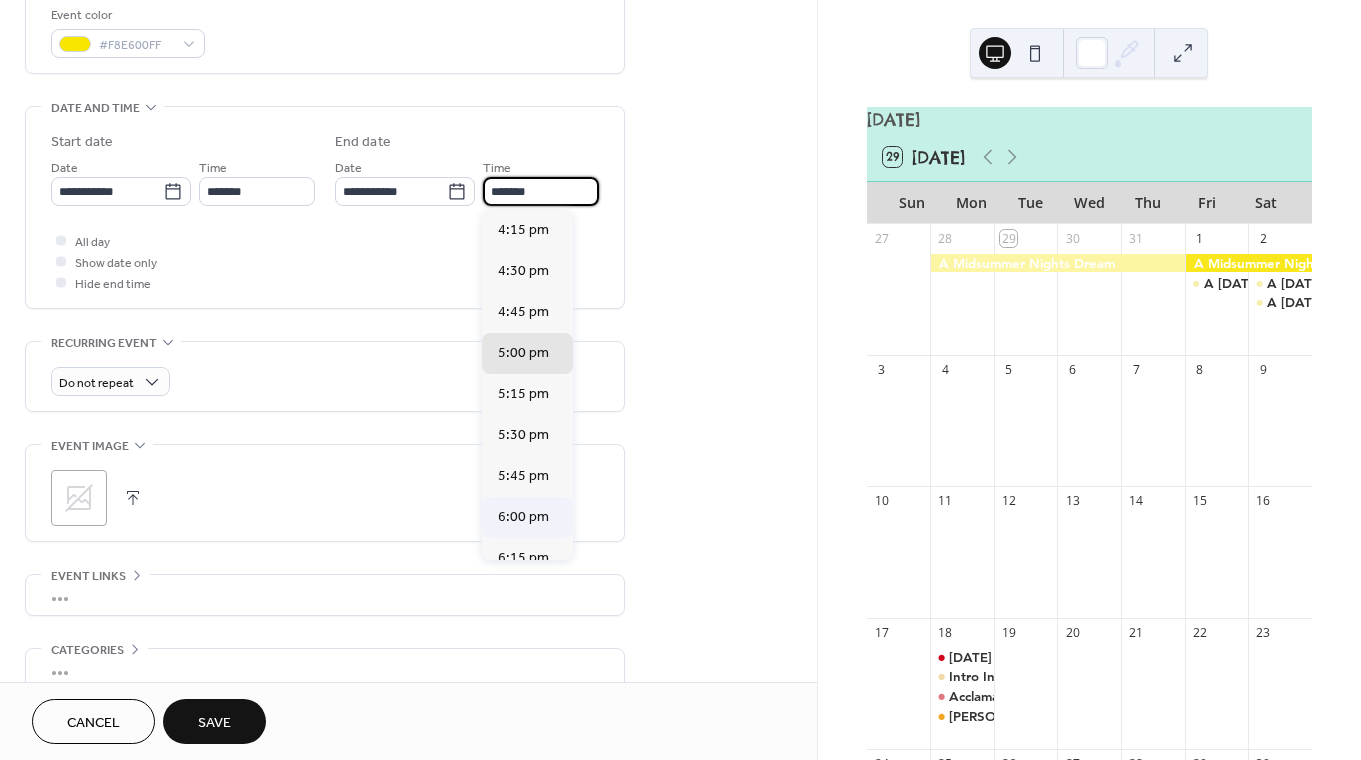 type on "*******" 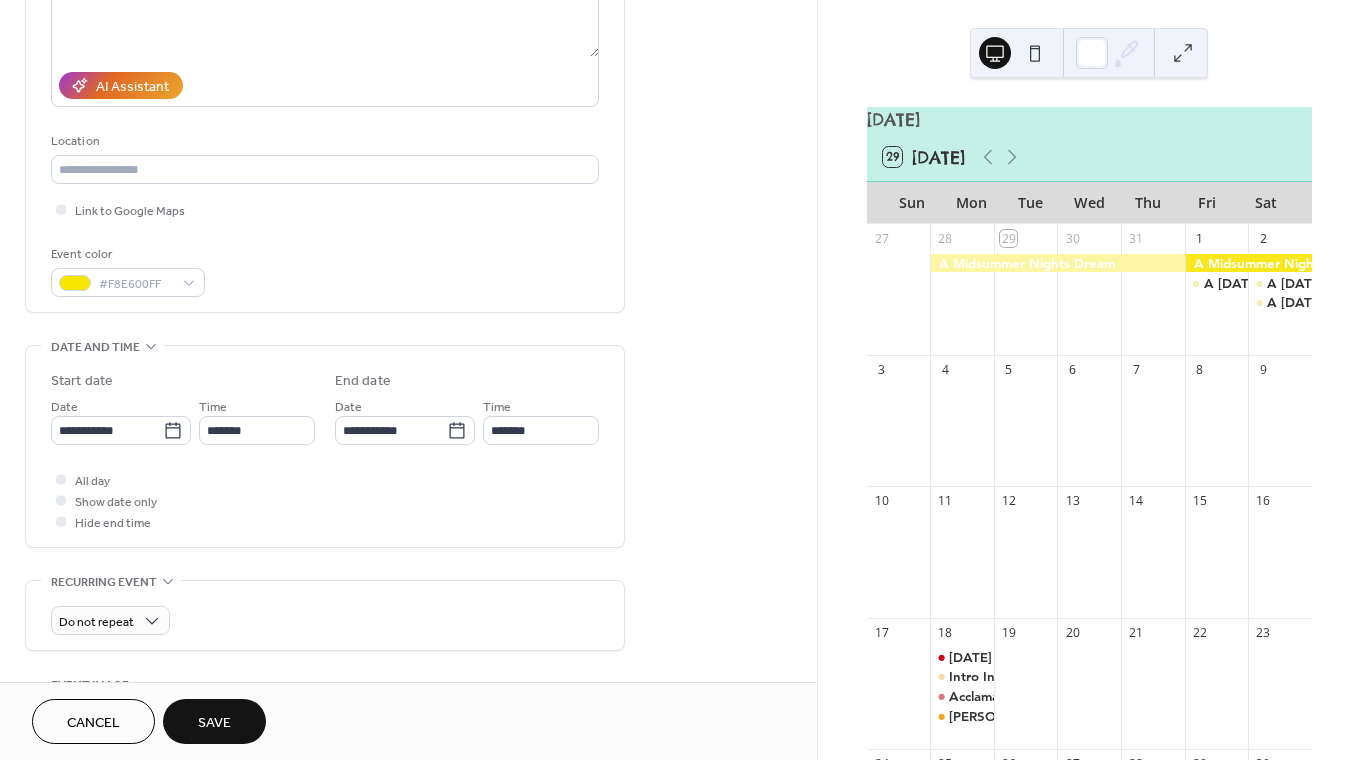 scroll, scrollTop: 0, scrollLeft: 0, axis: both 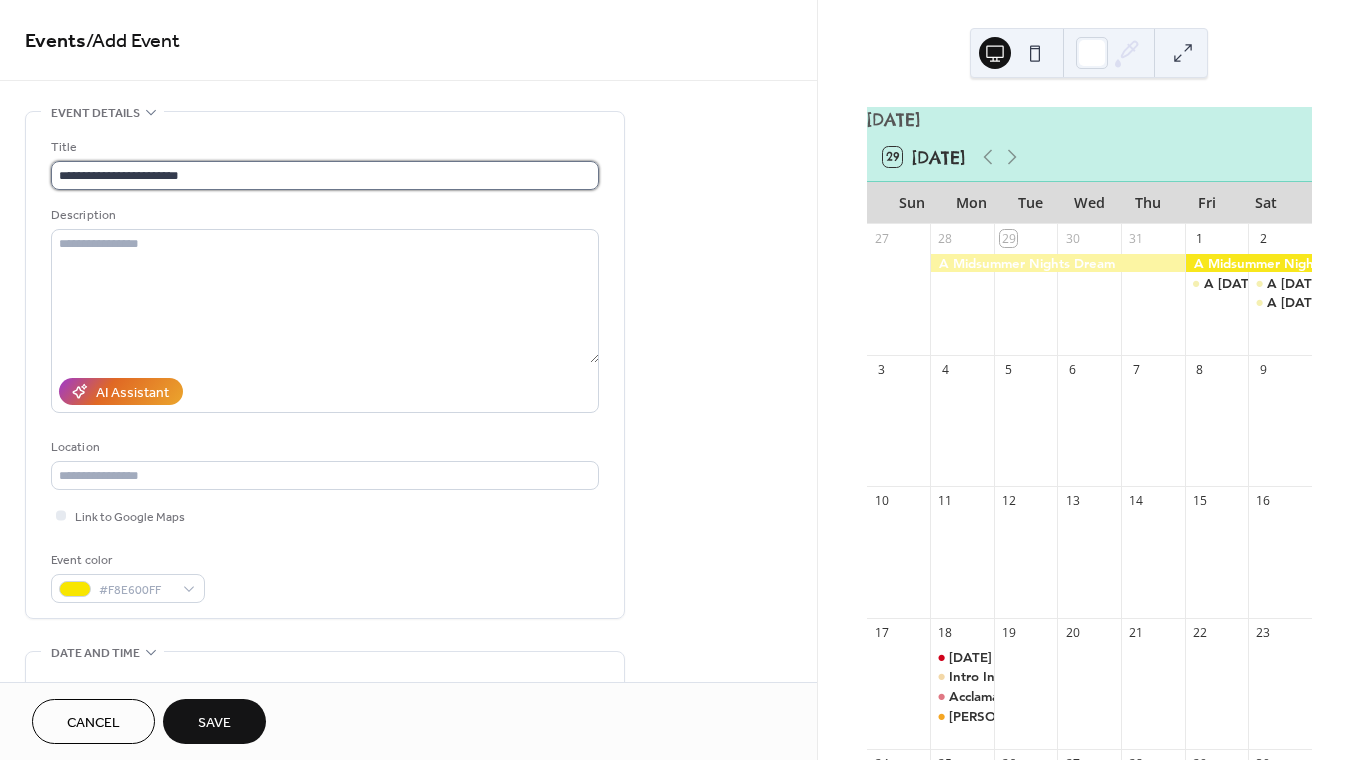click on "**********" at bounding box center [325, 175] 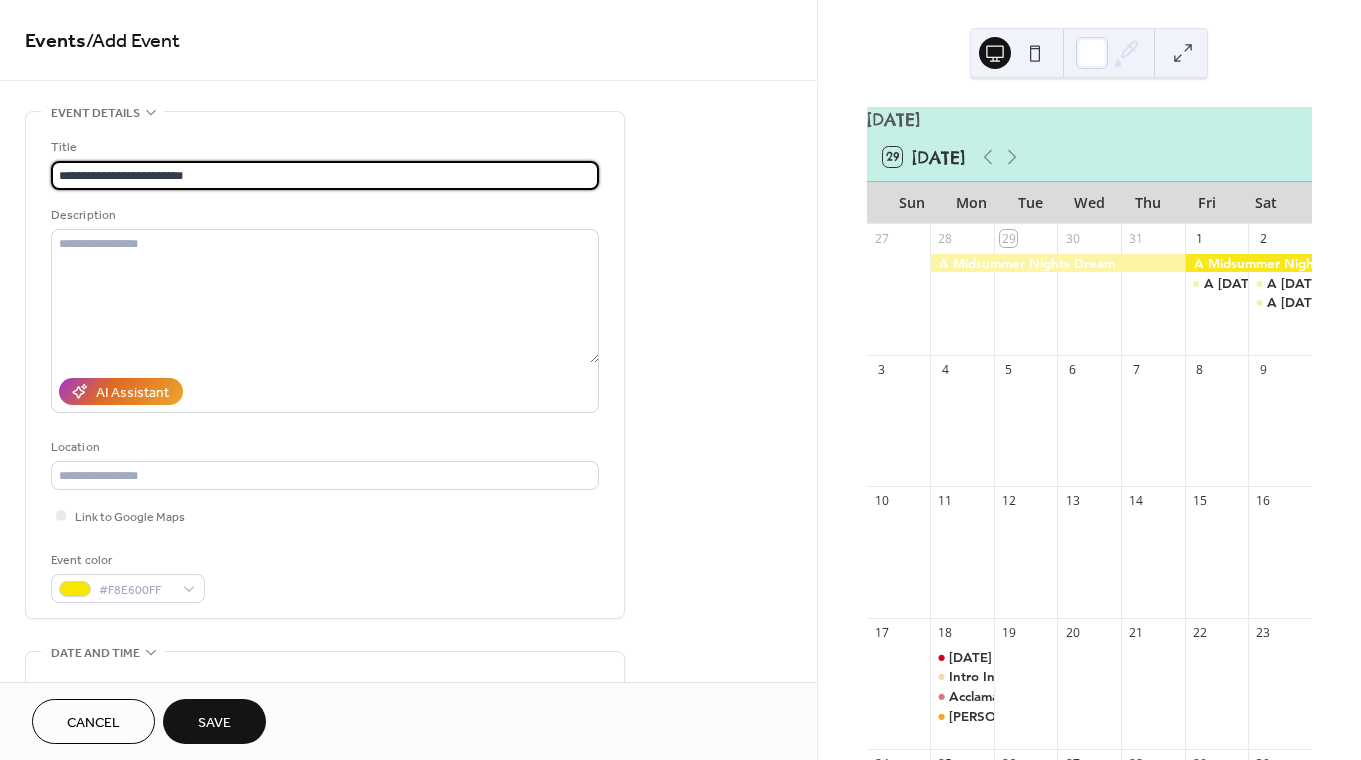 click on "**********" at bounding box center [325, 175] 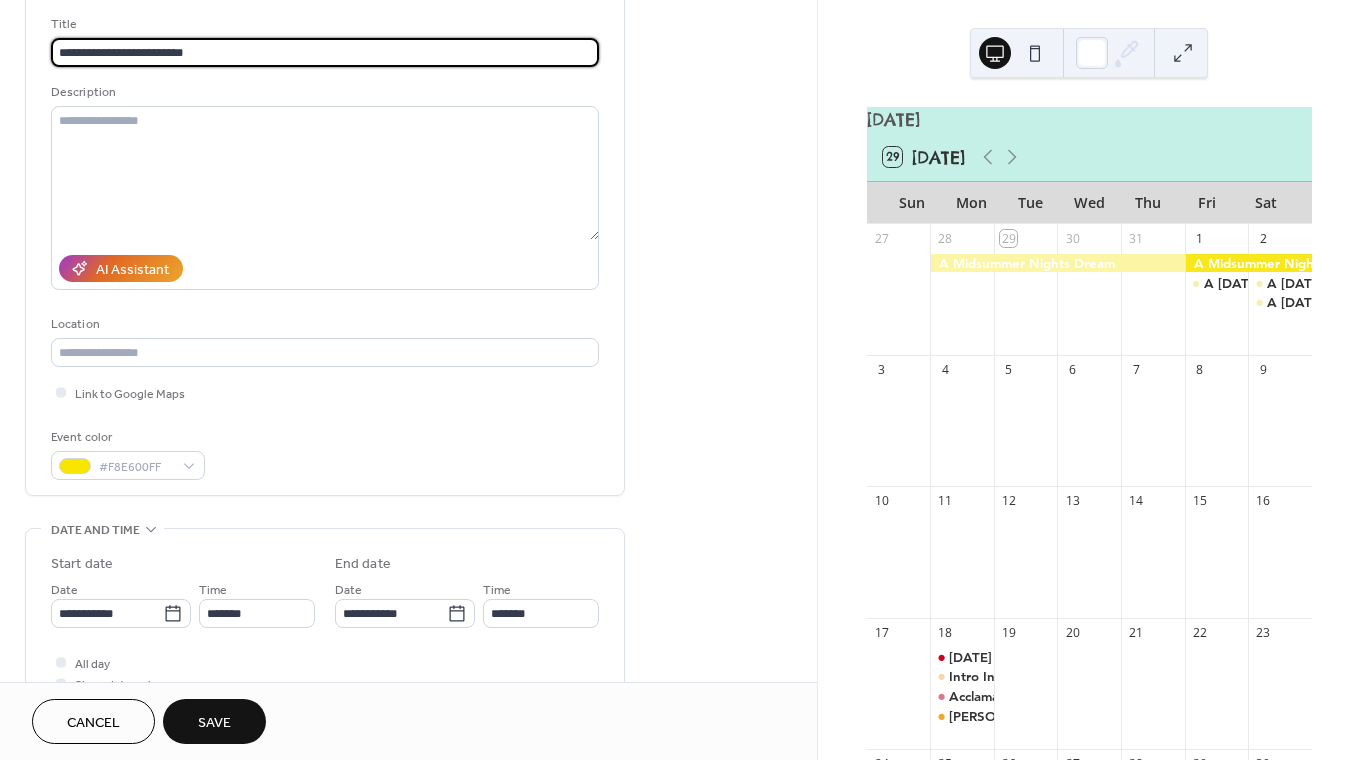 scroll, scrollTop: 128, scrollLeft: 0, axis: vertical 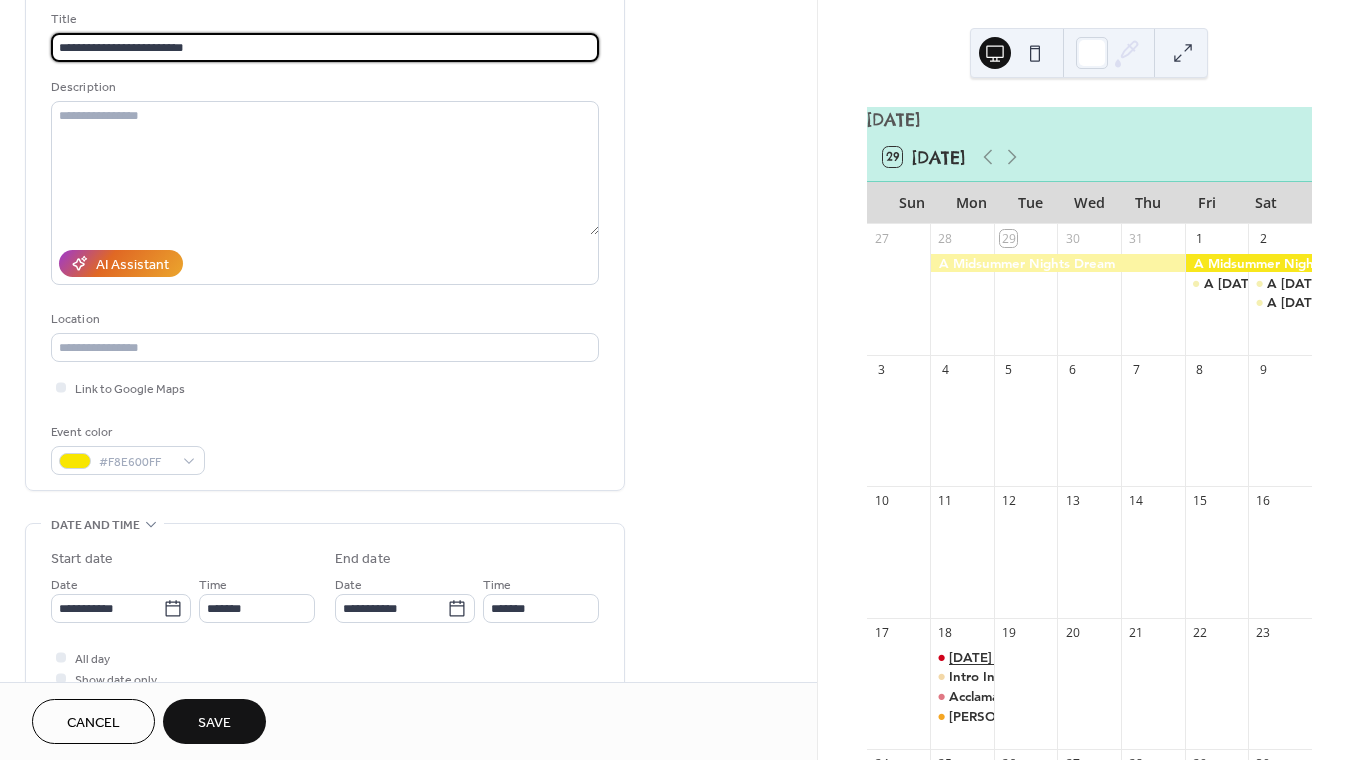 type on "**********" 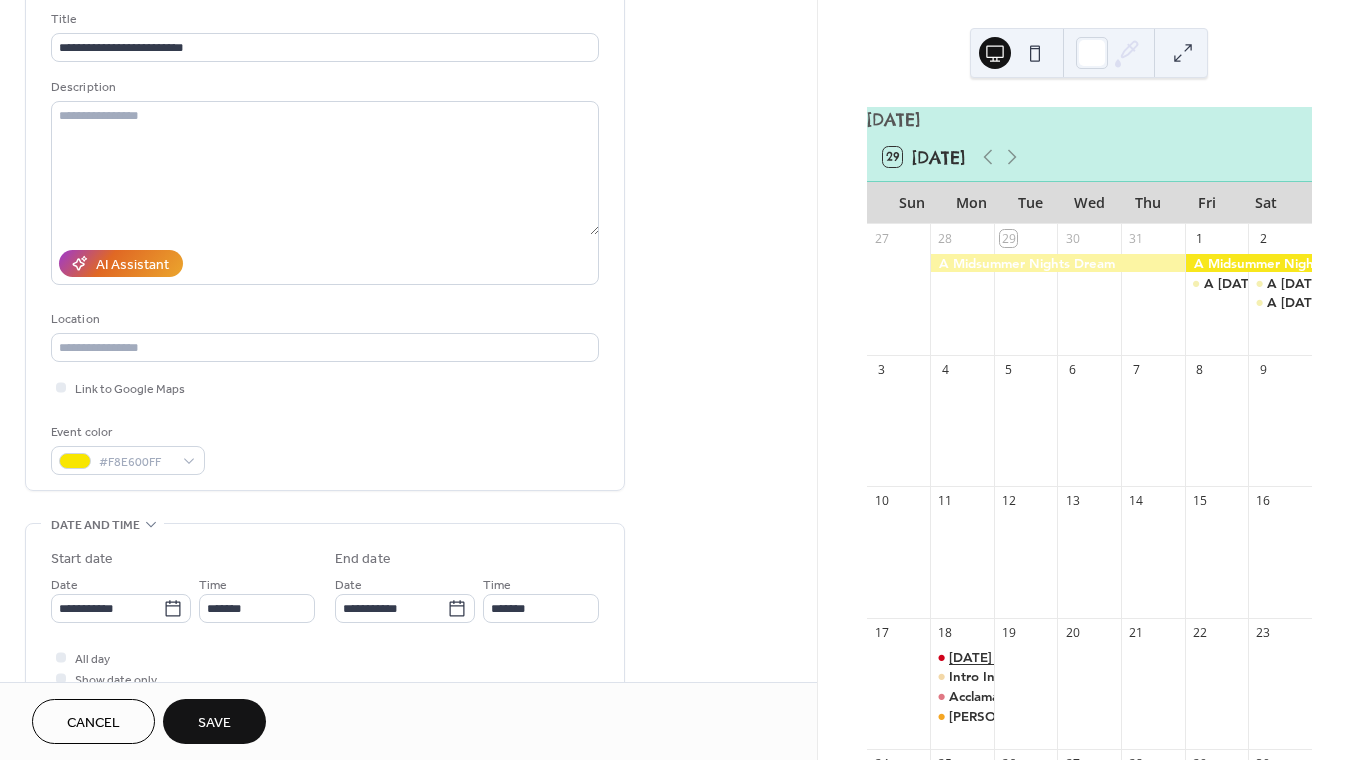 click on "[DATE] Teens Descendants" at bounding box center [1033, 657] 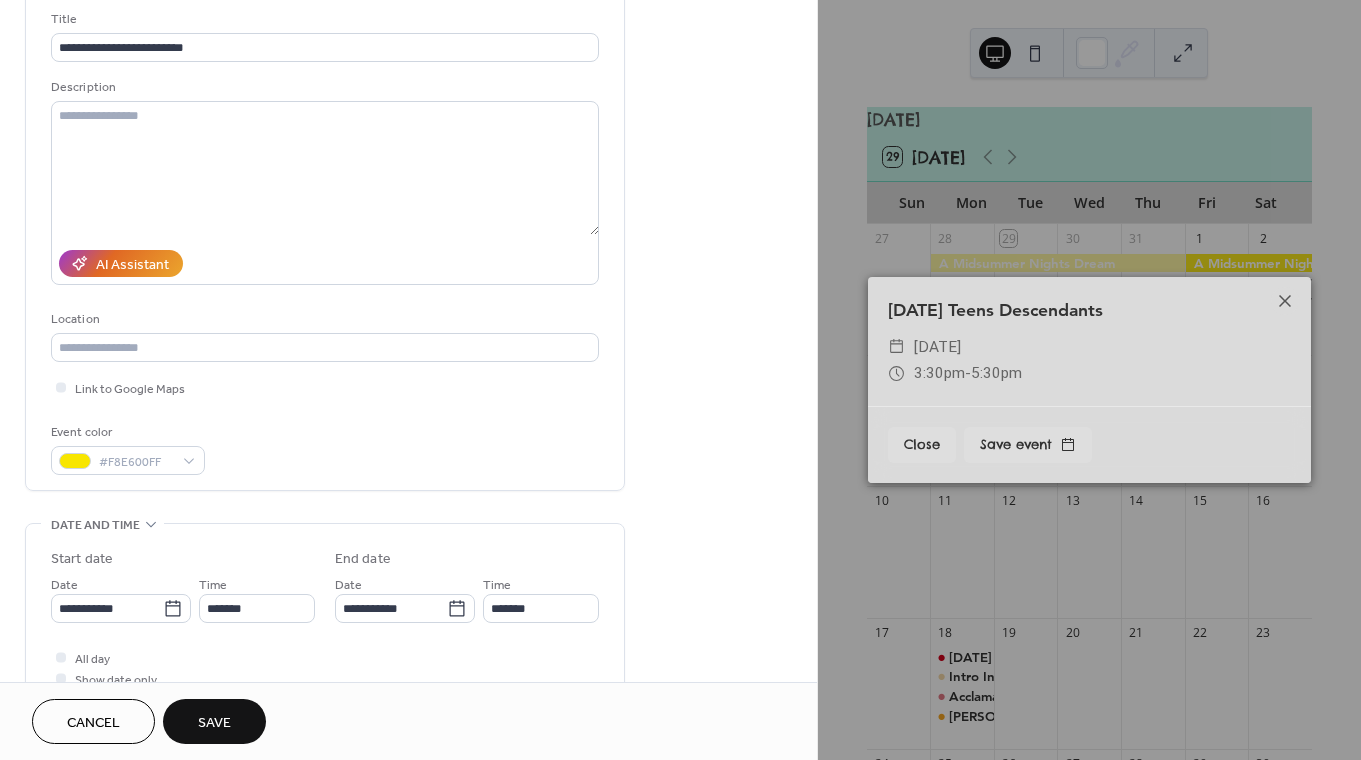 click on "[DATE] Teens Descendants   ​ [DATE] ​ 3:30pm - 5:30pm Close Save event" at bounding box center [1089, 380] 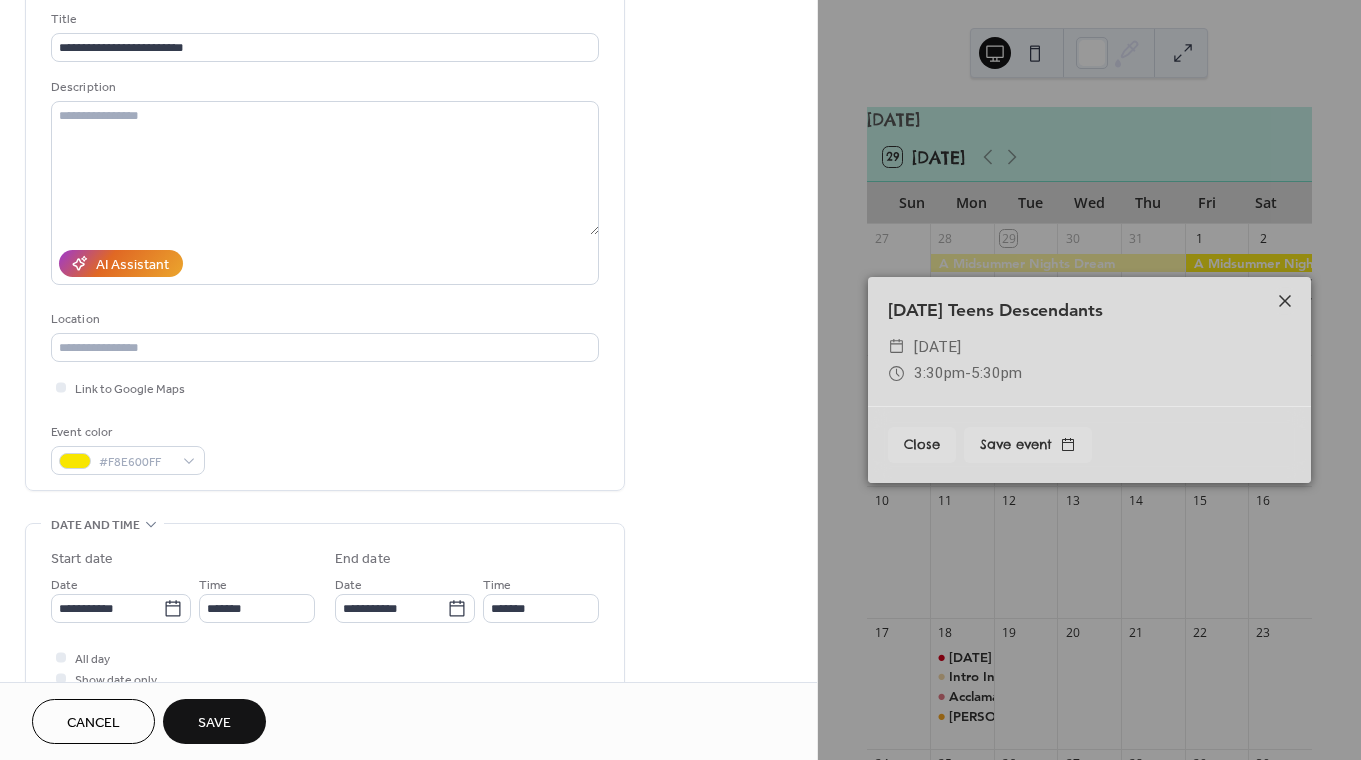click 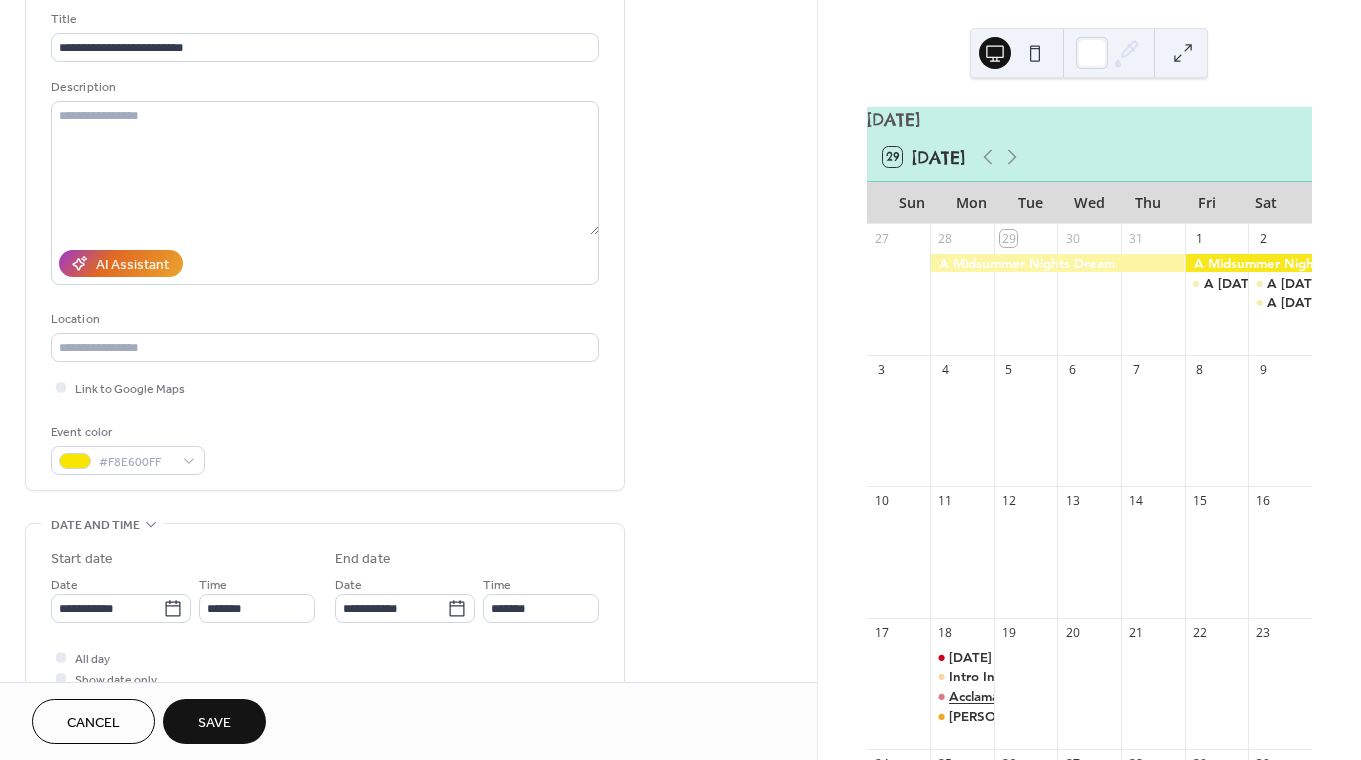 click on "Acclamation Descendents" at bounding box center (1028, 696) 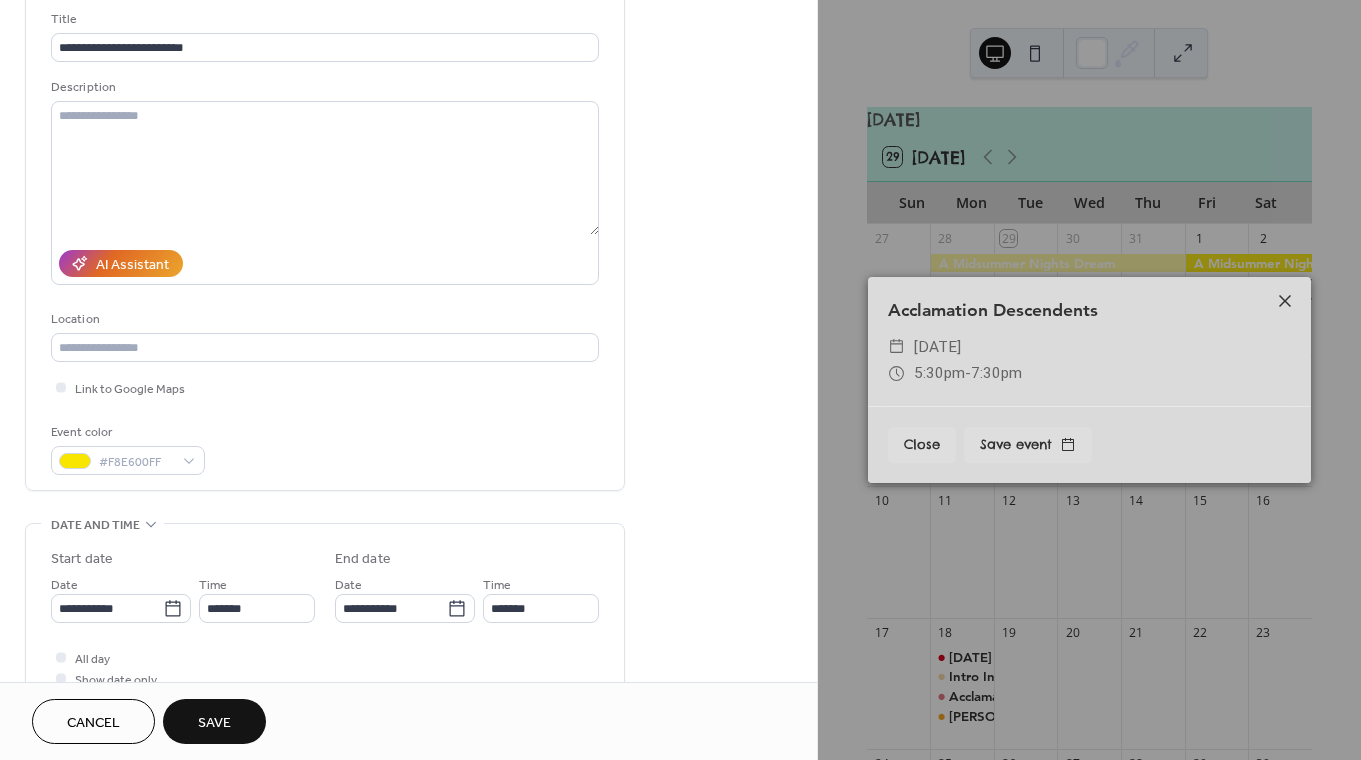 click 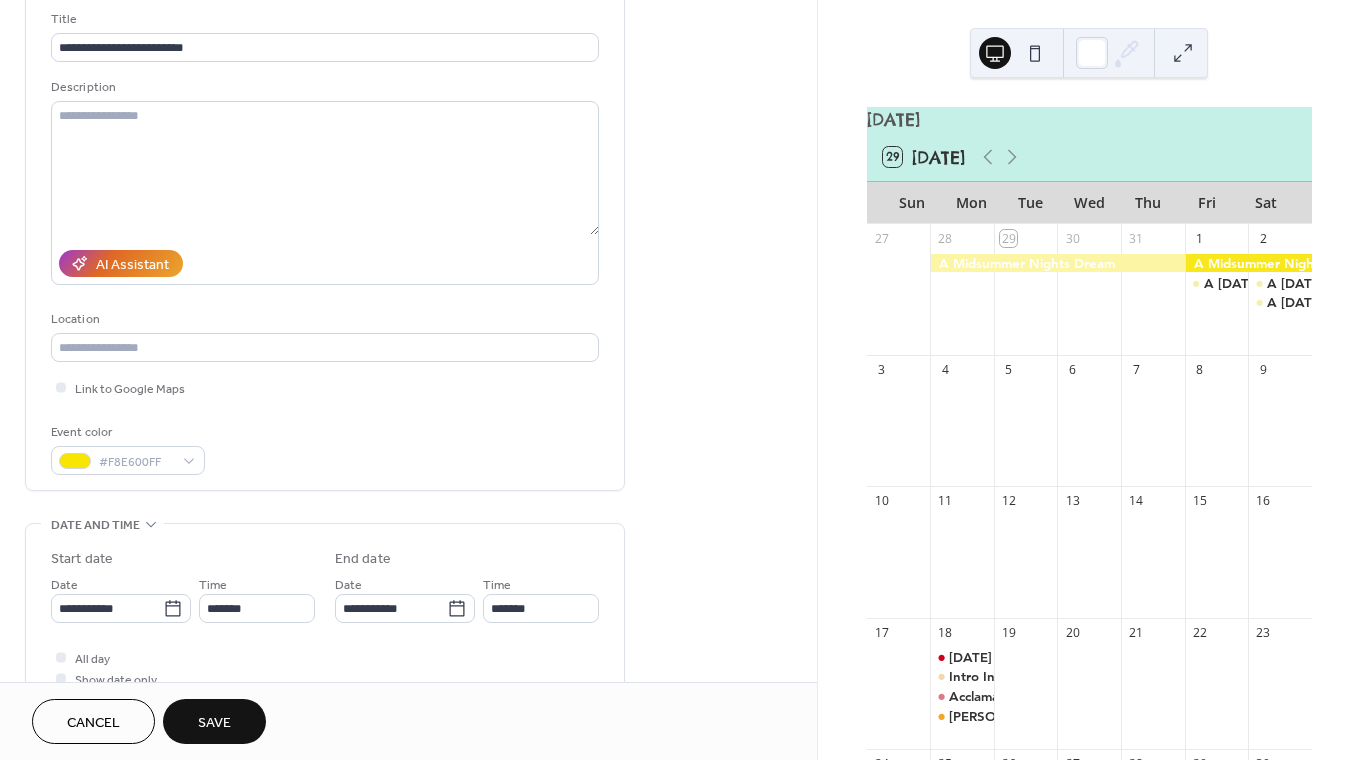 scroll, scrollTop: 232, scrollLeft: 0, axis: vertical 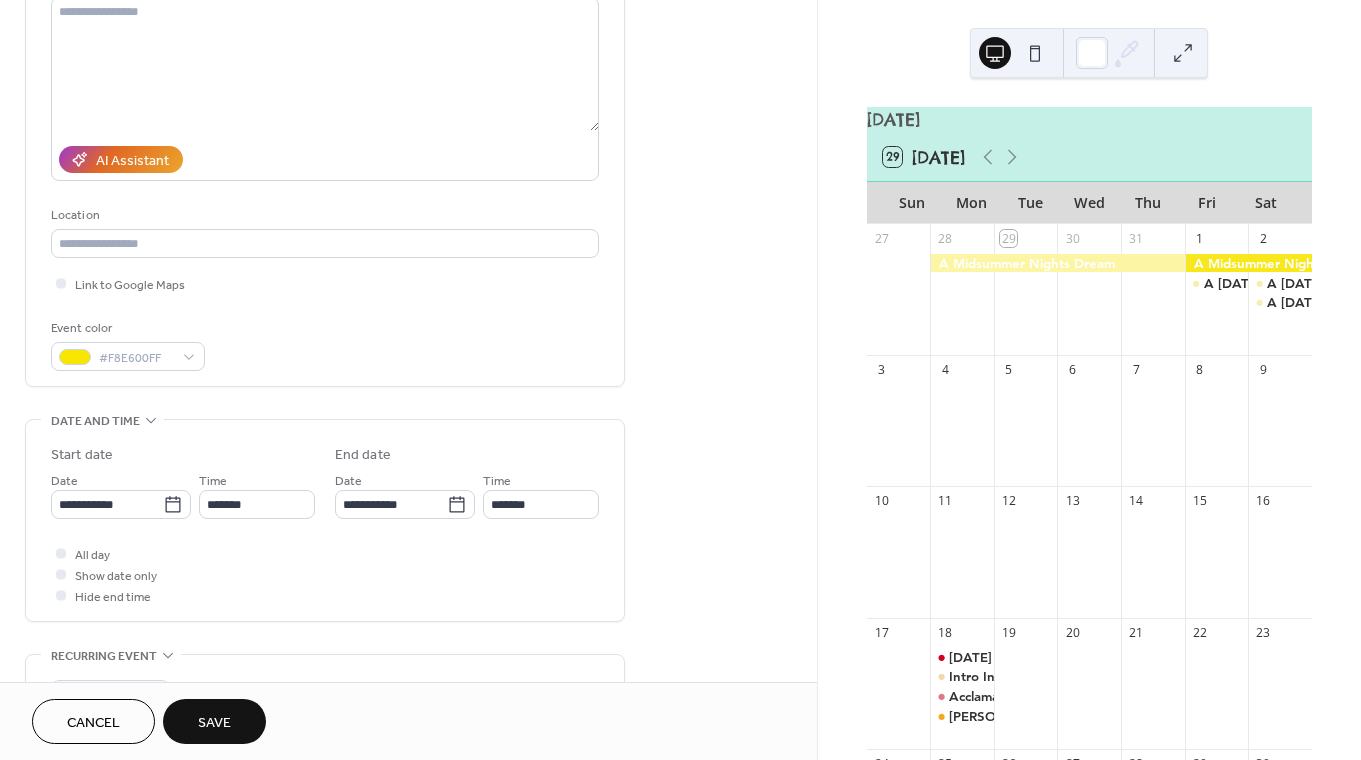 click on "Save" at bounding box center [214, 723] 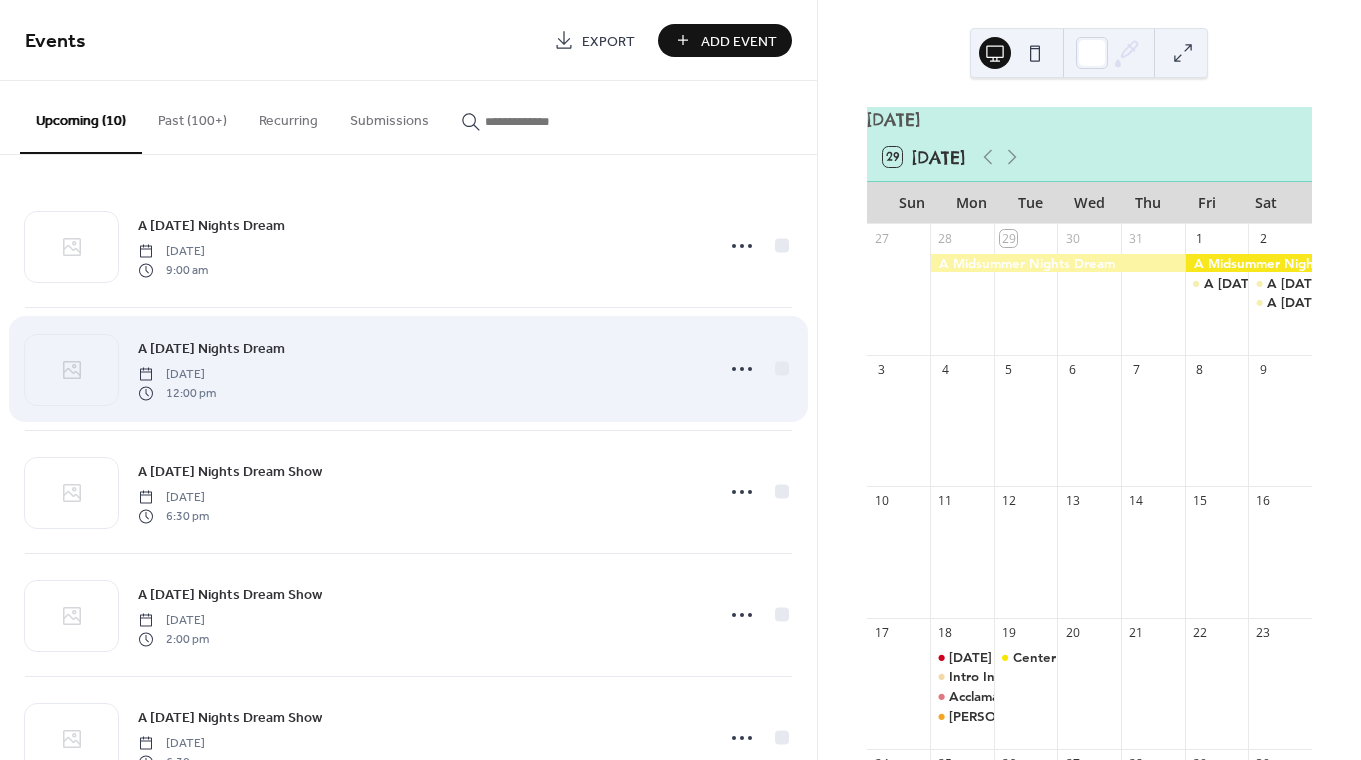 scroll, scrollTop: 684, scrollLeft: 0, axis: vertical 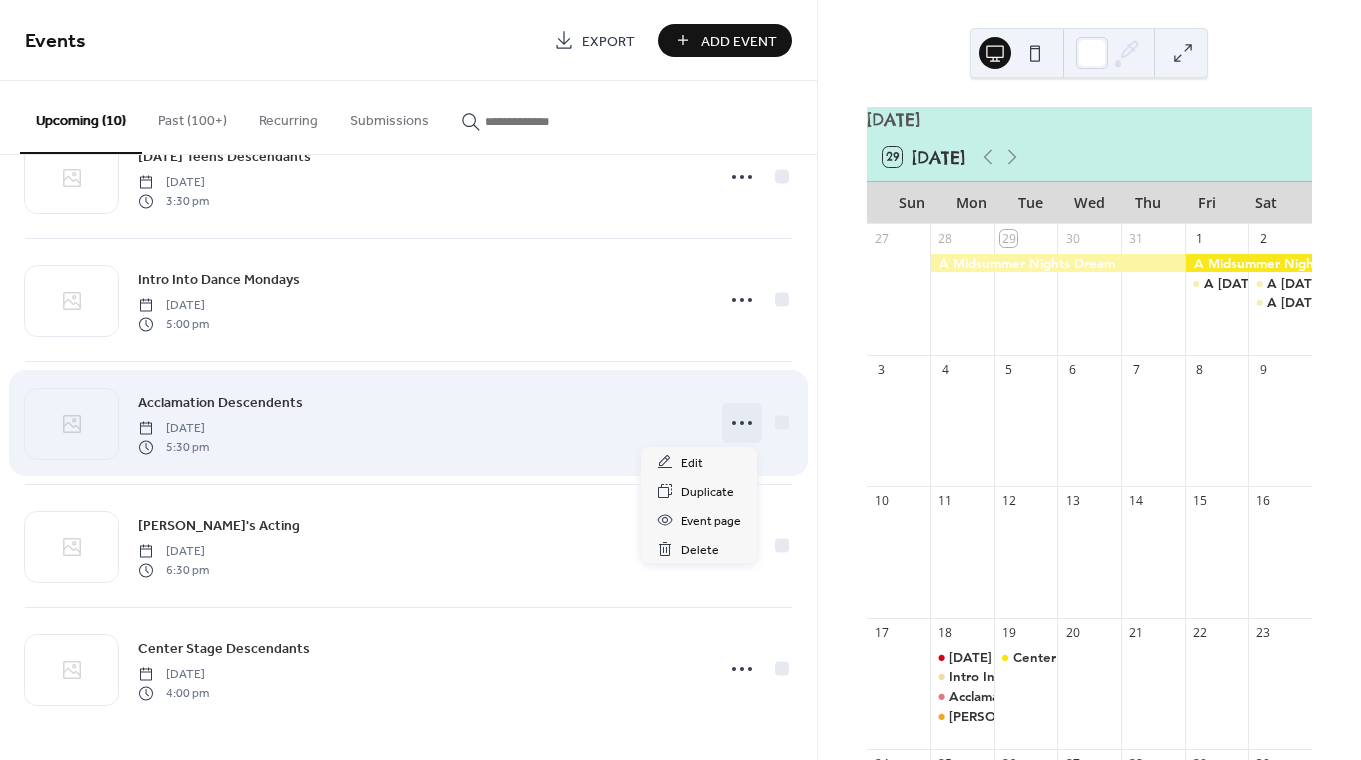click 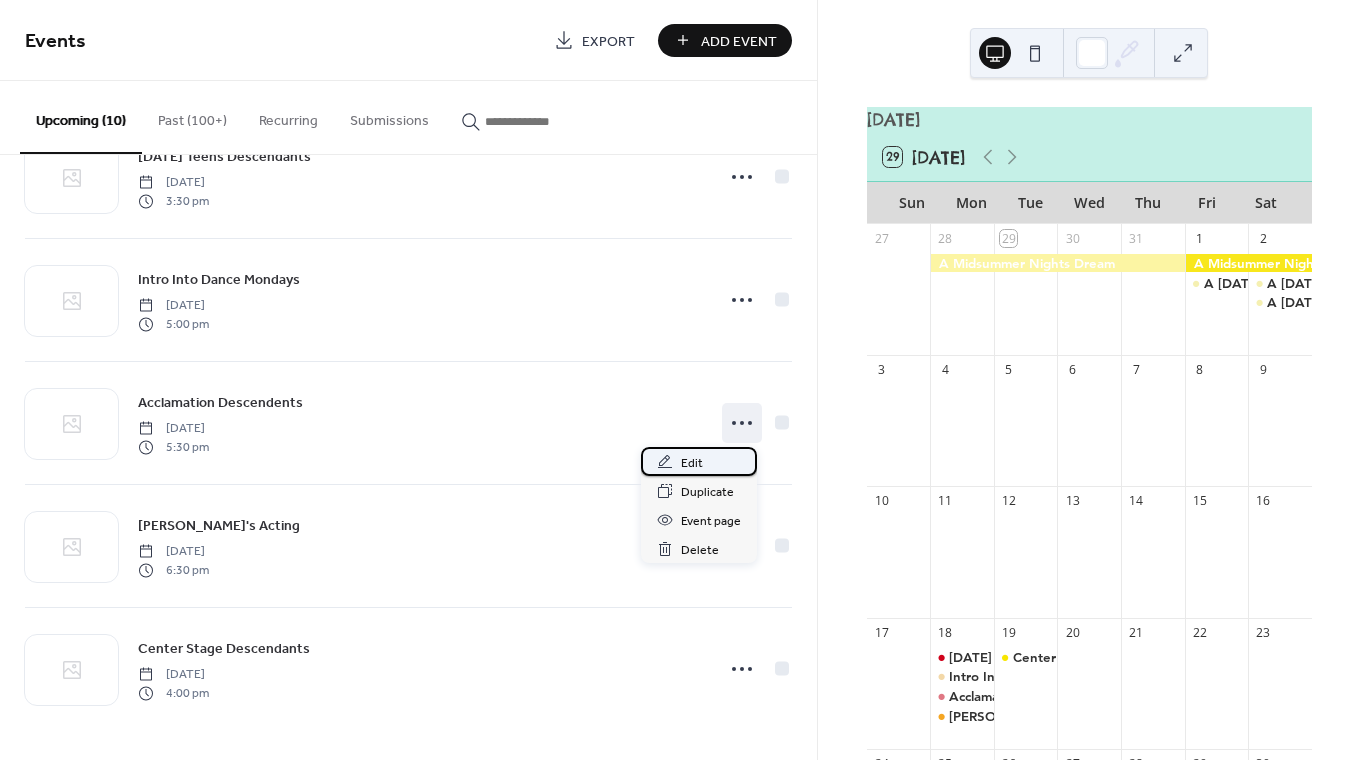 click on "Edit" at bounding box center [699, 461] 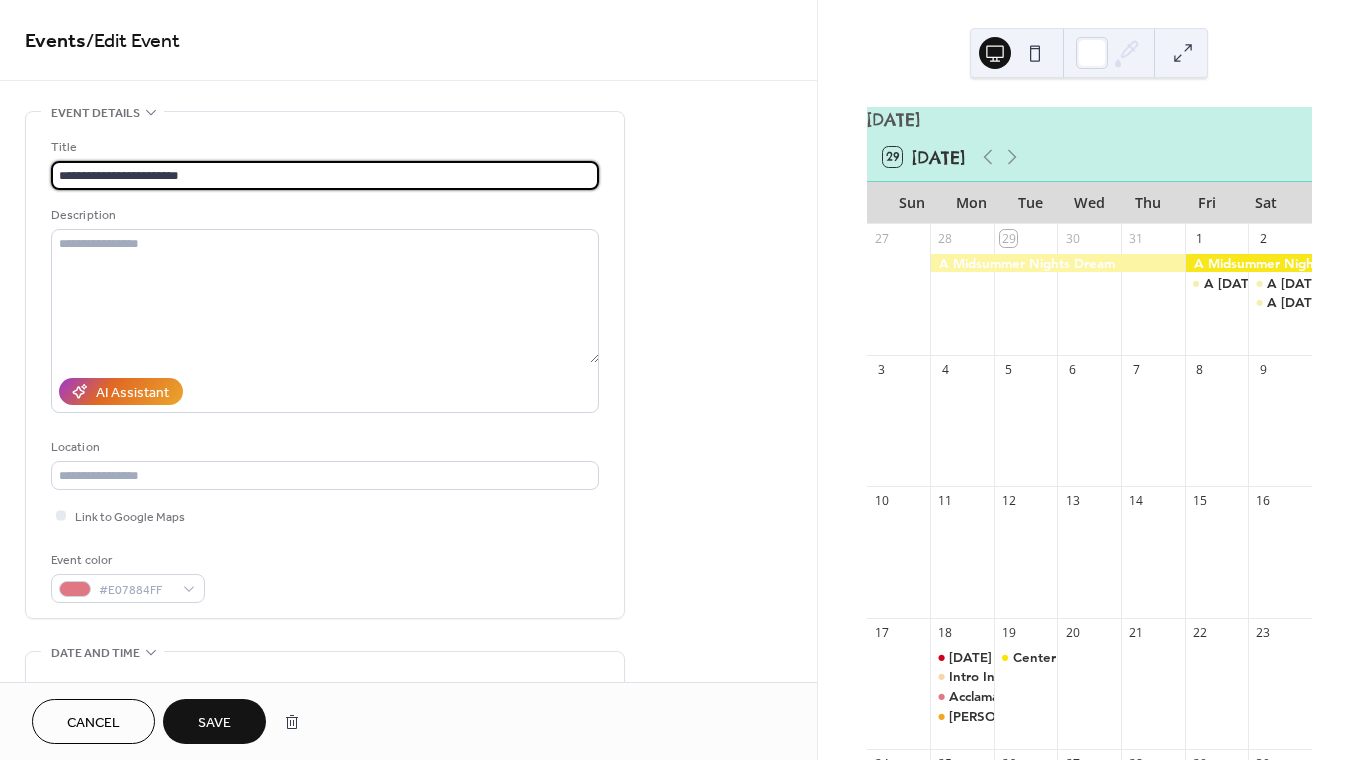 type on "**********" 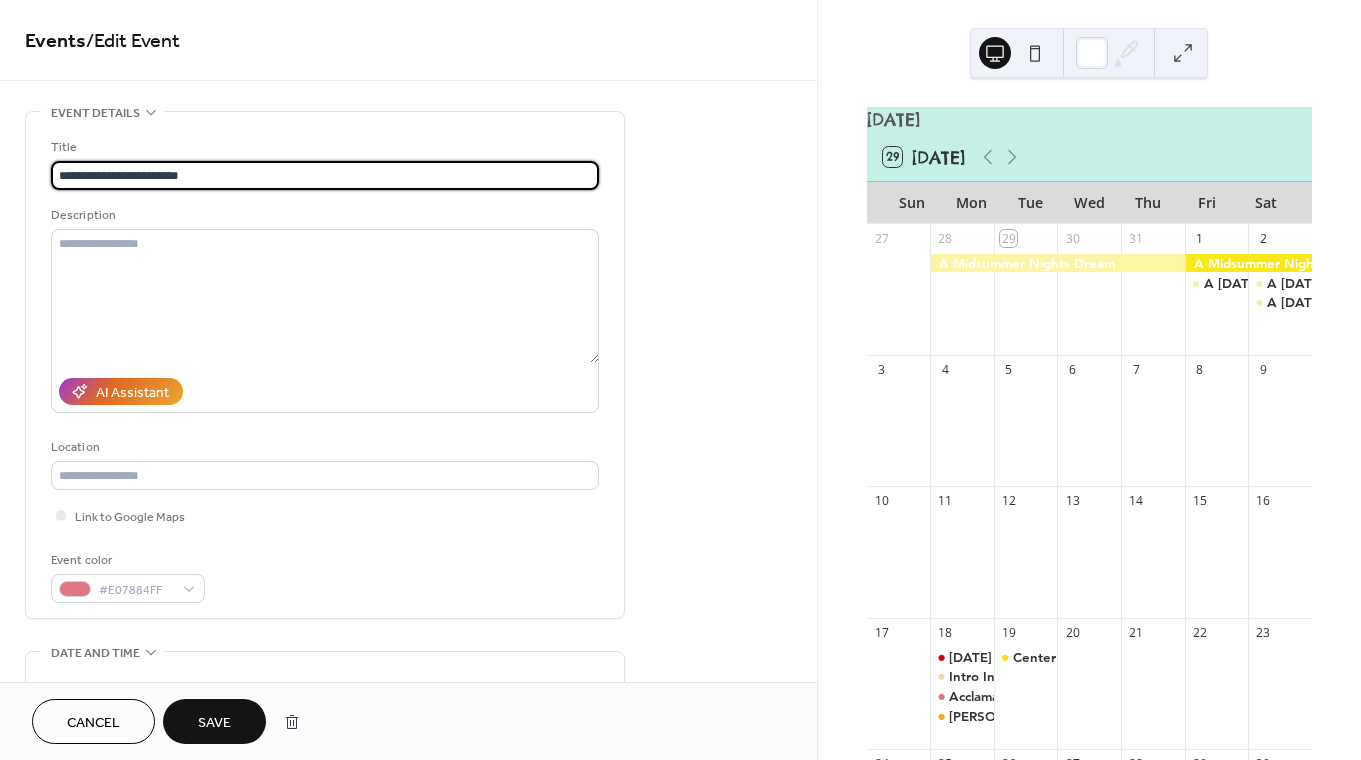click on "Save" at bounding box center [214, 723] 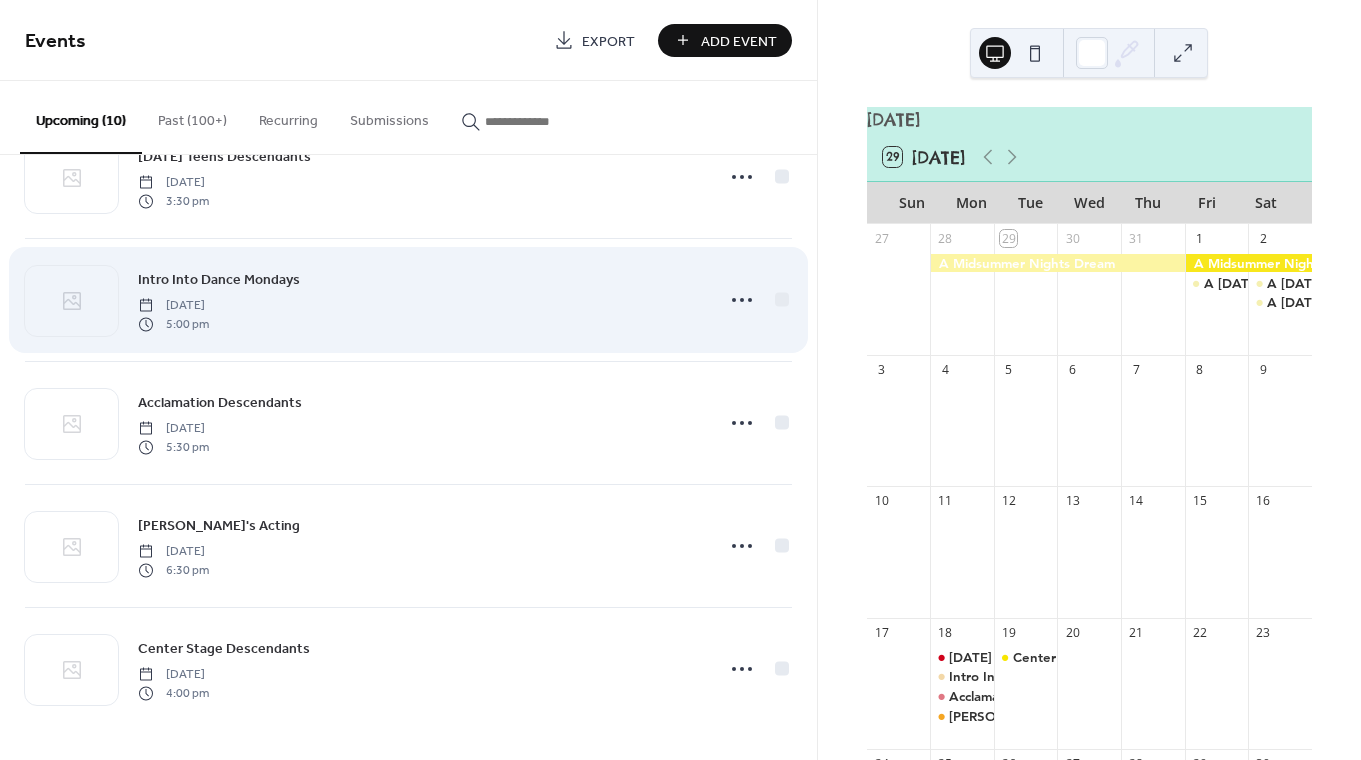 scroll, scrollTop: 596, scrollLeft: 0, axis: vertical 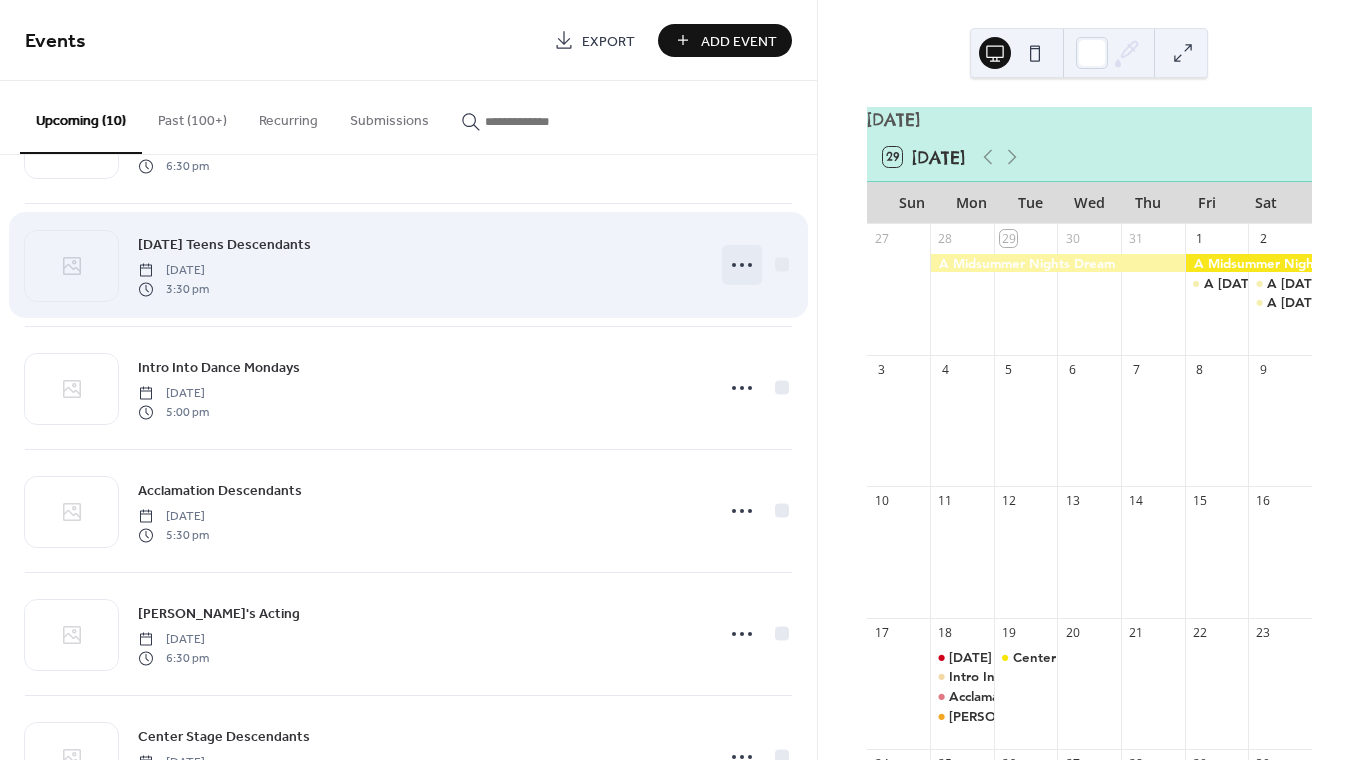 click 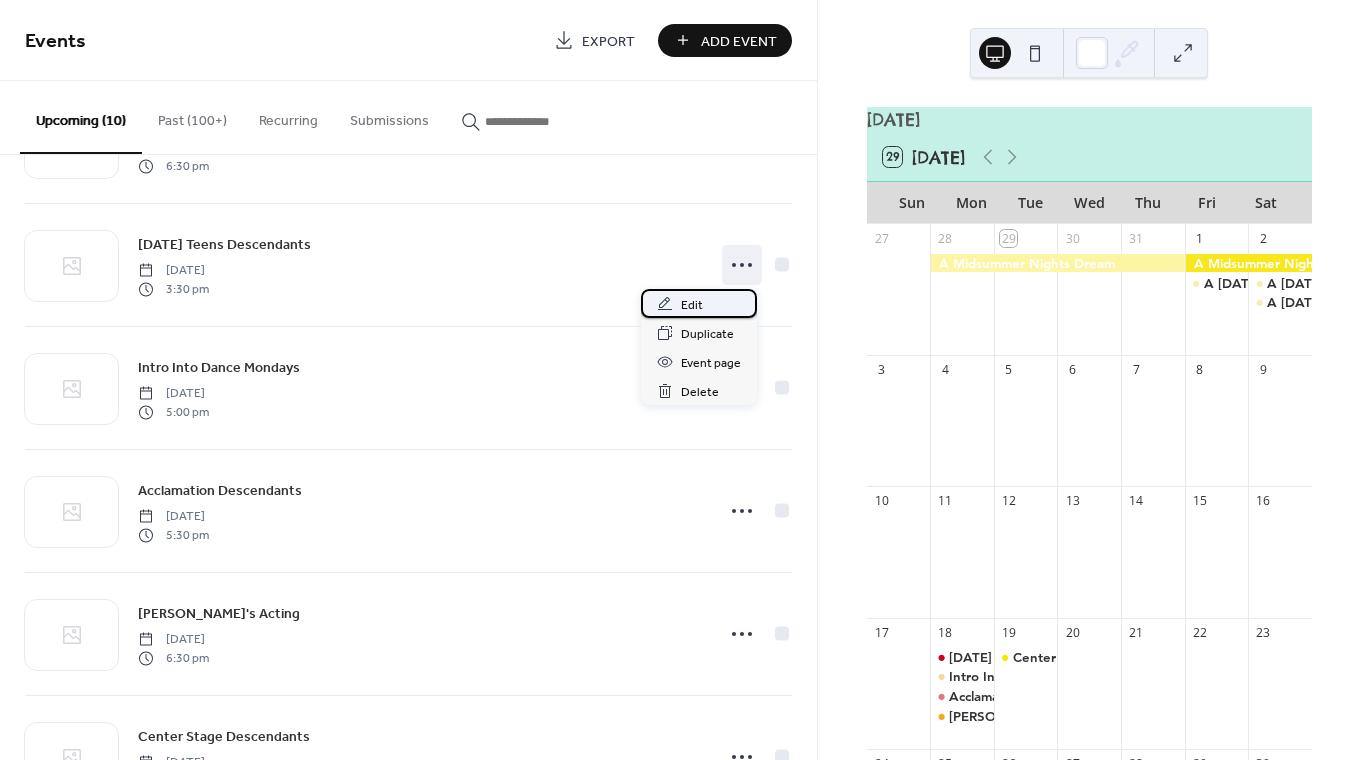 click on "Edit" at bounding box center [699, 303] 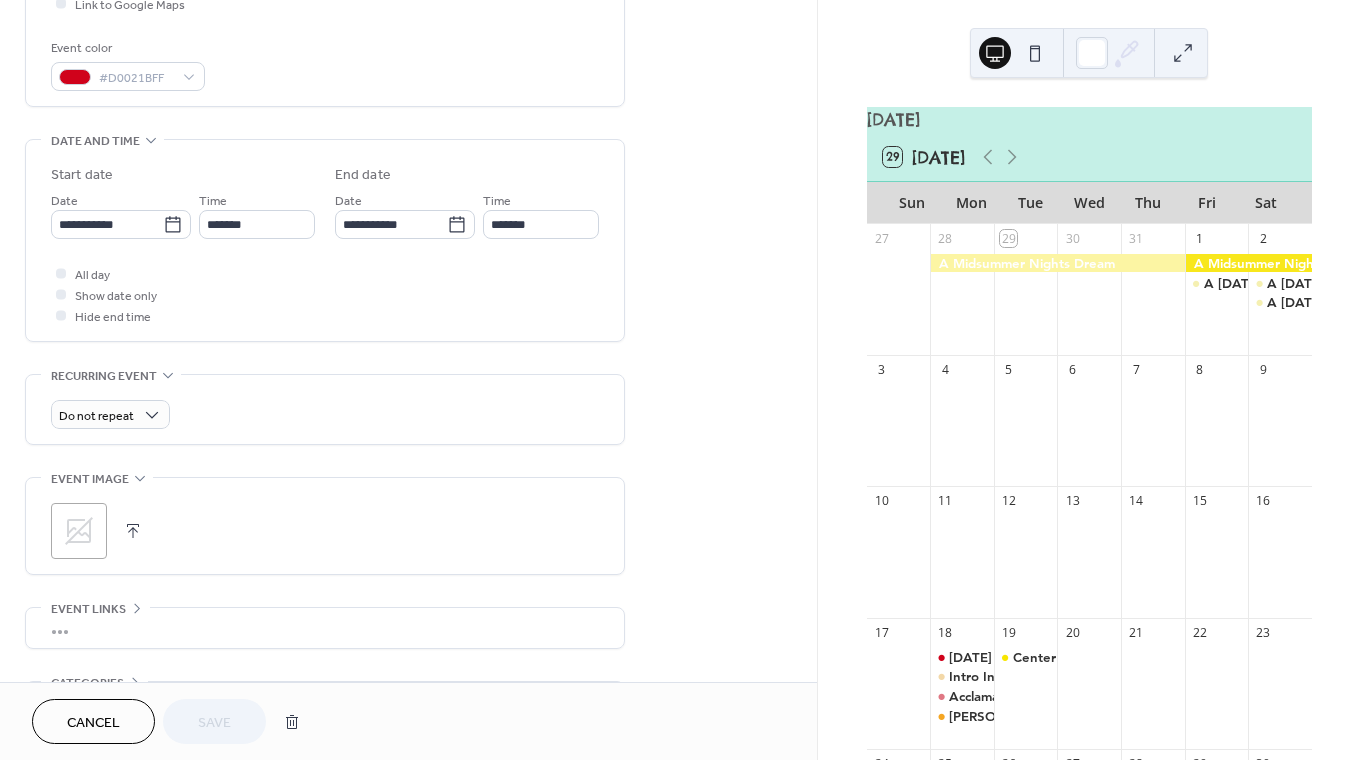 scroll, scrollTop: 647, scrollLeft: 0, axis: vertical 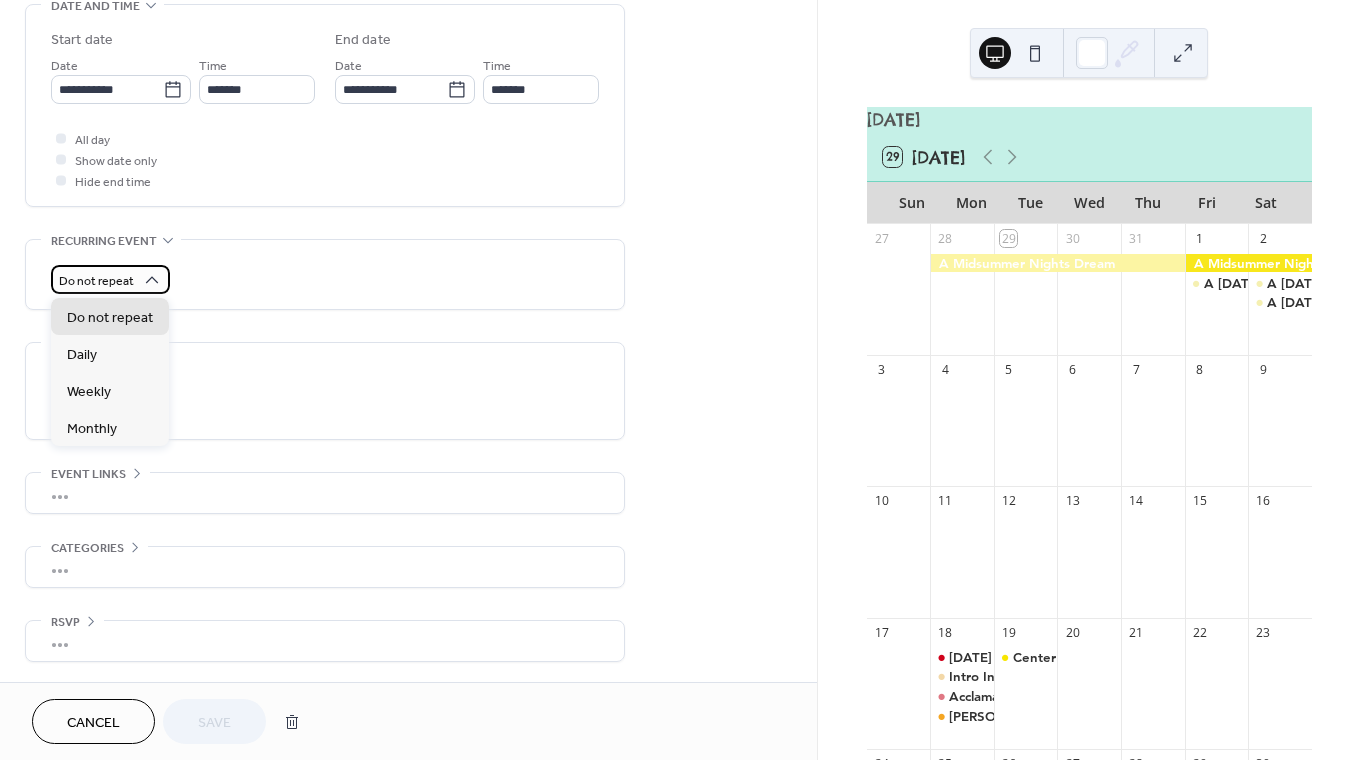 click on "Do not repeat" at bounding box center [96, 281] 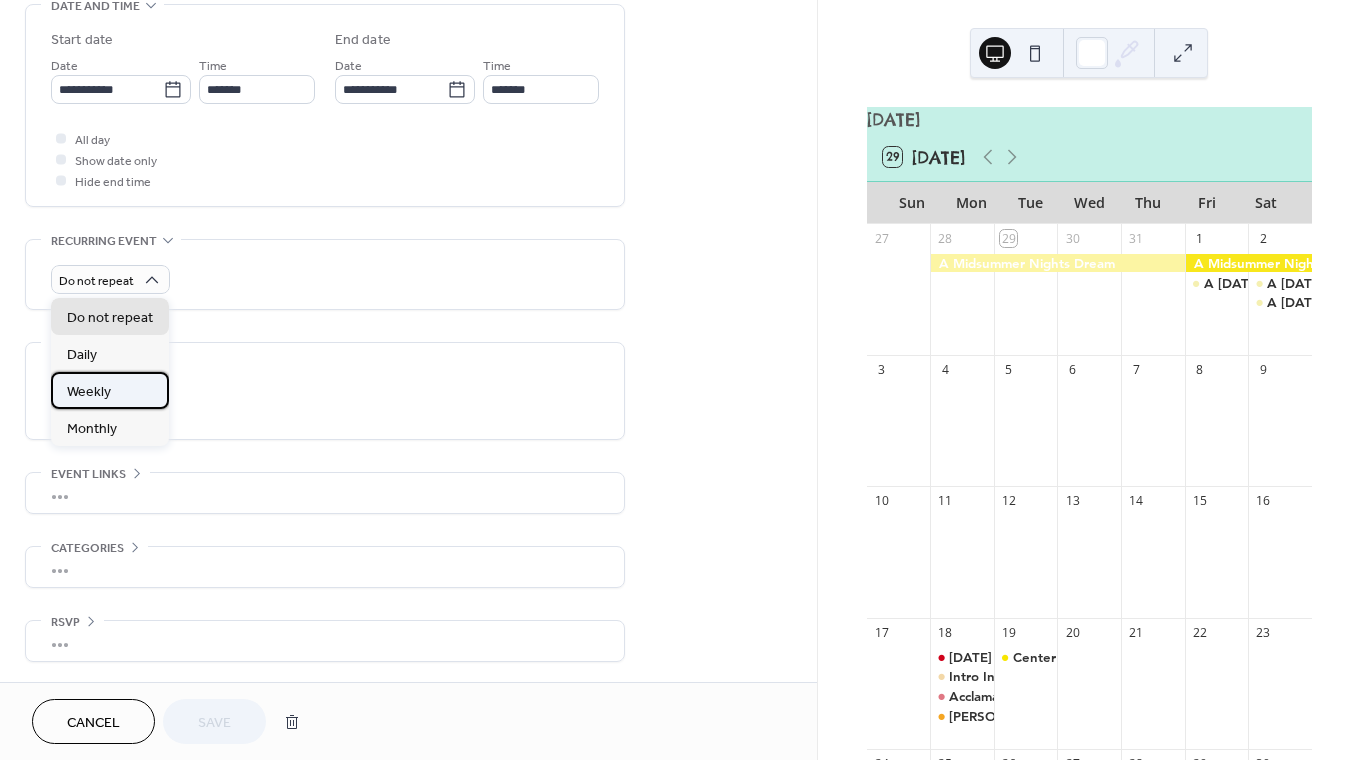 click on "Weekly" at bounding box center (110, 390) 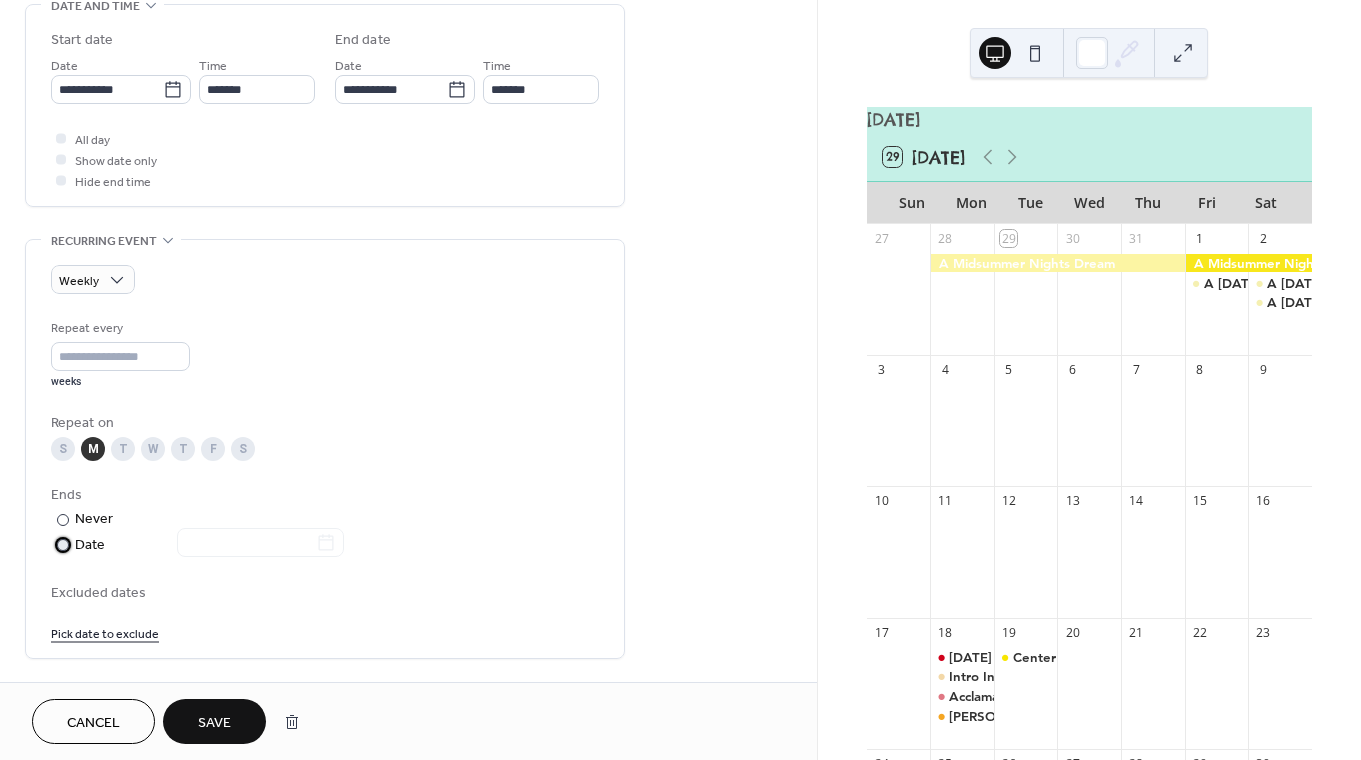 click on "Date" at bounding box center (209, 545) 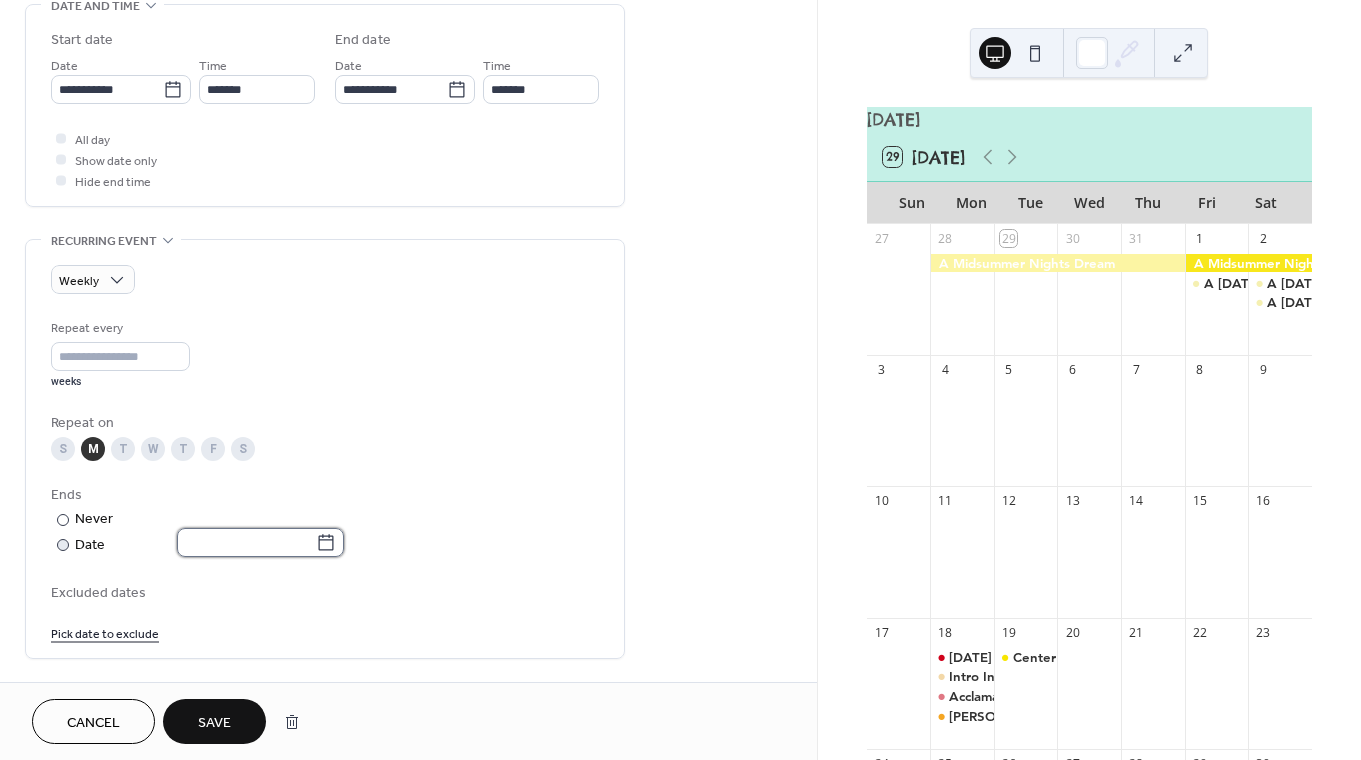 click at bounding box center [246, 542] 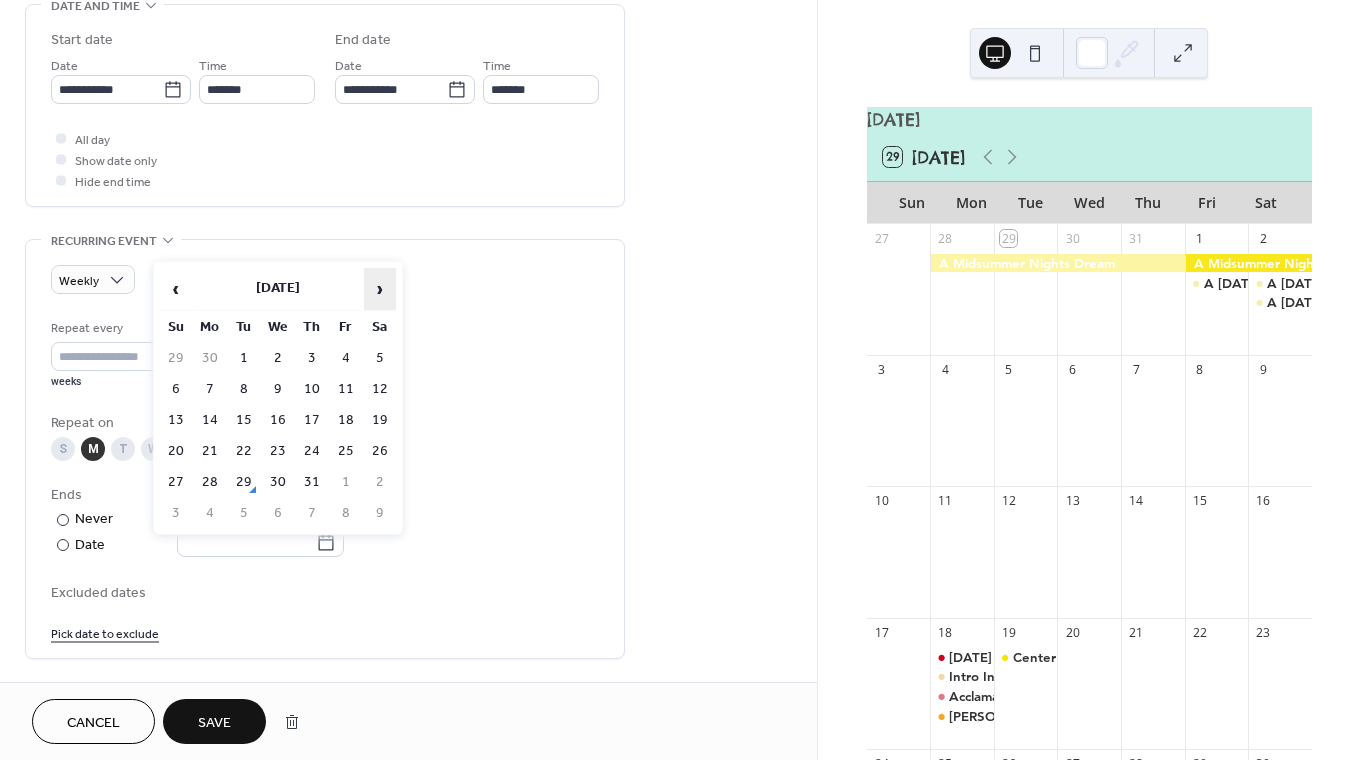 click on "›" at bounding box center [380, 289] 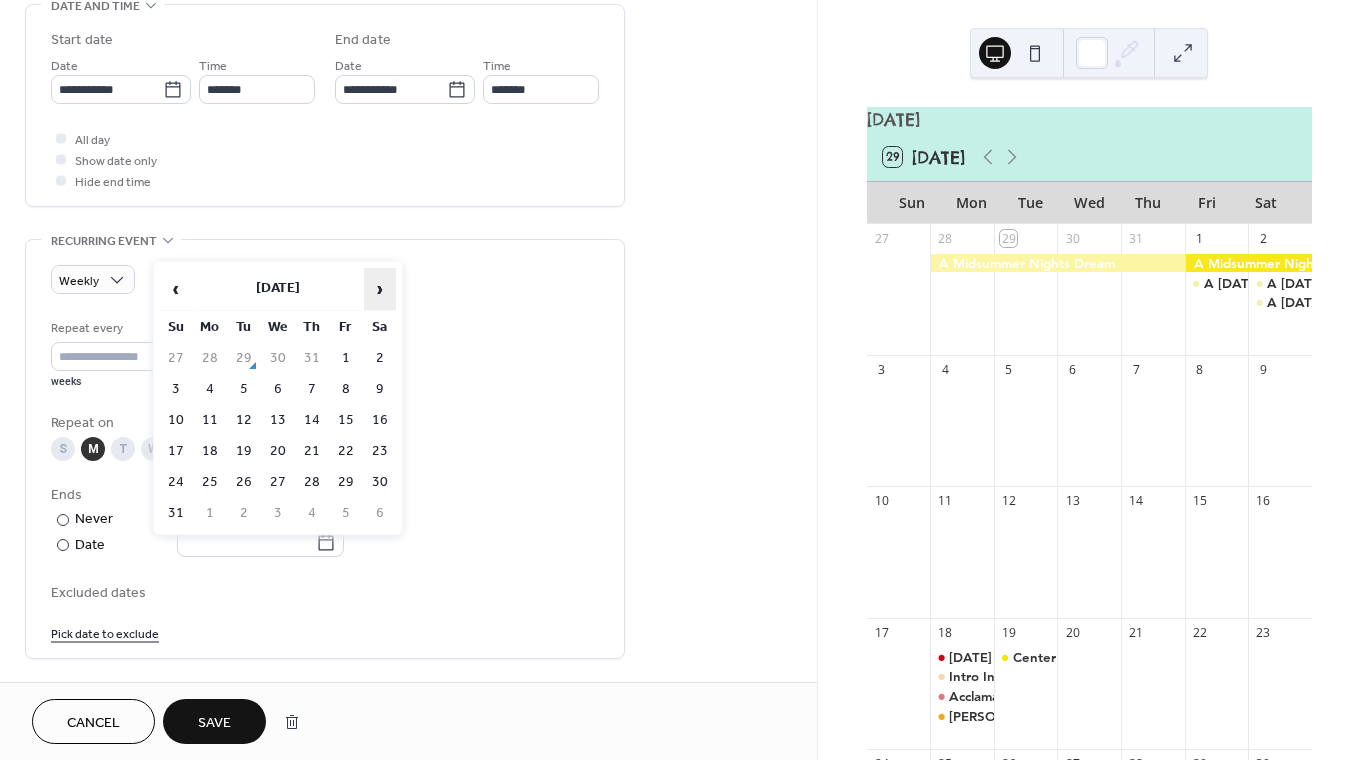 click on "›" at bounding box center [380, 289] 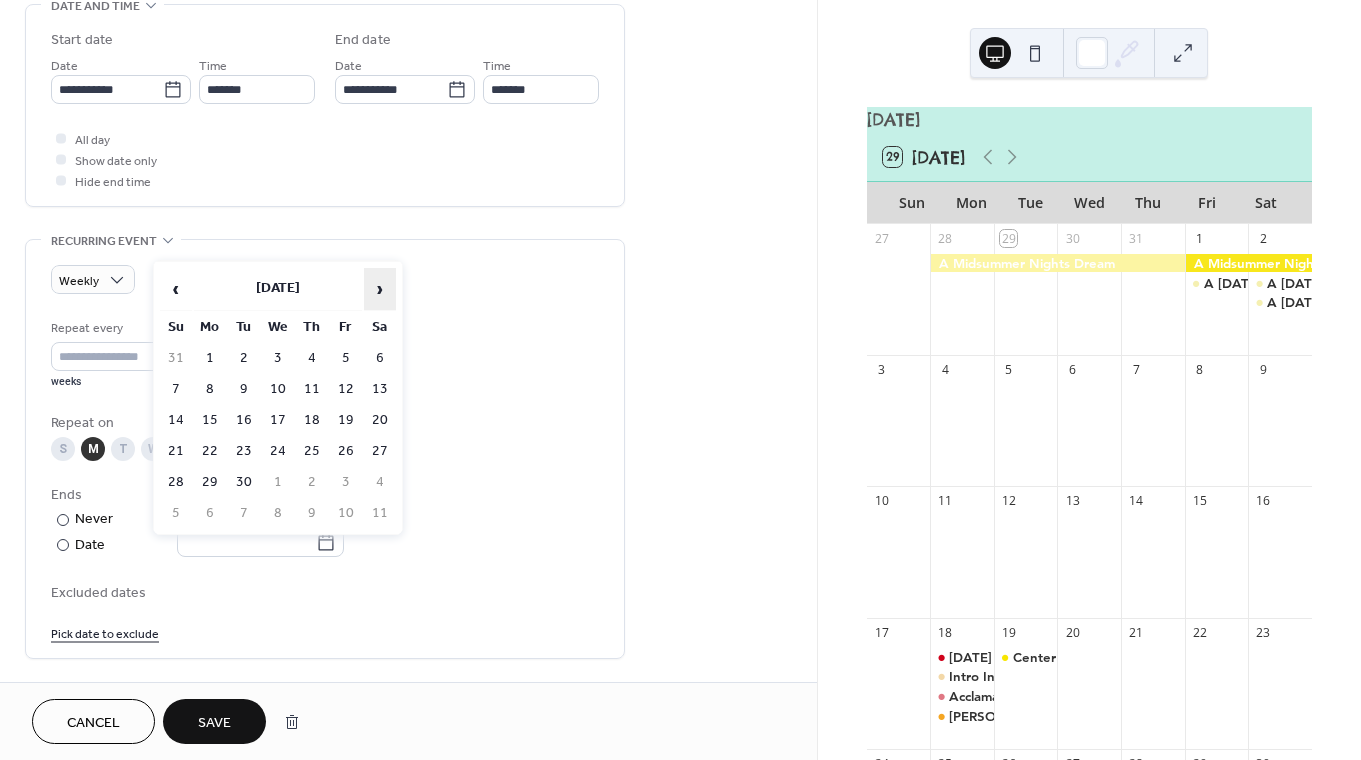 click on "›" at bounding box center (380, 289) 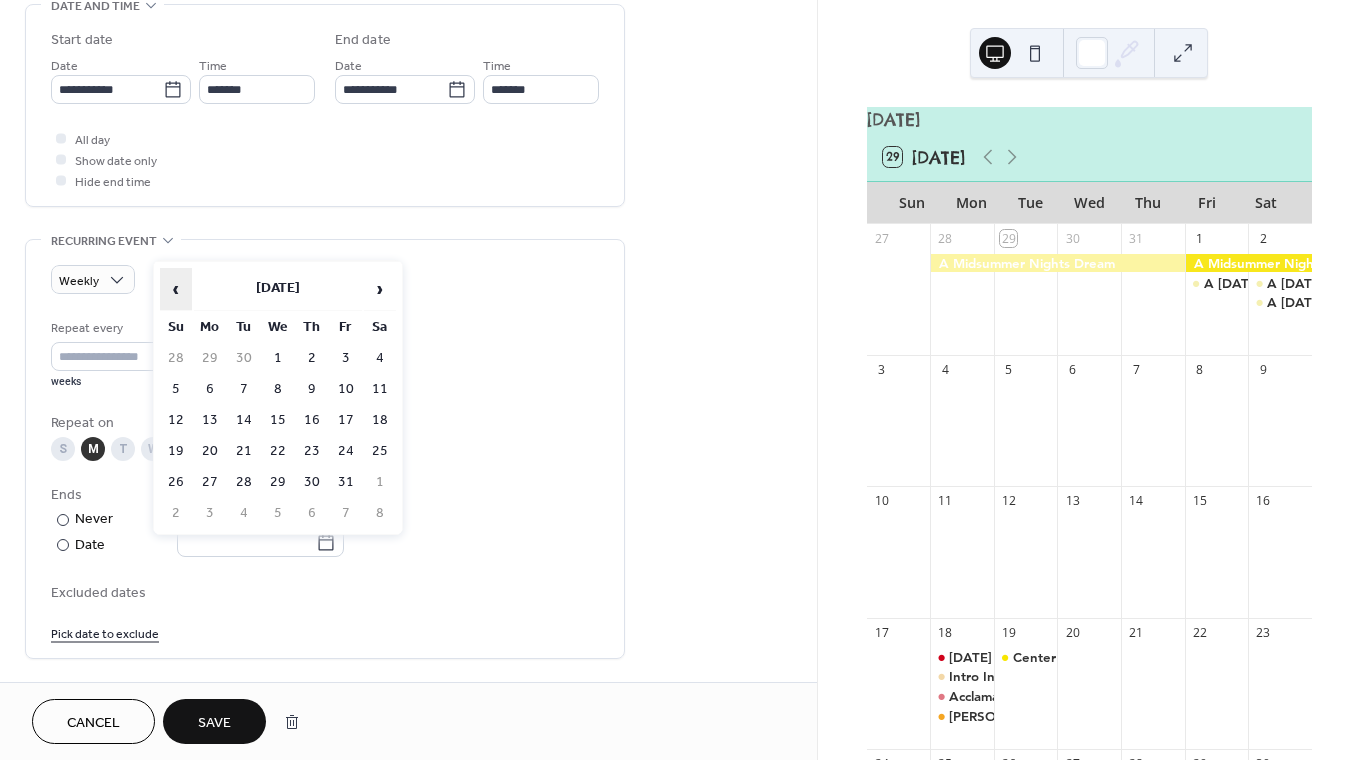 click on "‹" at bounding box center (176, 289) 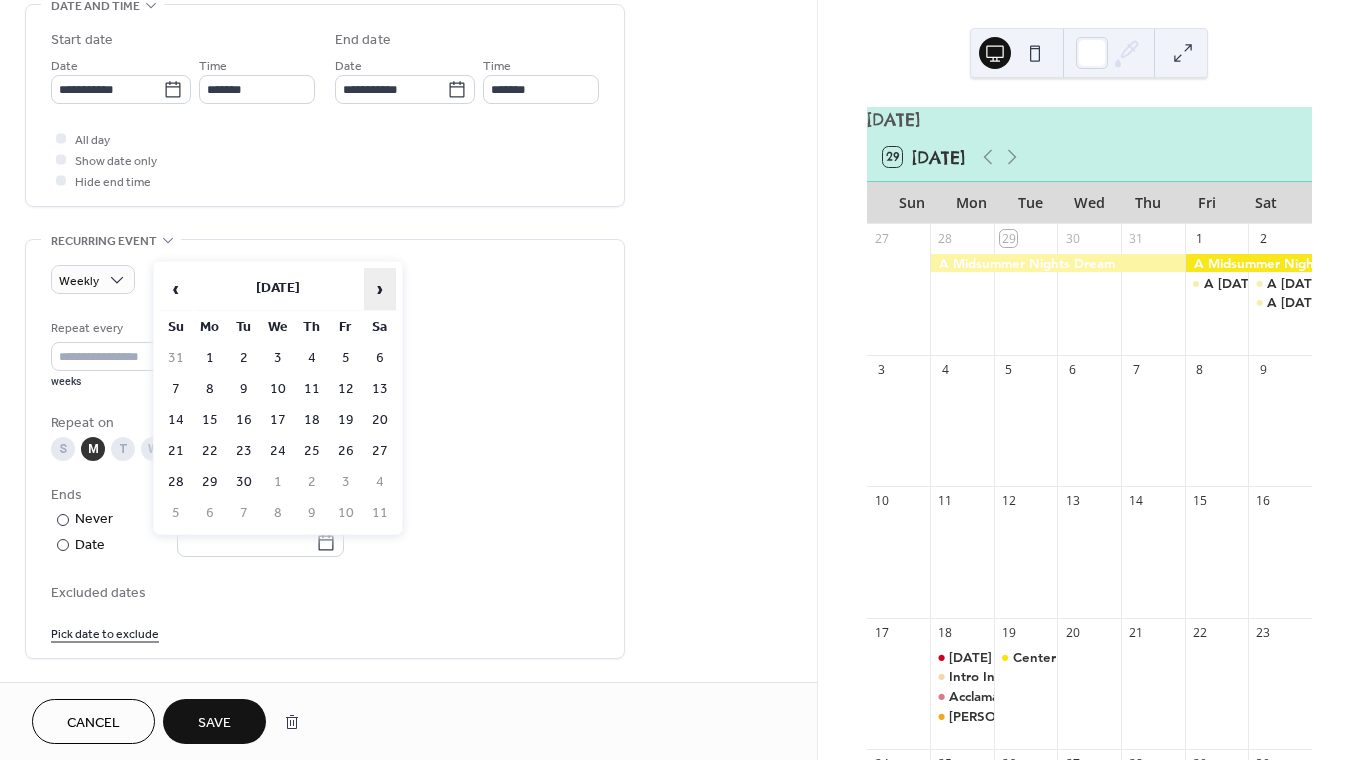 click on "›" at bounding box center [380, 289] 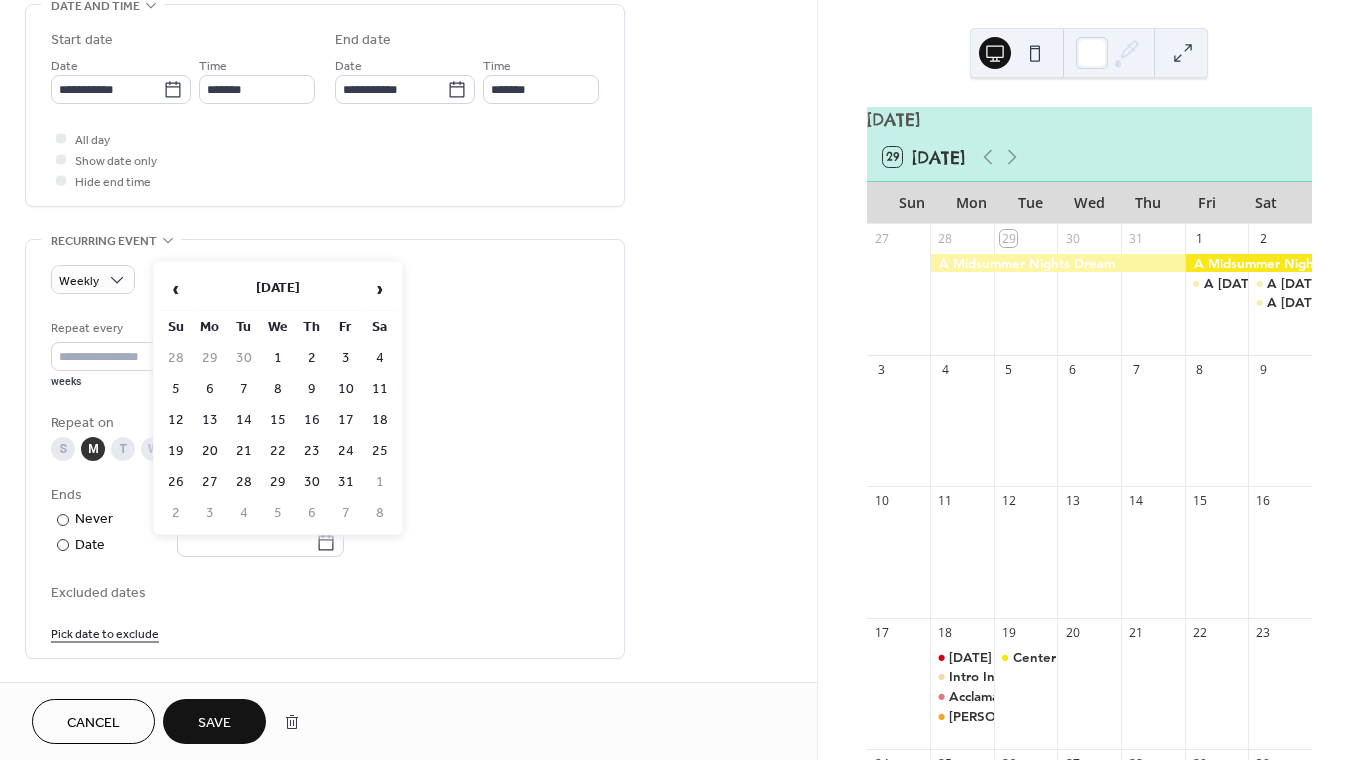 click on "Cancel" at bounding box center [93, 723] 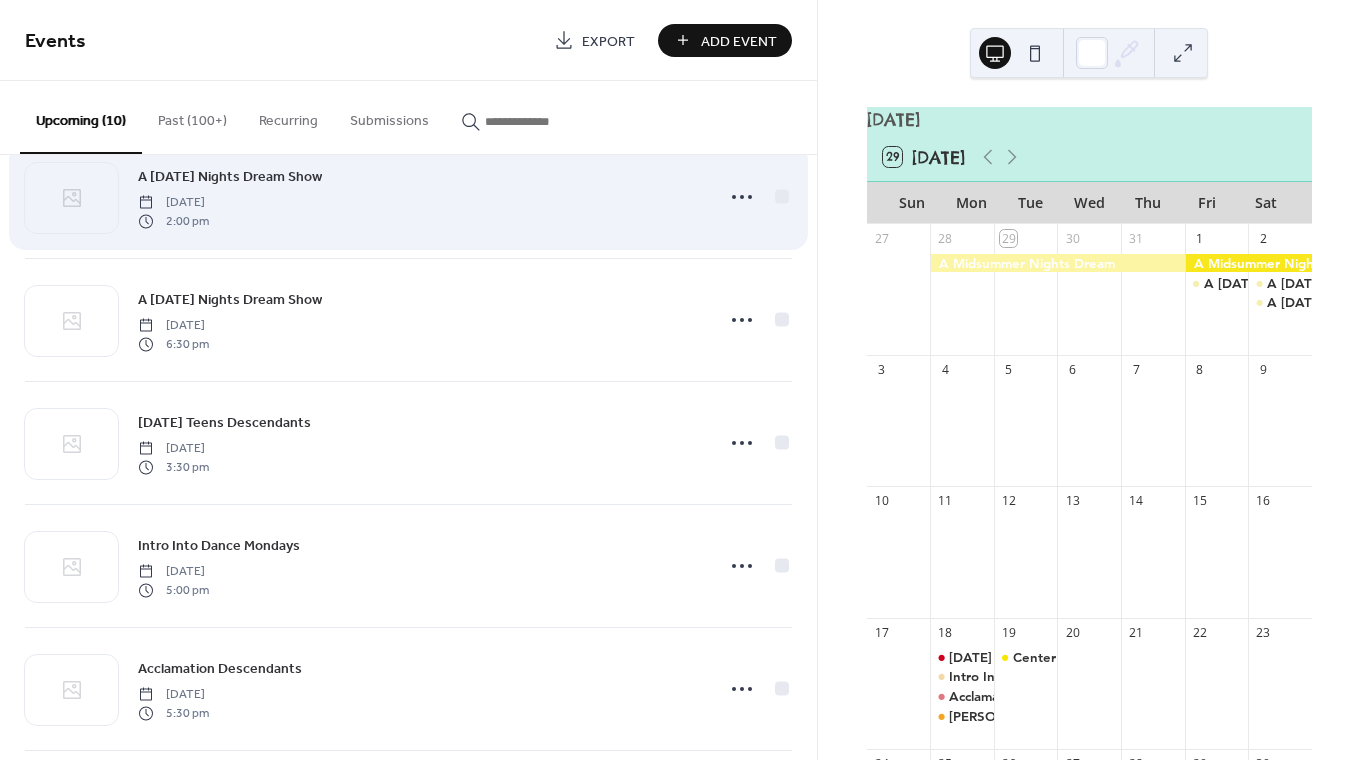 scroll, scrollTop: 684, scrollLeft: 0, axis: vertical 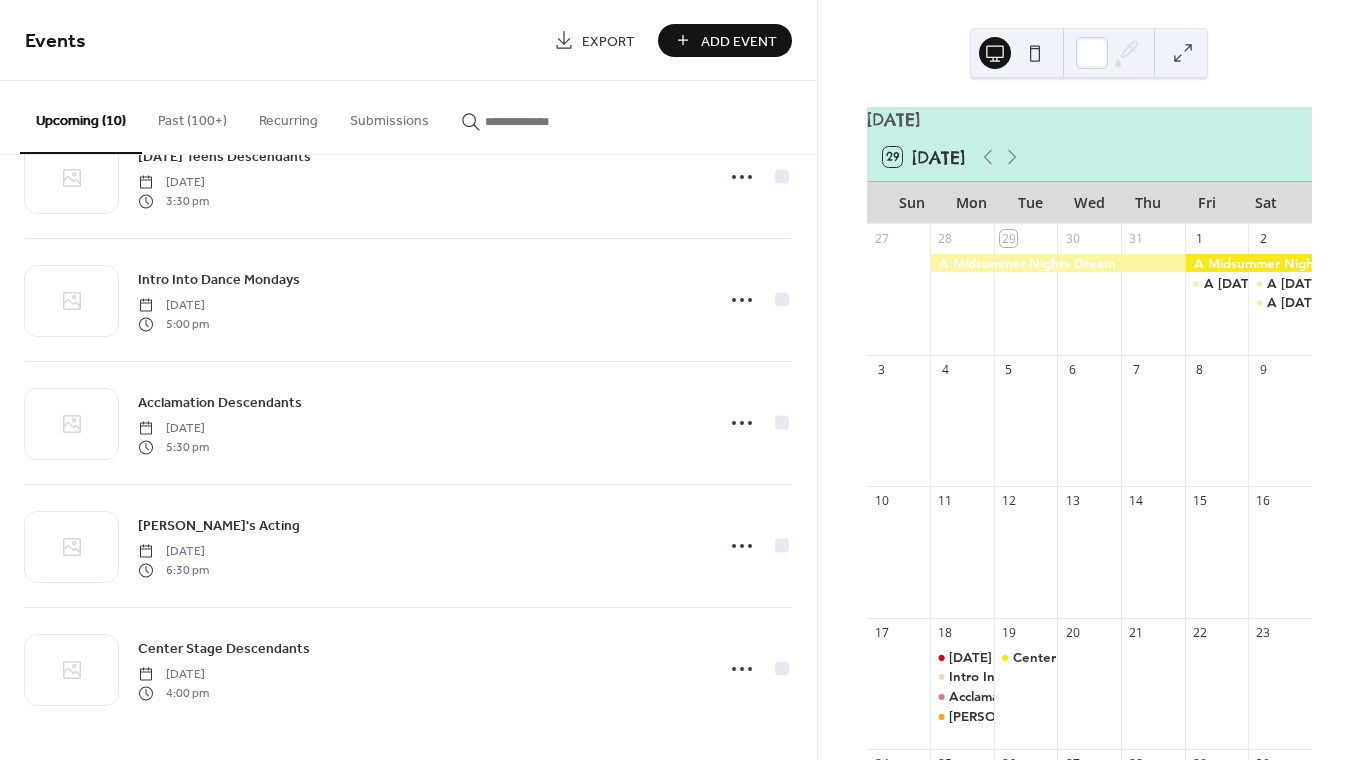 click on "Add Event" at bounding box center (739, 41) 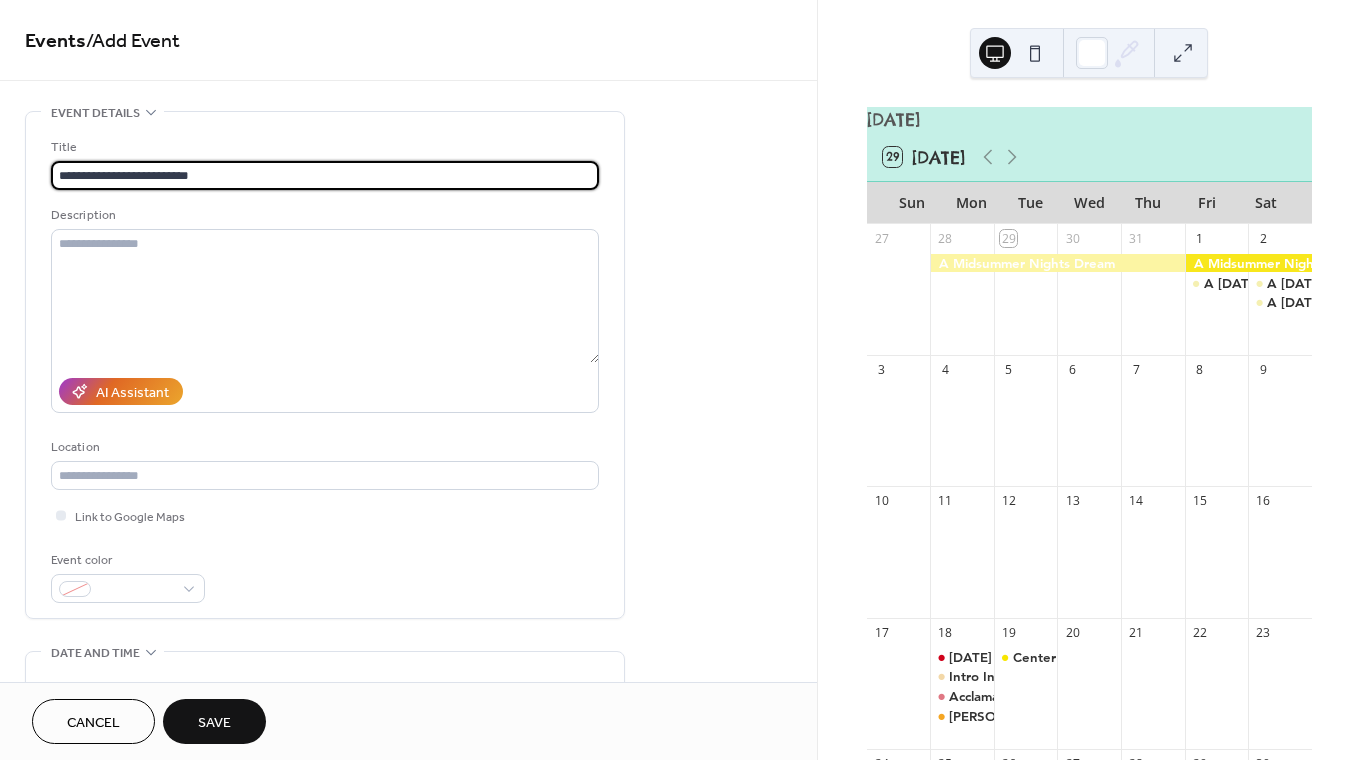 type on "**********" 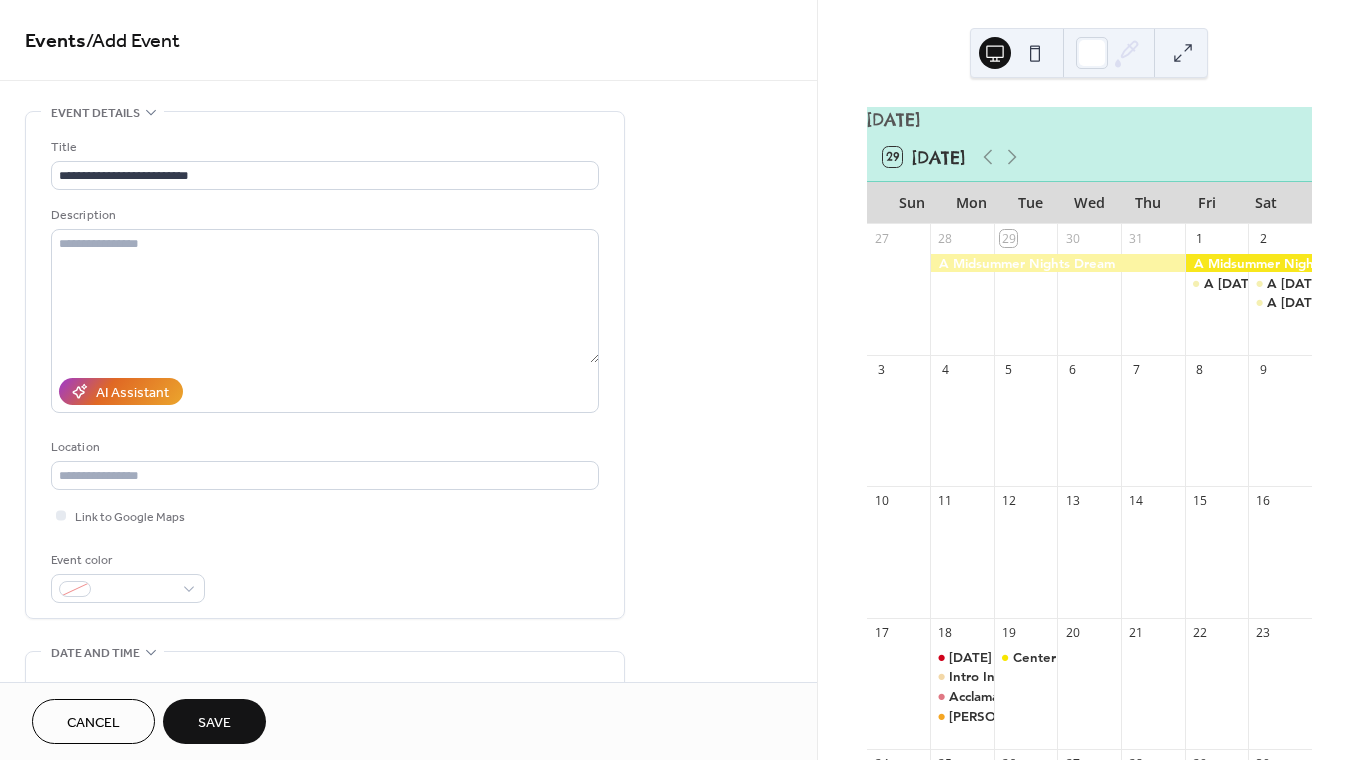 click on "Event color" at bounding box center [126, 560] 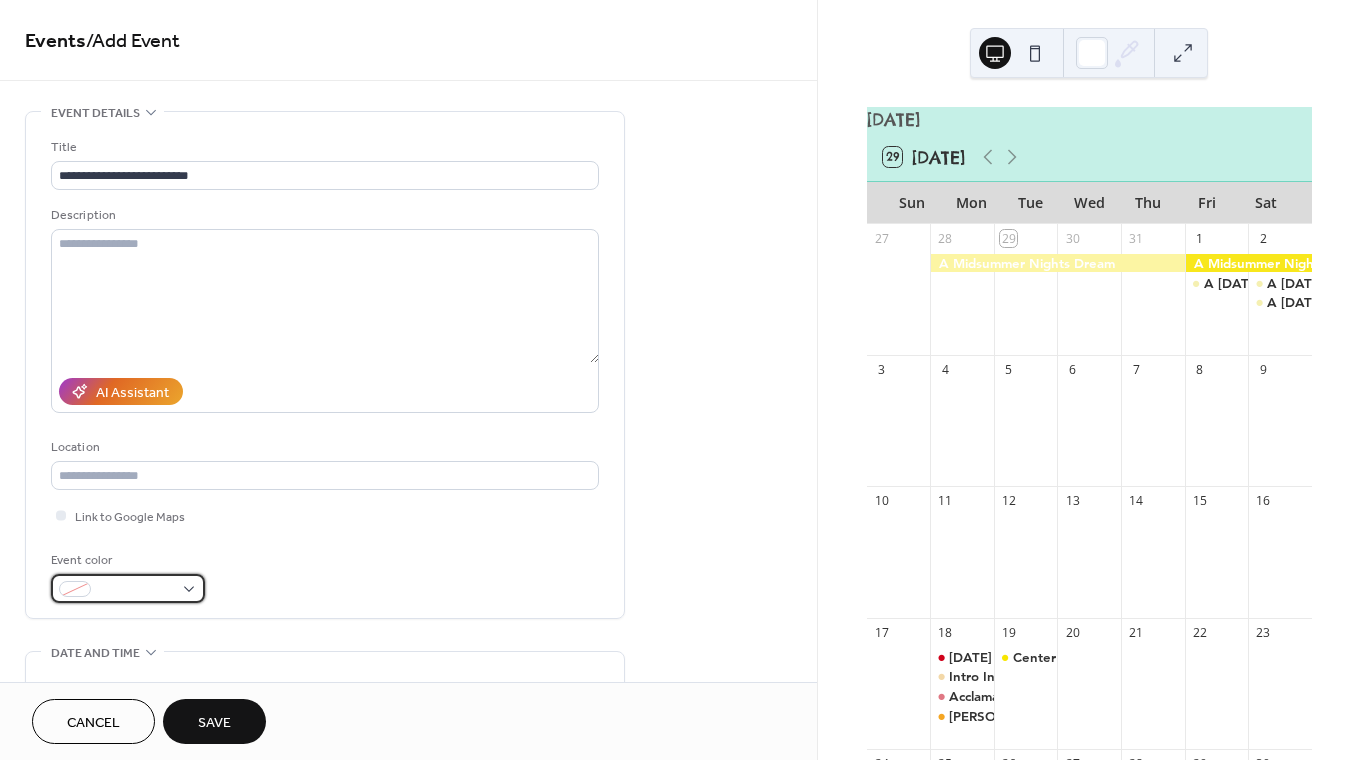 click at bounding box center (128, 588) 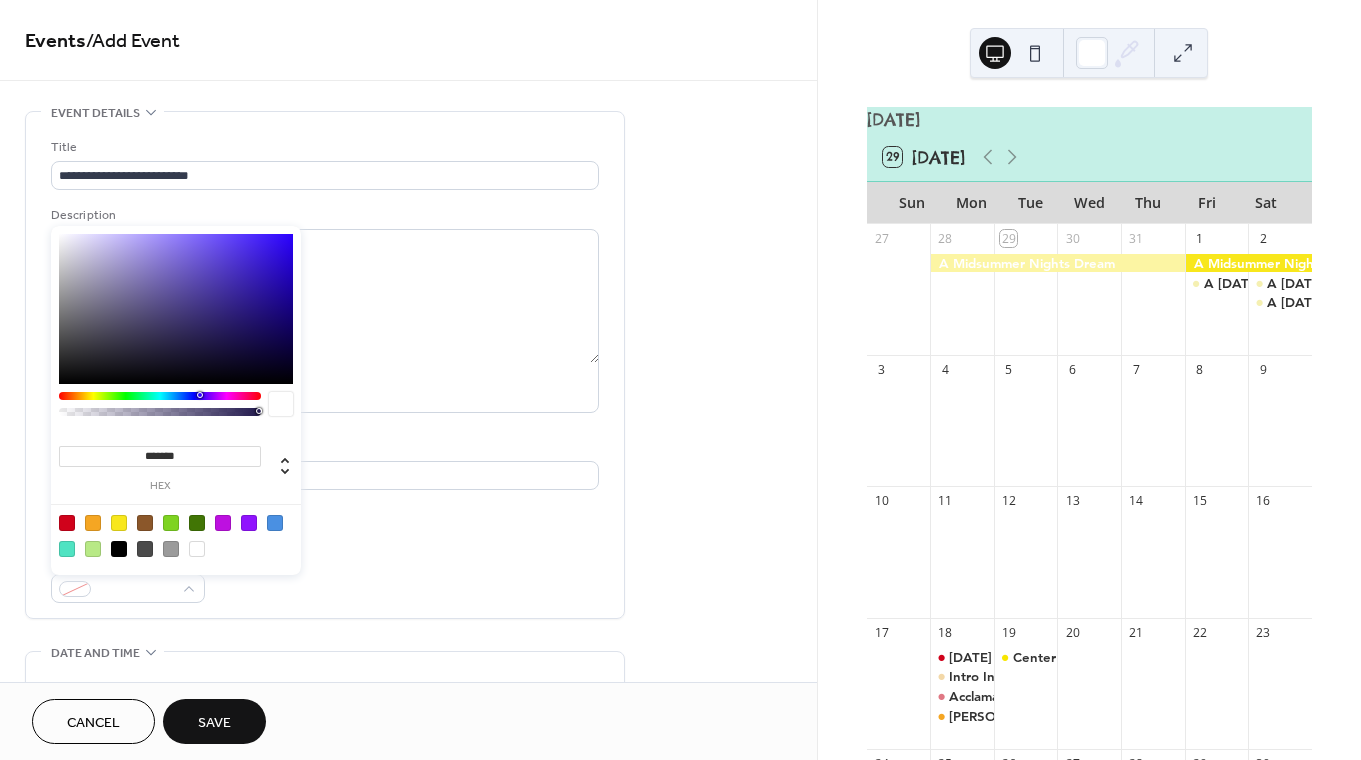 click at bounding box center (119, 523) 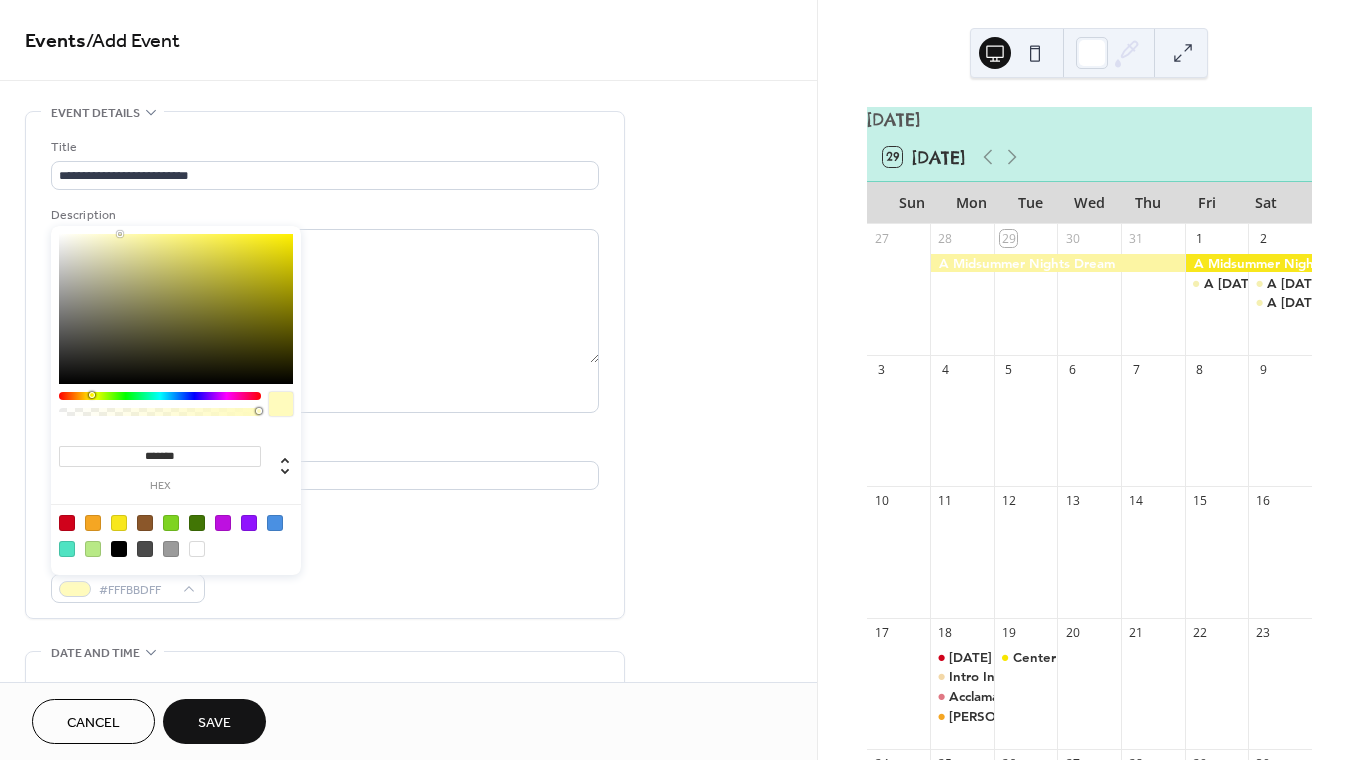 type on "*******" 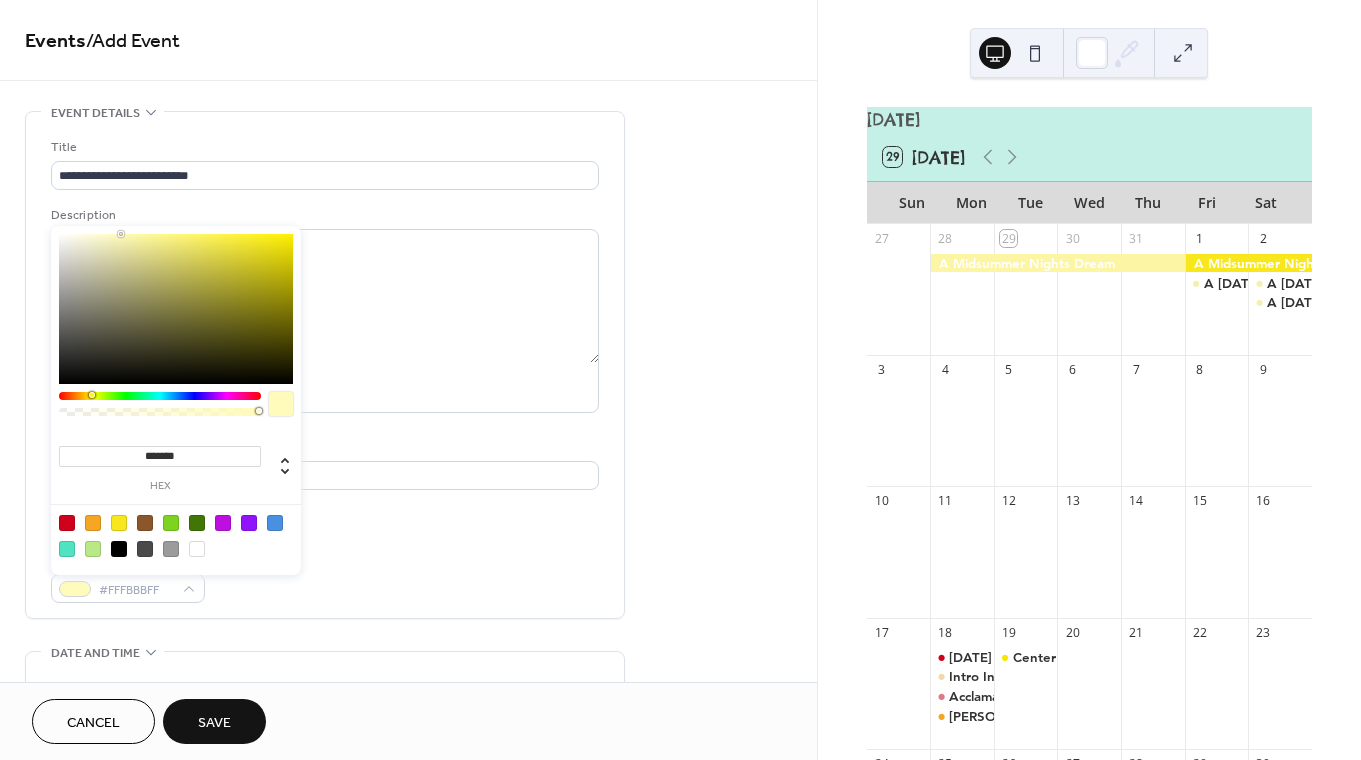drag, startPoint x: 263, startPoint y: 241, endPoint x: 121, endPoint y: 233, distance: 142.22517 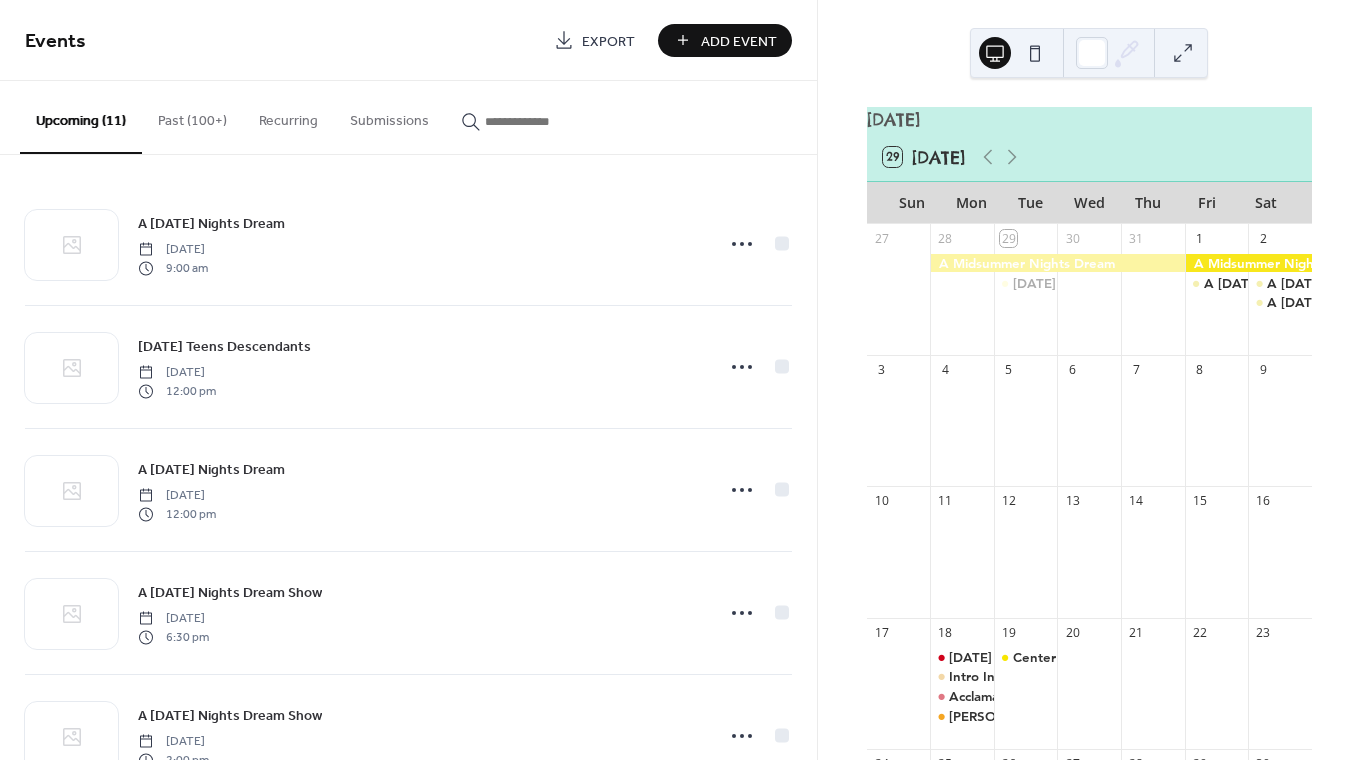scroll, scrollTop: 0, scrollLeft: 0, axis: both 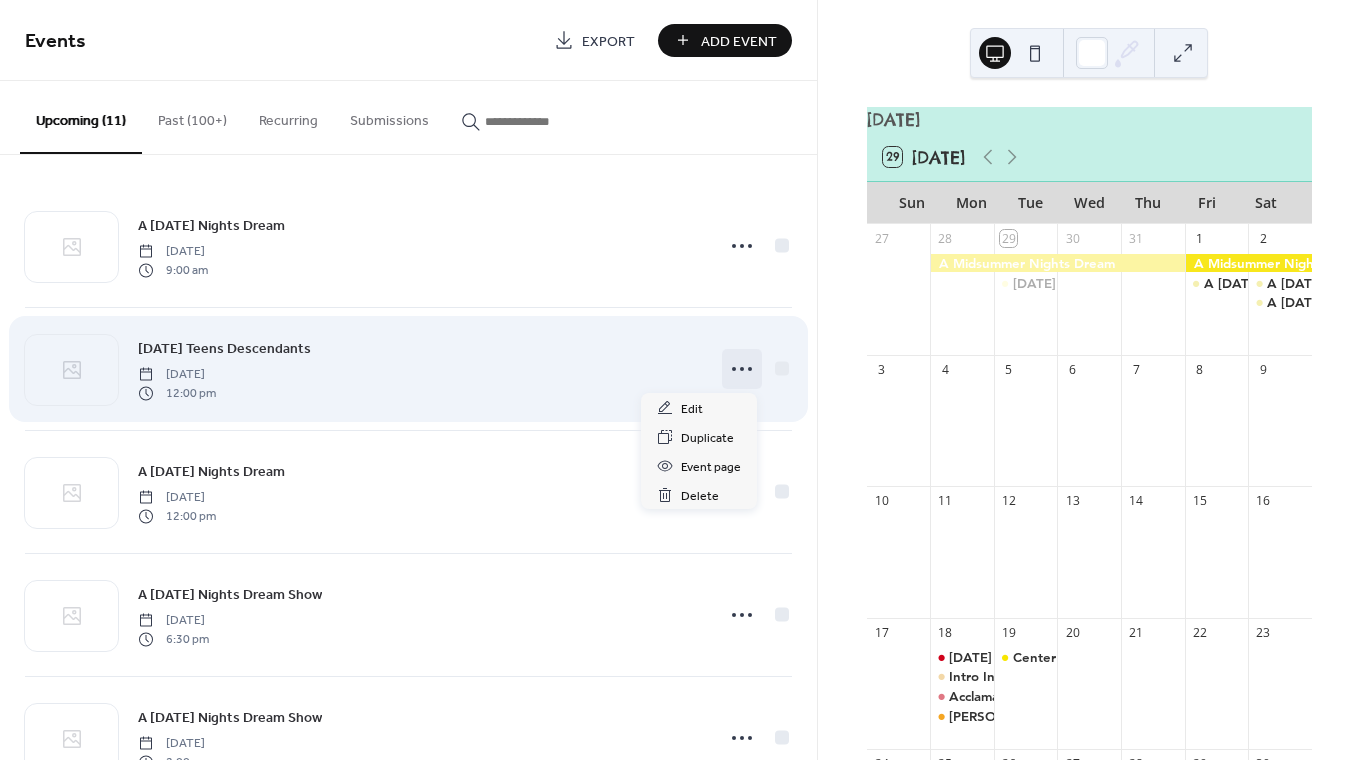 click 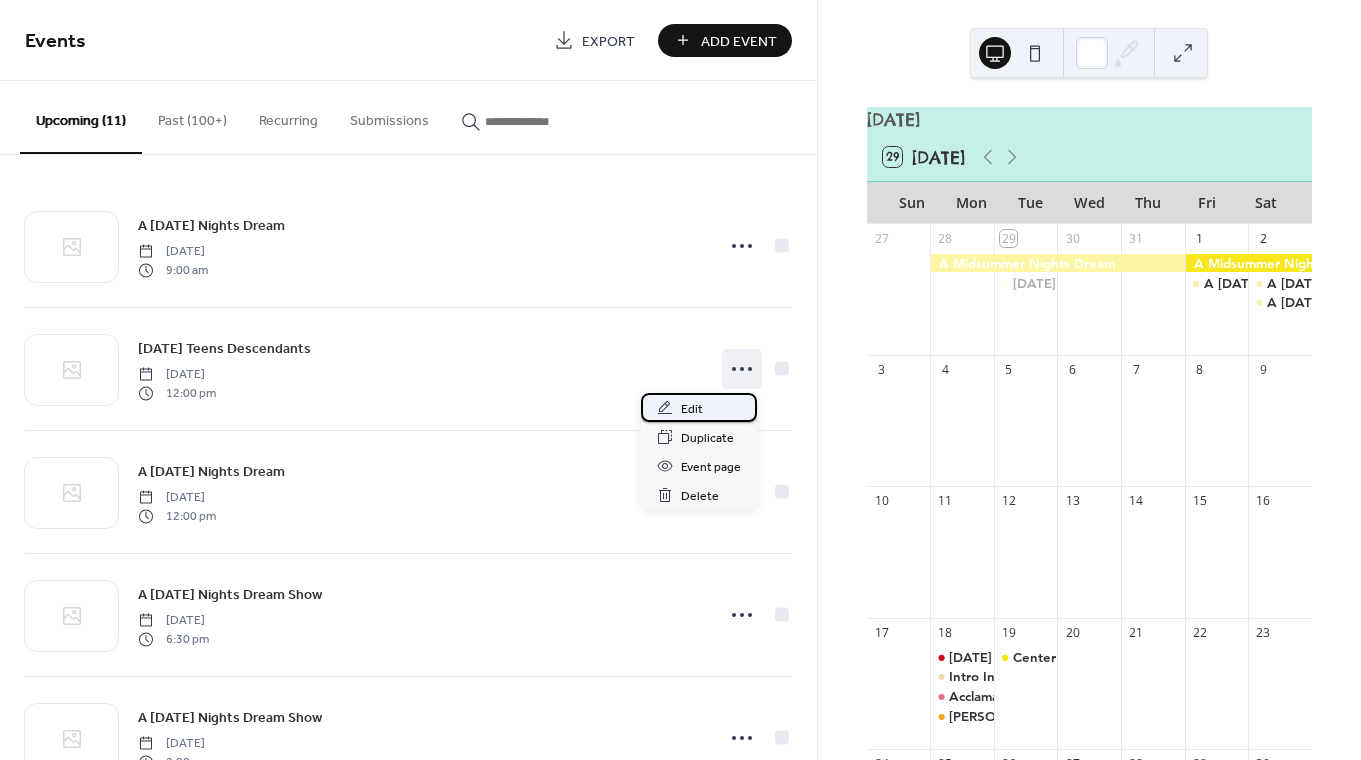click on "Edit" at bounding box center (699, 407) 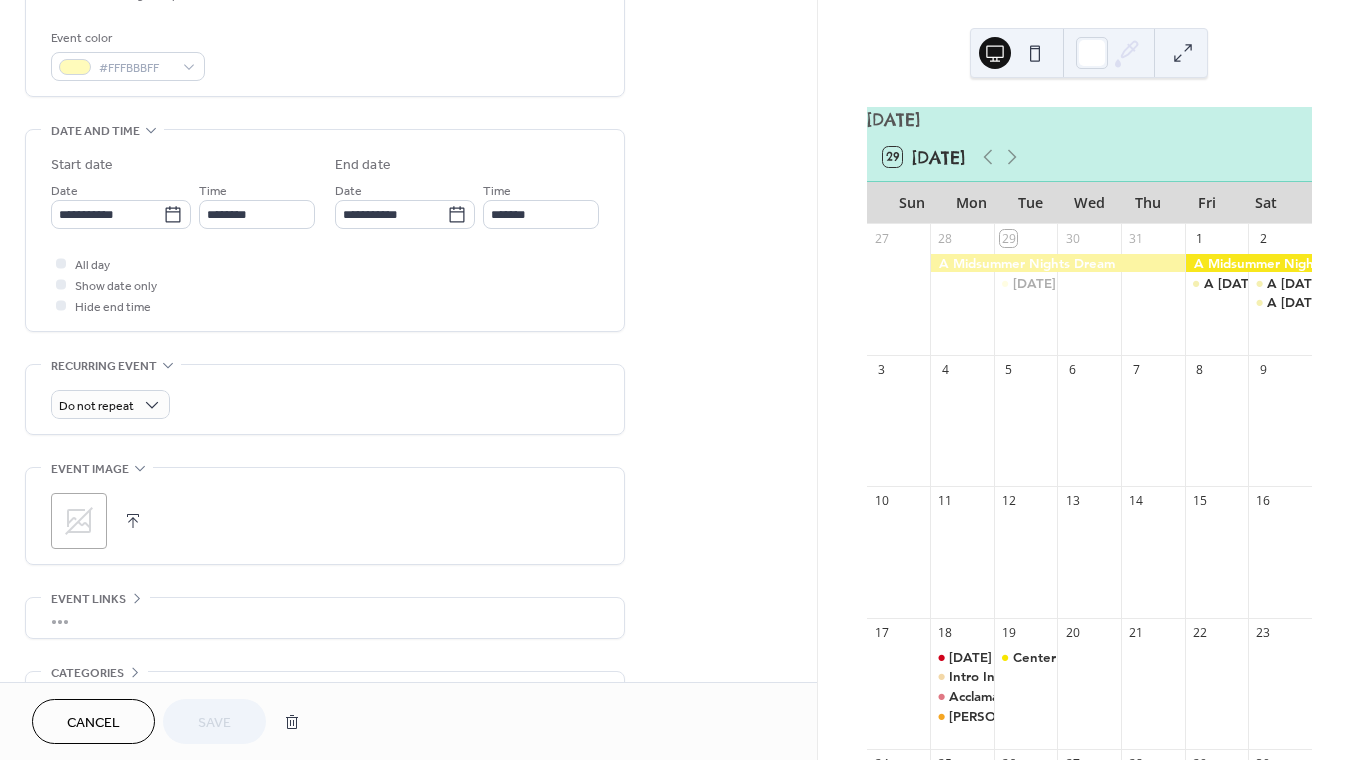 scroll, scrollTop: 541, scrollLeft: 0, axis: vertical 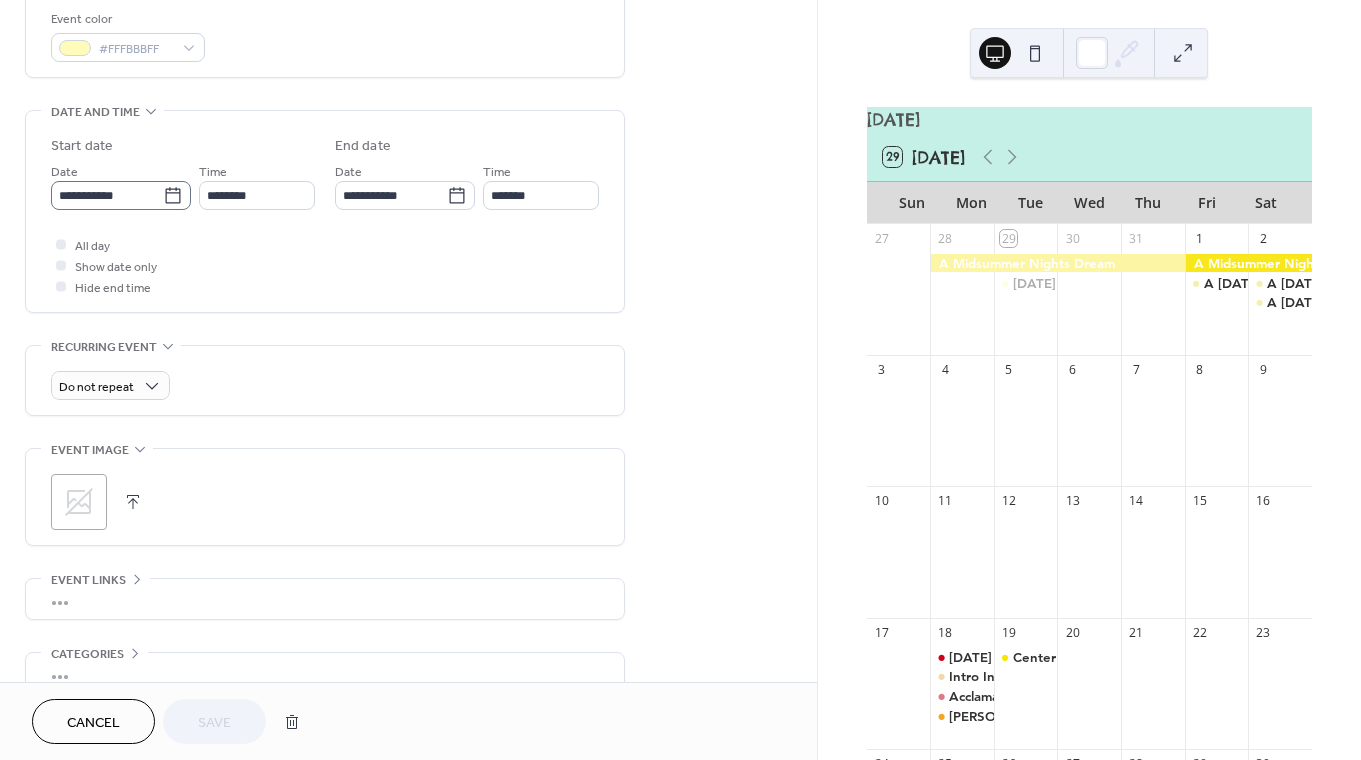 click 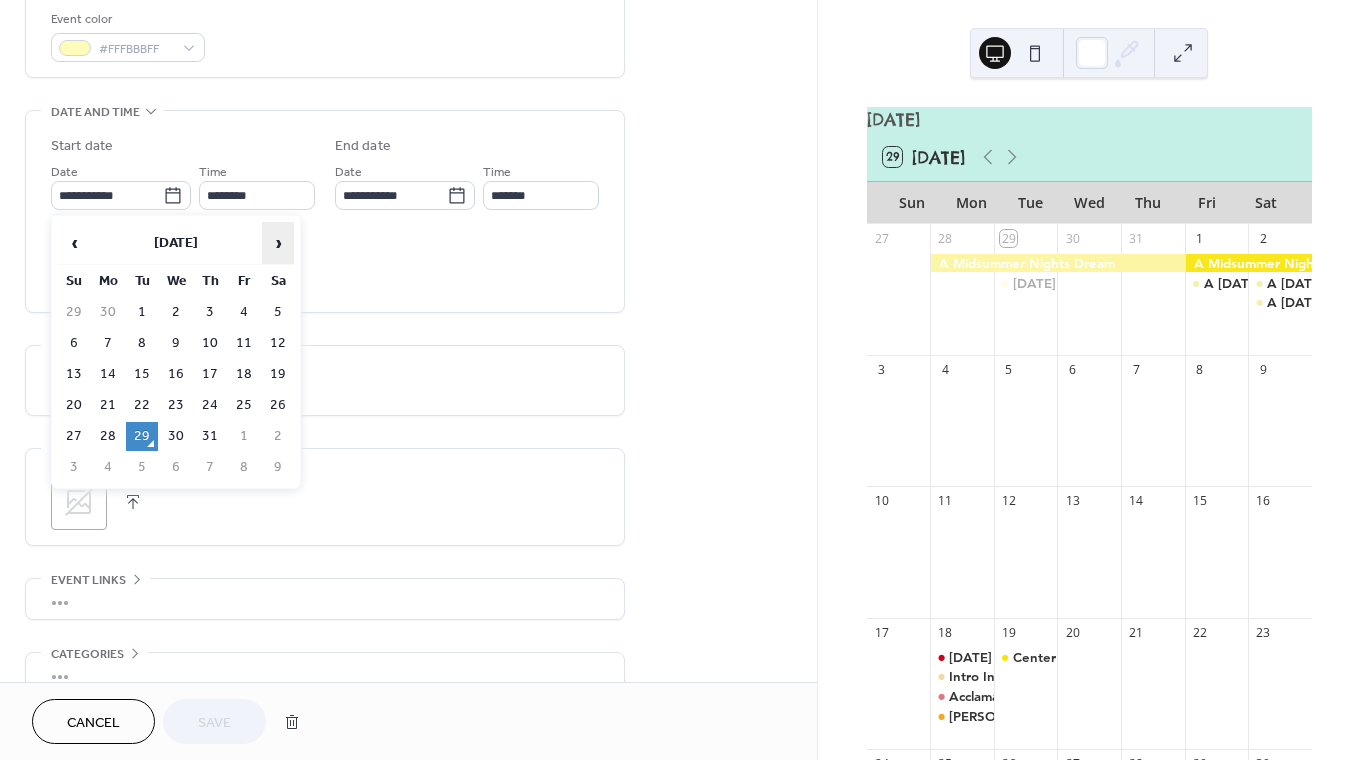 click on "›" at bounding box center (278, 243) 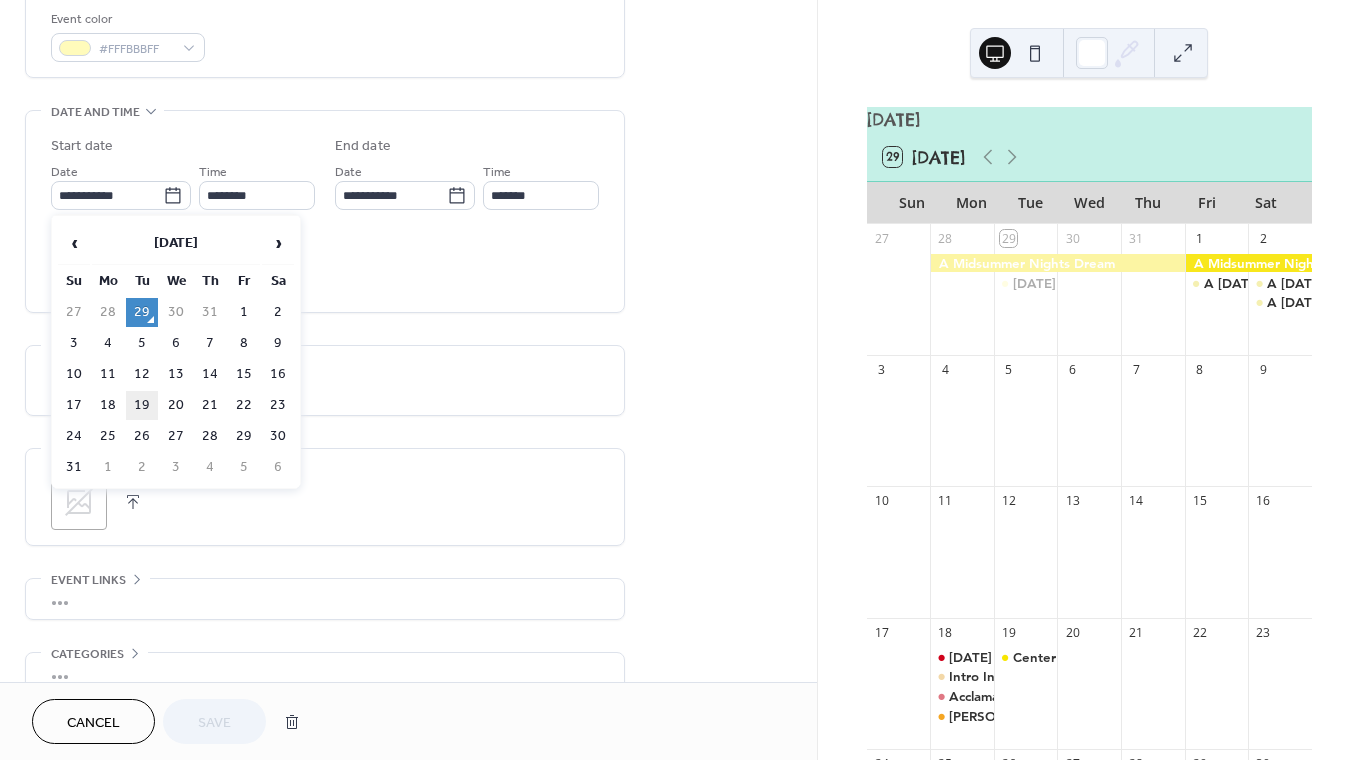 click on "19" at bounding box center [142, 405] 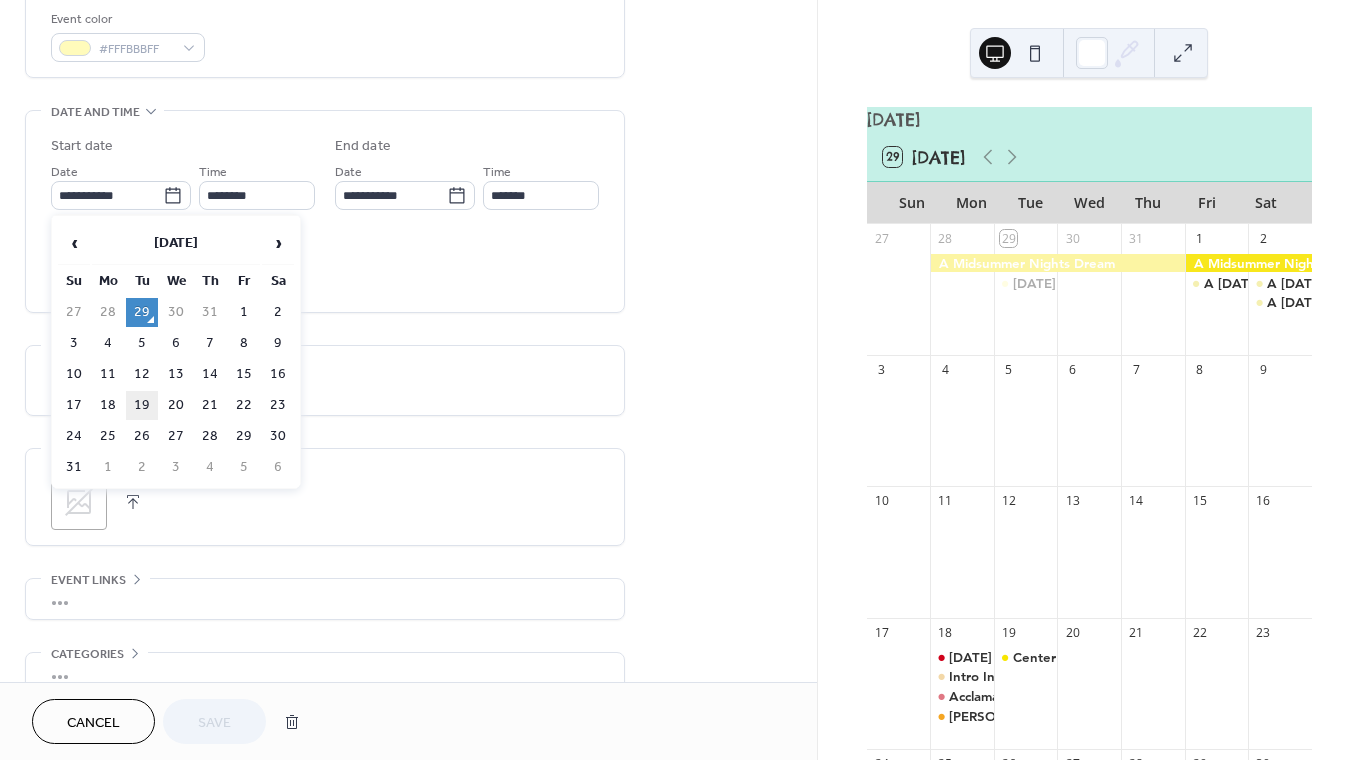 type on "**********" 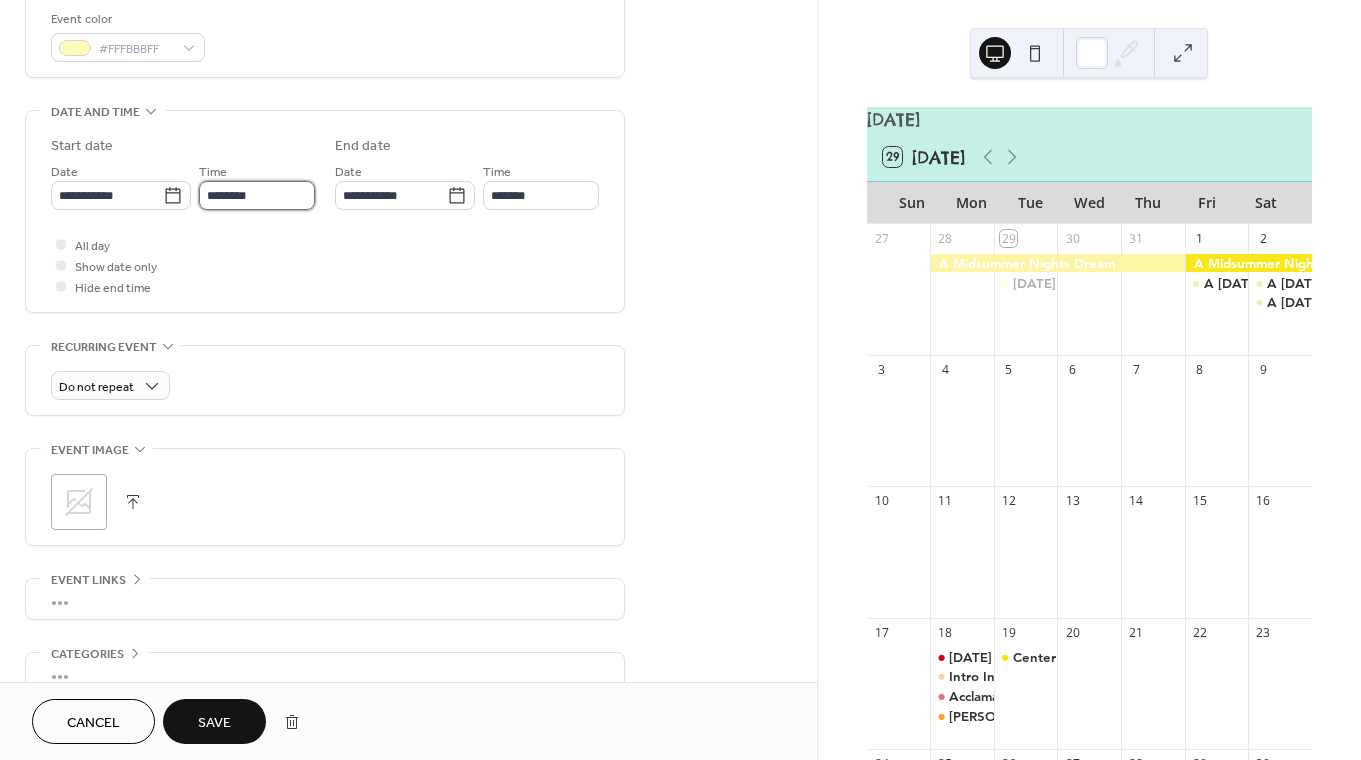 click on "********" at bounding box center [257, 195] 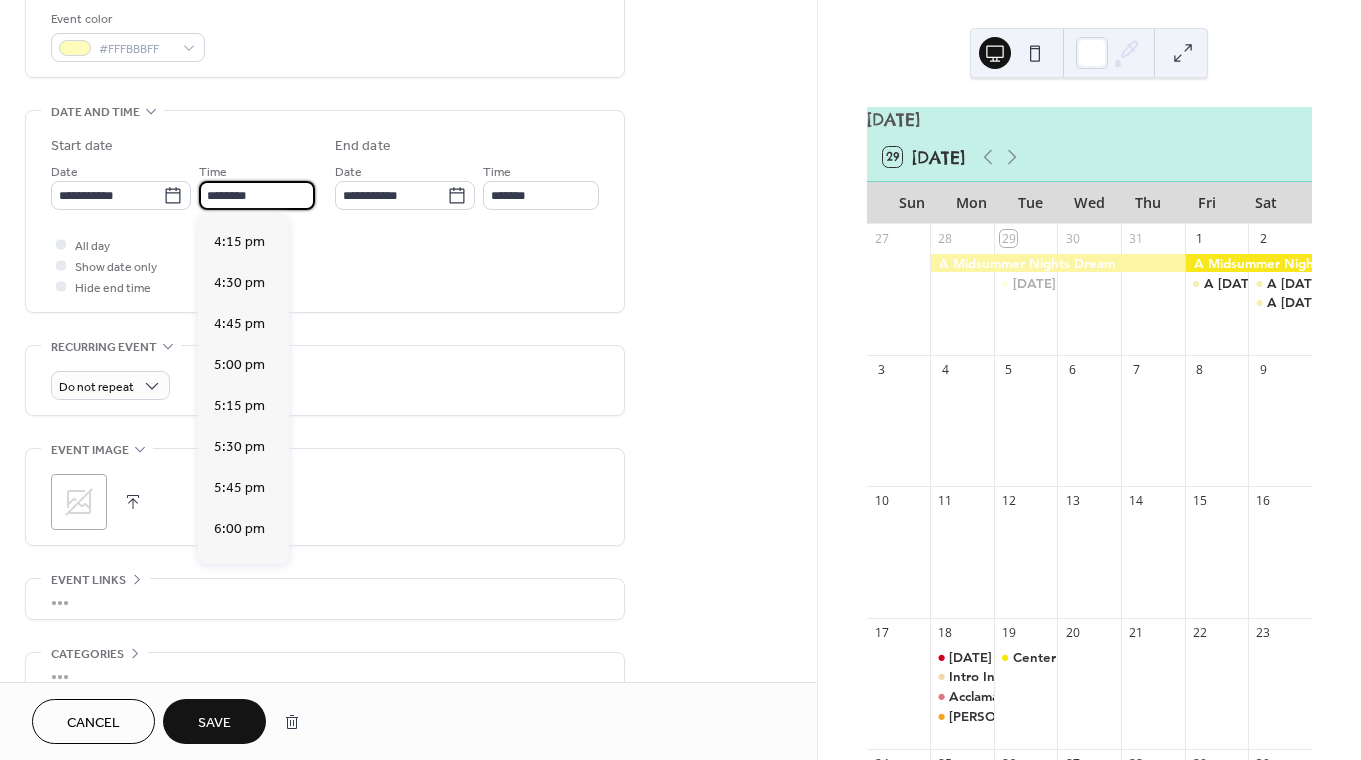 scroll, scrollTop: 2680, scrollLeft: 0, axis: vertical 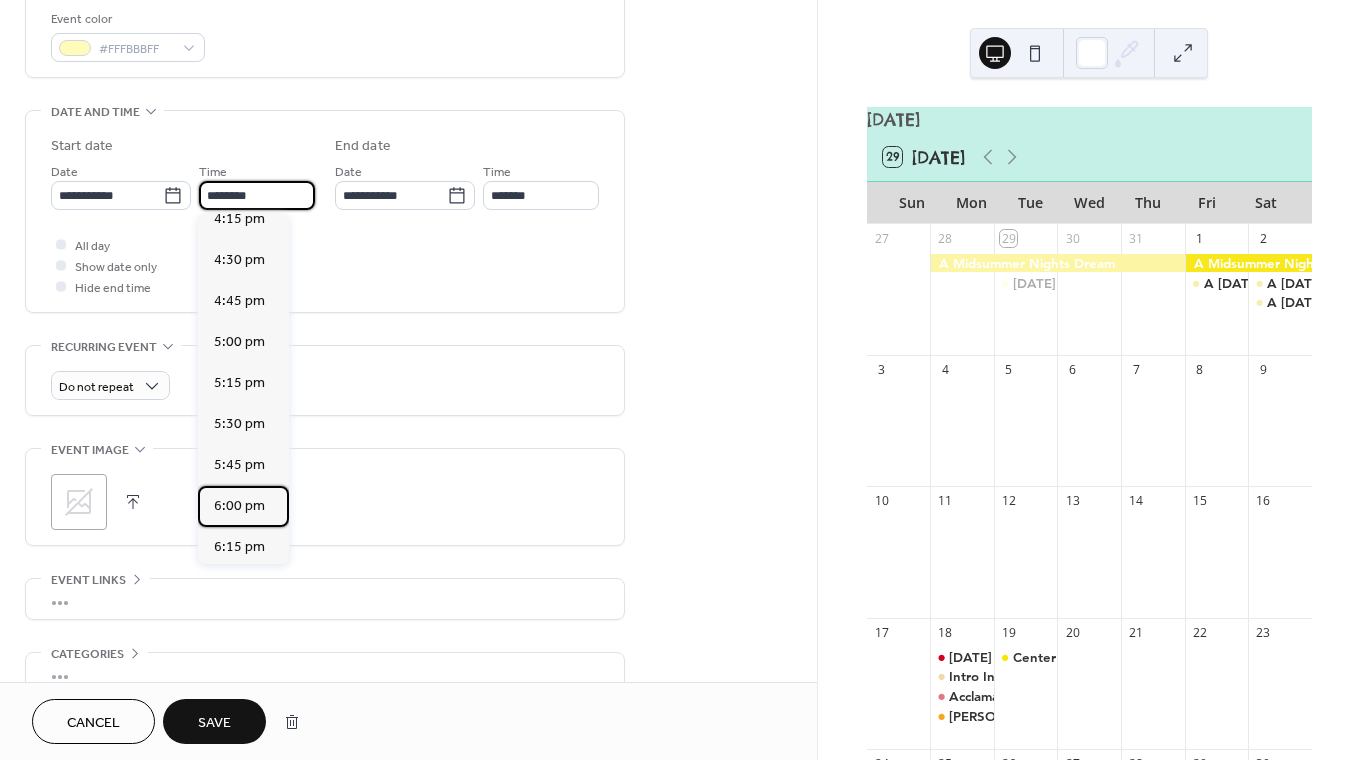 click on "6:00 pm" at bounding box center (239, 506) 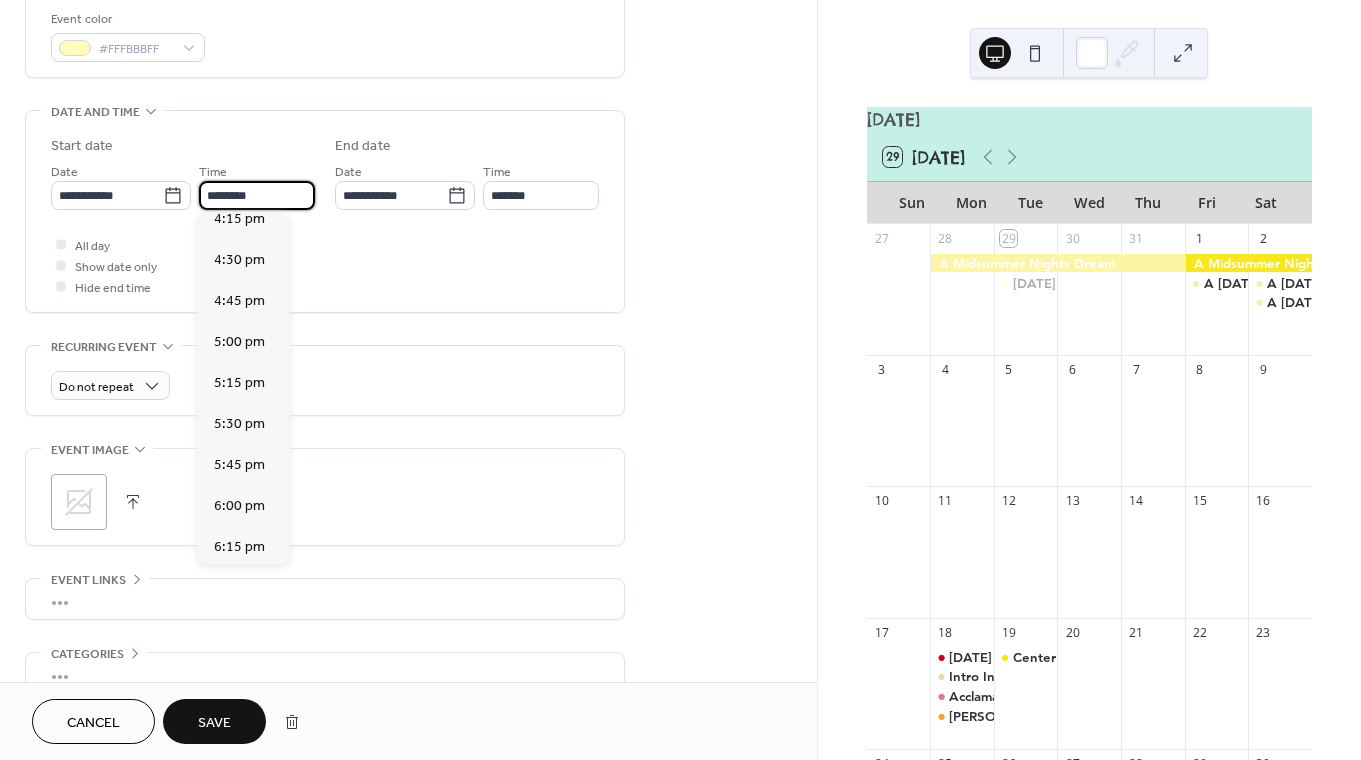type on "*******" 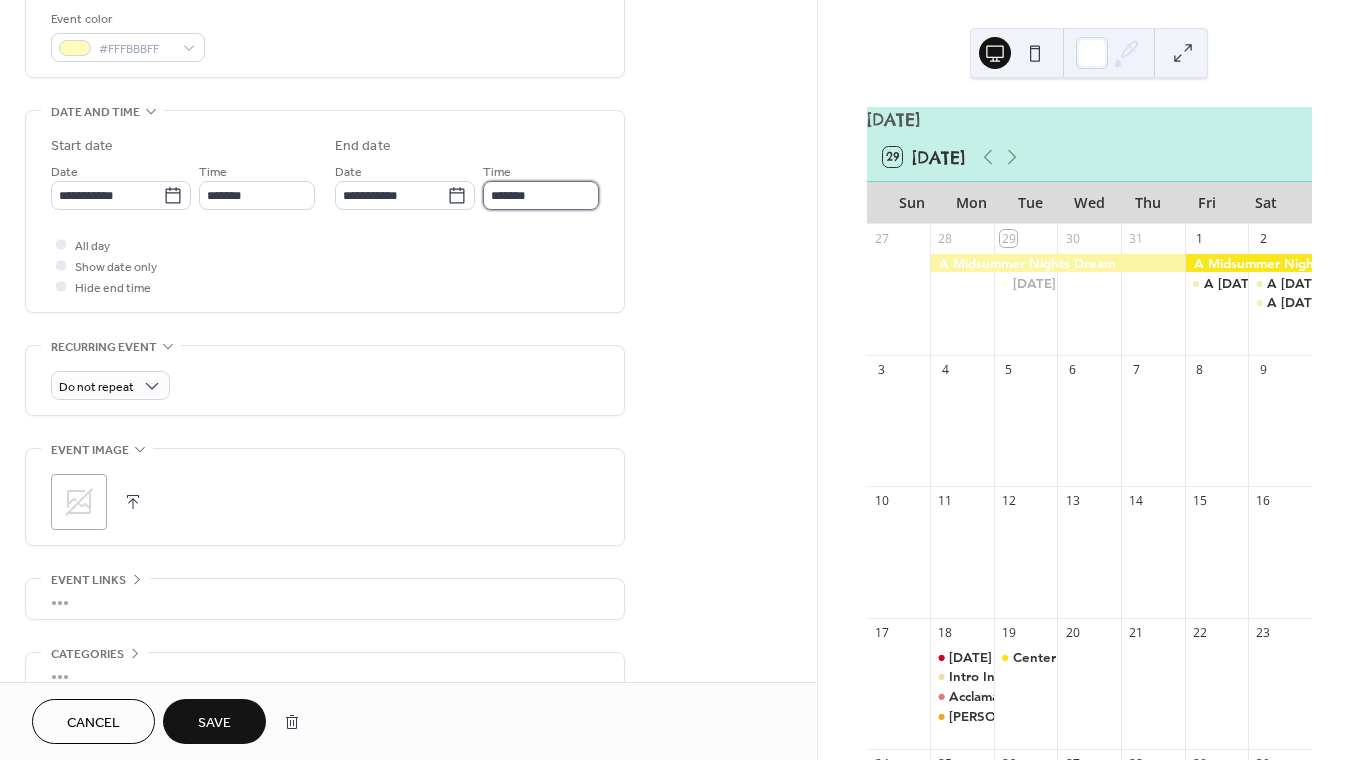 click on "*******" at bounding box center [541, 195] 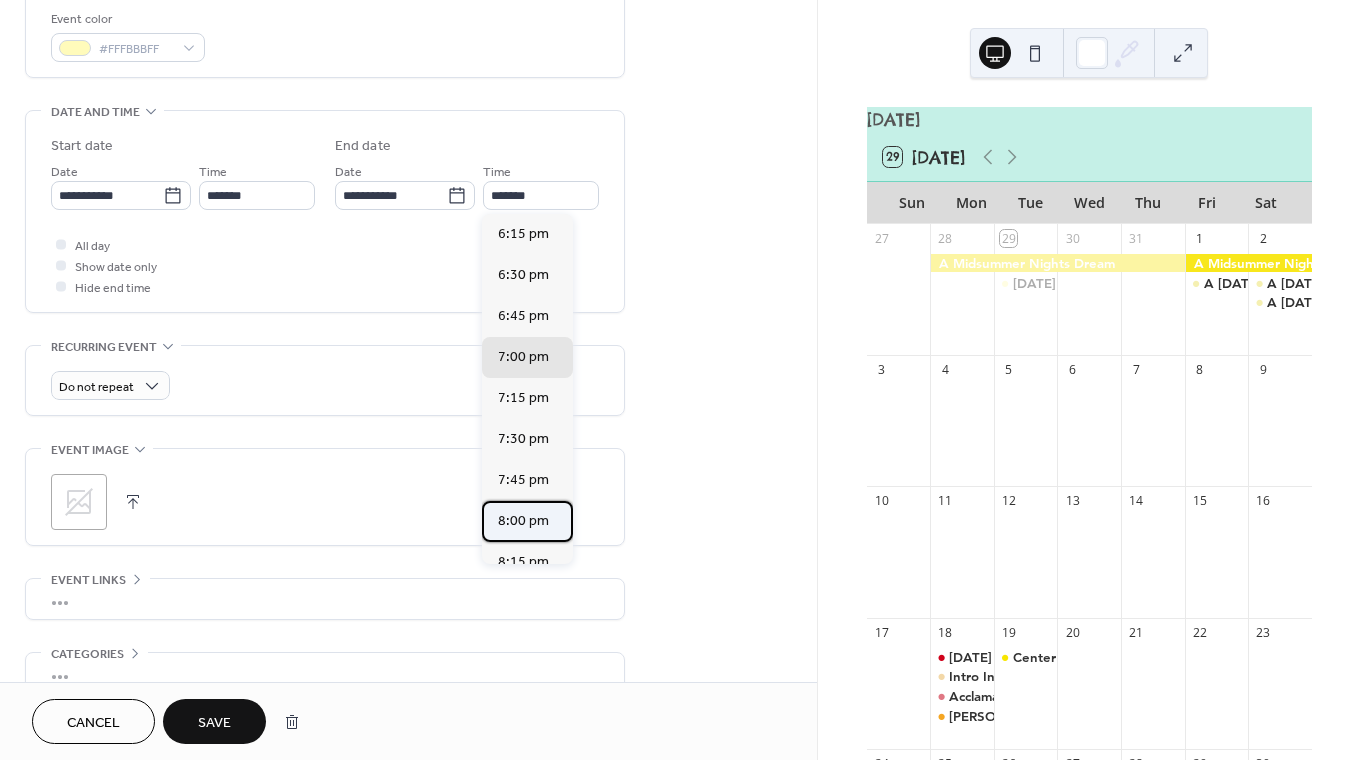 click on "8:00 pm" at bounding box center [523, 521] 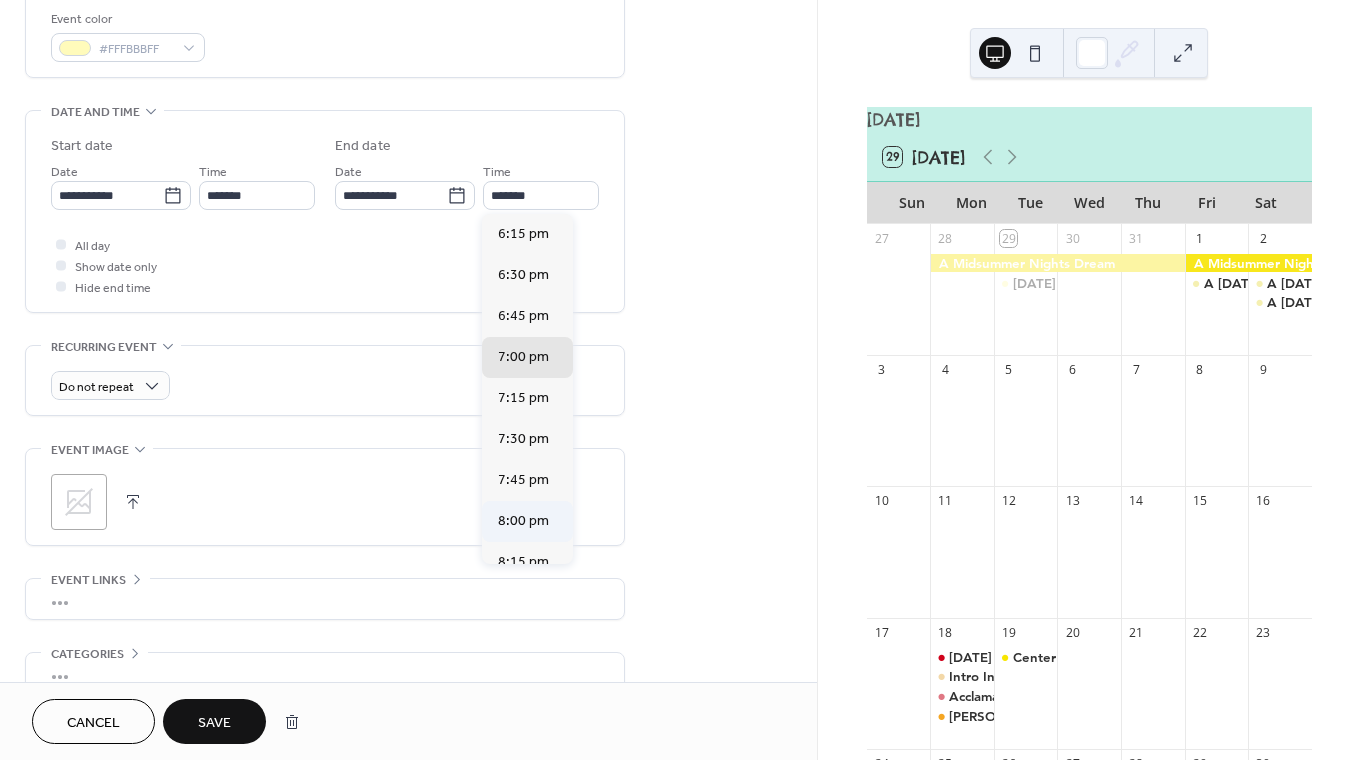 type on "*******" 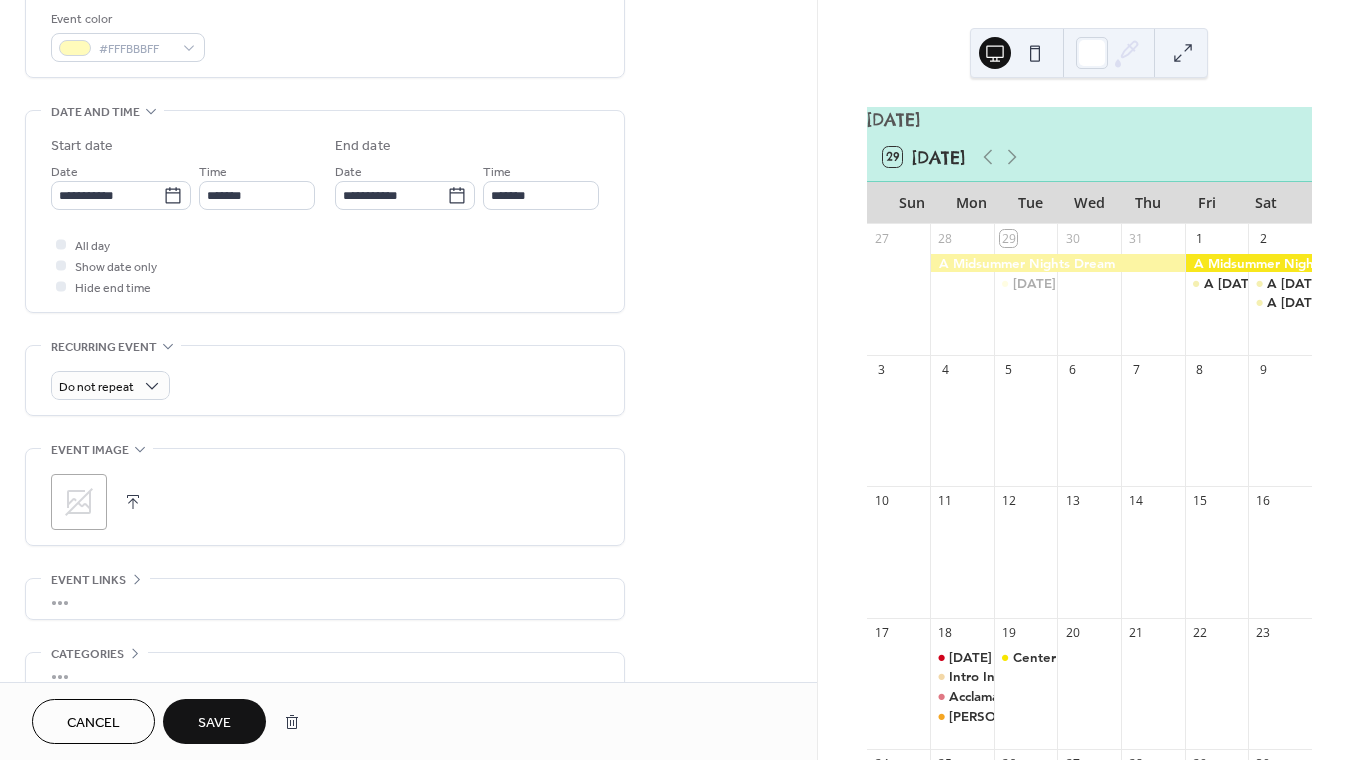 click on "Save" at bounding box center [214, 721] 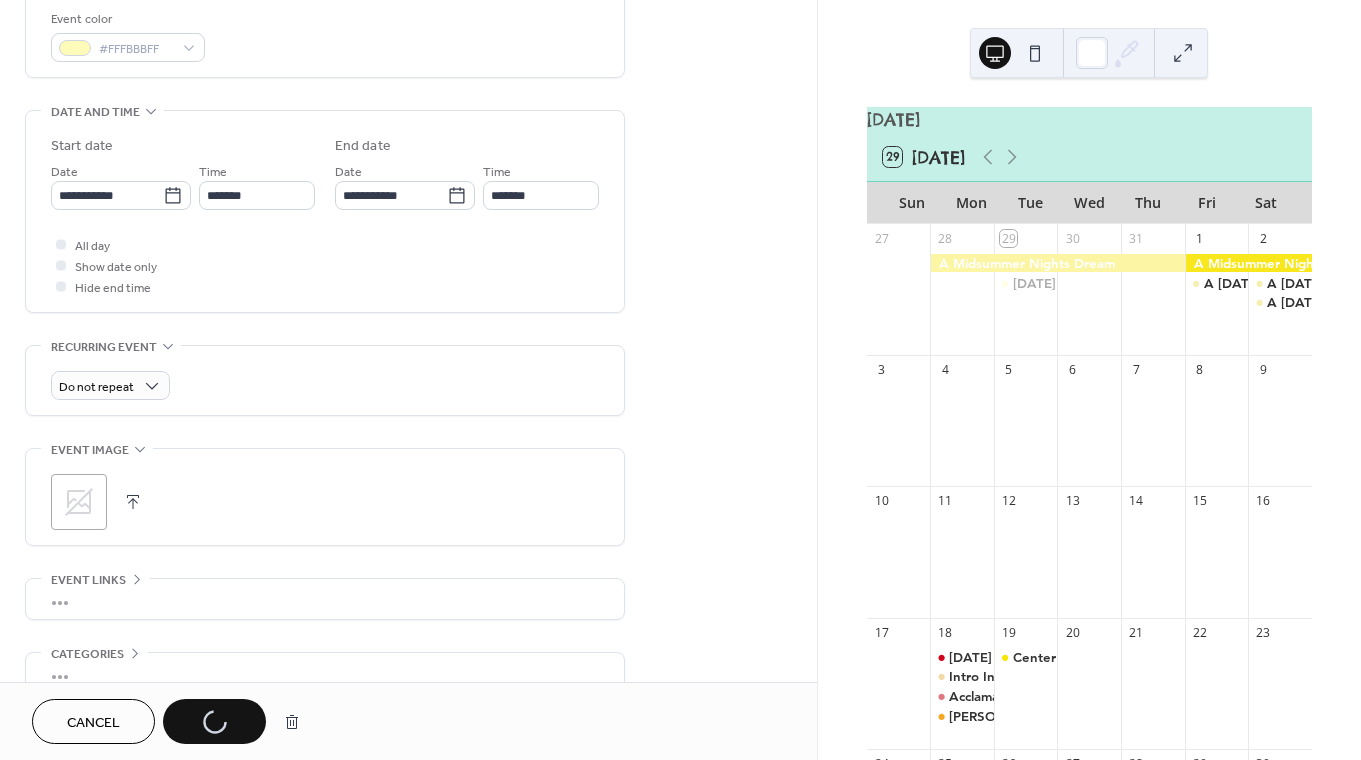 click on "Cancel Save" at bounding box center [171, 721] 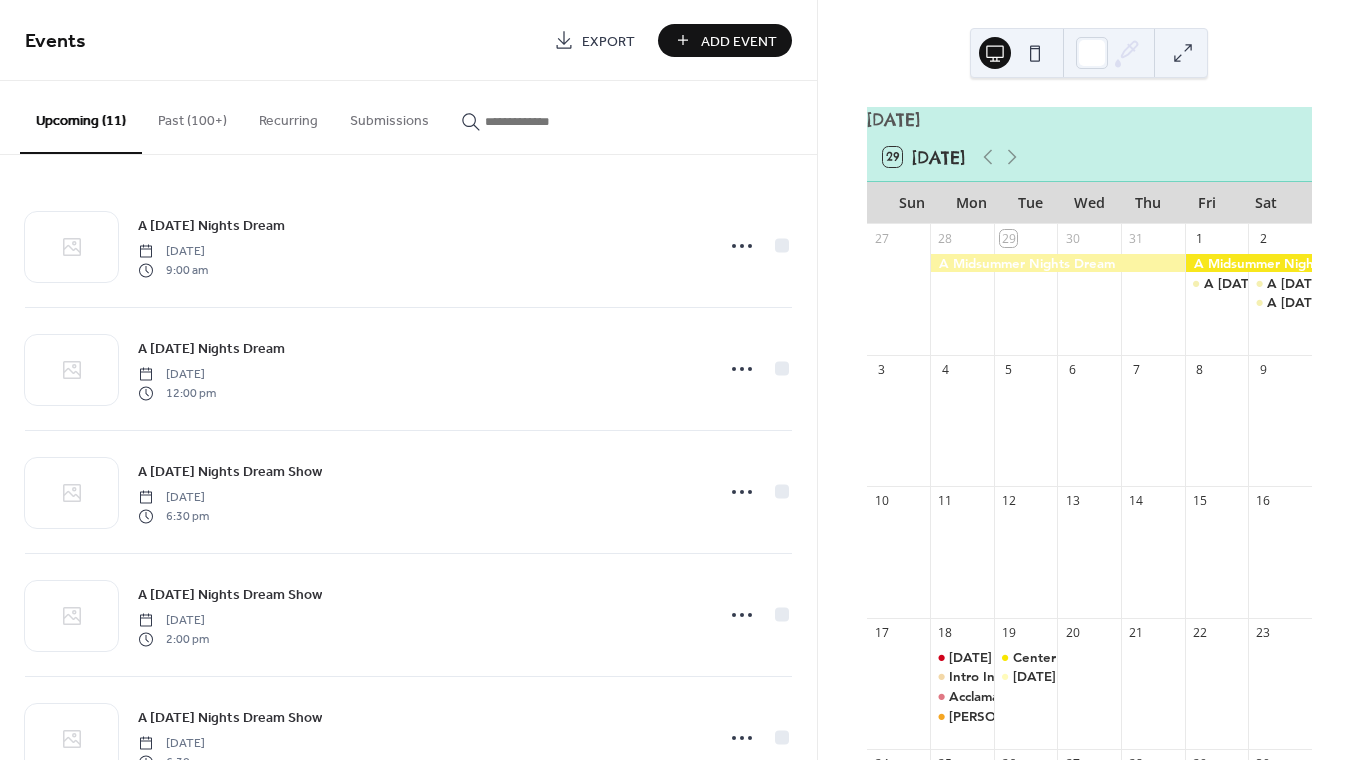 click on "Add Event" at bounding box center [739, 41] 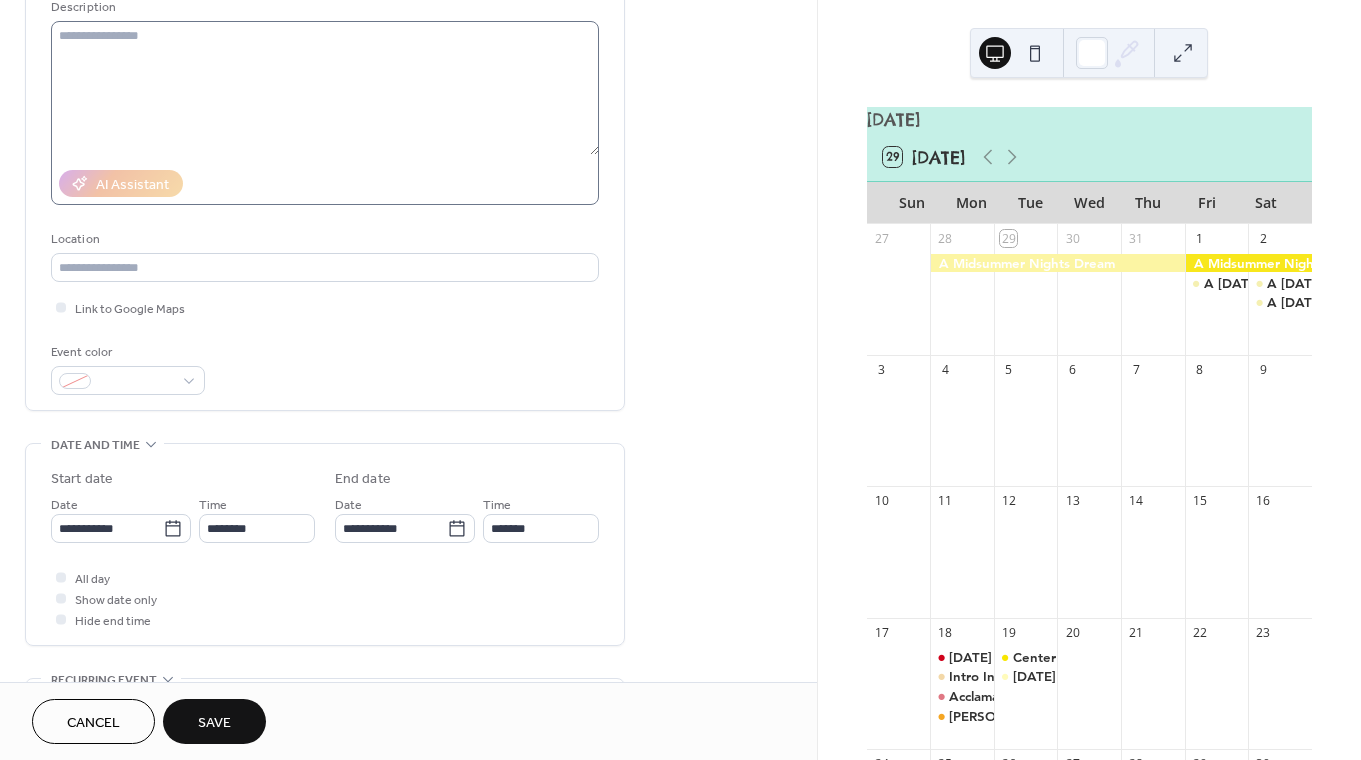 scroll, scrollTop: 244, scrollLeft: 0, axis: vertical 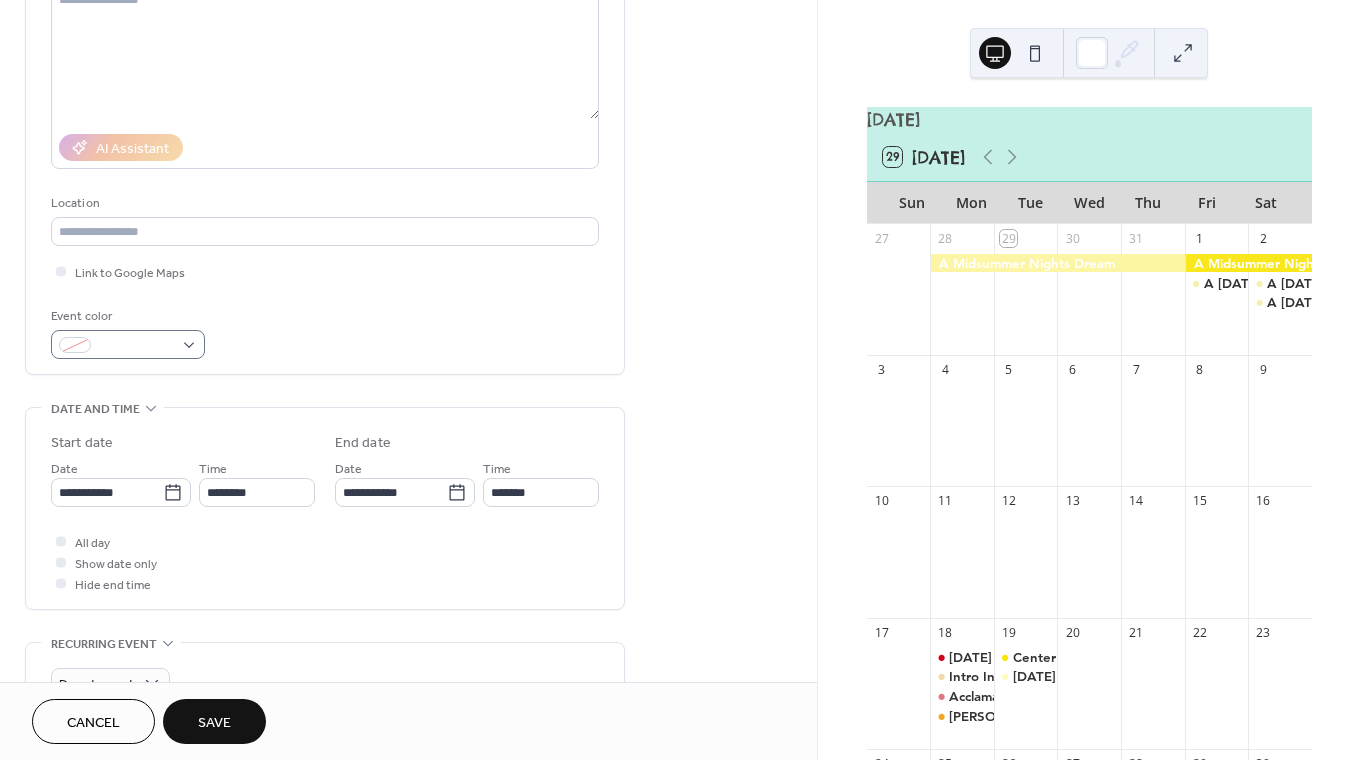 type on "**********" 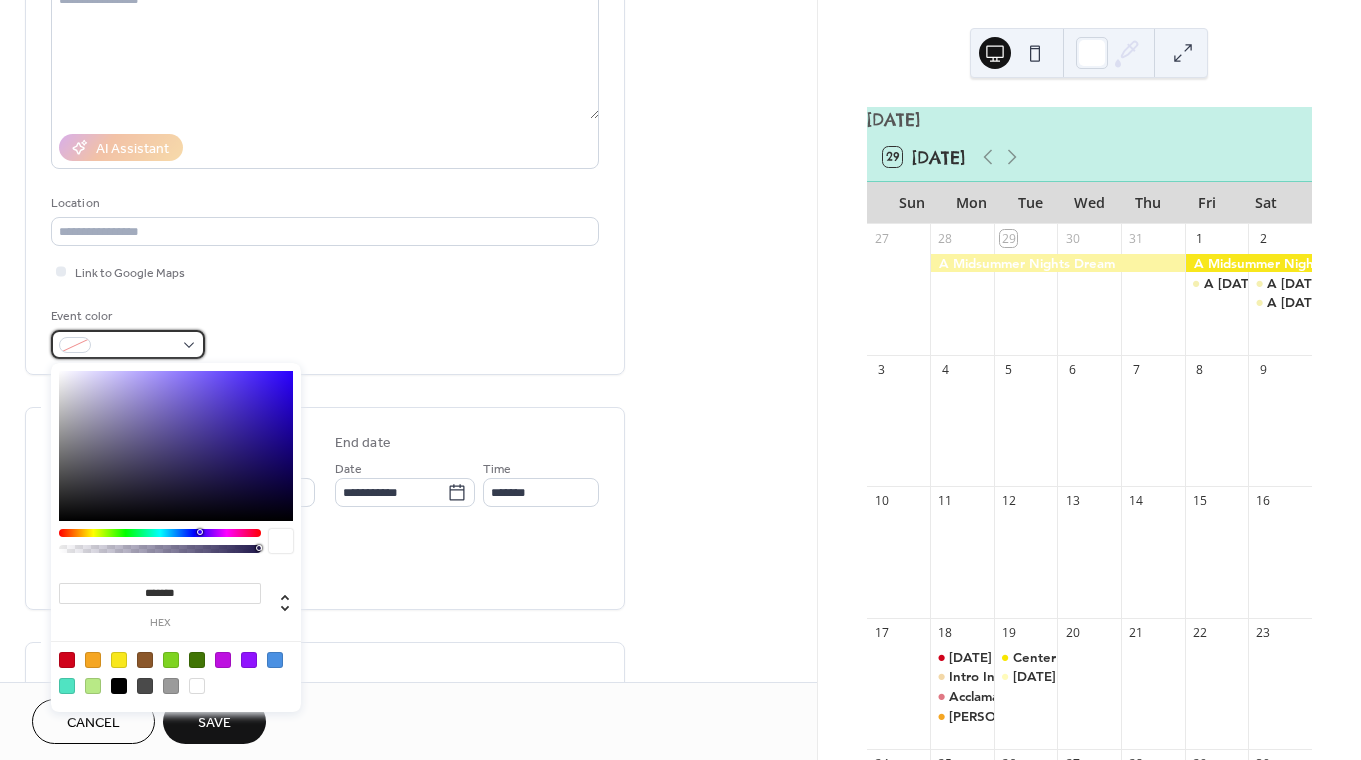 click at bounding box center [136, 346] 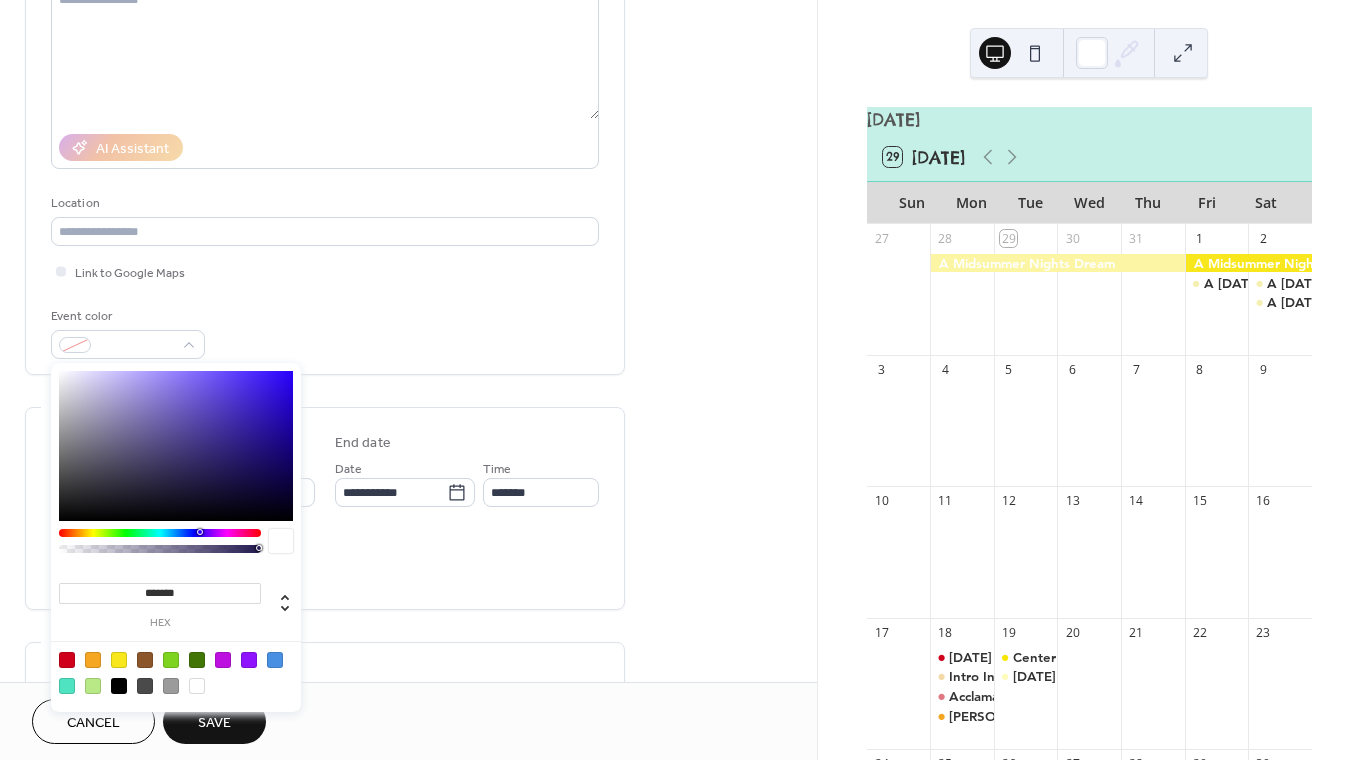 click at bounding box center [145, 660] 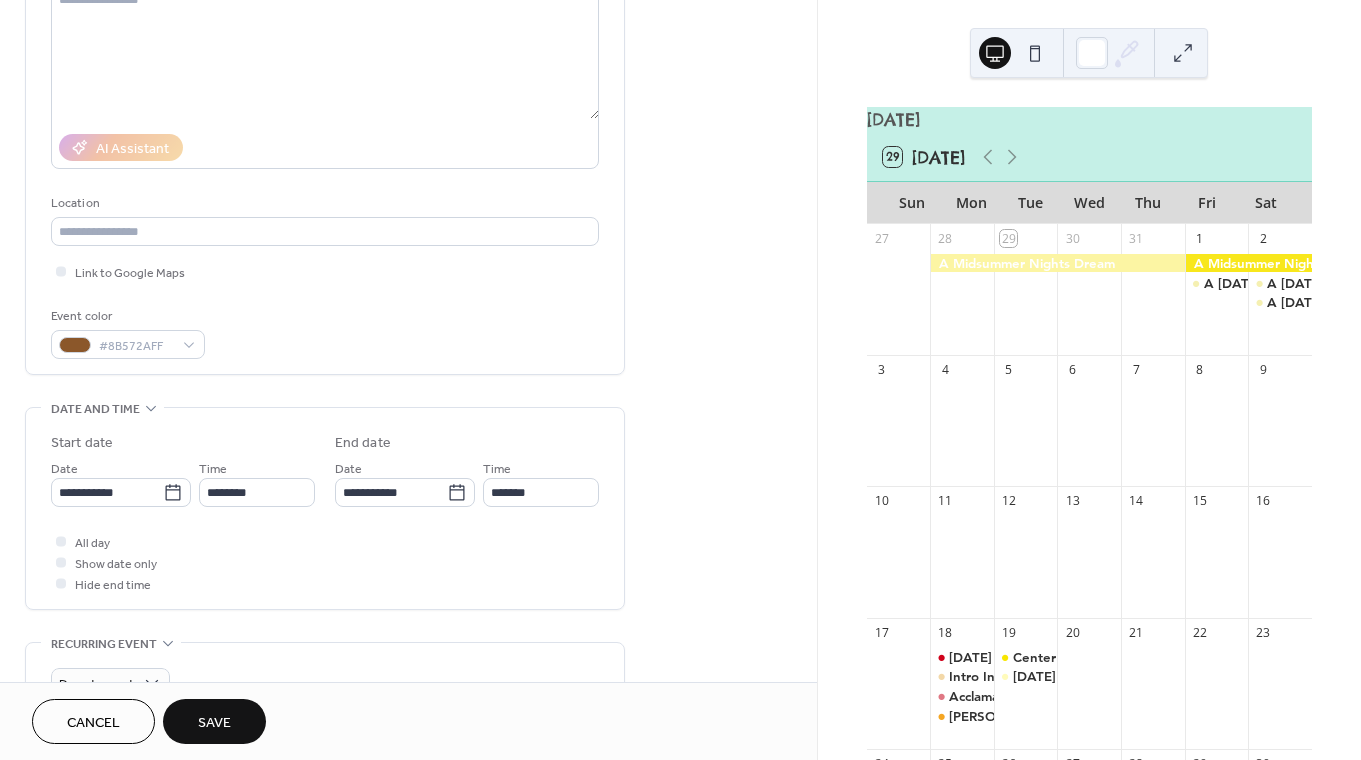 click on "All day Show date only Hide end time" at bounding box center [325, 562] 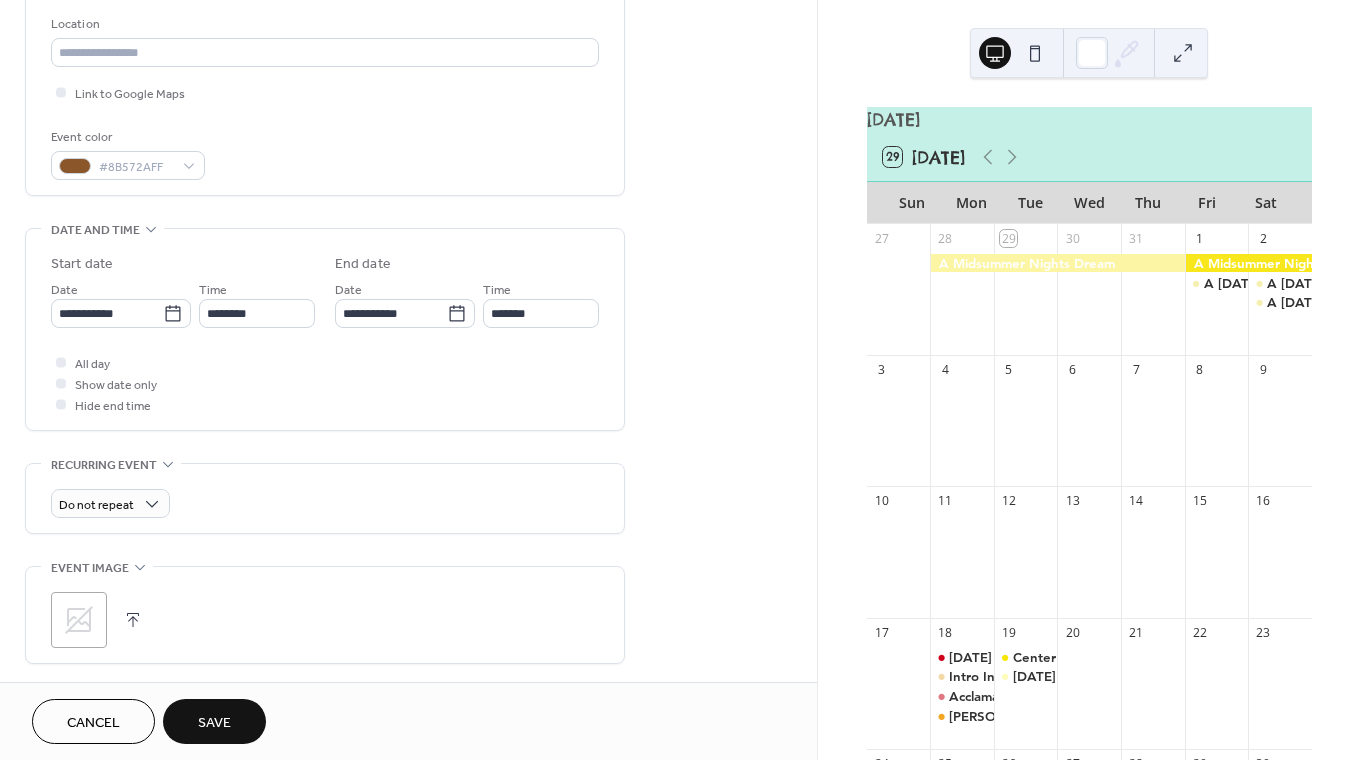scroll, scrollTop: 427, scrollLeft: 0, axis: vertical 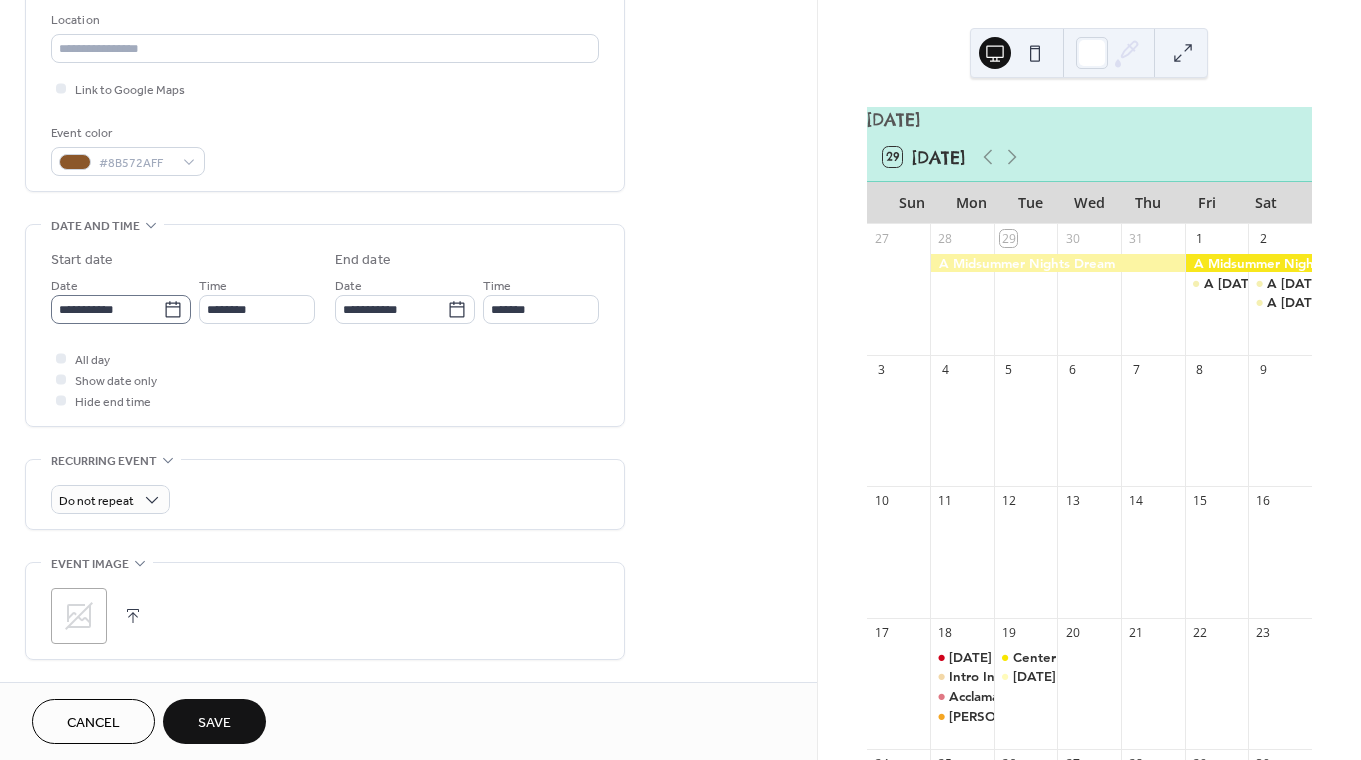 click 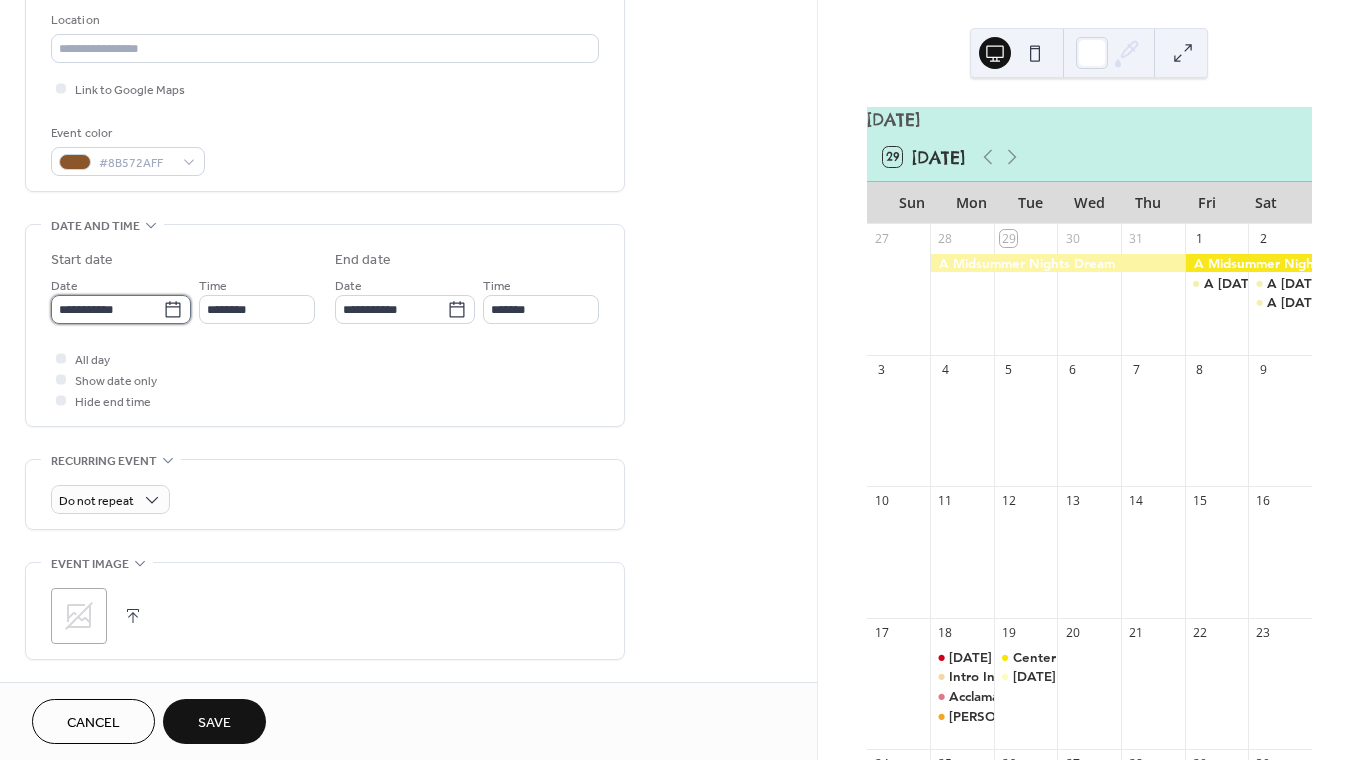 click on "**********" at bounding box center (107, 309) 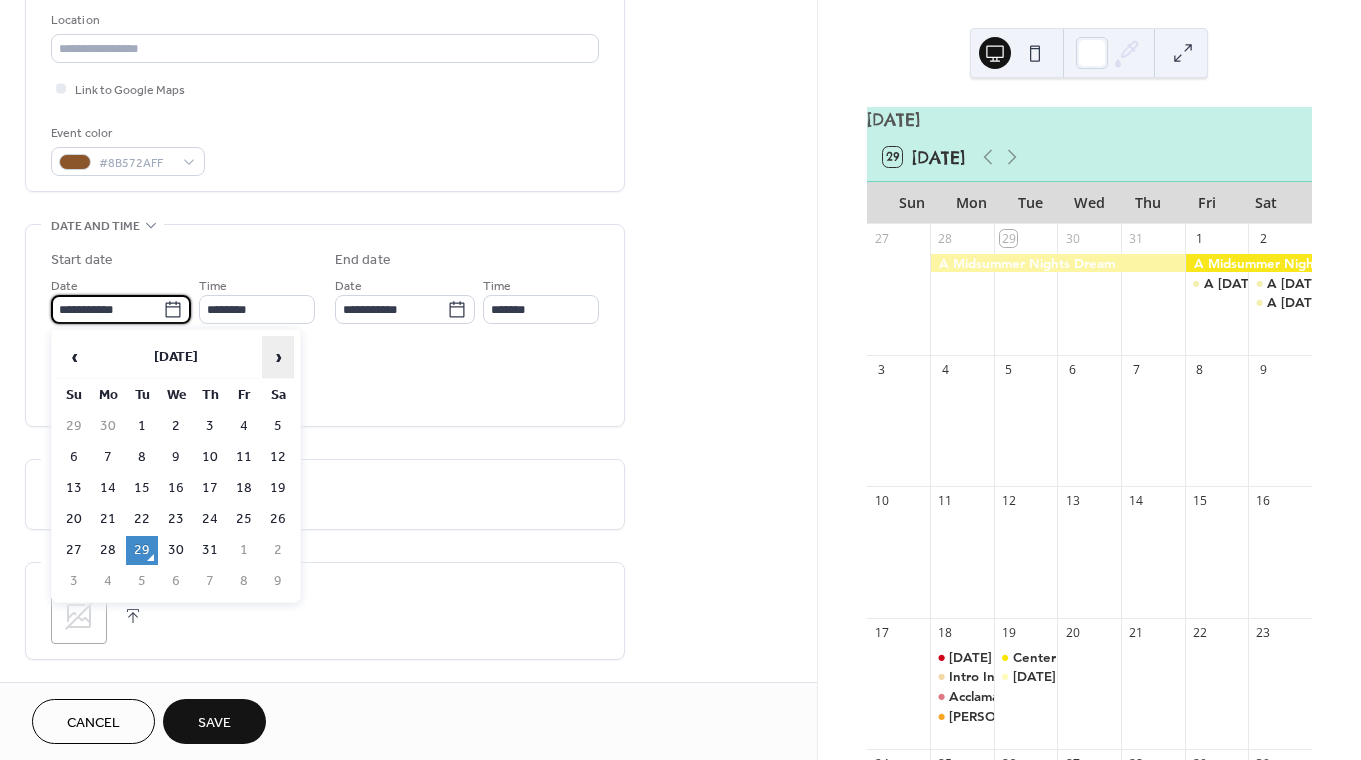 click on "›" at bounding box center (278, 357) 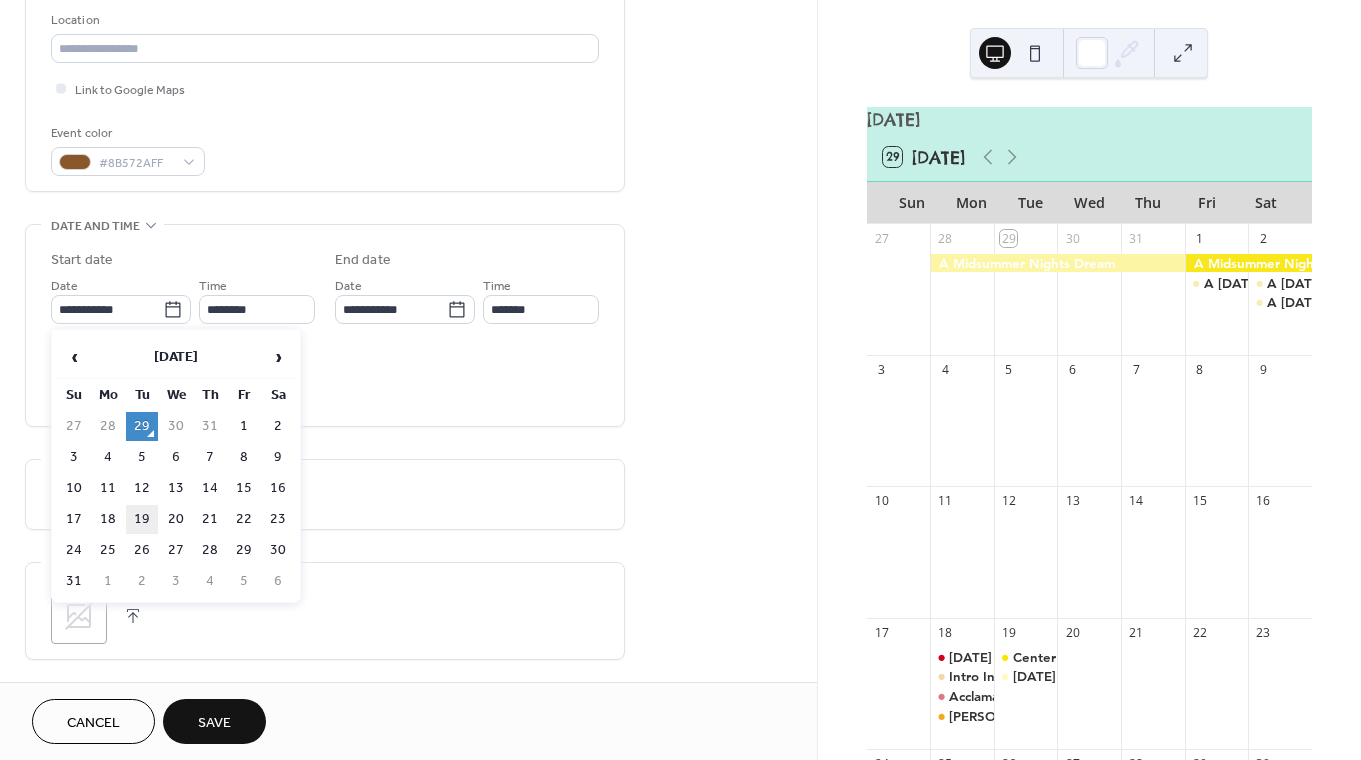 click on "19" at bounding box center (142, 519) 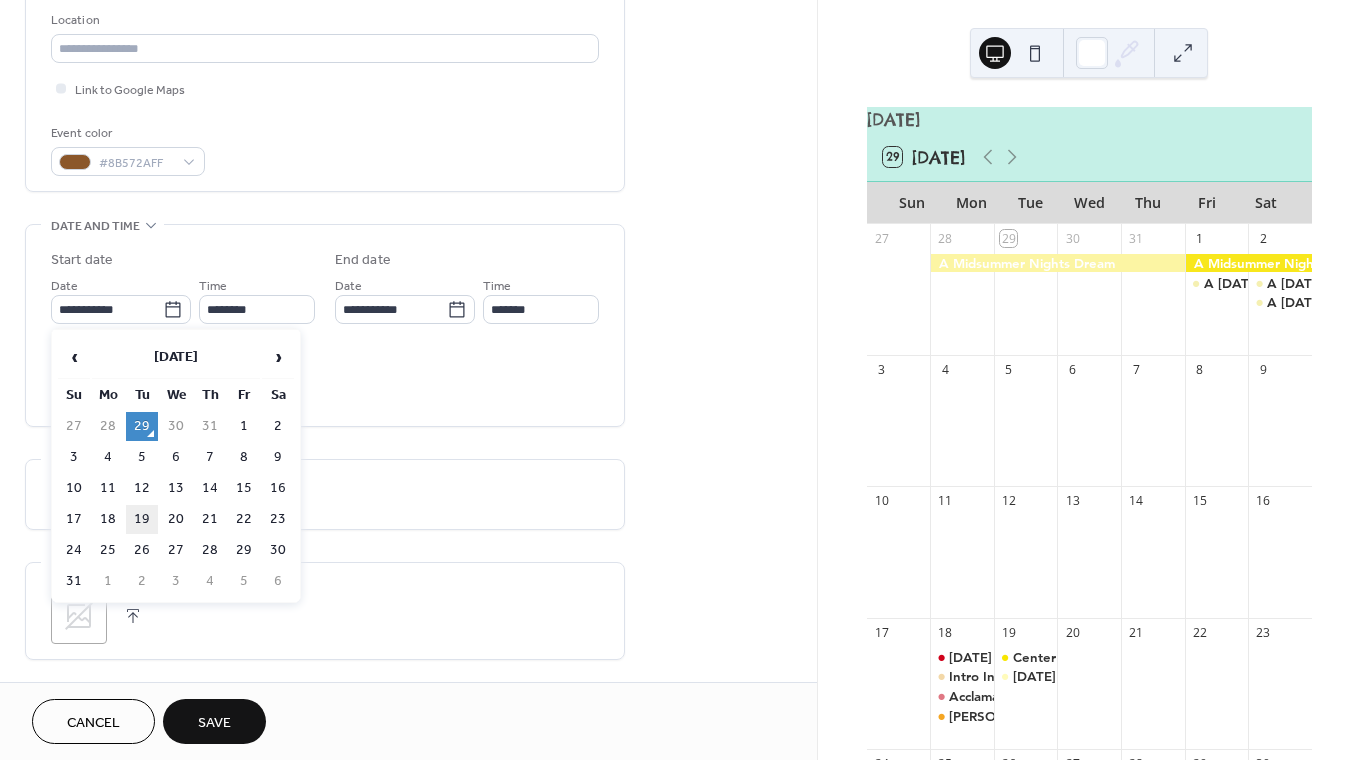type on "**********" 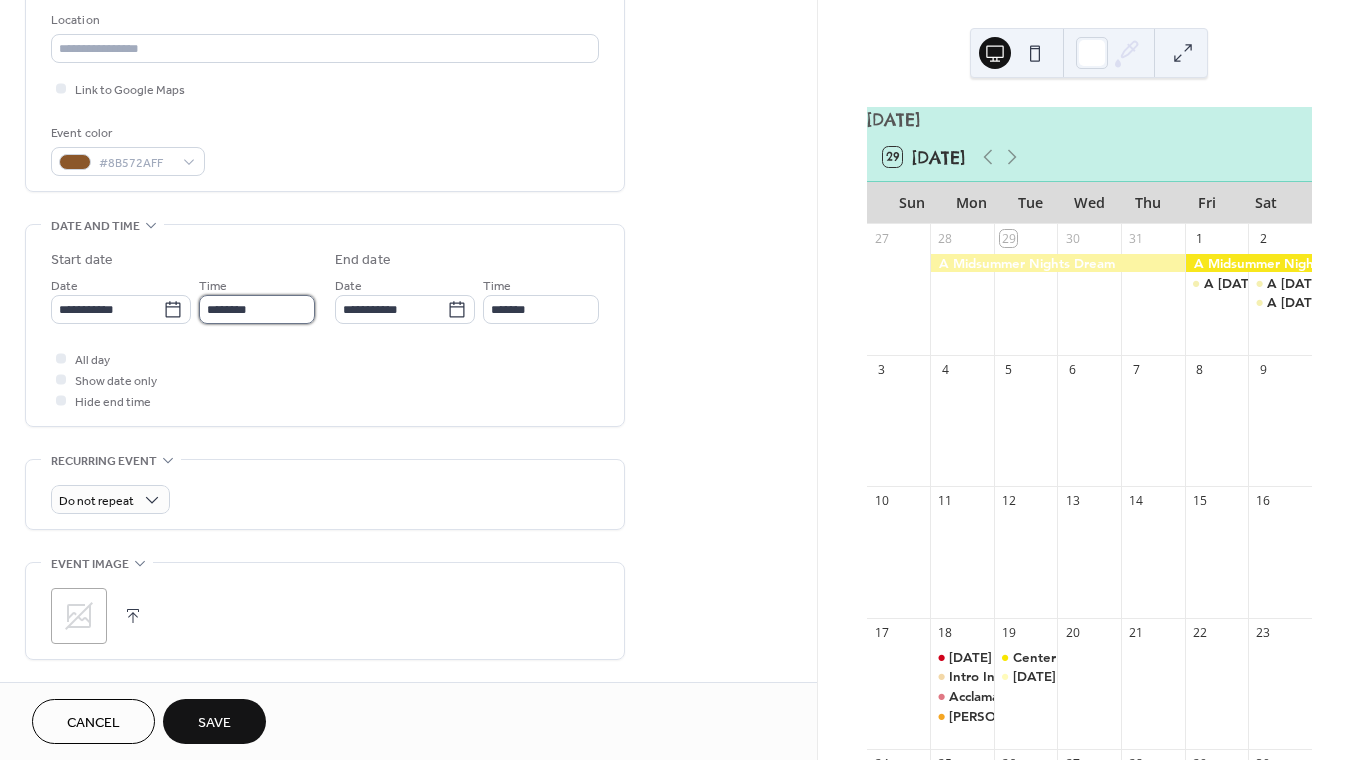 click on "********" at bounding box center [257, 309] 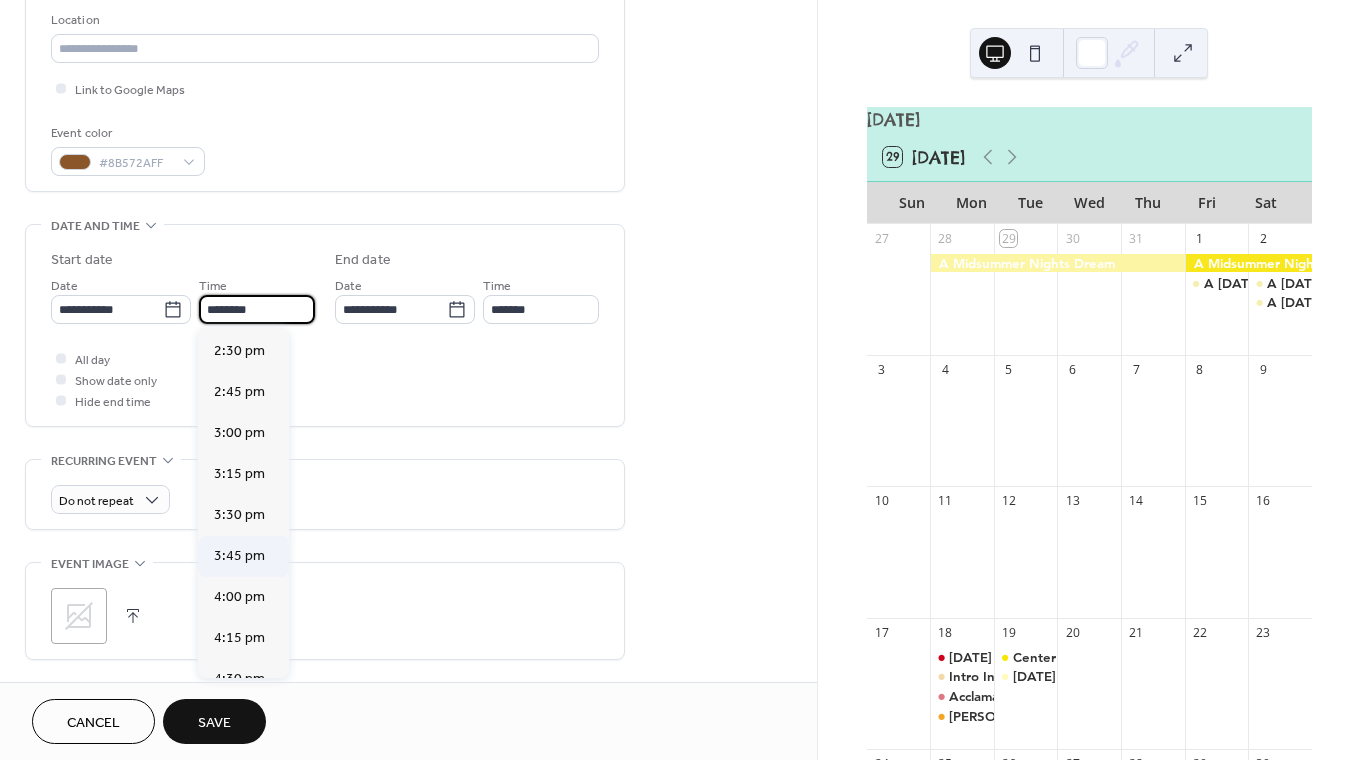 scroll, scrollTop: 2383, scrollLeft: 0, axis: vertical 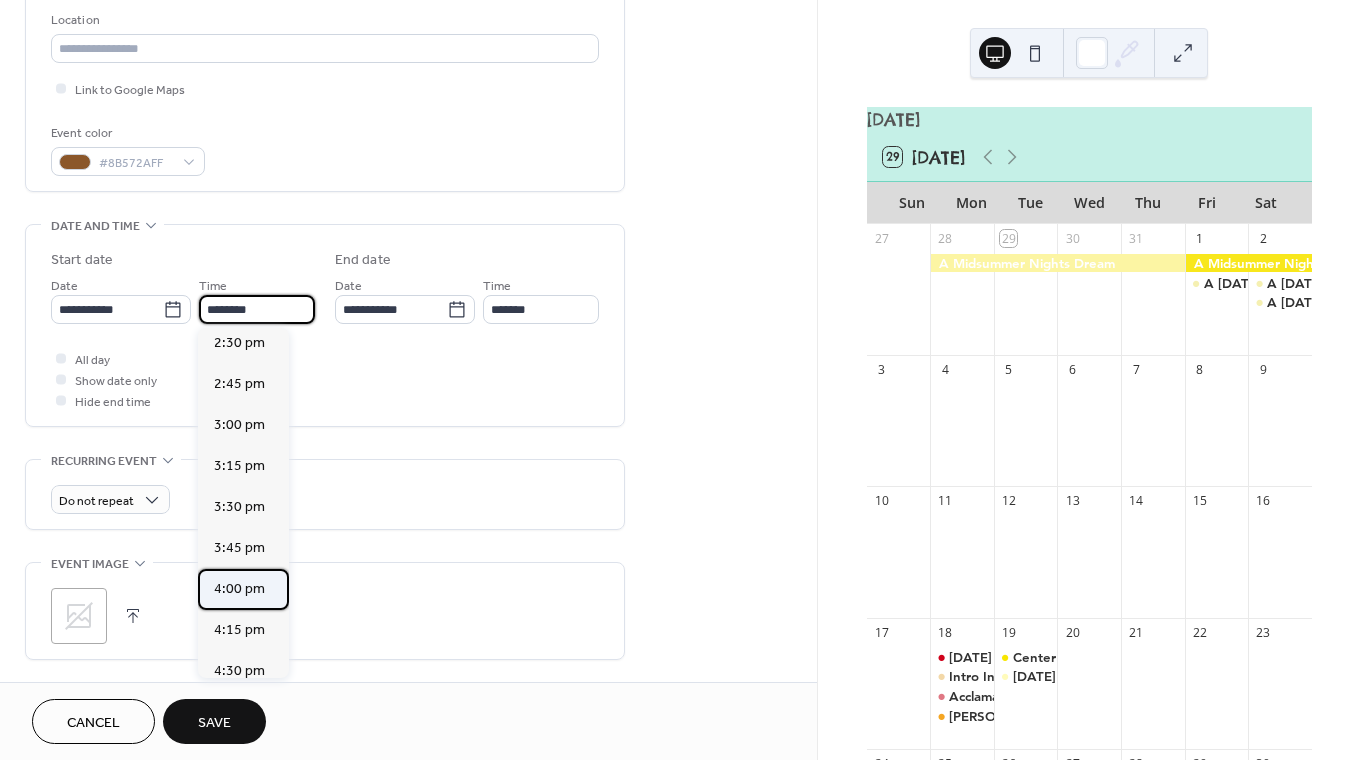 click on "4:00 pm" at bounding box center [243, 589] 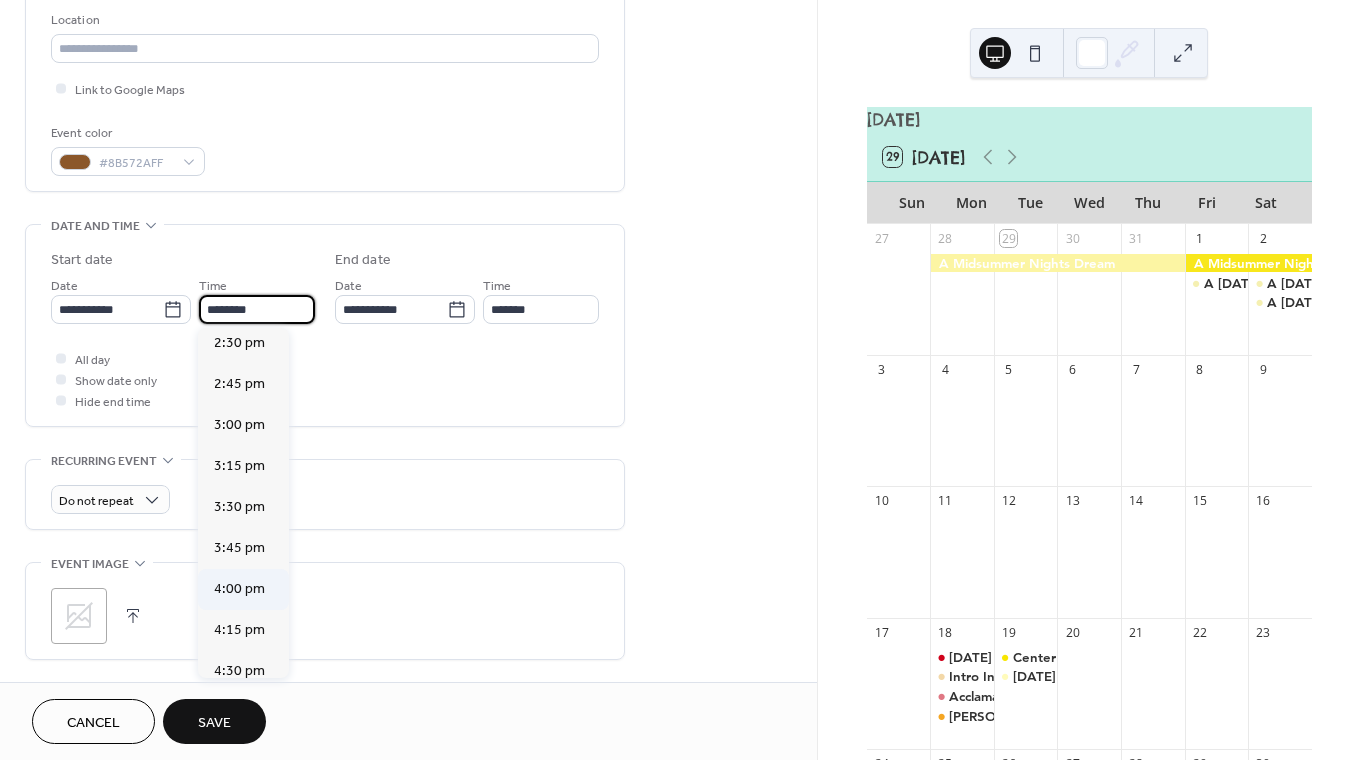 type on "*******" 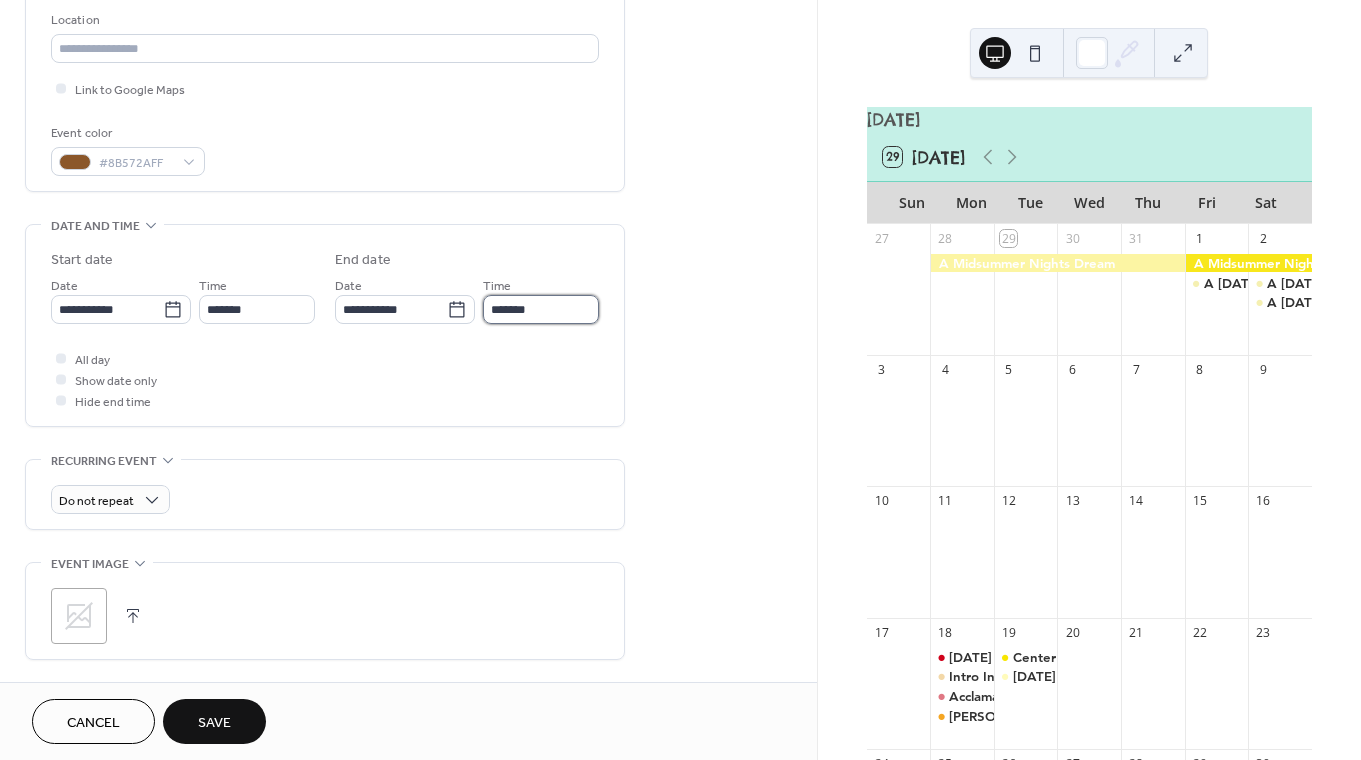 click on "*******" at bounding box center (541, 309) 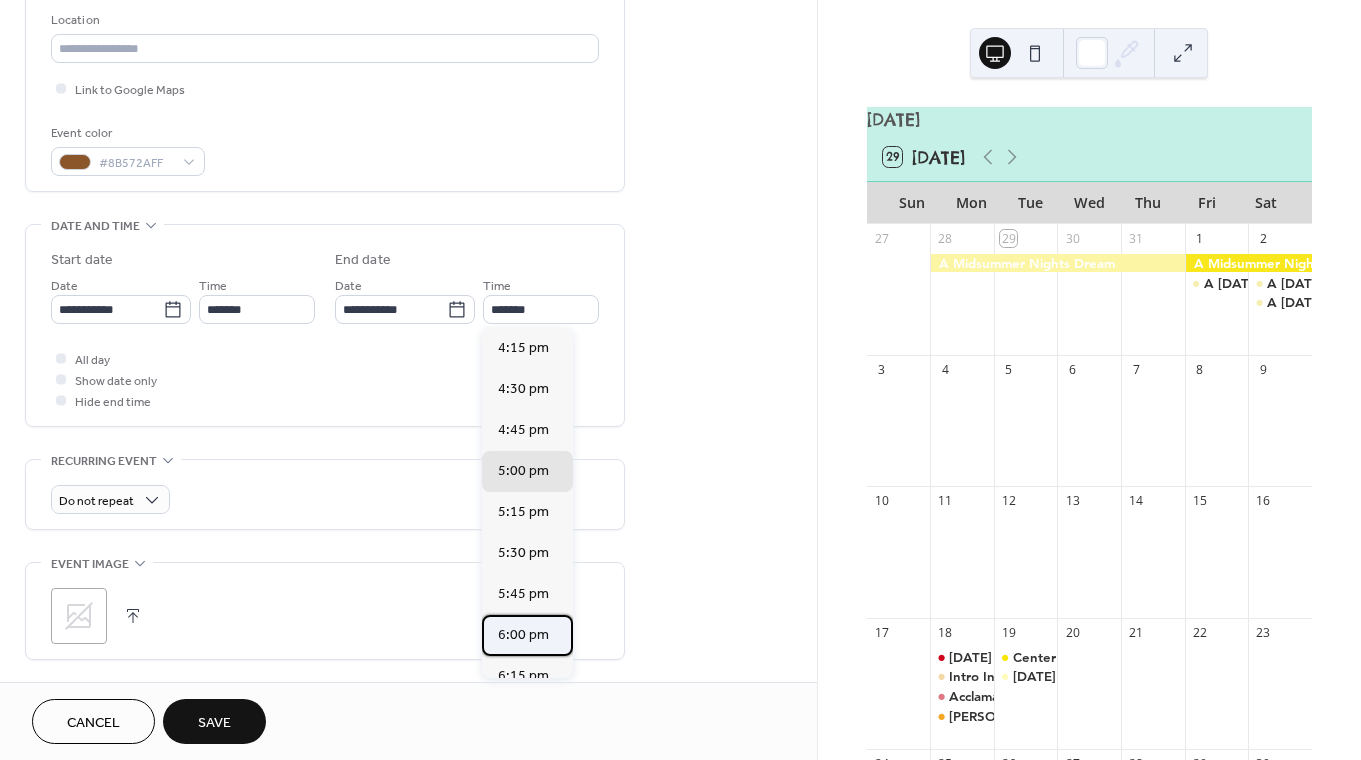 click on "6:00 pm" at bounding box center [523, 635] 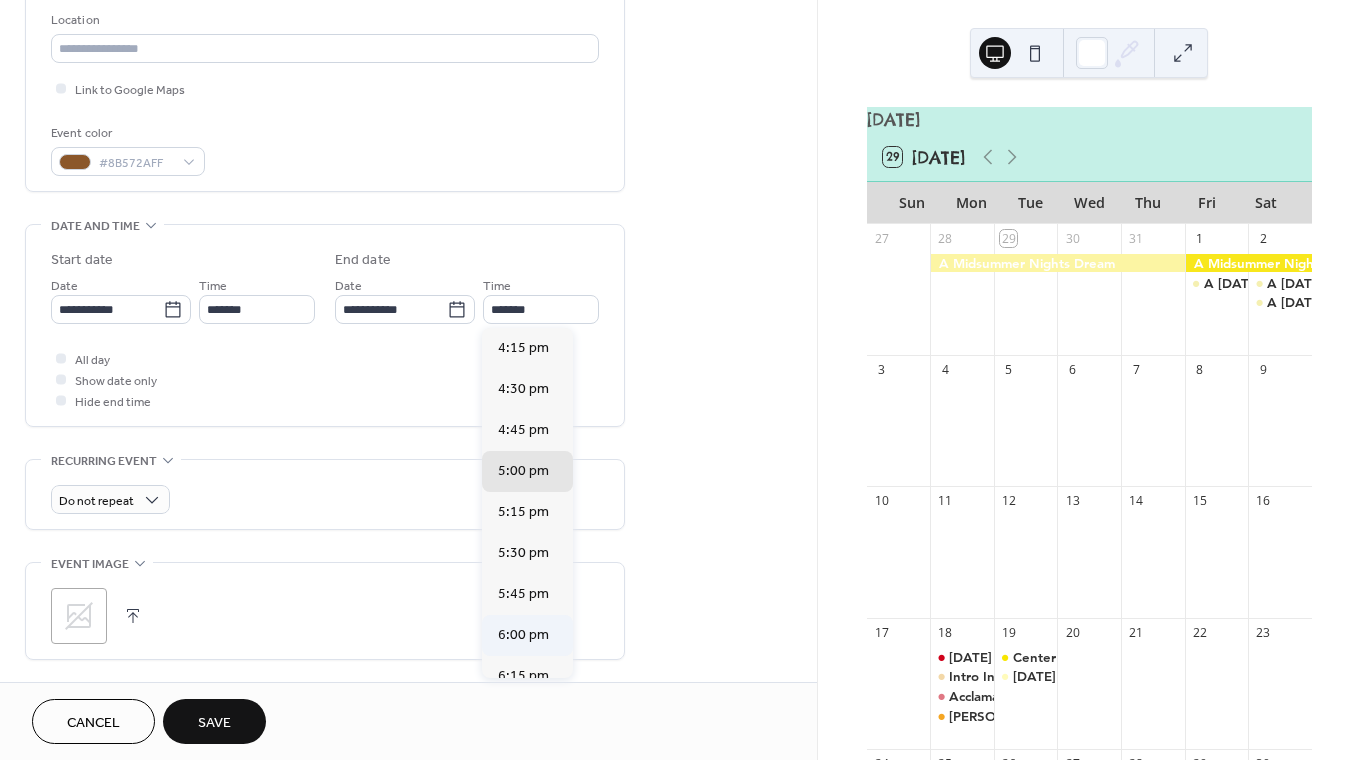 type on "*******" 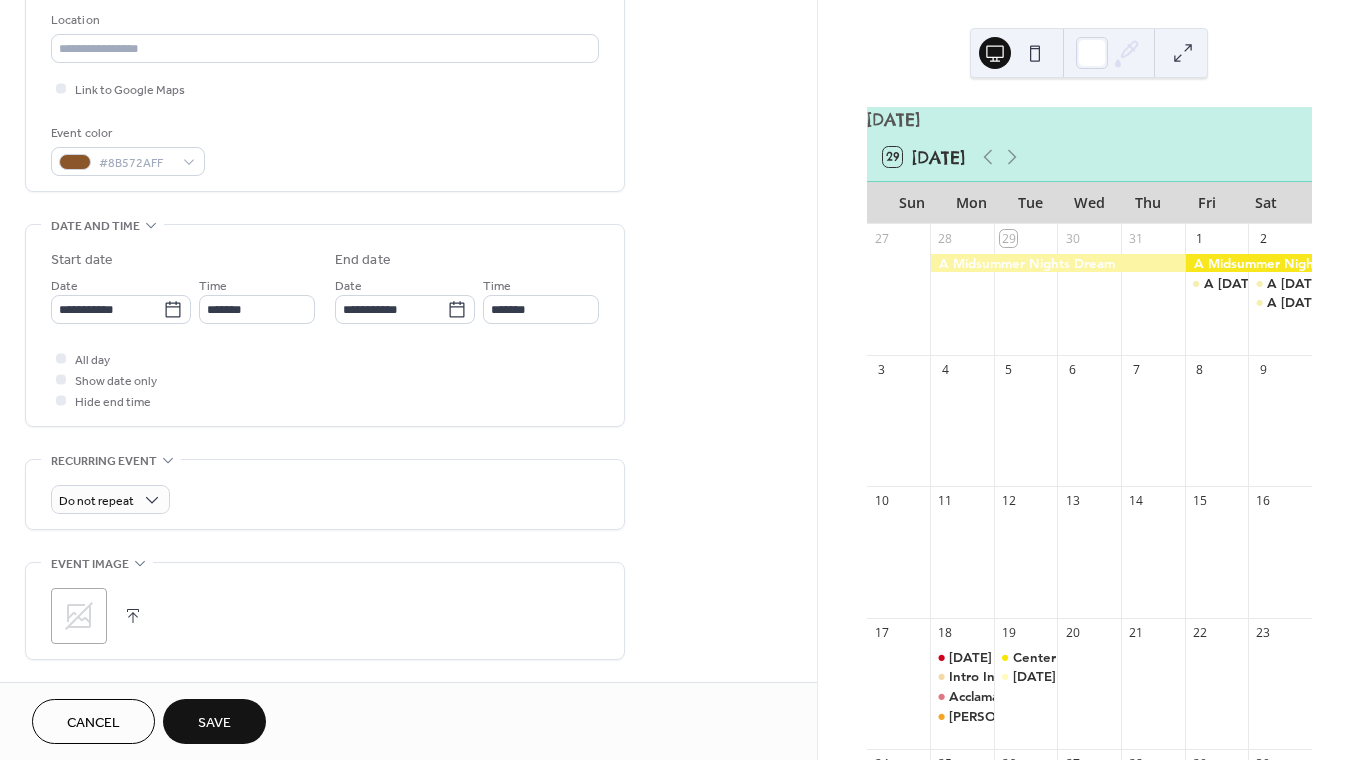 click on "Save" at bounding box center [214, 721] 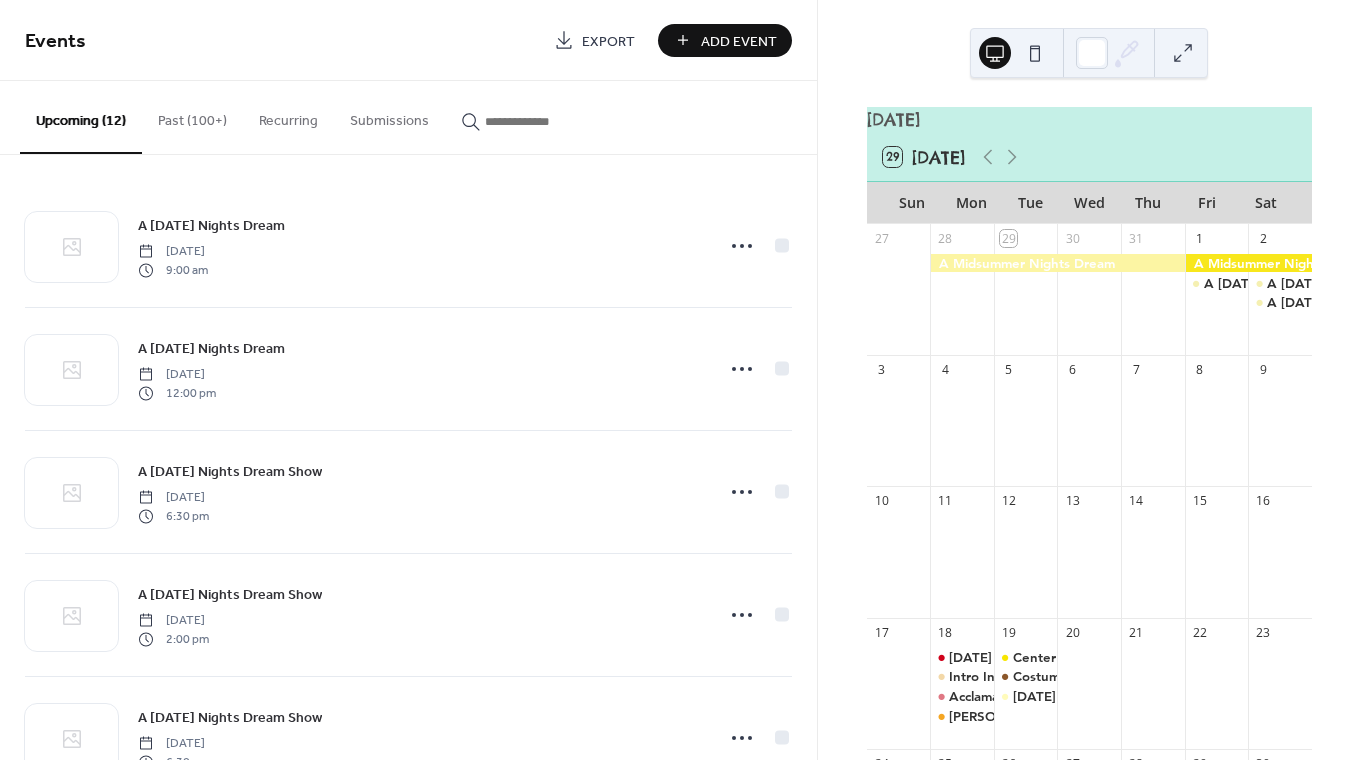 click on "Events Export Add Event" at bounding box center [408, 40] 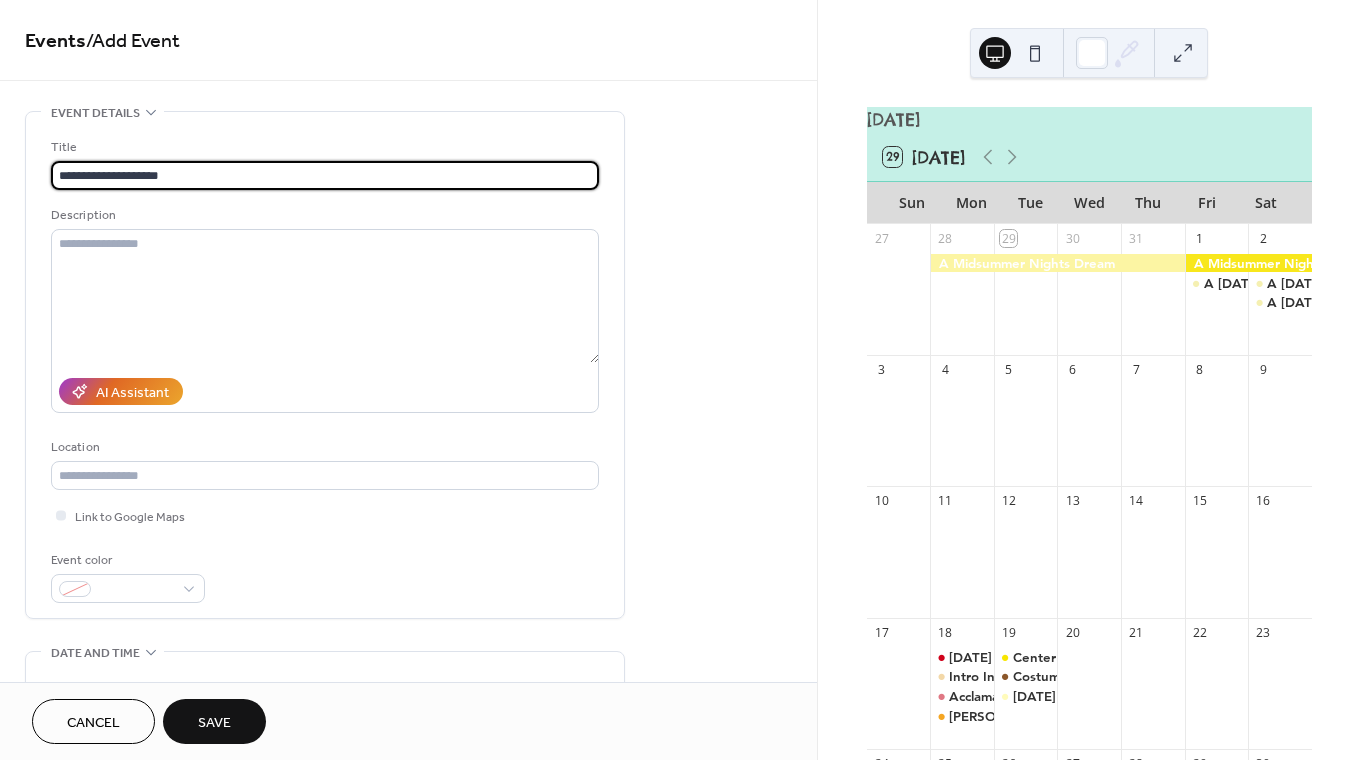 type on "**********" 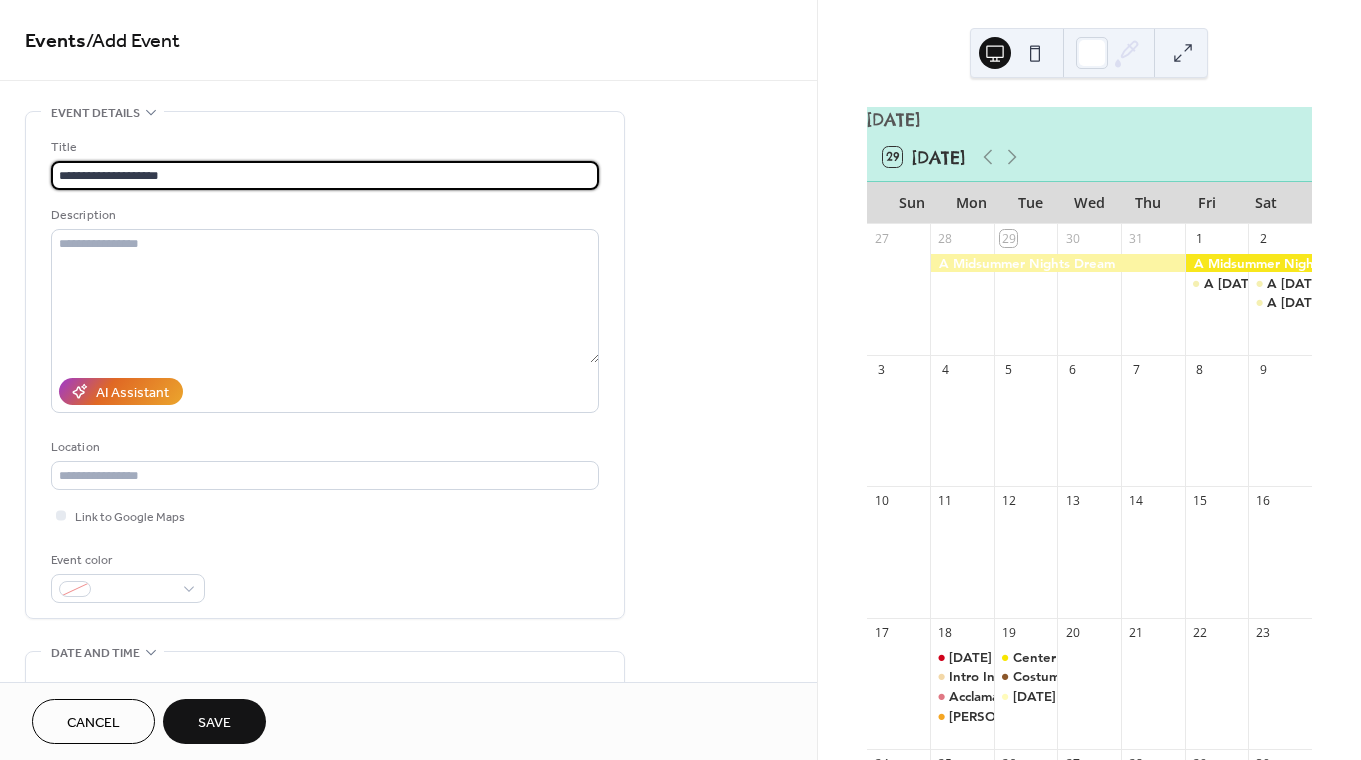 click on "Event color" at bounding box center [128, 576] 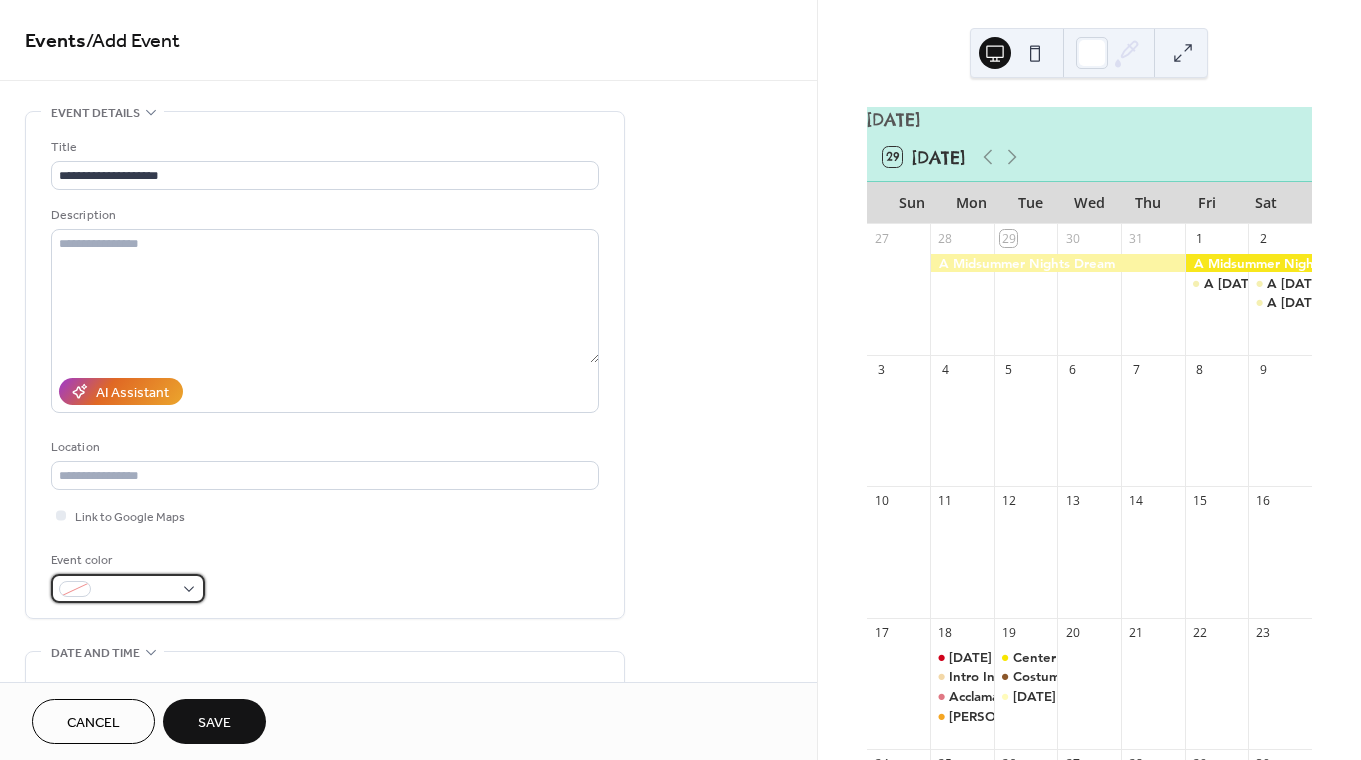 click at bounding box center (128, 588) 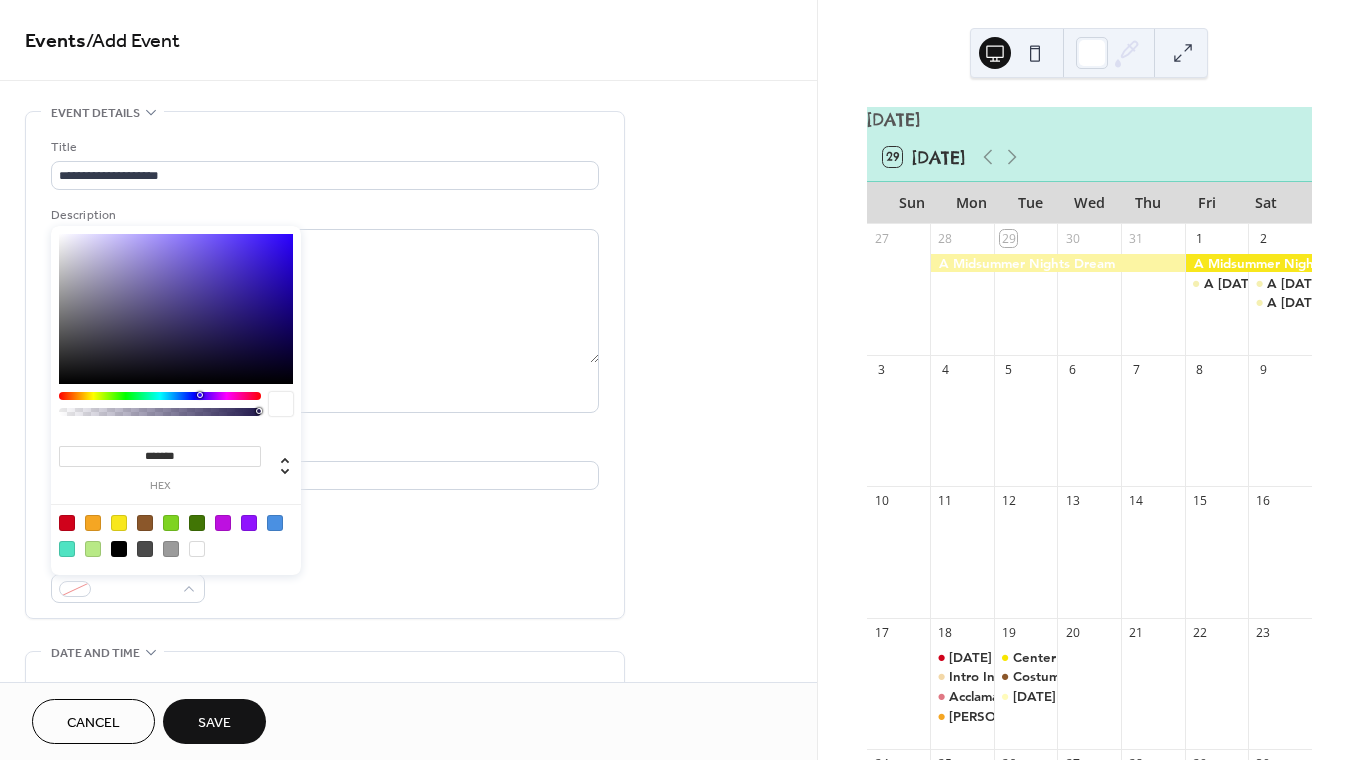 click at bounding box center (145, 523) 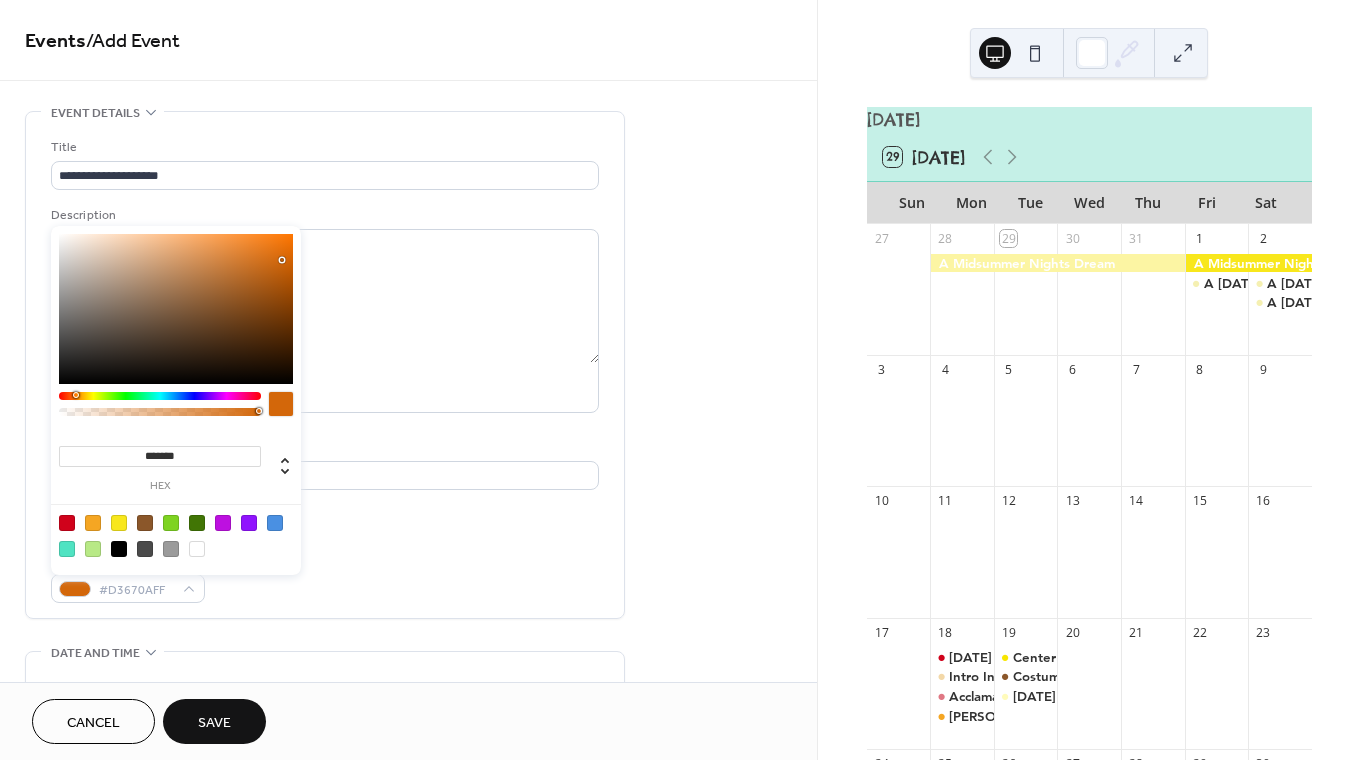 drag, startPoint x: 222, startPoint y: 303, endPoint x: 281, endPoint y: 260, distance: 73.00685 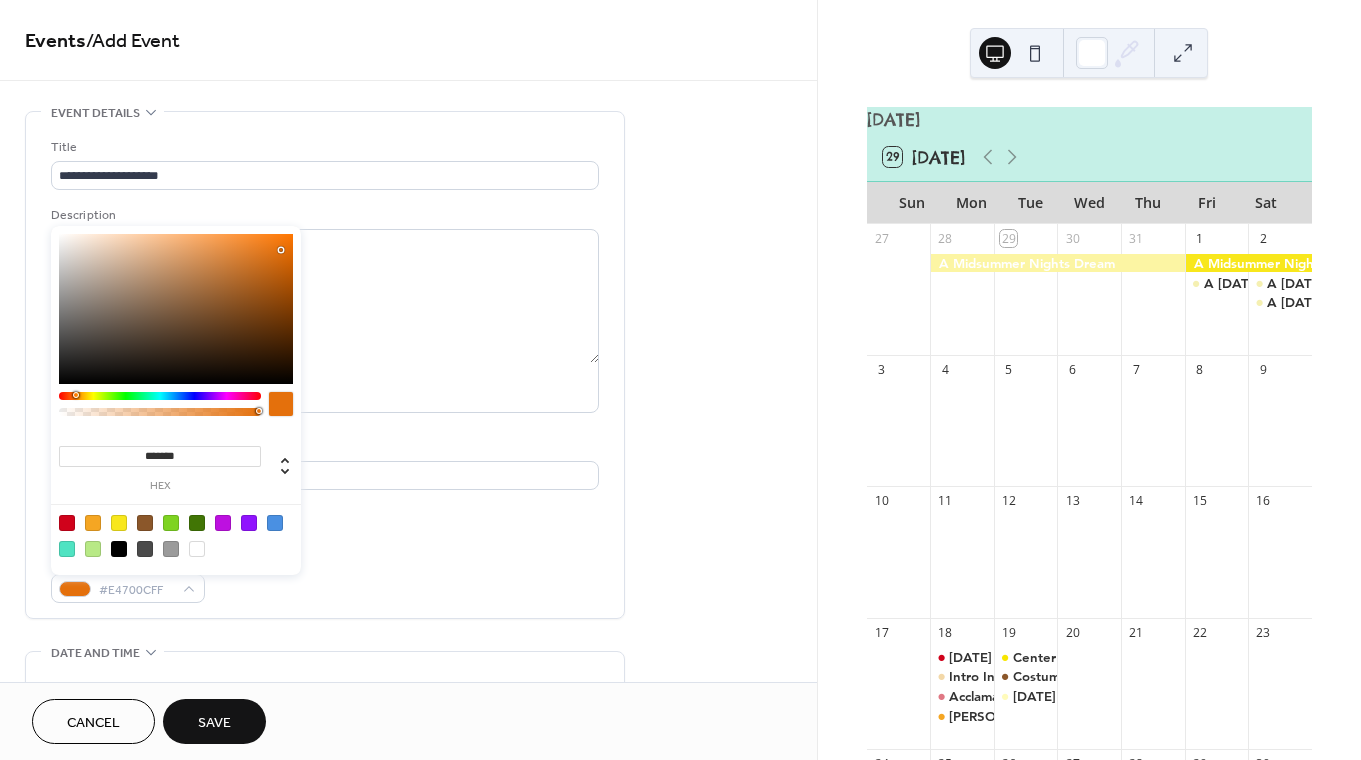 type on "*******" 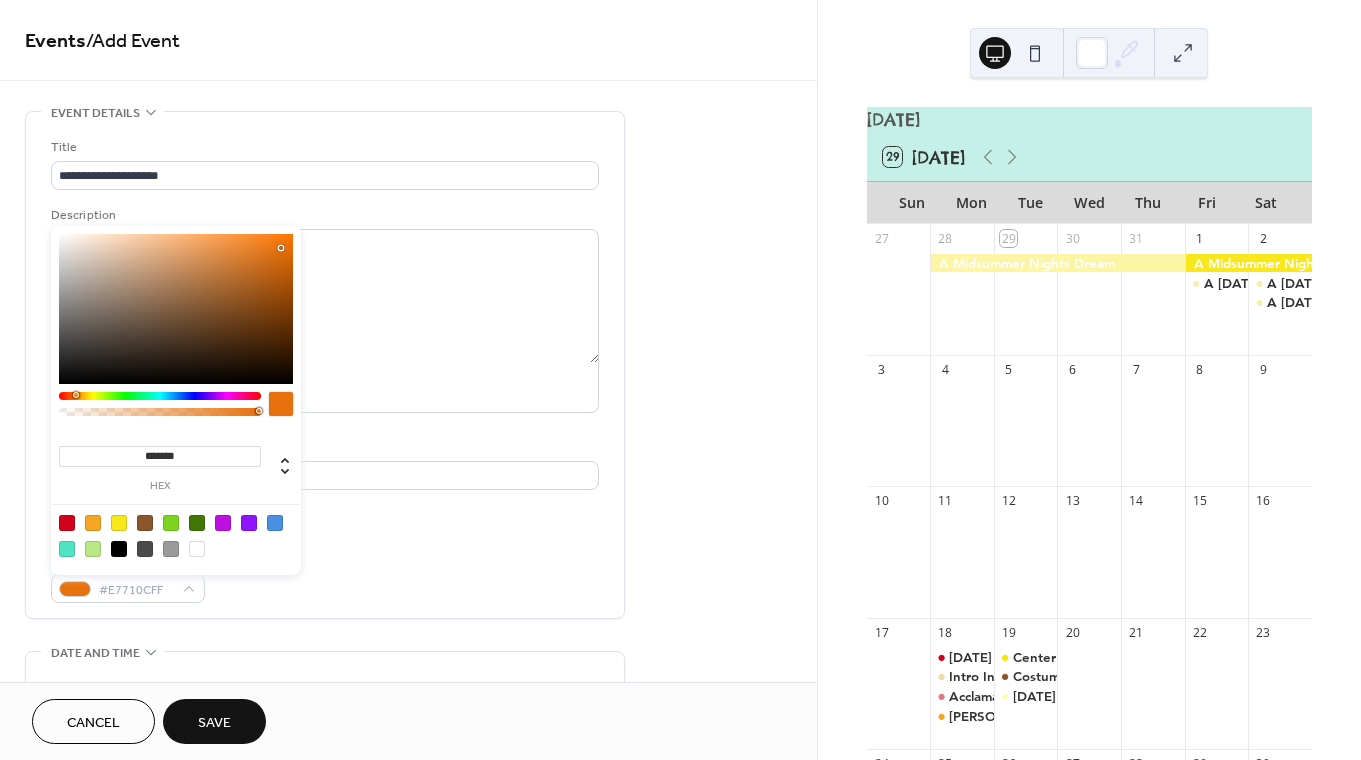 drag, startPoint x: 281, startPoint y: 260, endPoint x: 281, endPoint y: 248, distance: 12 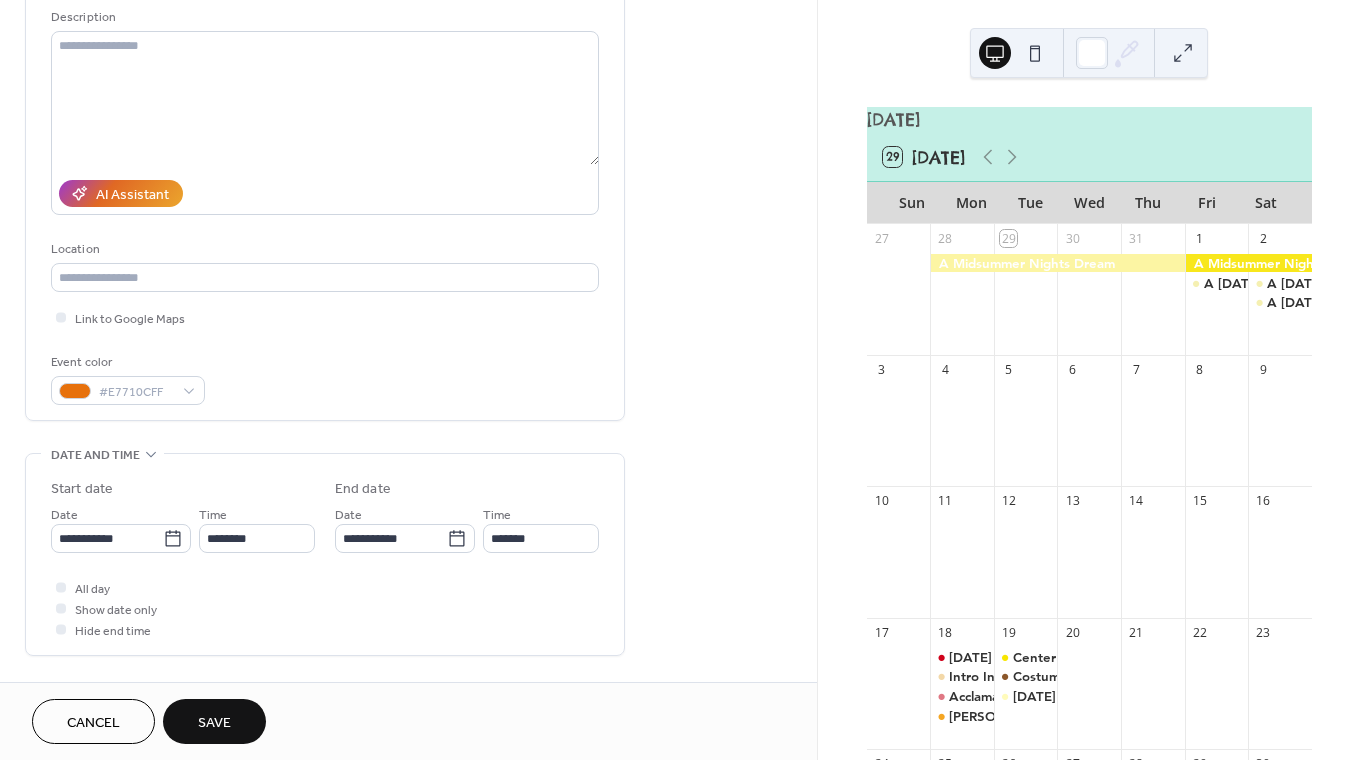 scroll, scrollTop: 222, scrollLeft: 0, axis: vertical 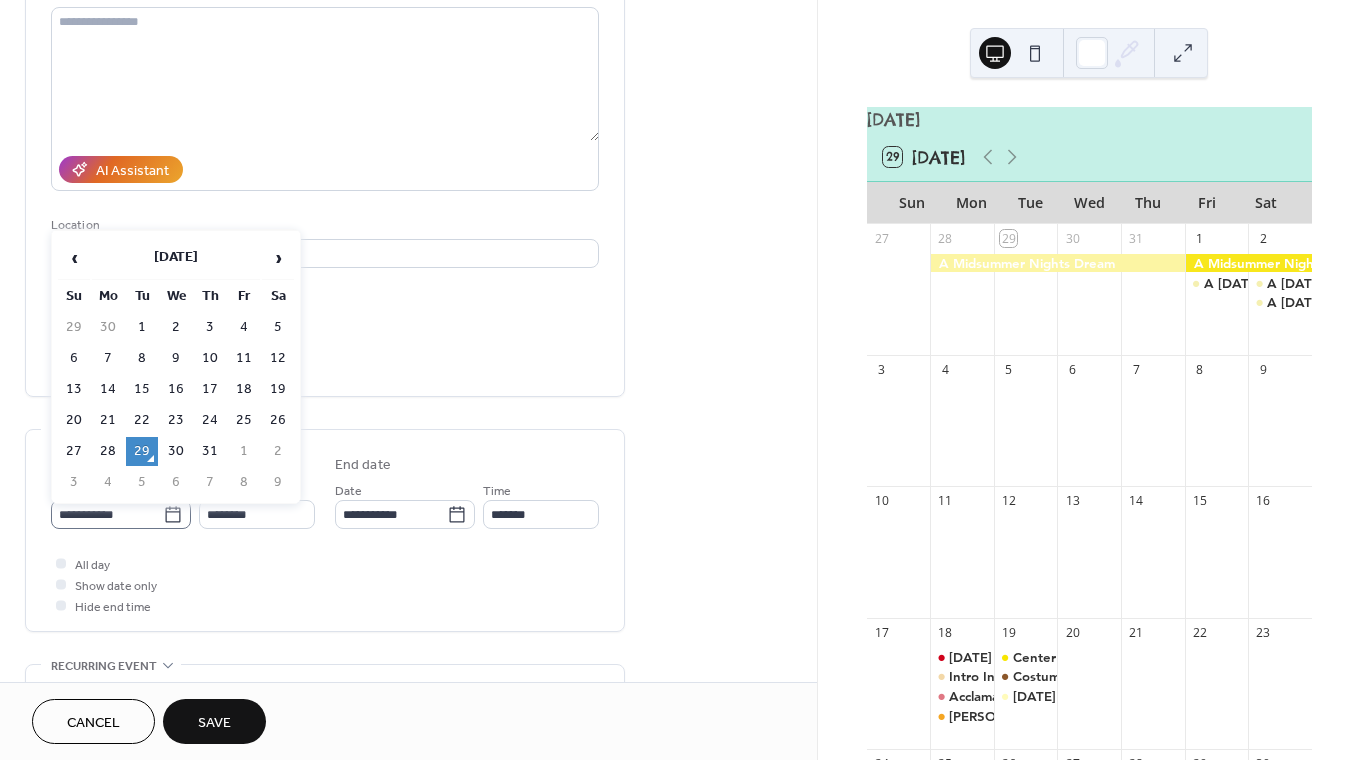 click 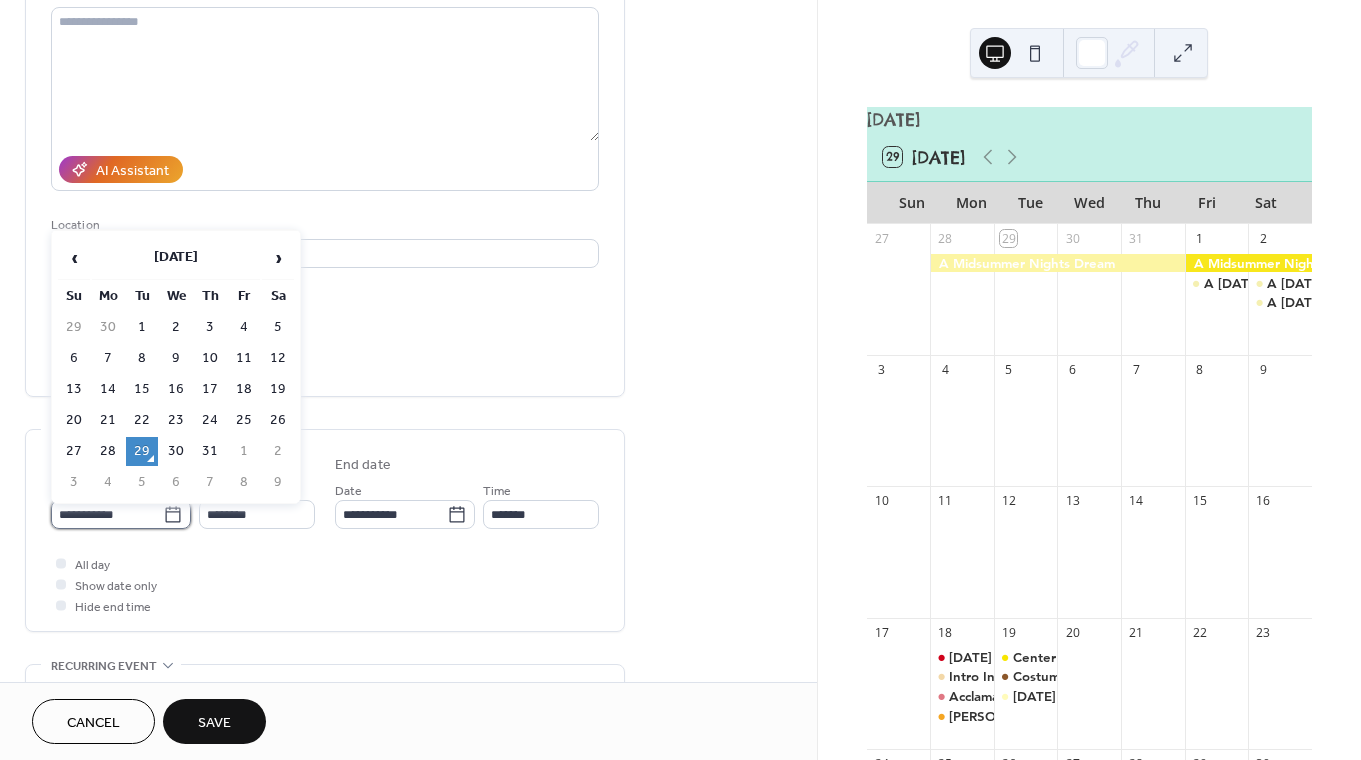 click on "**********" at bounding box center (107, 514) 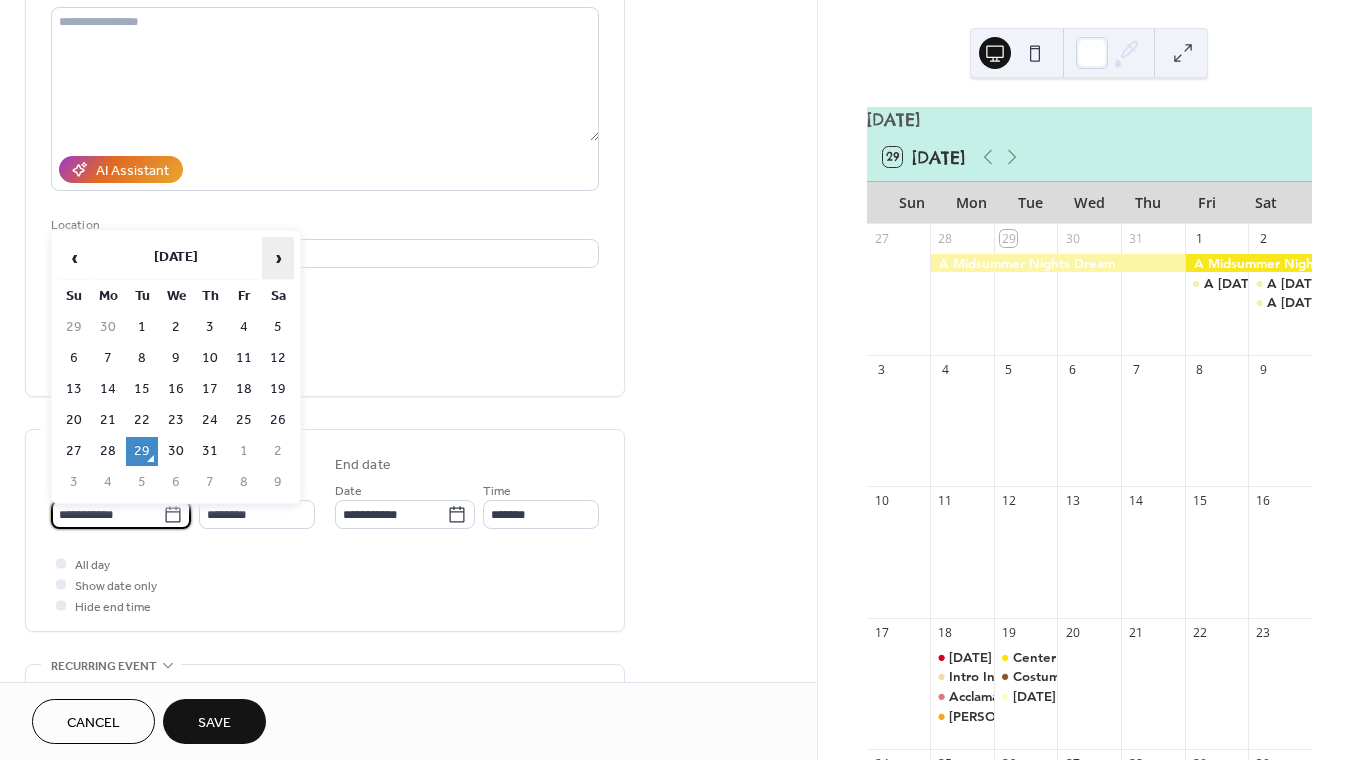 click on "›" at bounding box center (278, 258) 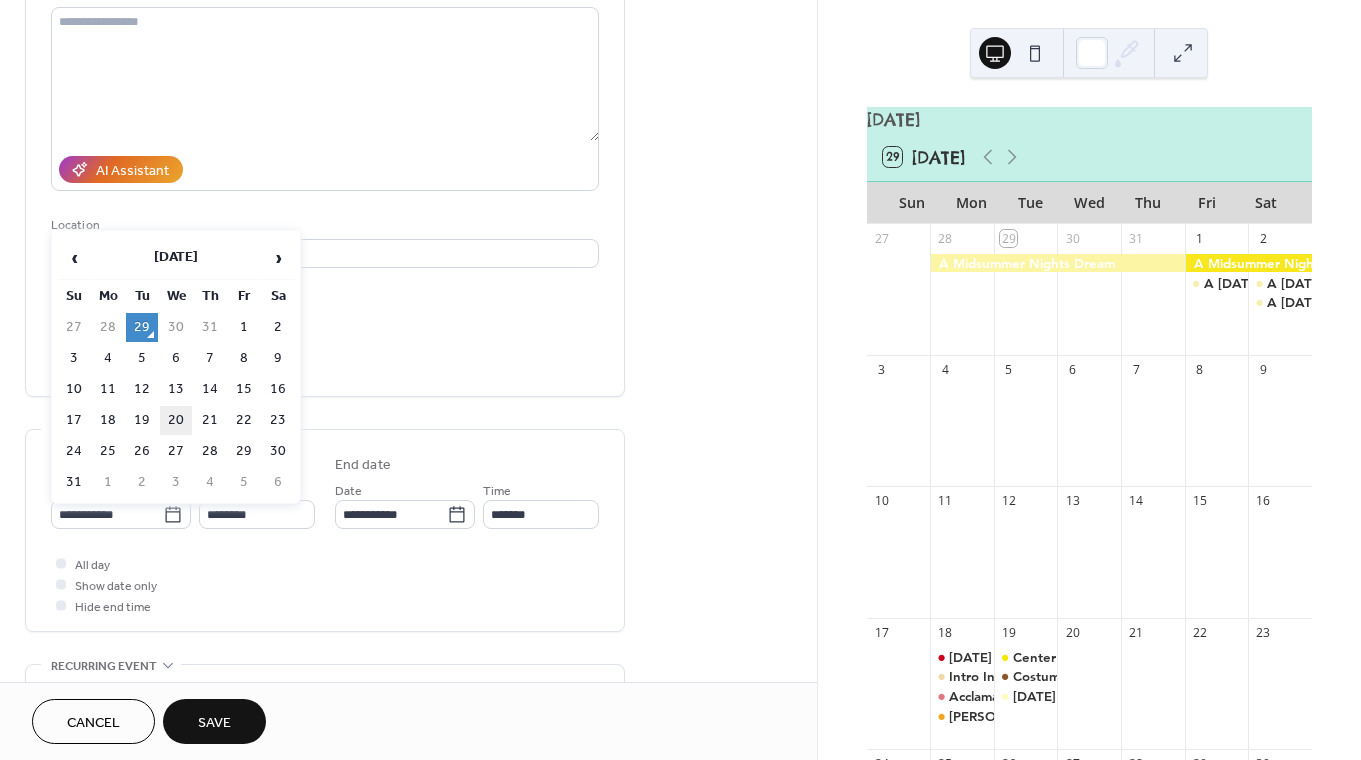 click on "20" at bounding box center [176, 420] 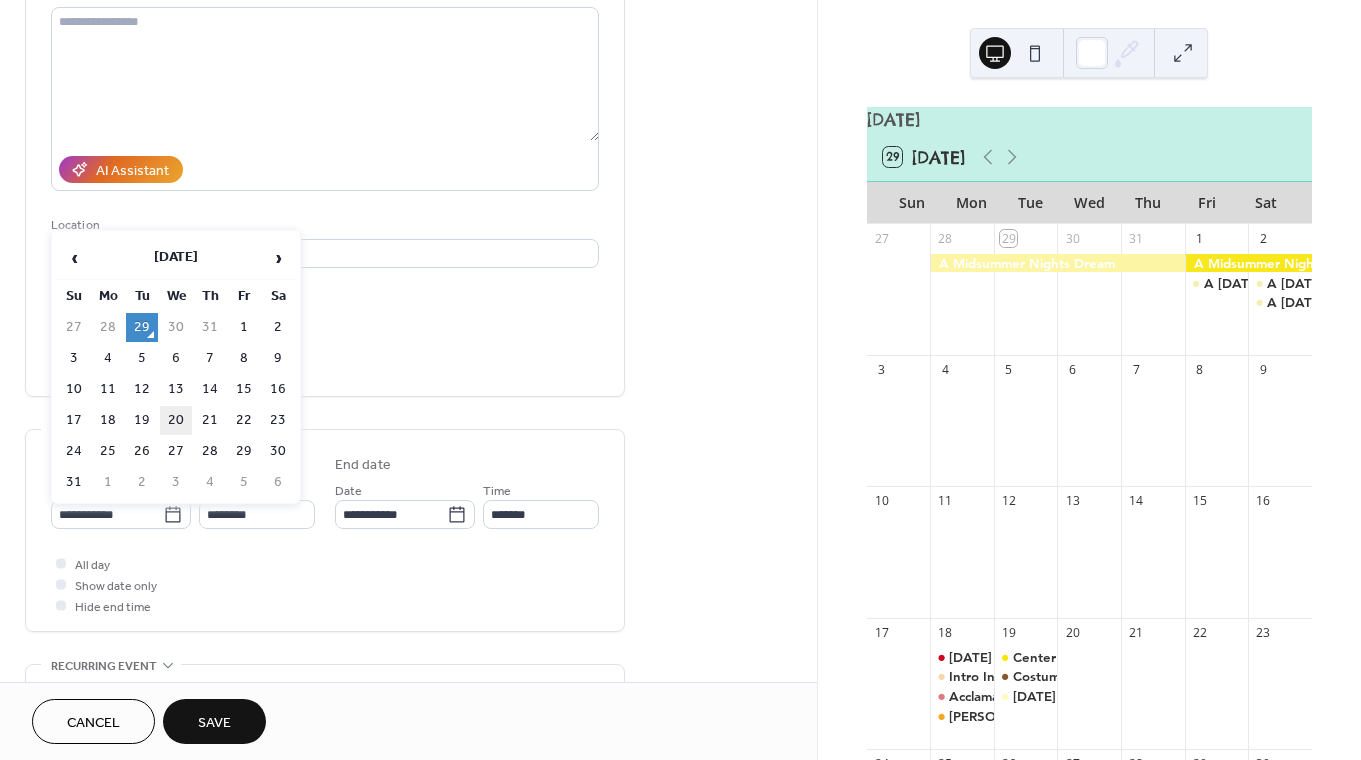 type on "**********" 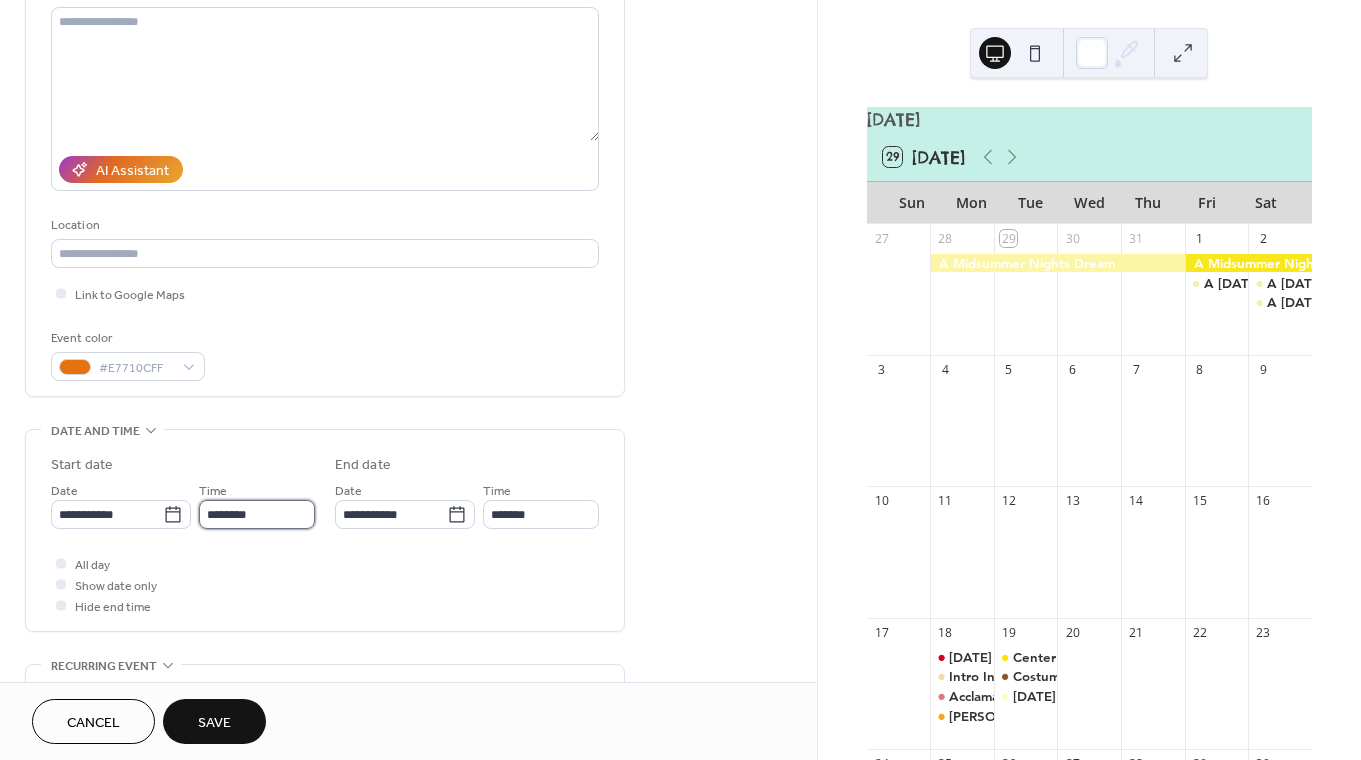 click on "********" at bounding box center (257, 514) 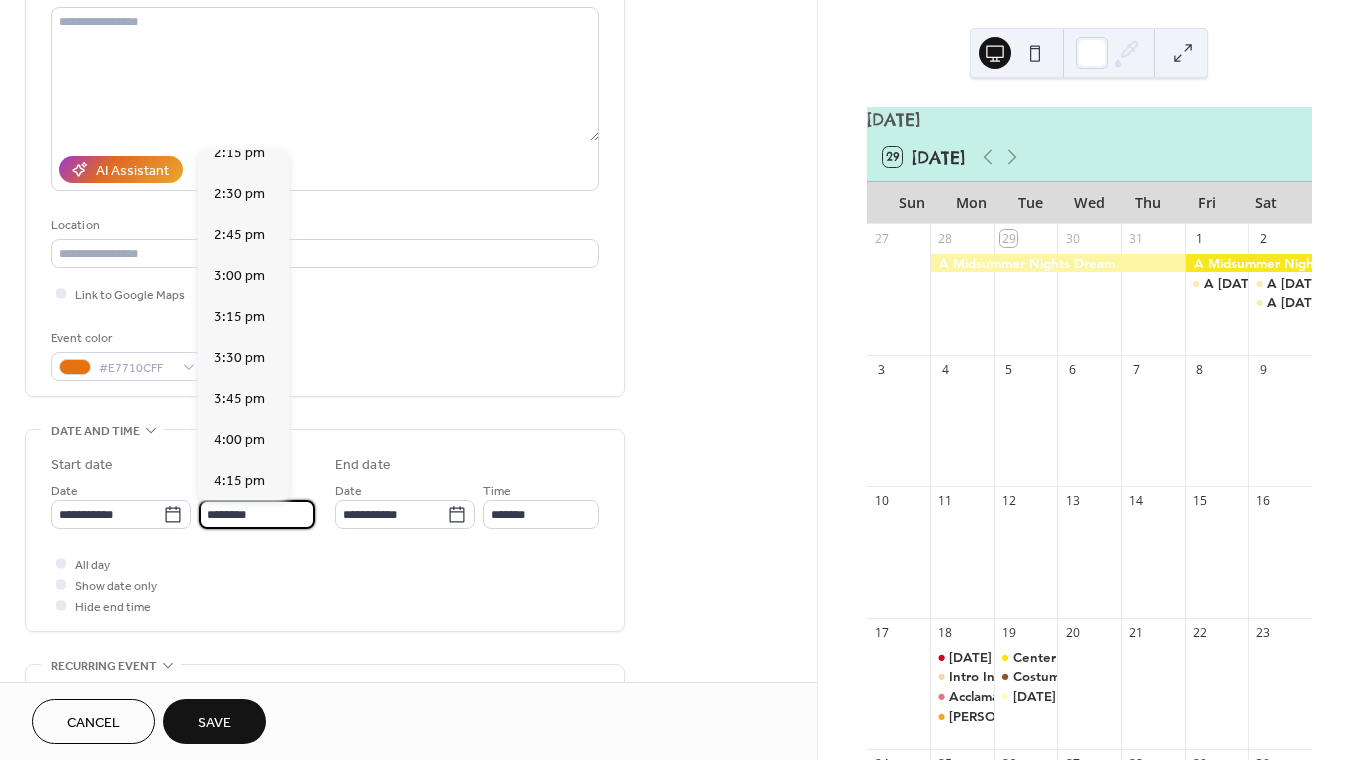 scroll, scrollTop: 2387, scrollLeft: 0, axis: vertical 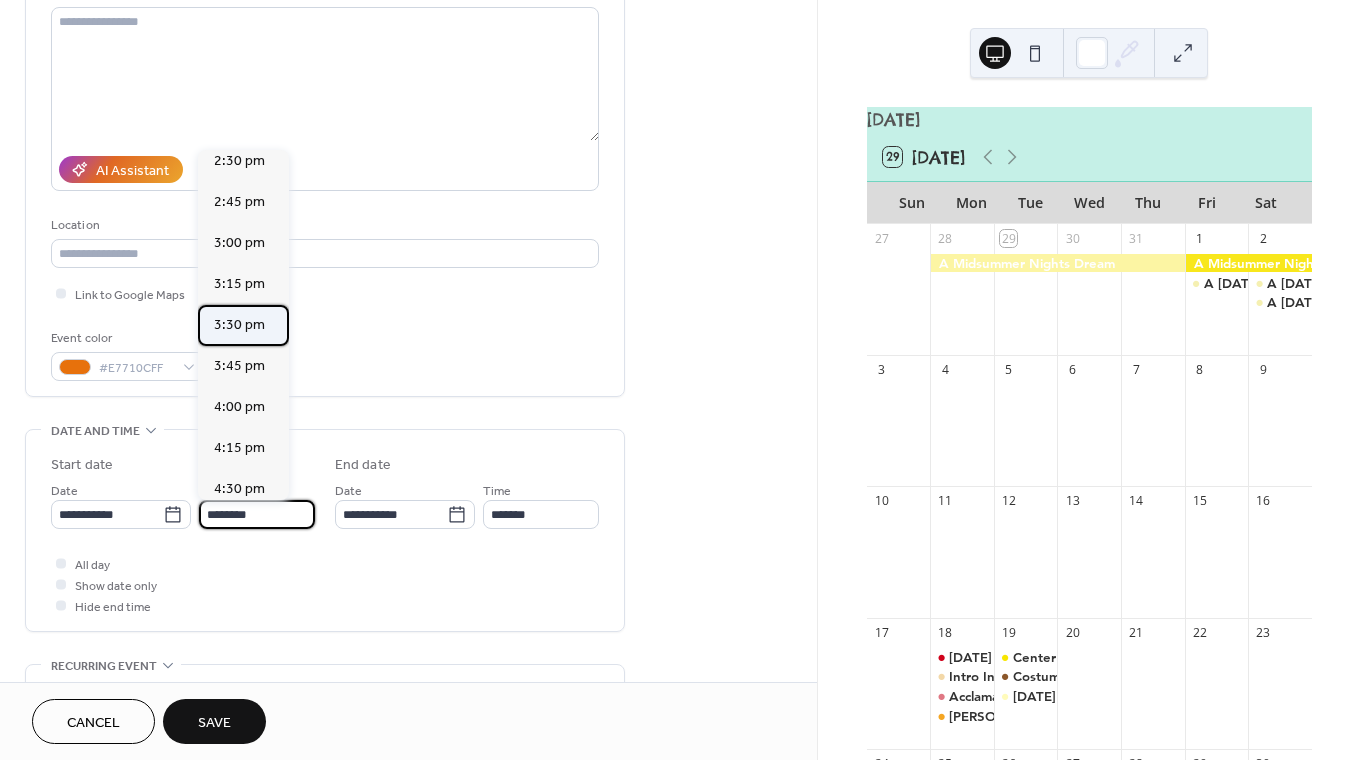 click on "3:30 pm" at bounding box center [243, 325] 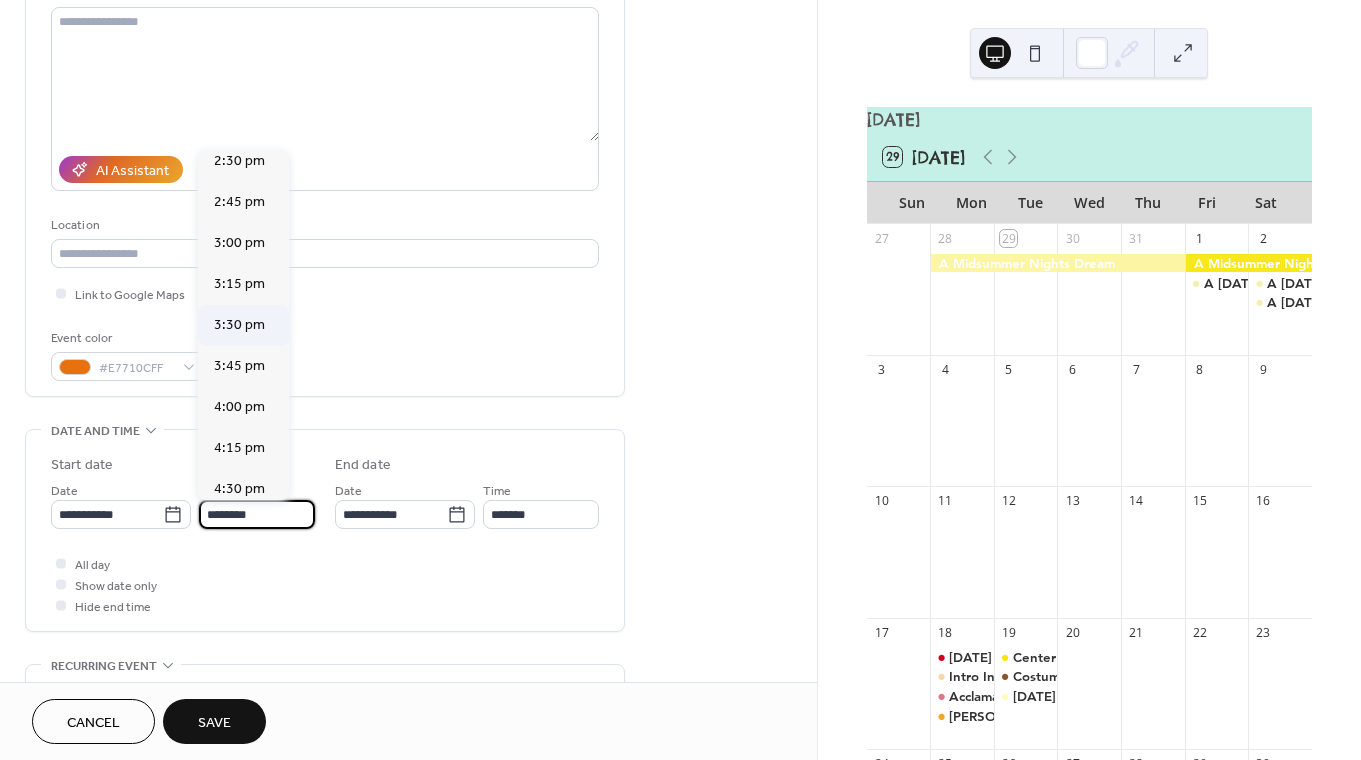 type on "*******" 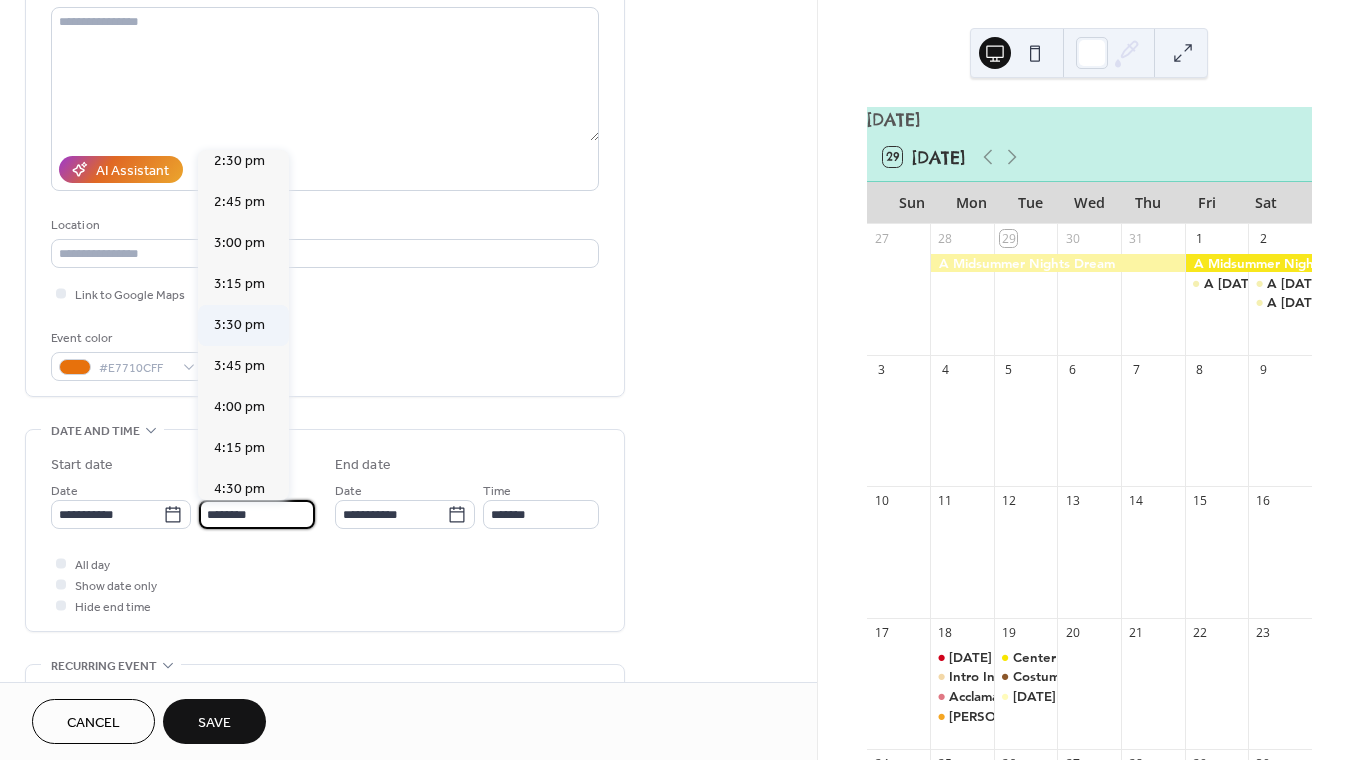 type on "*******" 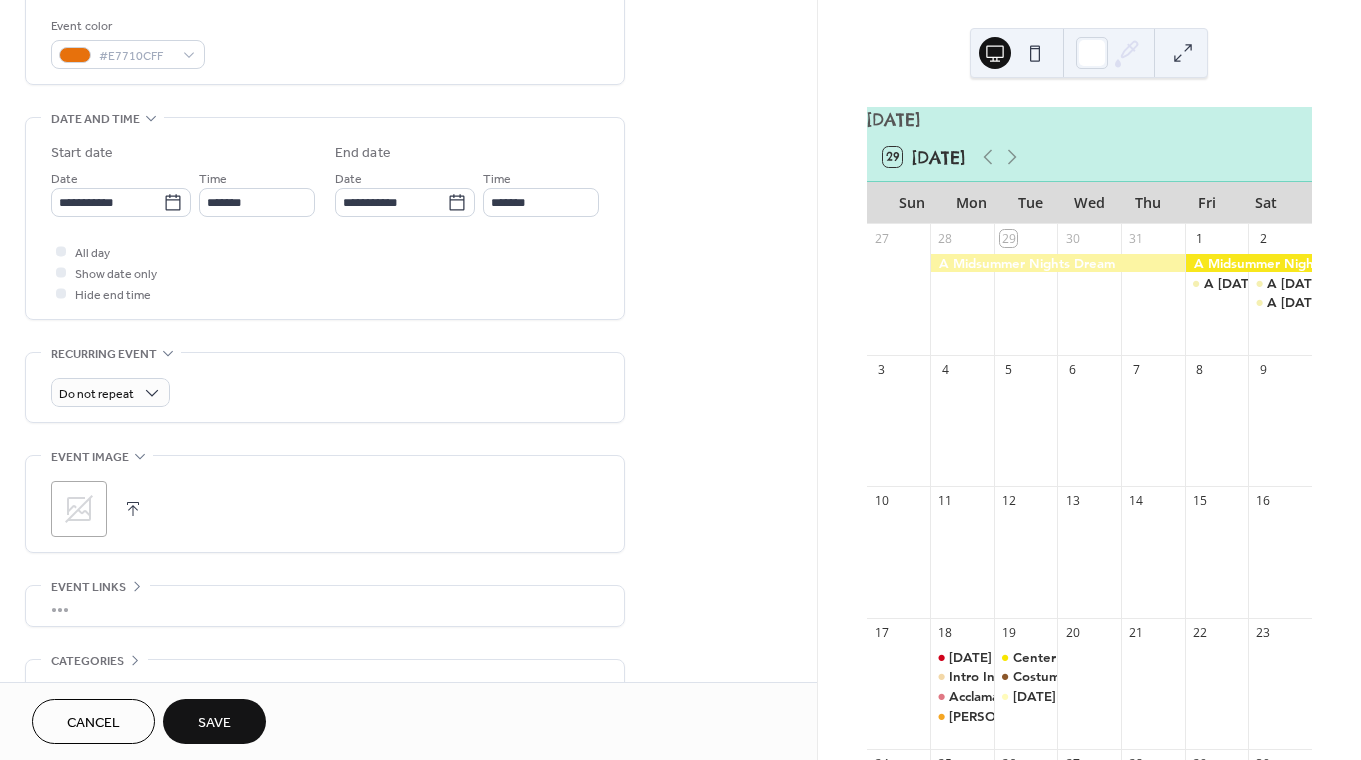 scroll, scrollTop: 547, scrollLeft: 0, axis: vertical 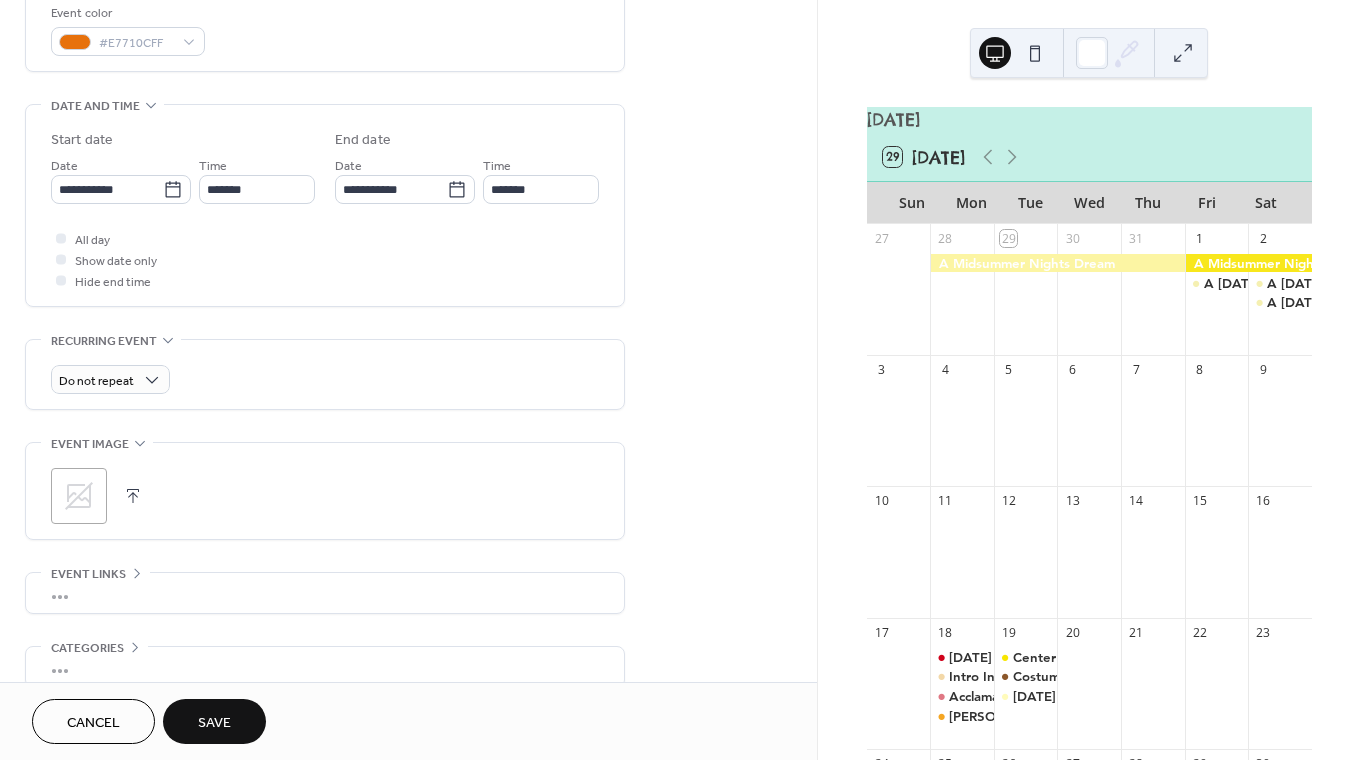 click on "Save" at bounding box center (214, 721) 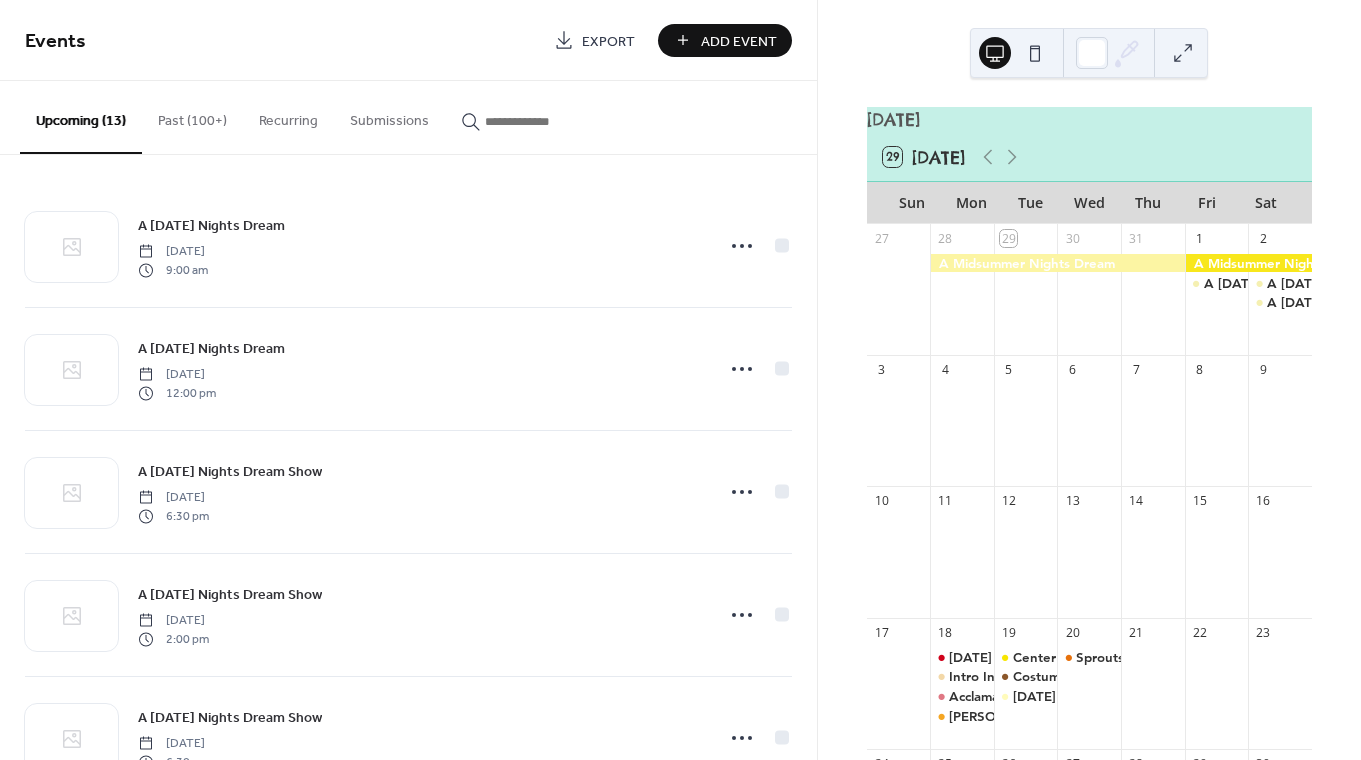 click on "Add Event" at bounding box center [739, 41] 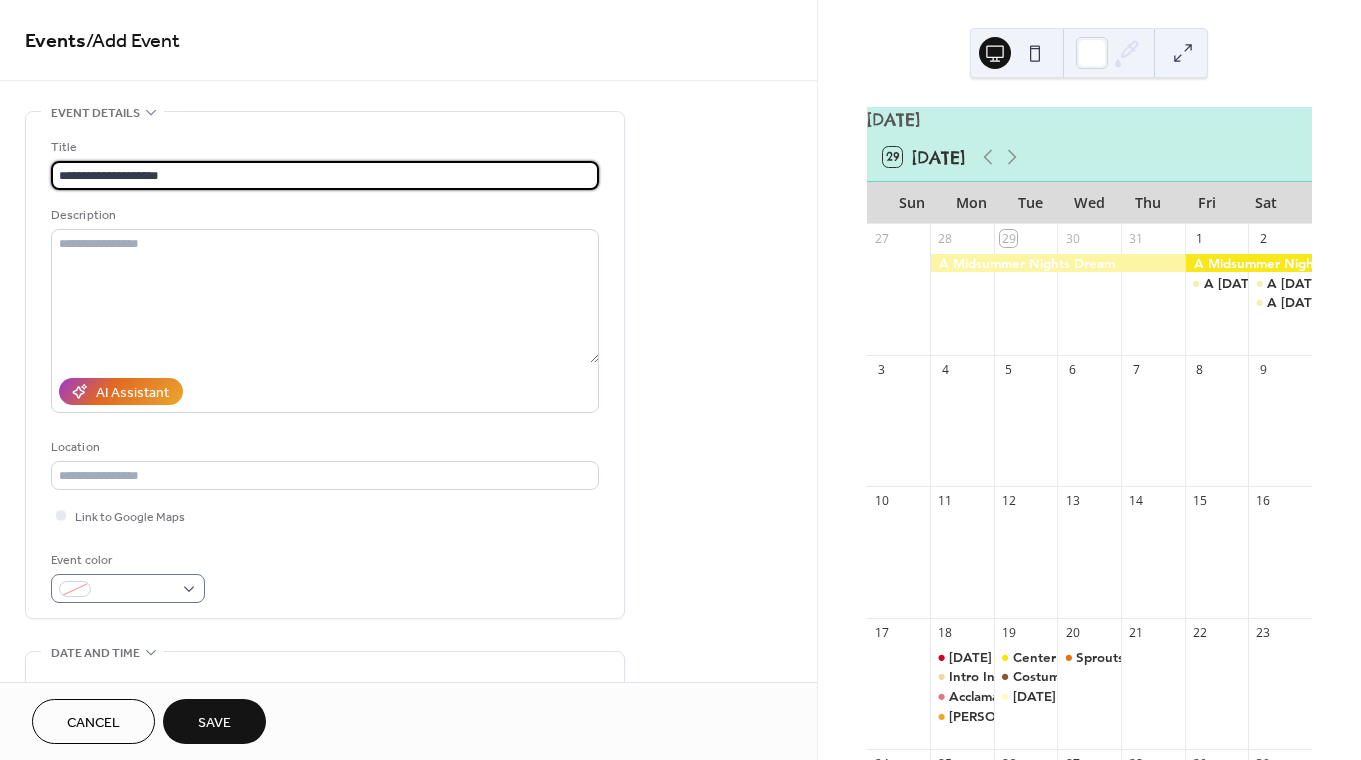 type on "**********" 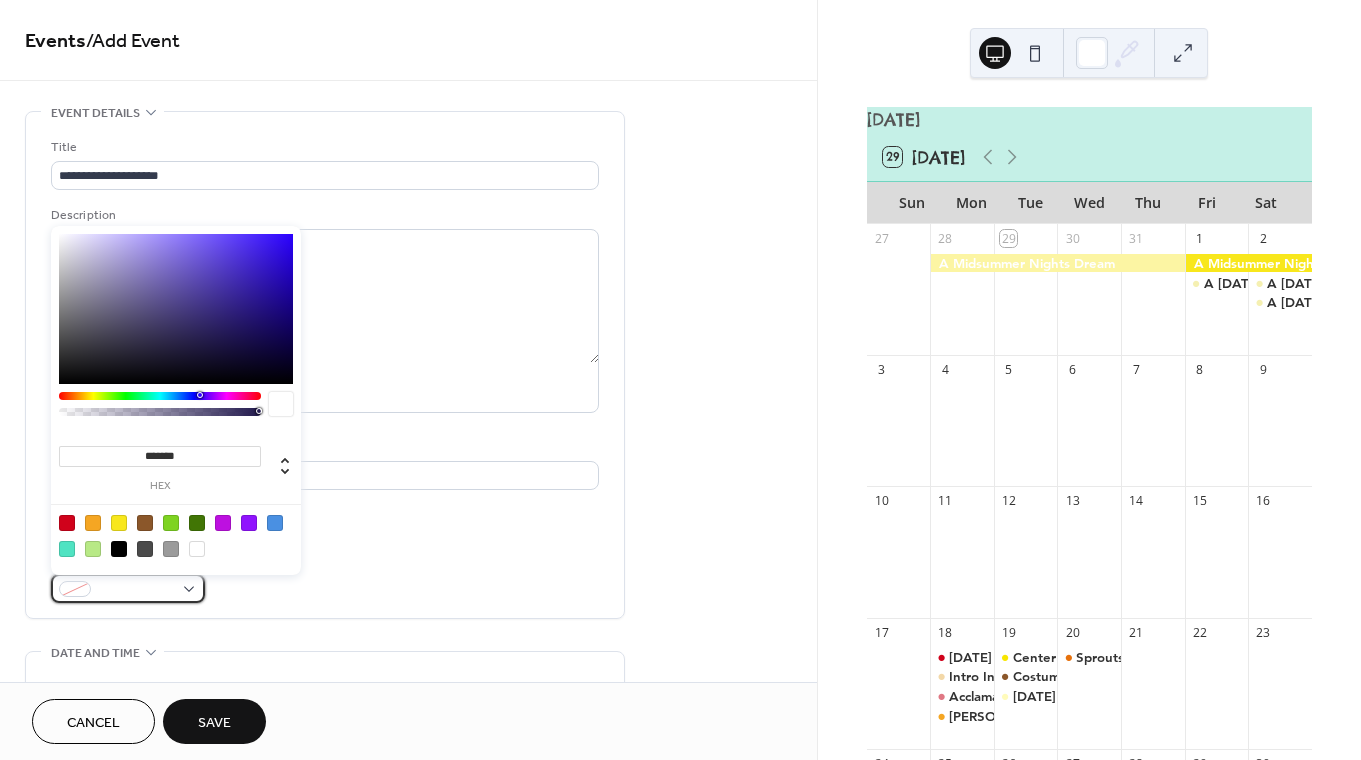 click at bounding box center (136, 590) 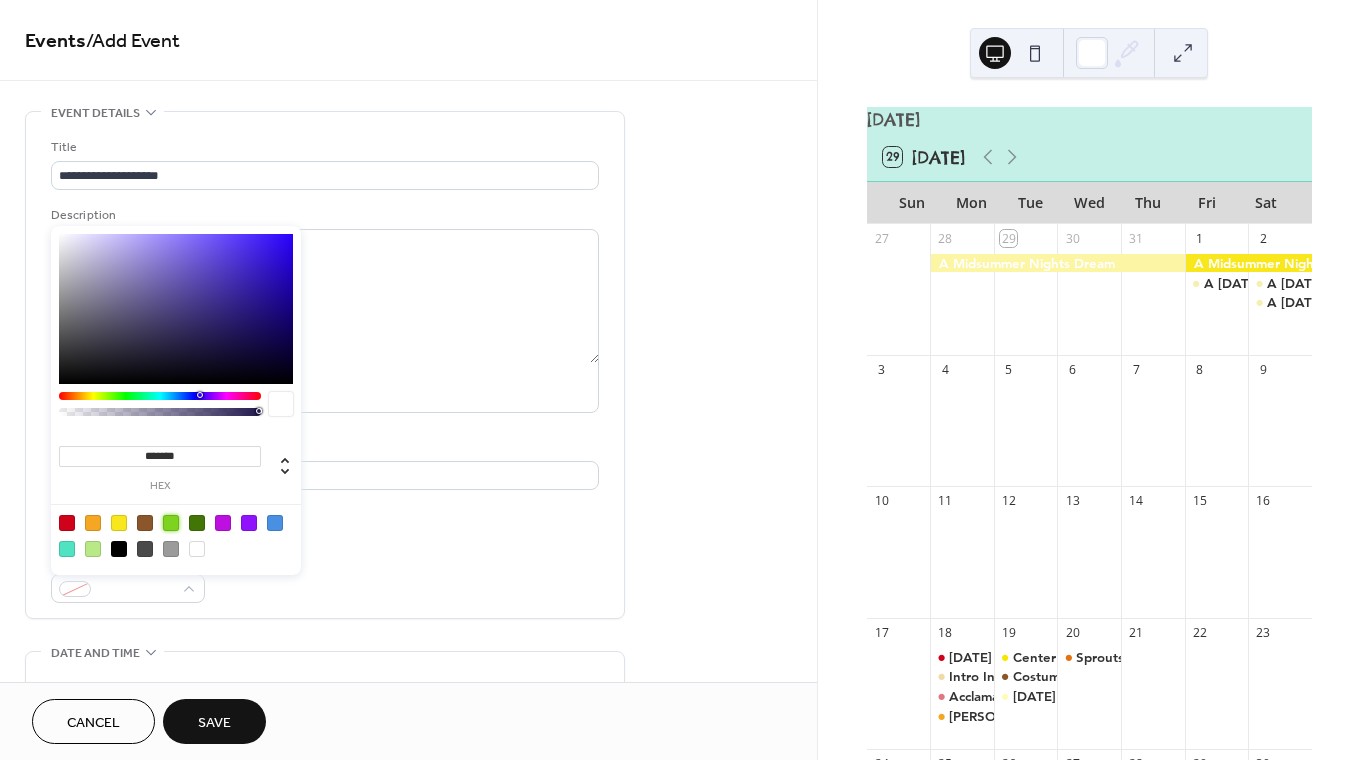 click at bounding box center [171, 523] 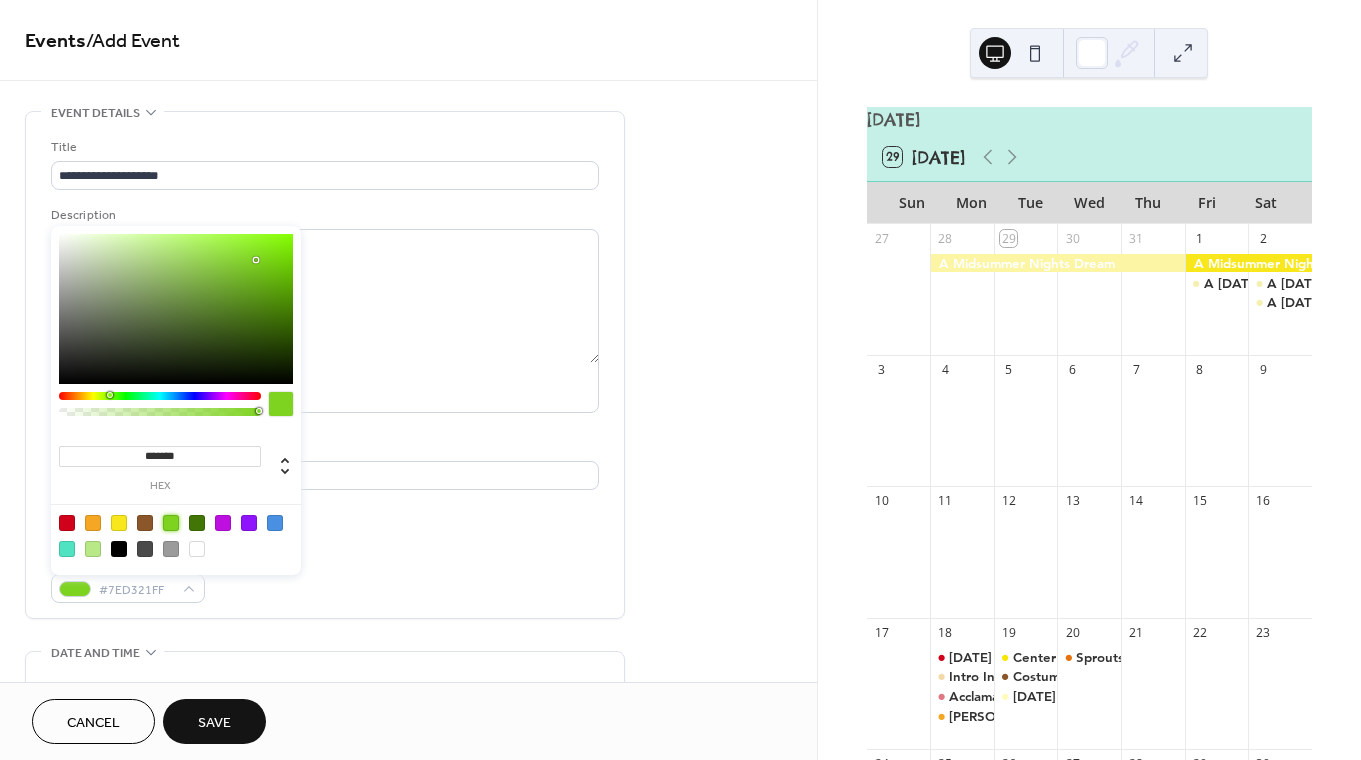 click at bounding box center [145, 523] 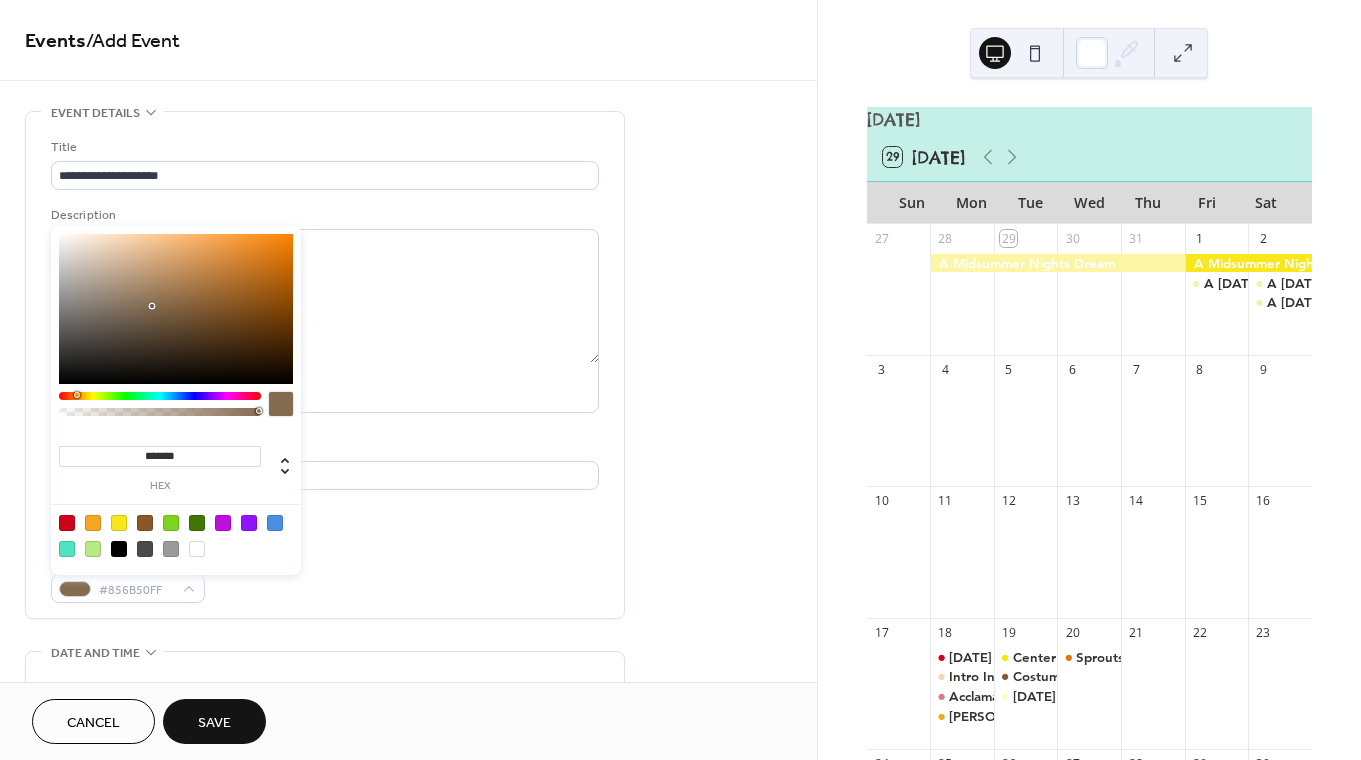 type on "*******" 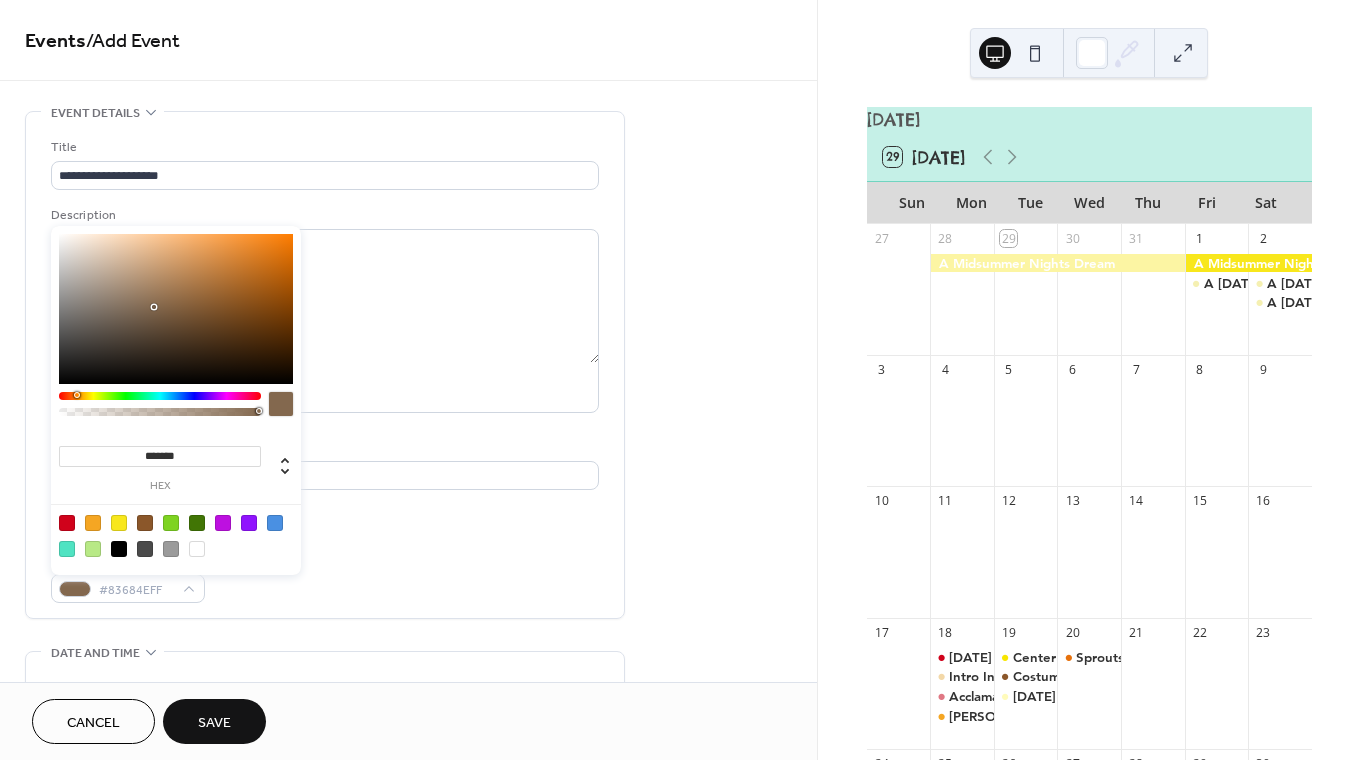 drag, startPoint x: 223, startPoint y: 304, endPoint x: 153, endPoint y: 307, distance: 70.064255 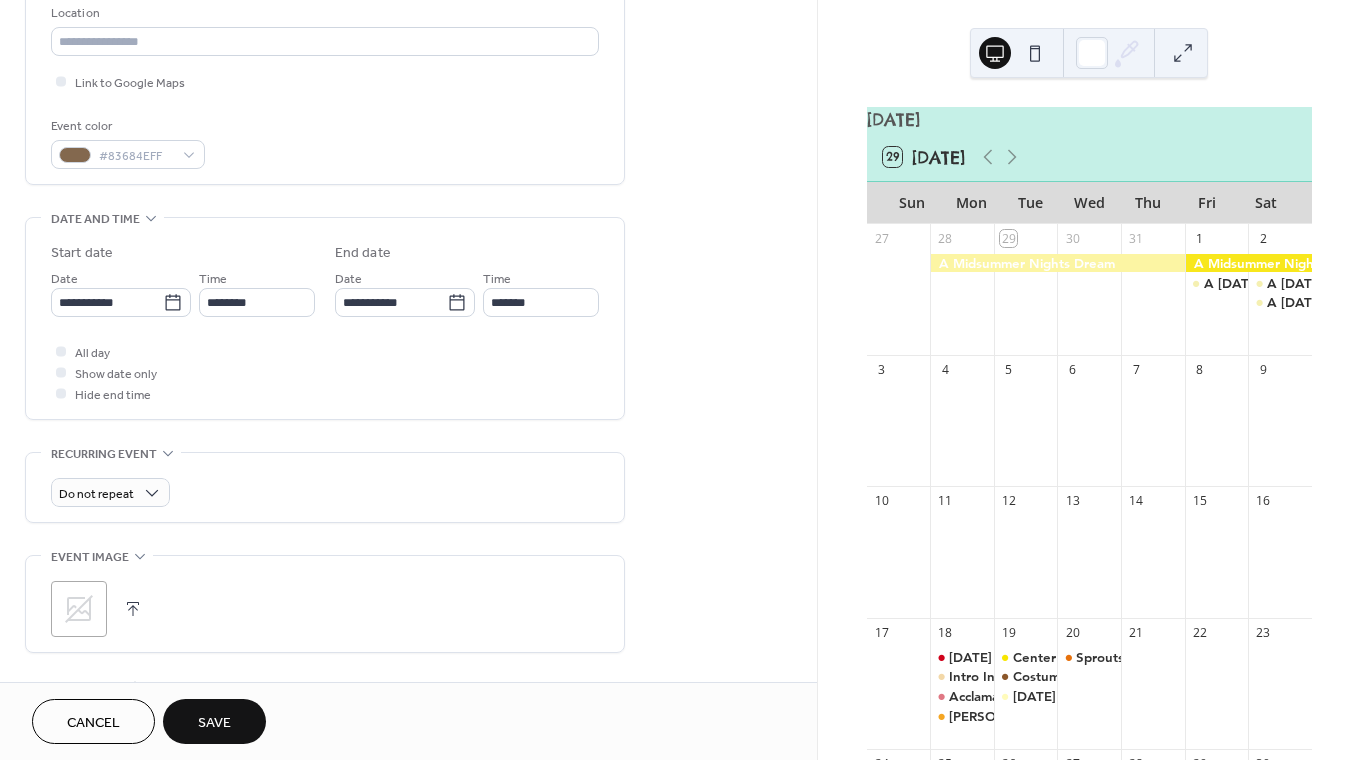 scroll, scrollTop: 484, scrollLeft: 0, axis: vertical 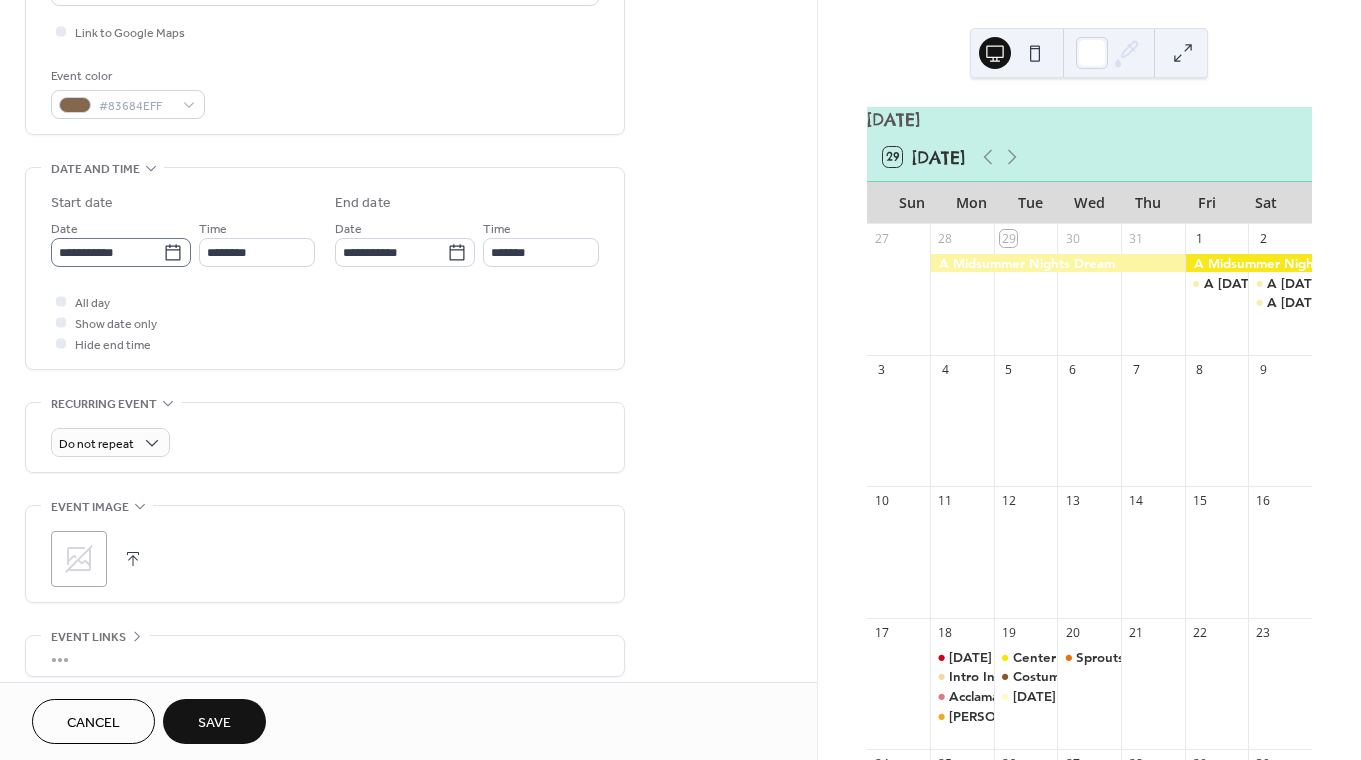 click 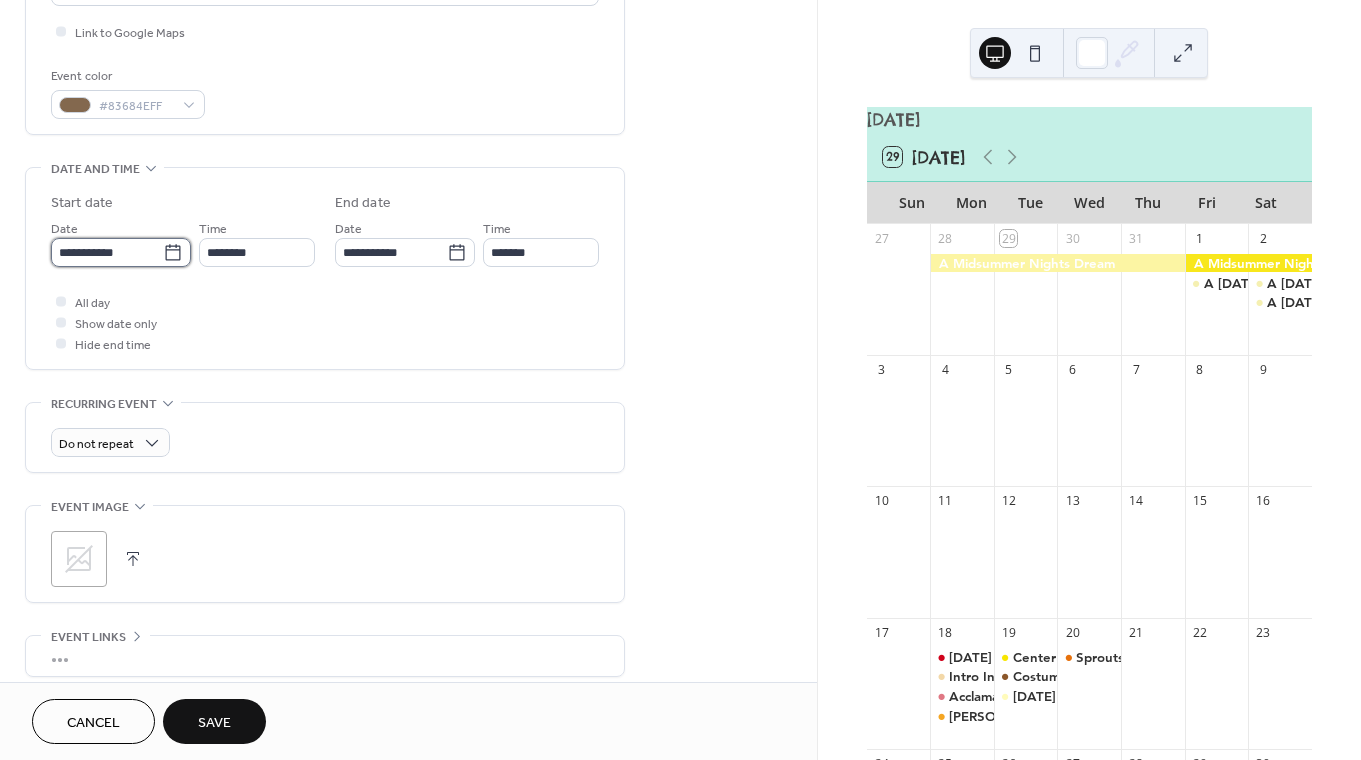click on "**********" at bounding box center (107, 252) 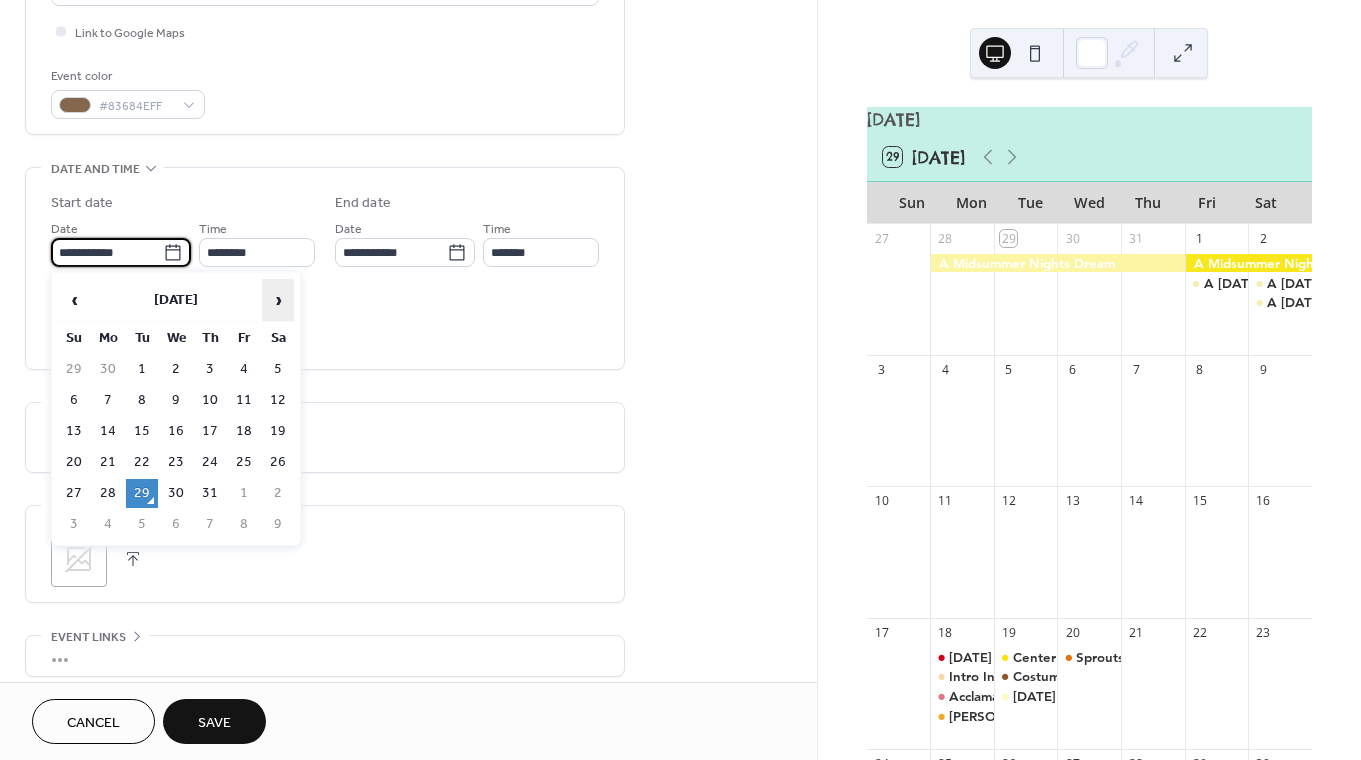 click on "›" at bounding box center (278, 300) 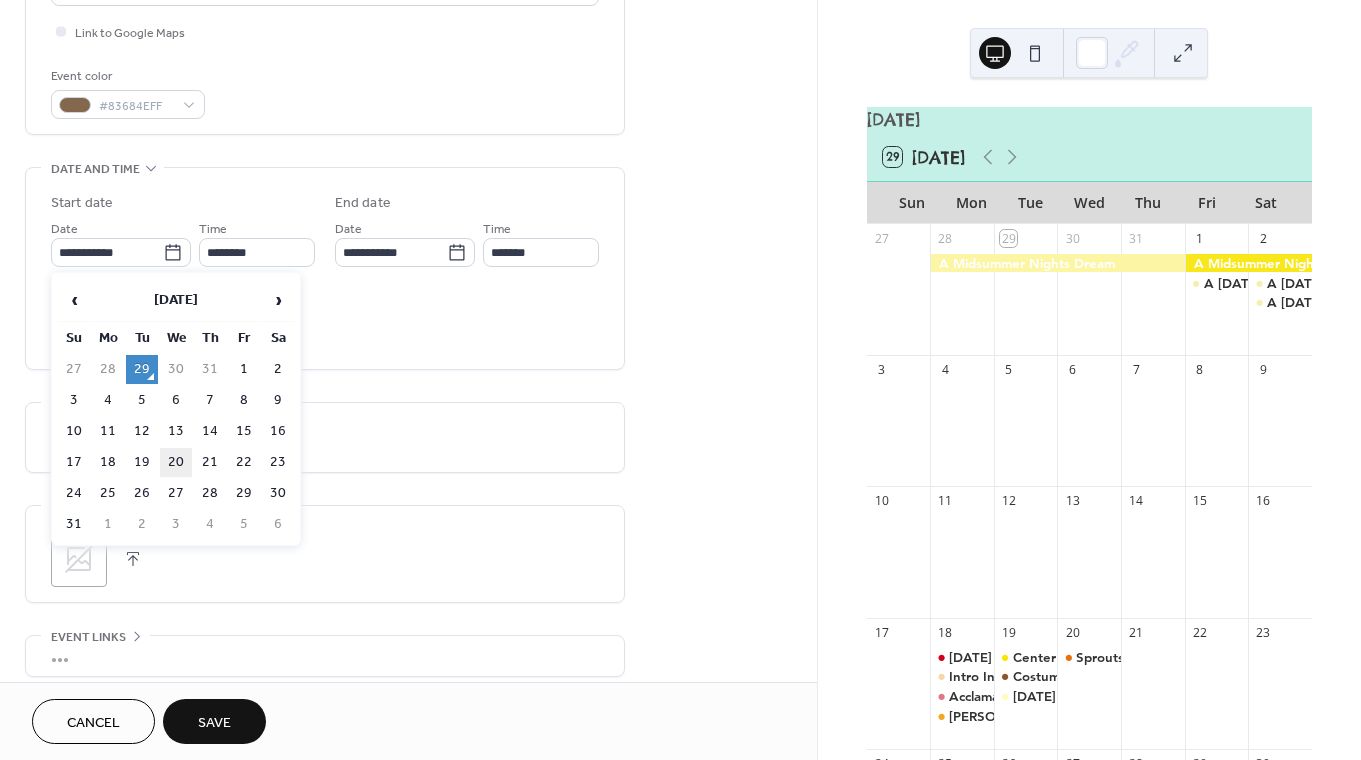 click on "20" at bounding box center (176, 462) 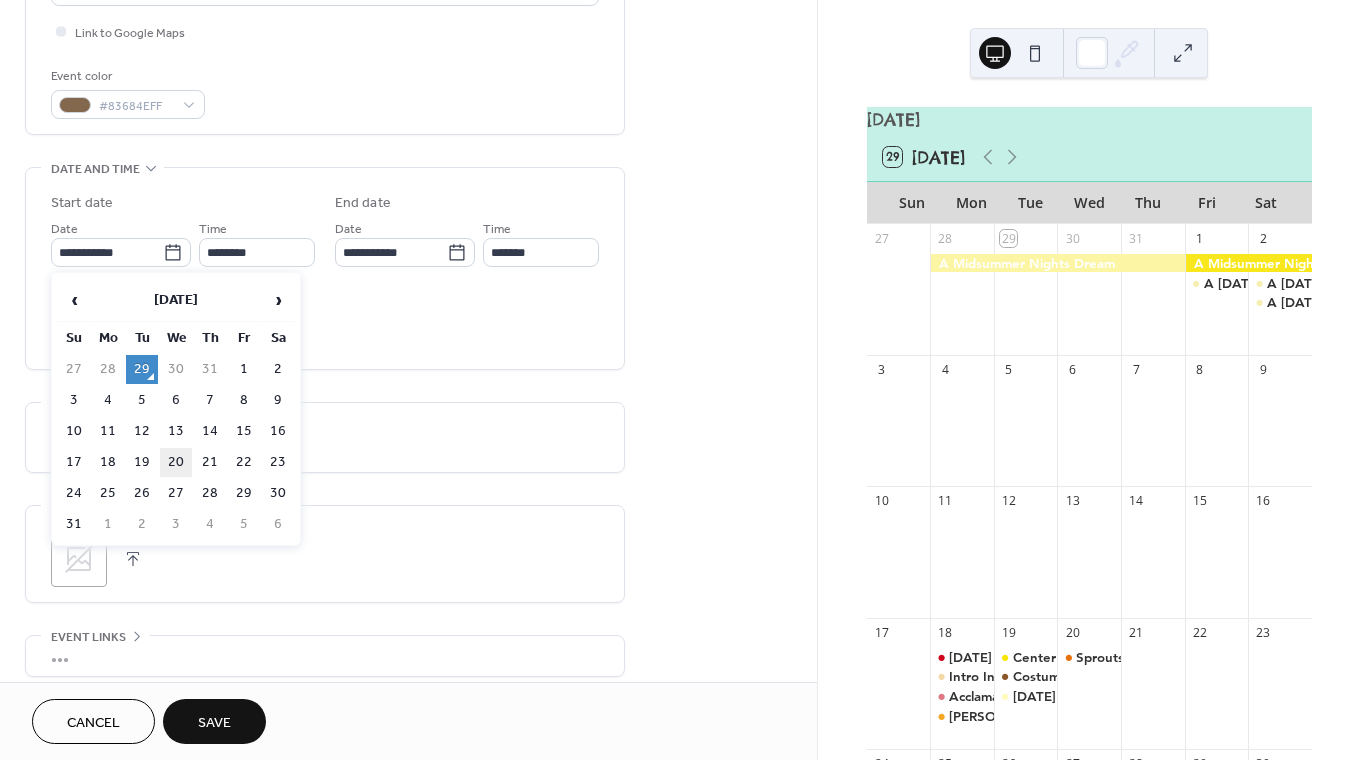 type on "**********" 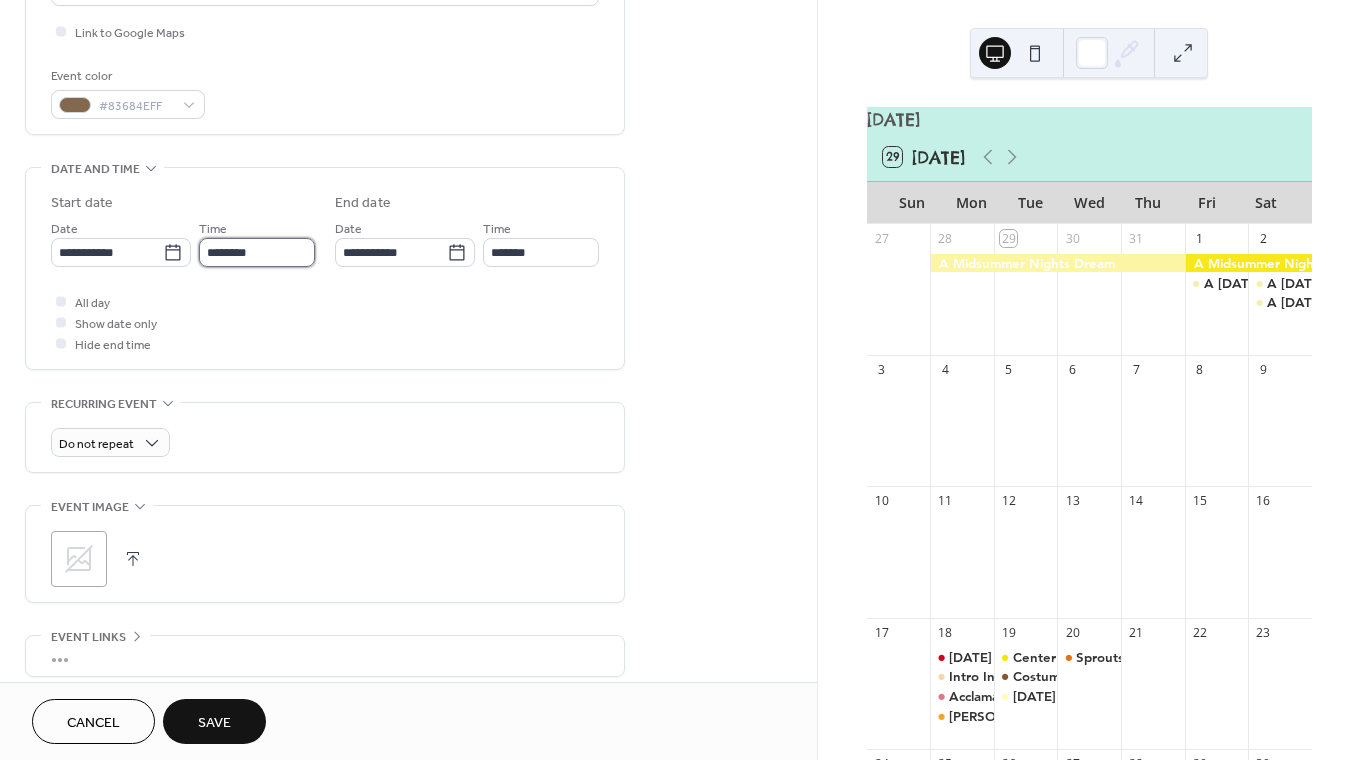 click on "********" at bounding box center [257, 252] 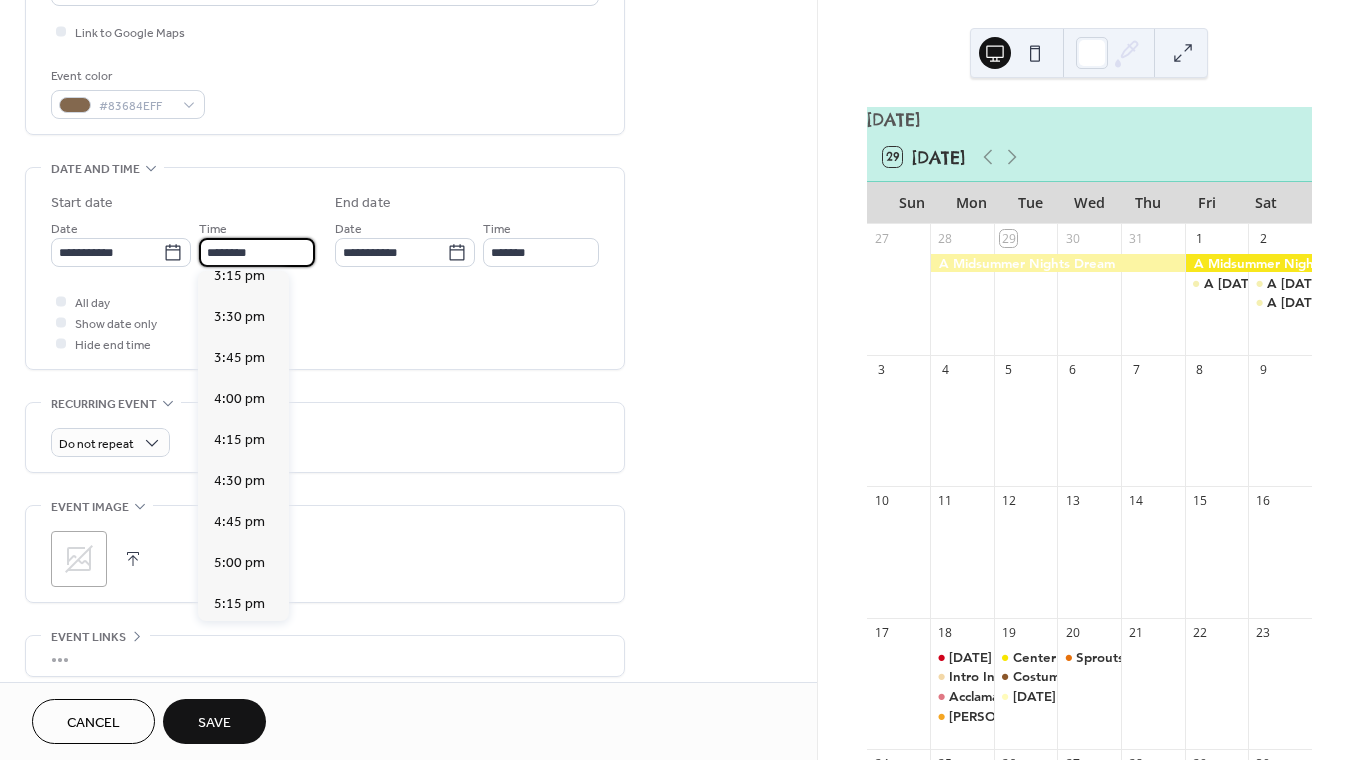 scroll, scrollTop: 2527, scrollLeft: 0, axis: vertical 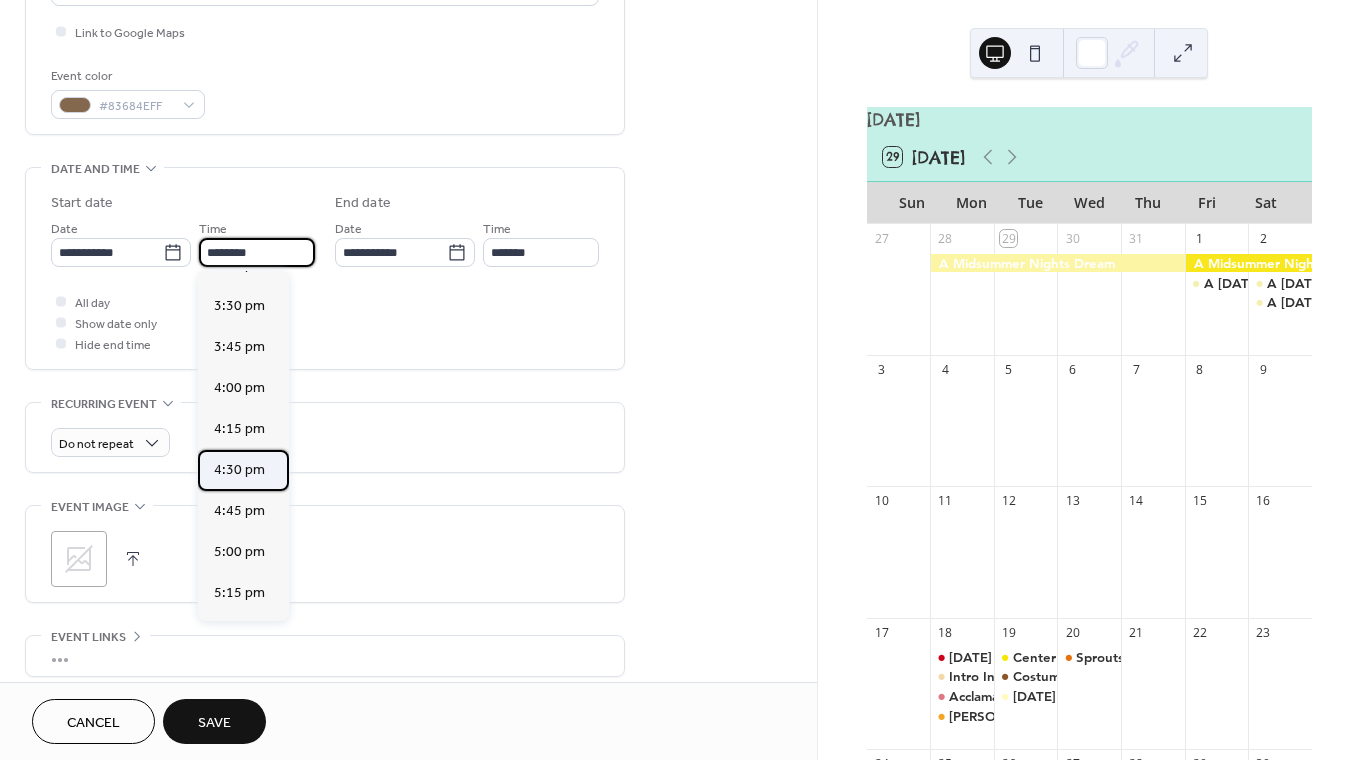 click on "4:30 pm" at bounding box center (239, 470) 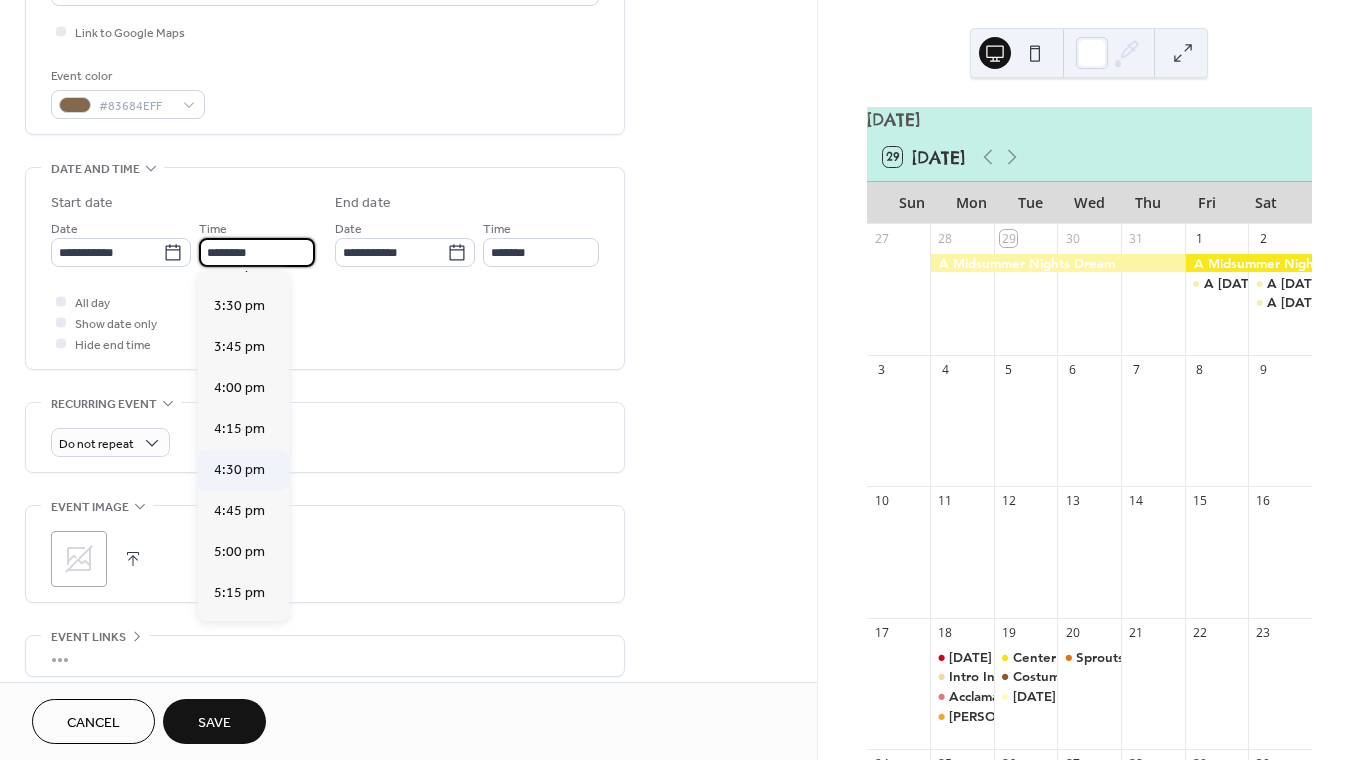 type on "*******" 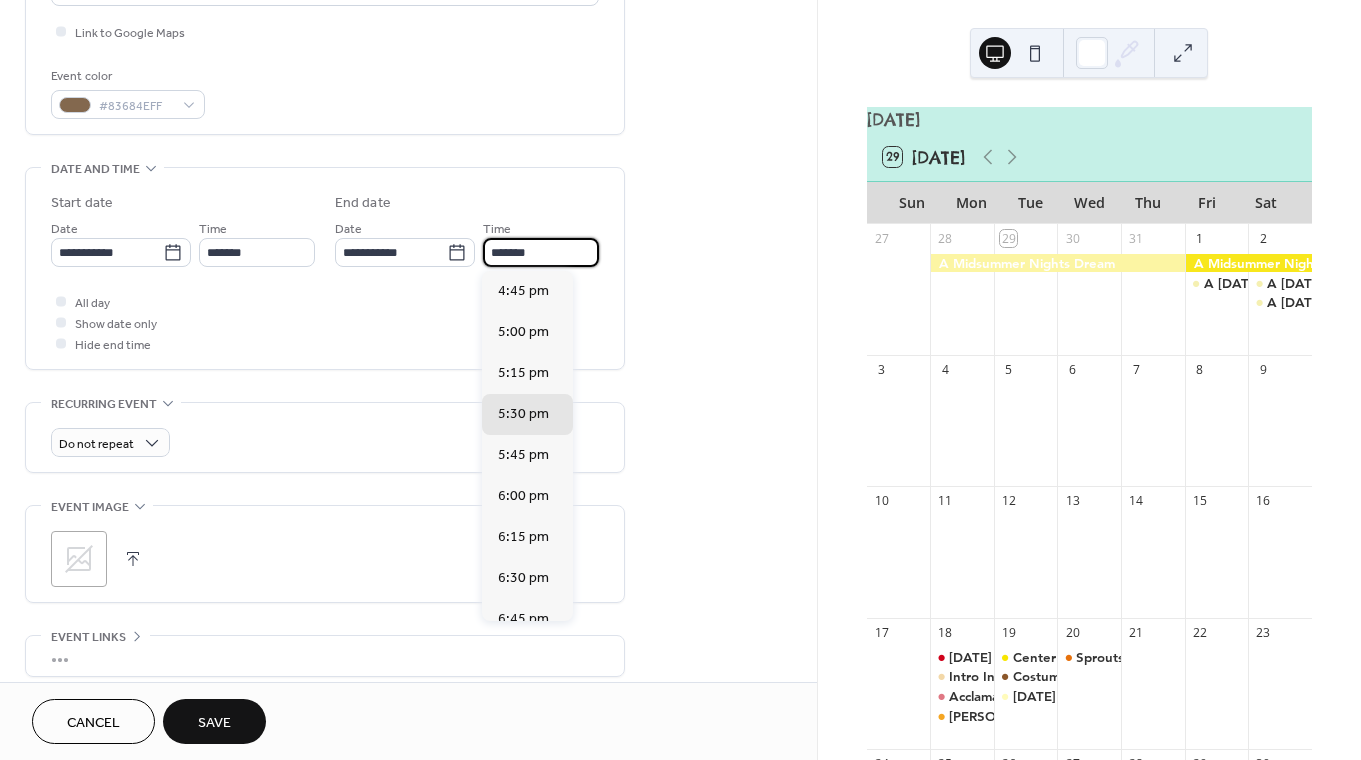 click on "*******" at bounding box center (541, 252) 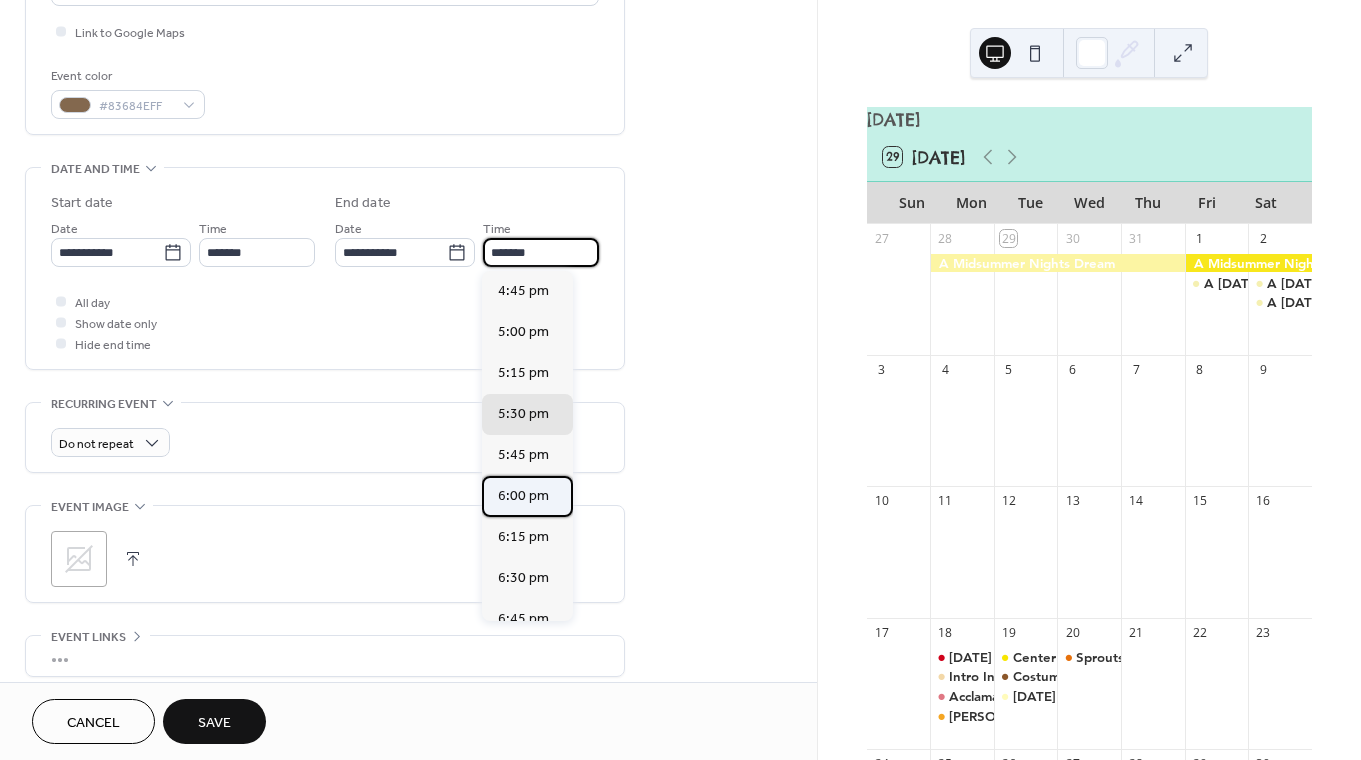 click on "6:00 pm" at bounding box center [523, 496] 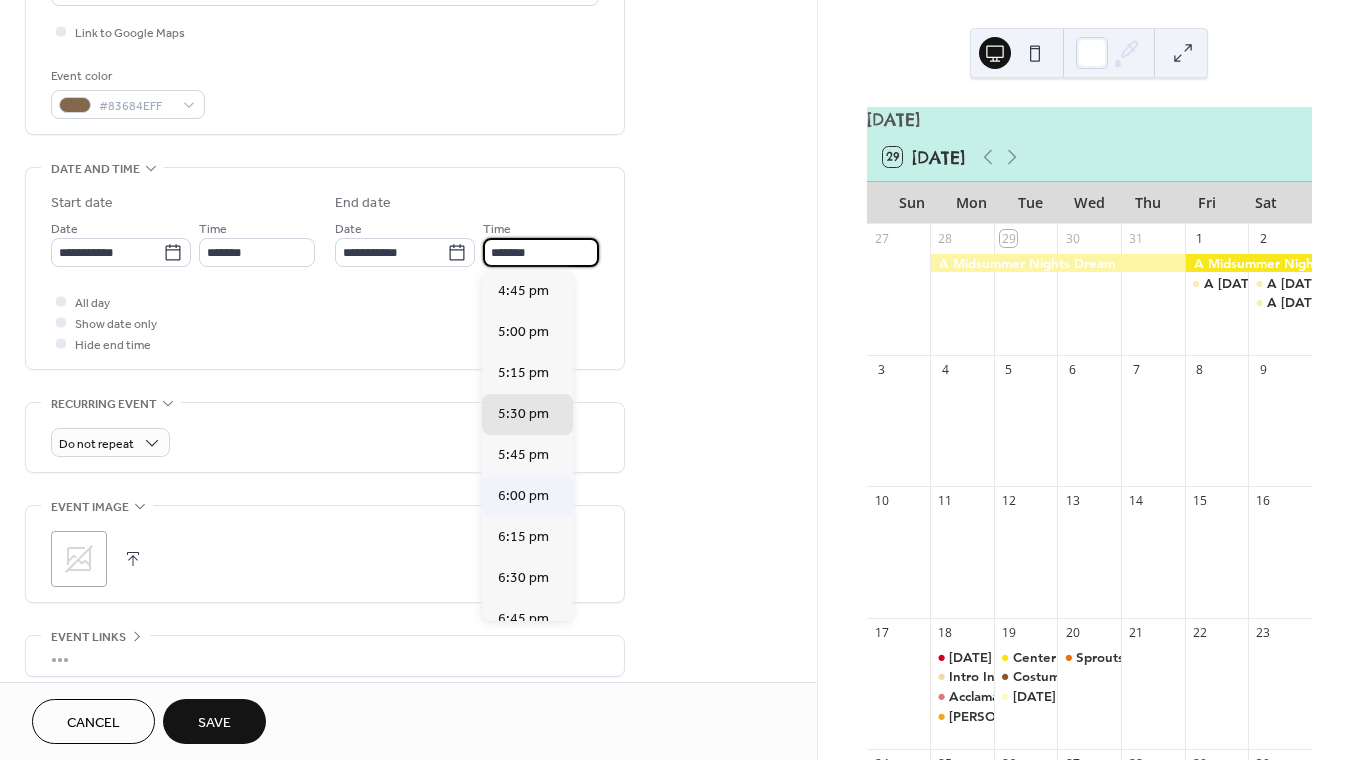 type on "*******" 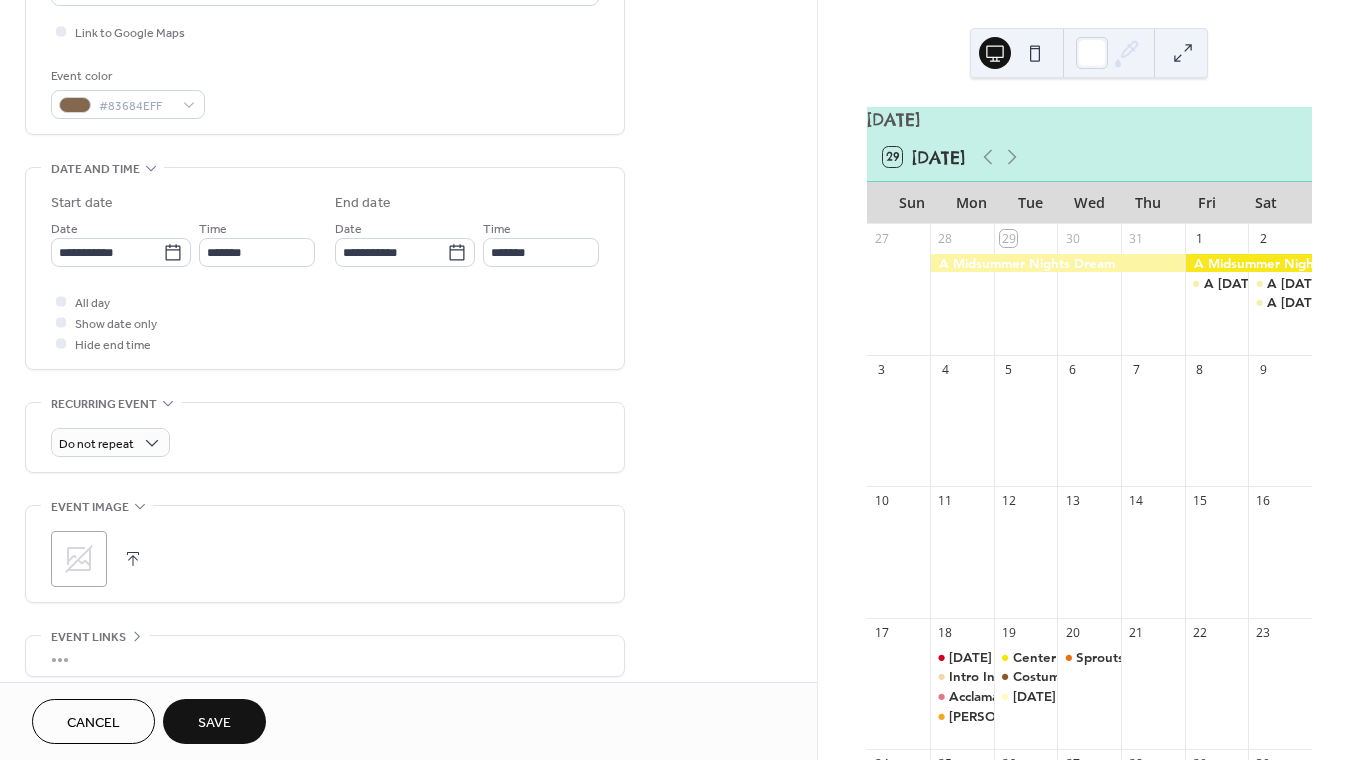 click on "Save" at bounding box center [214, 723] 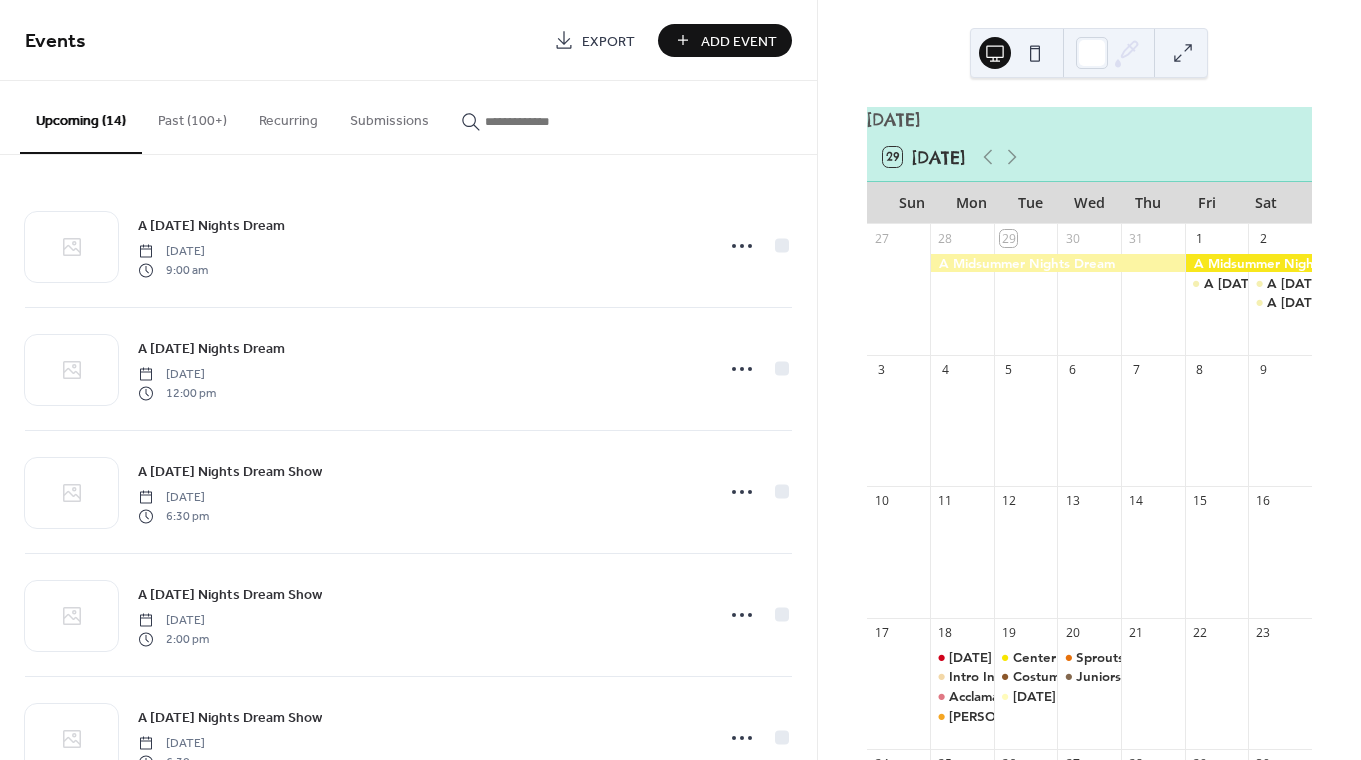 click on "Add Event" at bounding box center (725, 40) 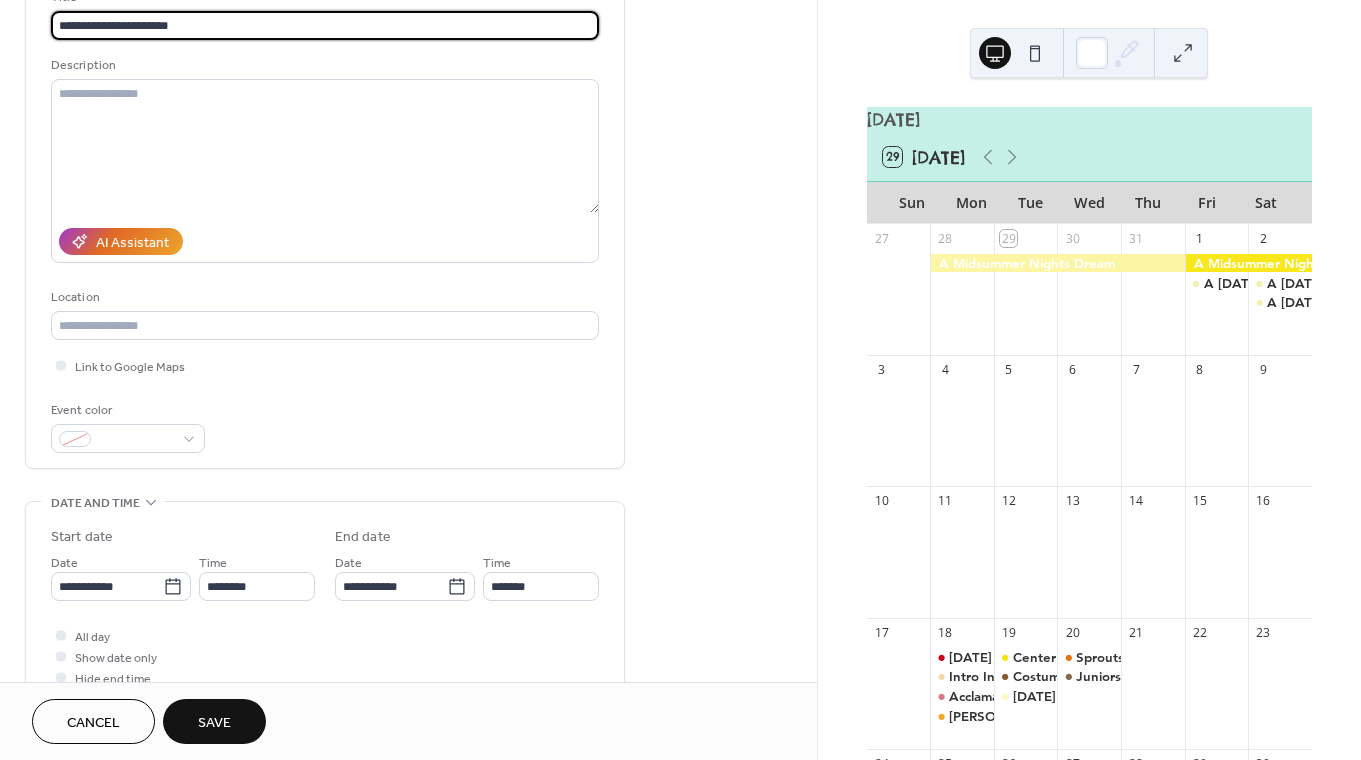 scroll, scrollTop: 151, scrollLeft: 0, axis: vertical 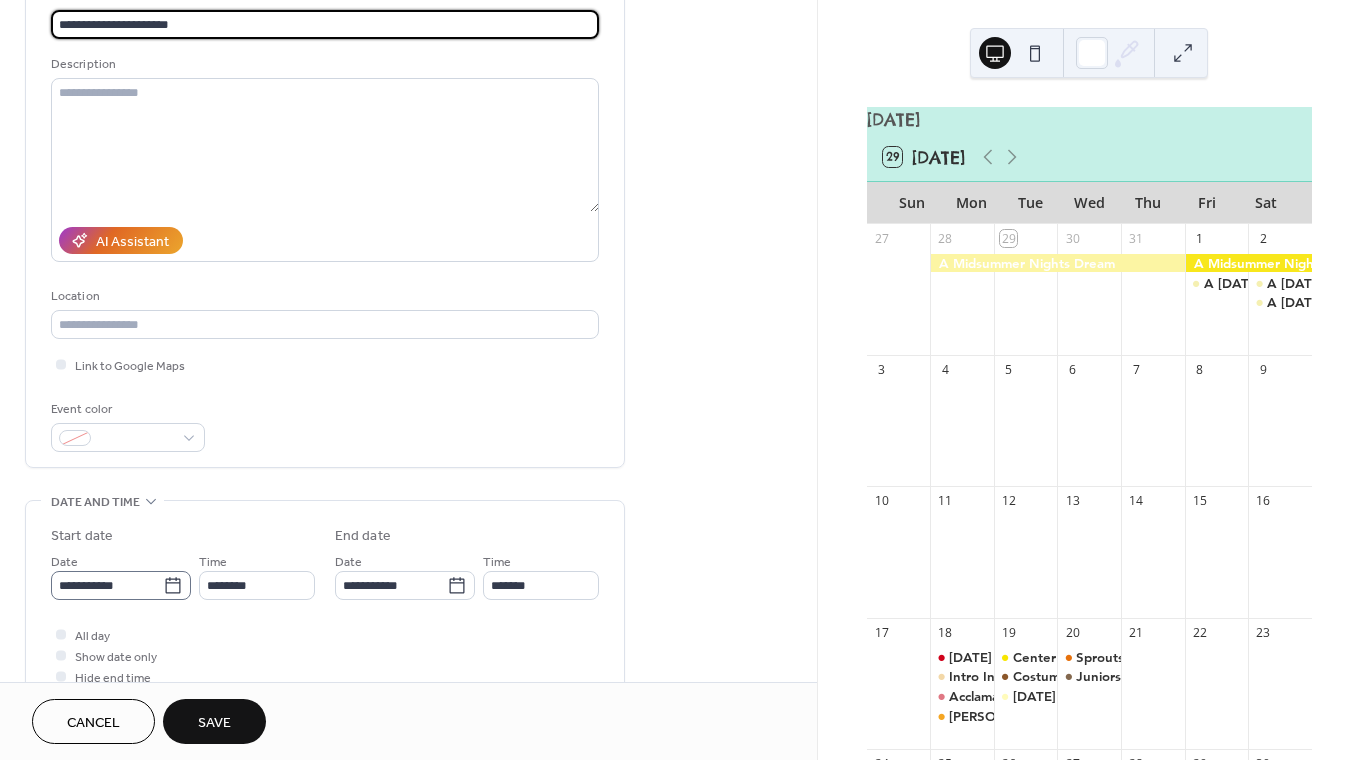 type on "**********" 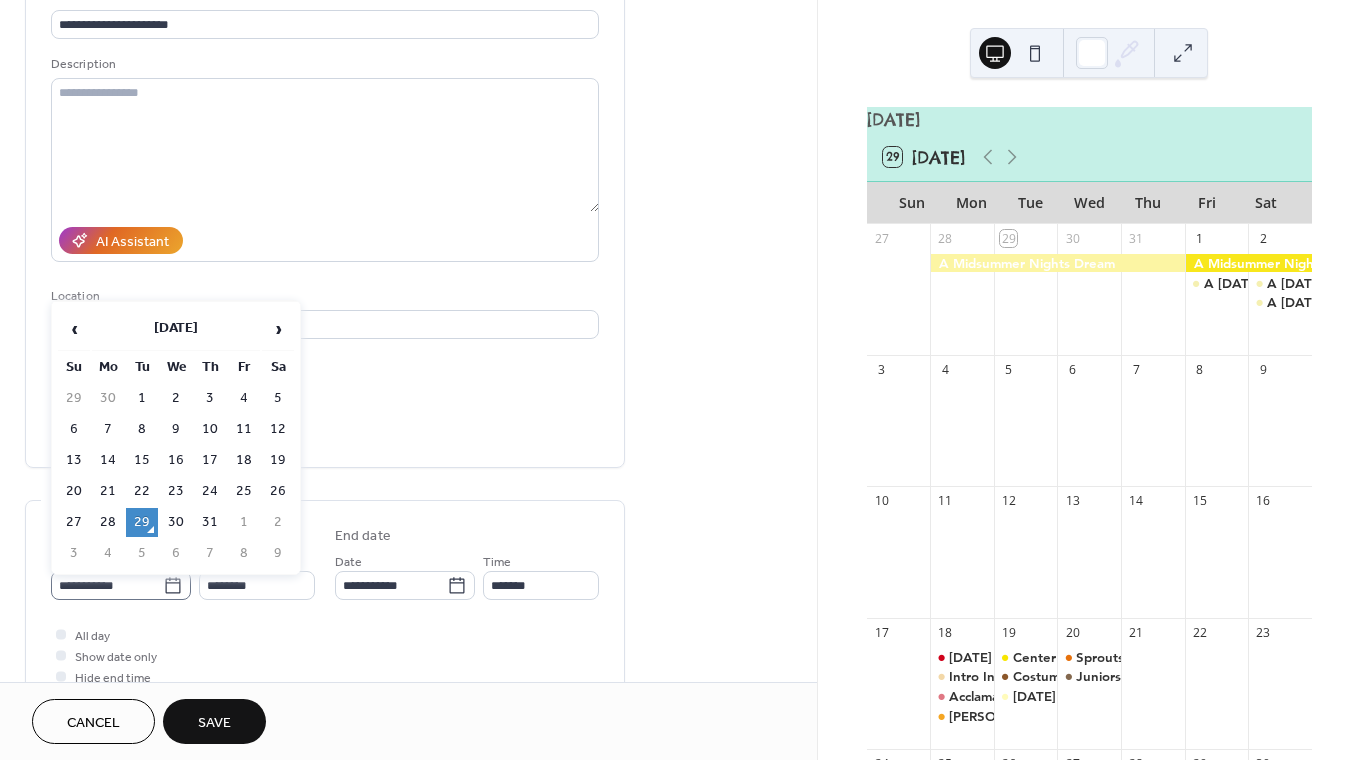 click 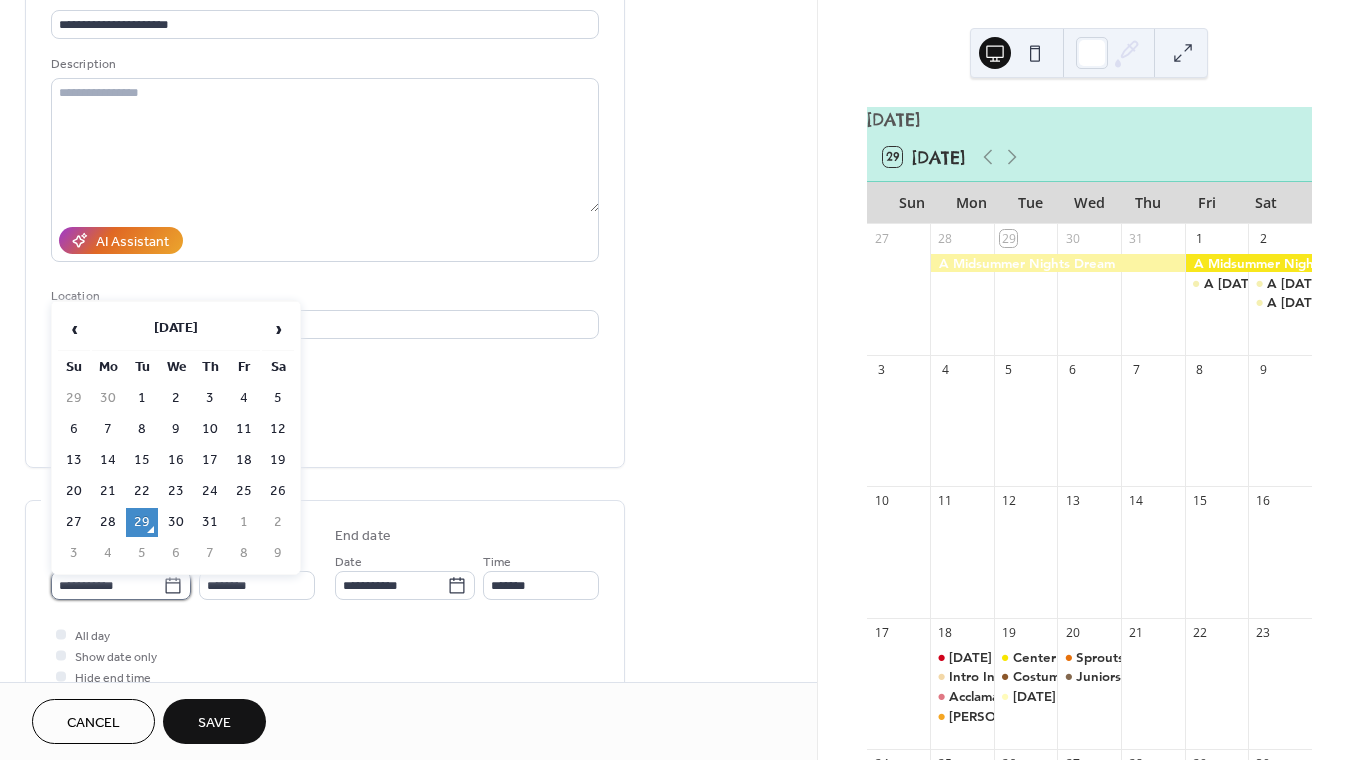 click on "**********" at bounding box center (107, 585) 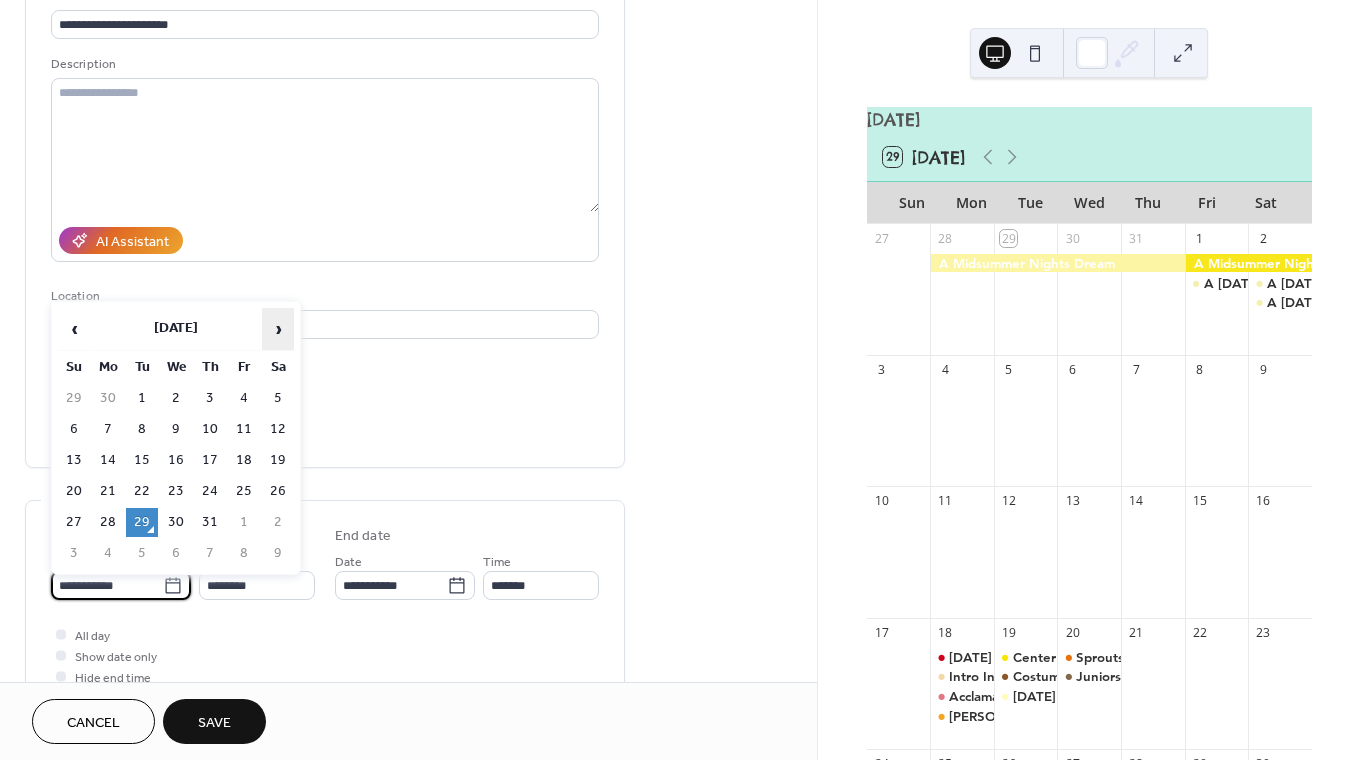 click on "›" at bounding box center [278, 329] 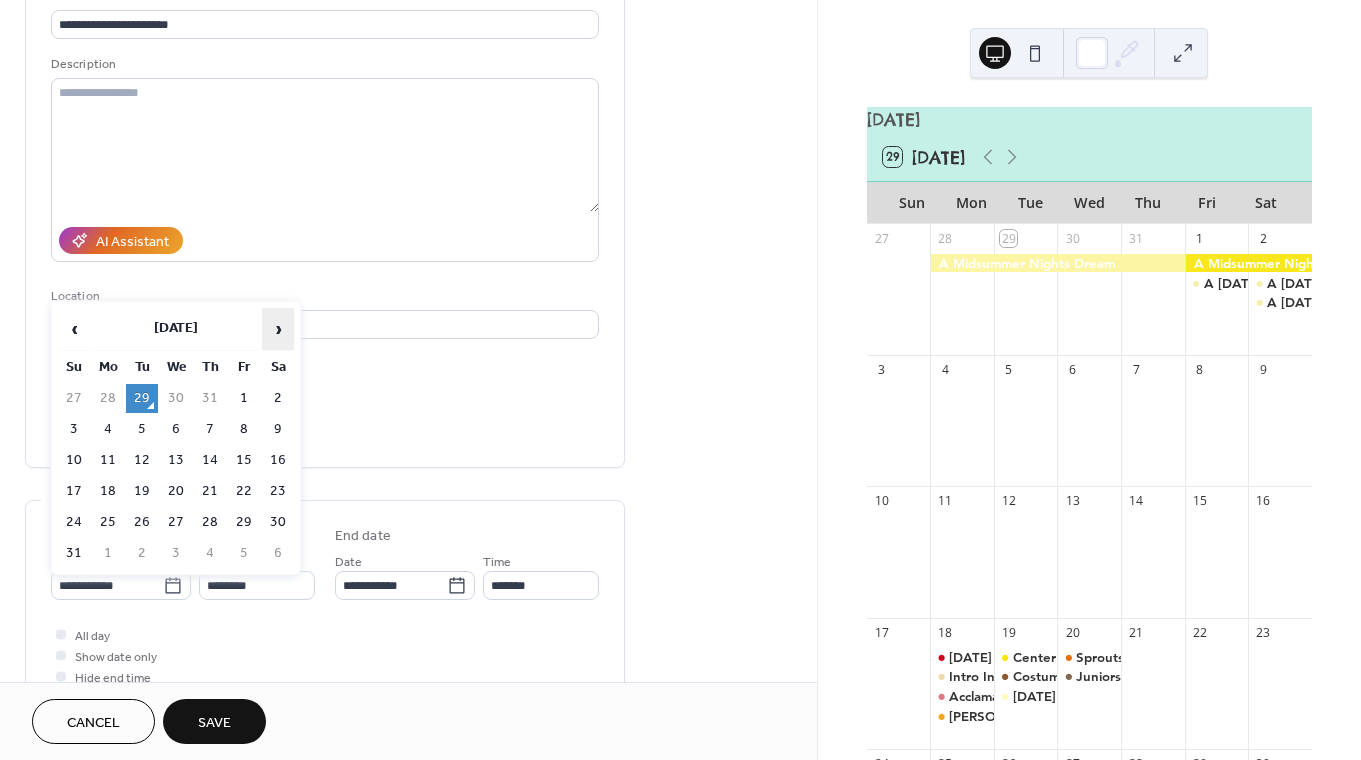 click on "›" at bounding box center (278, 329) 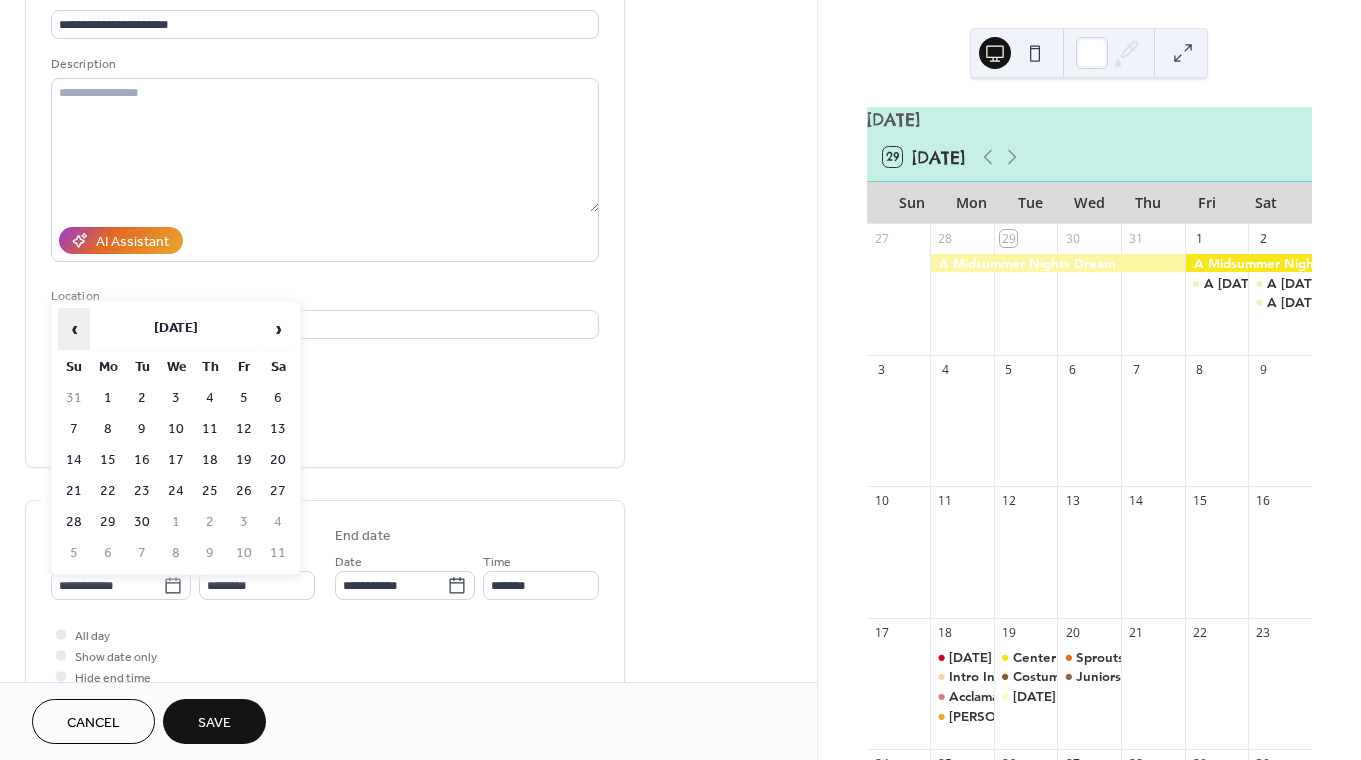 click on "‹" at bounding box center (74, 329) 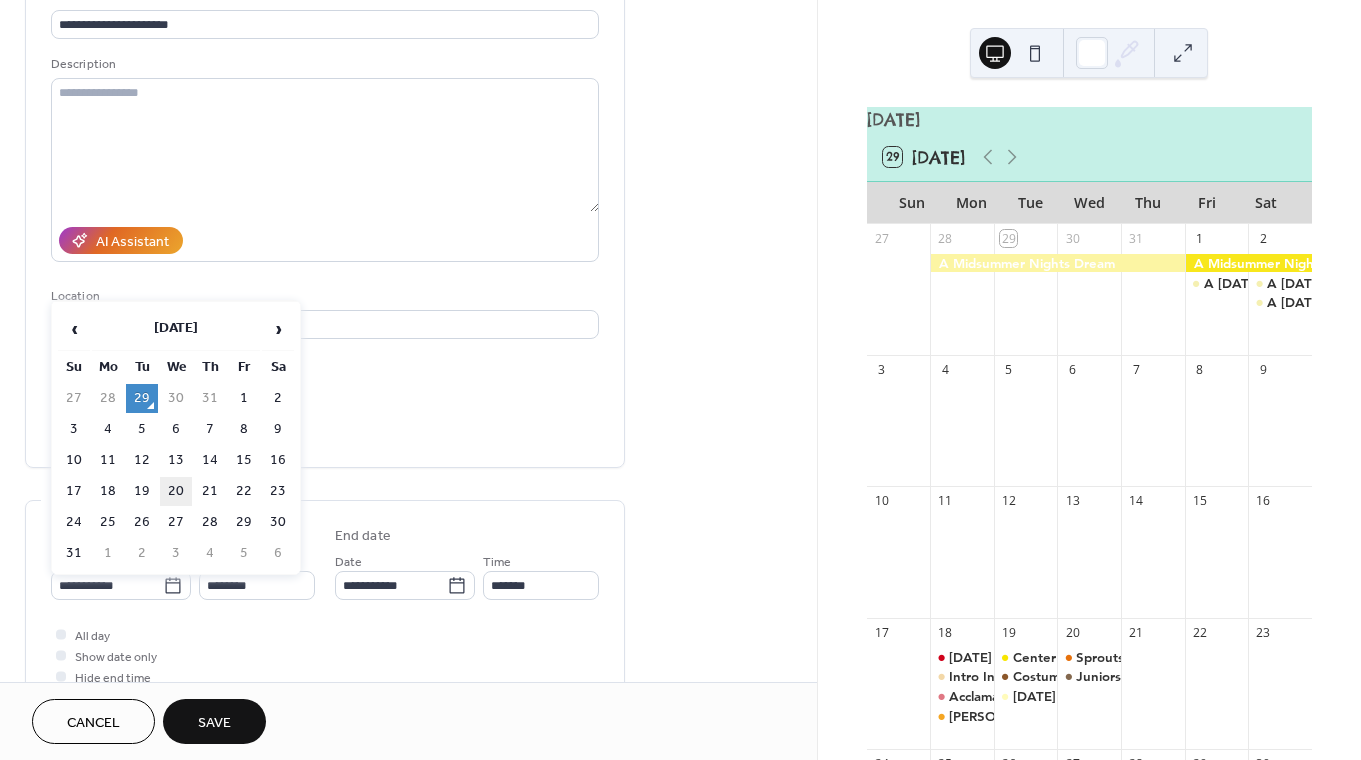 click on "20" at bounding box center (176, 491) 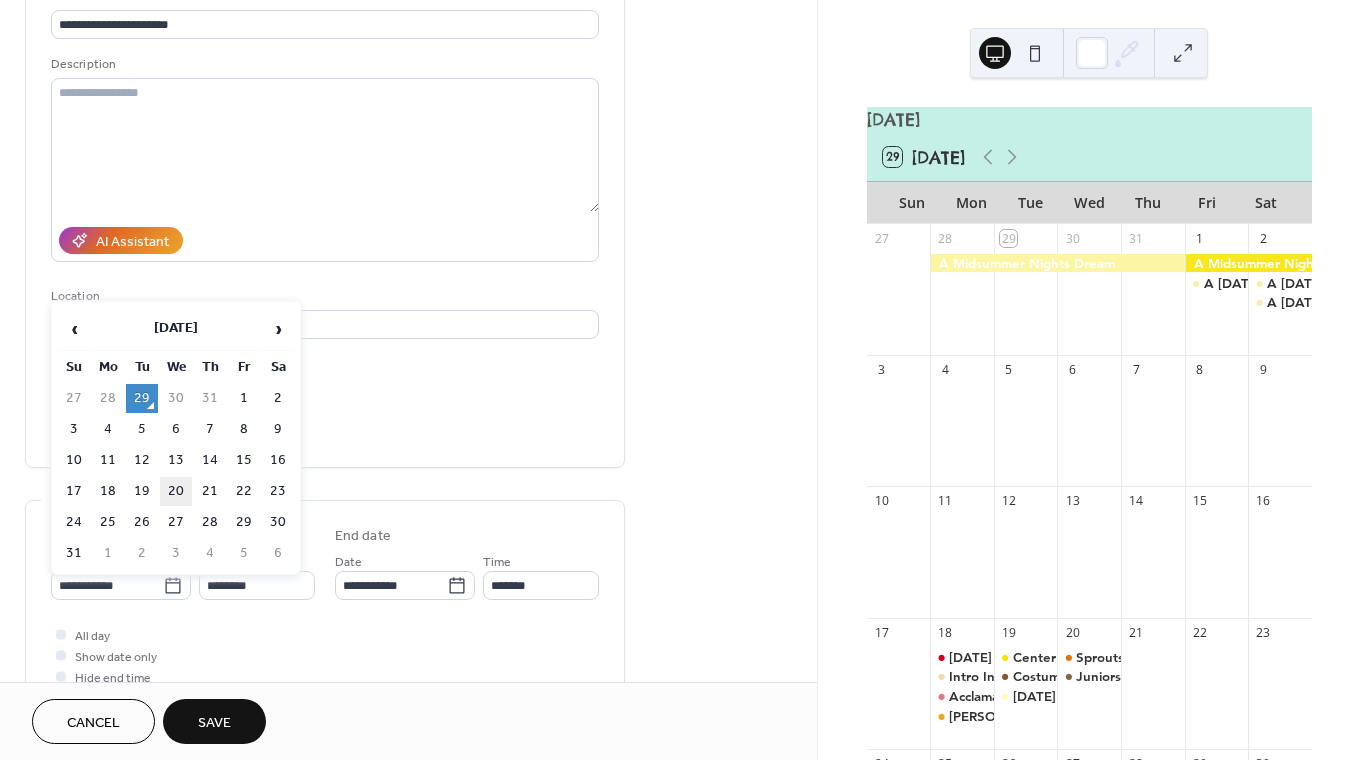 type on "**********" 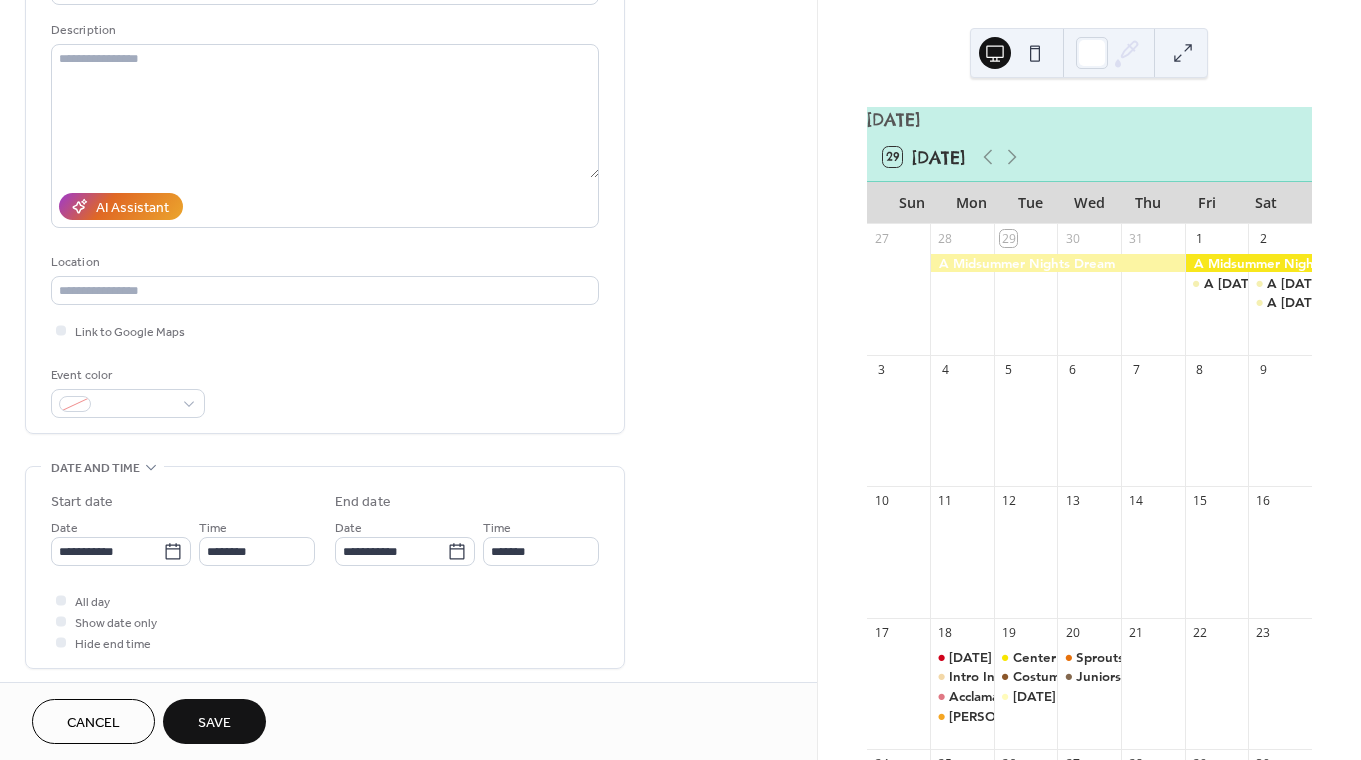 scroll, scrollTop: 294, scrollLeft: 0, axis: vertical 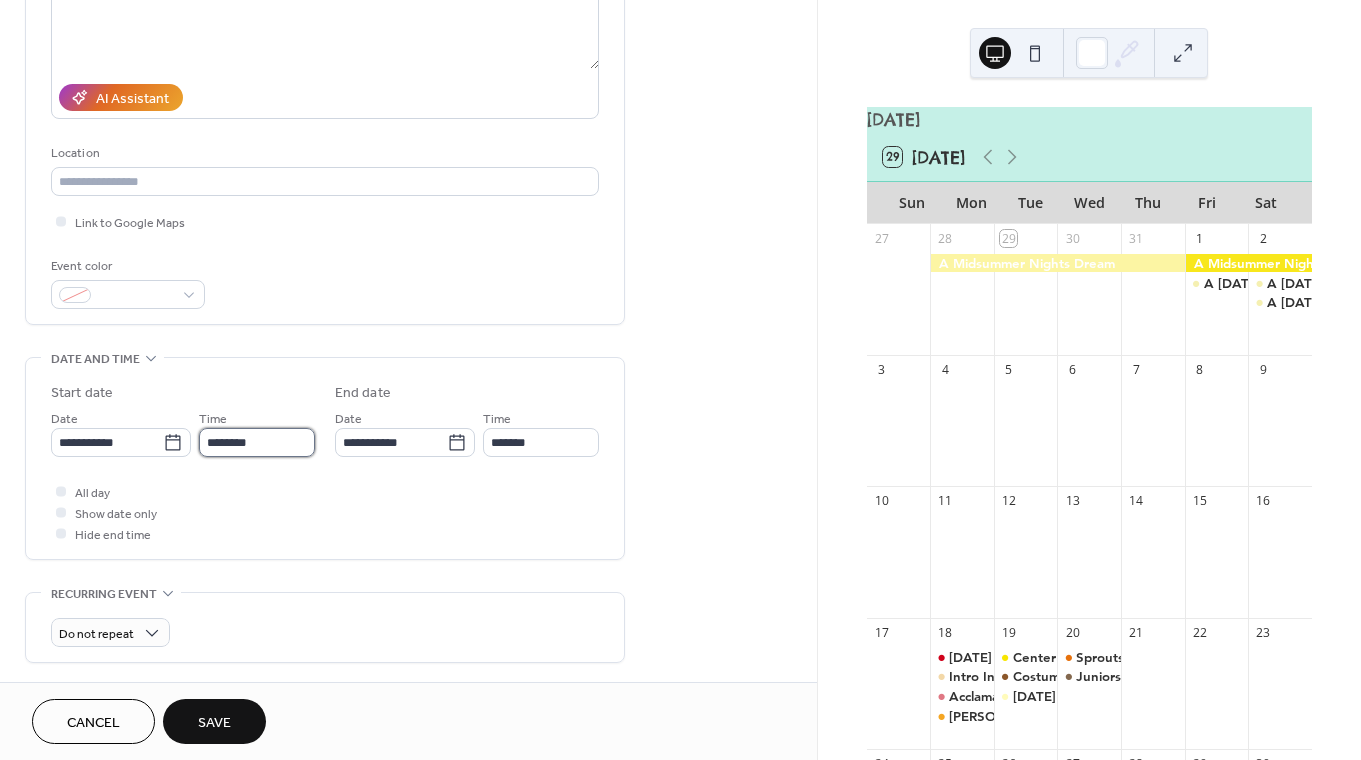 click on "********" at bounding box center [257, 442] 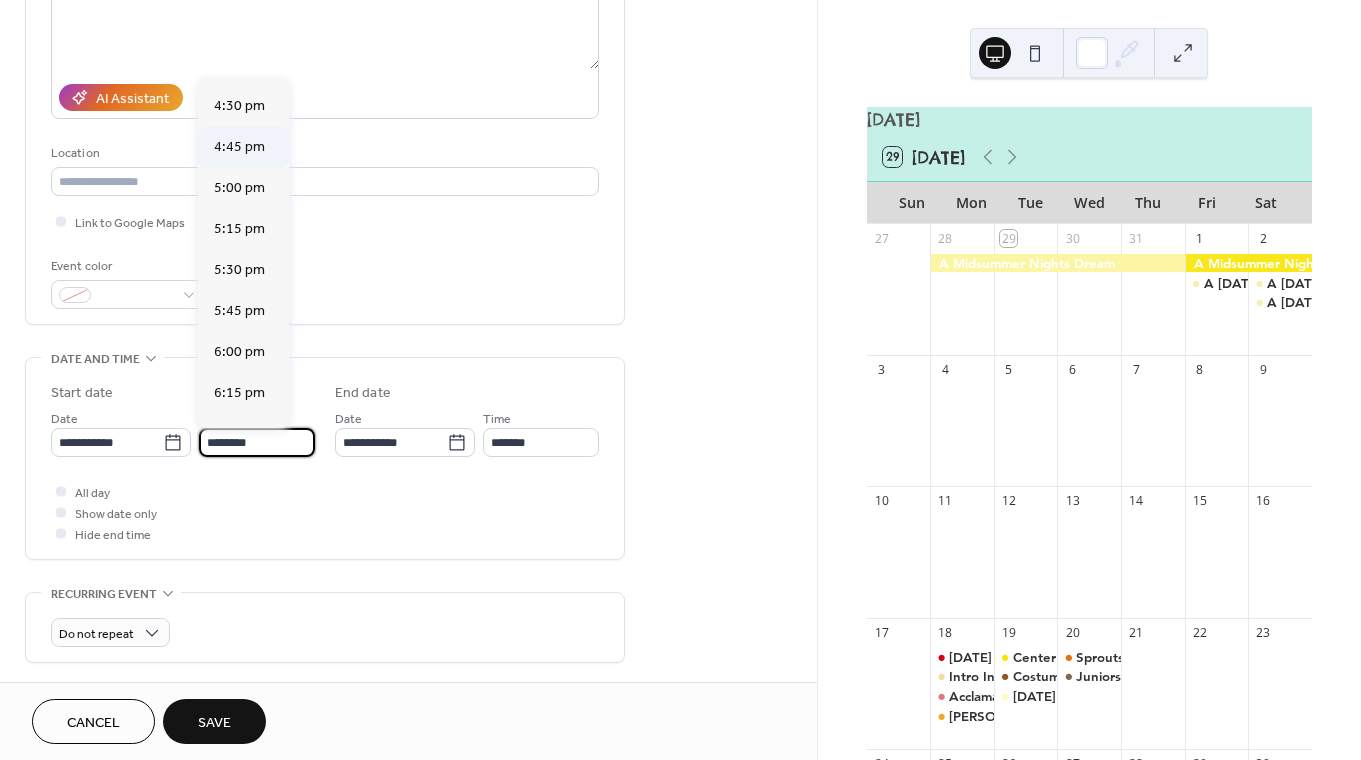 scroll, scrollTop: 2700, scrollLeft: 0, axis: vertical 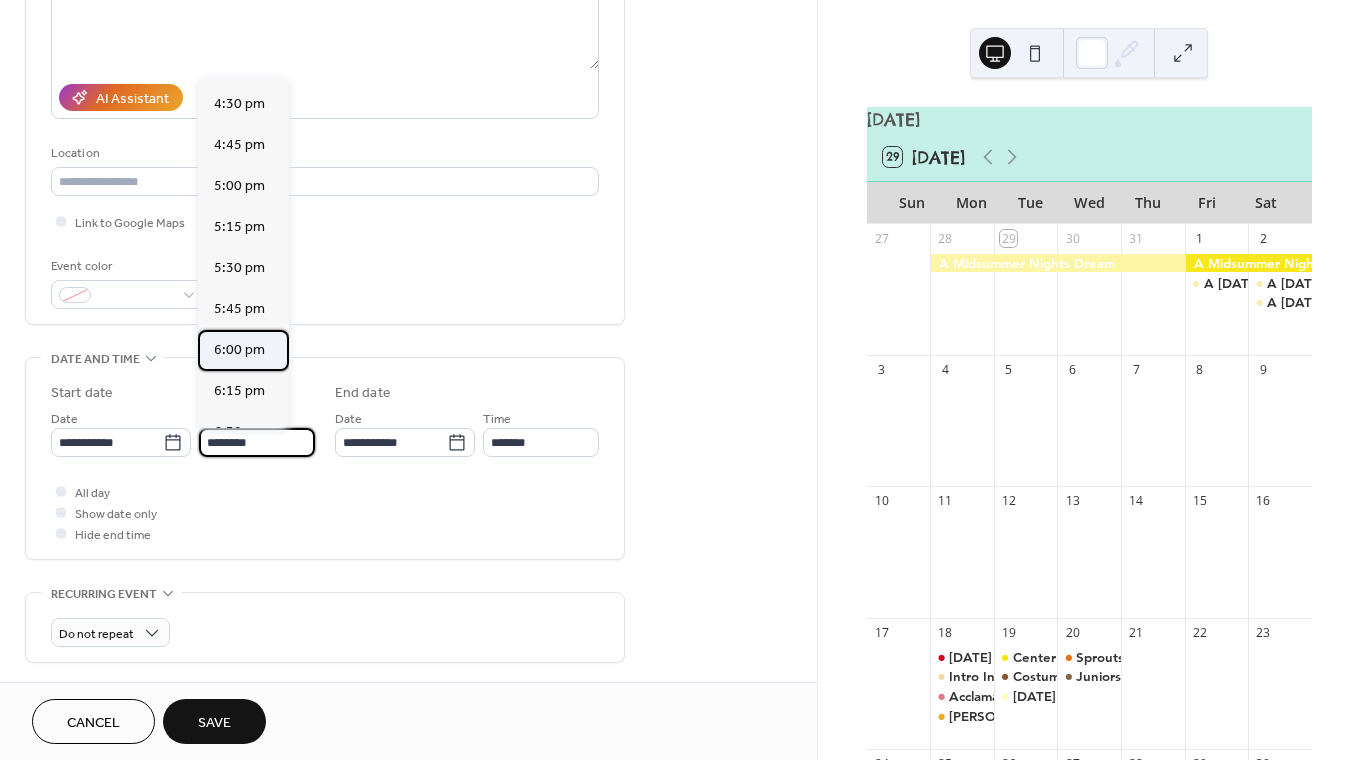 click on "6:00 pm" at bounding box center (239, 350) 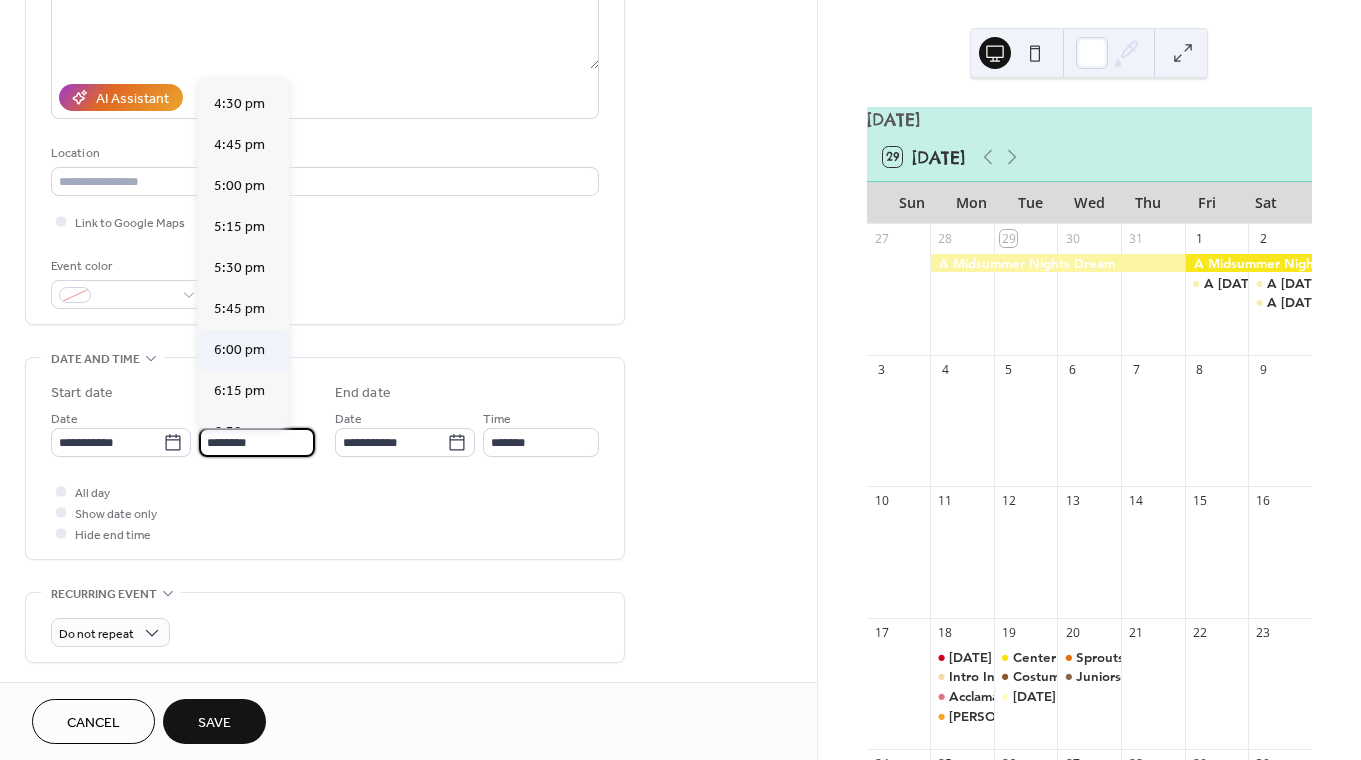 type on "*******" 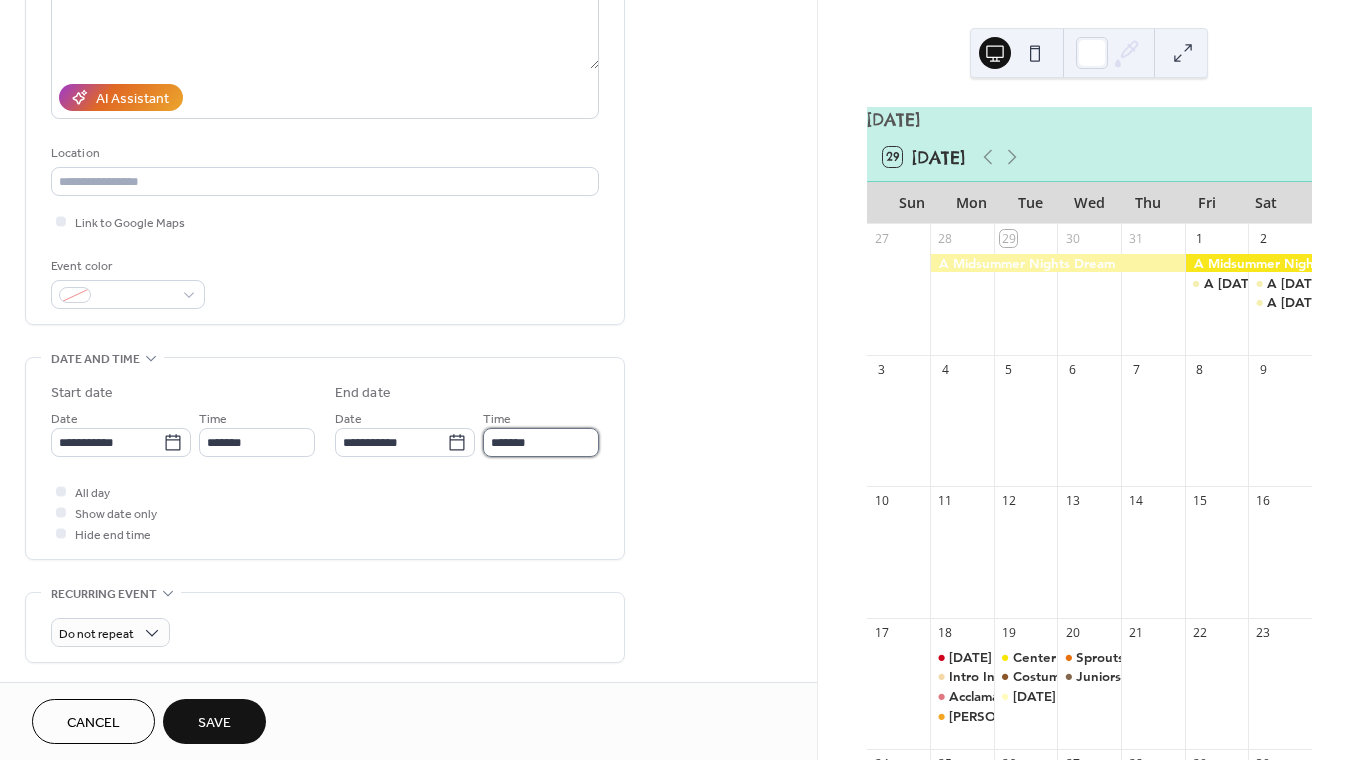 click on "*******" at bounding box center (541, 442) 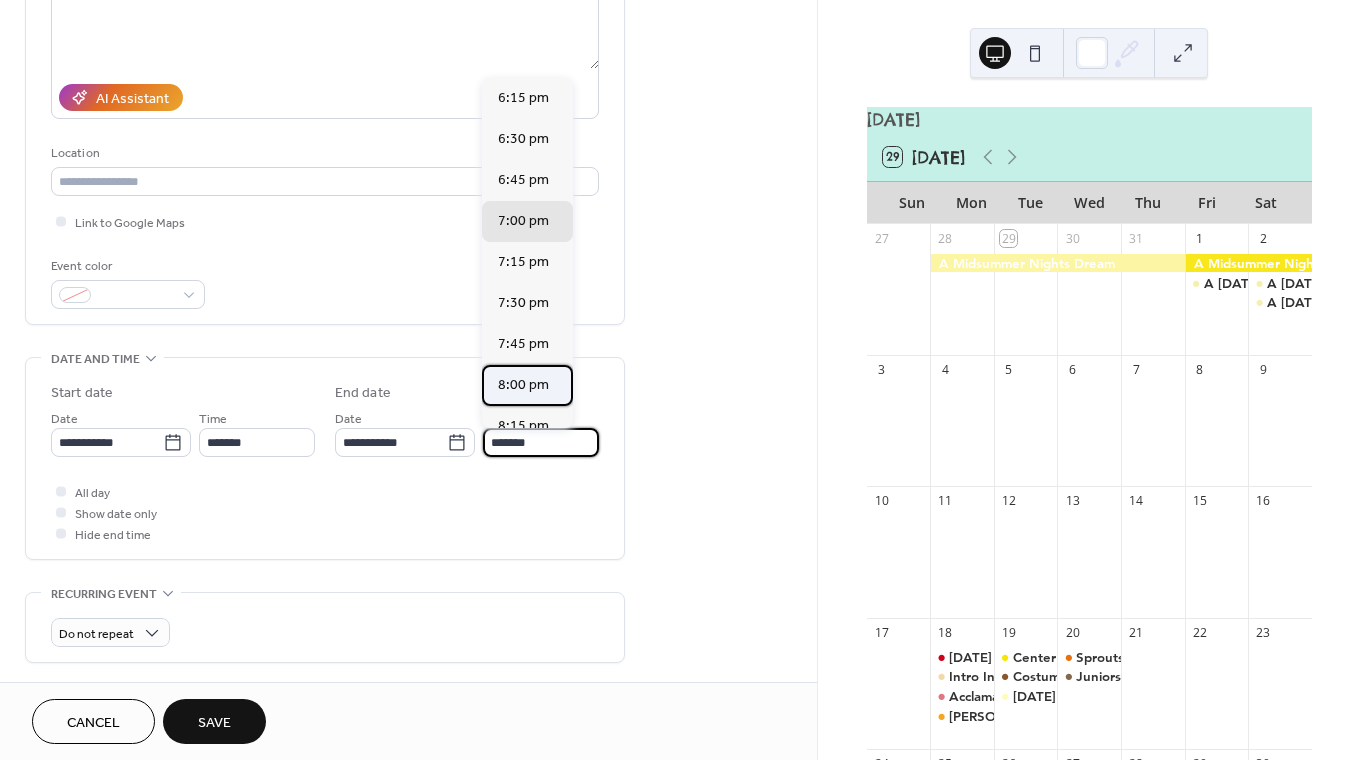 click on "8:00 pm" at bounding box center [523, 385] 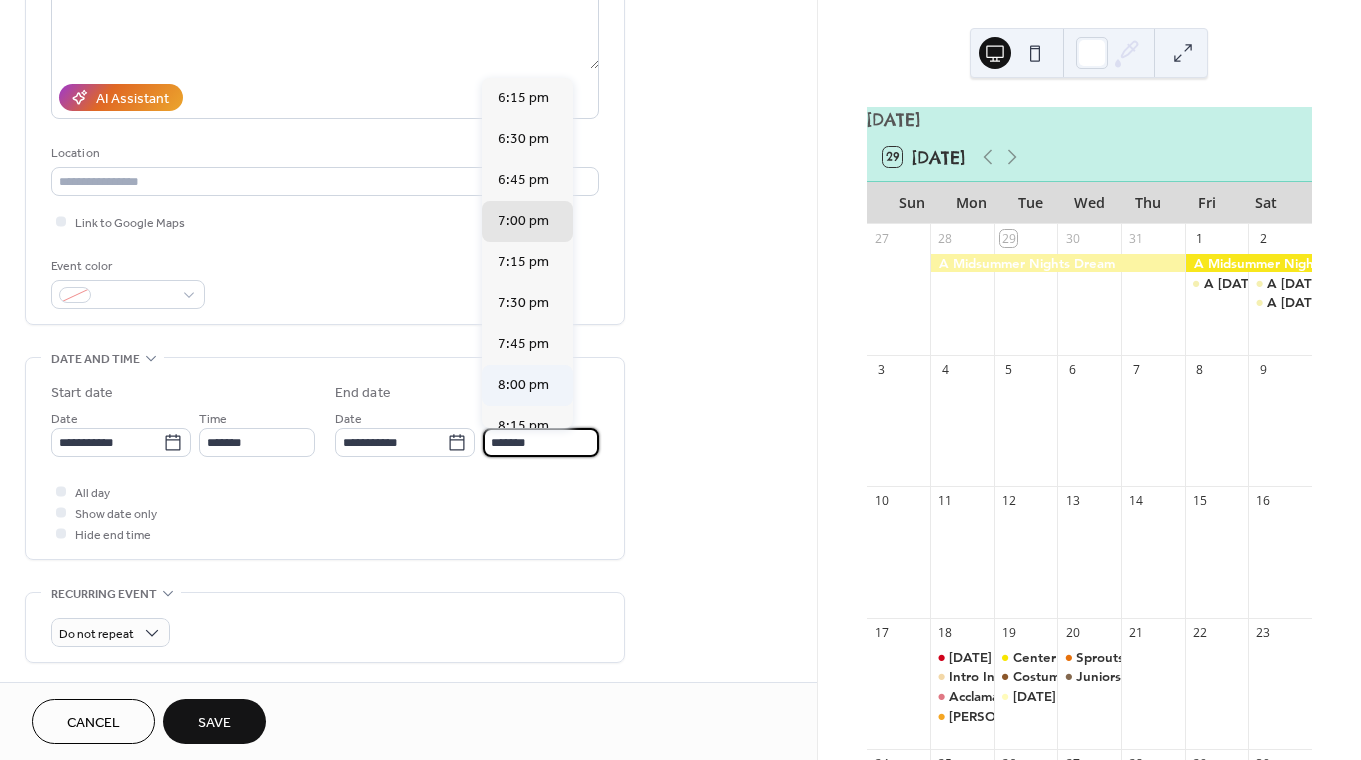 type on "*******" 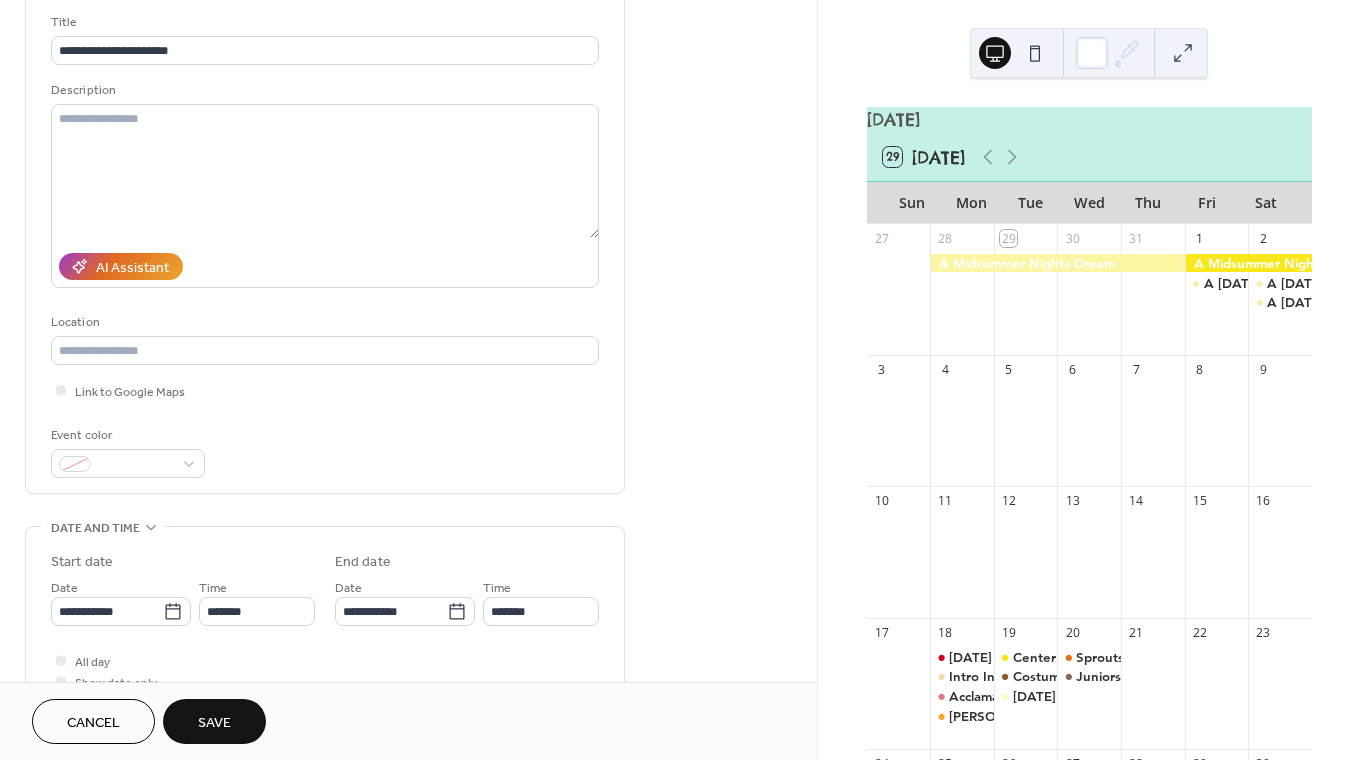 scroll, scrollTop: 0, scrollLeft: 0, axis: both 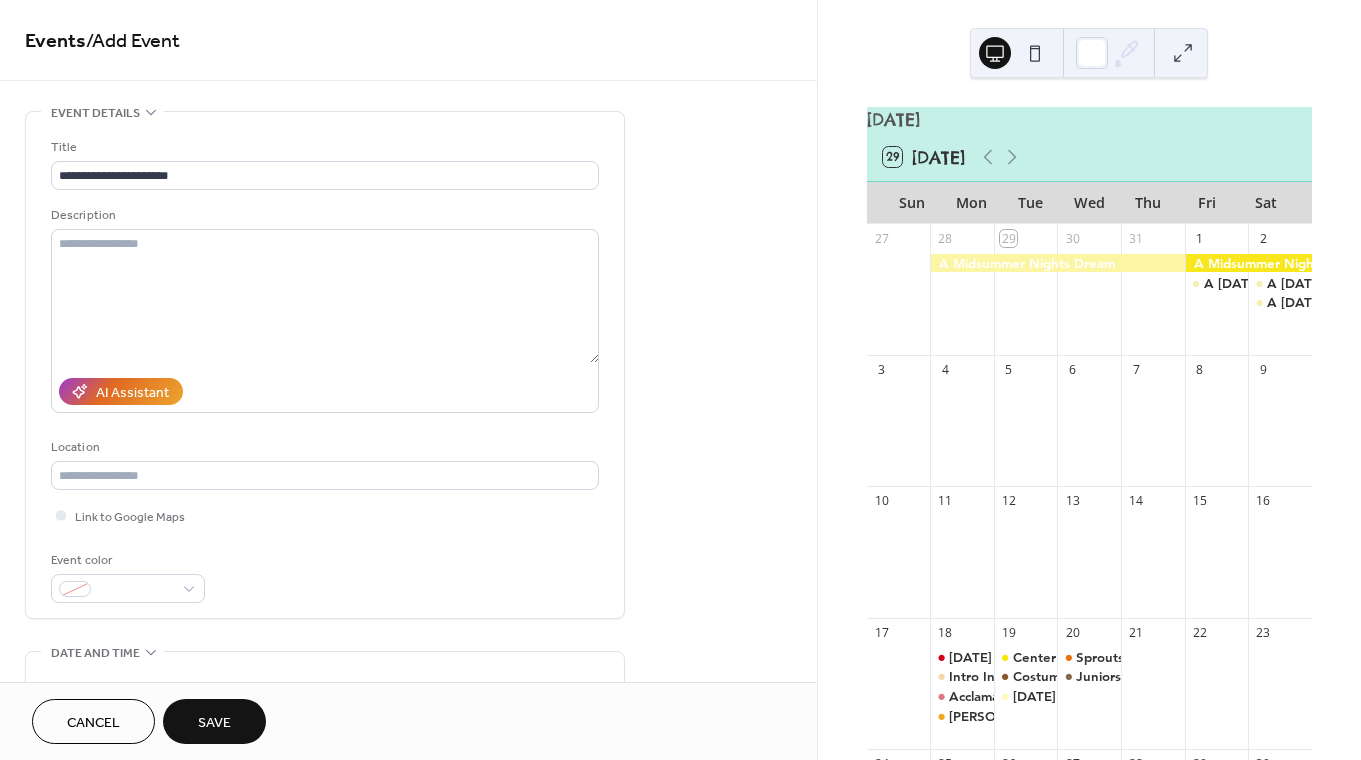 click on "Save" at bounding box center [214, 721] 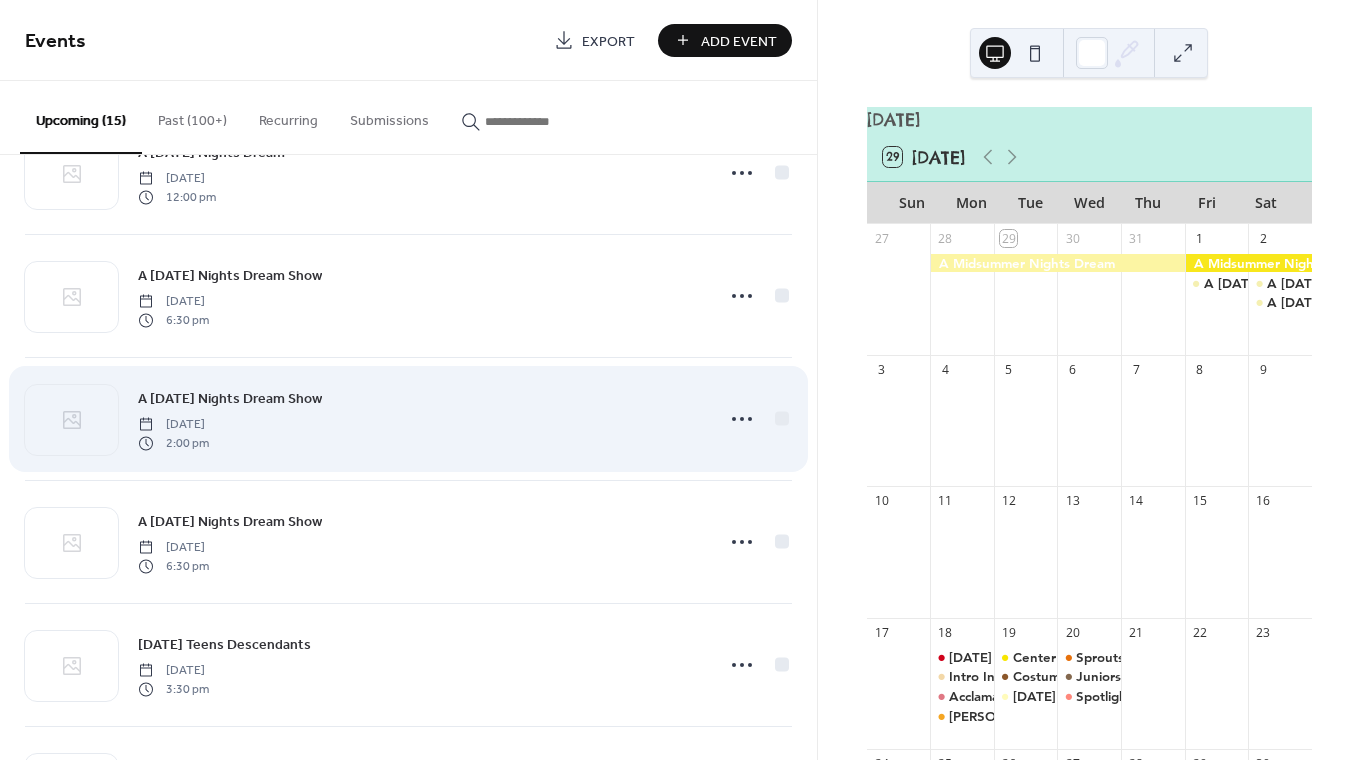 scroll, scrollTop: 77, scrollLeft: 0, axis: vertical 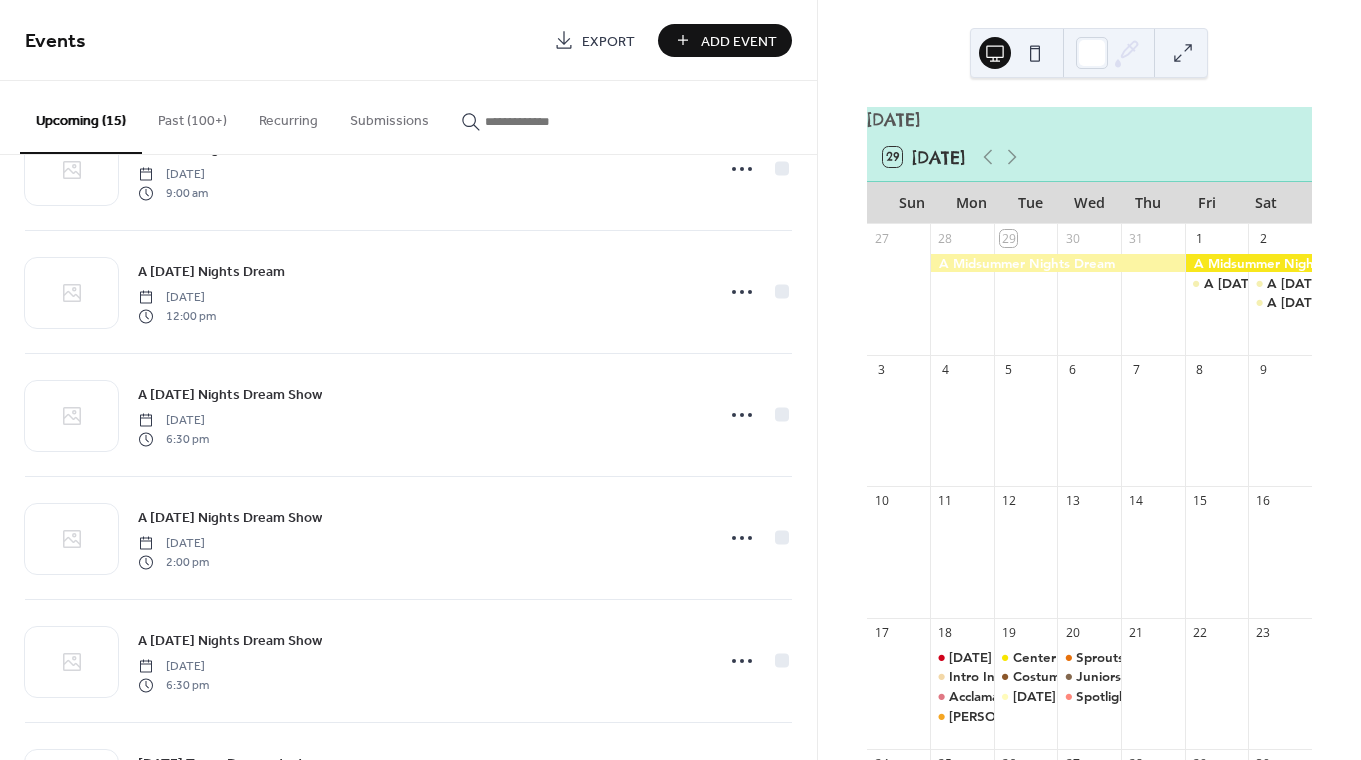 click on "Add Event" at bounding box center (725, 40) 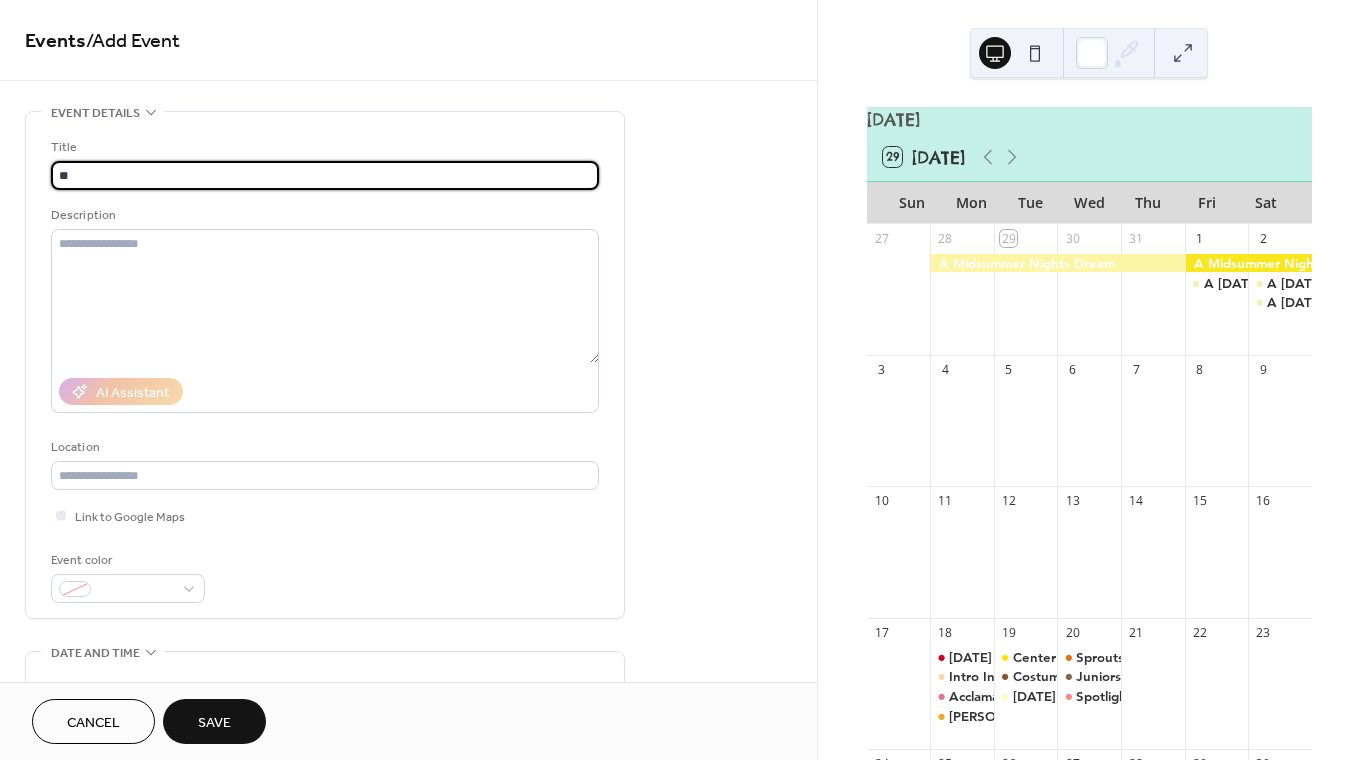 type on "*" 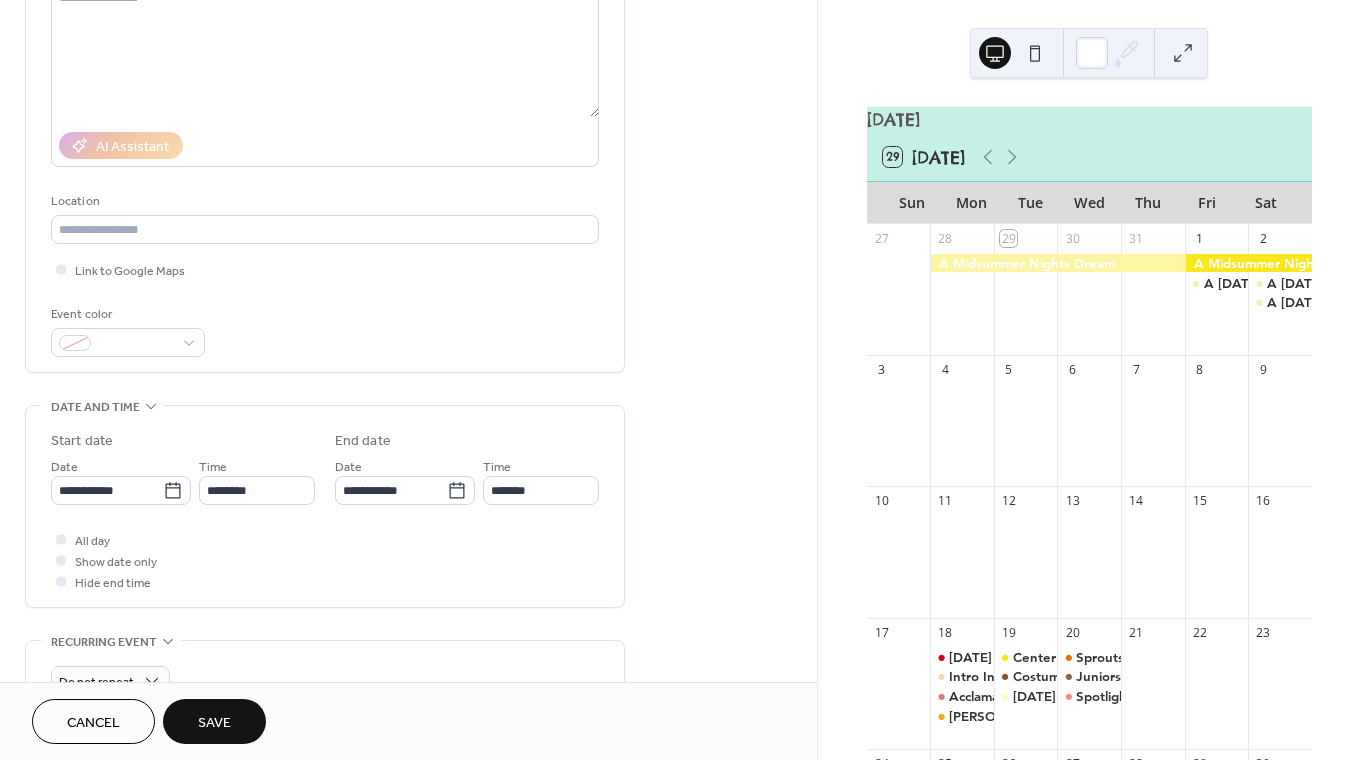 scroll, scrollTop: 350, scrollLeft: 0, axis: vertical 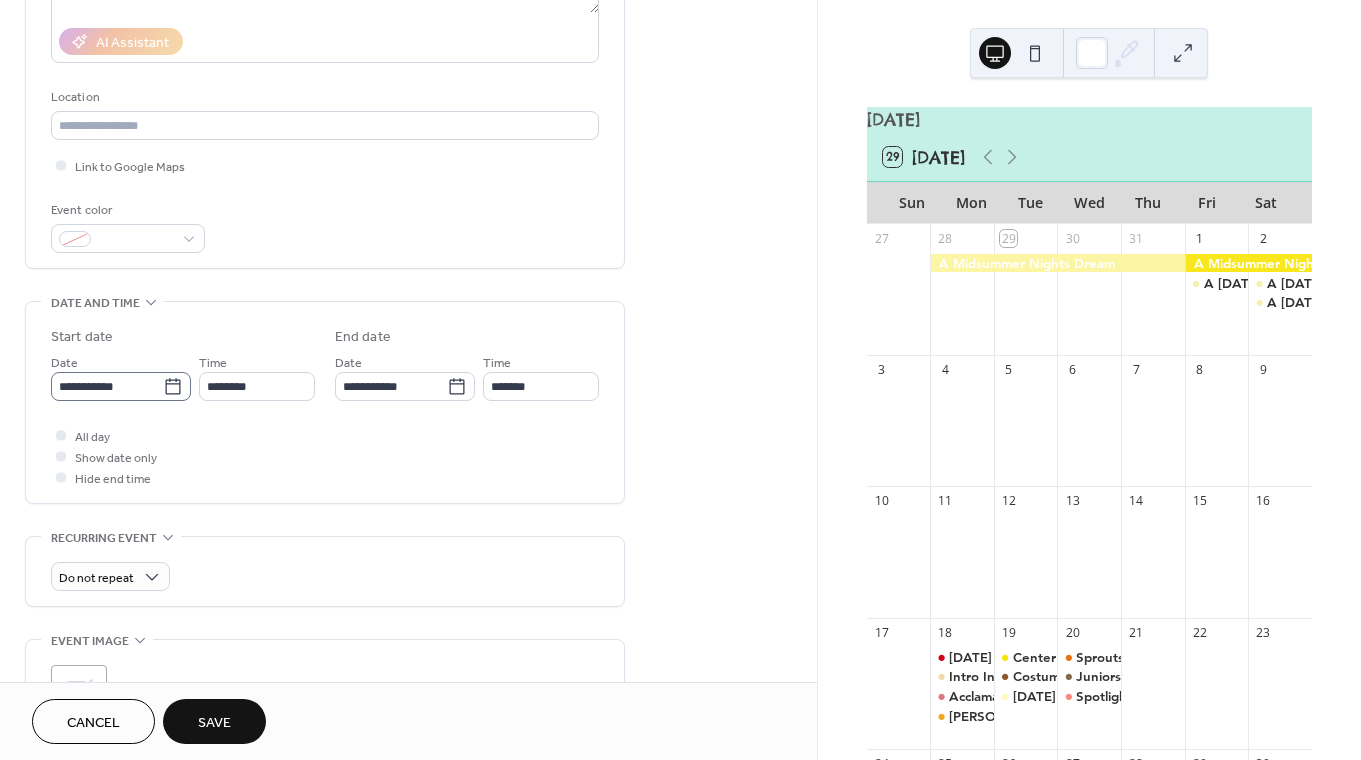 type on "**********" 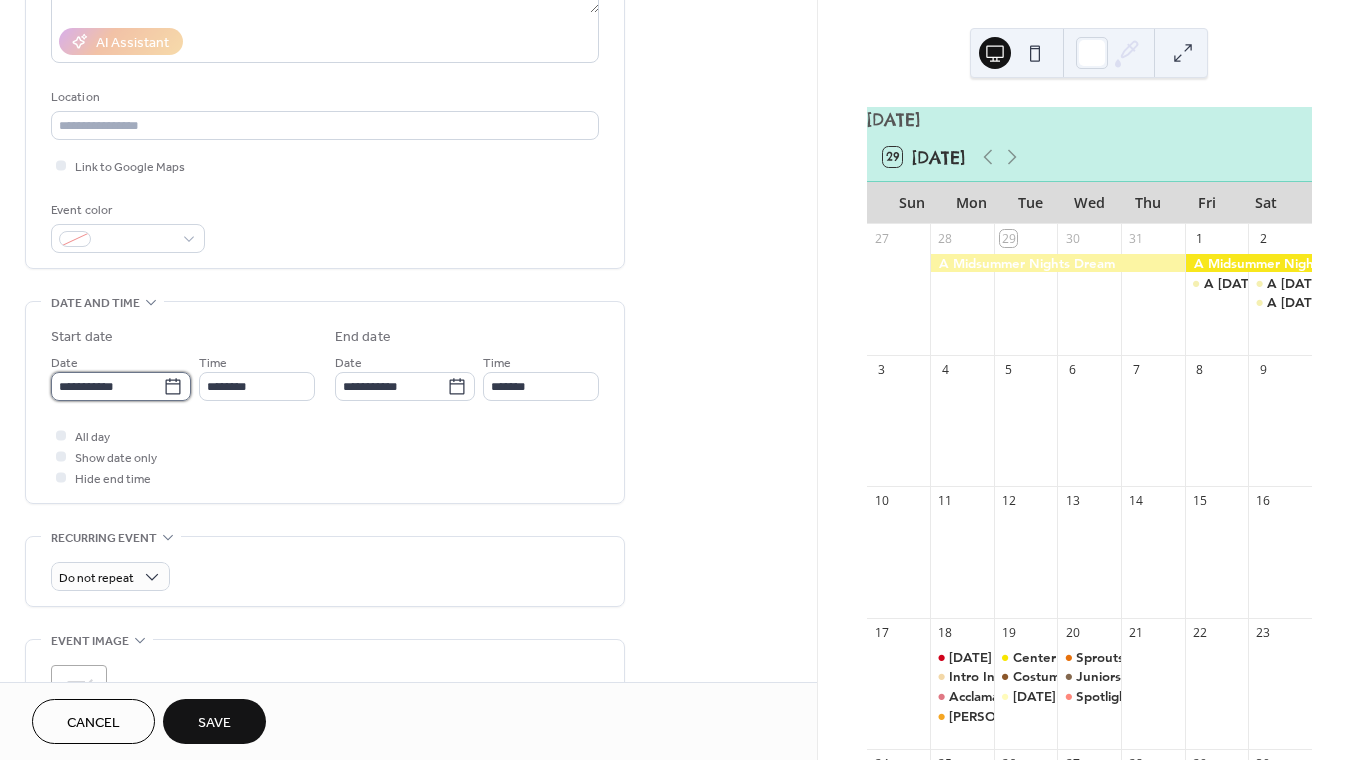 click on "**********" at bounding box center [107, 386] 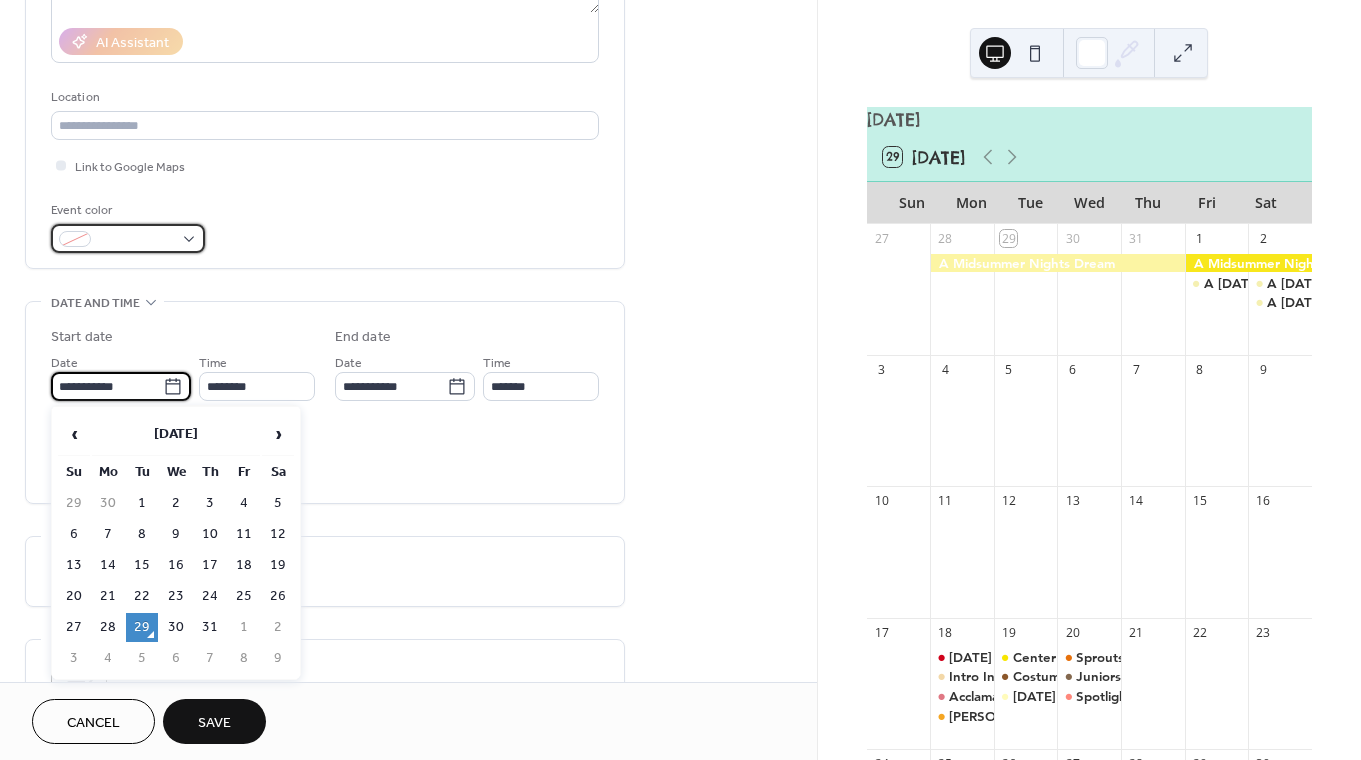 click at bounding box center (128, 238) 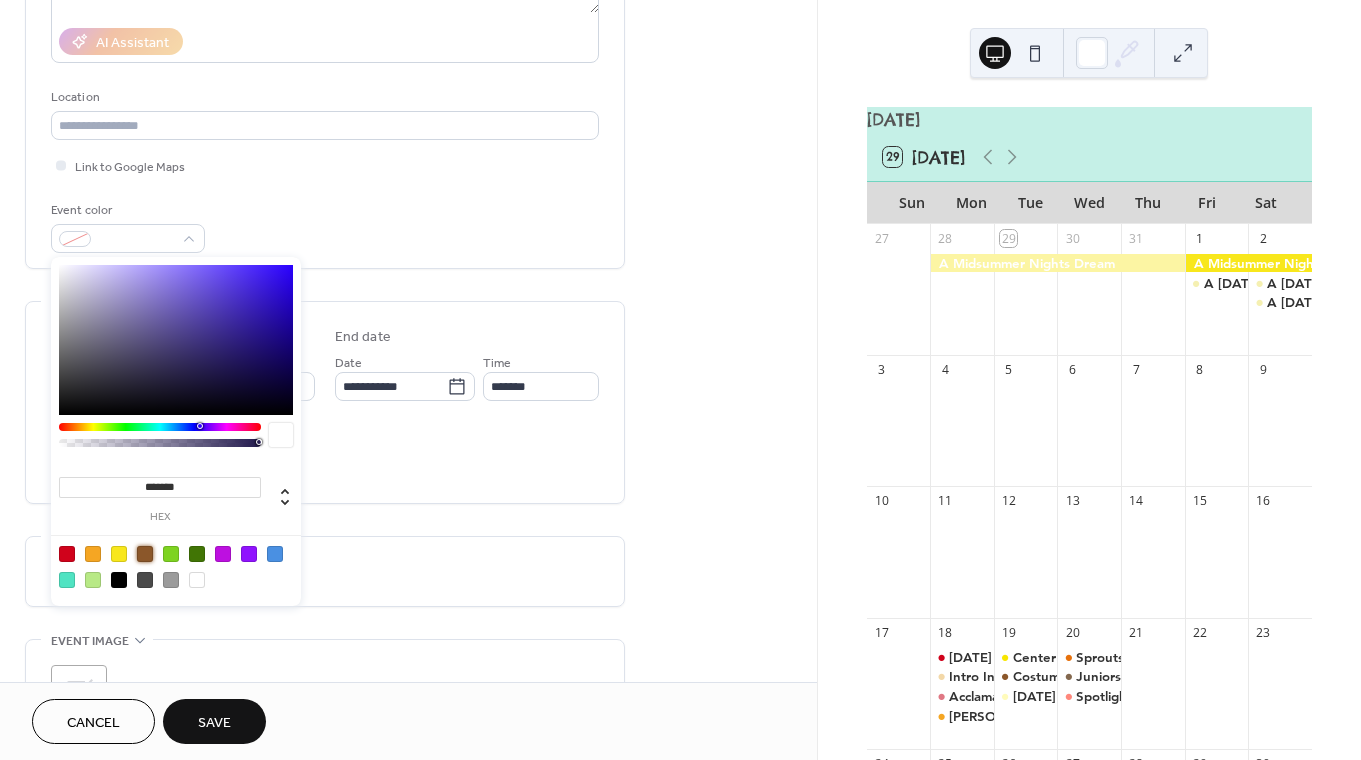 click at bounding box center [145, 554] 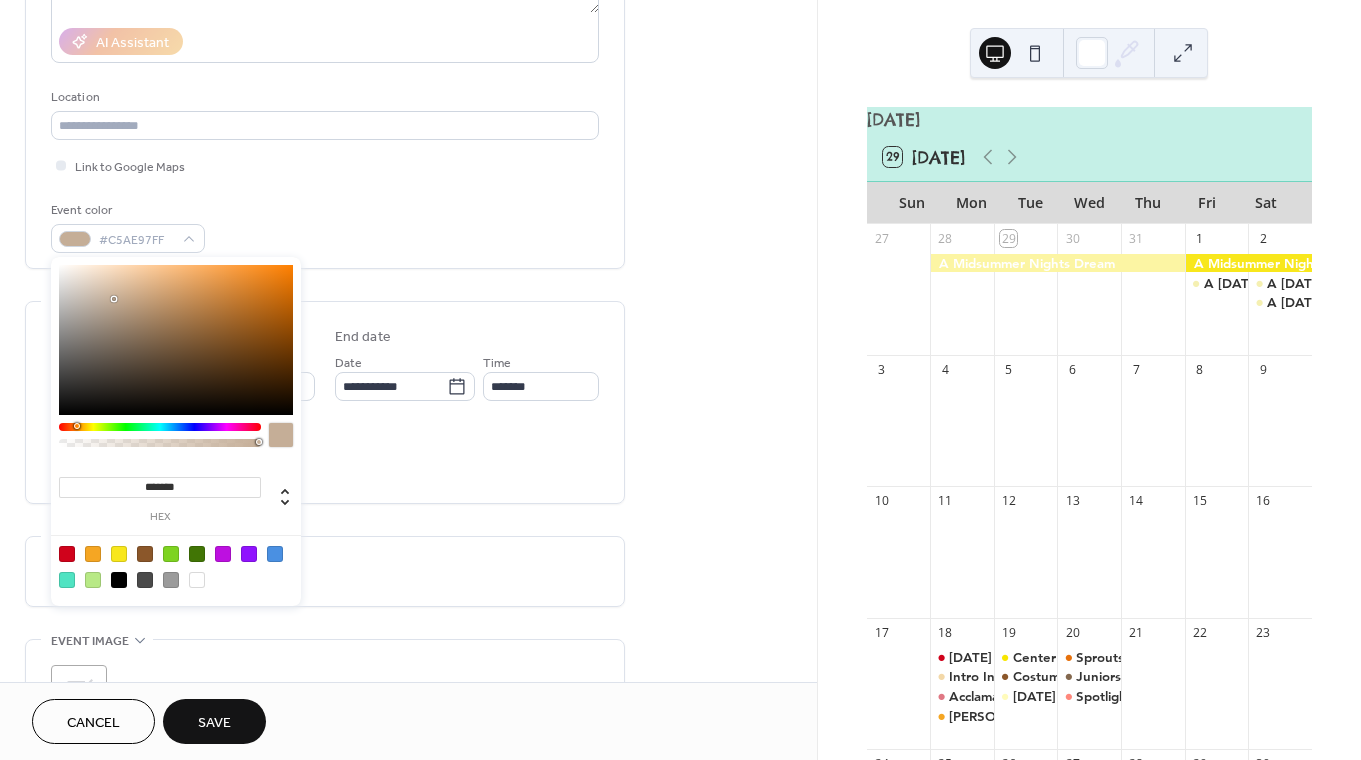 type on "*******" 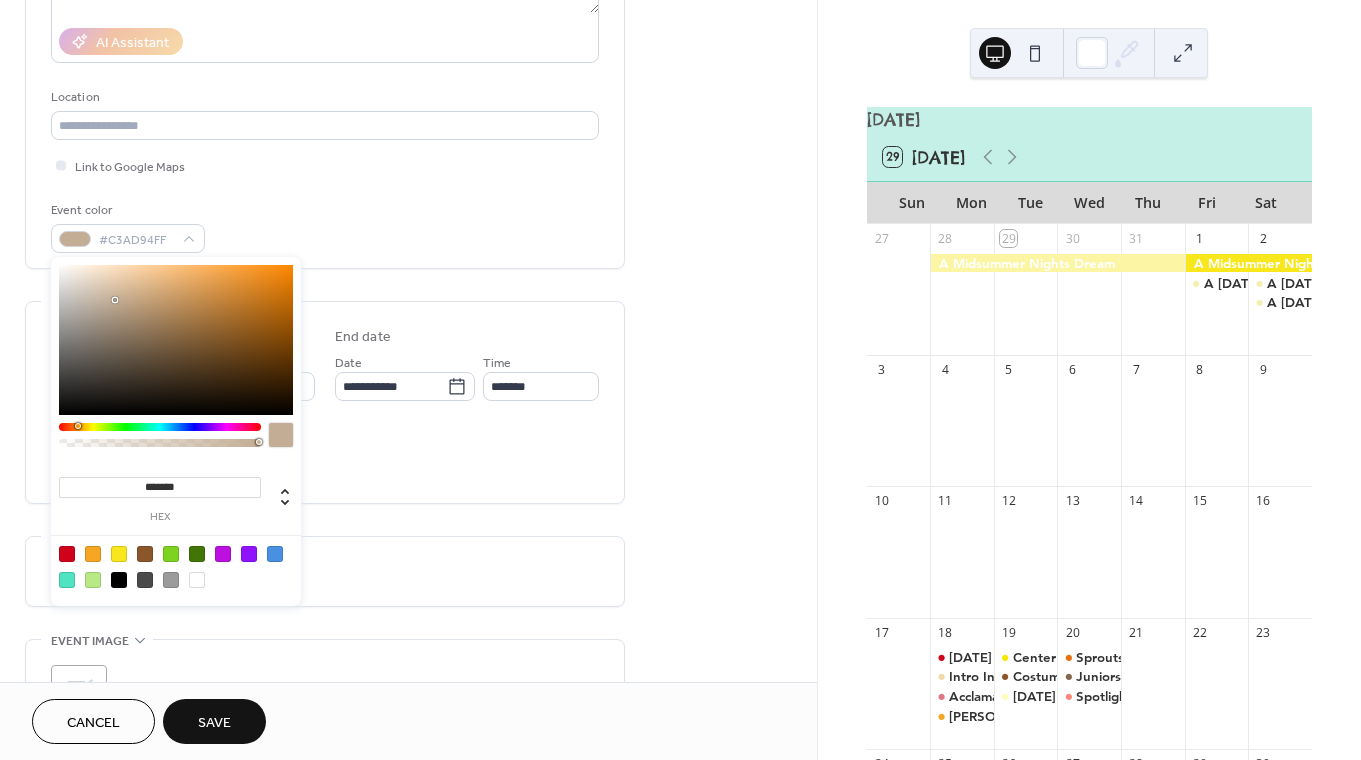 drag, startPoint x: 224, startPoint y: 334, endPoint x: 116, endPoint y: 300, distance: 113.22544 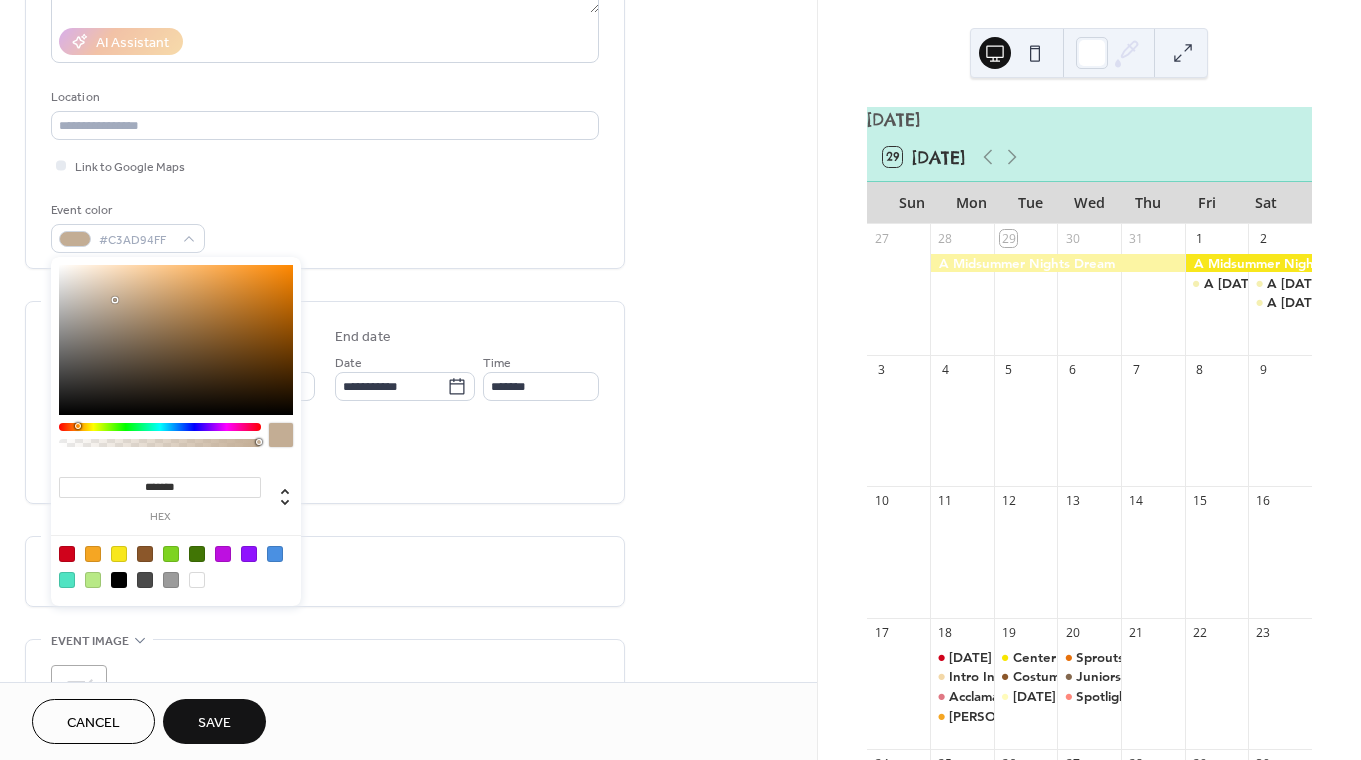 click at bounding box center (117, 302) 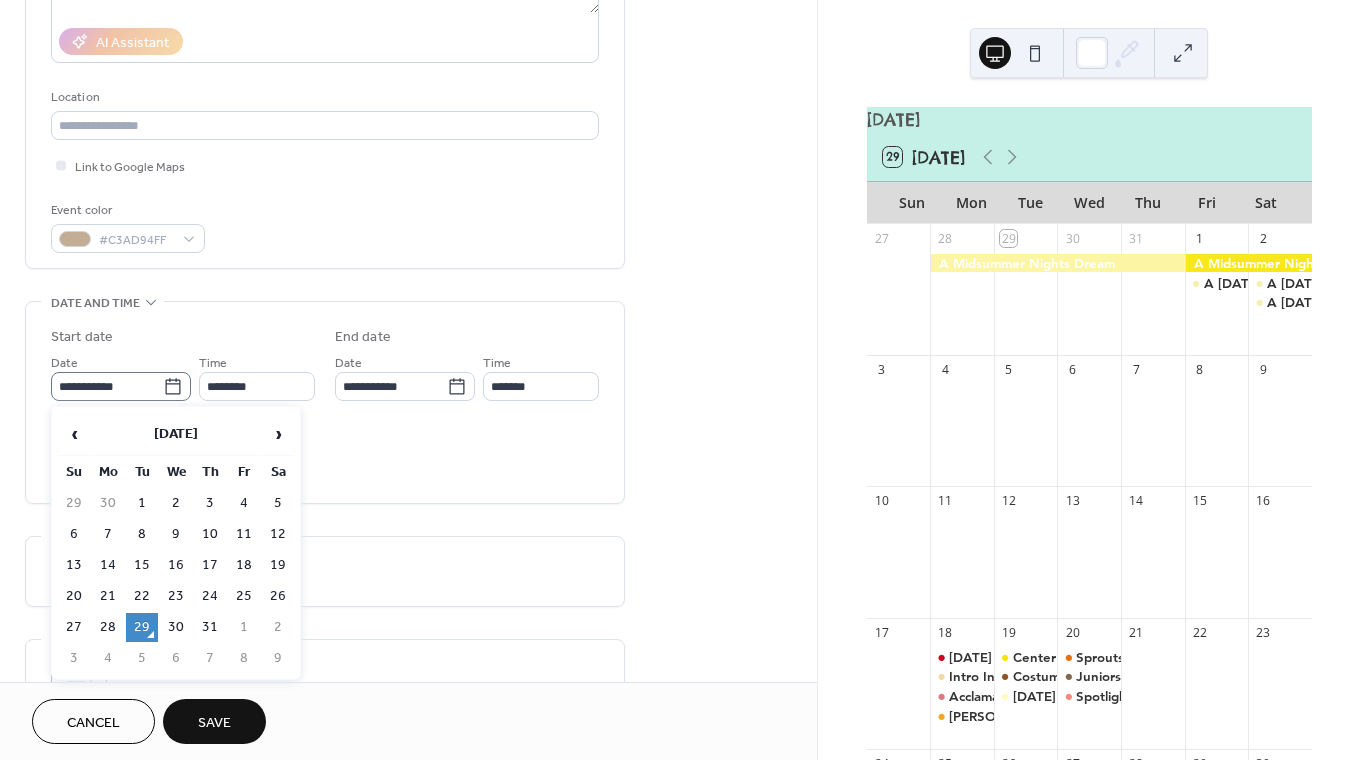 click 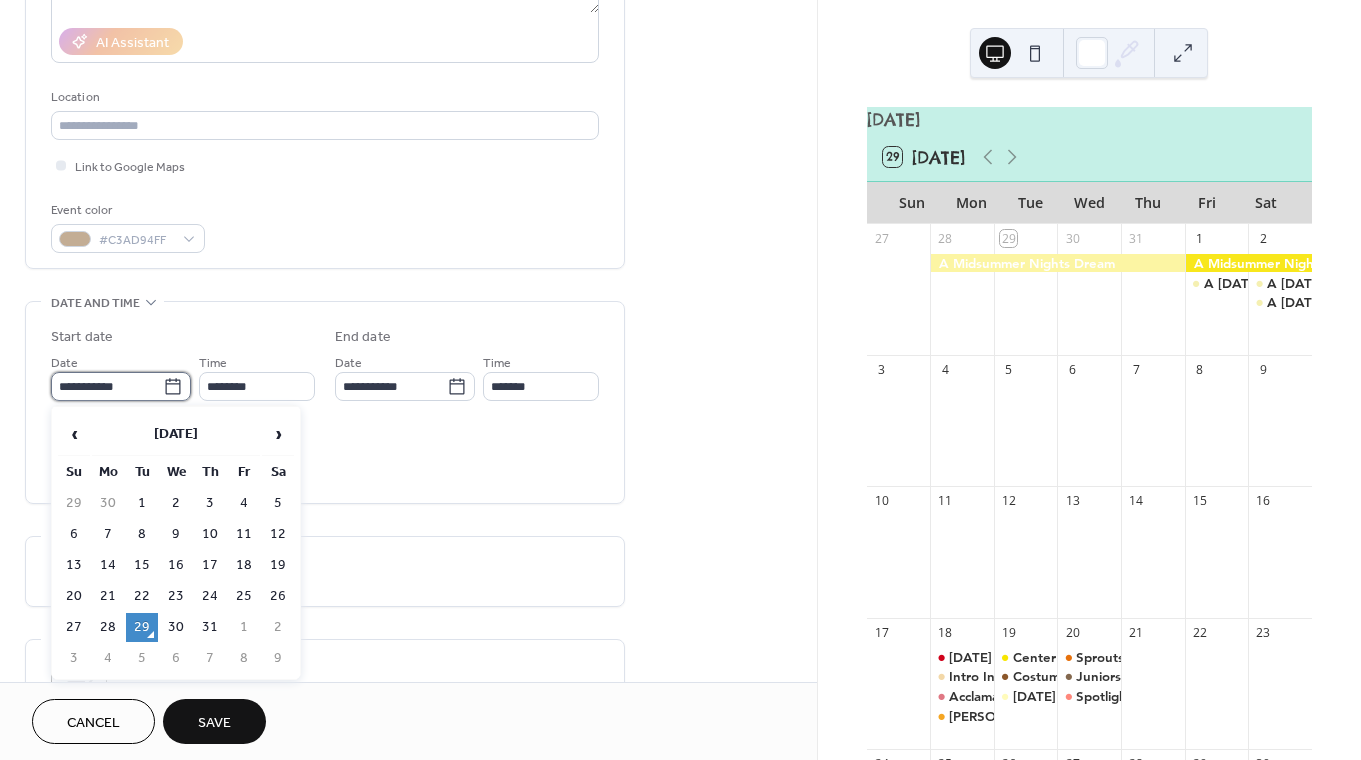 click on "**********" at bounding box center (107, 386) 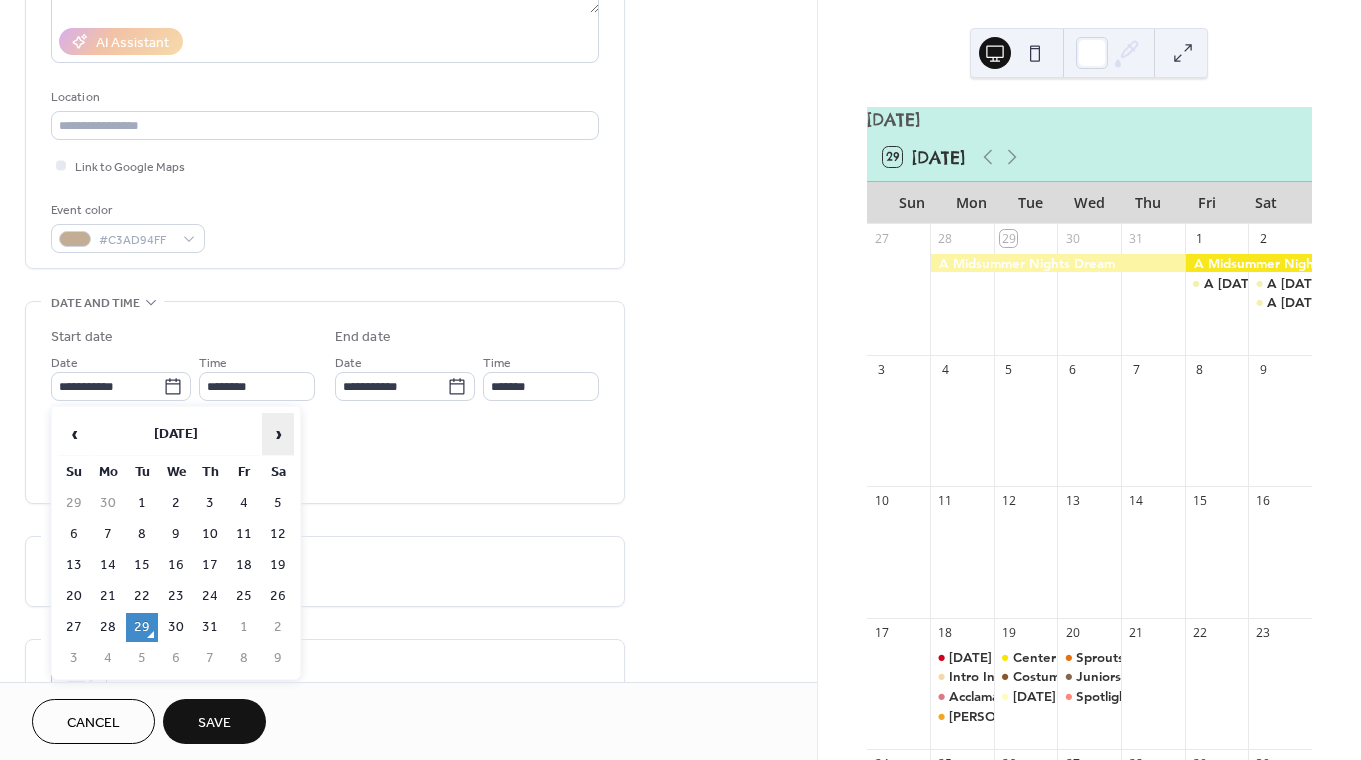 click on "›" at bounding box center [278, 434] 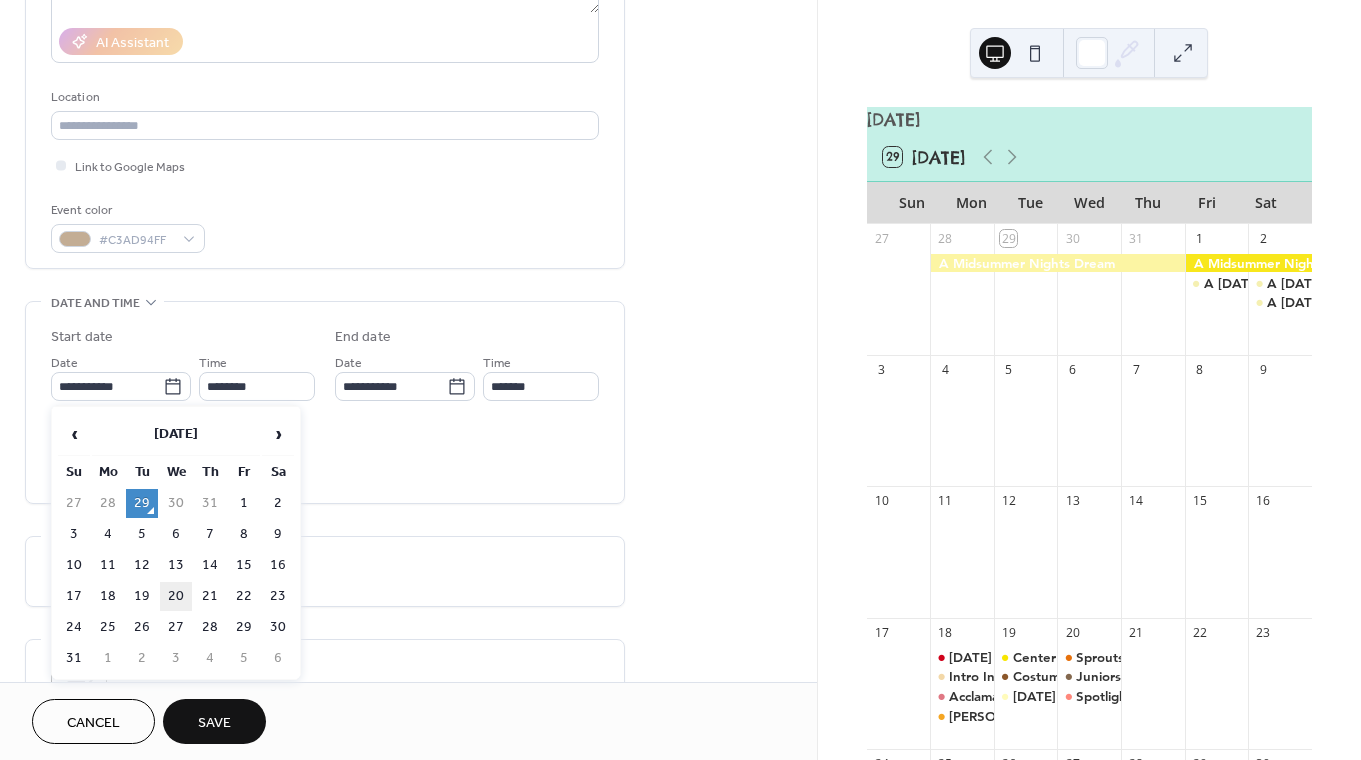 click on "20" at bounding box center (176, 596) 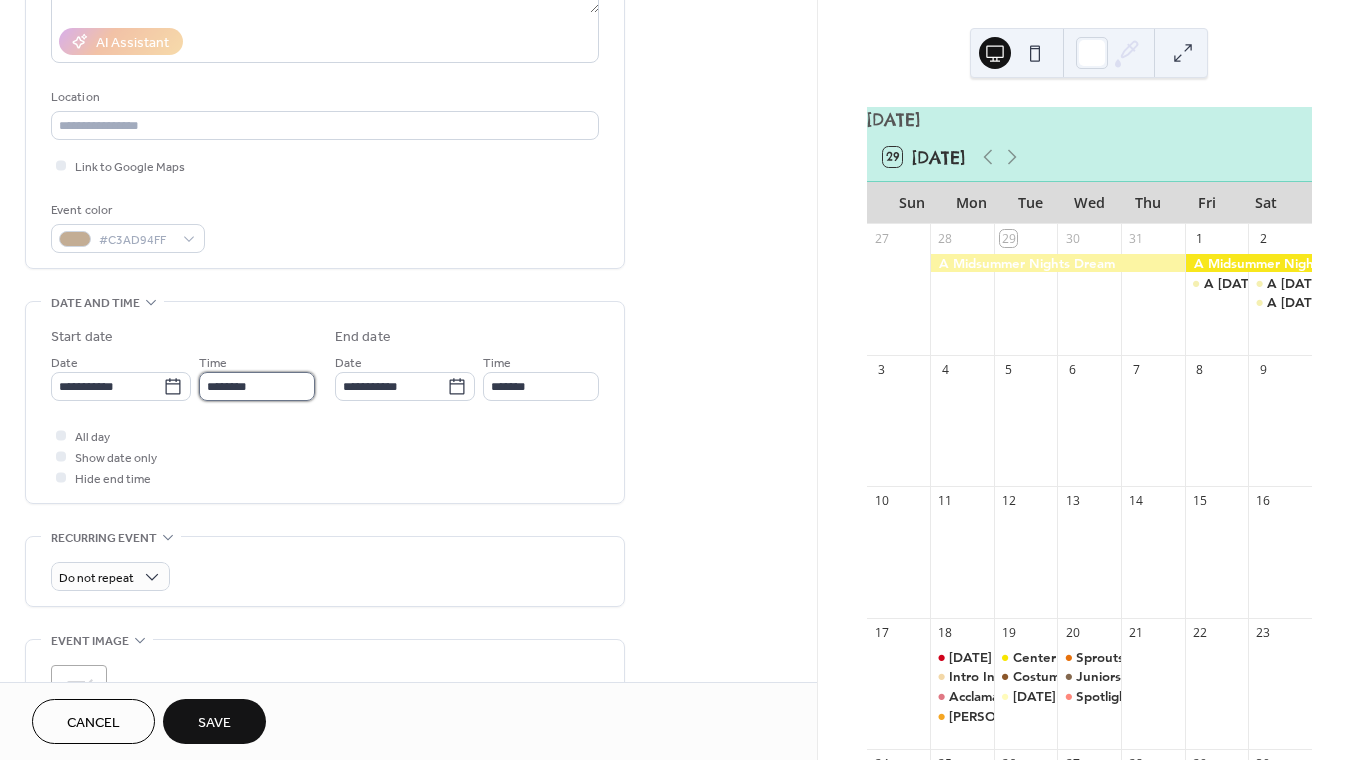 click on "********" at bounding box center [257, 386] 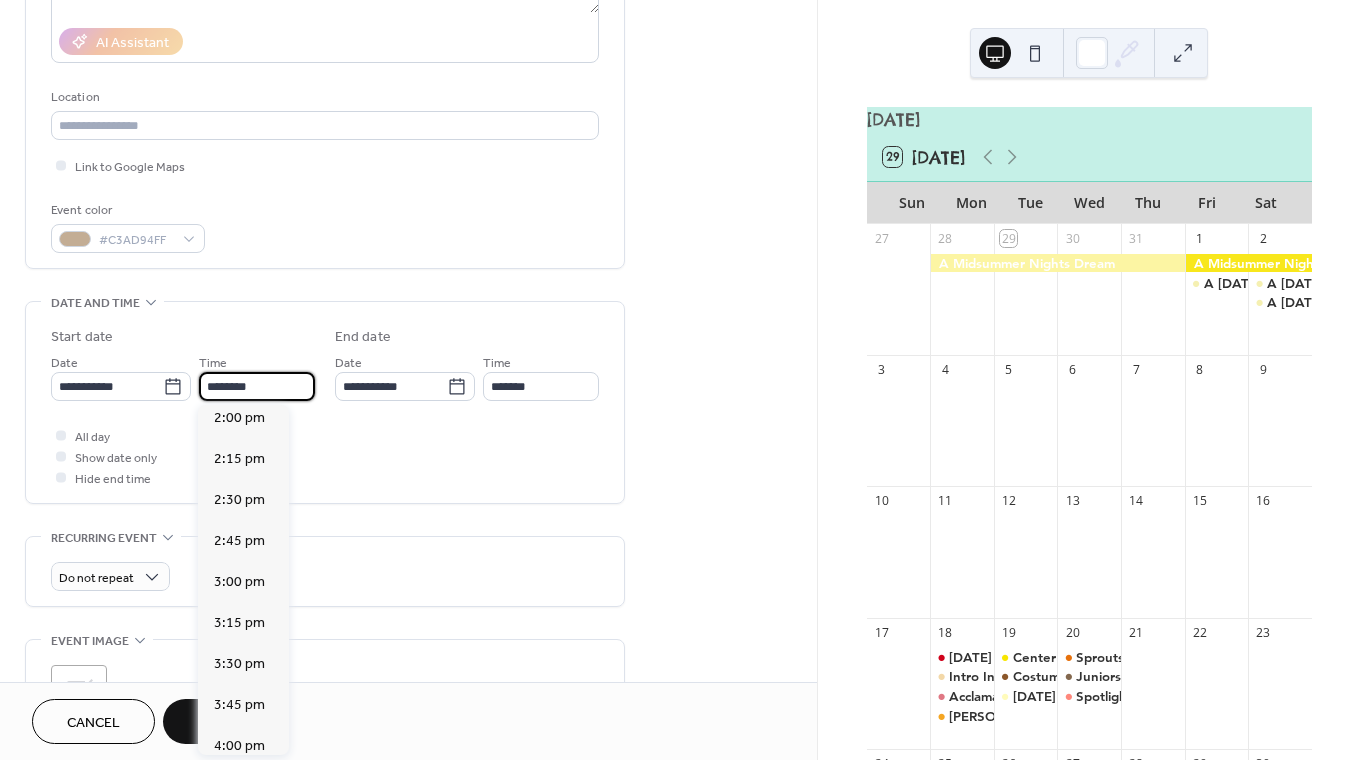 scroll, scrollTop: 2315, scrollLeft: 0, axis: vertical 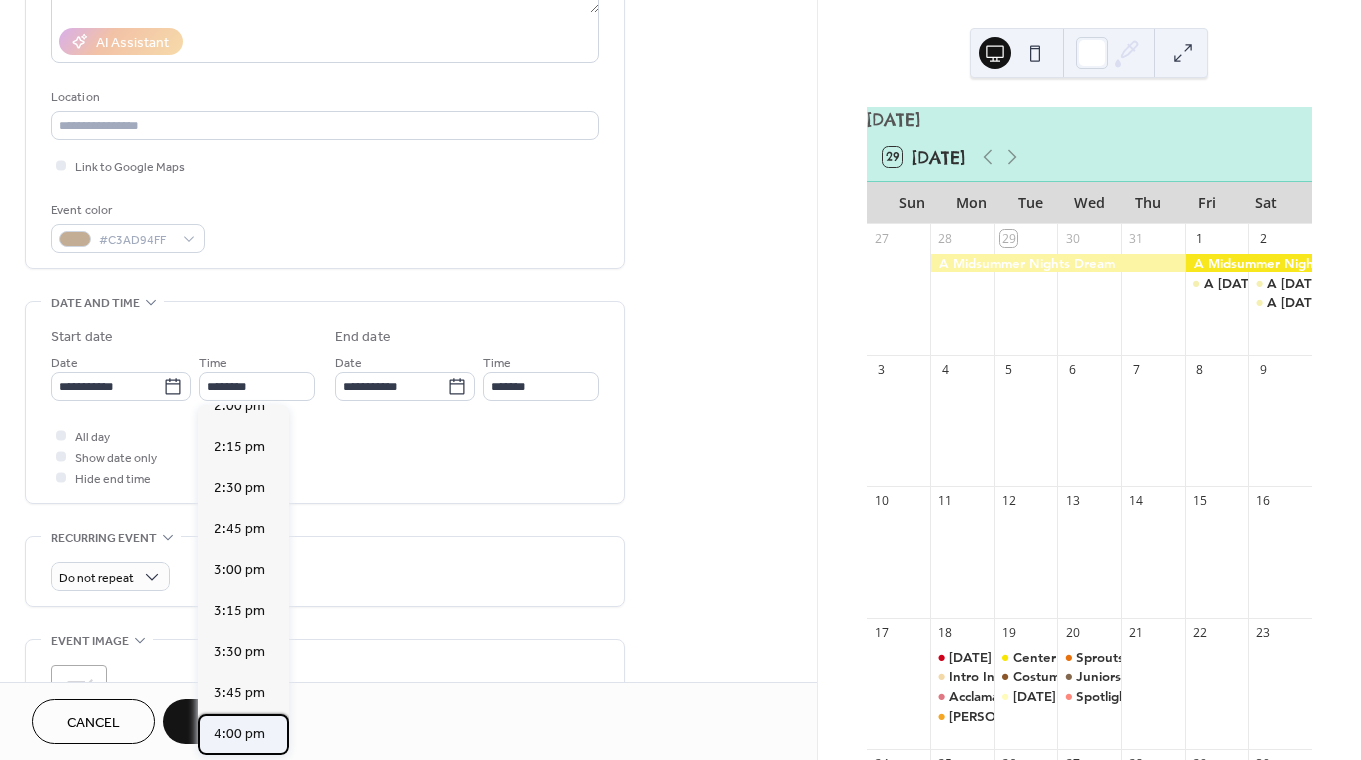 click on "4:00 pm" at bounding box center [239, 734] 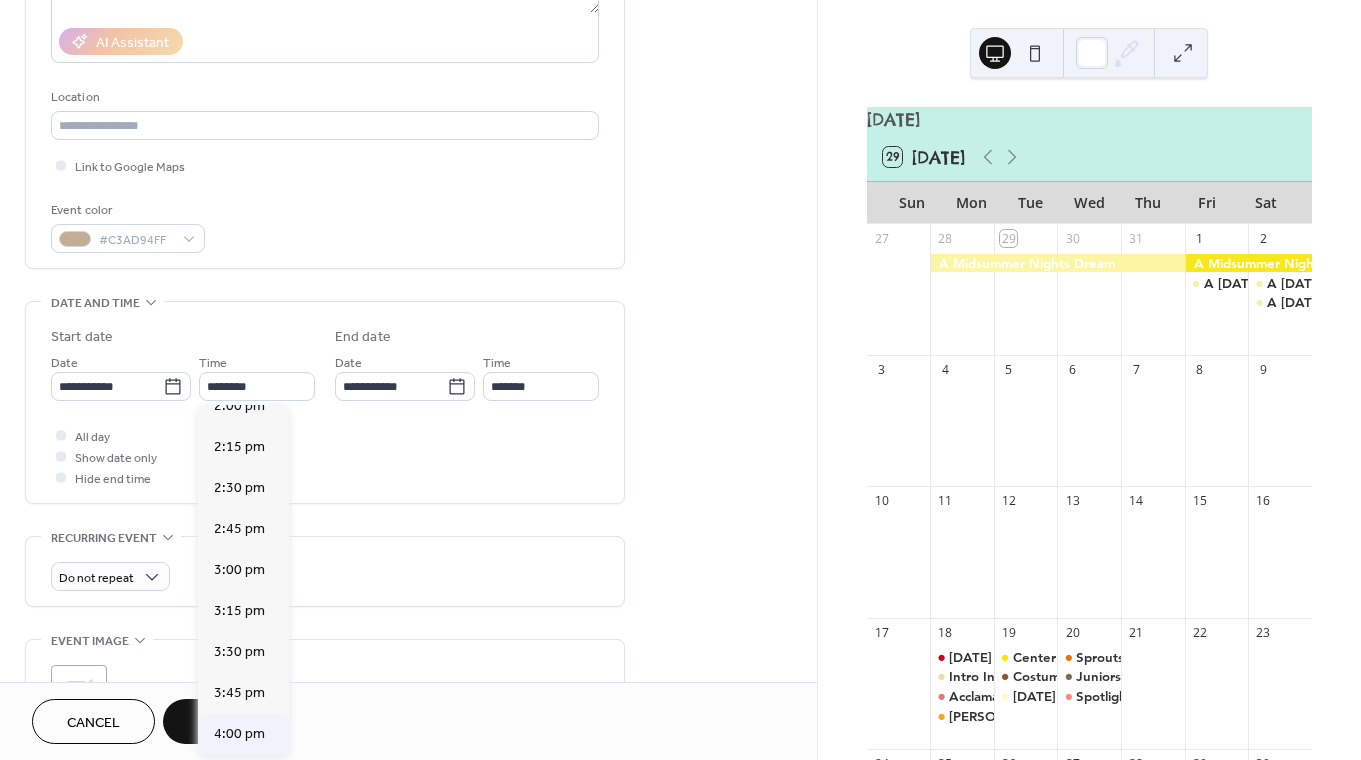 type on "*******" 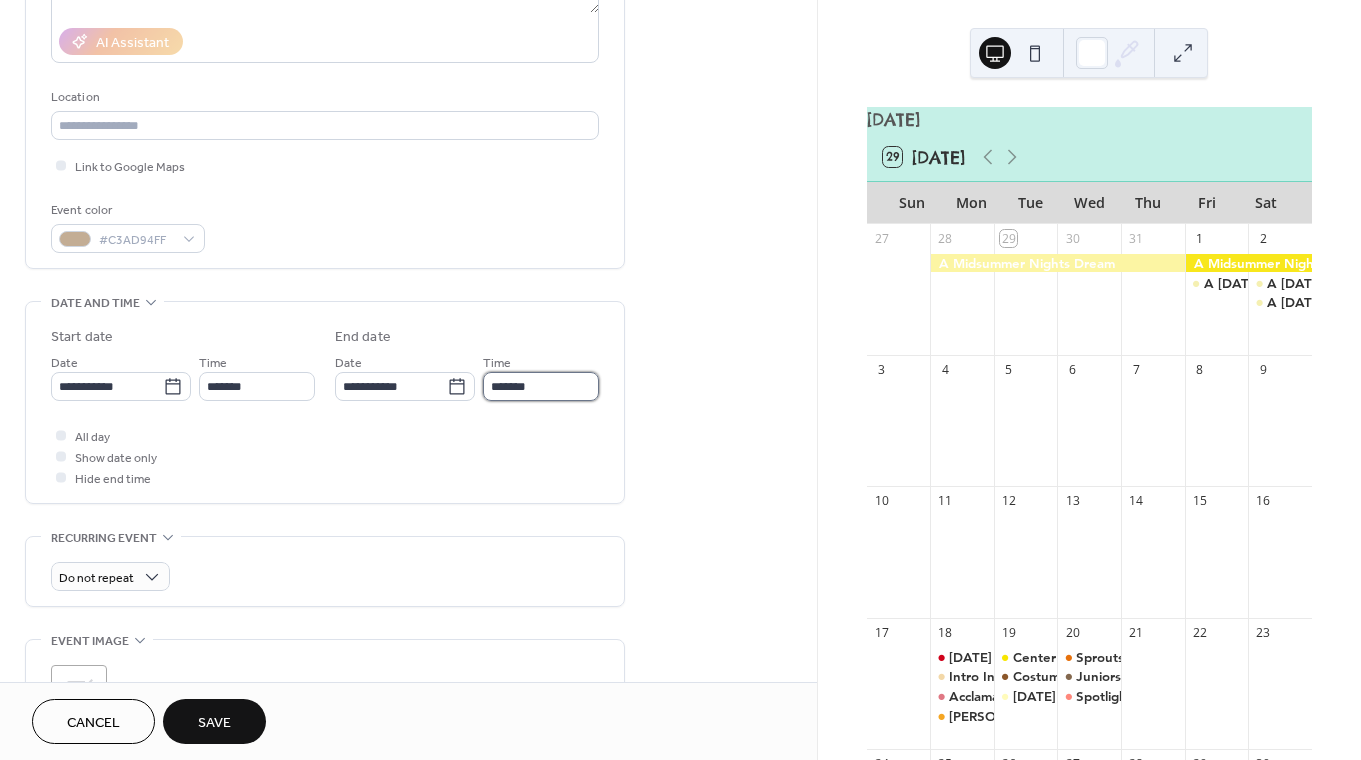 click on "*******" at bounding box center [541, 386] 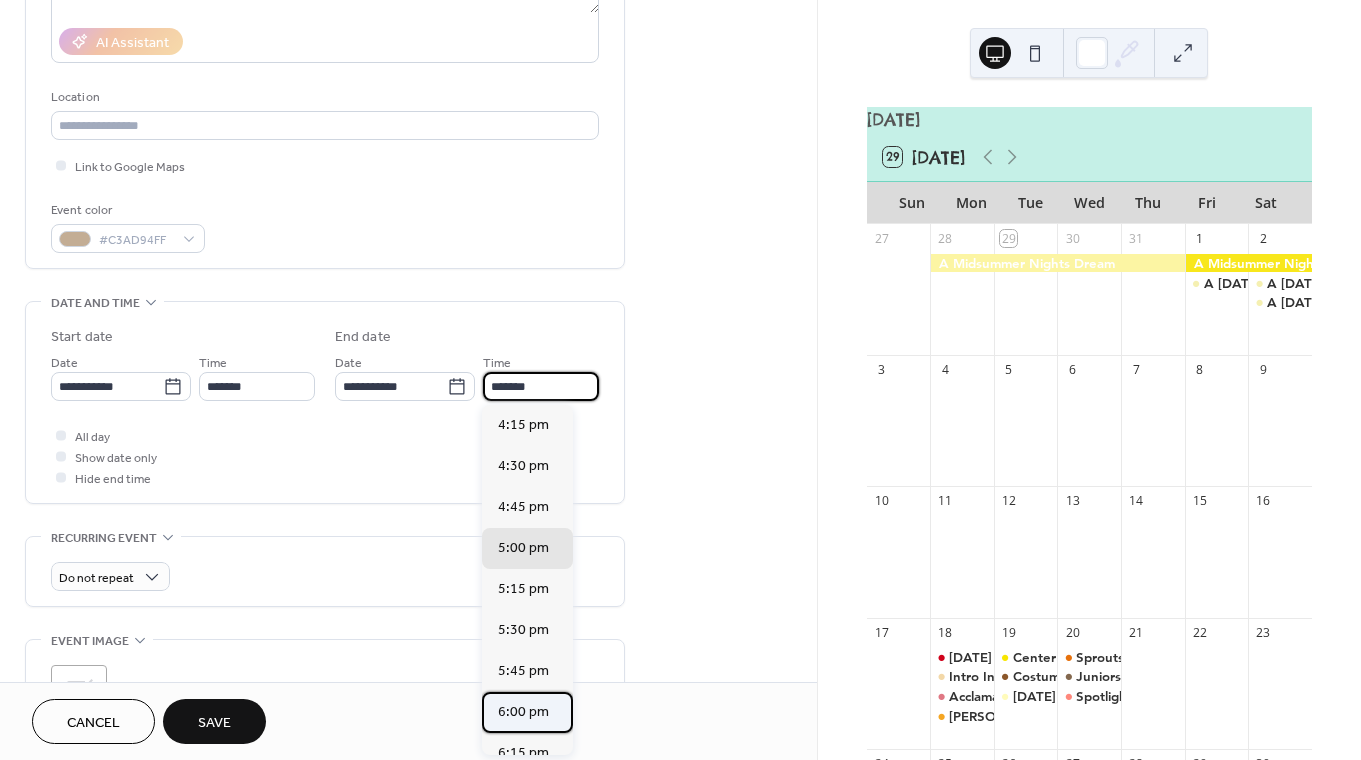 click on "6:00 pm" at bounding box center (527, 712) 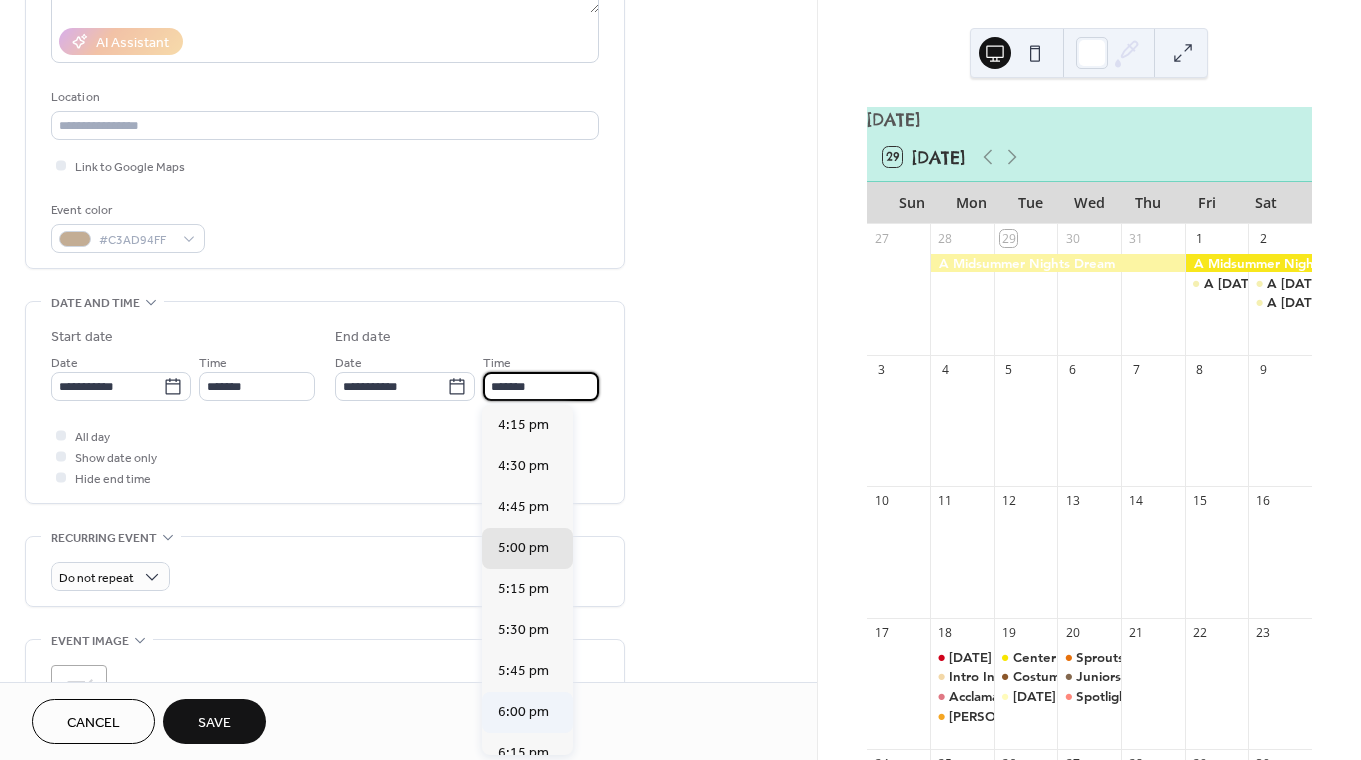 type on "*******" 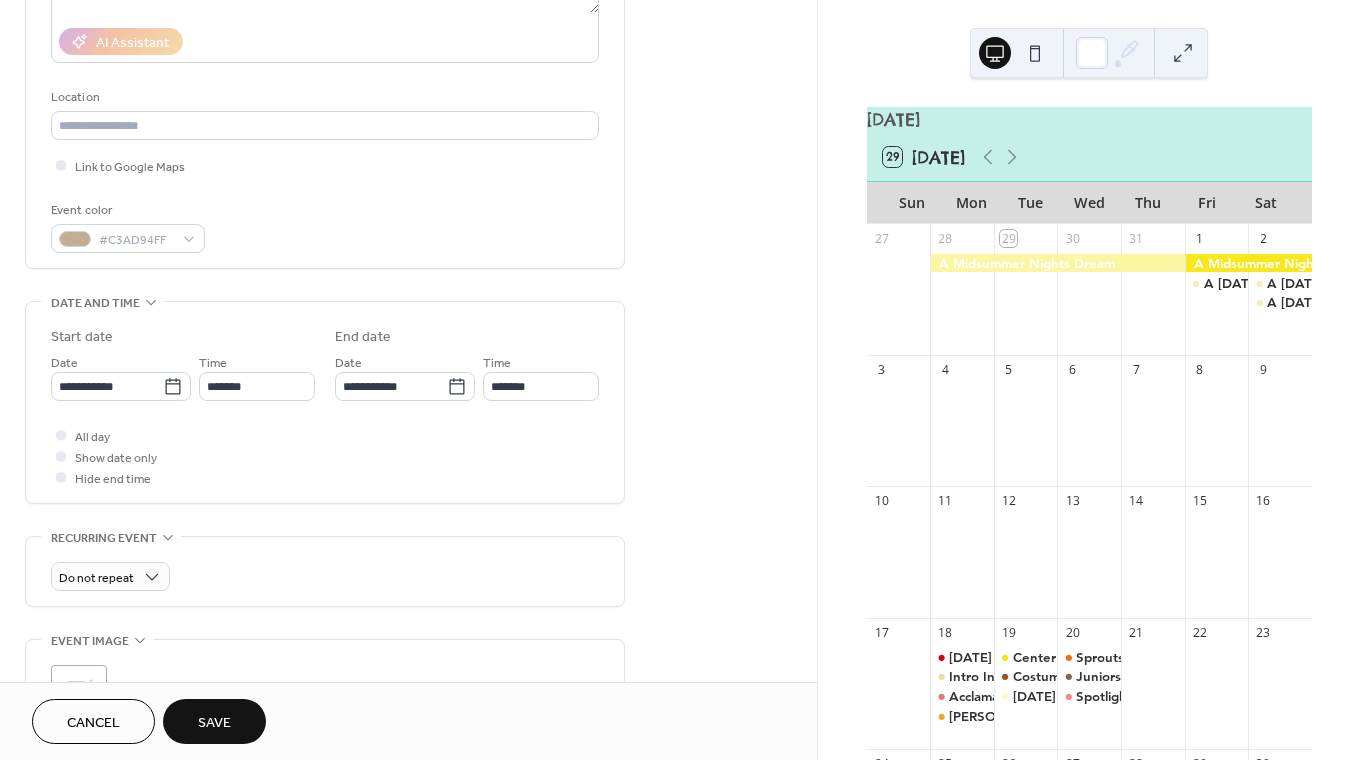 click on "Save" at bounding box center (214, 723) 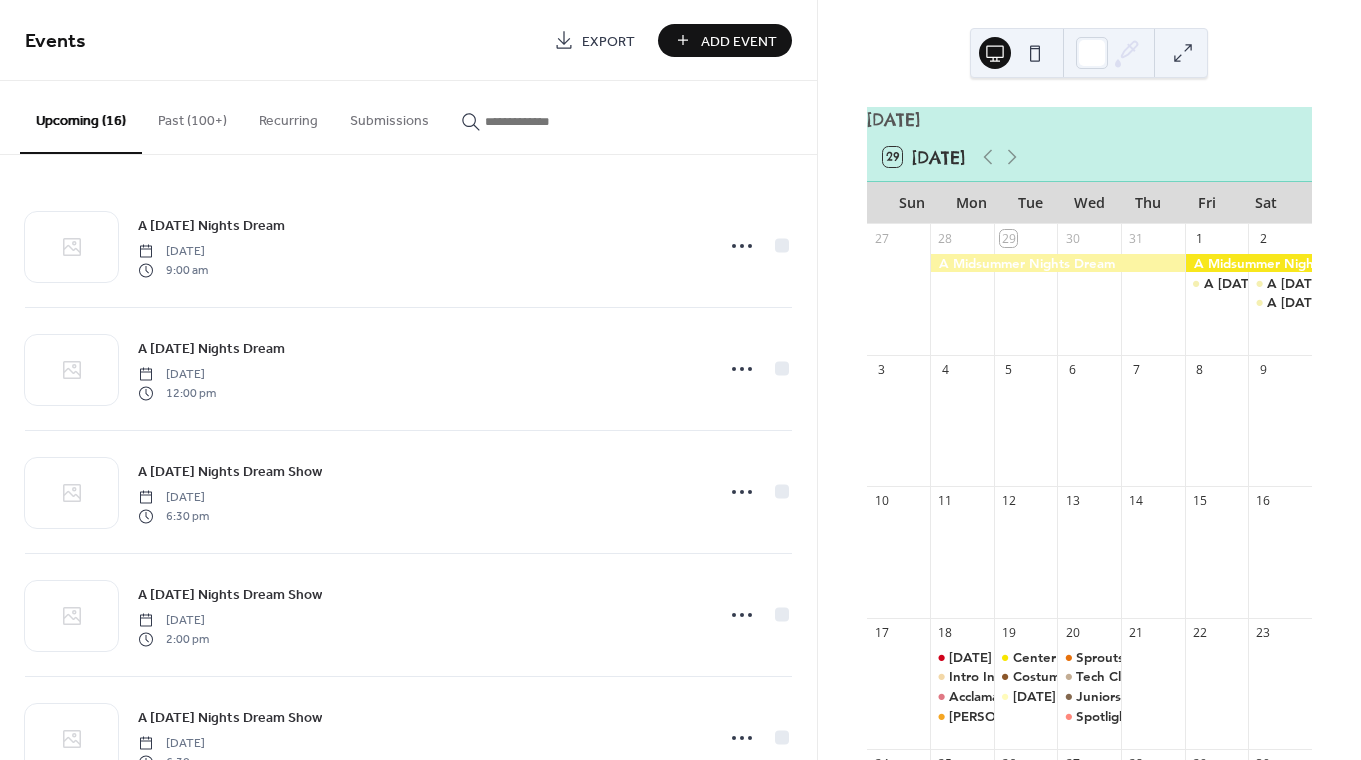 click on "Add Event" at bounding box center [725, 40] 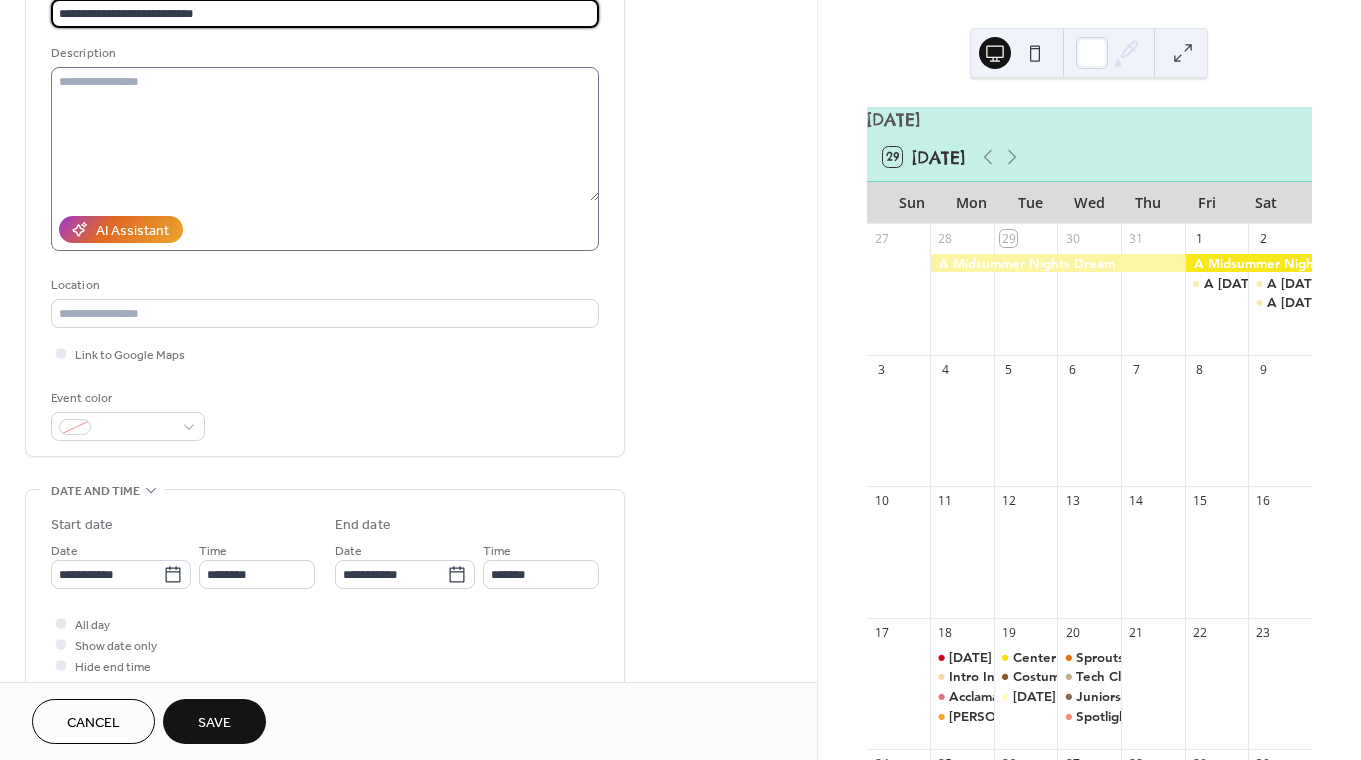 scroll, scrollTop: 160, scrollLeft: 0, axis: vertical 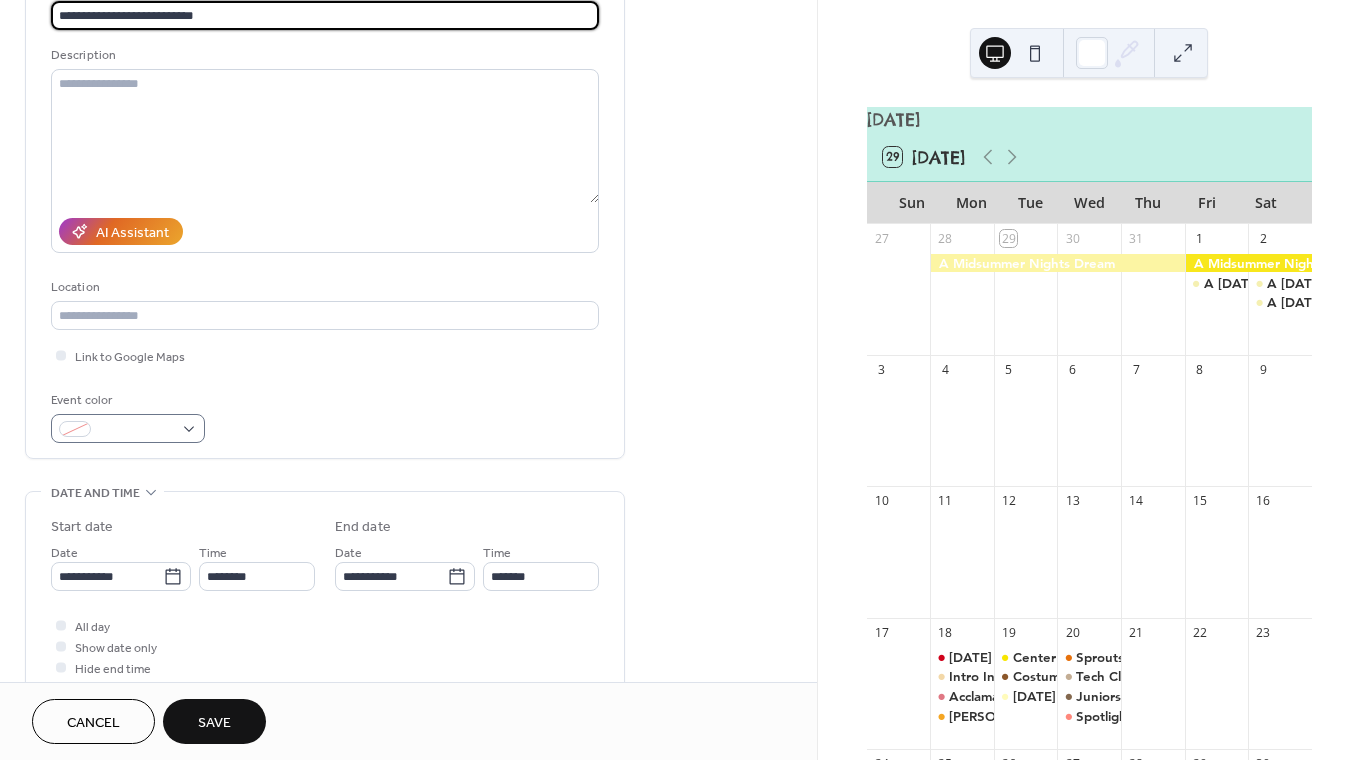 type on "**********" 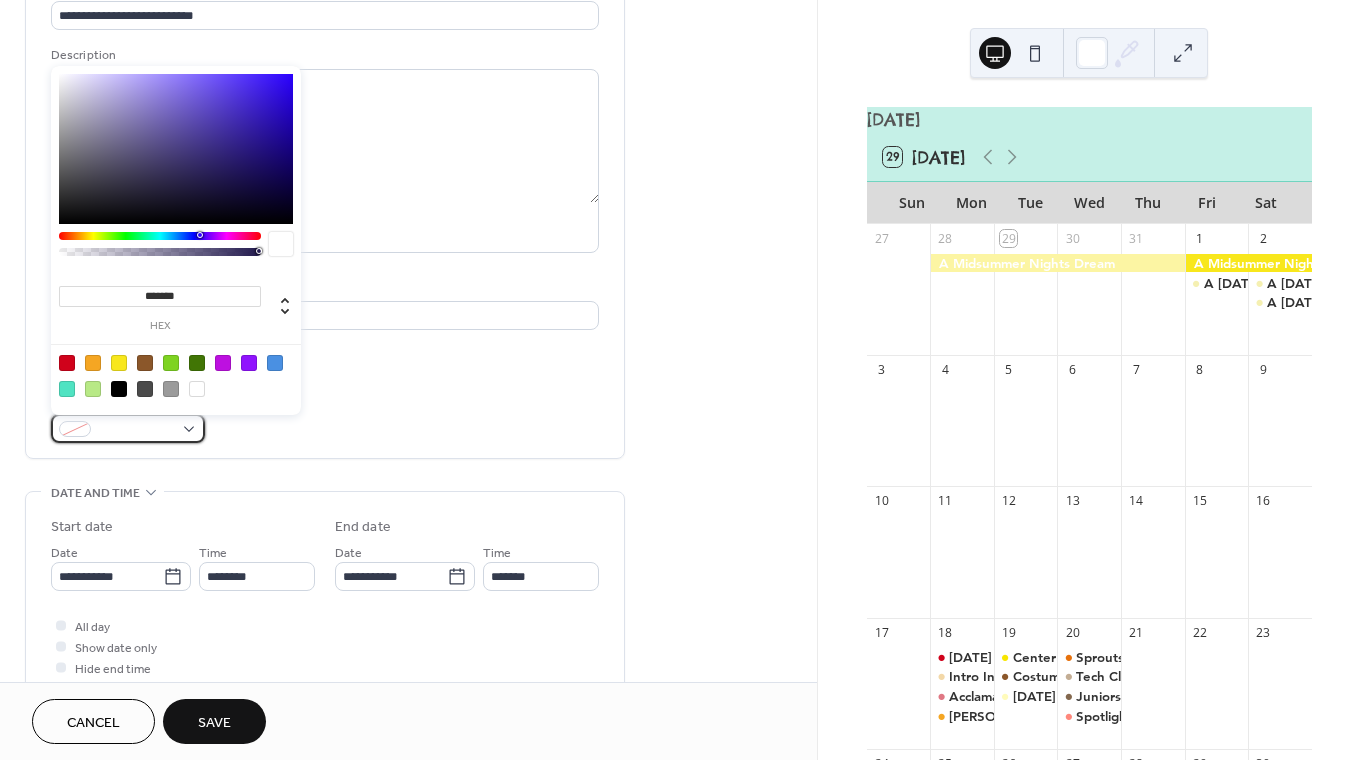 click at bounding box center (128, 428) 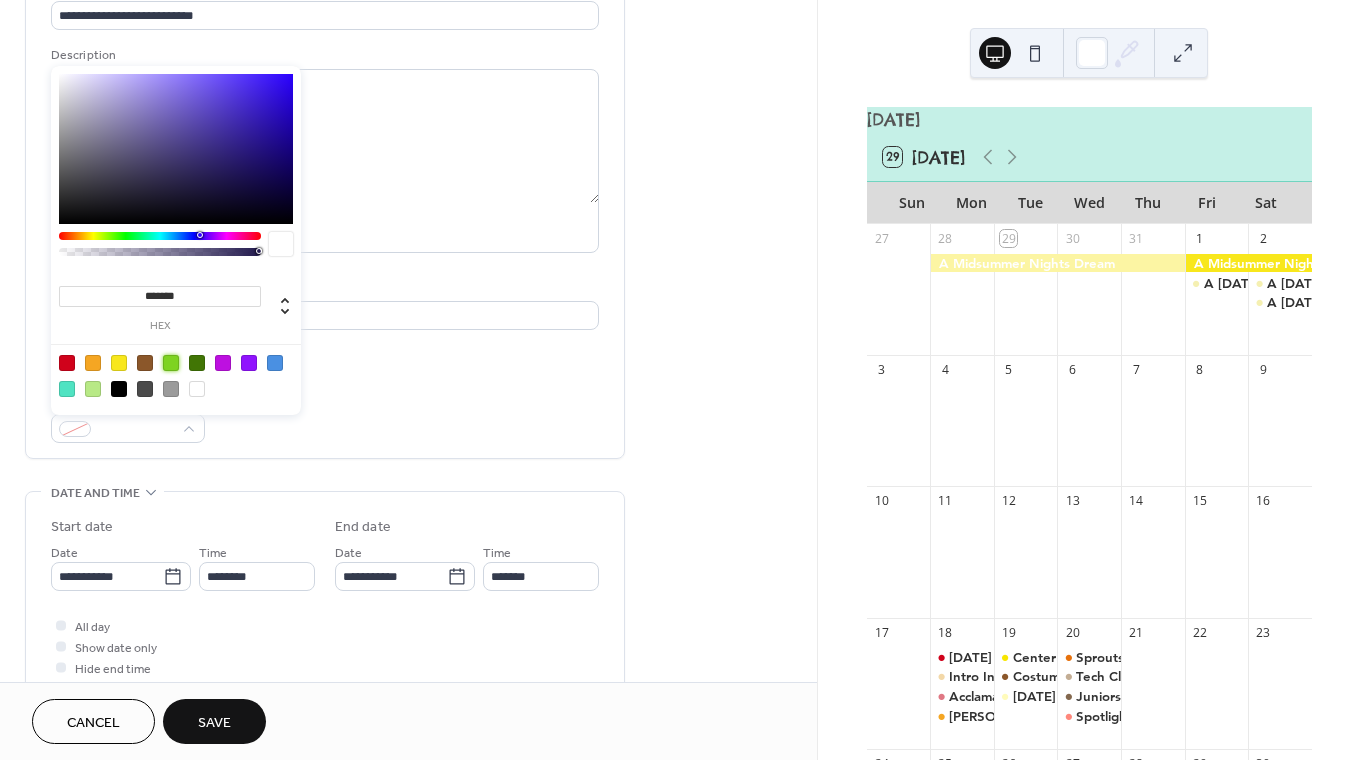 click at bounding box center (171, 363) 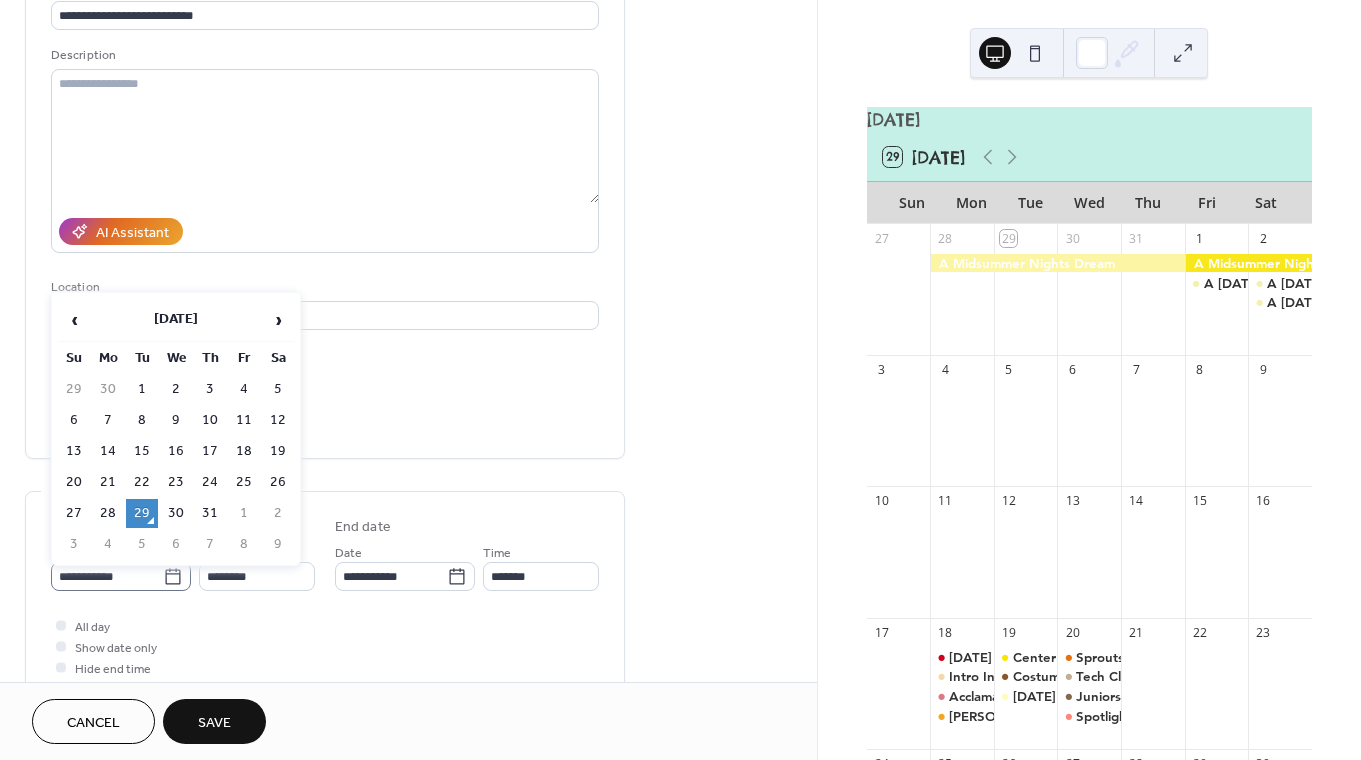 click 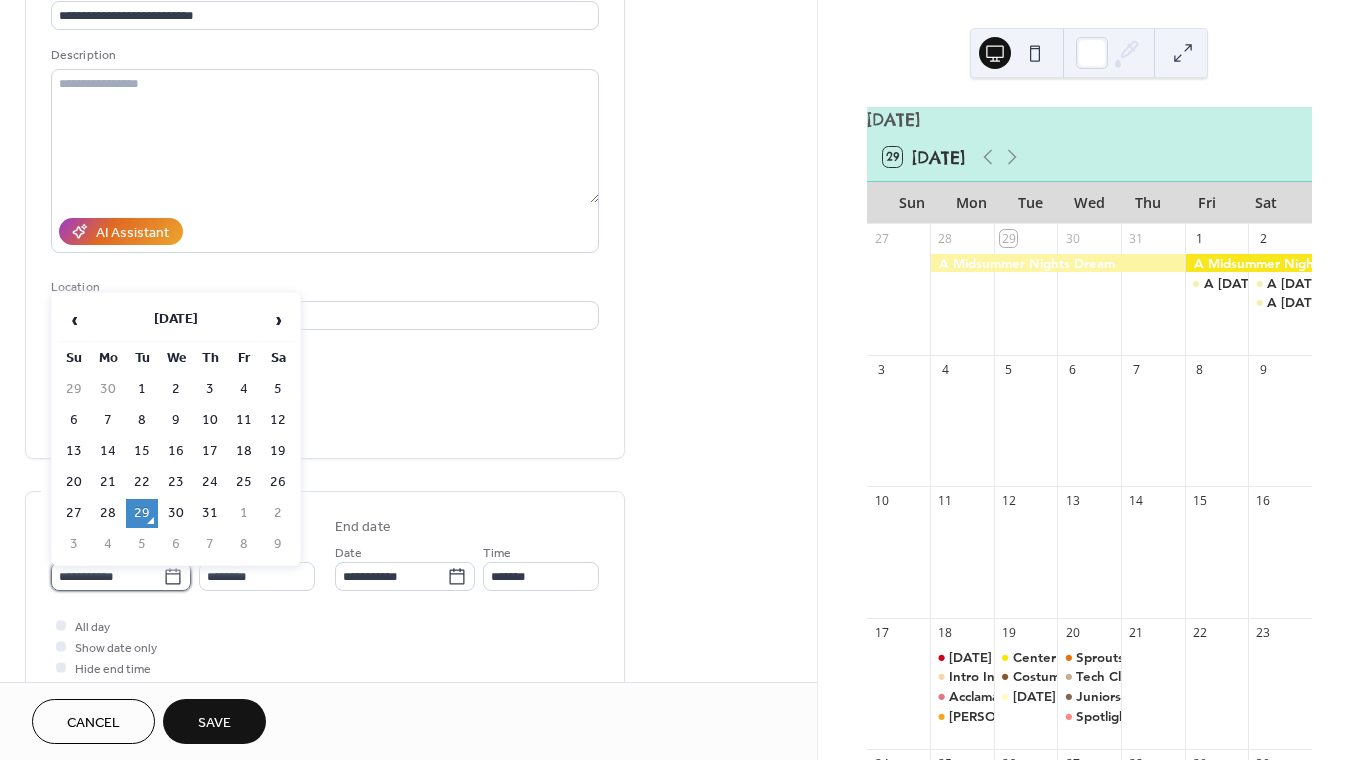 click on "**********" at bounding box center [107, 576] 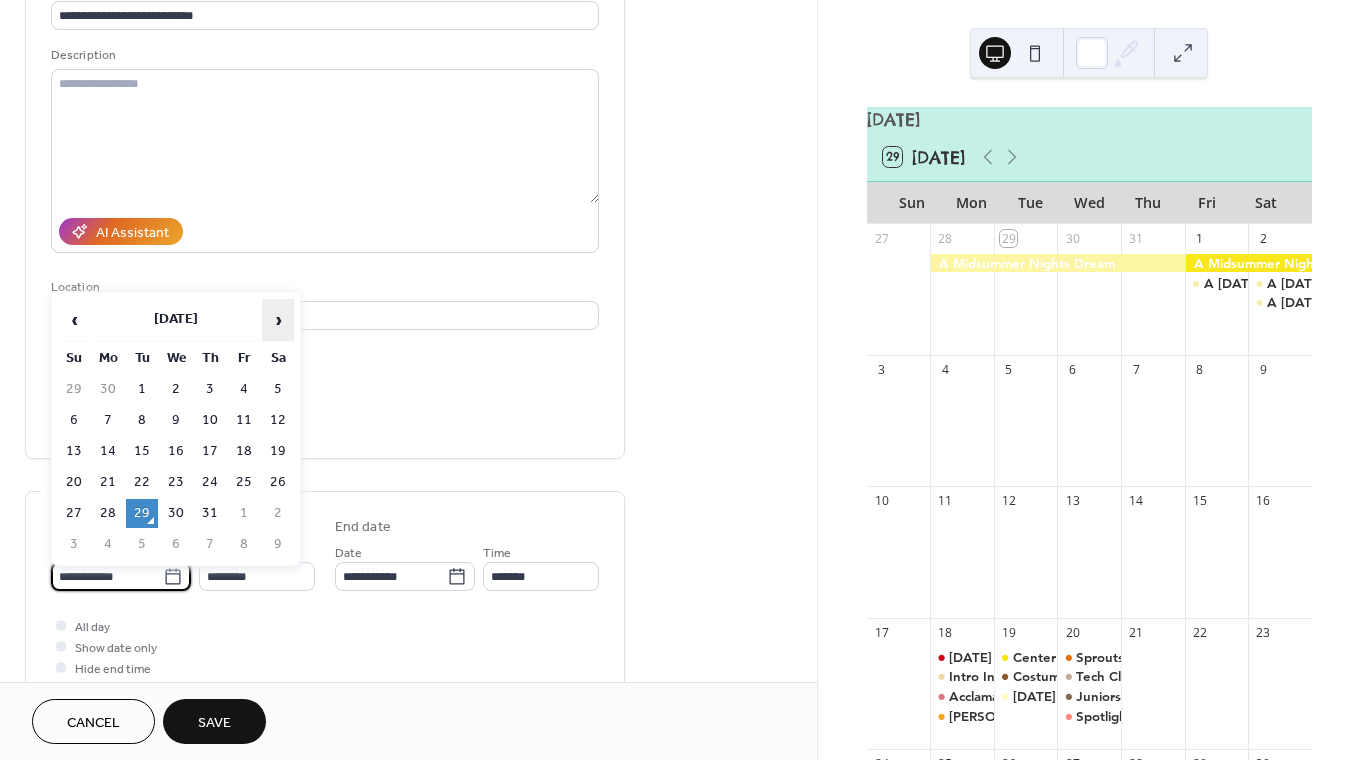 click on "›" at bounding box center [278, 320] 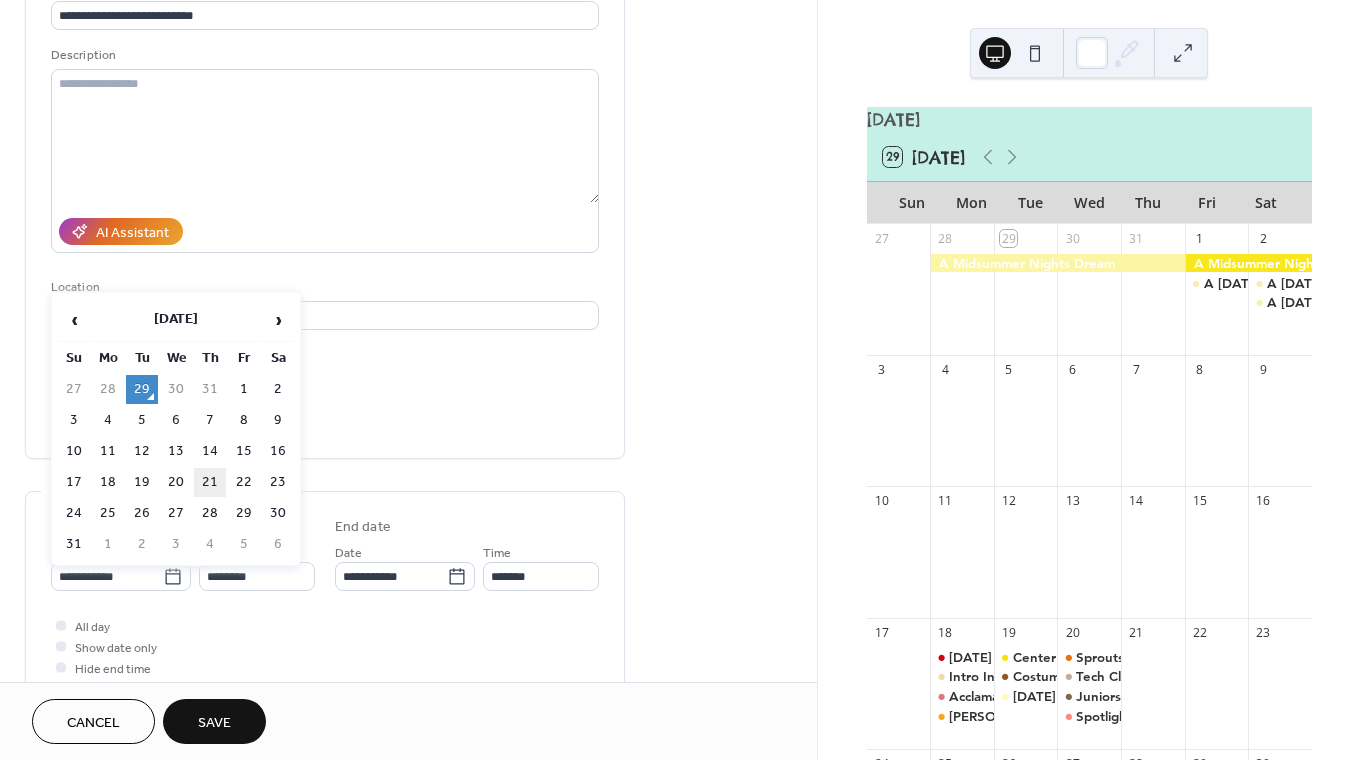 click on "21" at bounding box center [210, 482] 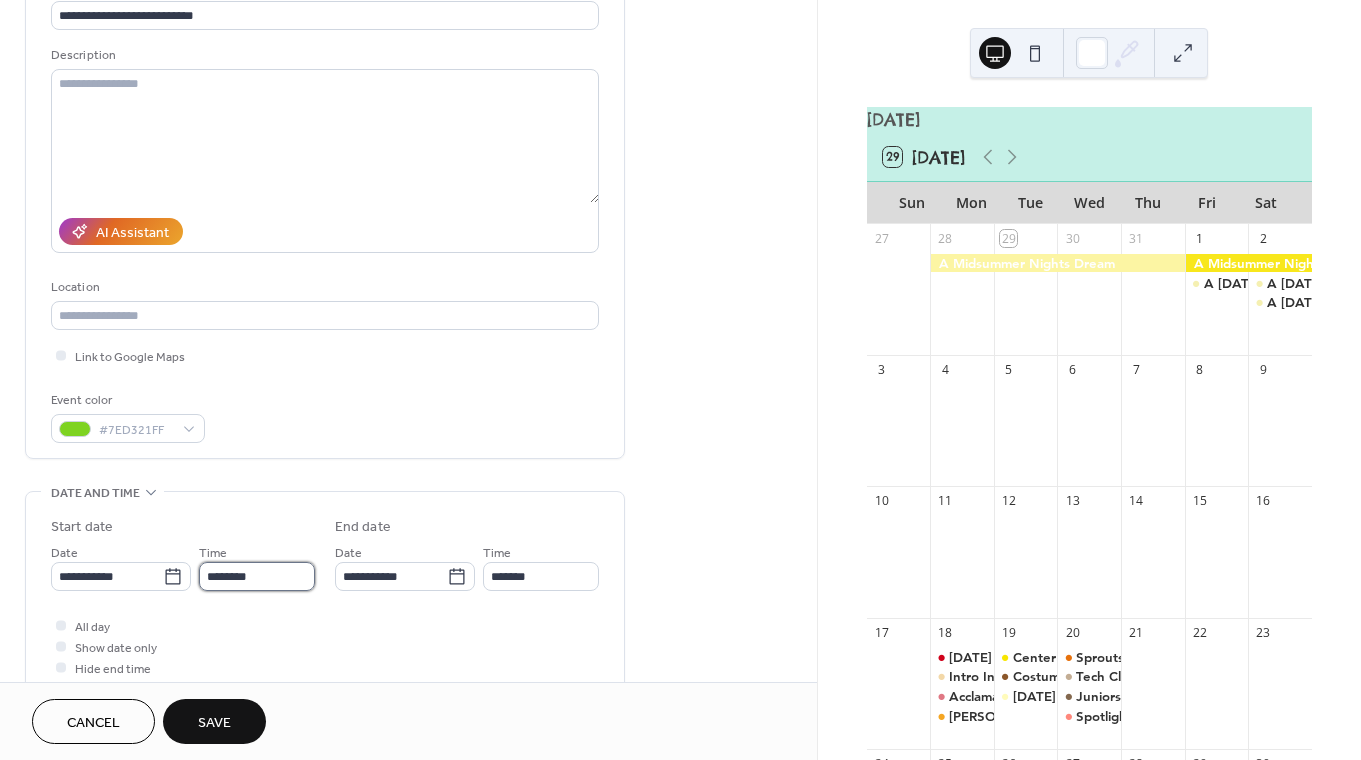 click on "********" at bounding box center [257, 576] 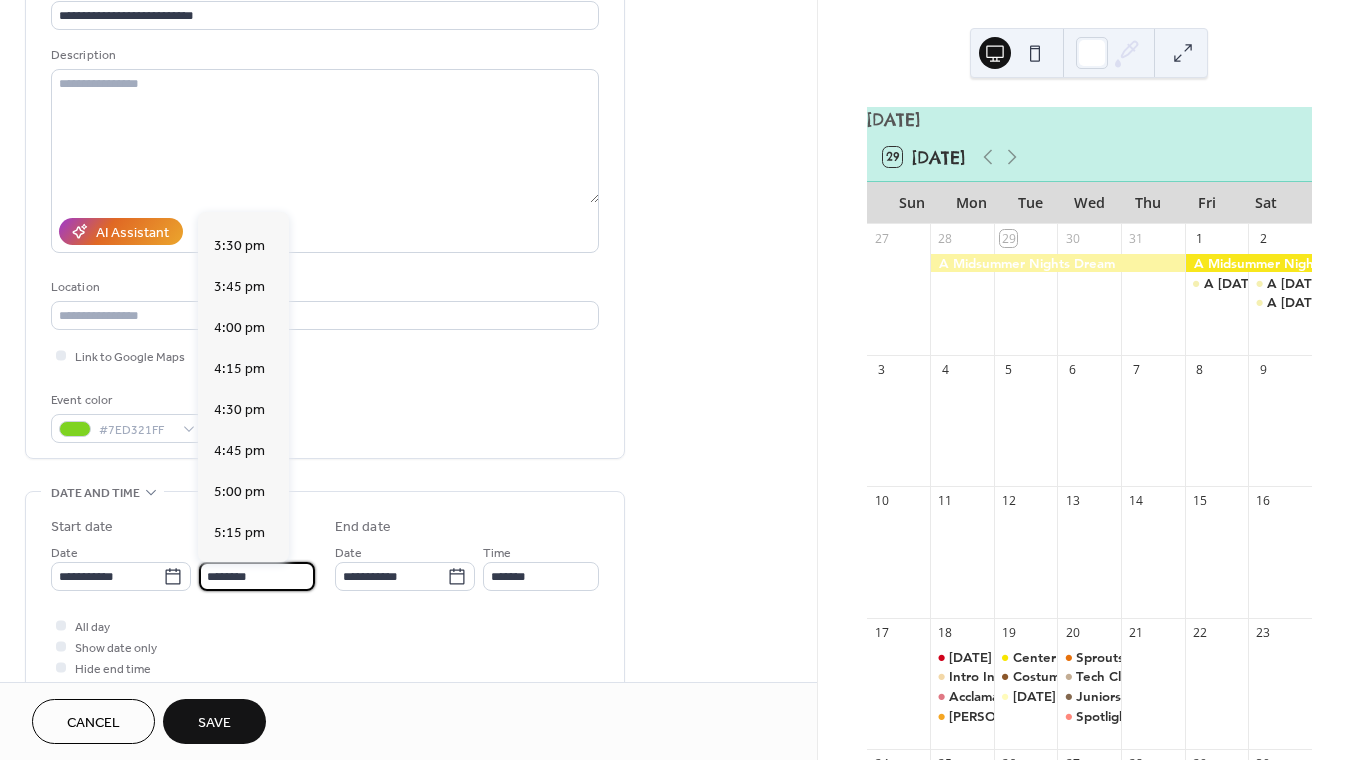 scroll, scrollTop: 2527, scrollLeft: 0, axis: vertical 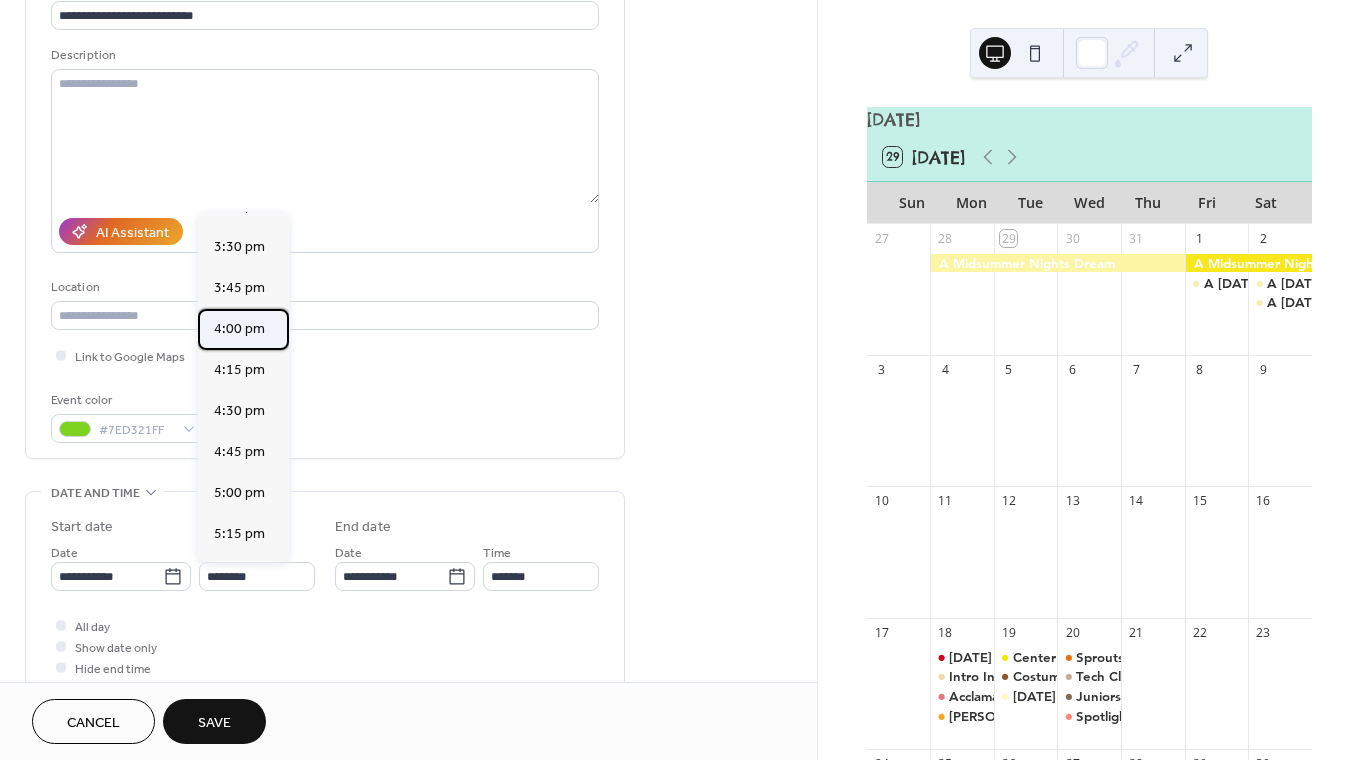 click on "4:00 pm" at bounding box center [243, 329] 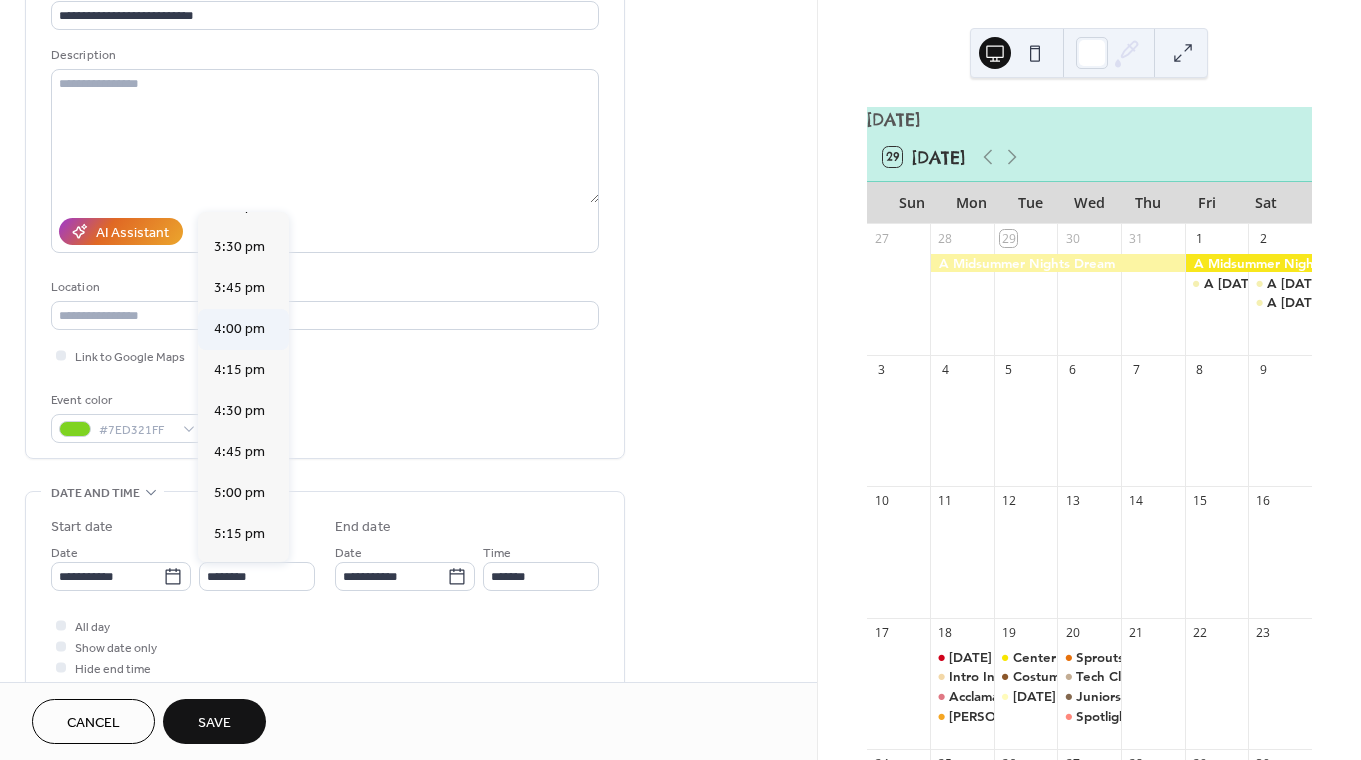 type on "*******" 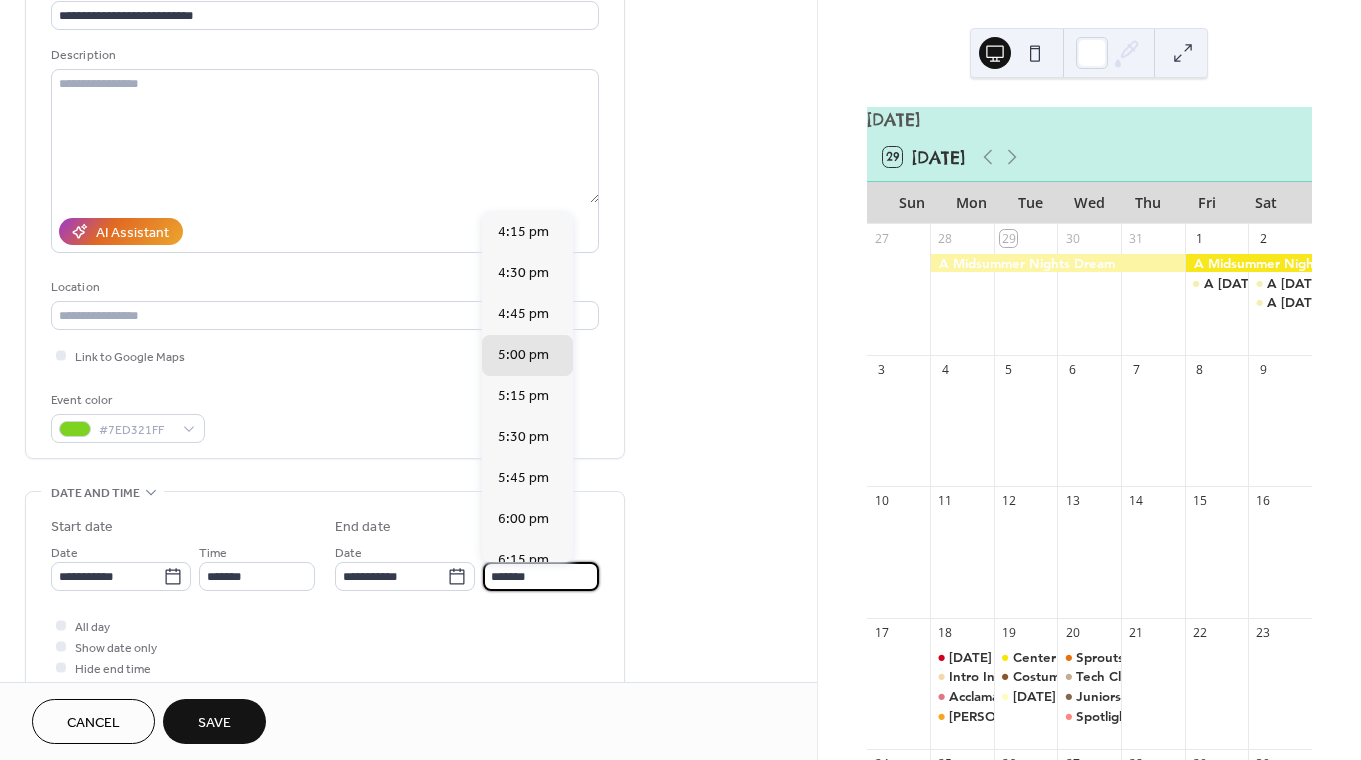 click on "*******" at bounding box center (541, 576) 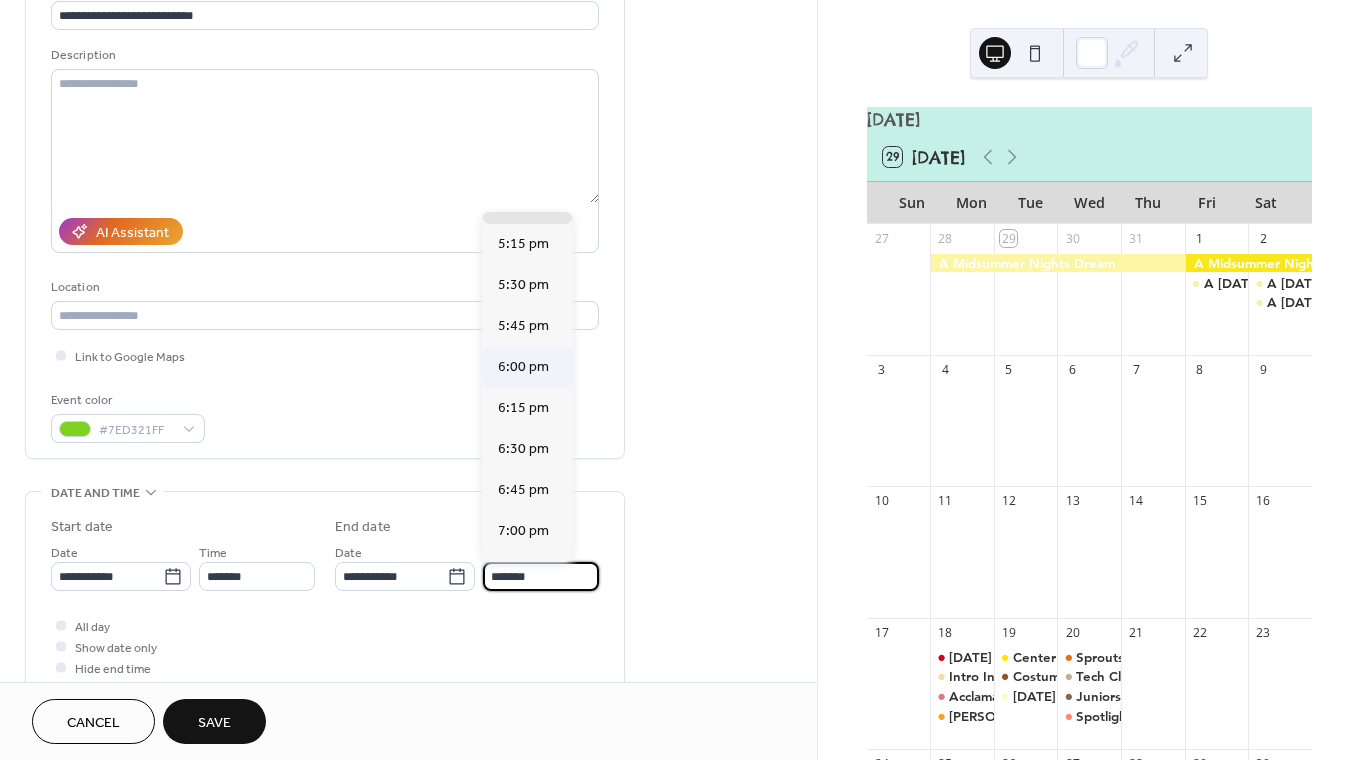 scroll, scrollTop: 154, scrollLeft: 0, axis: vertical 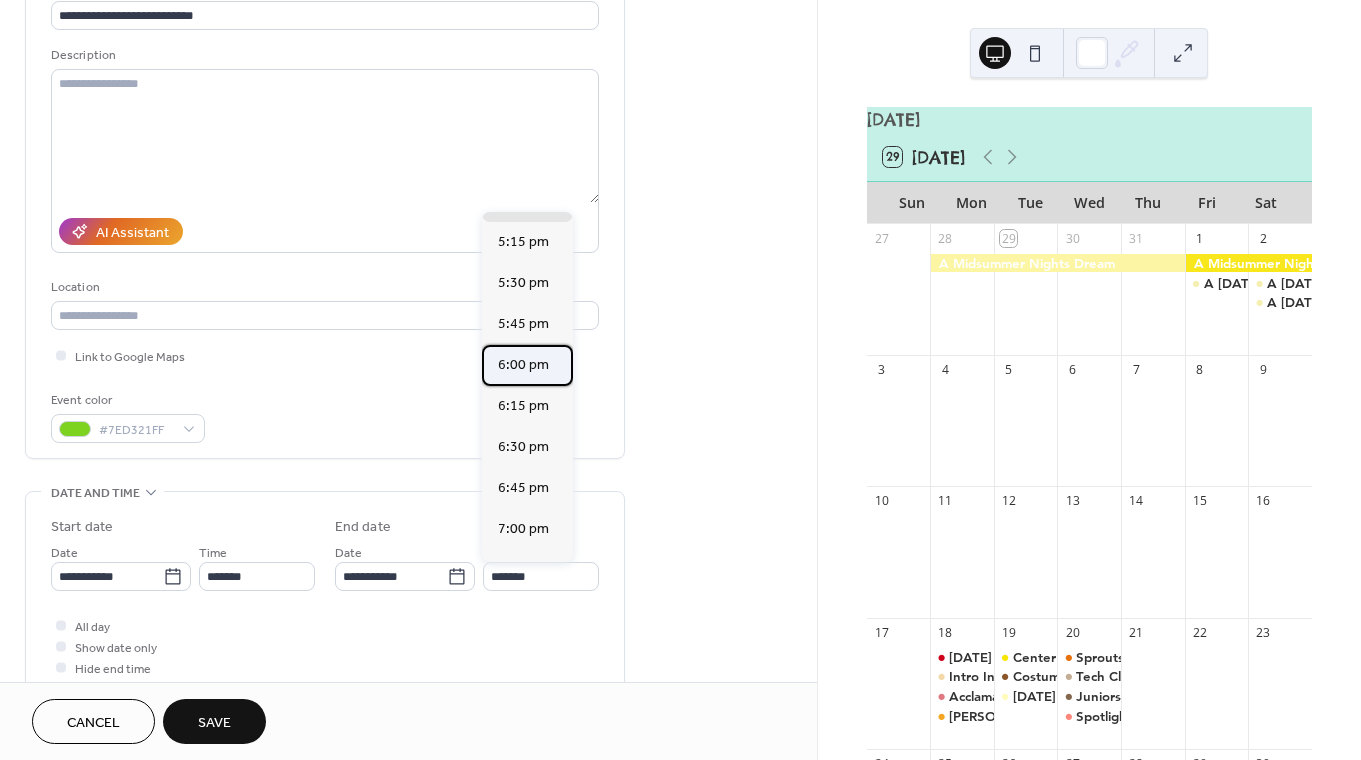 click on "6:00 pm" at bounding box center [523, 365] 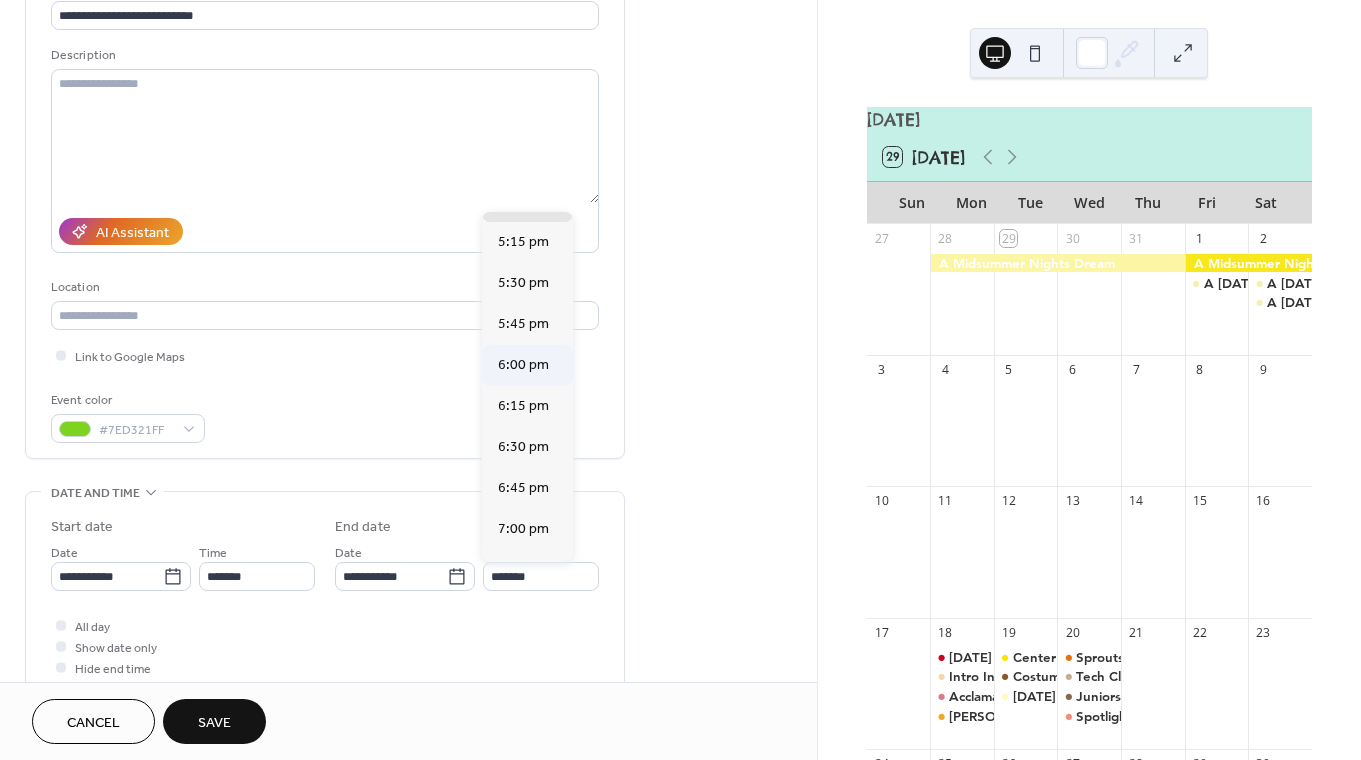 type on "*******" 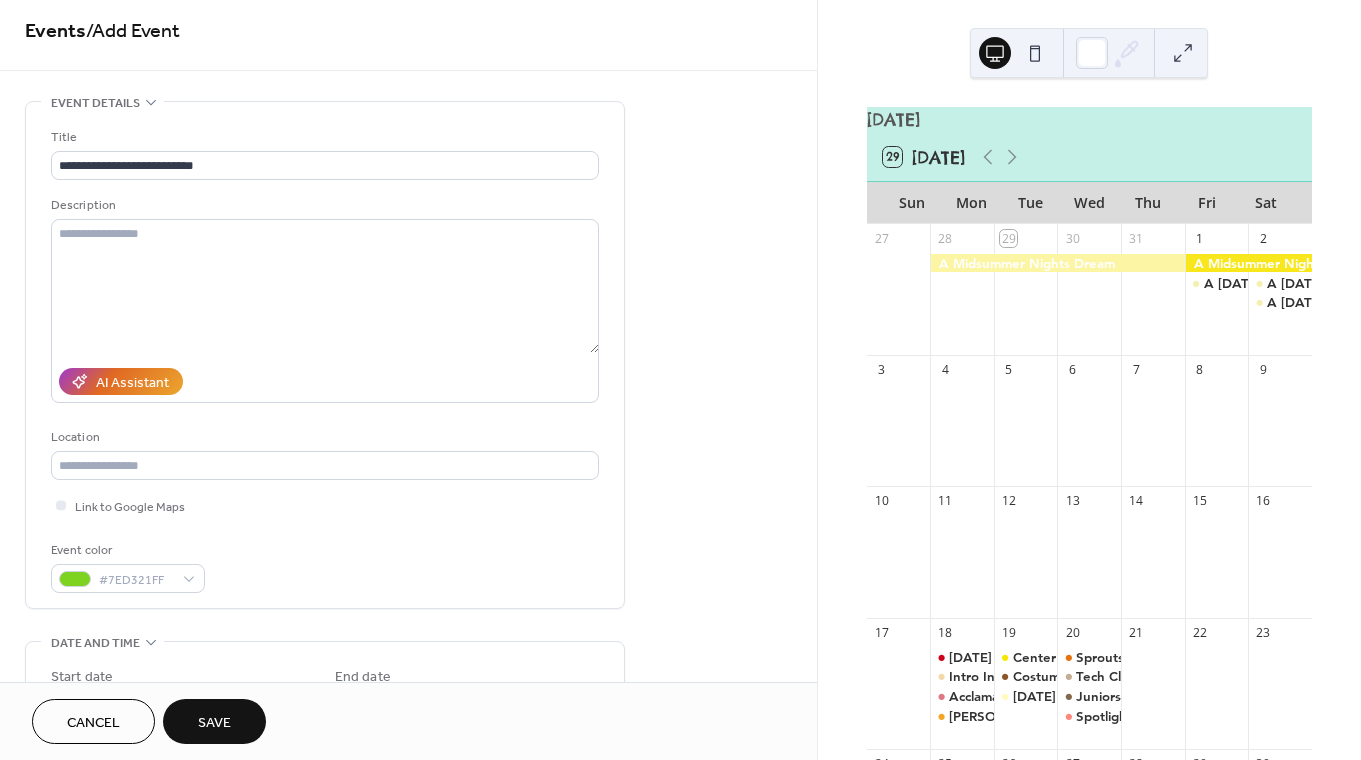 scroll, scrollTop: 0, scrollLeft: 0, axis: both 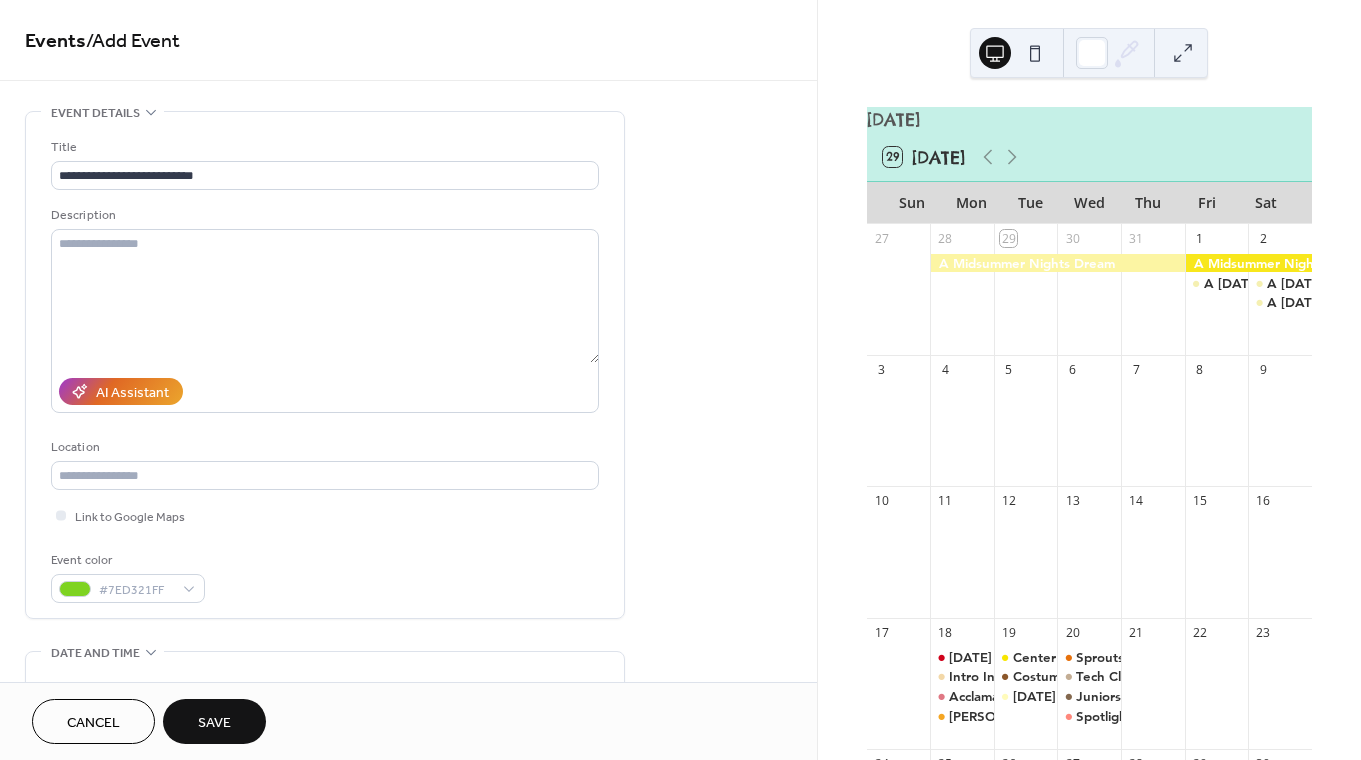 click on "Save" at bounding box center (214, 721) 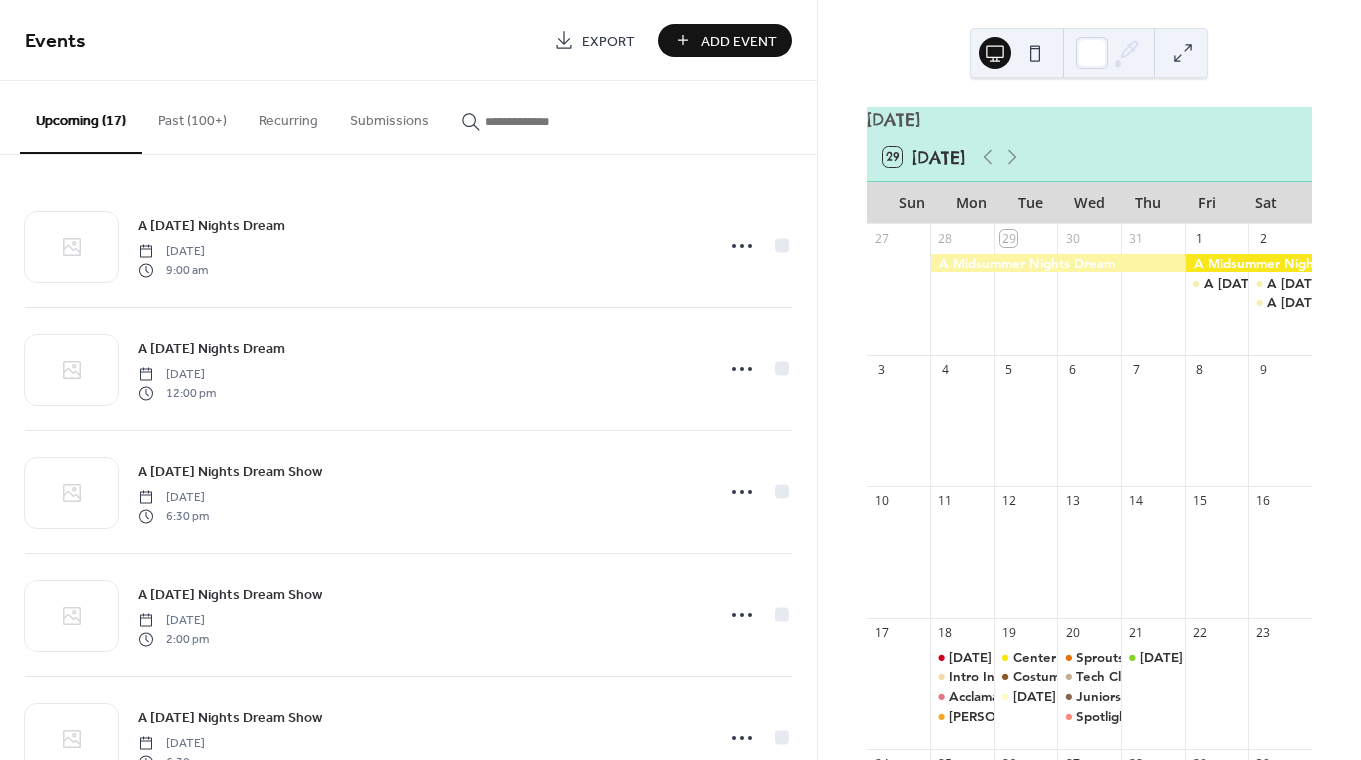 click on "Add Event" at bounding box center (739, 41) 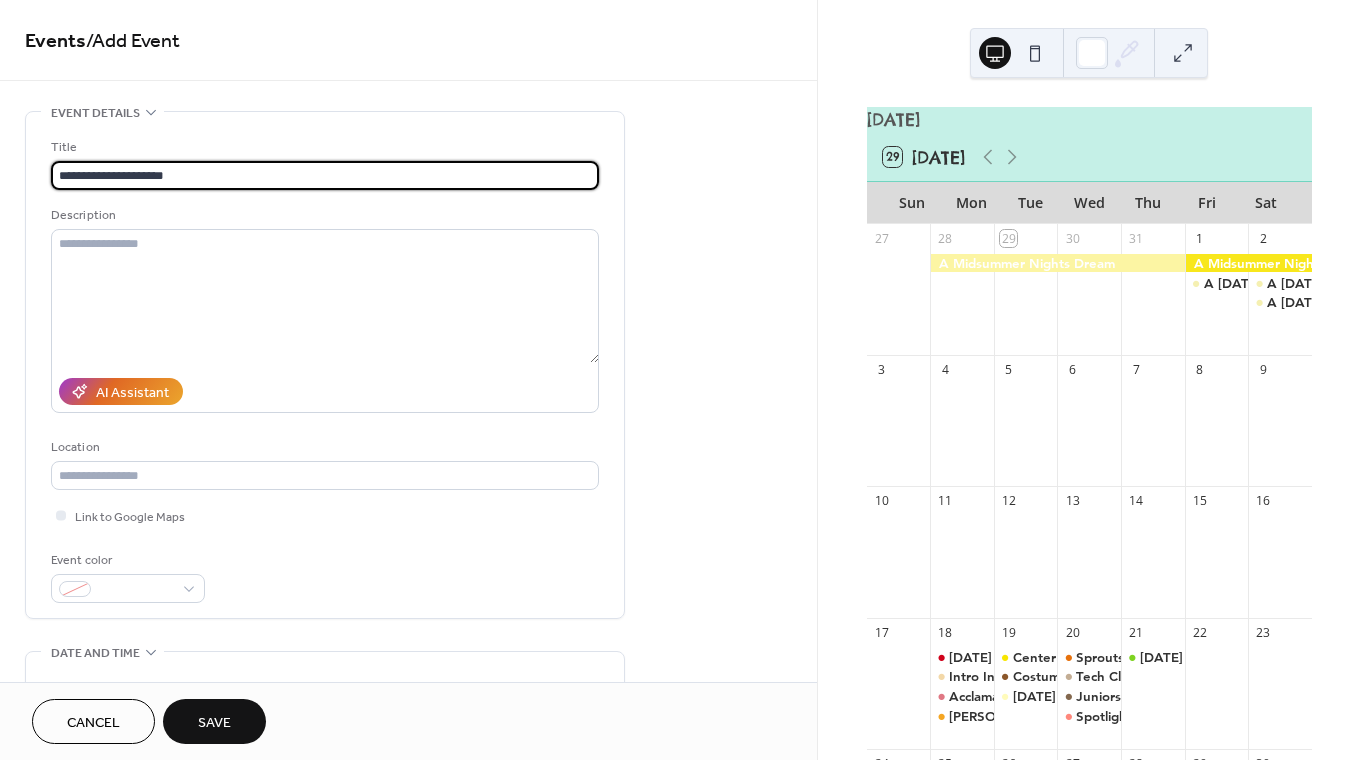 type on "**********" 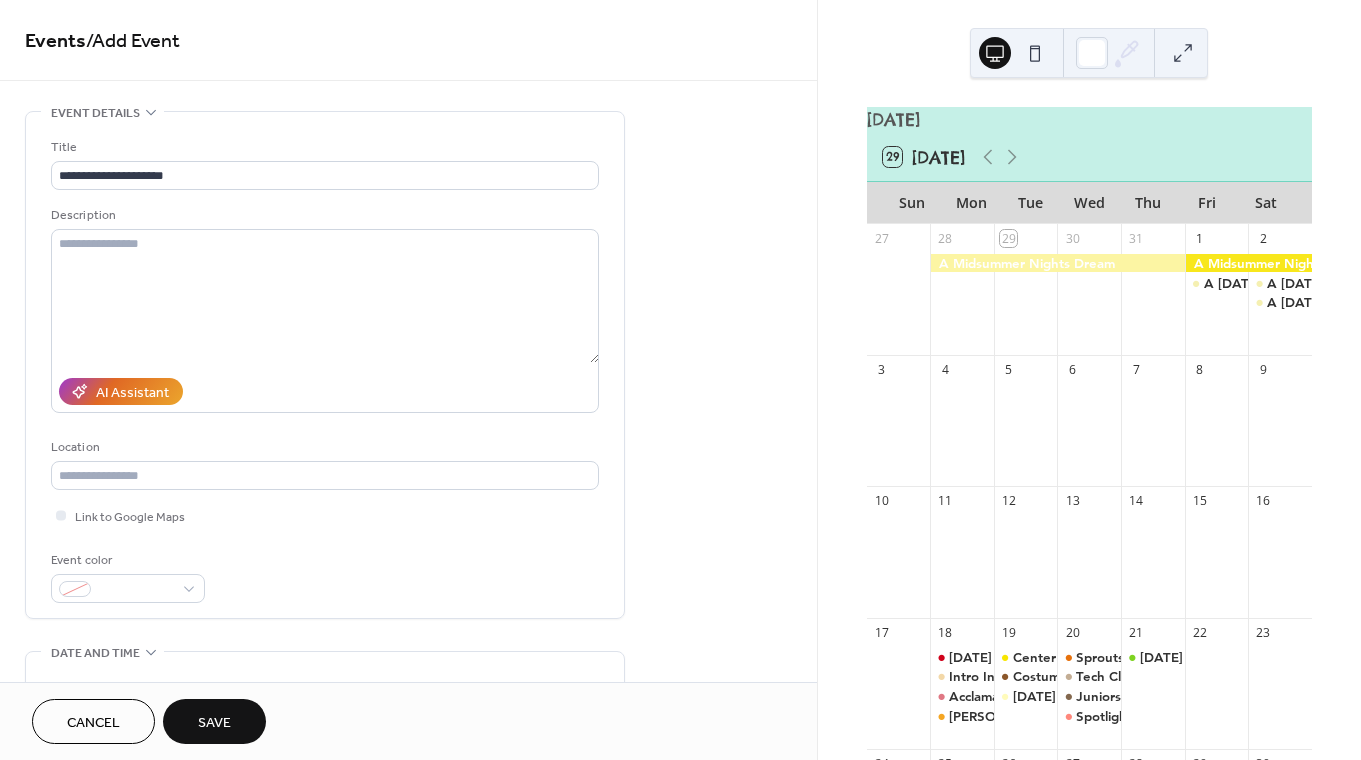 click on "Event color" at bounding box center (128, 576) 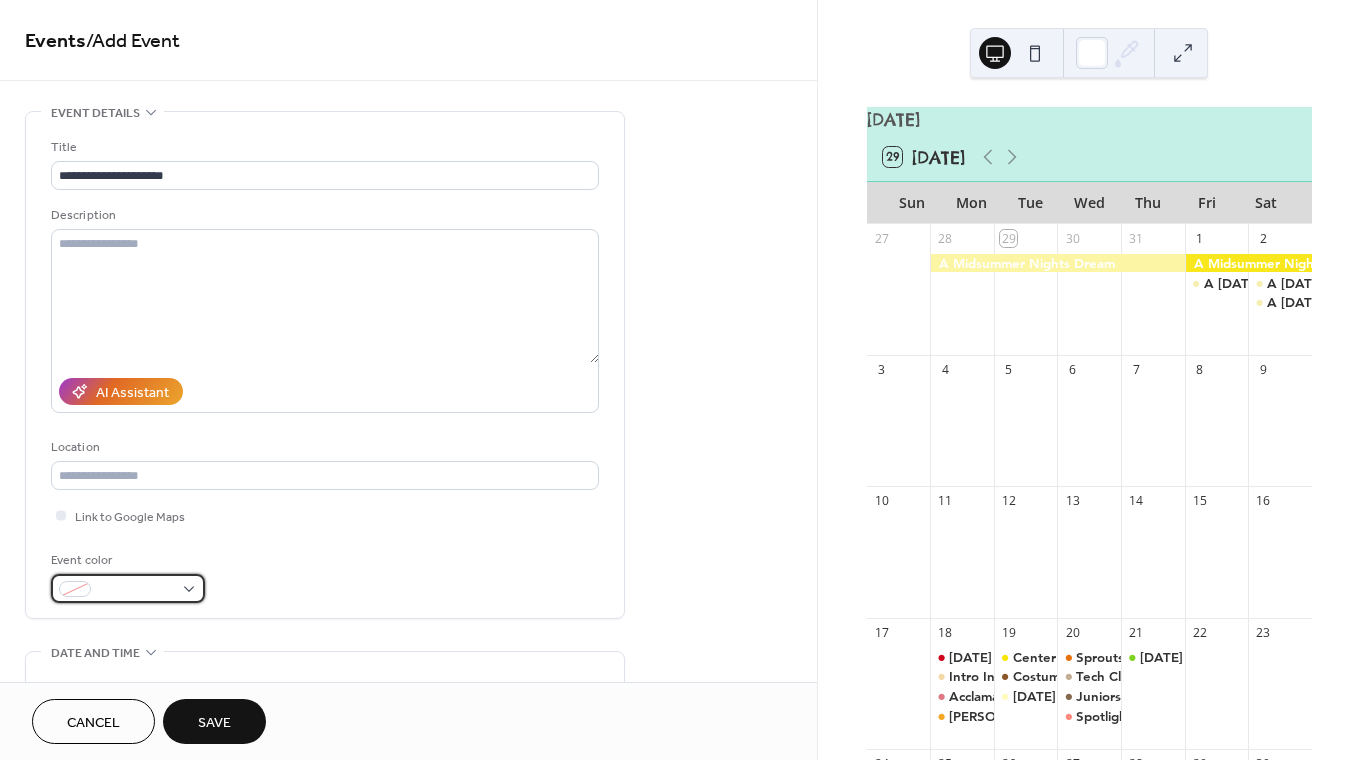 click at bounding box center [136, 590] 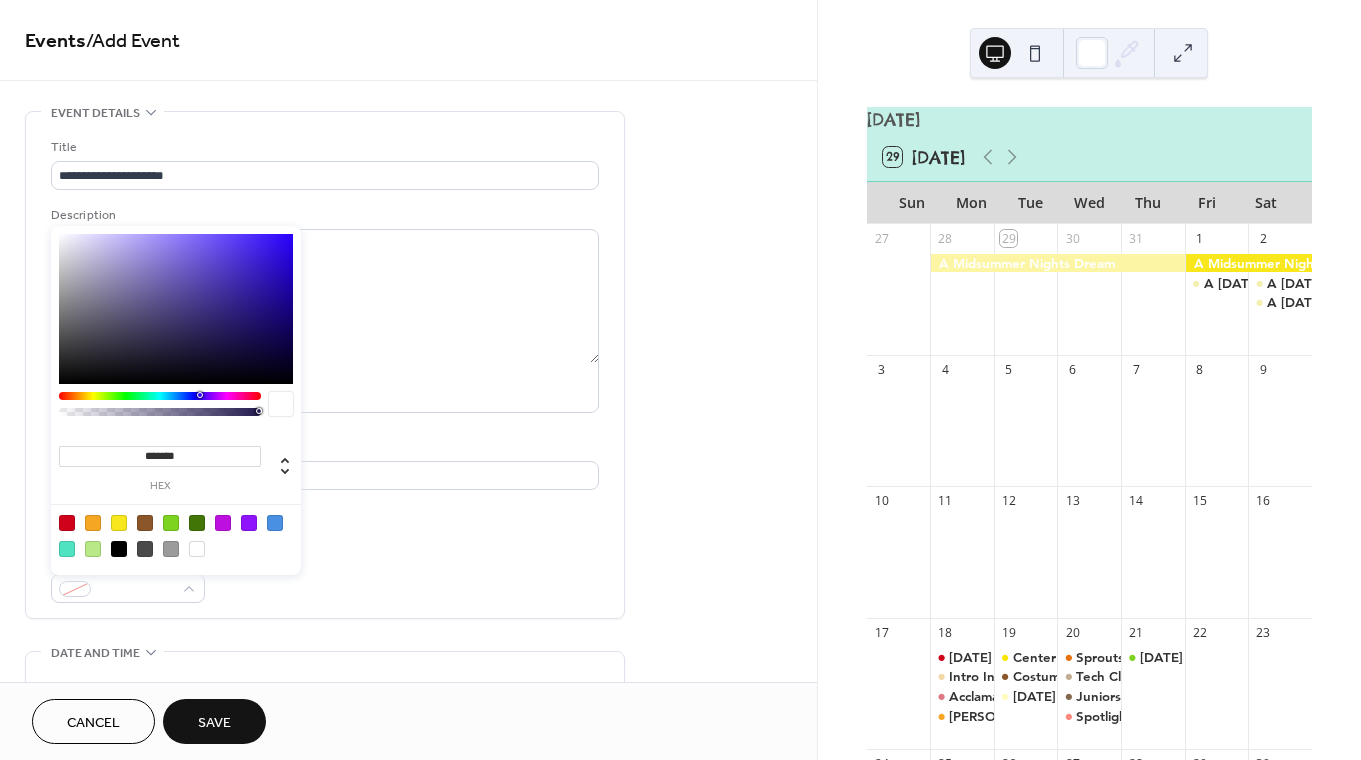 click at bounding box center [171, 523] 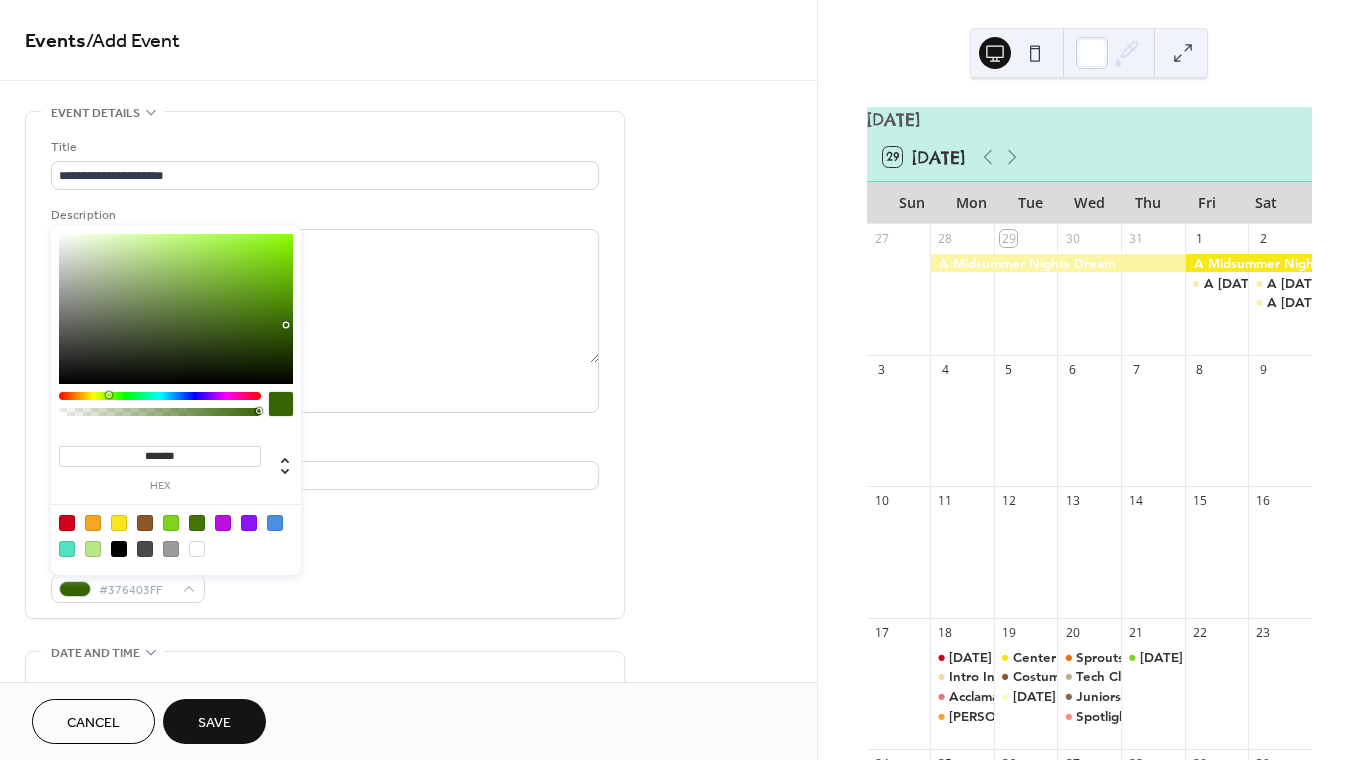 type on "*******" 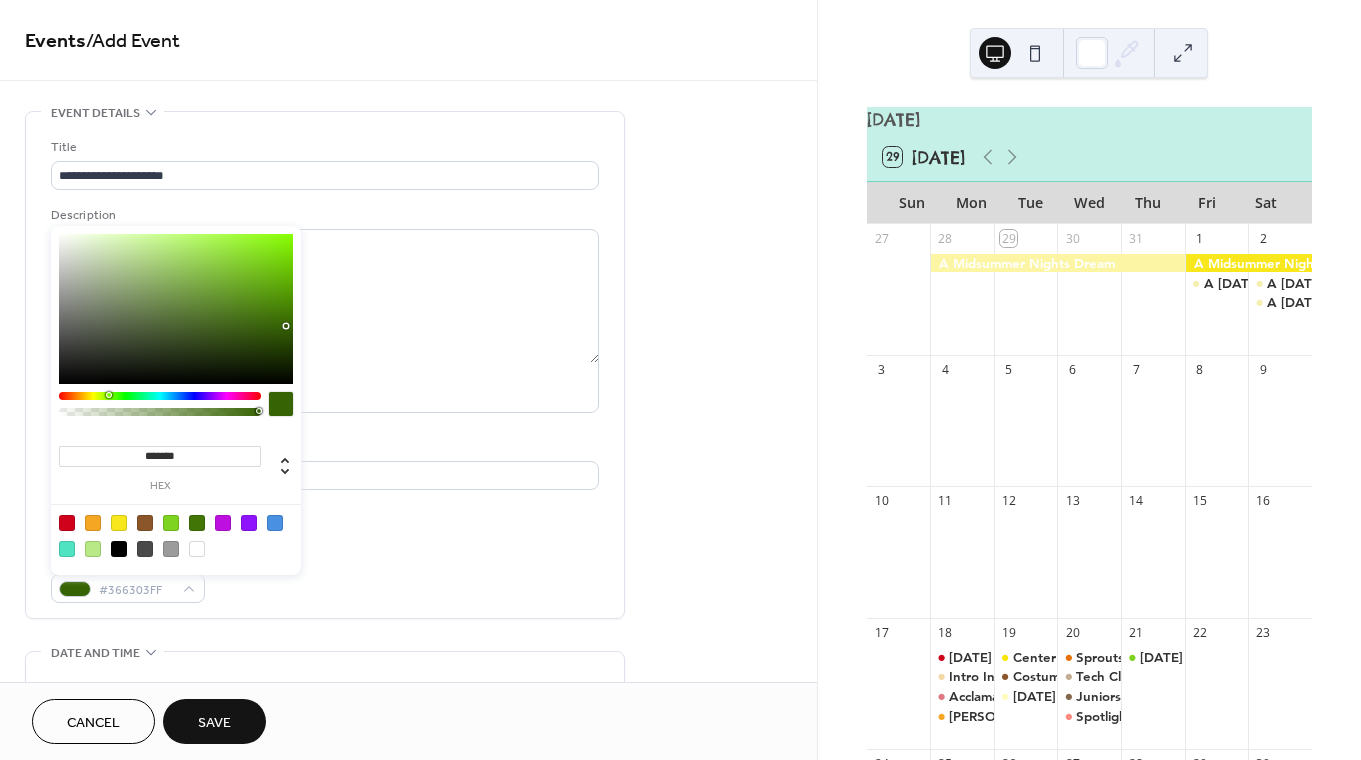 drag, startPoint x: 257, startPoint y: 260, endPoint x: 285, endPoint y: 326, distance: 71.693794 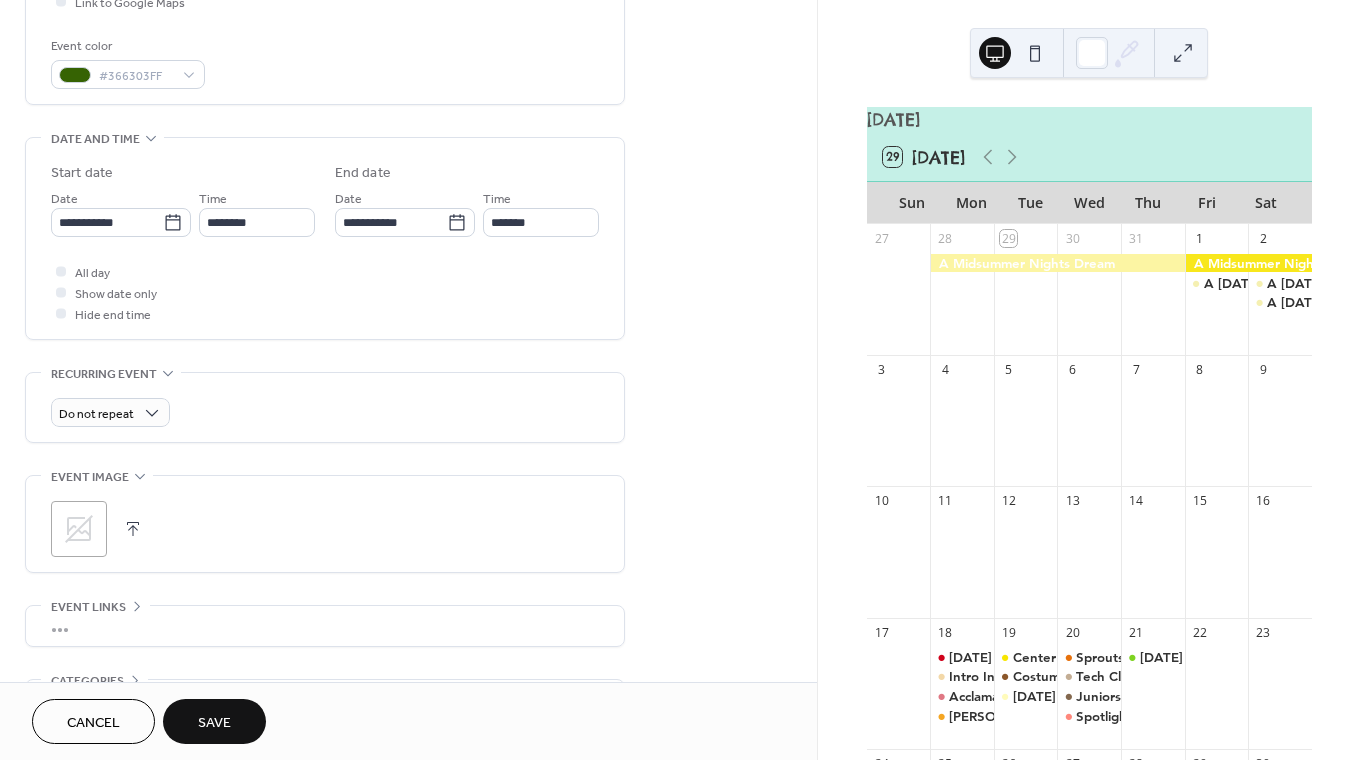 scroll, scrollTop: 535, scrollLeft: 0, axis: vertical 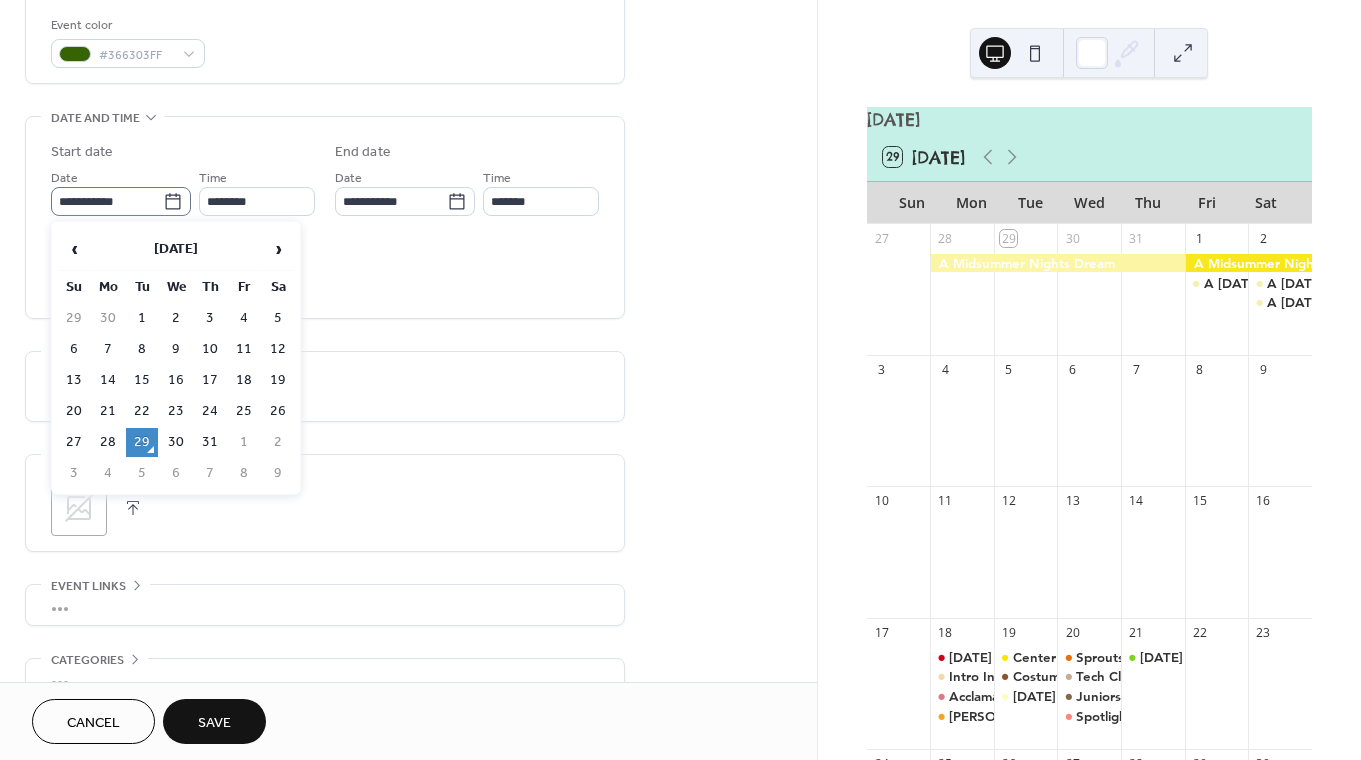 click 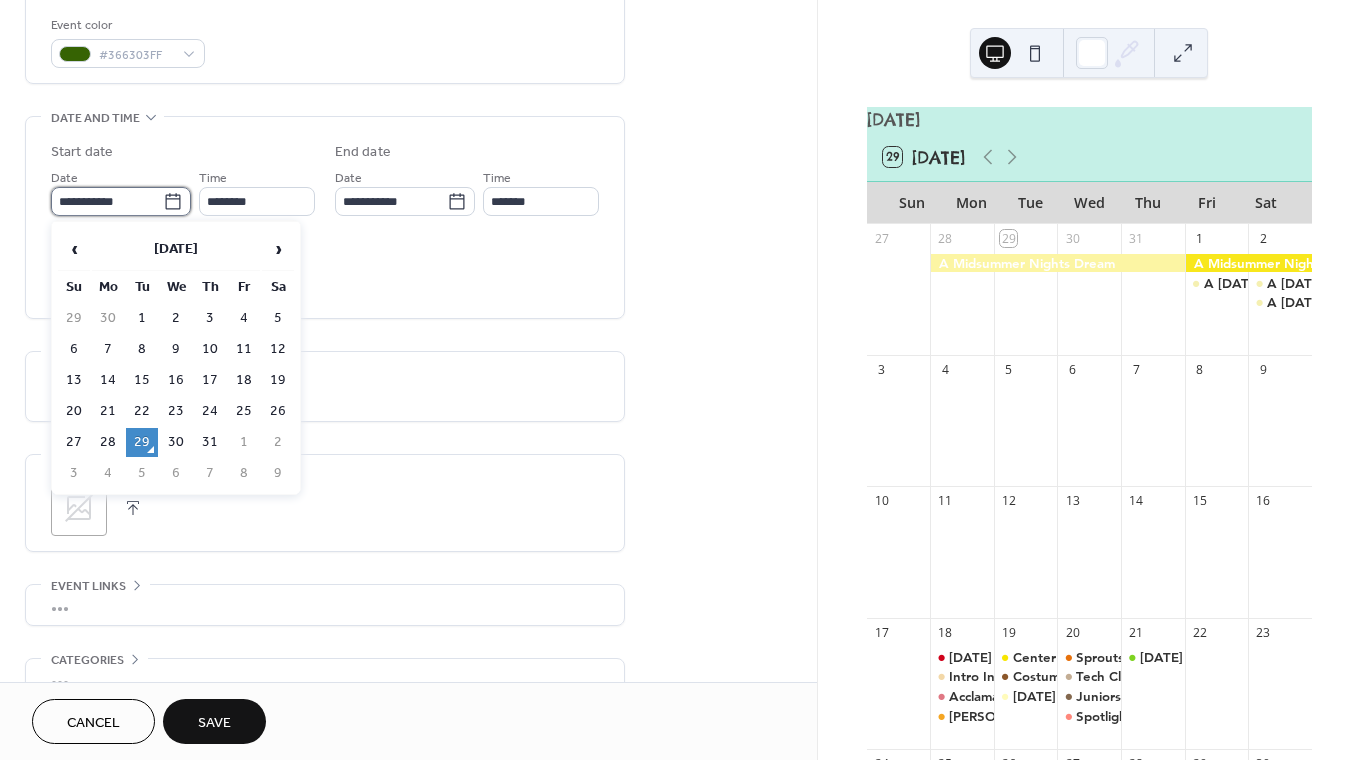 click on "**********" at bounding box center (107, 201) 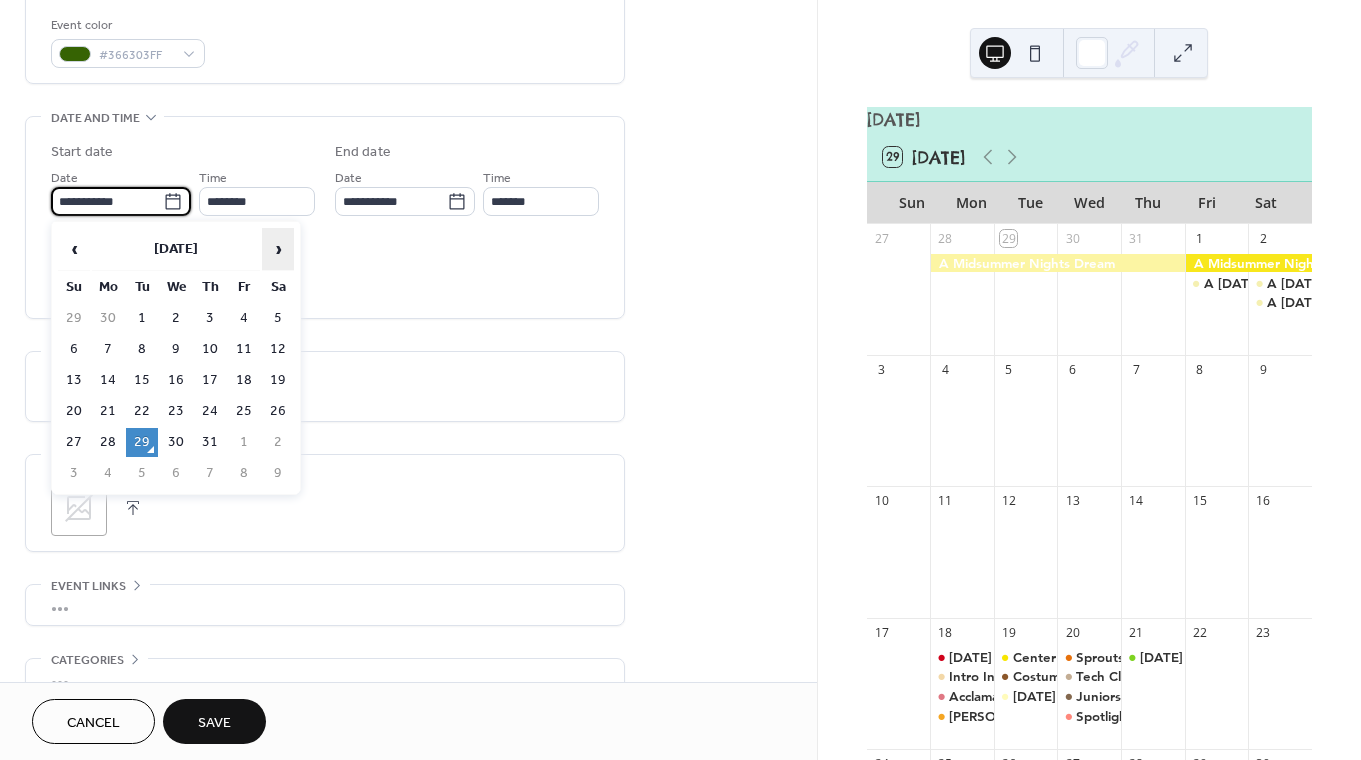 click on "›" at bounding box center (278, 249) 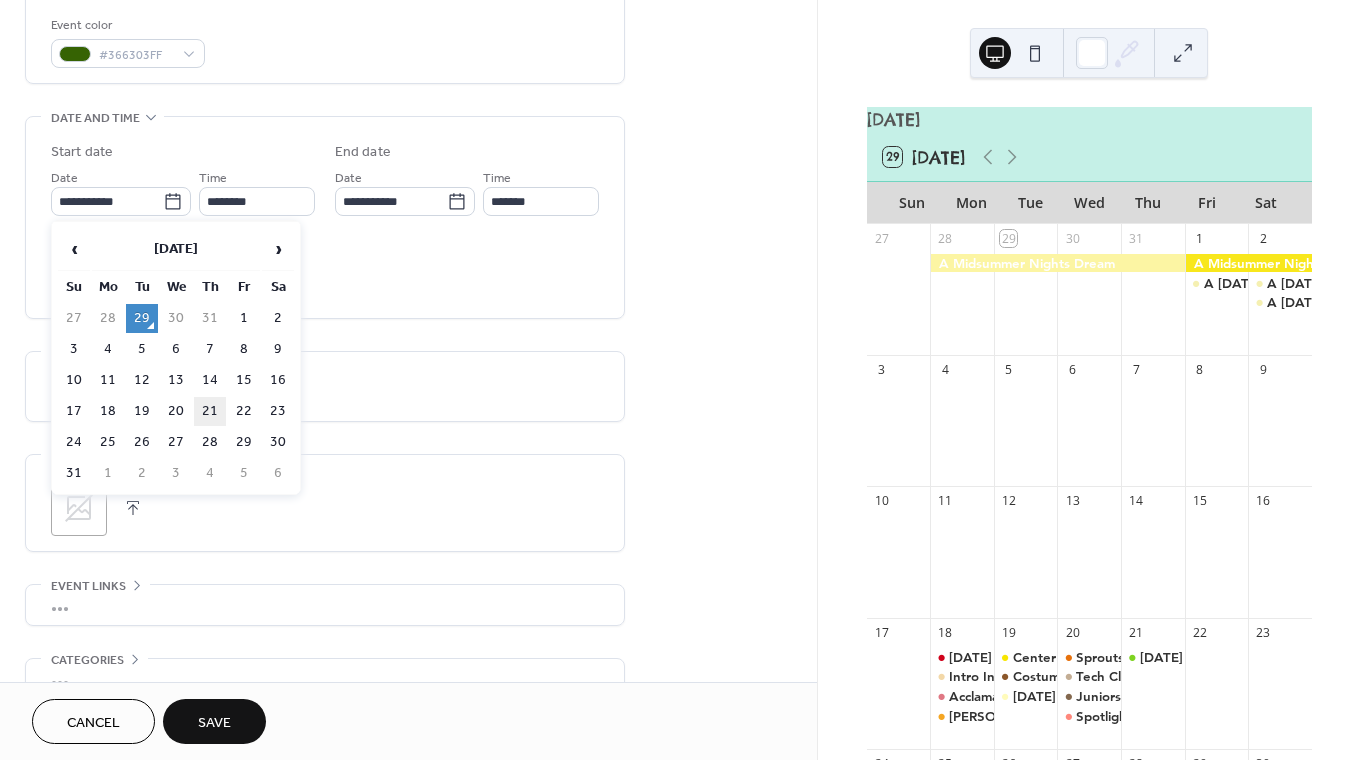 click on "21" at bounding box center [210, 411] 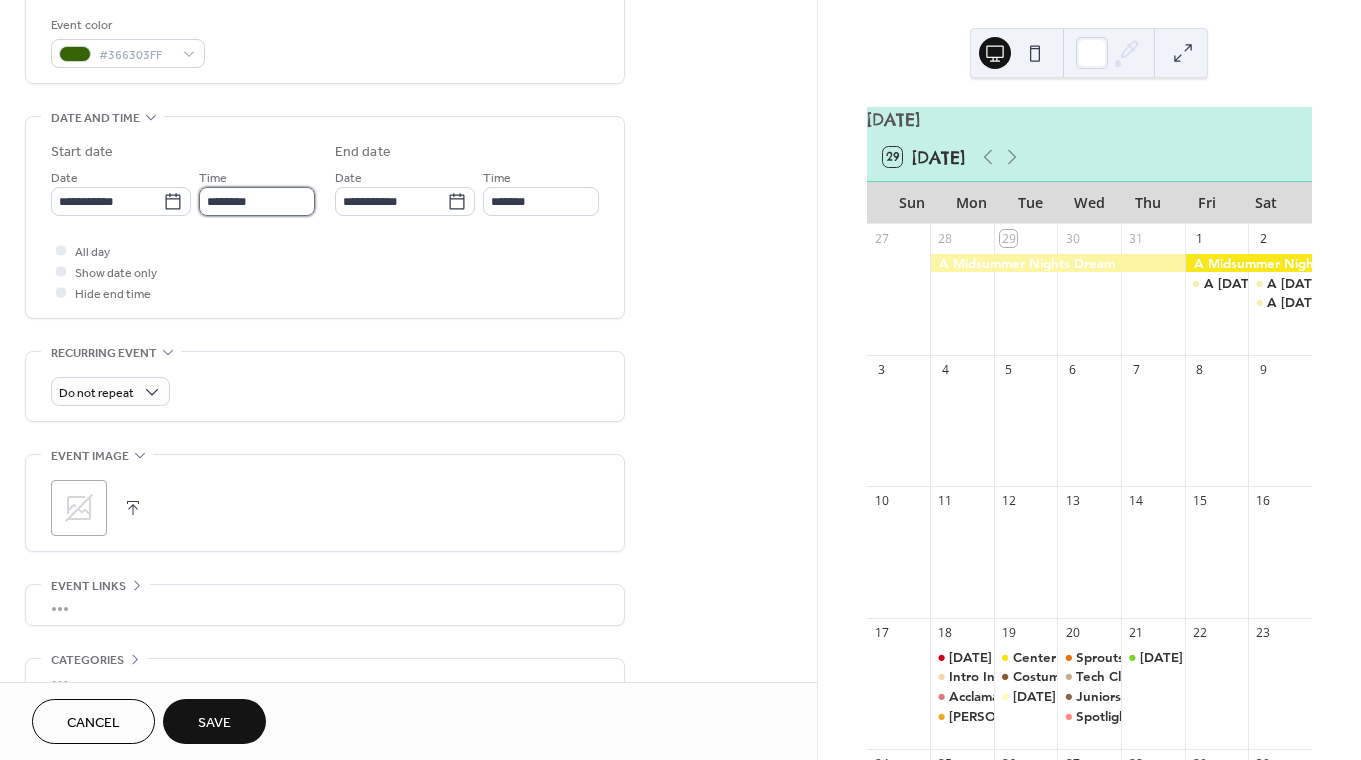 click on "********" at bounding box center (257, 201) 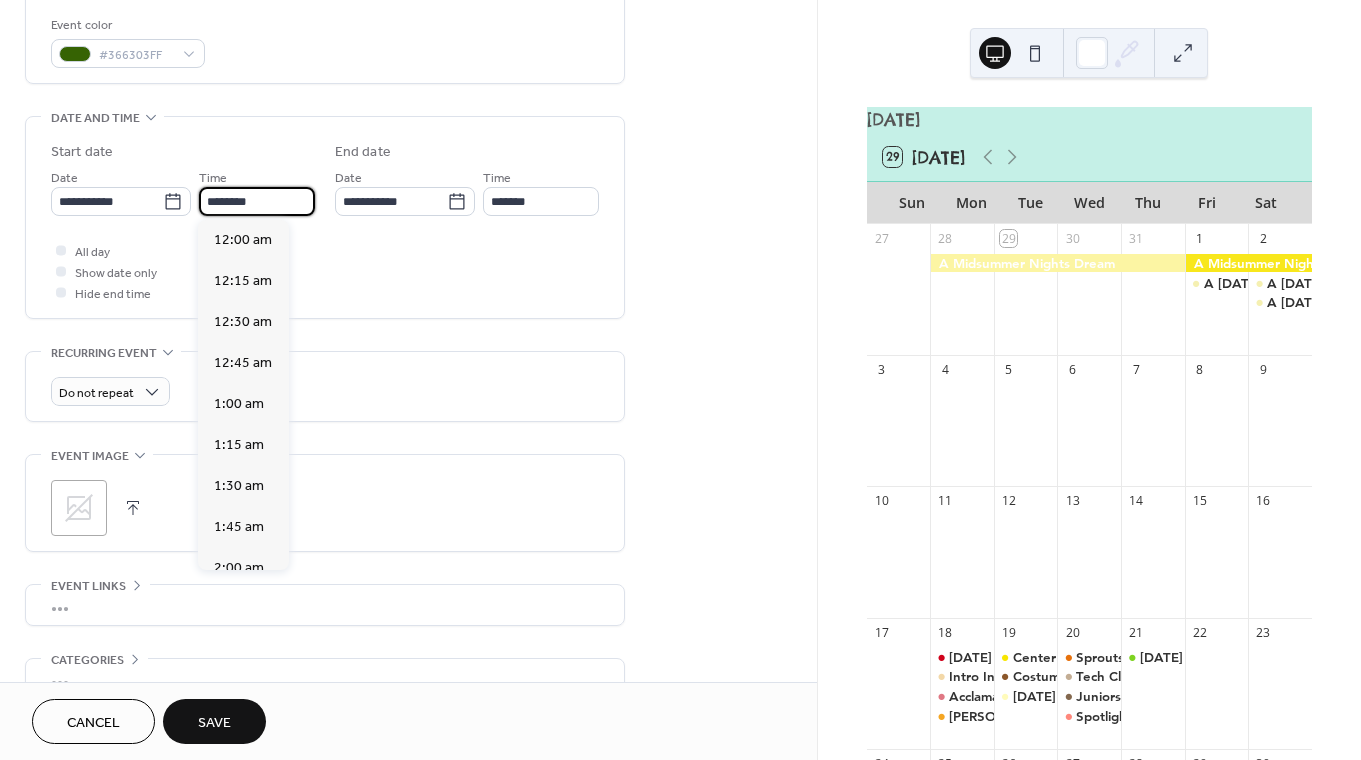scroll, scrollTop: 1944, scrollLeft: 0, axis: vertical 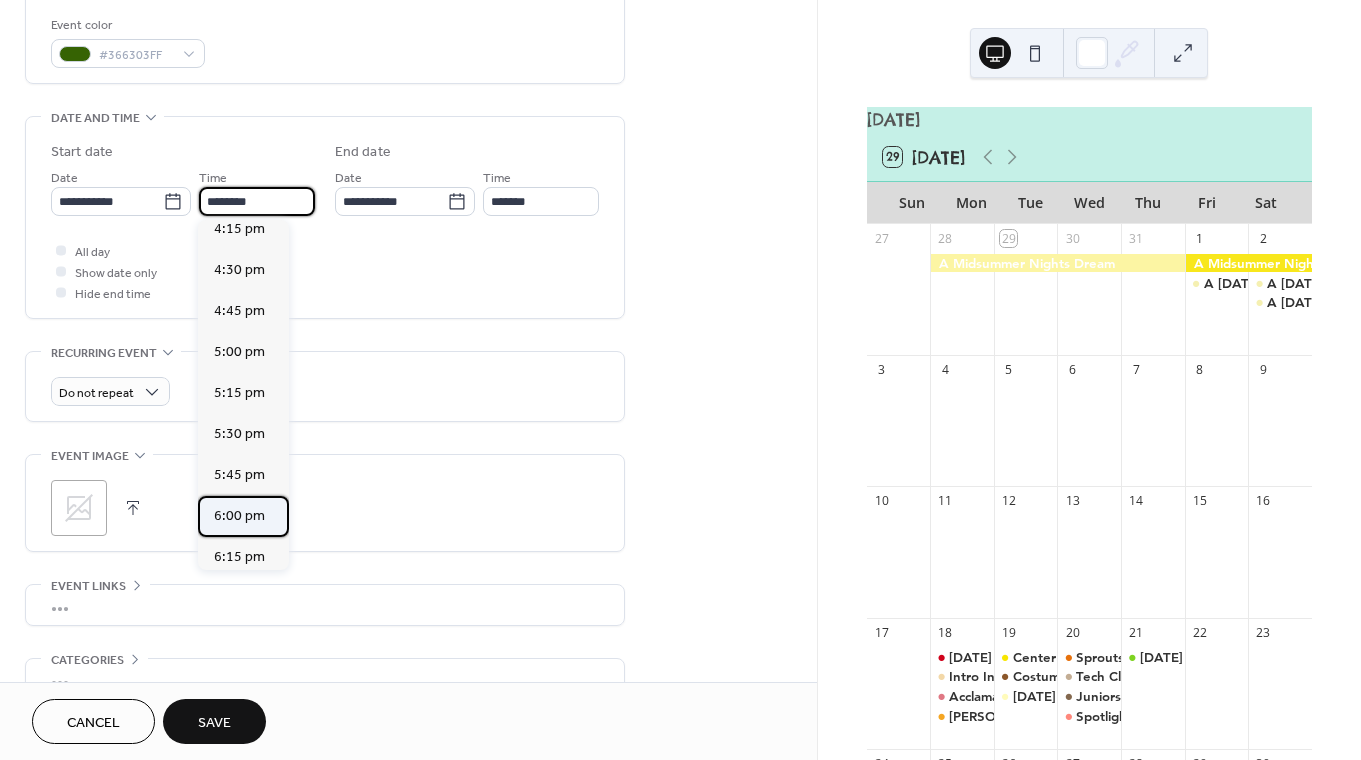 click on "6:00 pm" at bounding box center (243, 516) 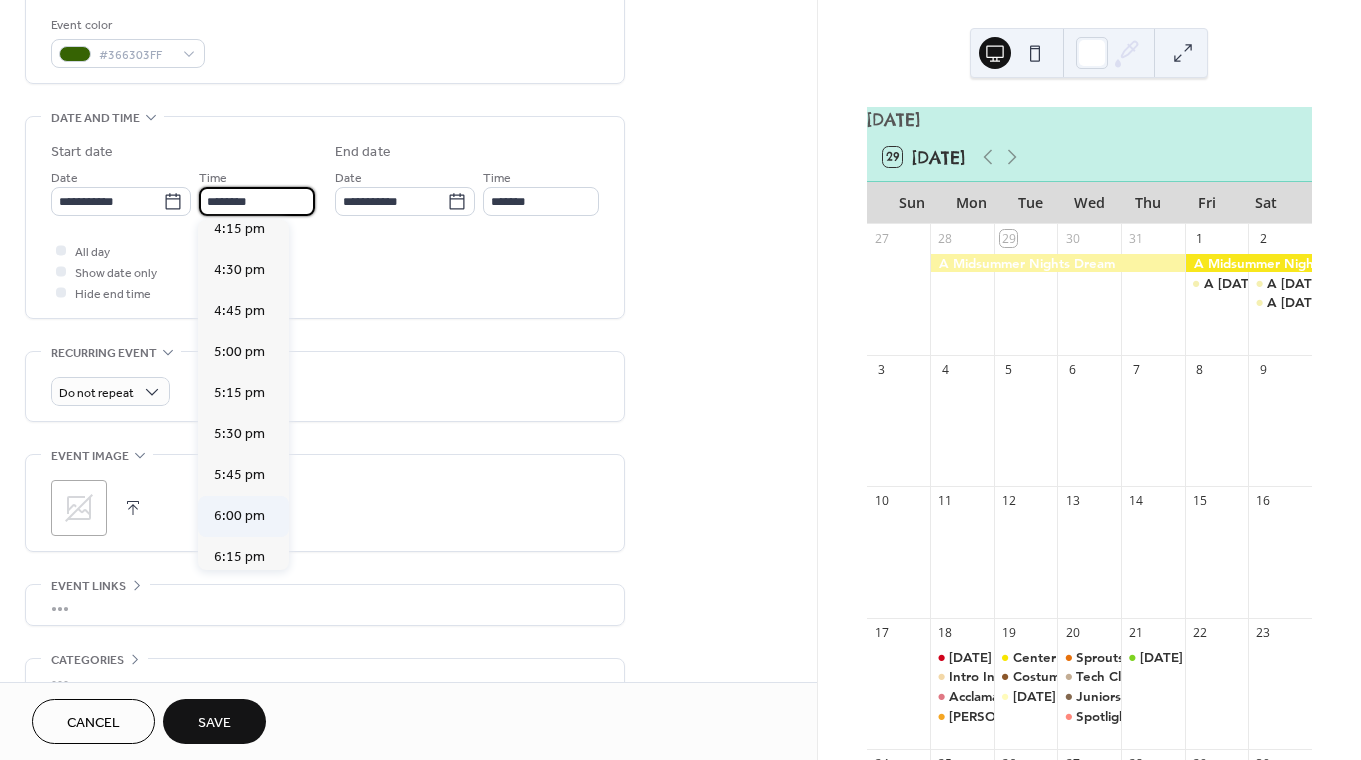 type on "*******" 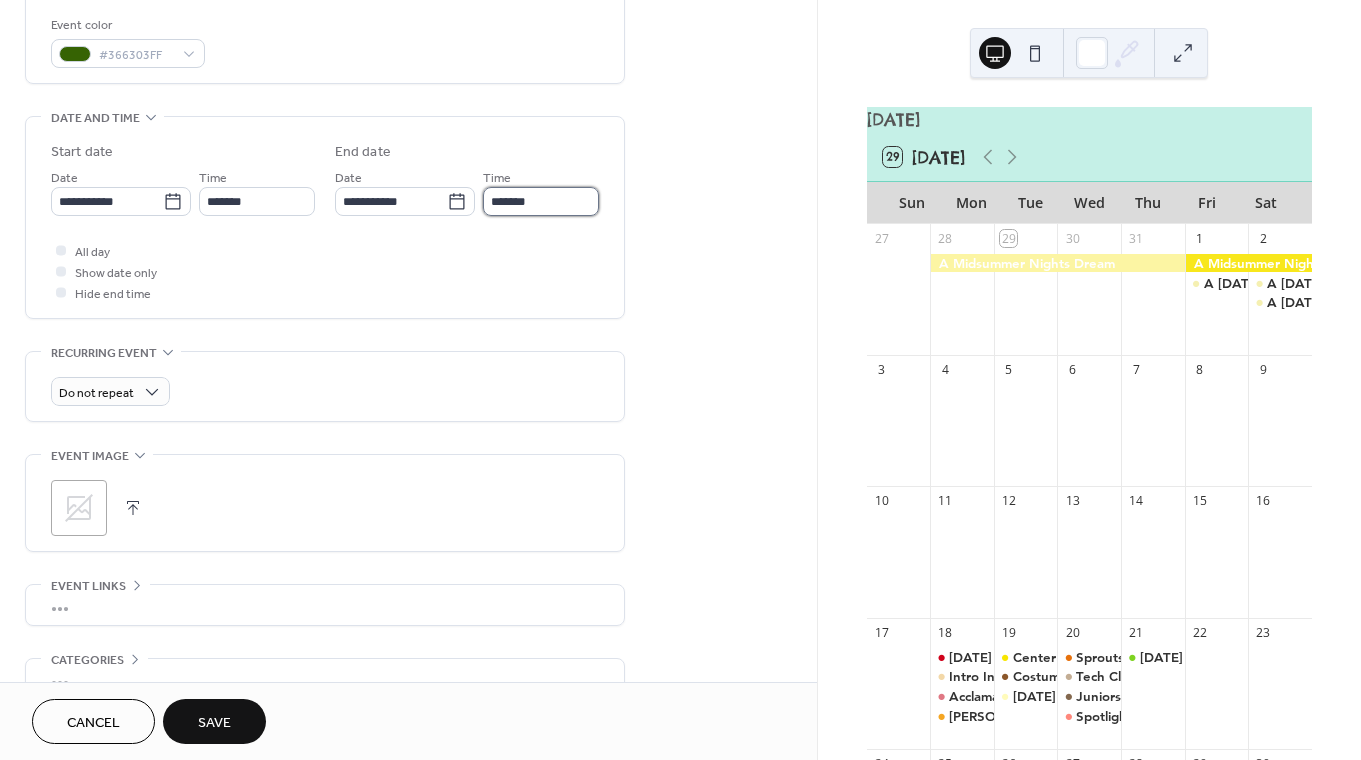 click on "*******" at bounding box center (541, 201) 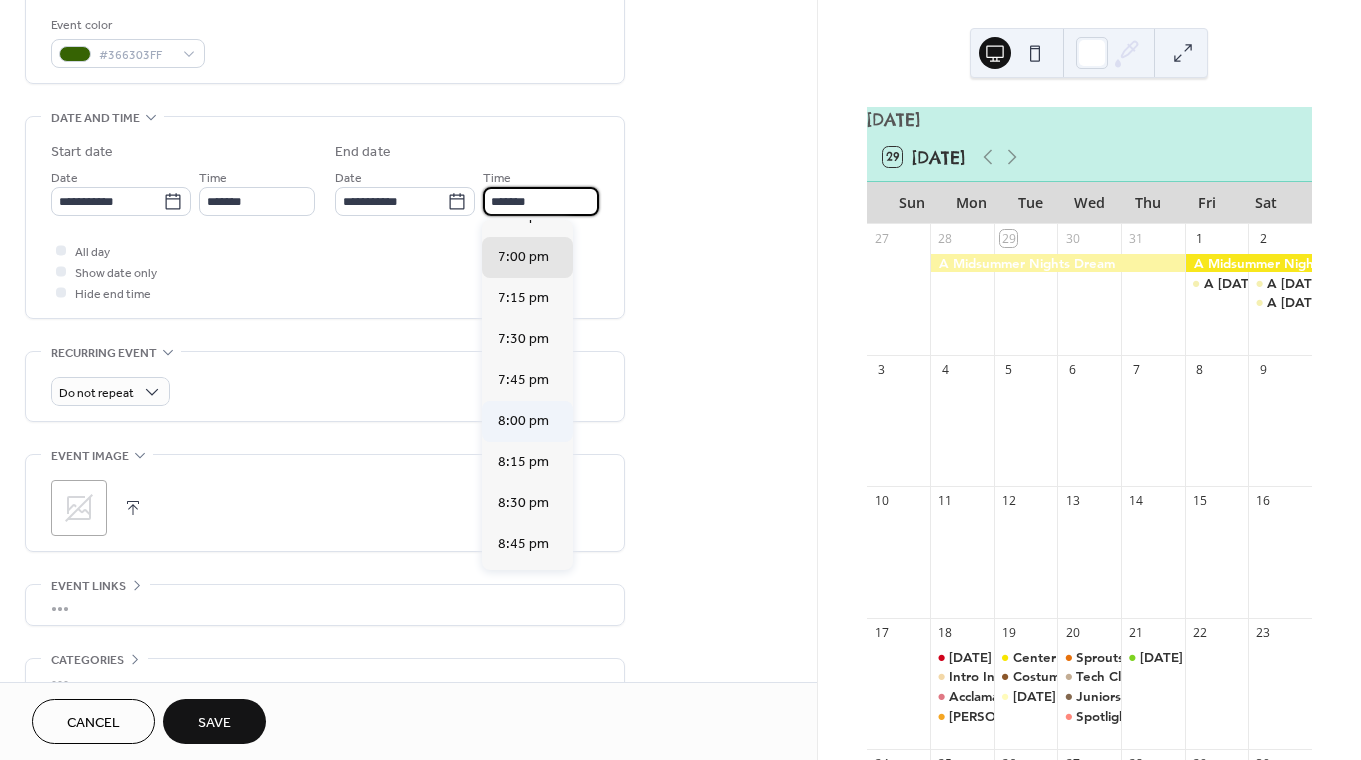 scroll, scrollTop: 109, scrollLeft: 0, axis: vertical 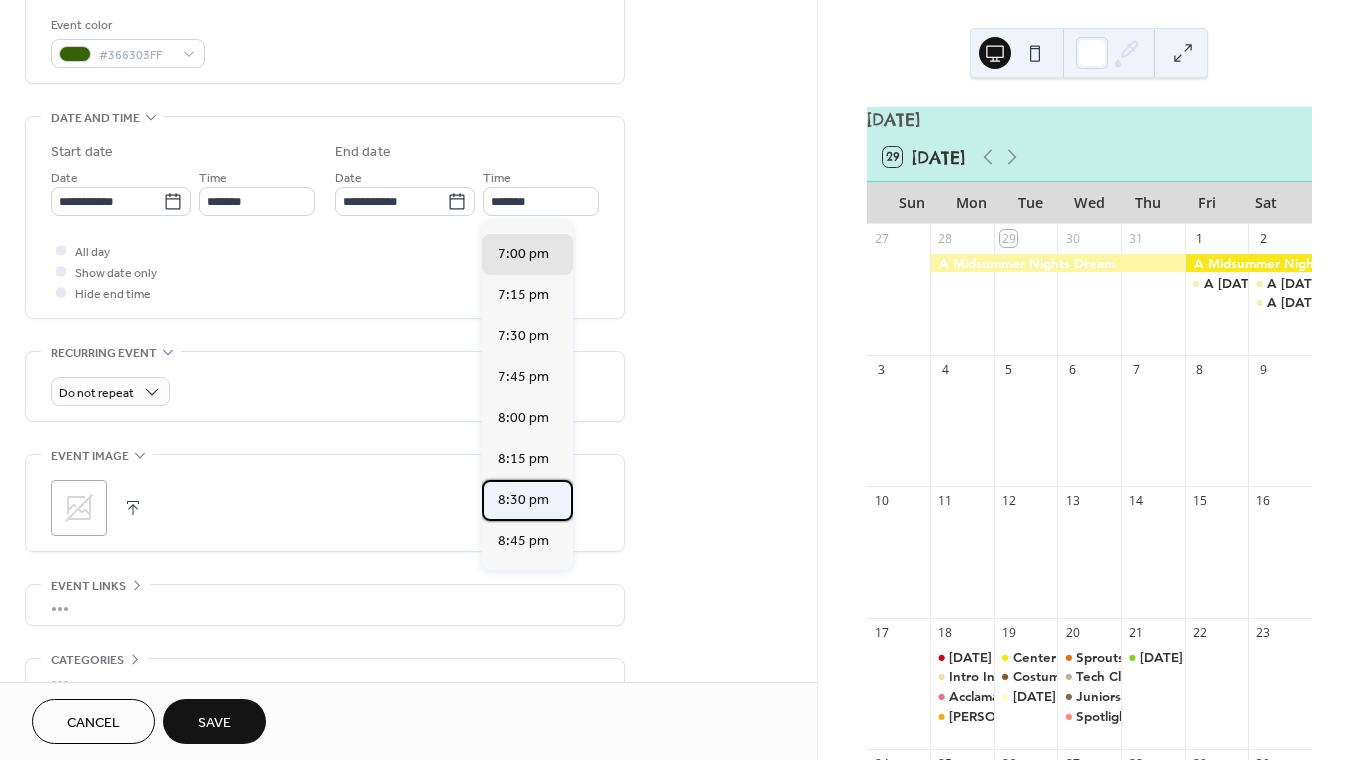 click on "8:30 pm" at bounding box center [527, 500] 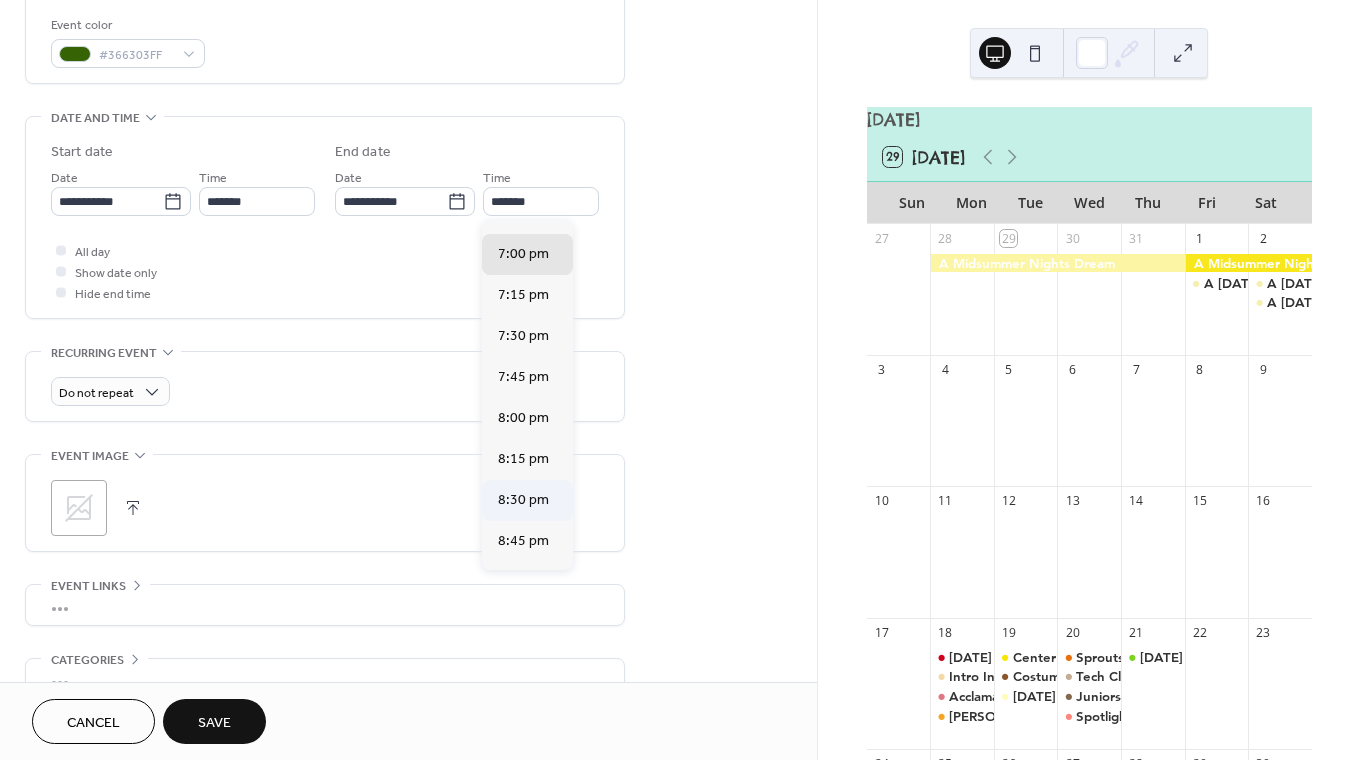 type on "*******" 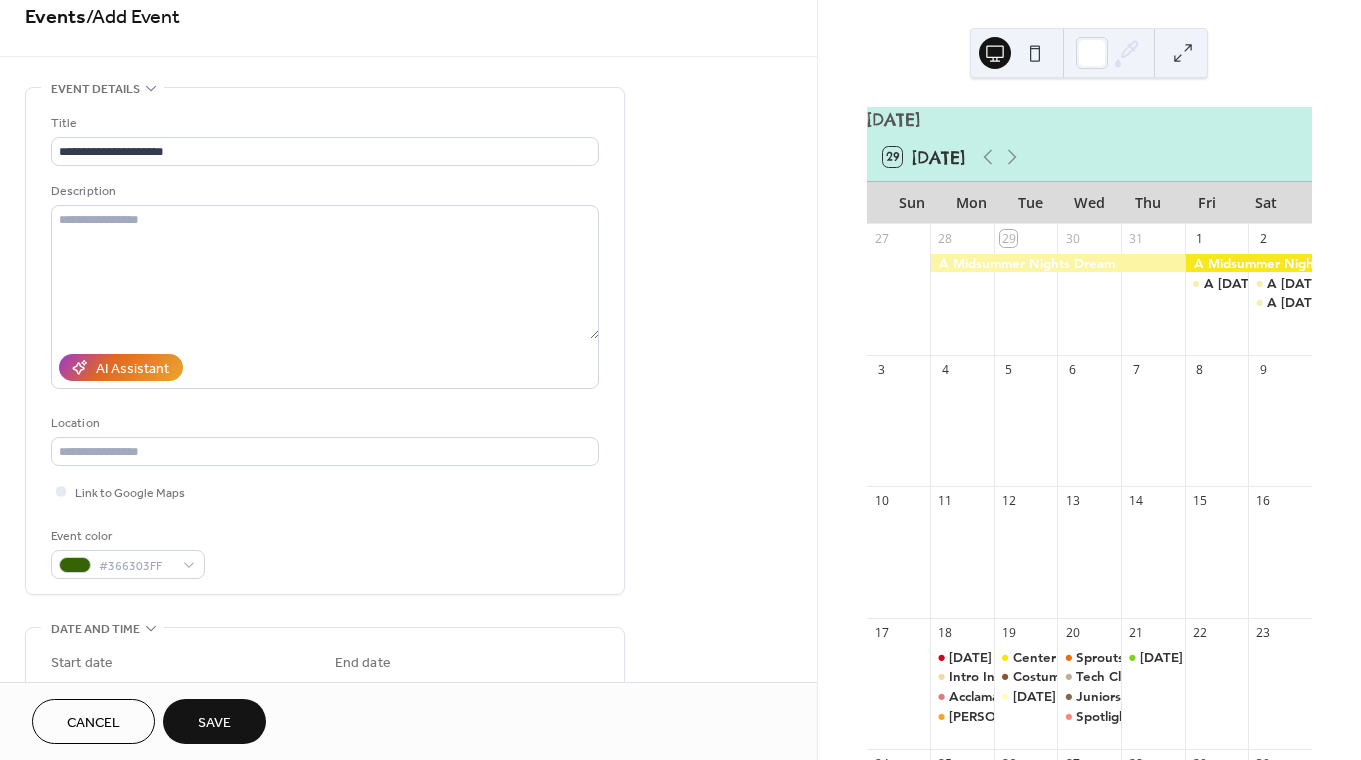 scroll, scrollTop: 0, scrollLeft: 0, axis: both 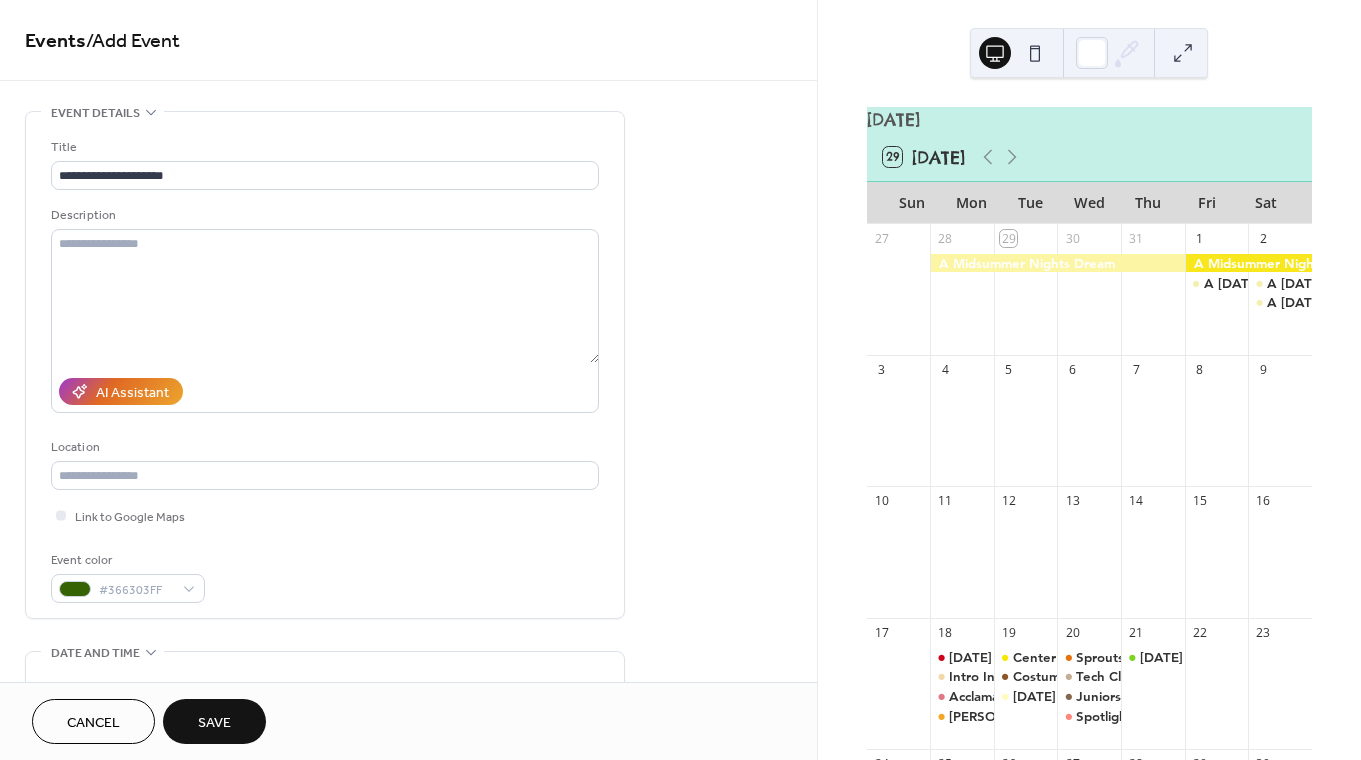 click on "Save" at bounding box center [214, 723] 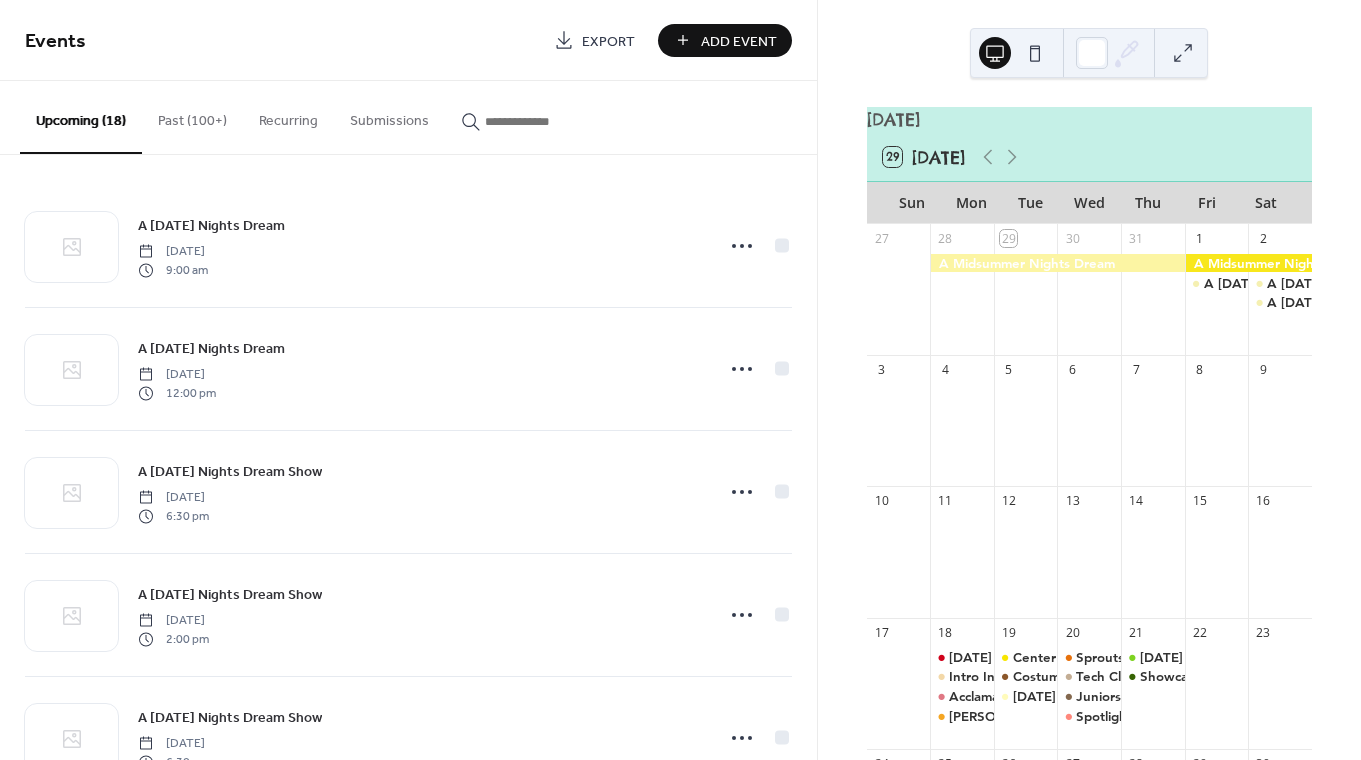 click on "Add Event" at bounding box center [725, 40] 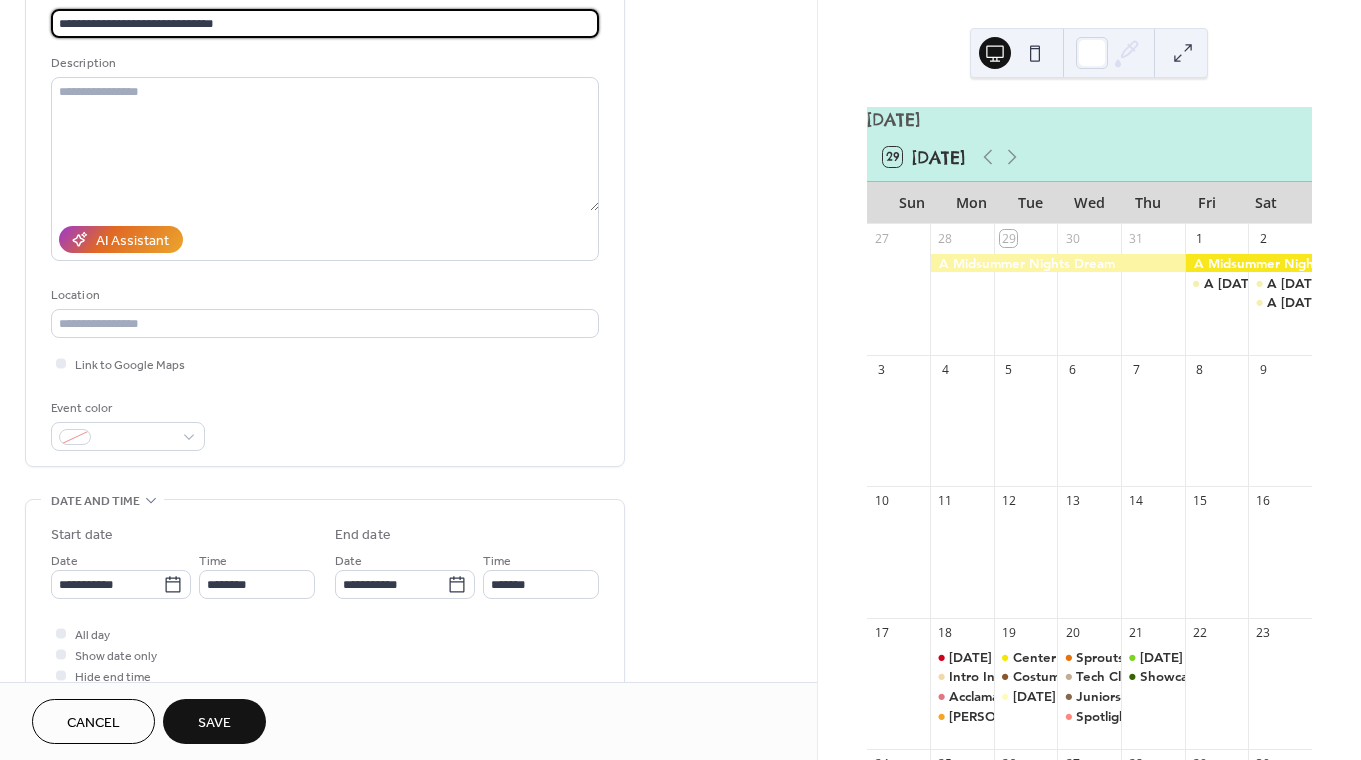 scroll, scrollTop: 192, scrollLeft: 0, axis: vertical 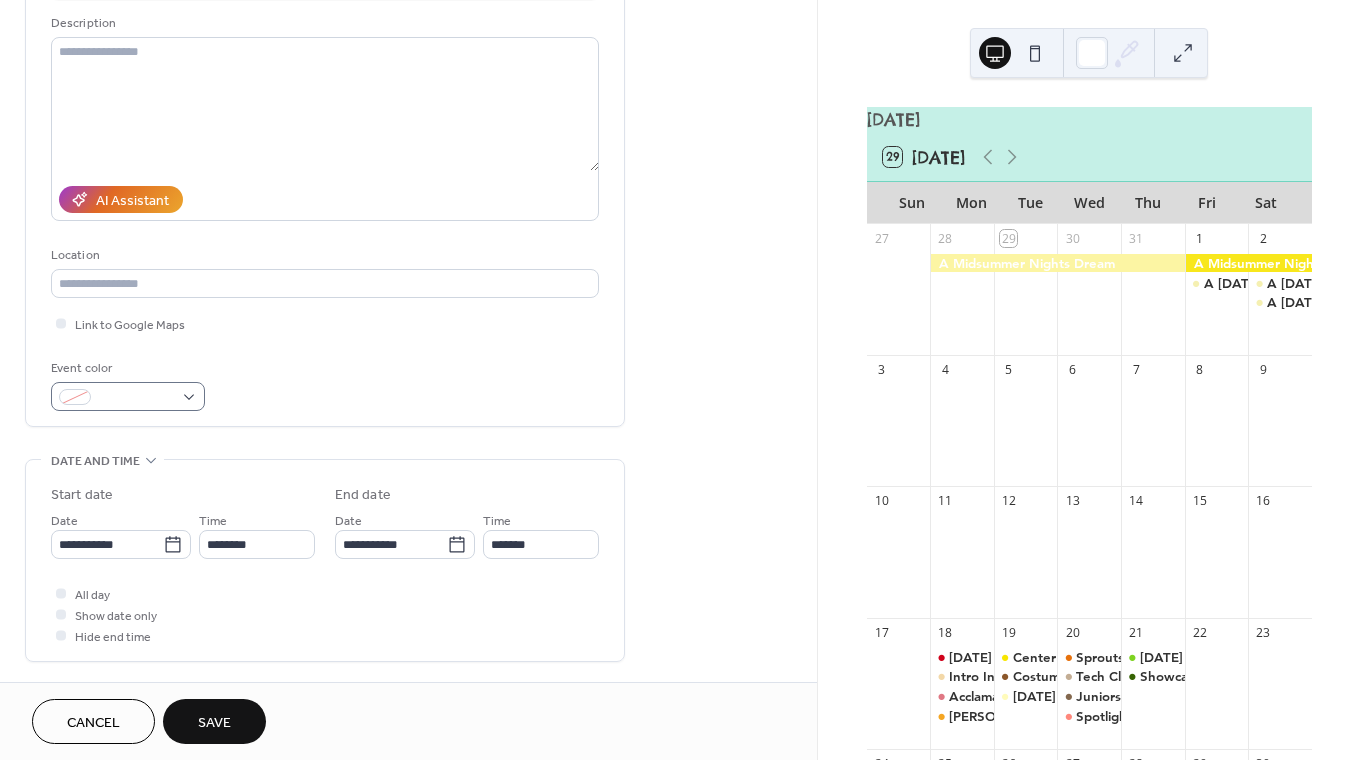 type on "**********" 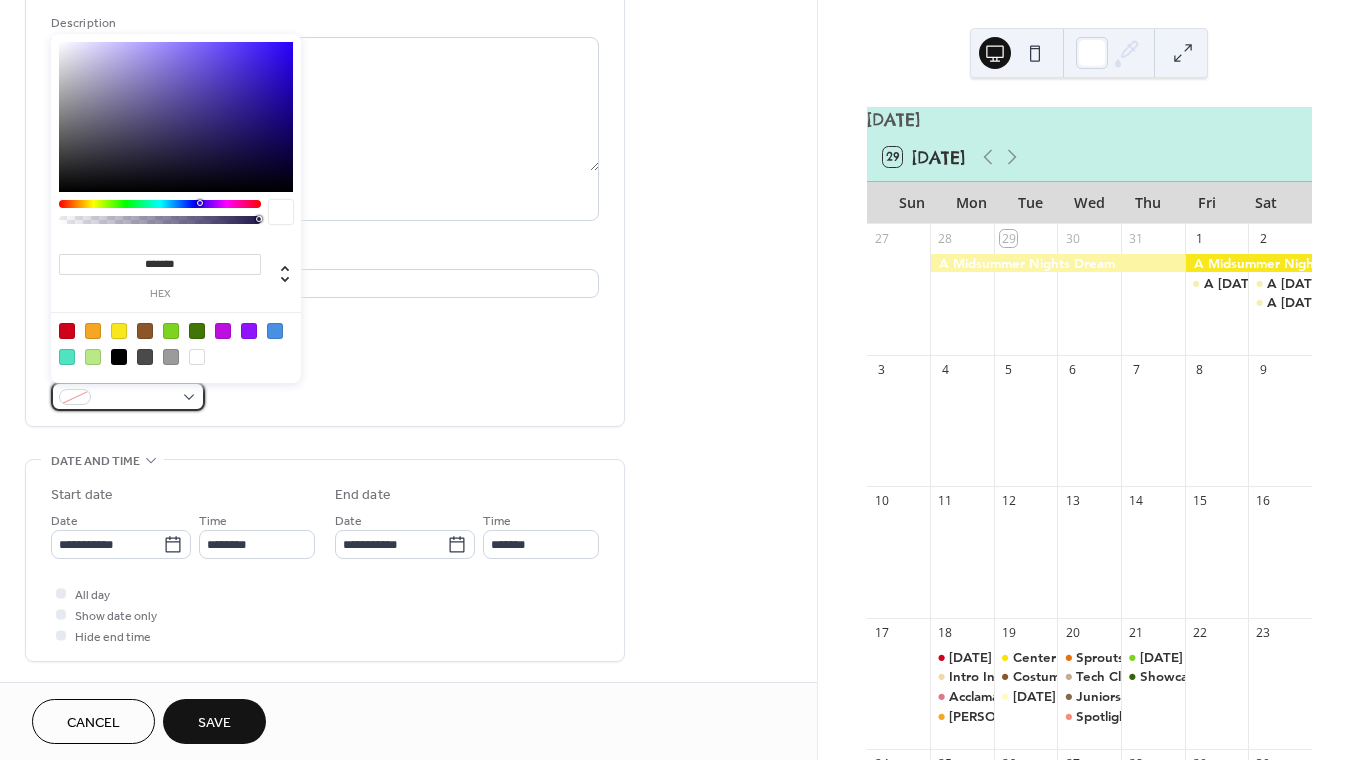 click at bounding box center (128, 396) 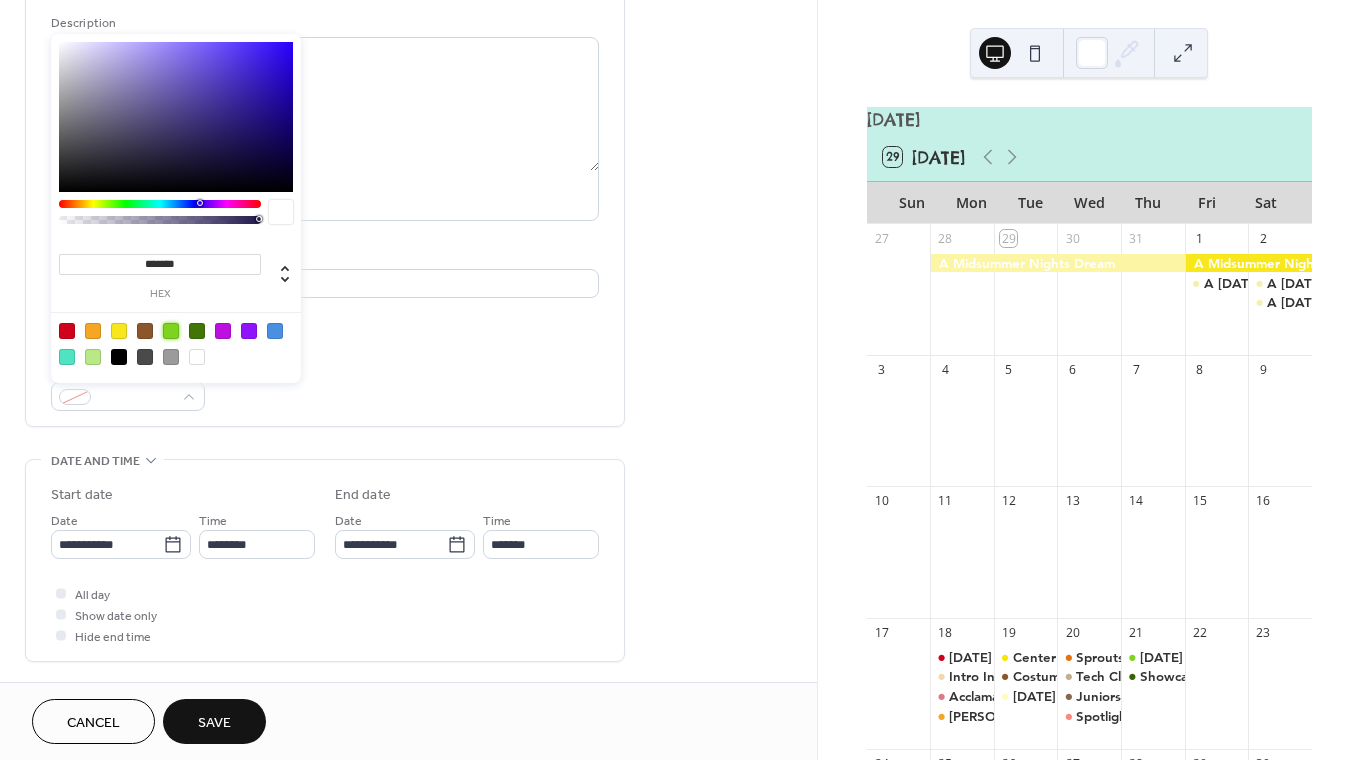 click at bounding box center (171, 331) 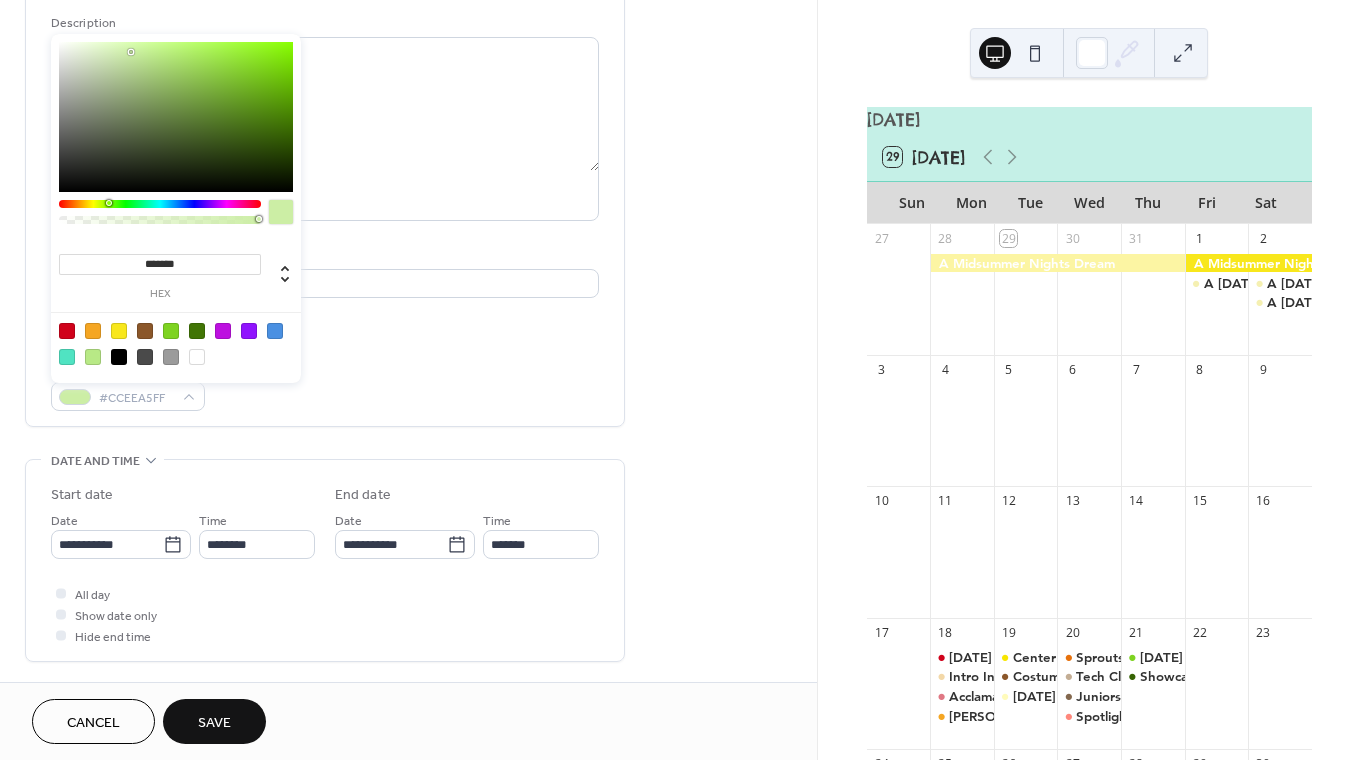 drag, startPoint x: 256, startPoint y: 67, endPoint x: 133, endPoint y: 54, distance: 123.68508 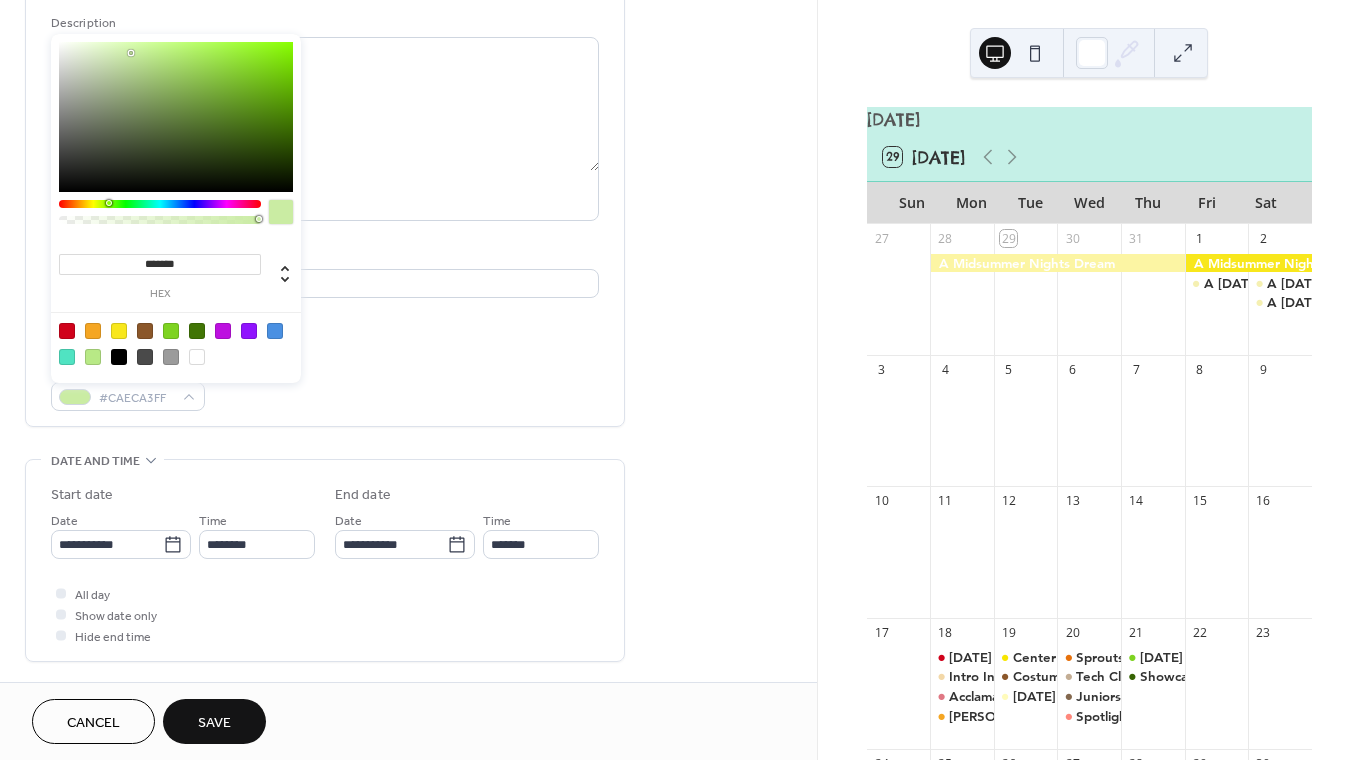 click on "**********" at bounding box center [325, 518] 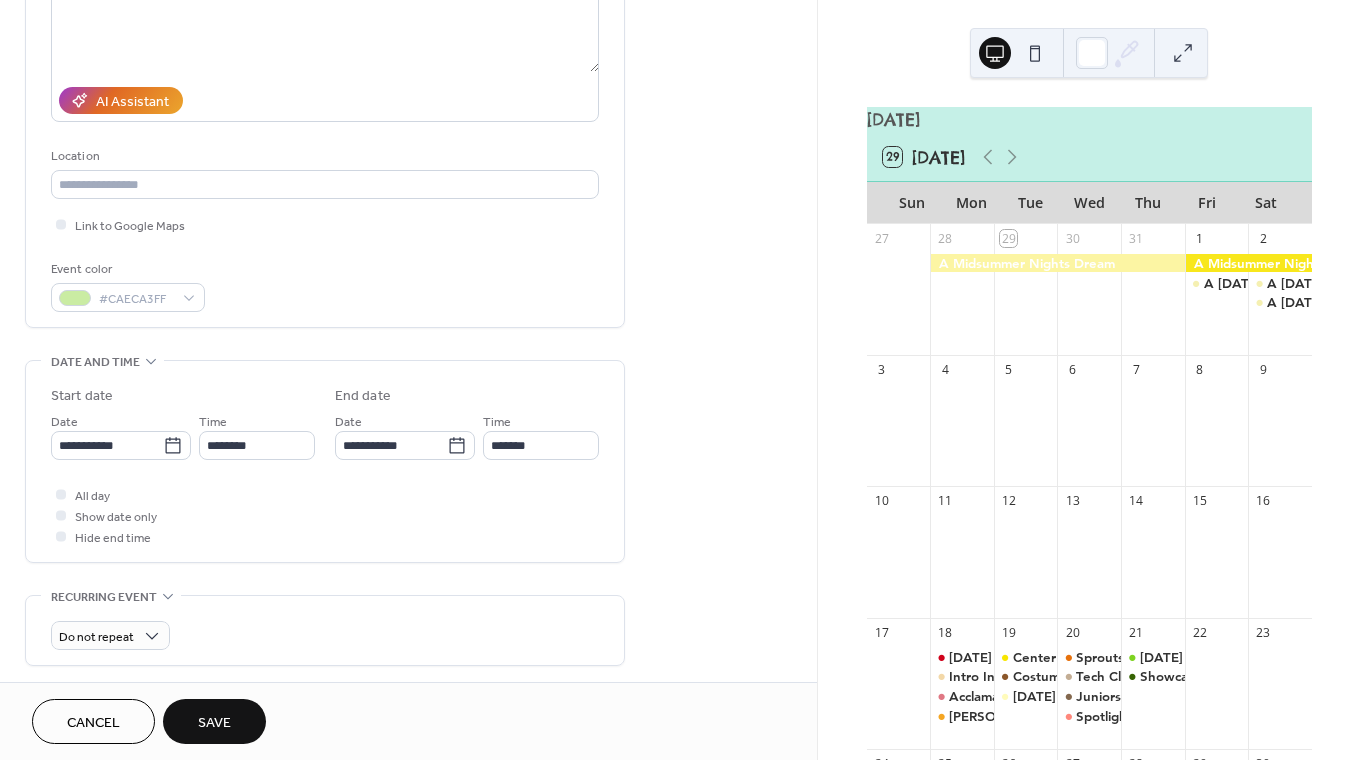 scroll, scrollTop: 320, scrollLeft: 0, axis: vertical 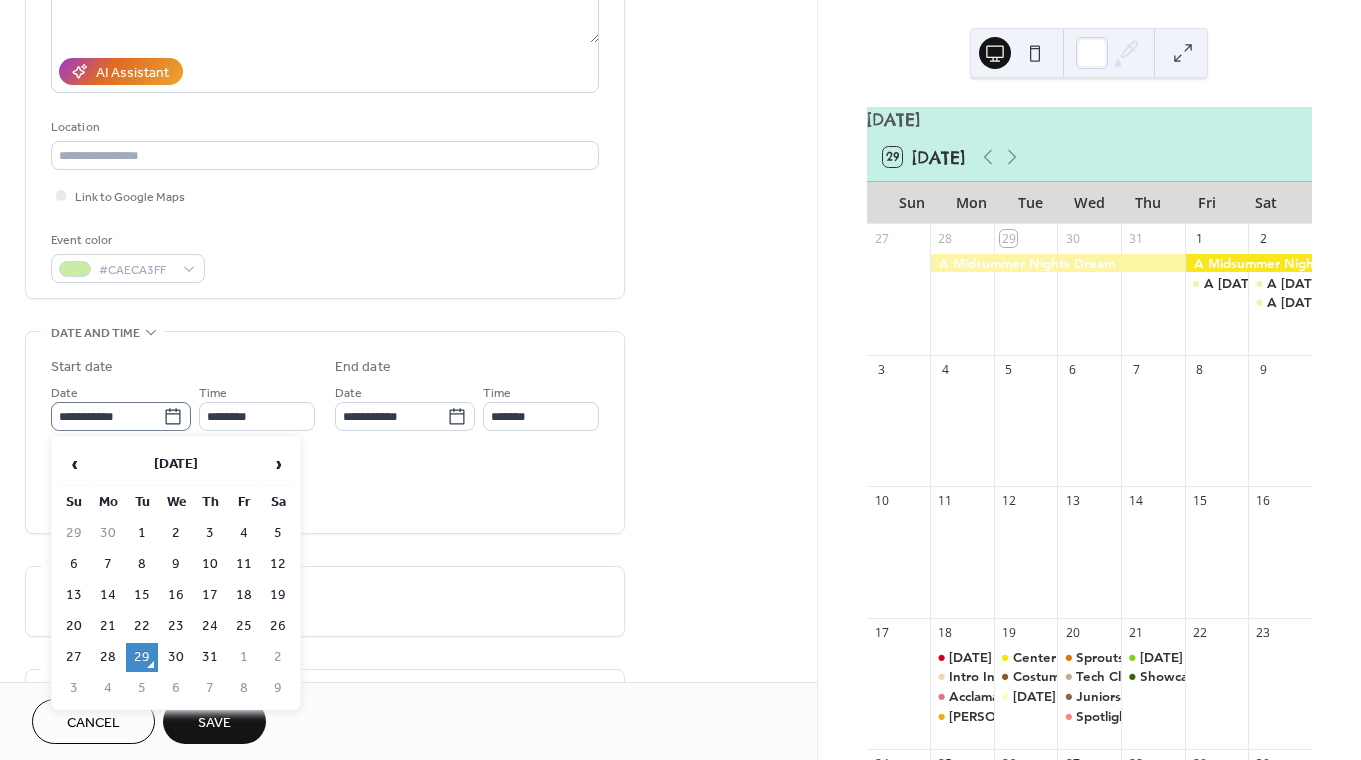 click 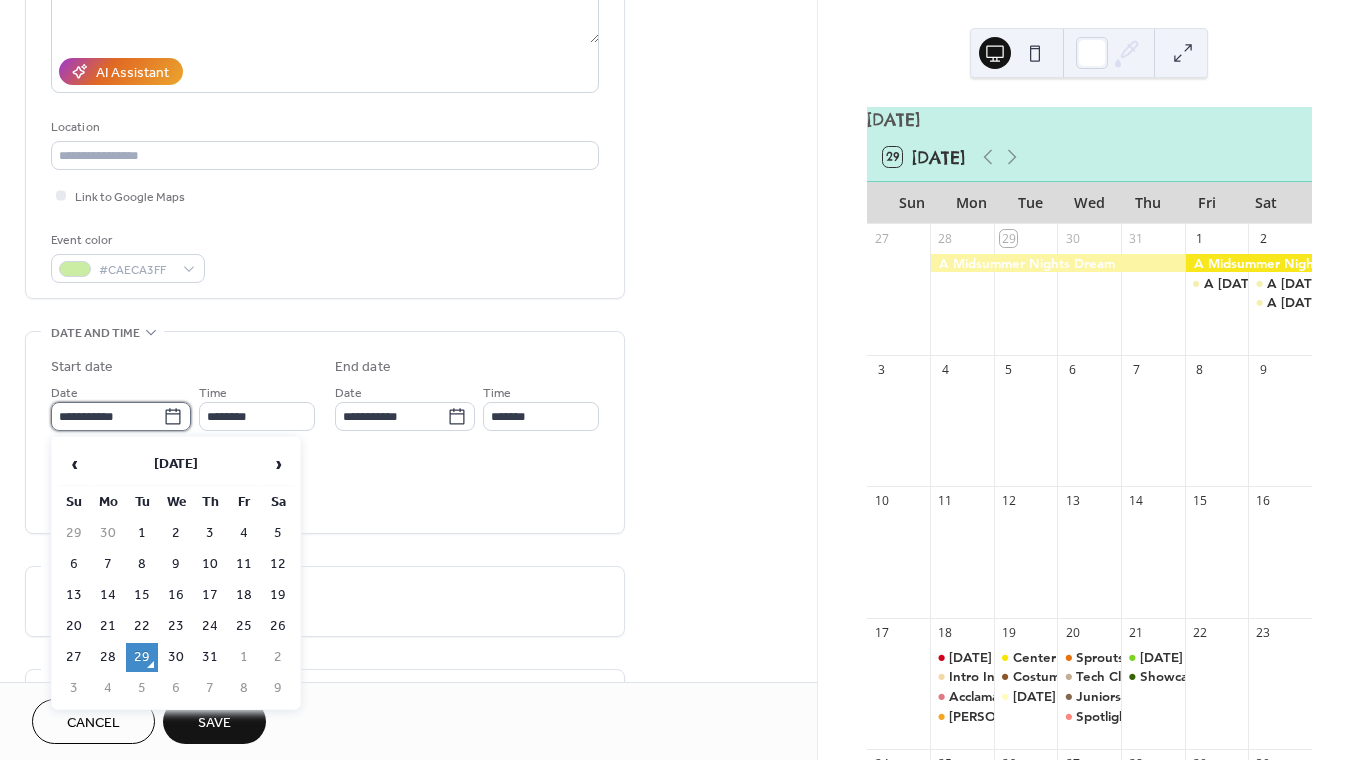 click on "**********" at bounding box center (107, 416) 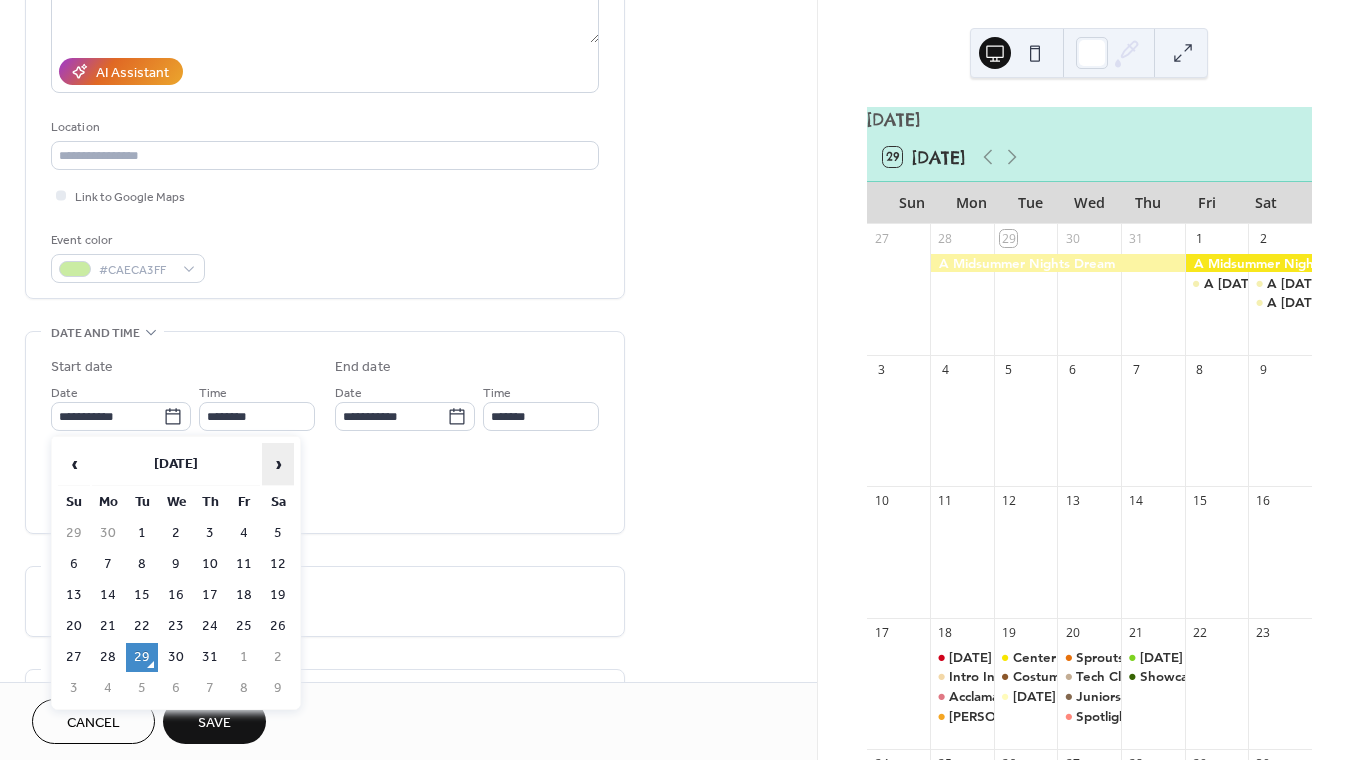 click on "›" at bounding box center (278, 464) 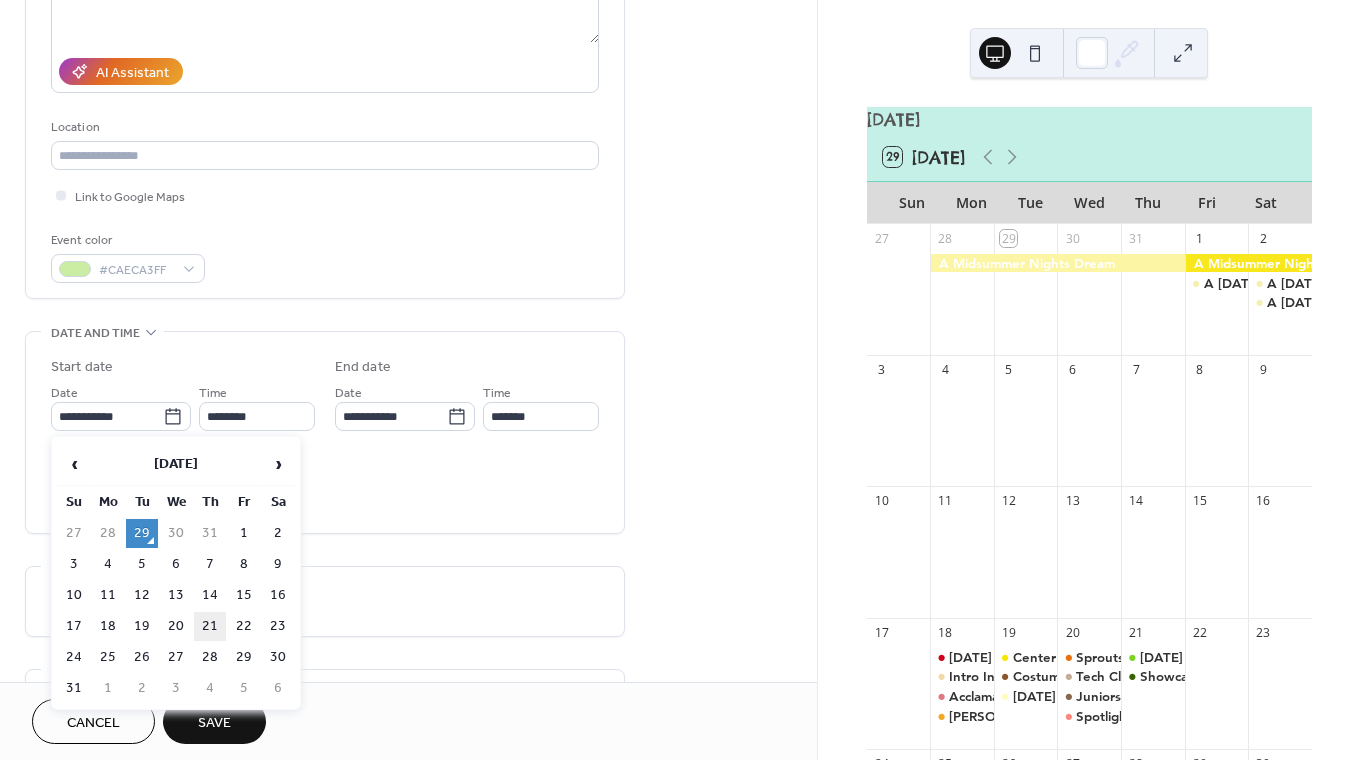 click on "21" at bounding box center (210, 626) 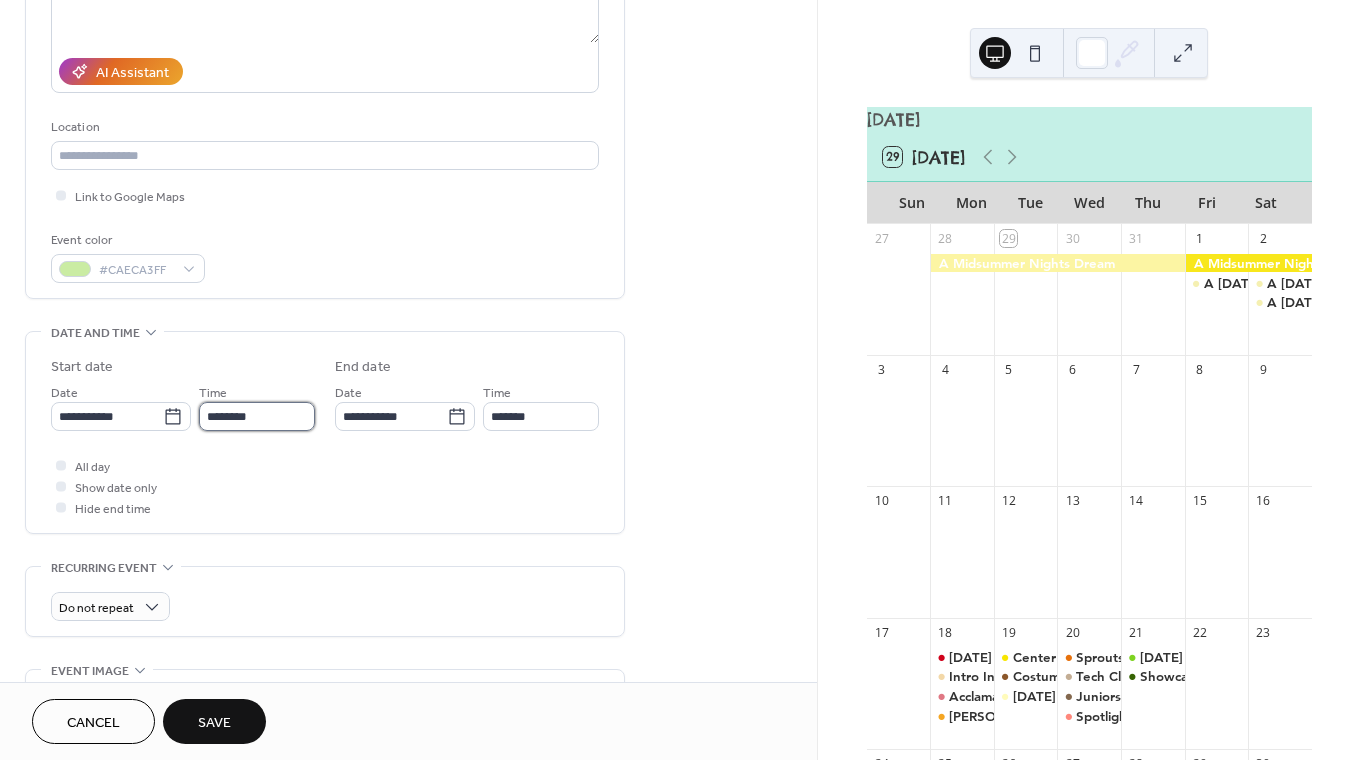 click on "********" at bounding box center [257, 416] 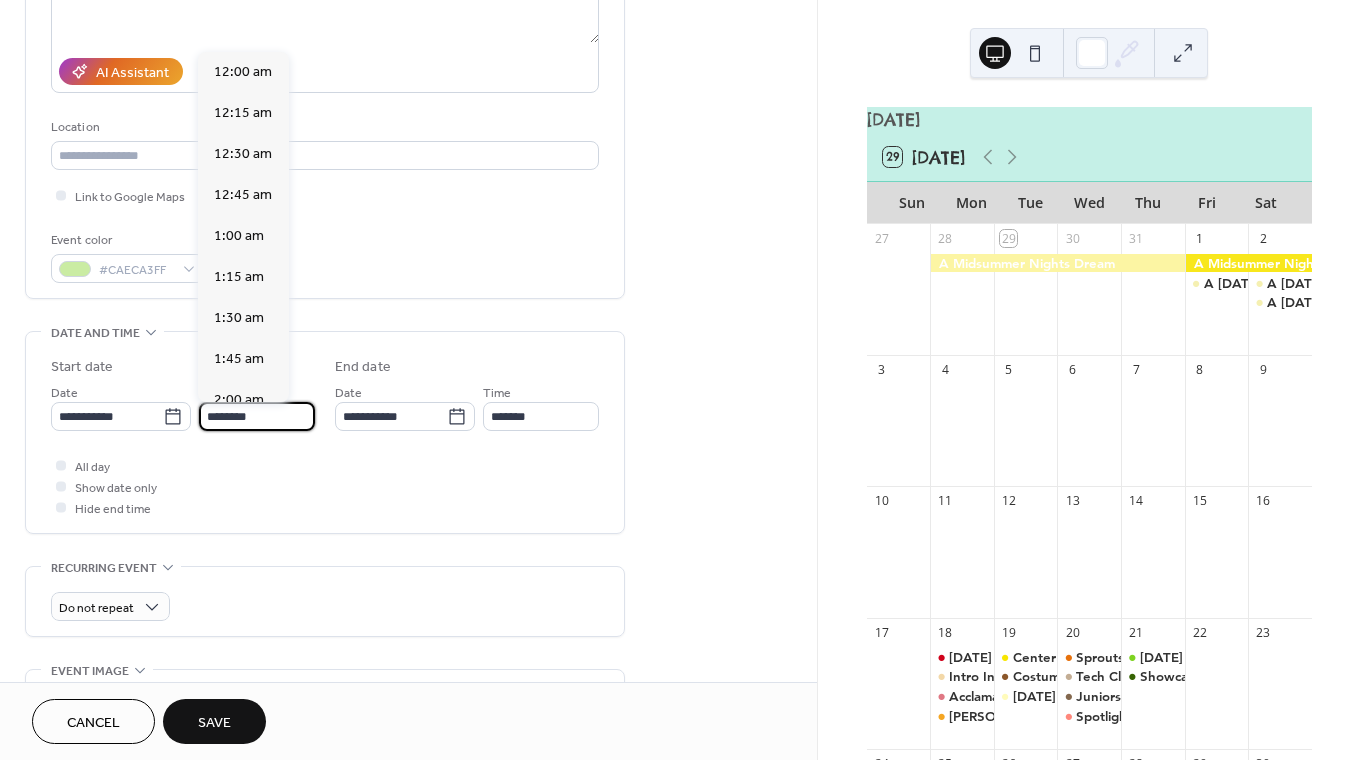 scroll, scrollTop: 1944, scrollLeft: 0, axis: vertical 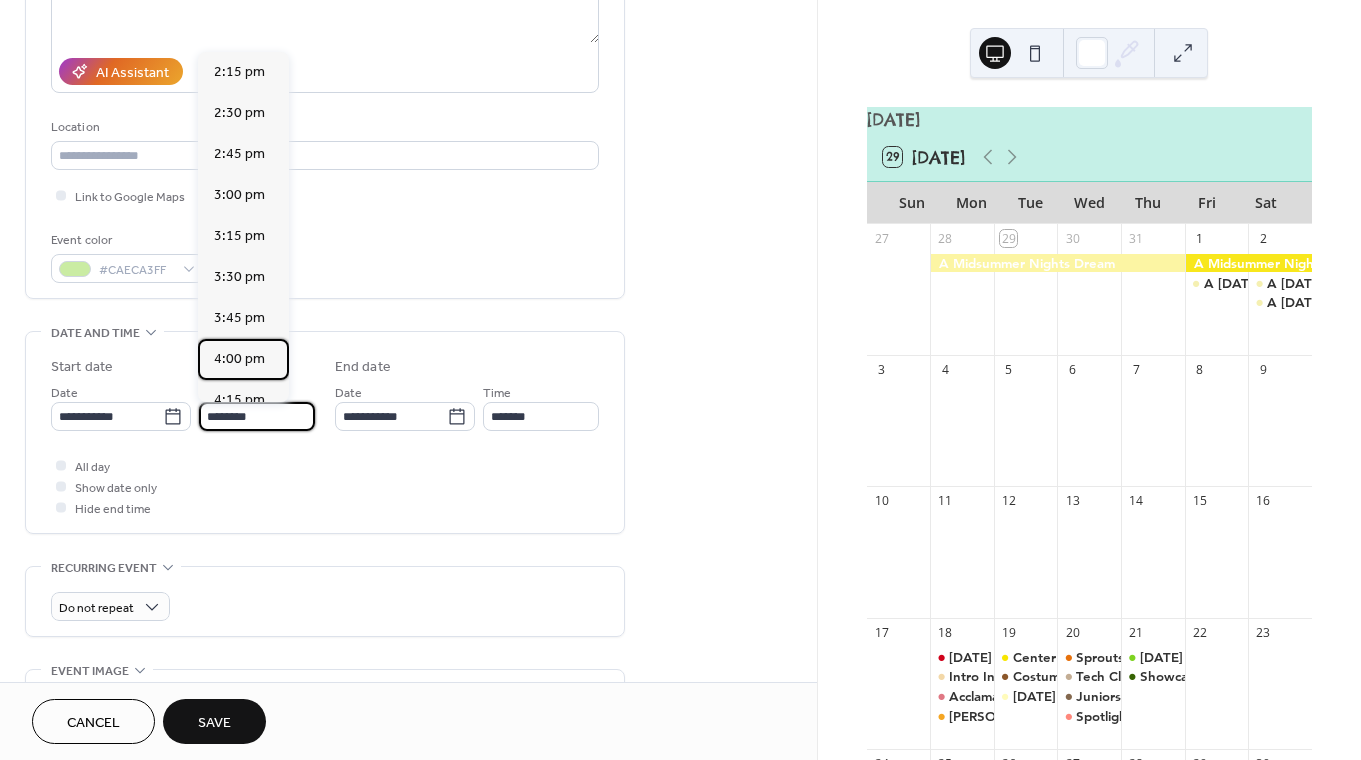 click on "4:00 pm" at bounding box center (239, 359) 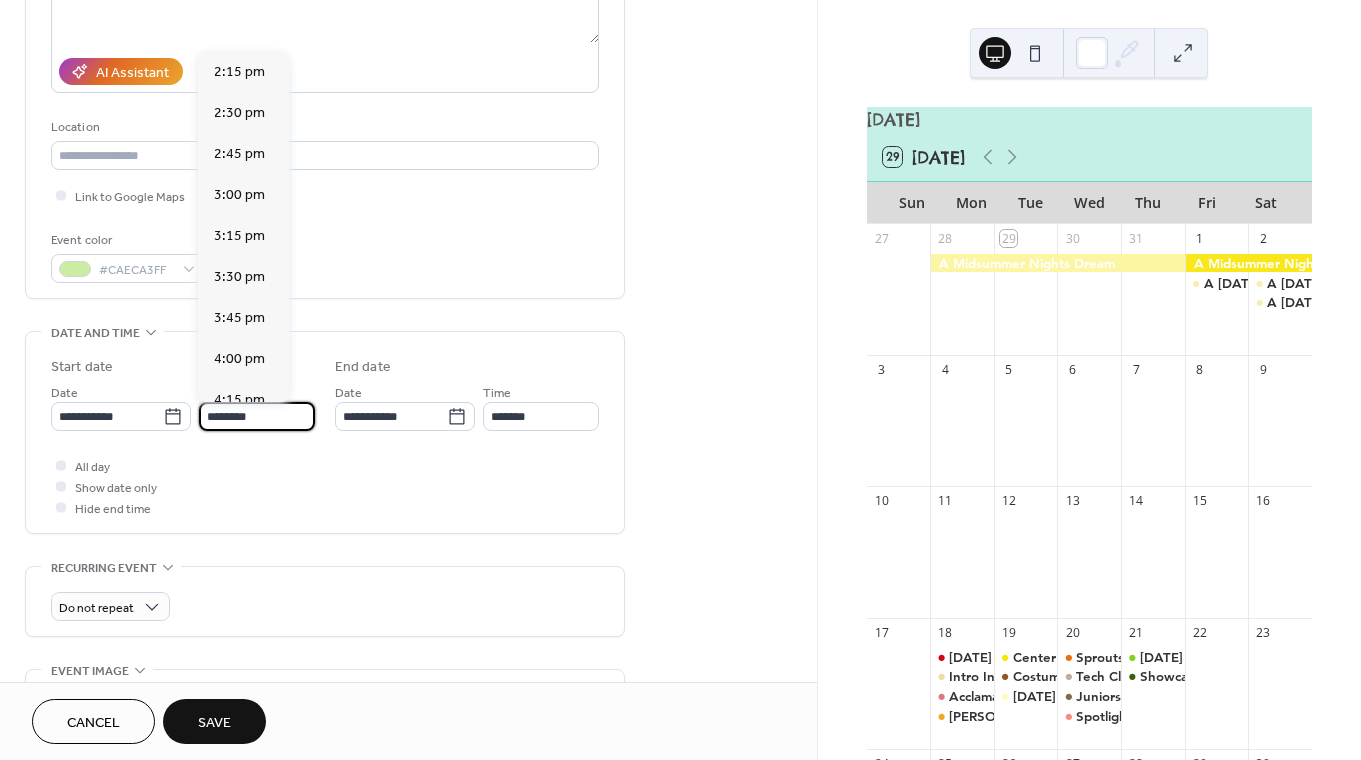 type on "*******" 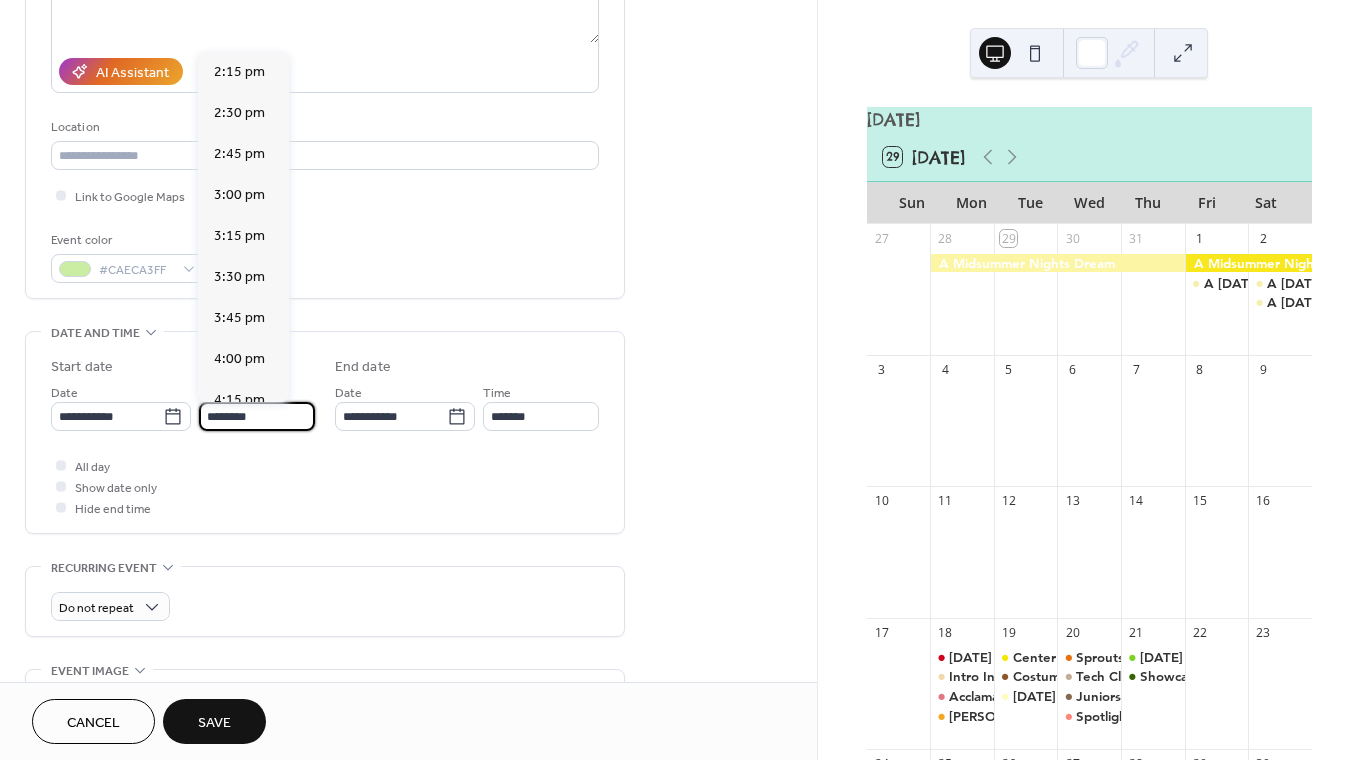 type on "*******" 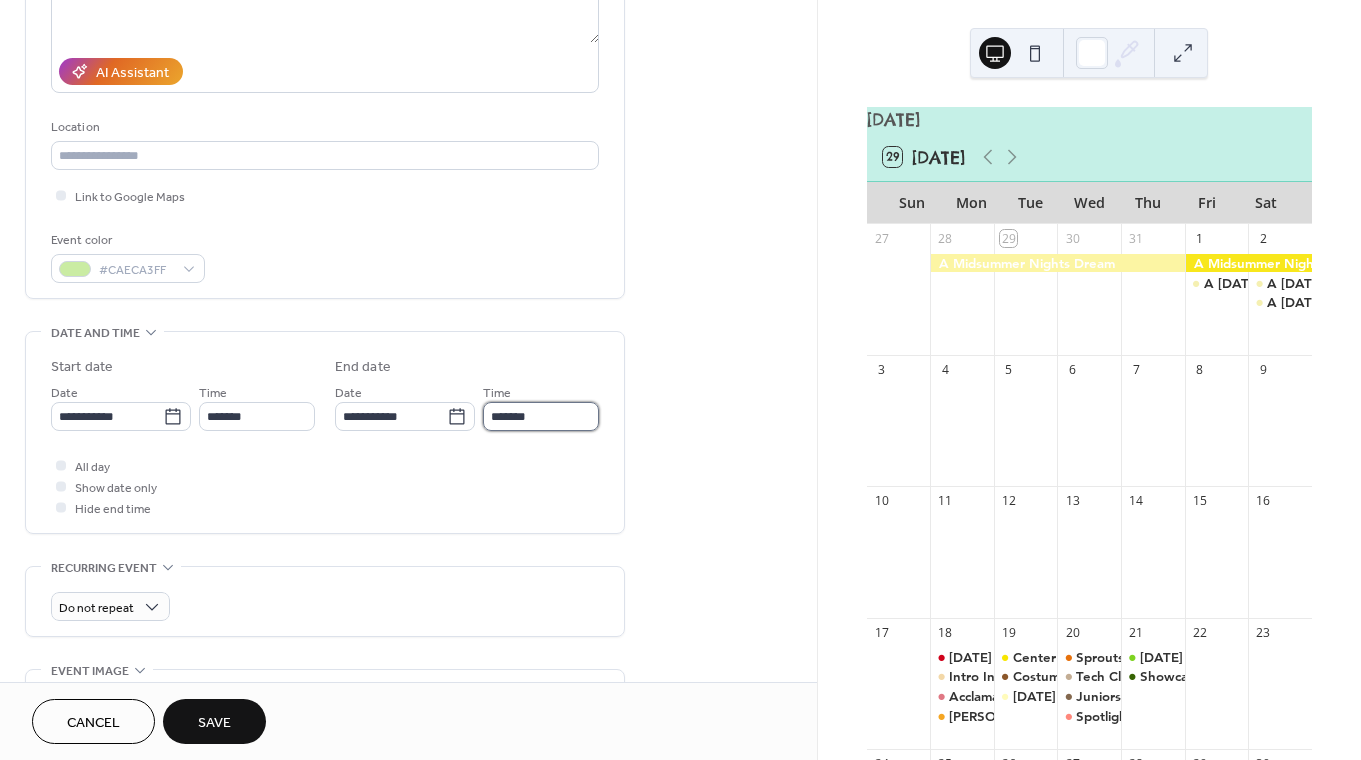 click on "*******" at bounding box center (541, 416) 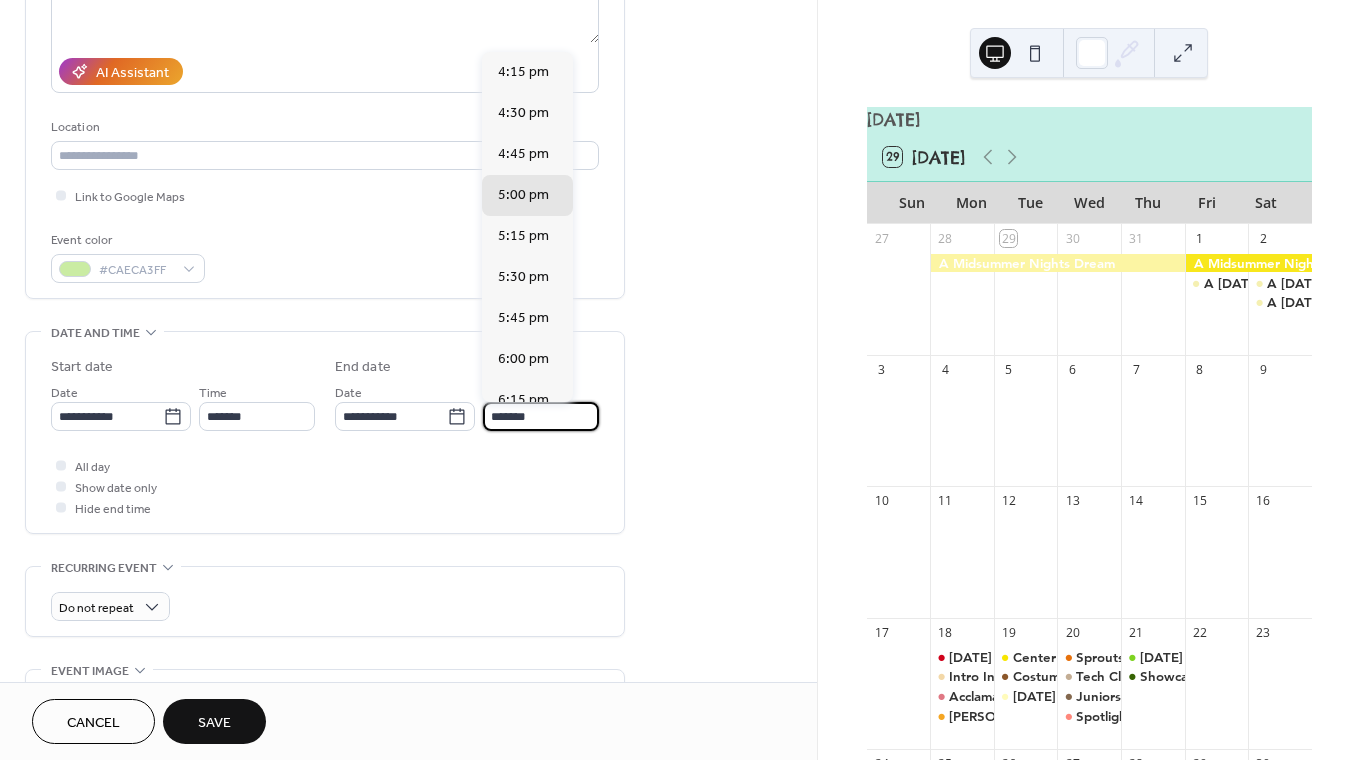 click on "All day Show date only Hide end time" at bounding box center [325, 486] 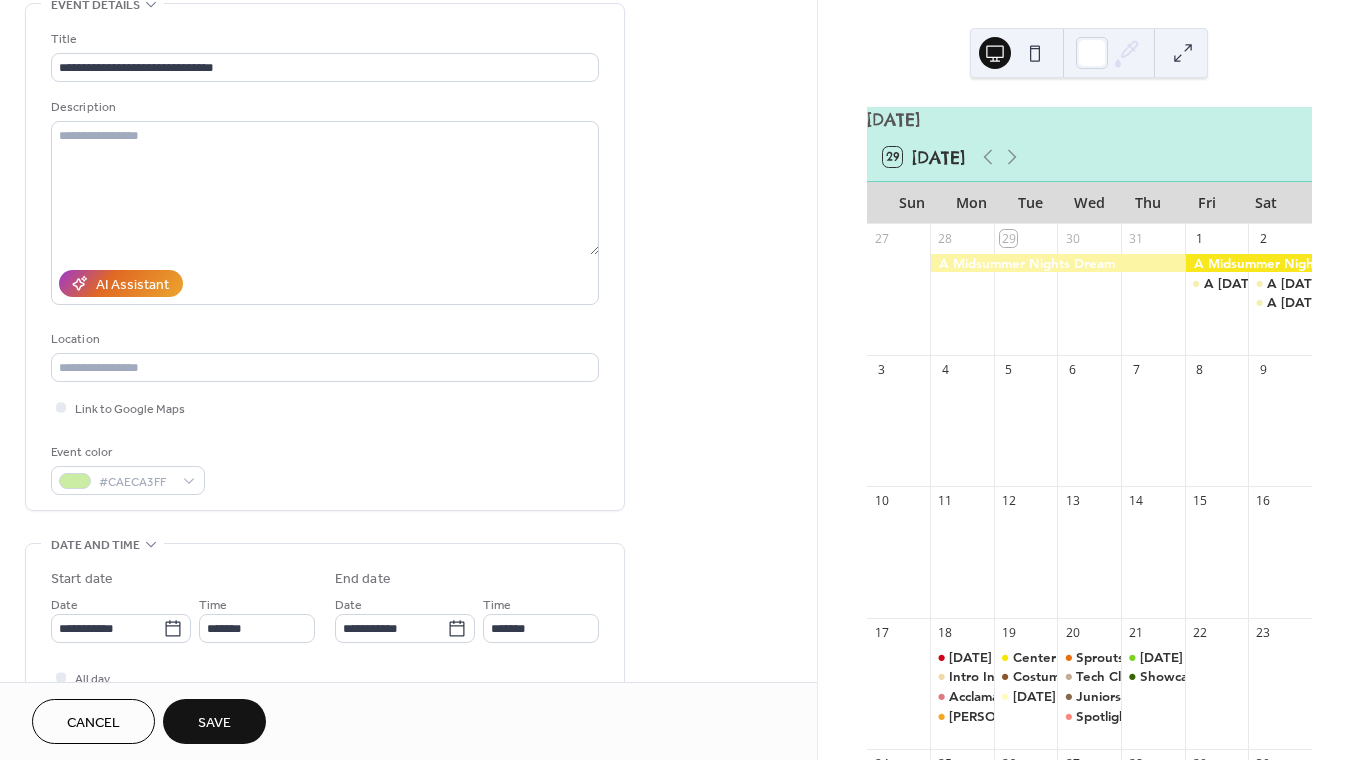 scroll, scrollTop: 41, scrollLeft: 0, axis: vertical 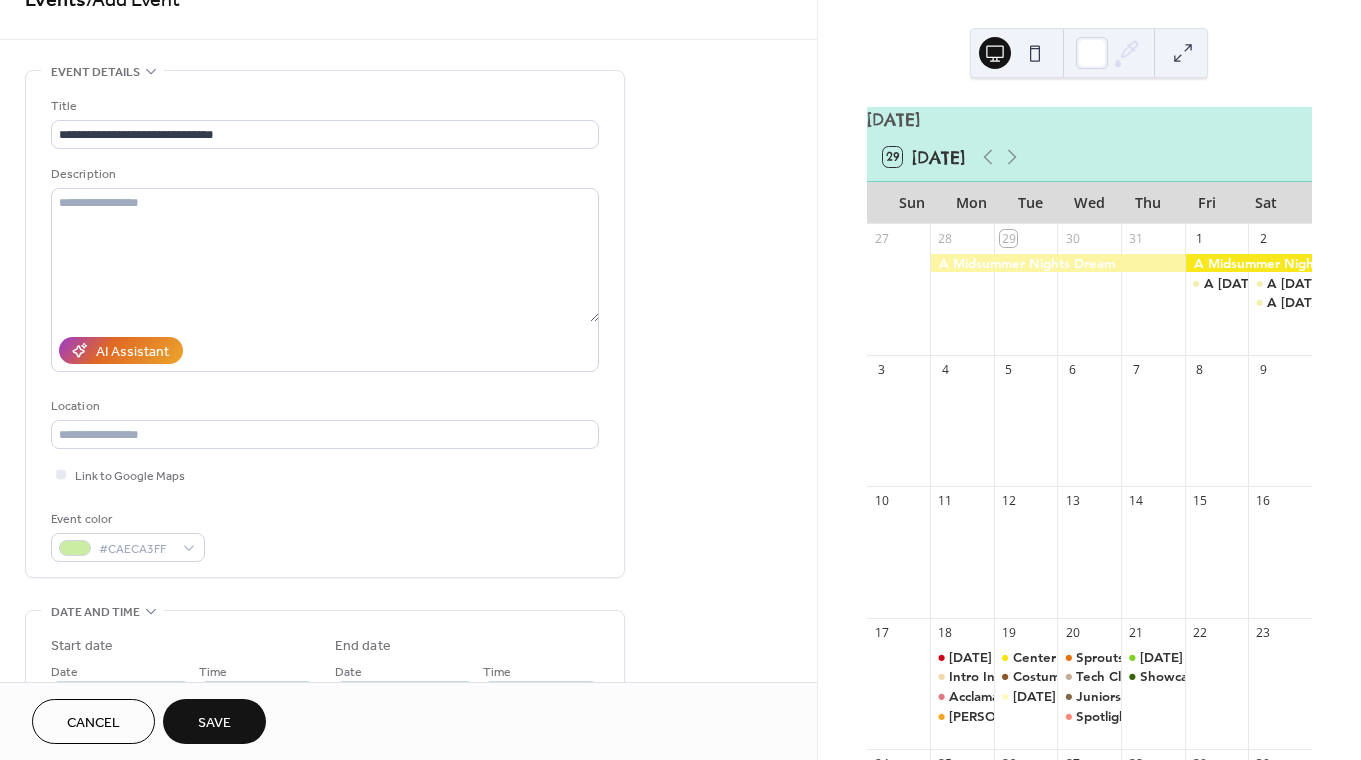 click on "Save" at bounding box center (214, 723) 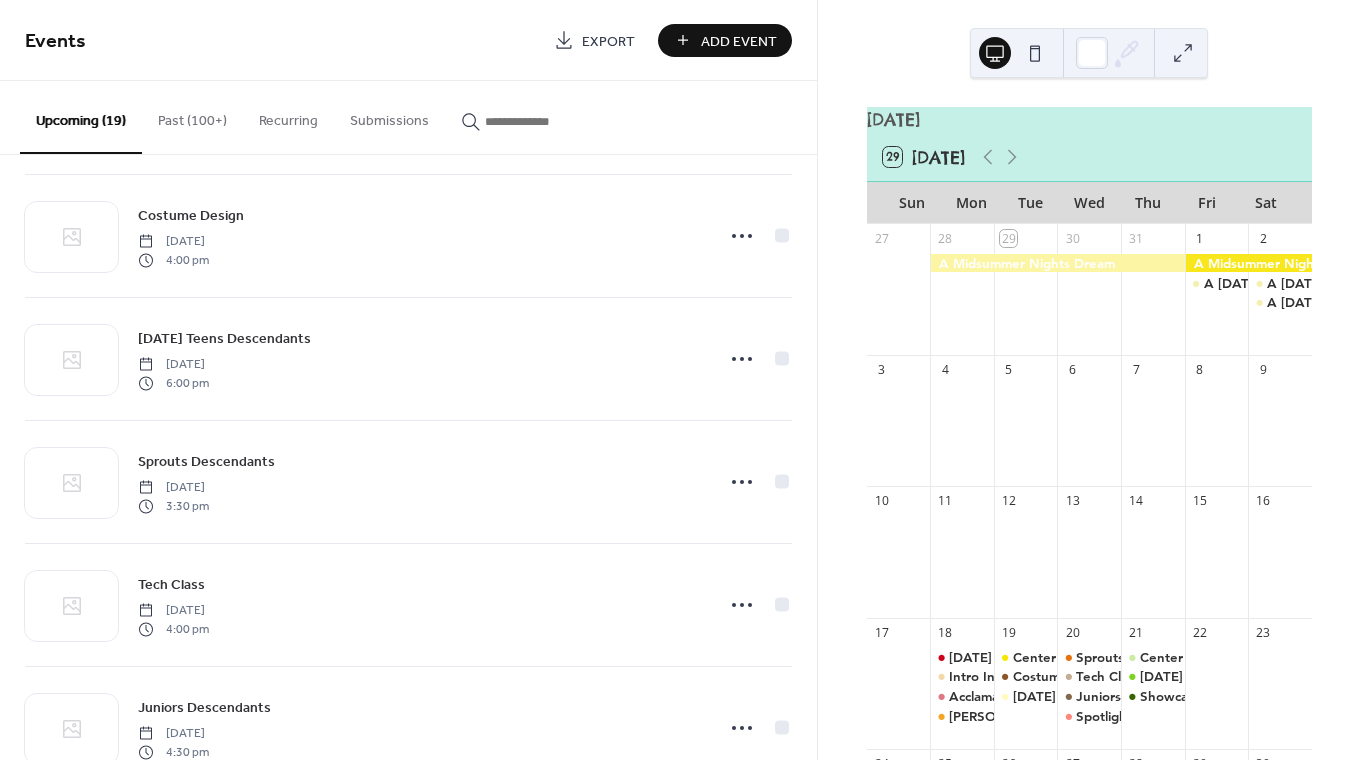scroll, scrollTop: 1289, scrollLeft: 0, axis: vertical 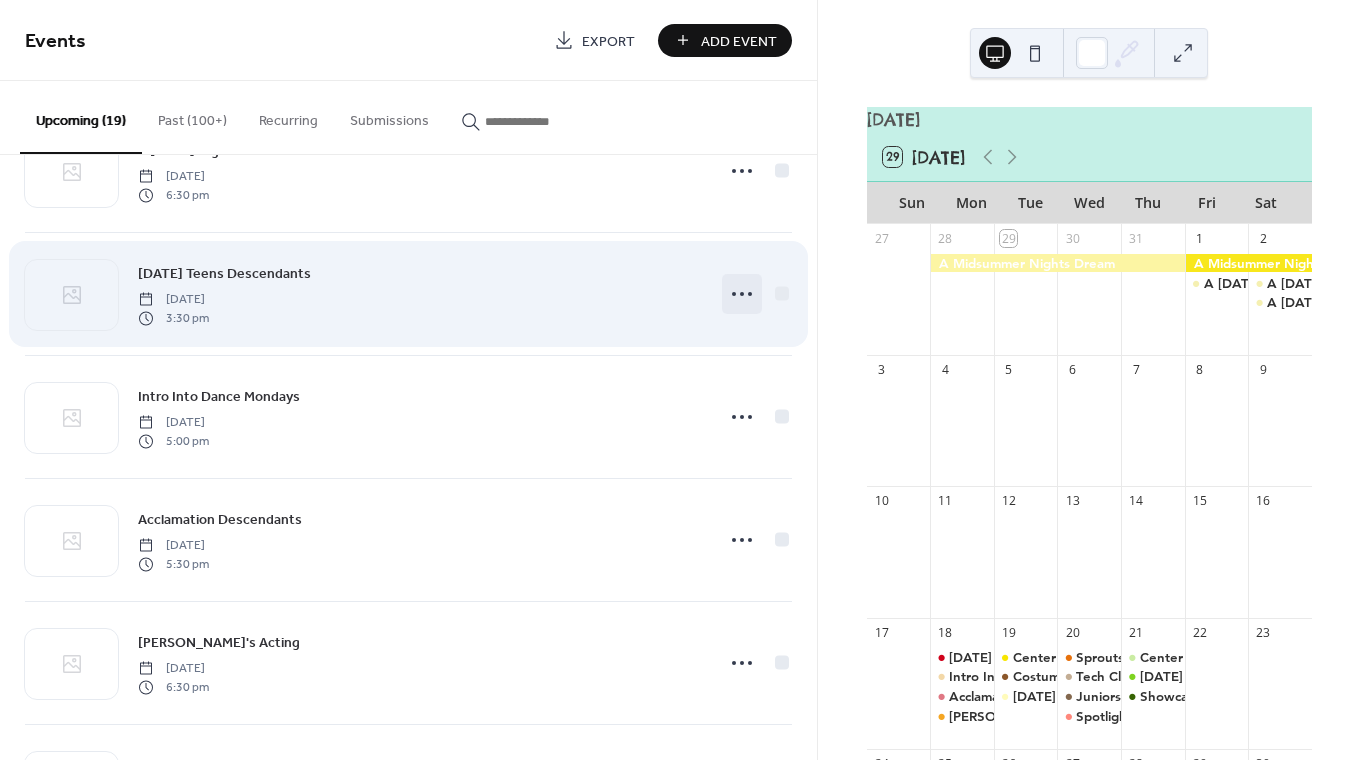 click 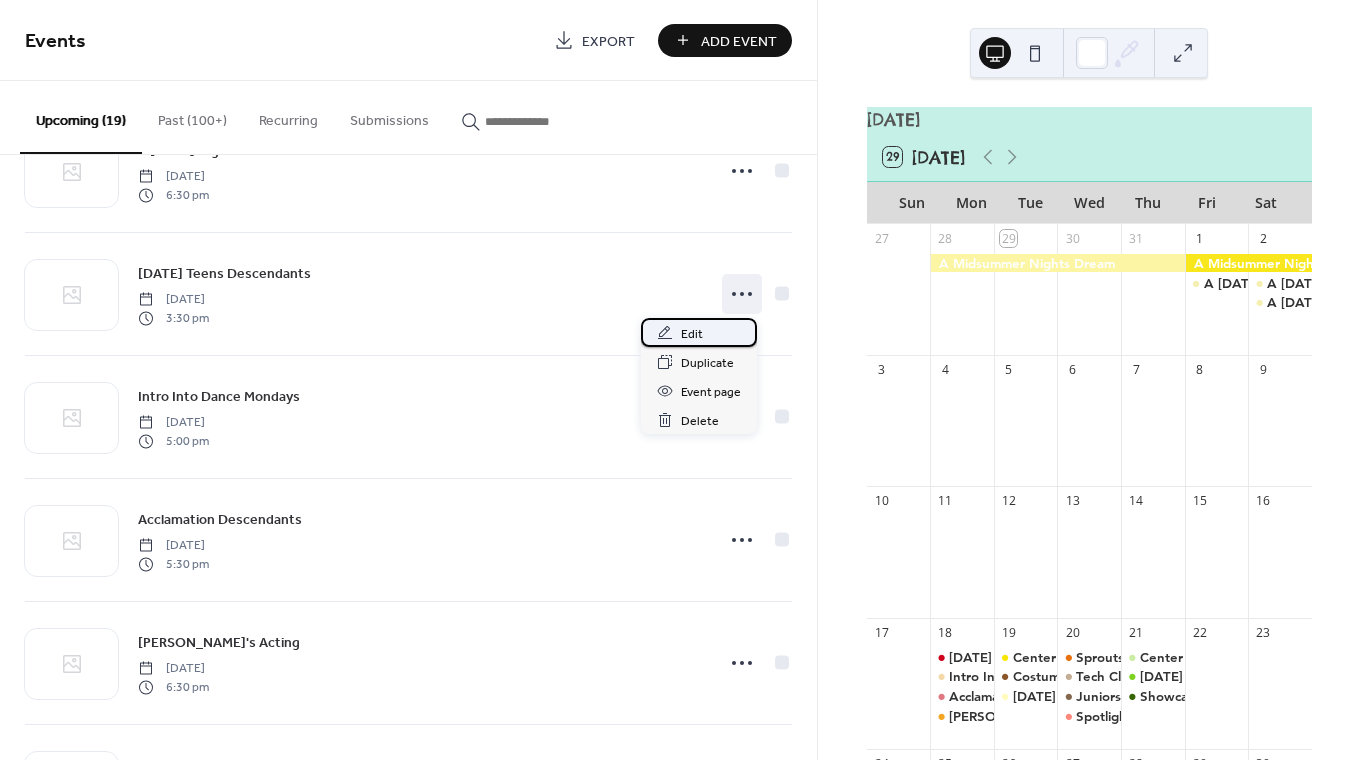 click on "Edit" at bounding box center (699, 332) 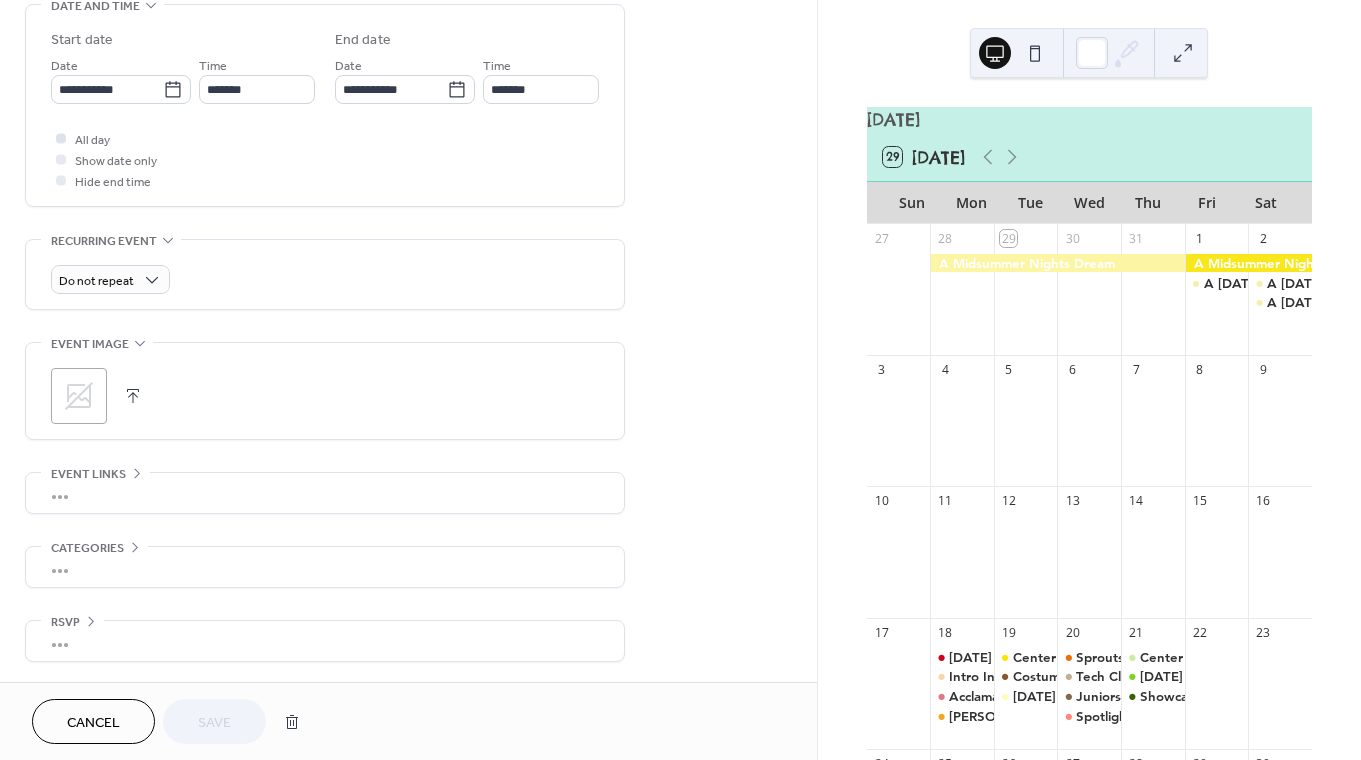 scroll, scrollTop: 644, scrollLeft: 0, axis: vertical 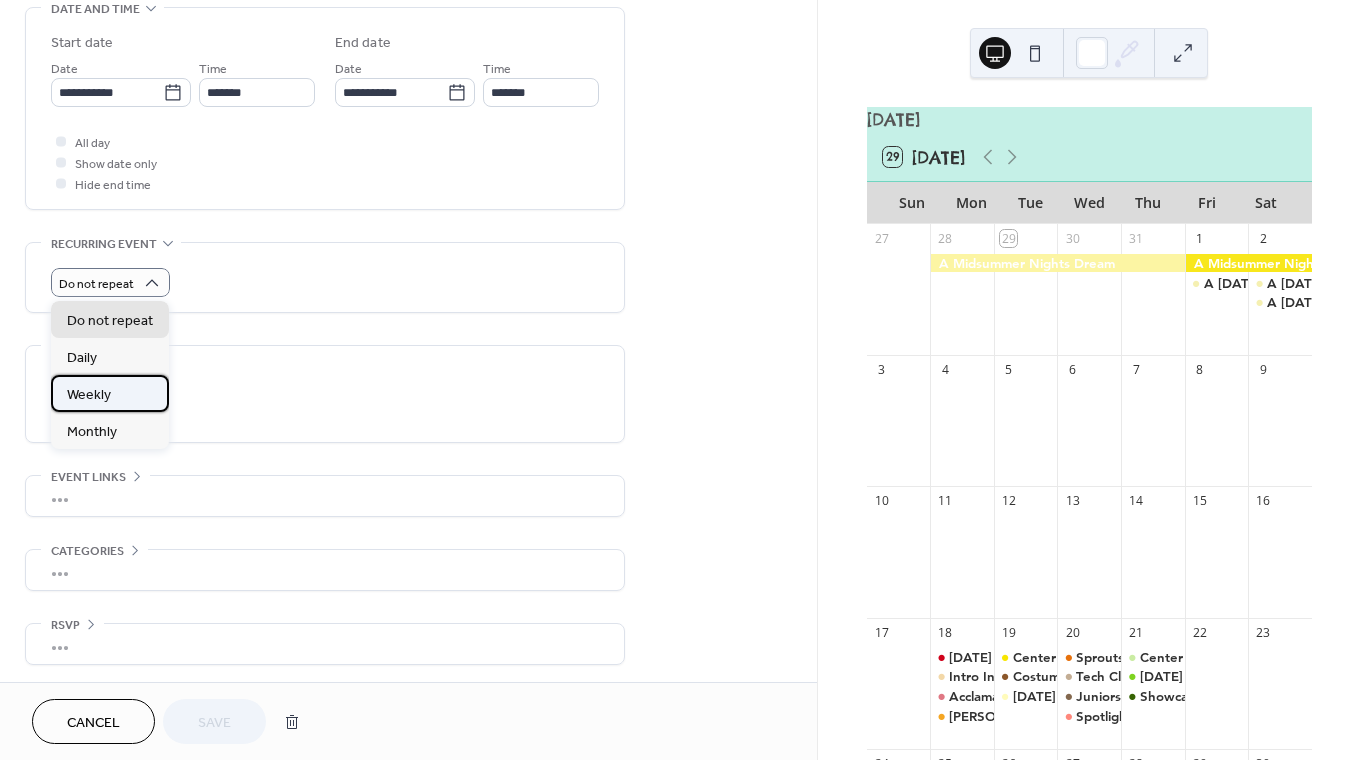 click on "Weekly" at bounding box center [110, 393] 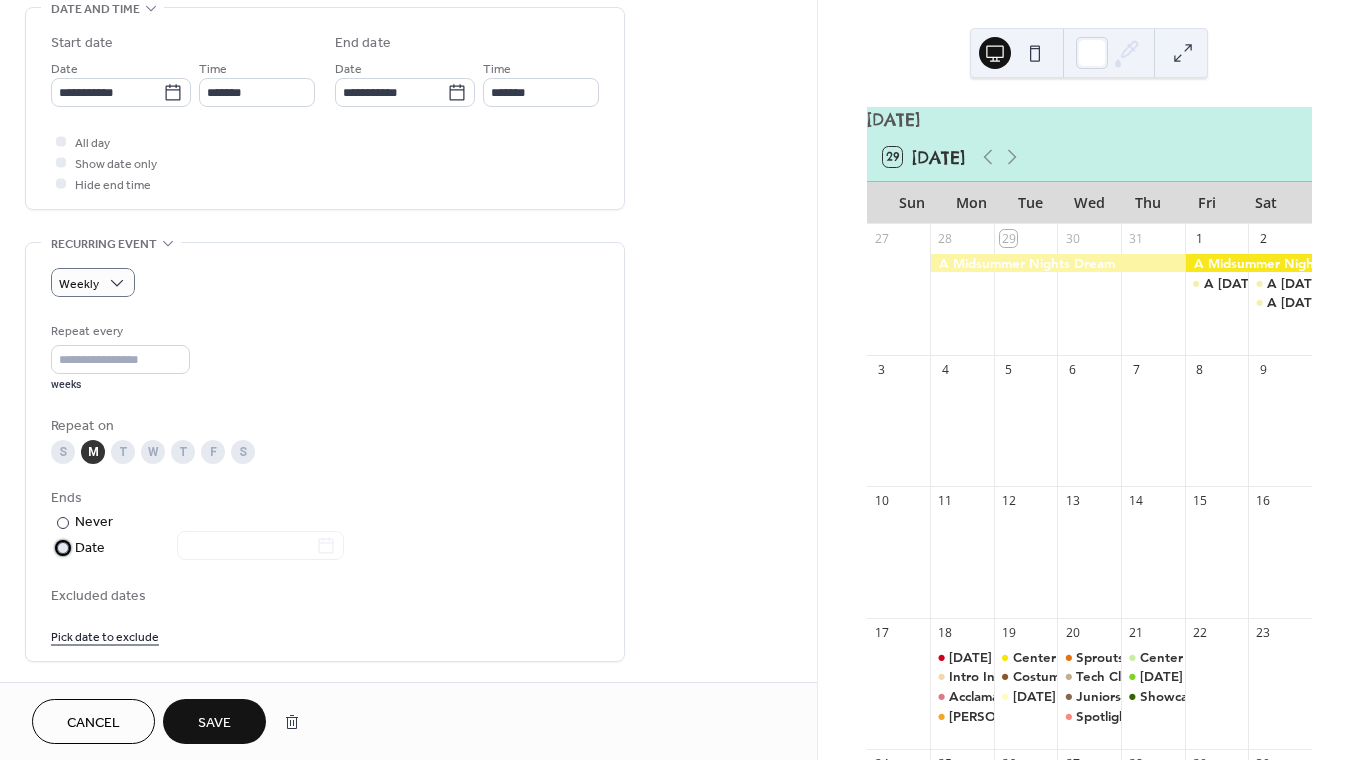click on "Date" at bounding box center [209, 548] 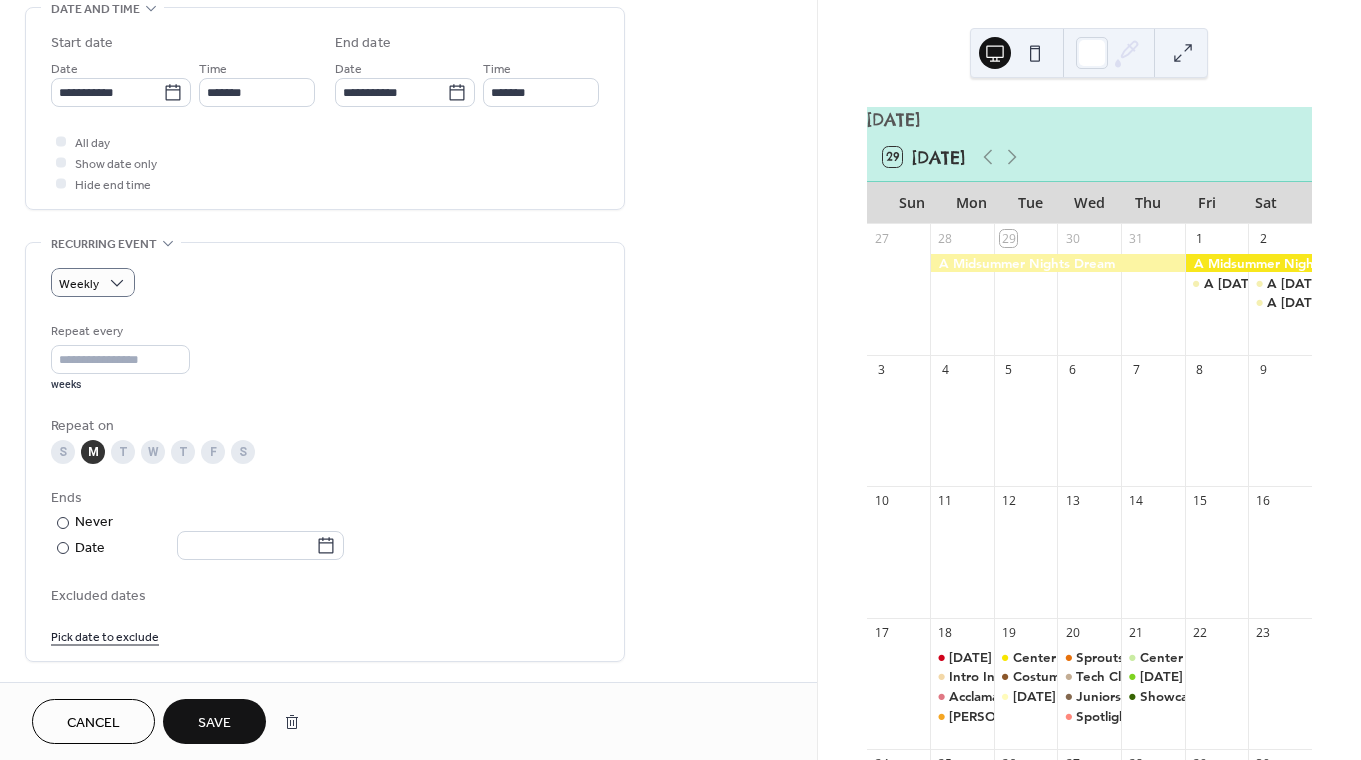 click on "Repeat every * weeks Repeat on S M T W T F S Ends ​ Never ​ Date Excluded dates   Pick date to exclude" at bounding box center (325, 483) 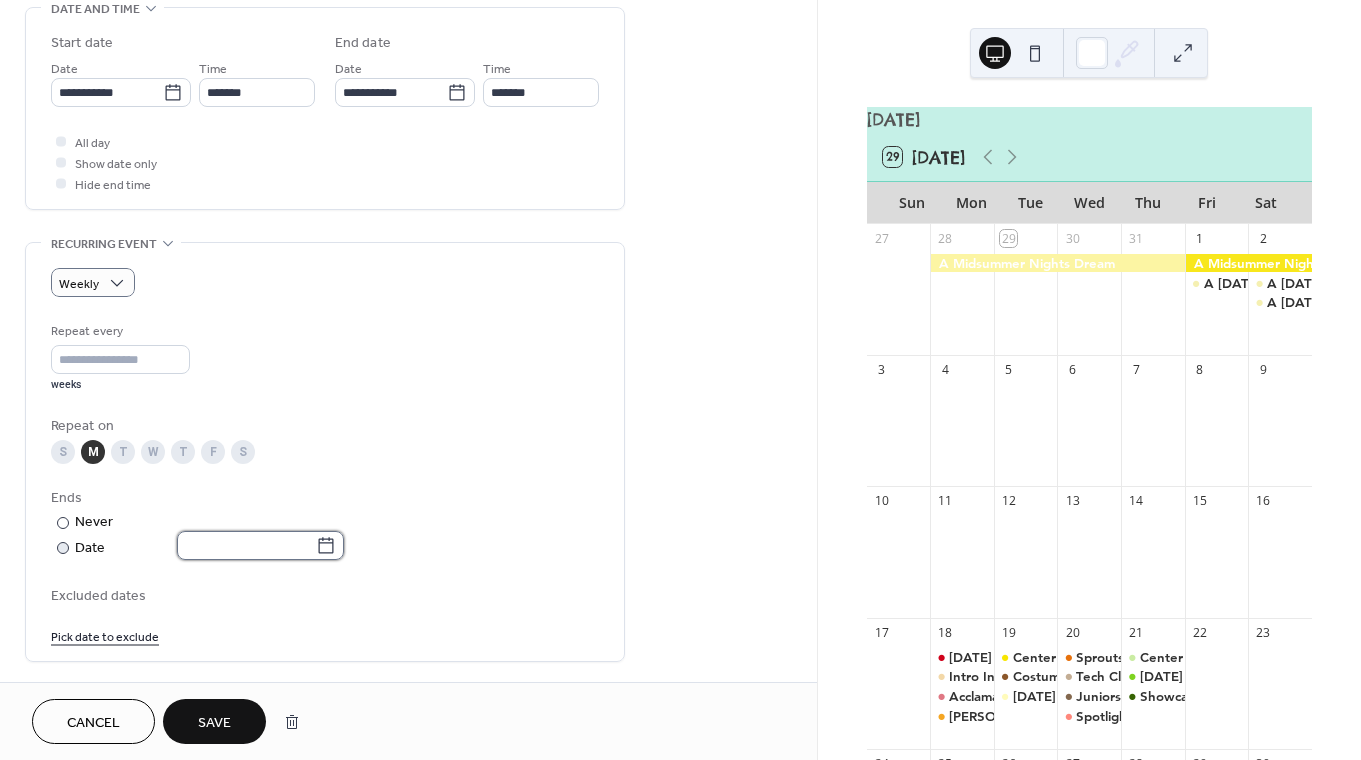 click at bounding box center [246, 545] 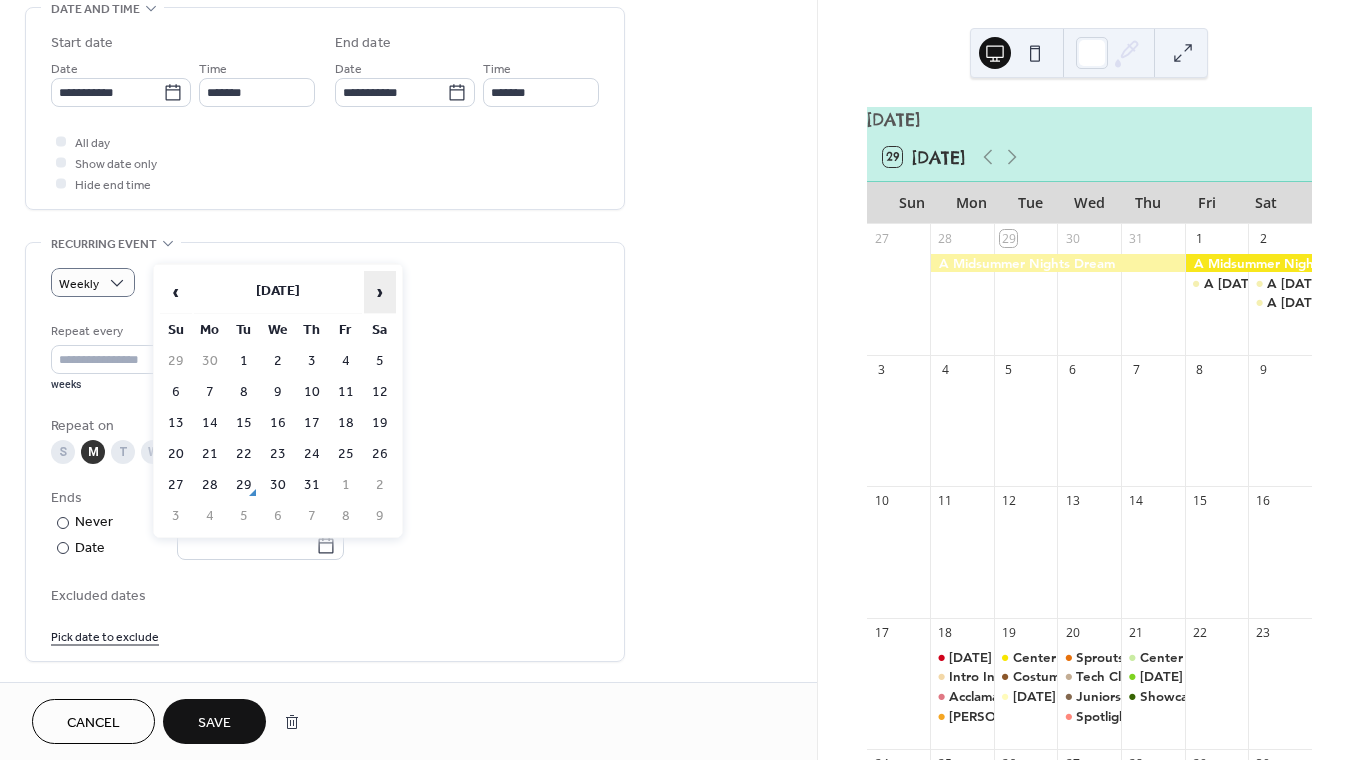 click on "›" at bounding box center (380, 292) 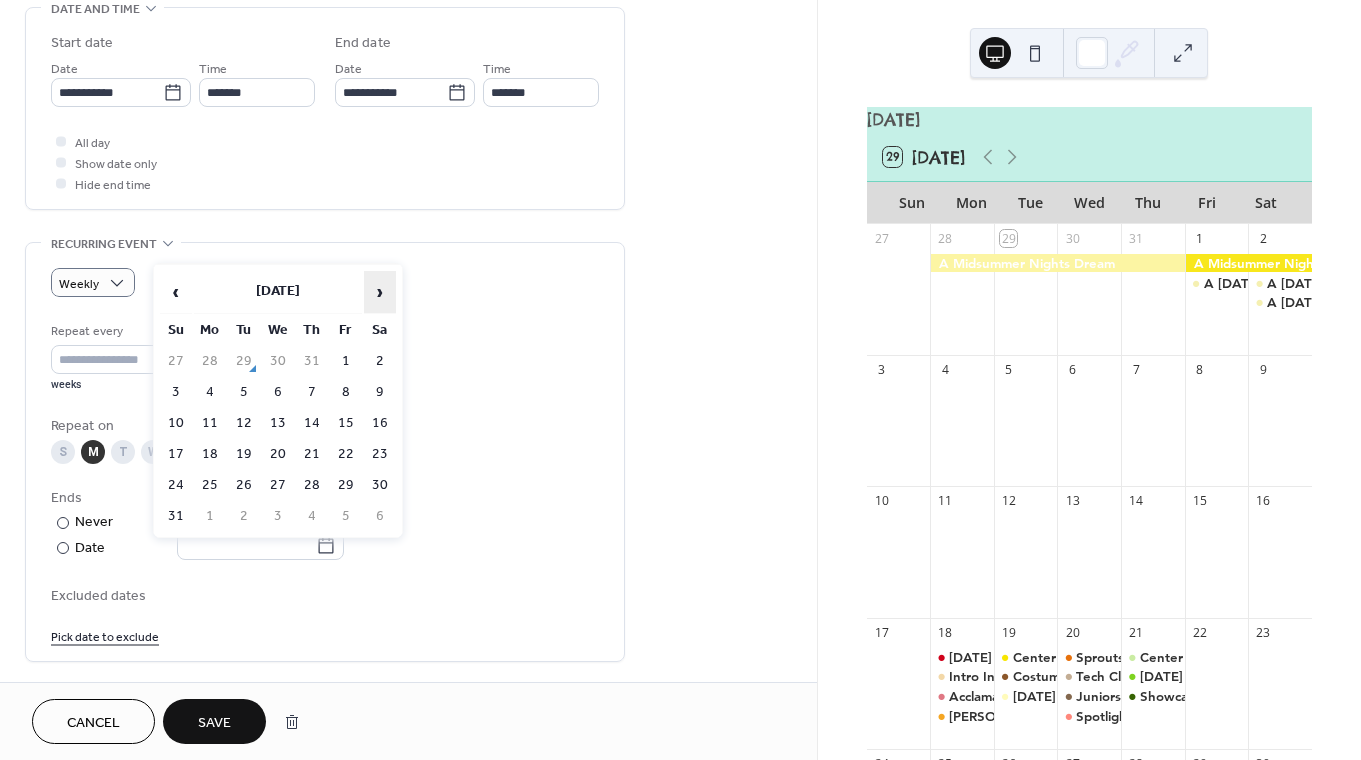 click on "›" at bounding box center (380, 292) 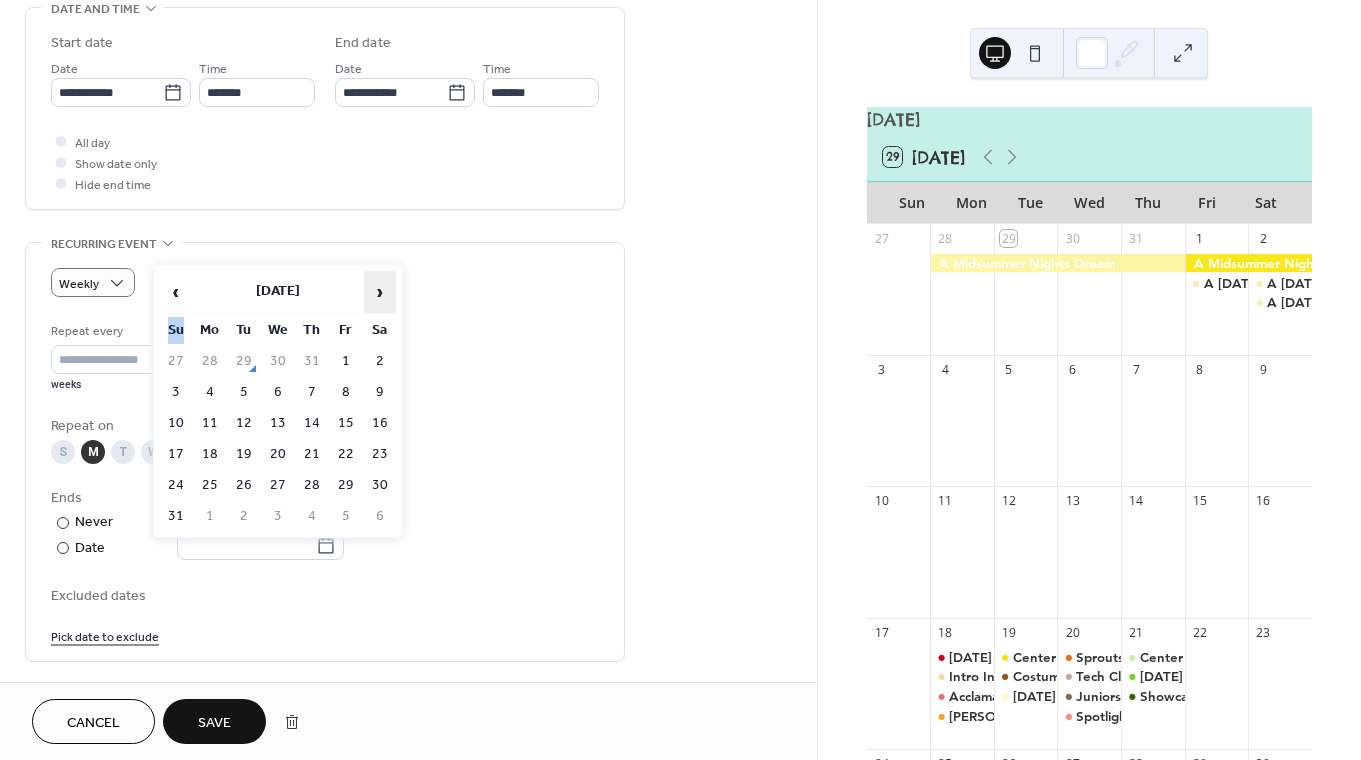 click on "›" at bounding box center (380, 292) 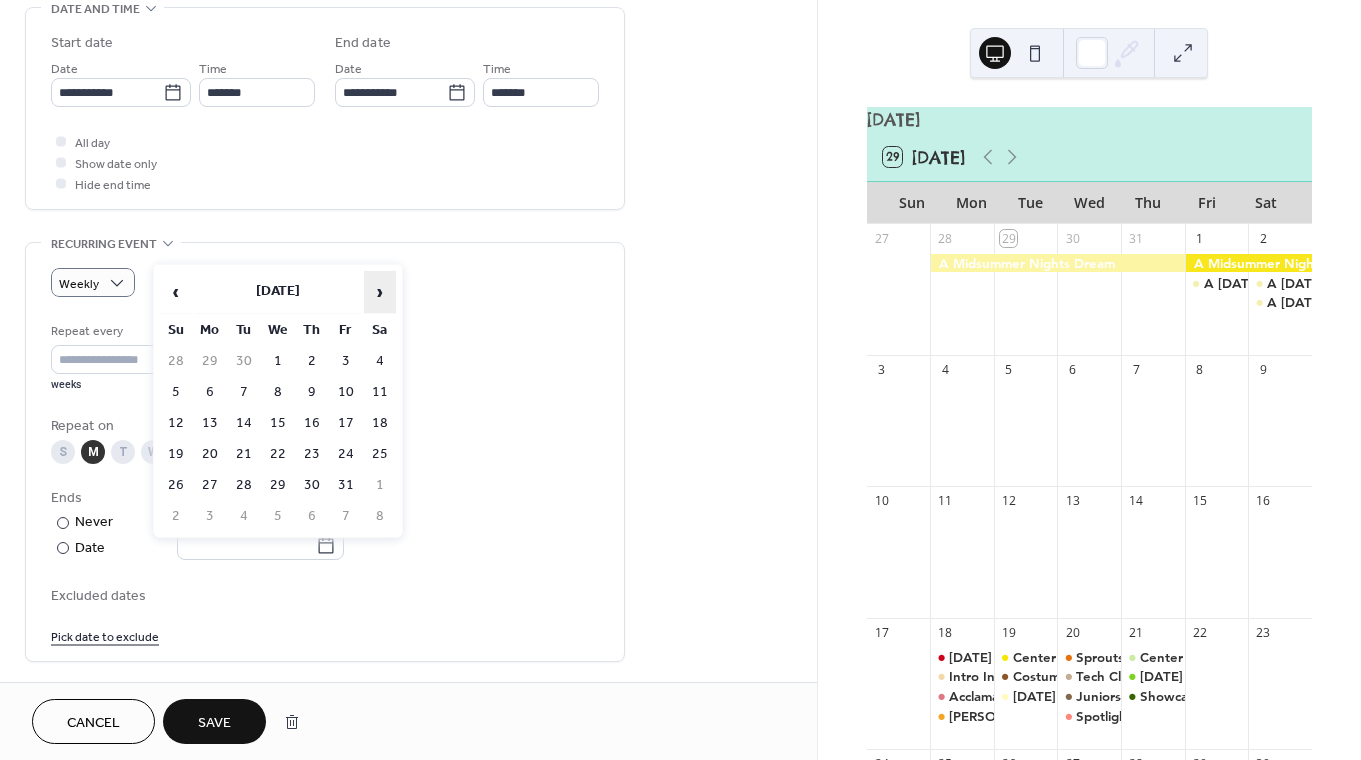 click on "›" at bounding box center [380, 292] 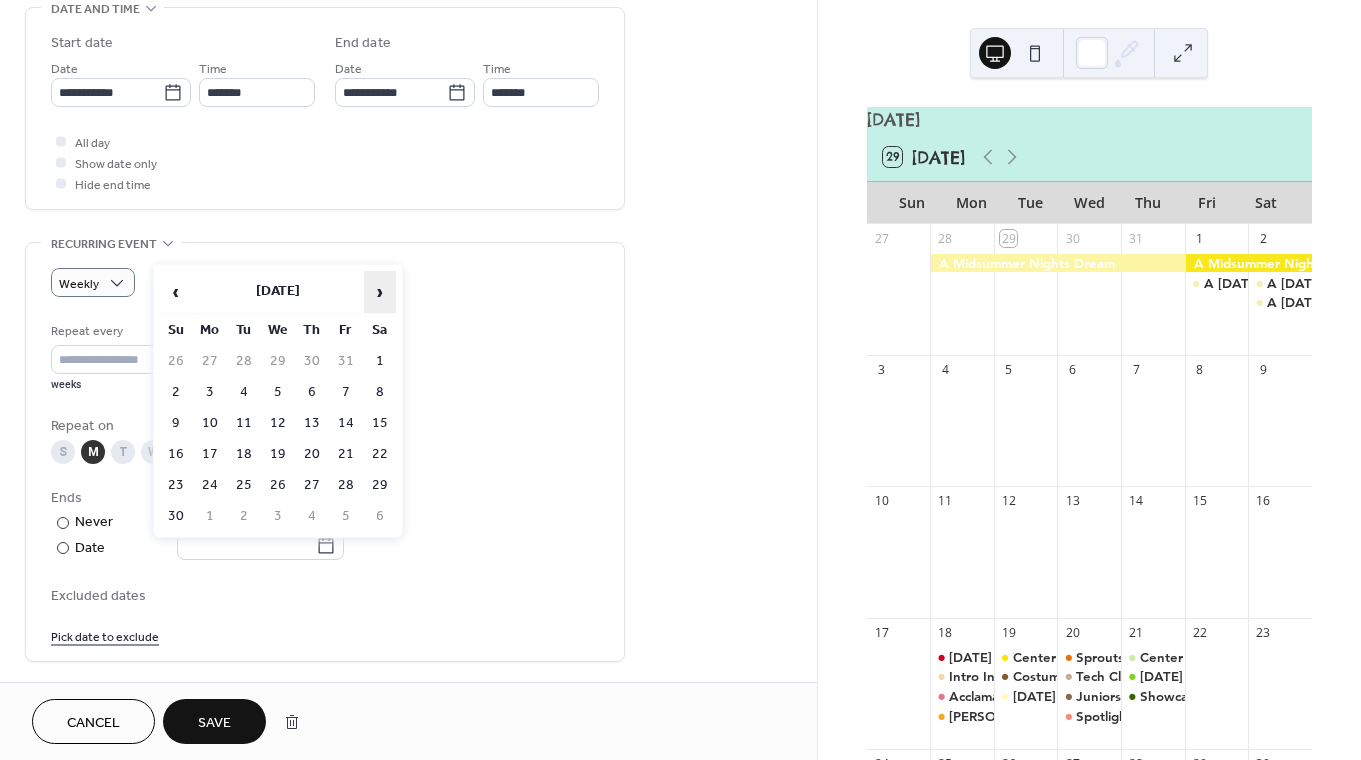 click on "›" at bounding box center (380, 292) 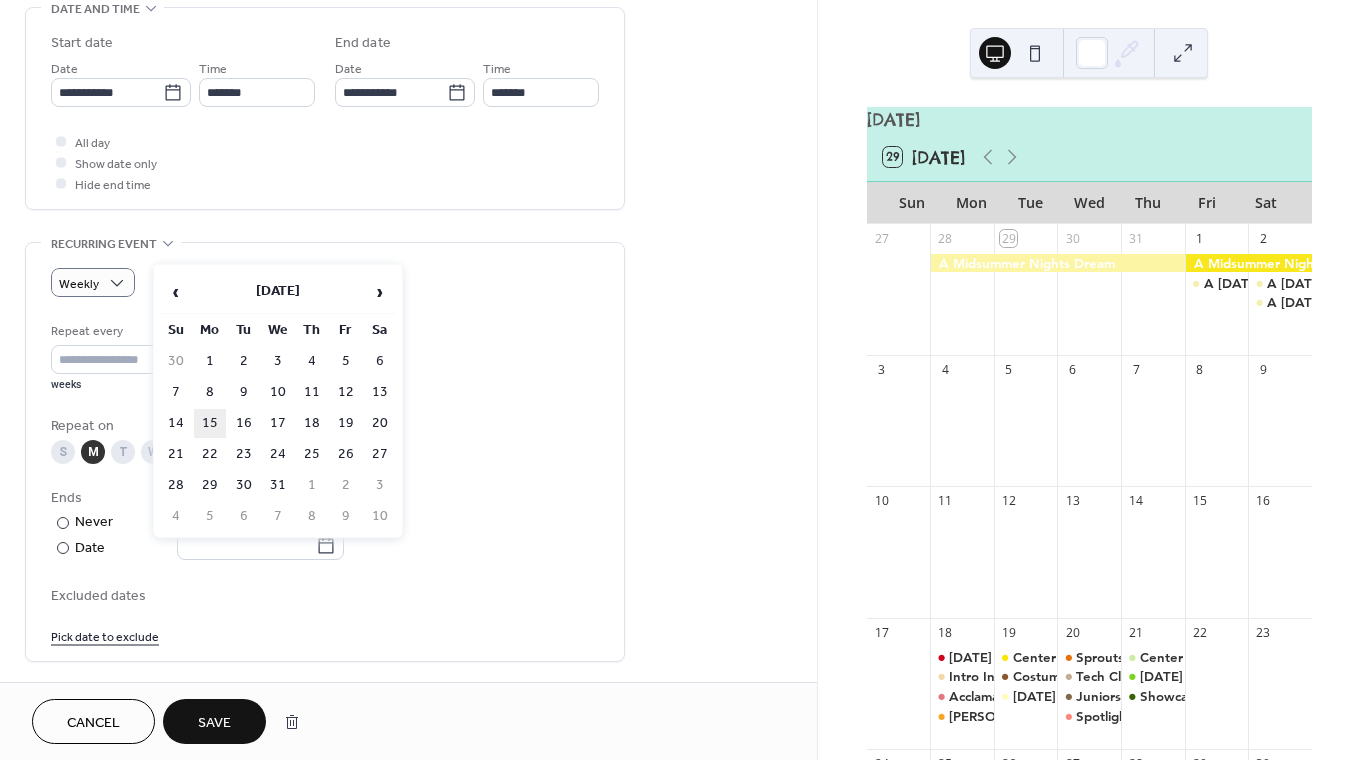 click on "15" at bounding box center [210, 423] 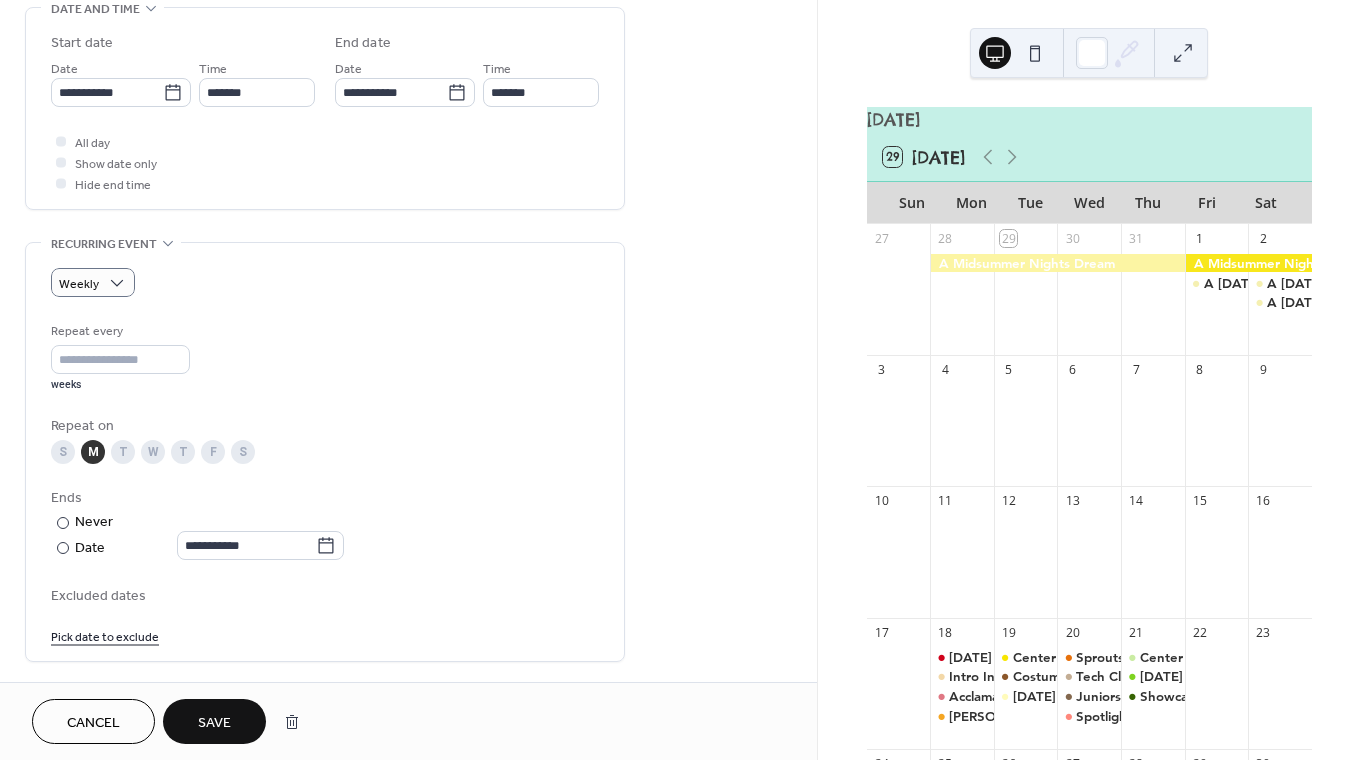 click on "Save" at bounding box center [214, 723] 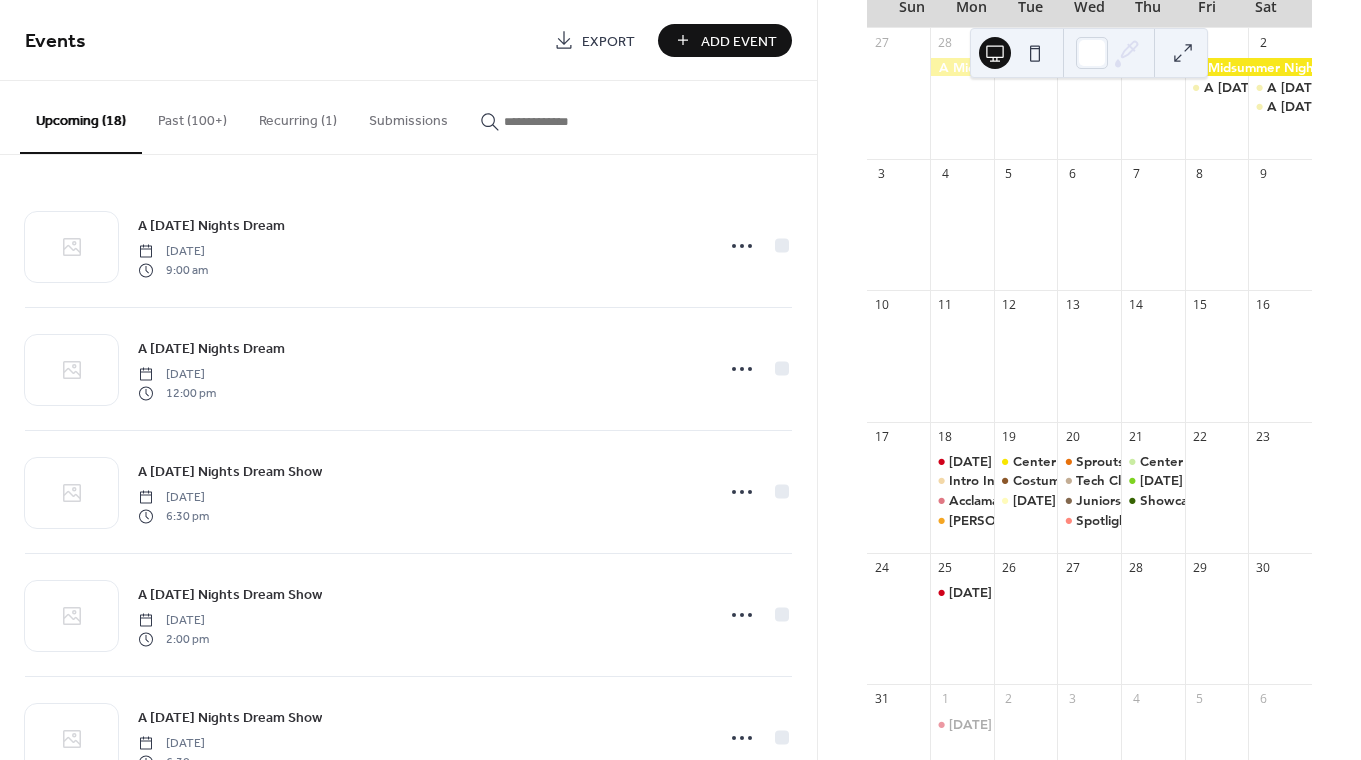 scroll, scrollTop: 0, scrollLeft: 0, axis: both 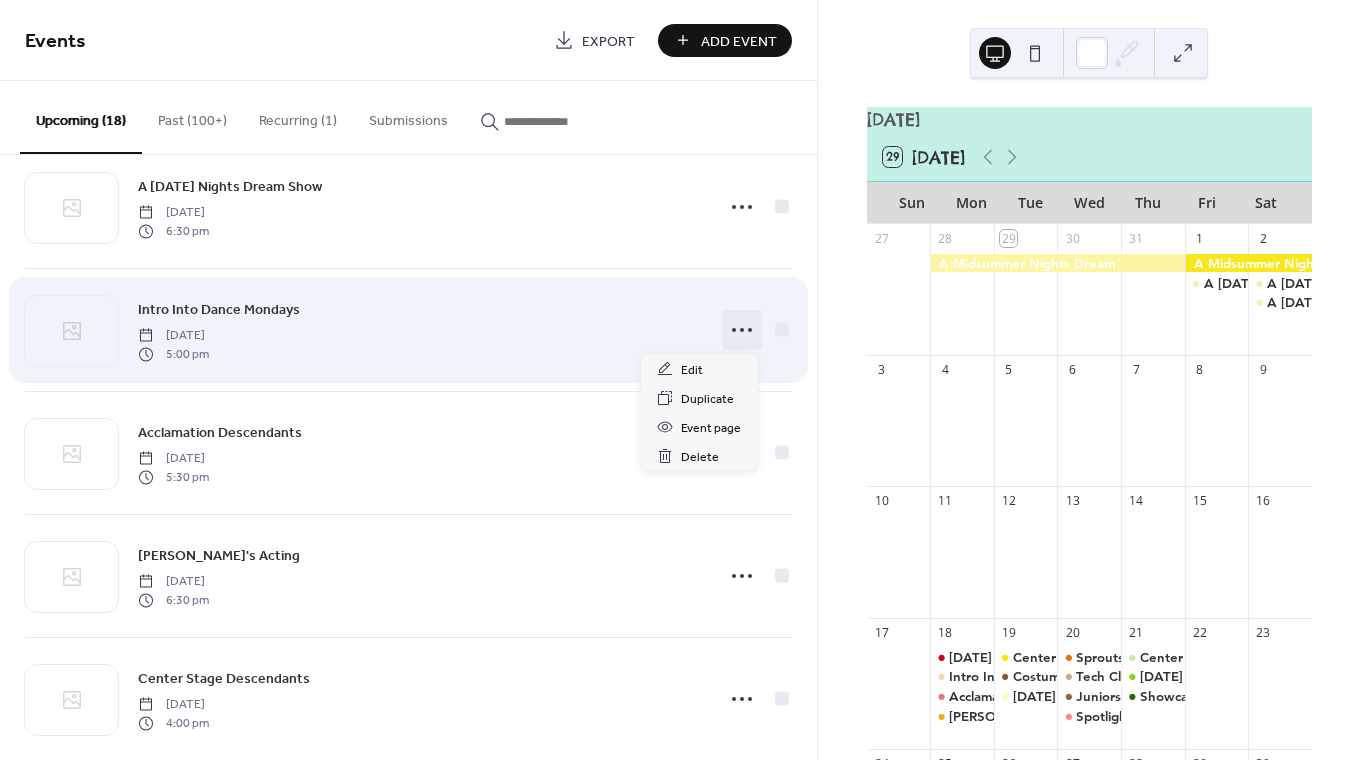 click 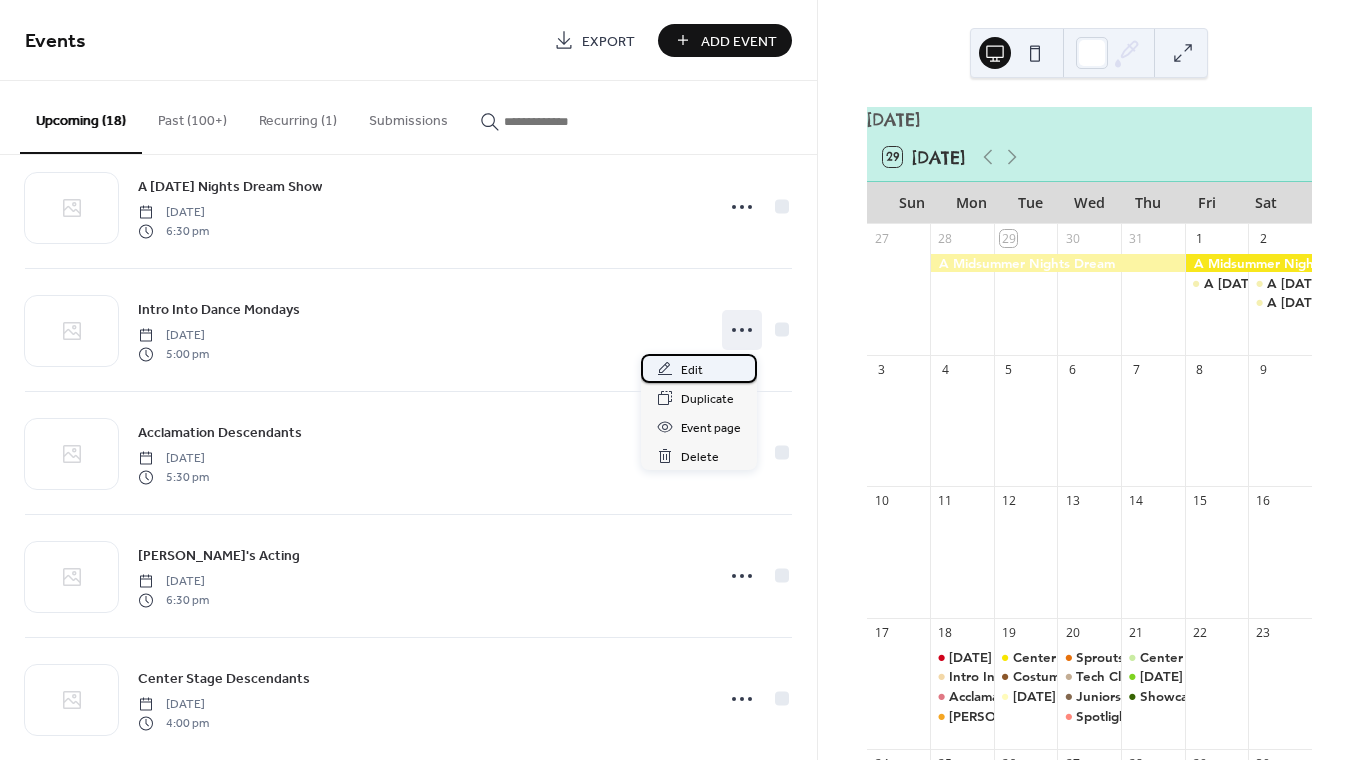 click on "Edit" at bounding box center (699, 368) 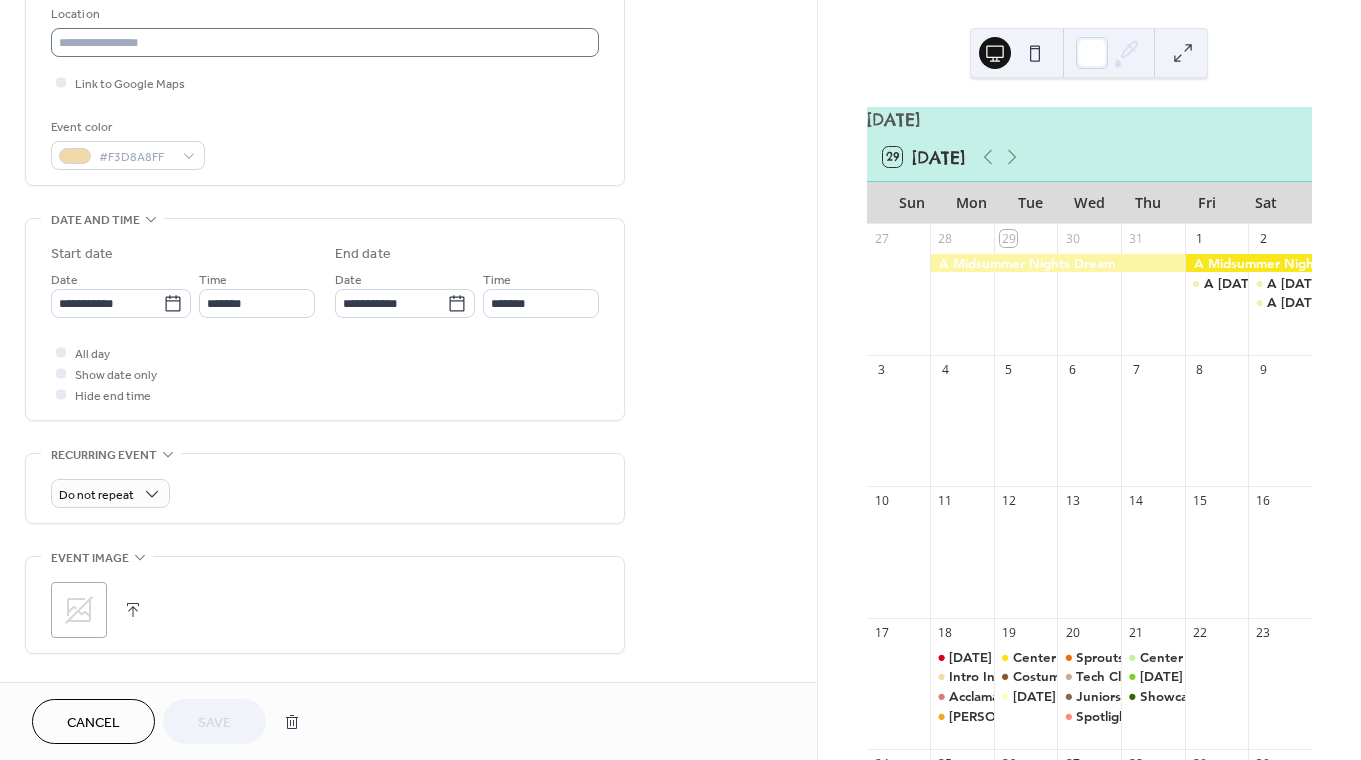 scroll, scrollTop: 465, scrollLeft: 0, axis: vertical 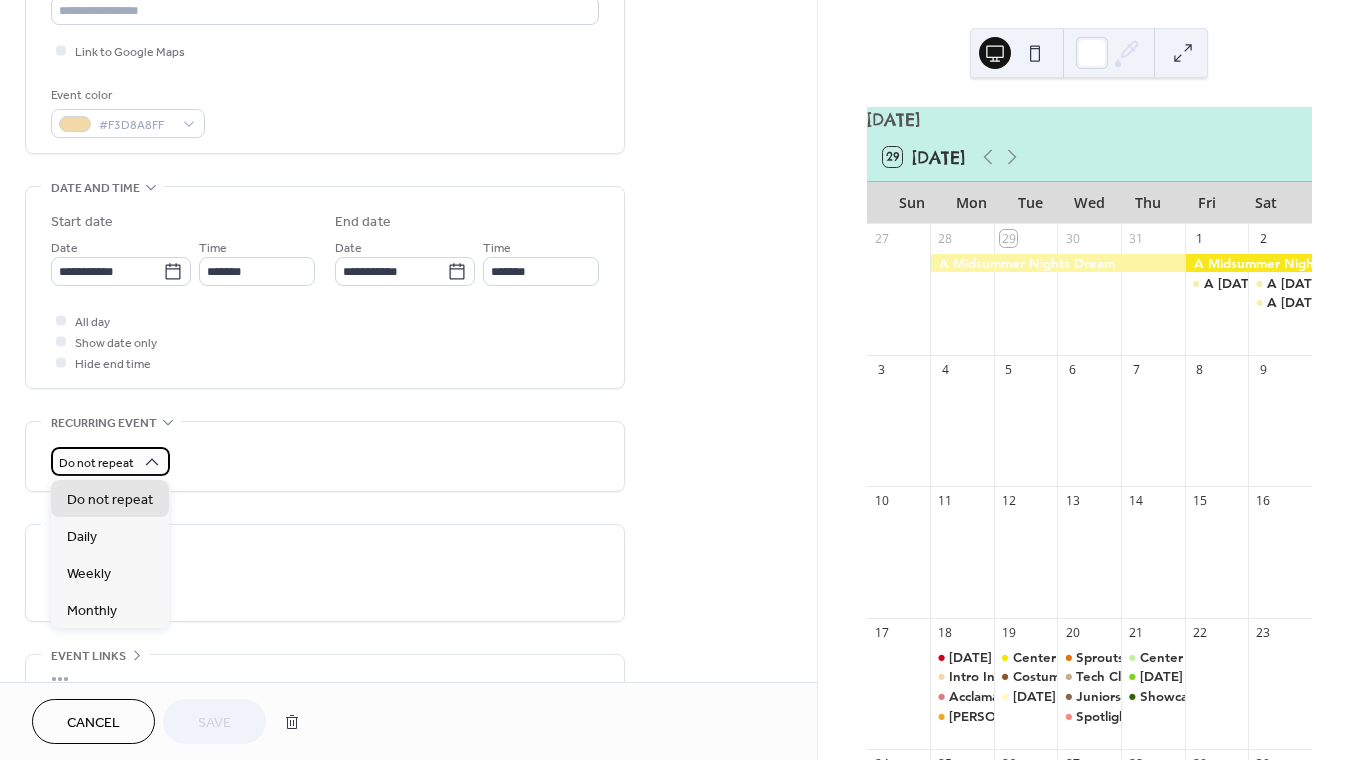 click on "Do not repeat" at bounding box center (96, 463) 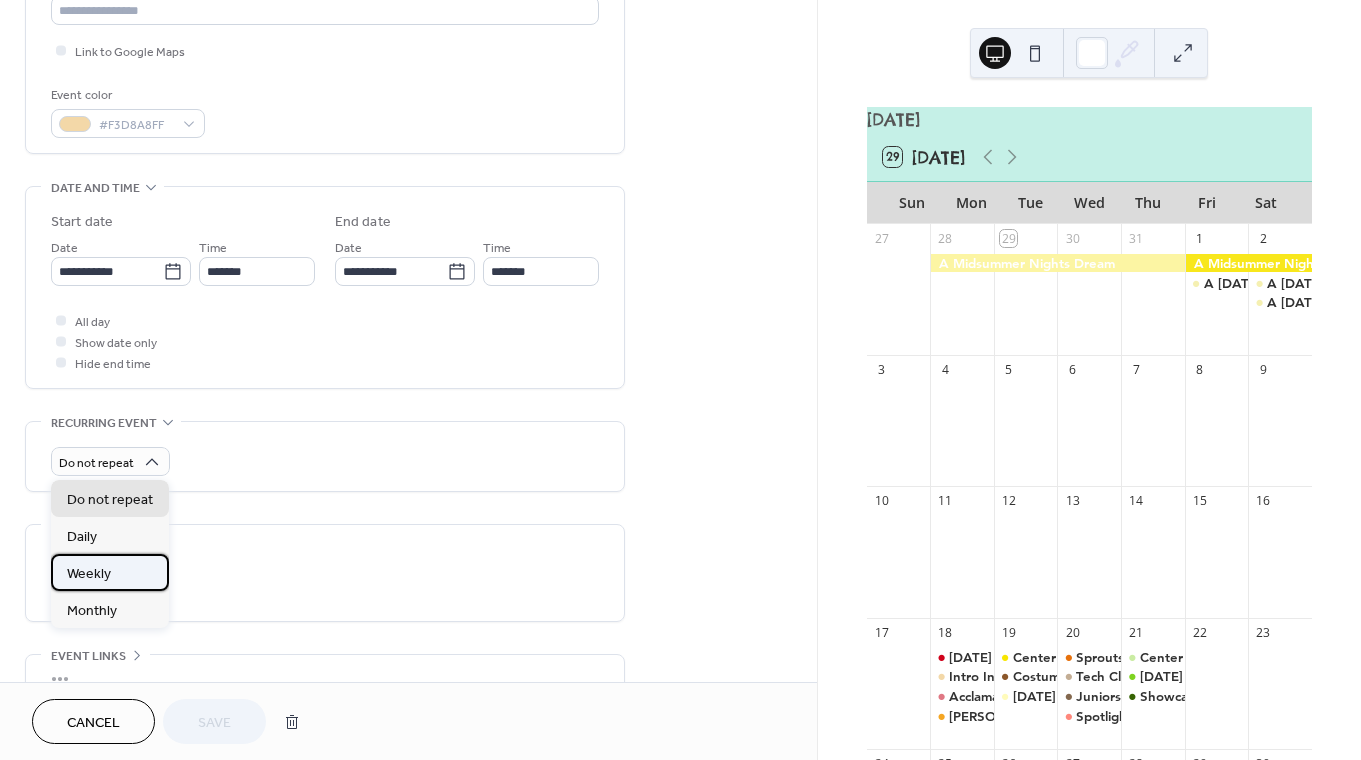 click on "Weekly" at bounding box center (110, 572) 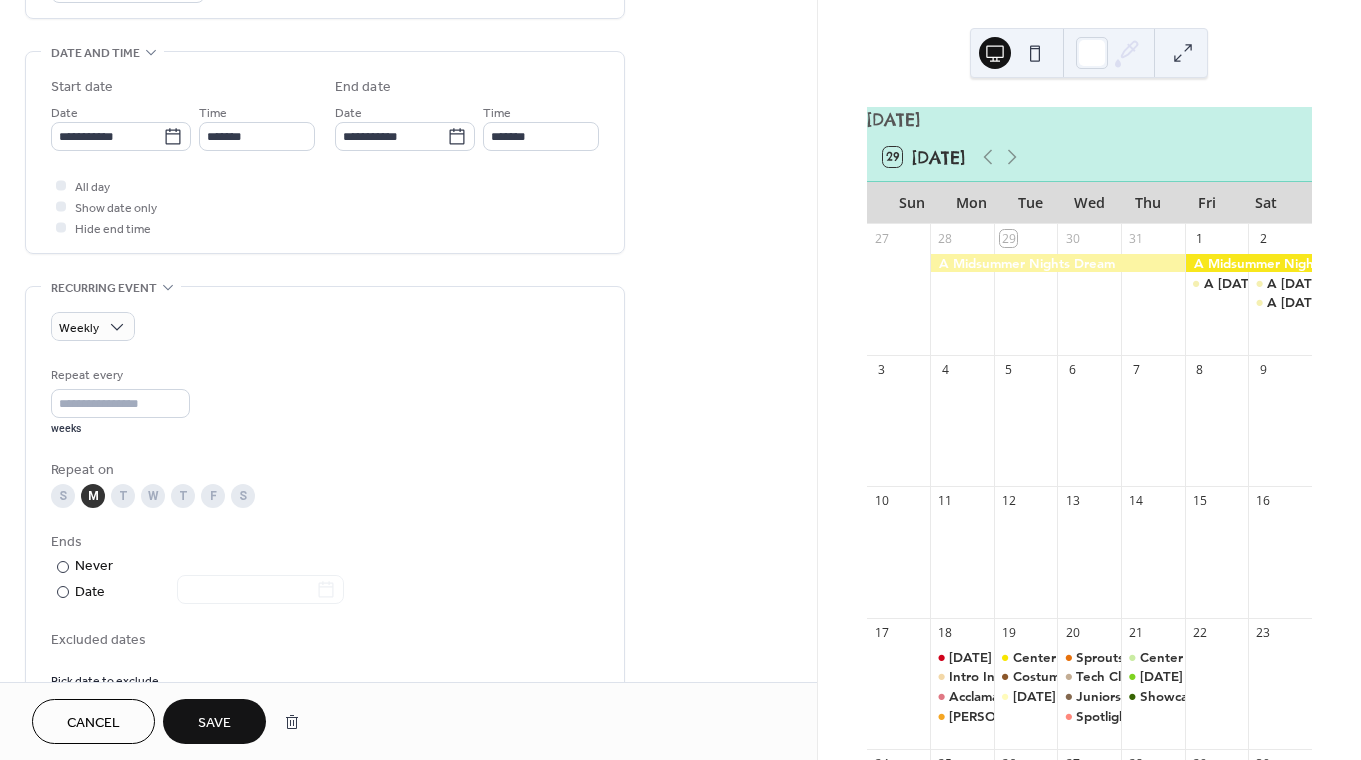 scroll, scrollTop: 615, scrollLeft: 0, axis: vertical 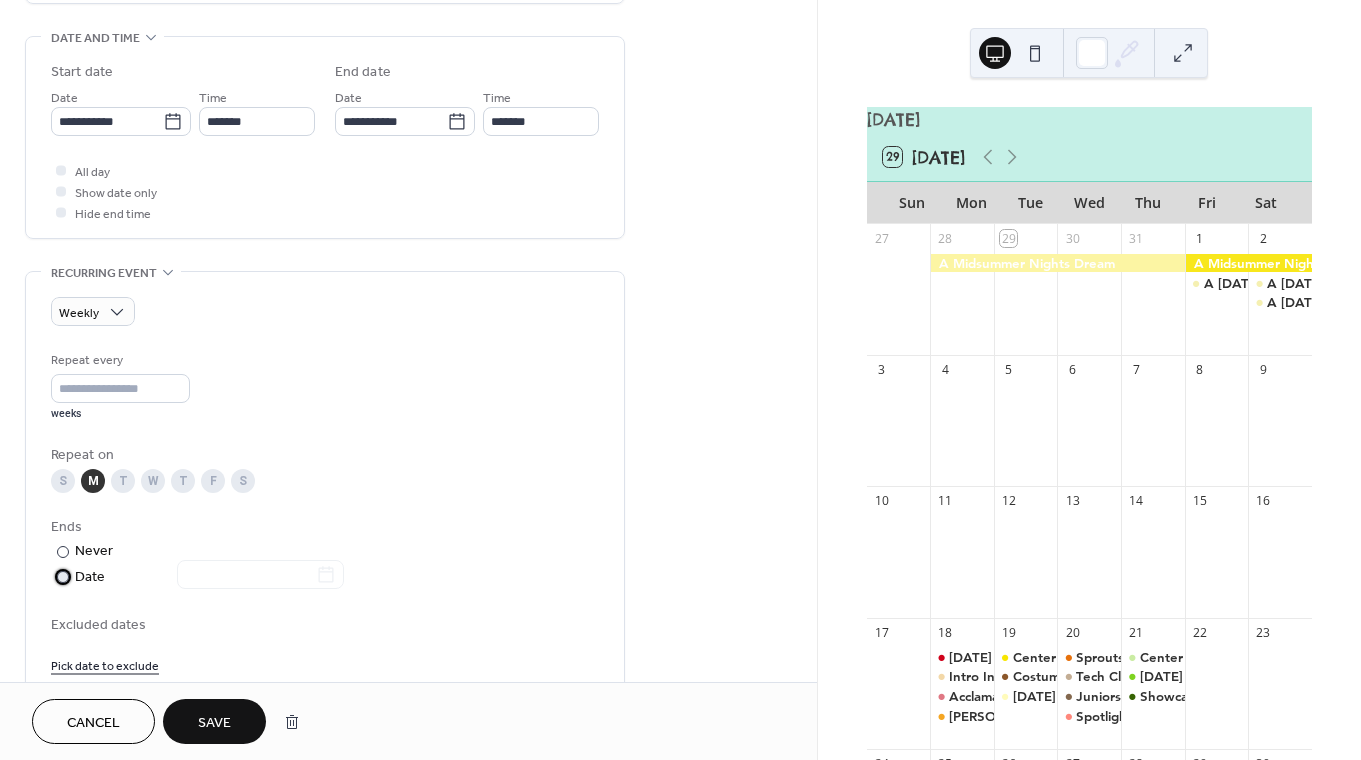 click on "Date" at bounding box center [209, 577] 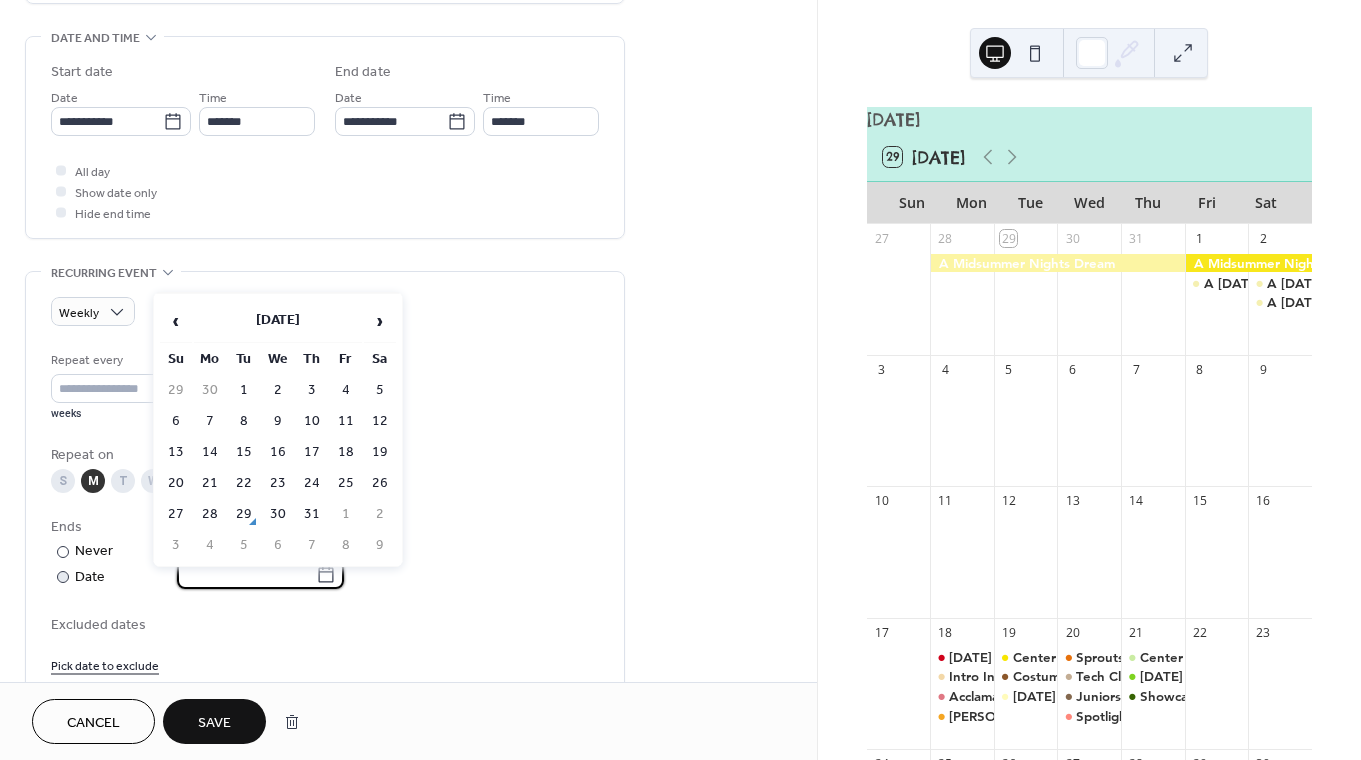 click at bounding box center [246, 574] 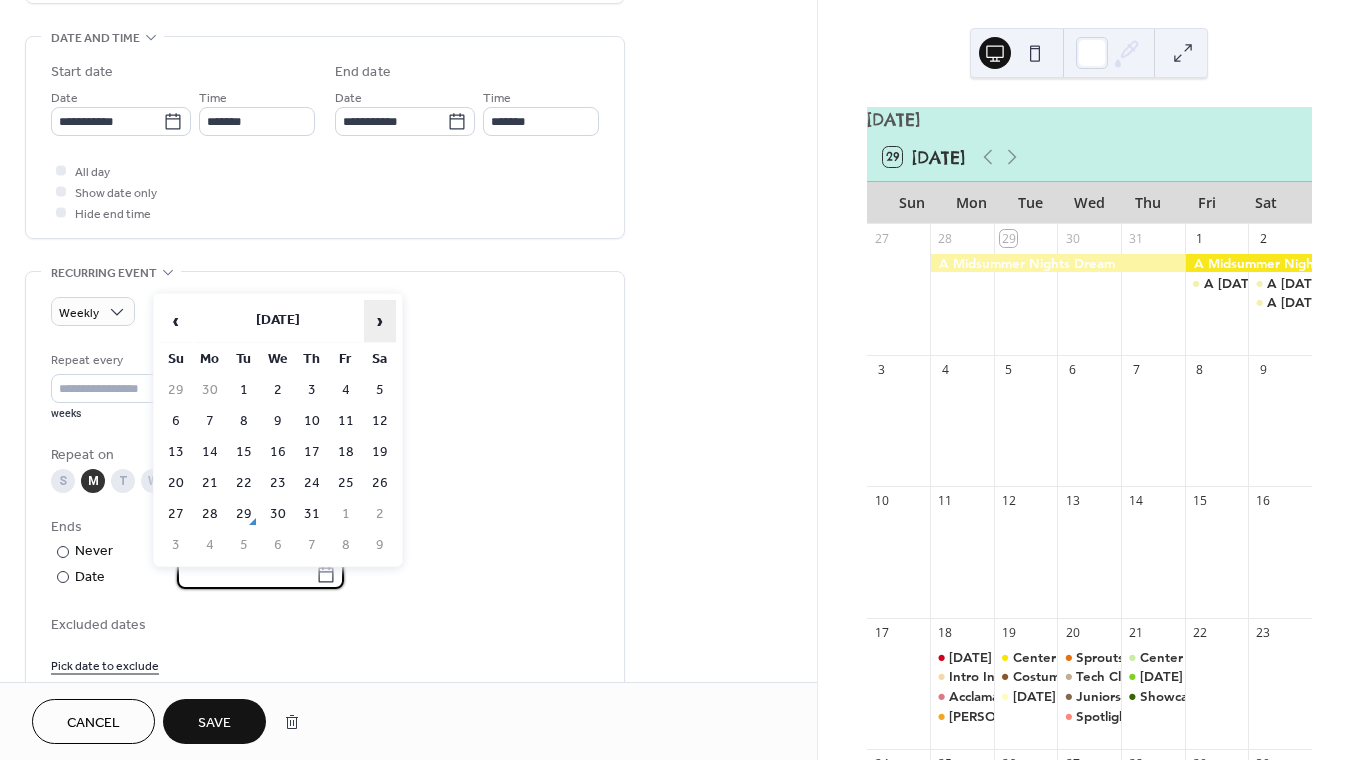click on "›" at bounding box center [380, 321] 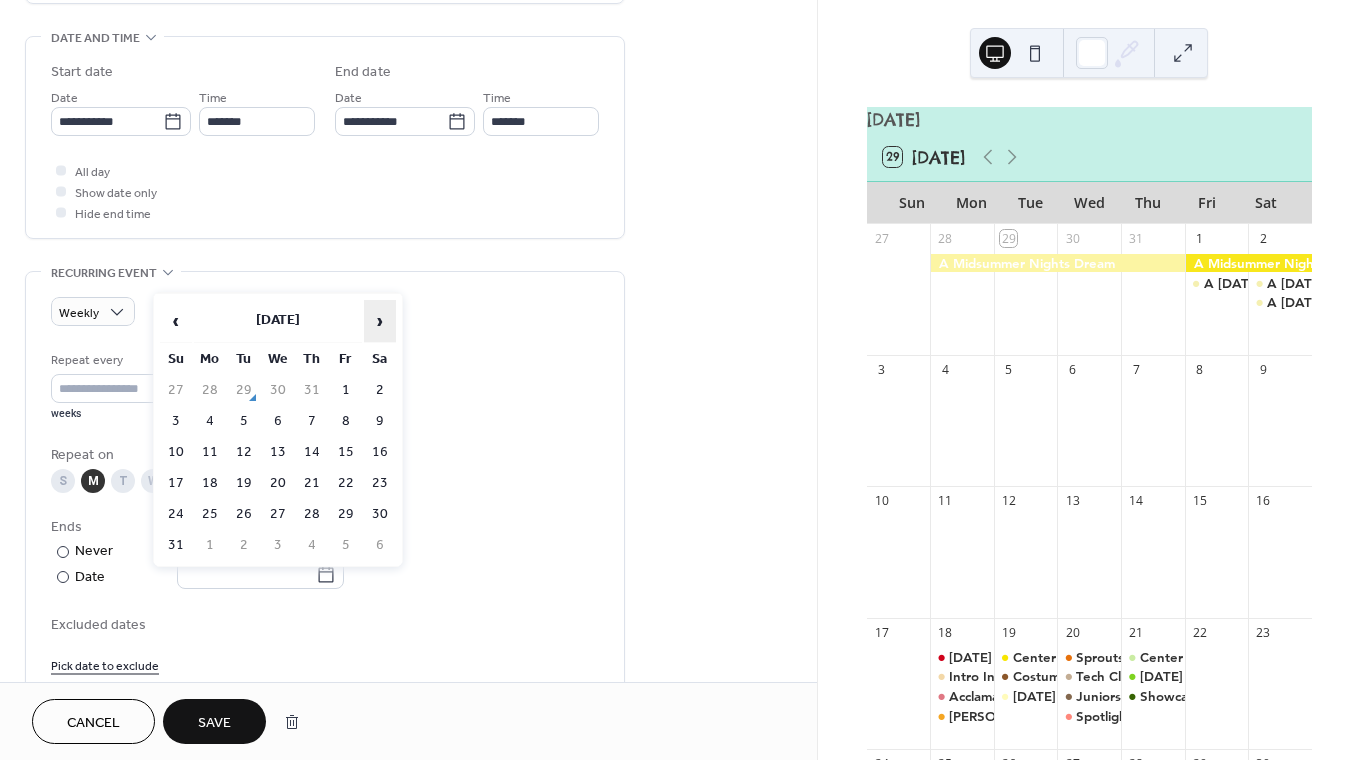 click on "›" at bounding box center (380, 321) 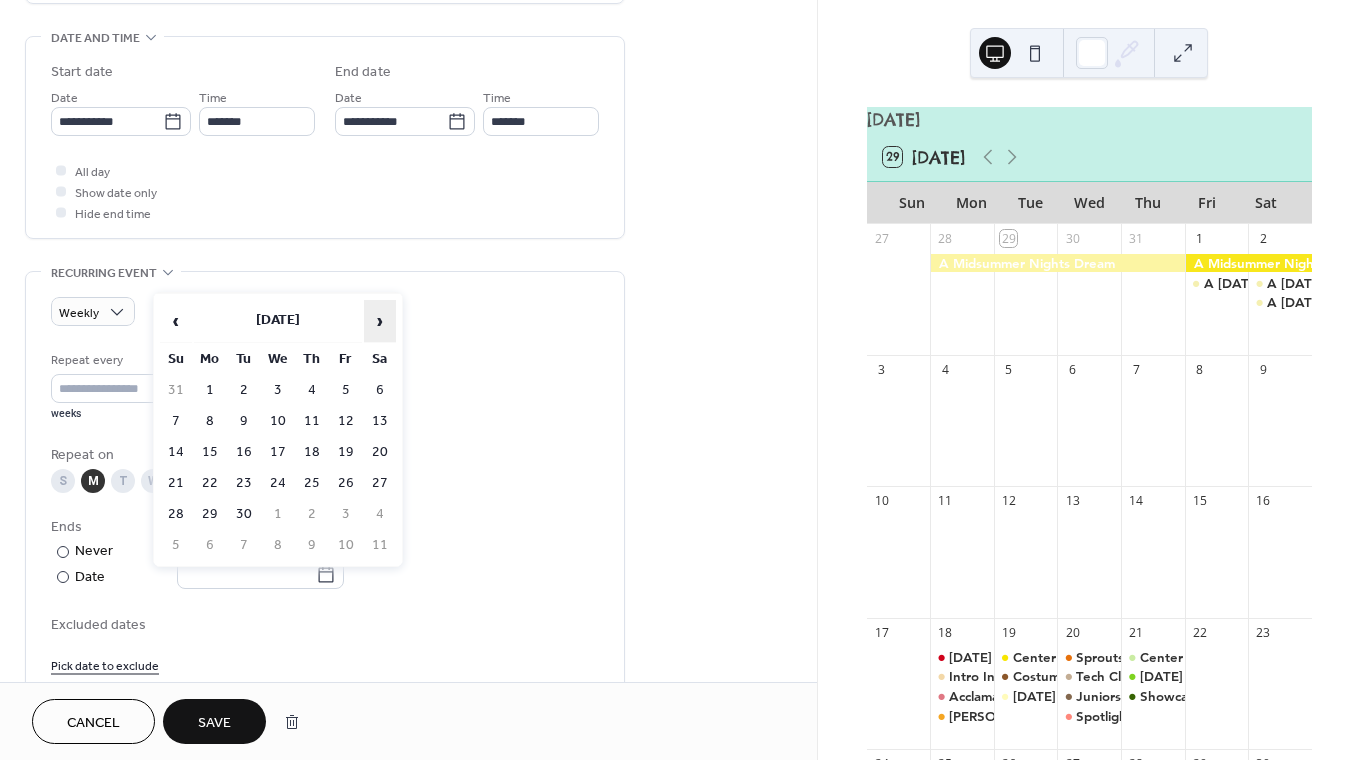 click on "›" at bounding box center [380, 321] 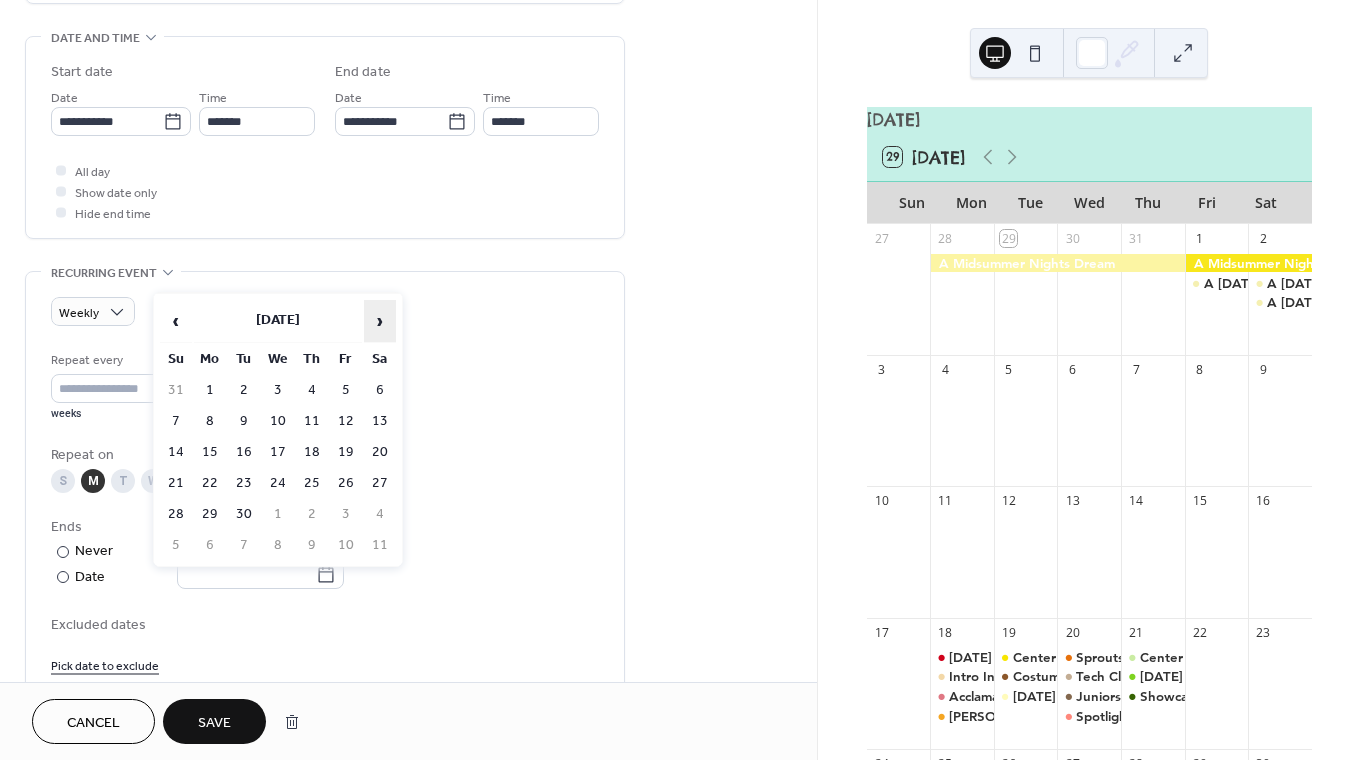 click on "›" at bounding box center (380, 321) 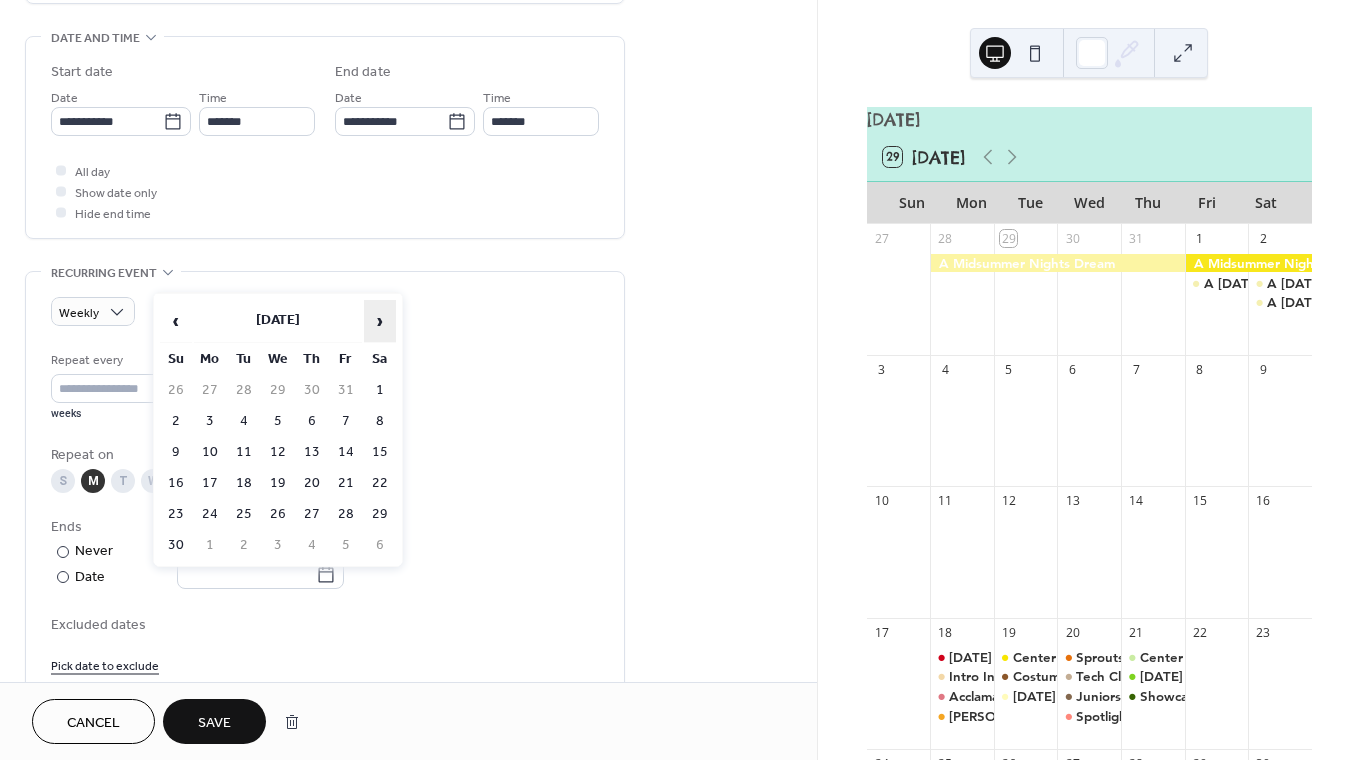 click on "›" at bounding box center [380, 321] 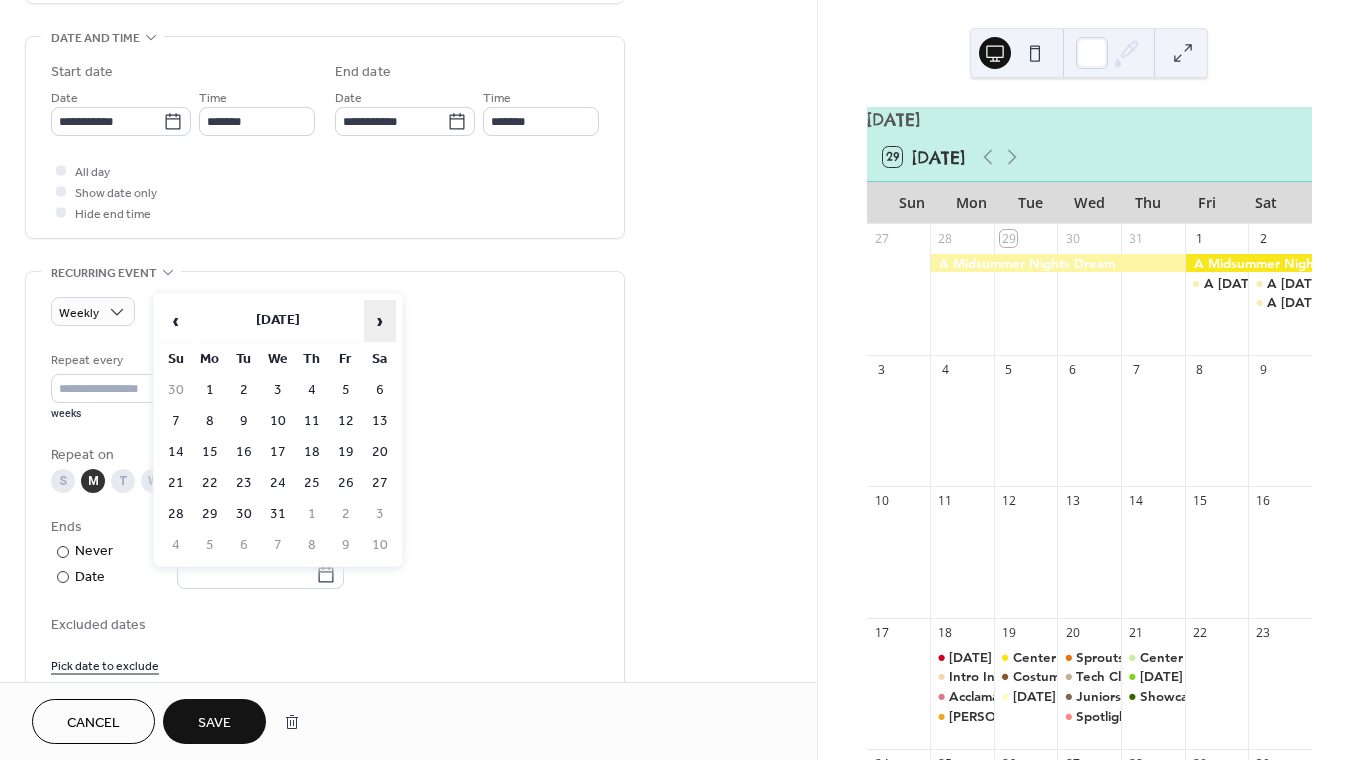 click on "›" at bounding box center [380, 321] 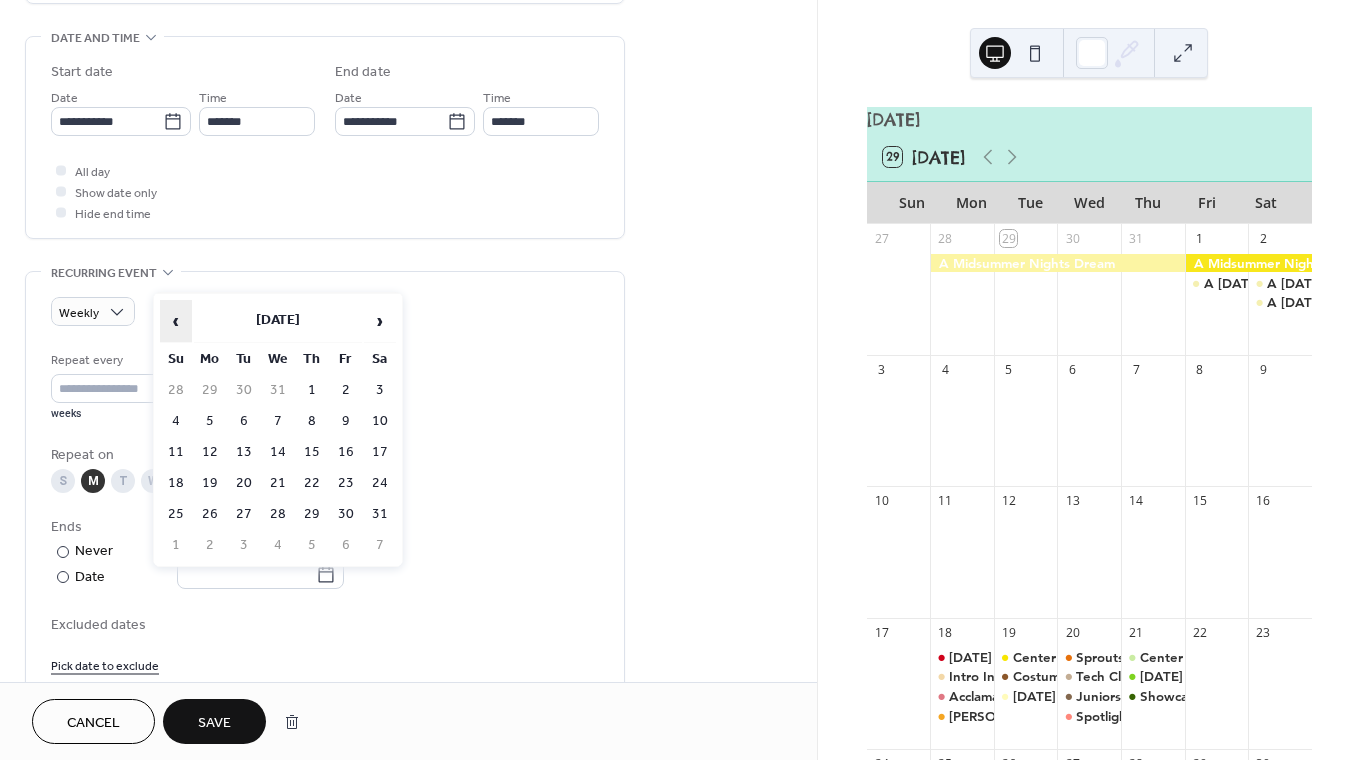 click on "‹" at bounding box center (176, 321) 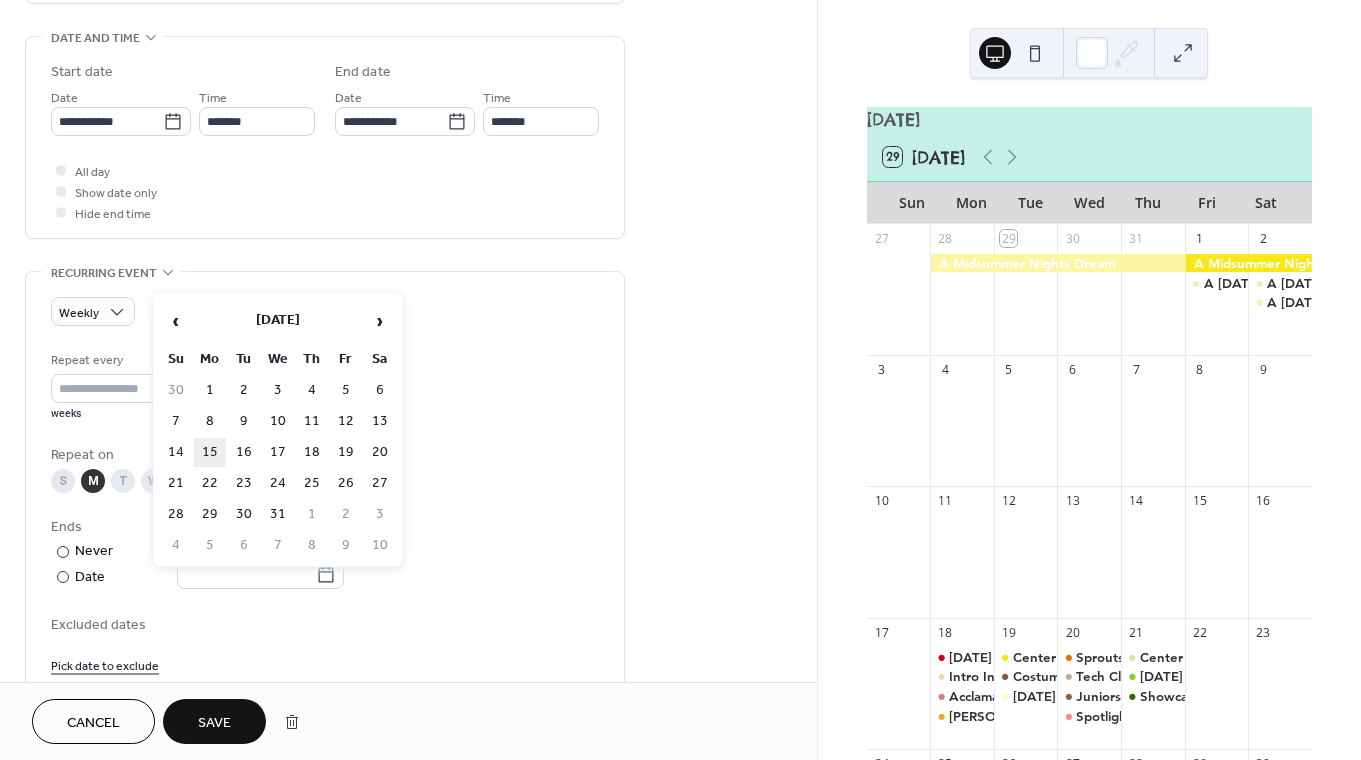 click on "15" at bounding box center [210, 452] 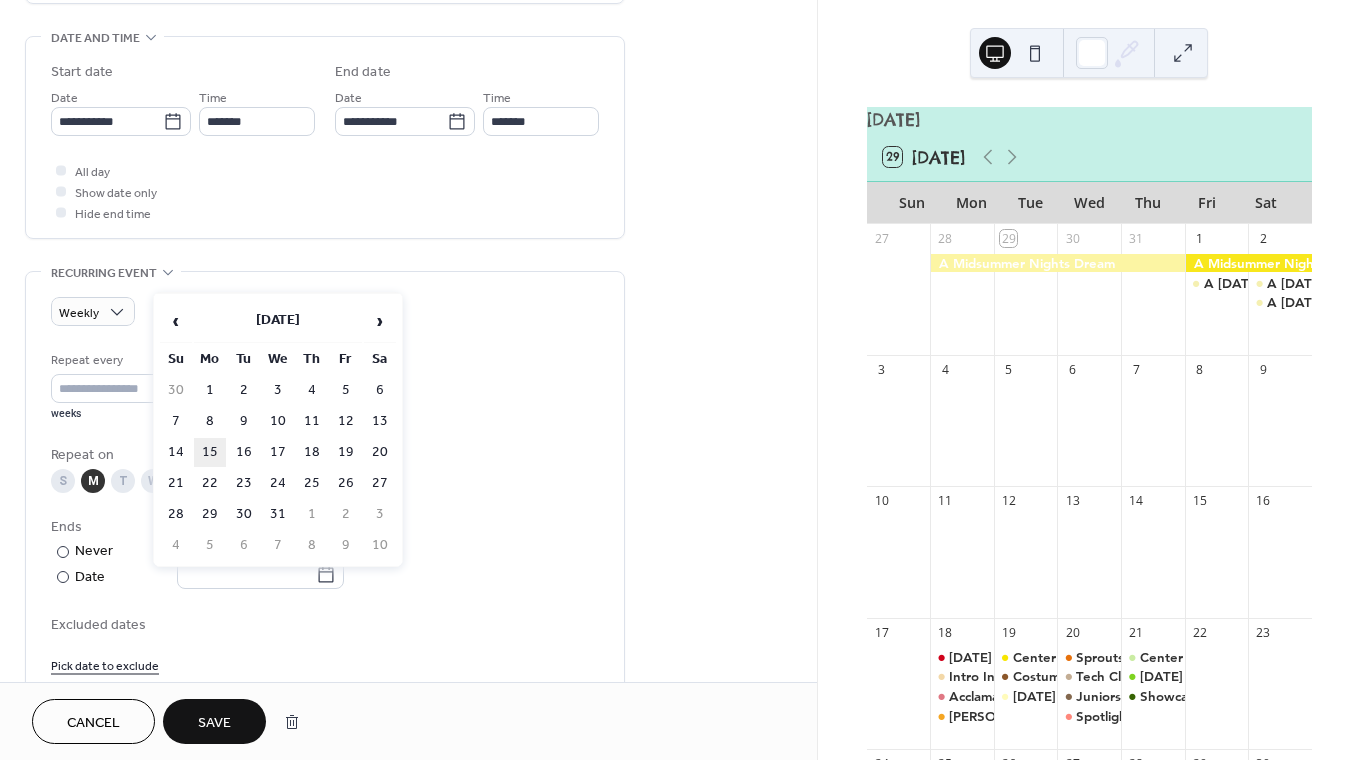 type on "**********" 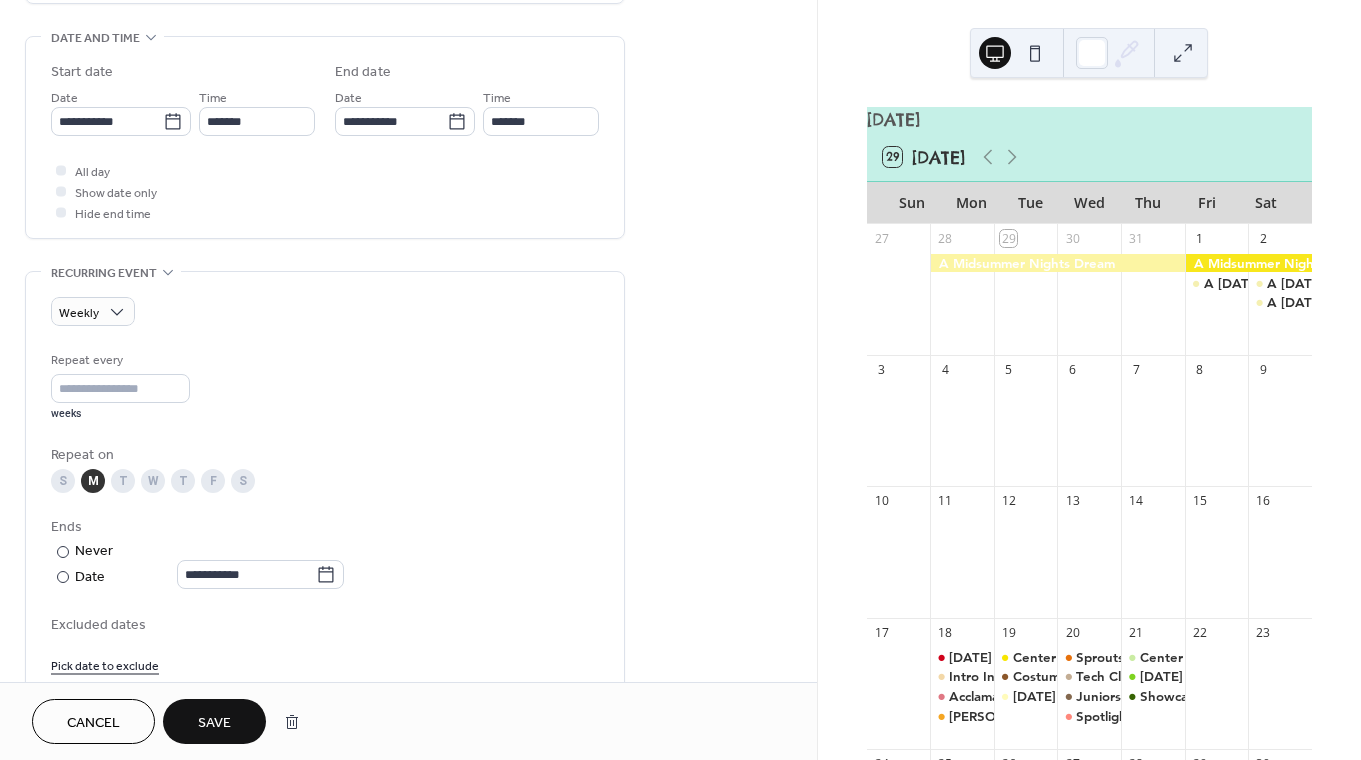 click on "Save" at bounding box center (214, 721) 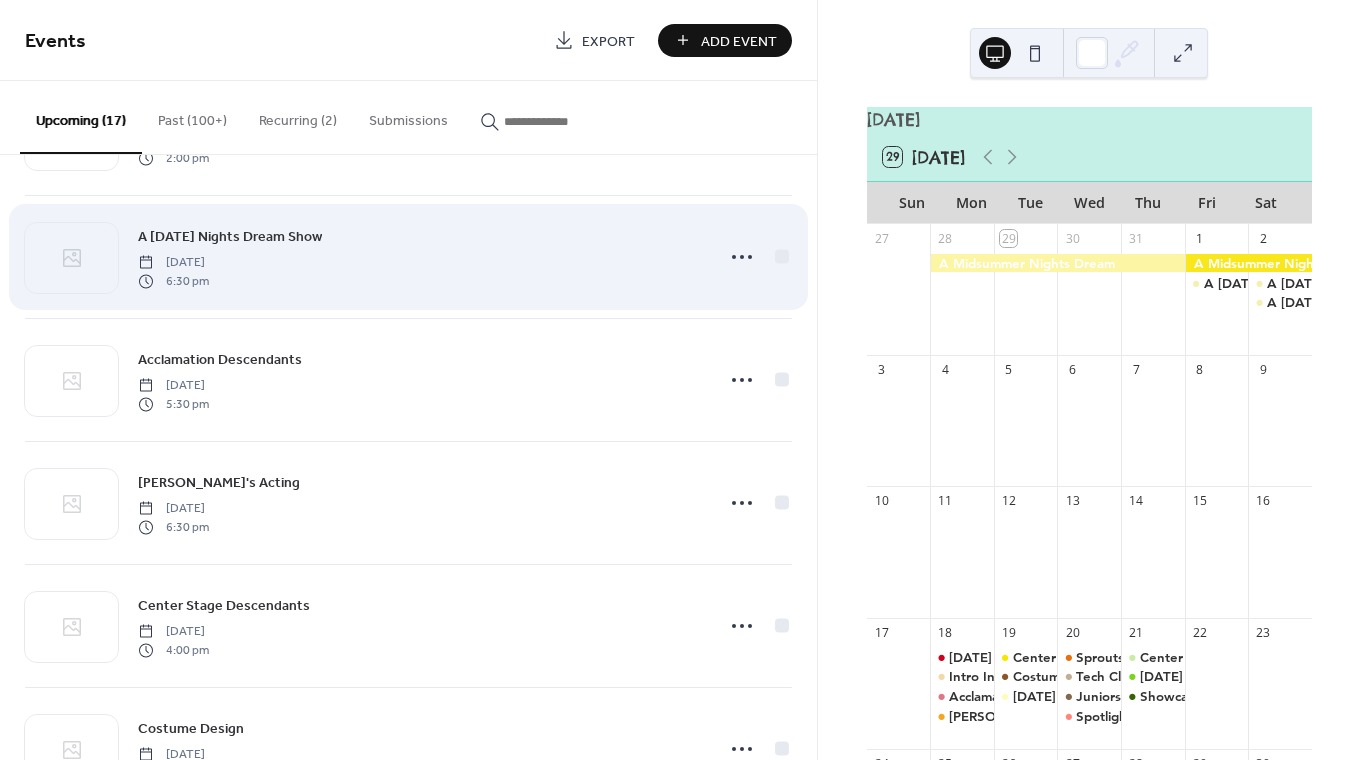 scroll, scrollTop: 471, scrollLeft: 0, axis: vertical 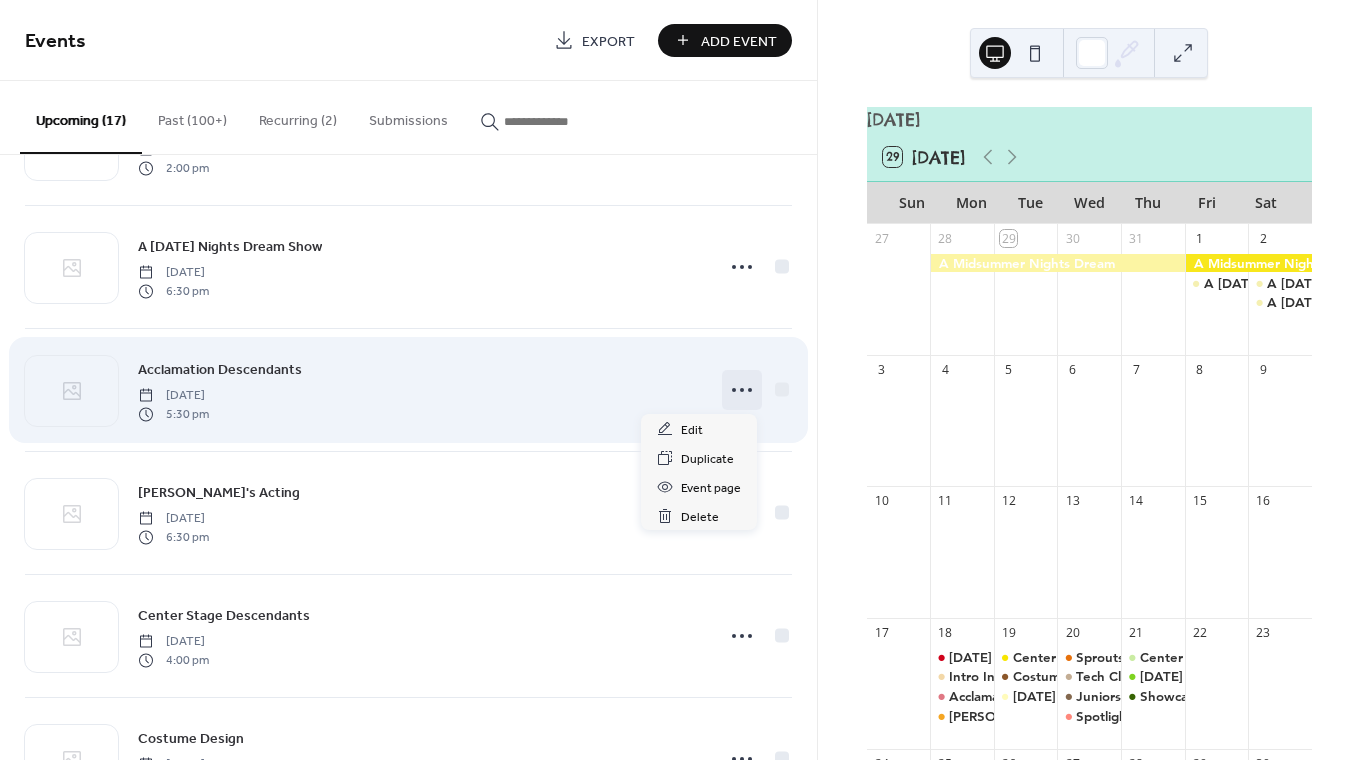 click 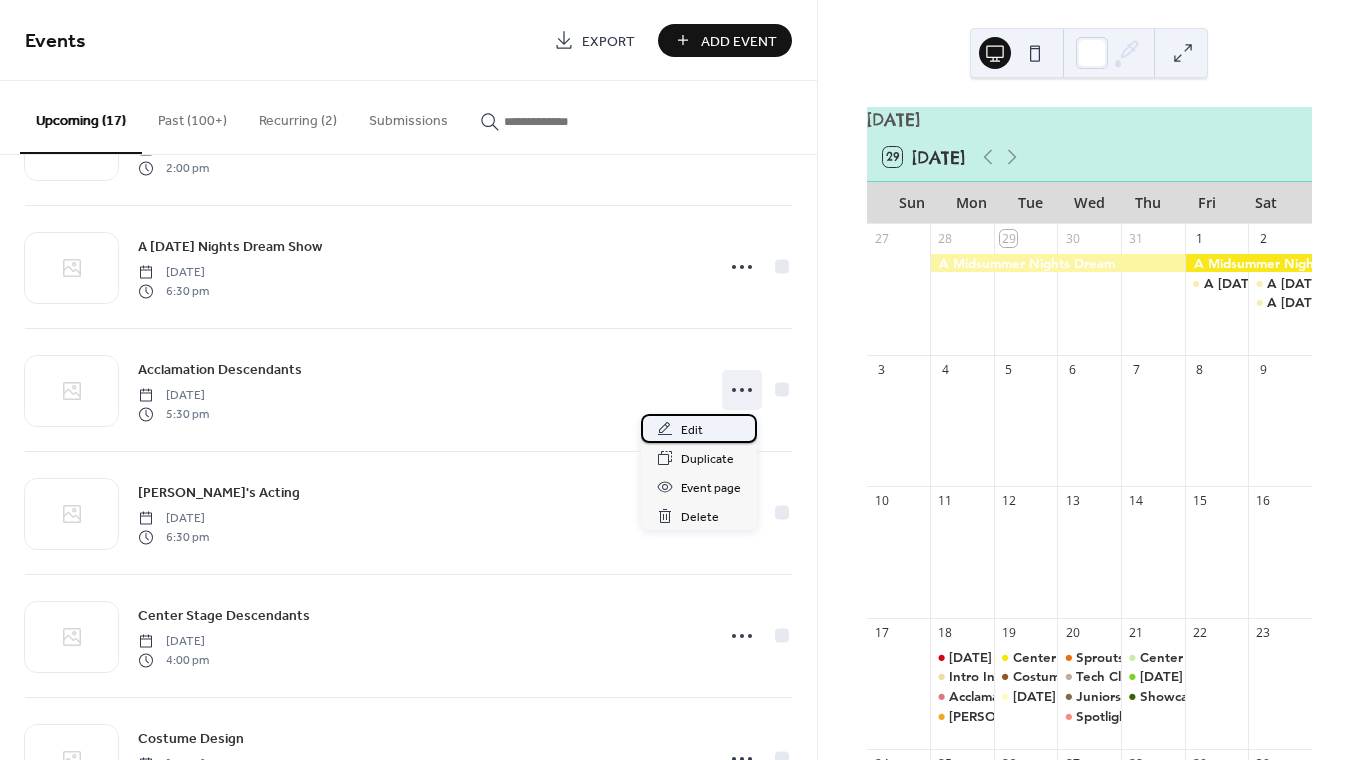 click on "Edit" at bounding box center [699, 428] 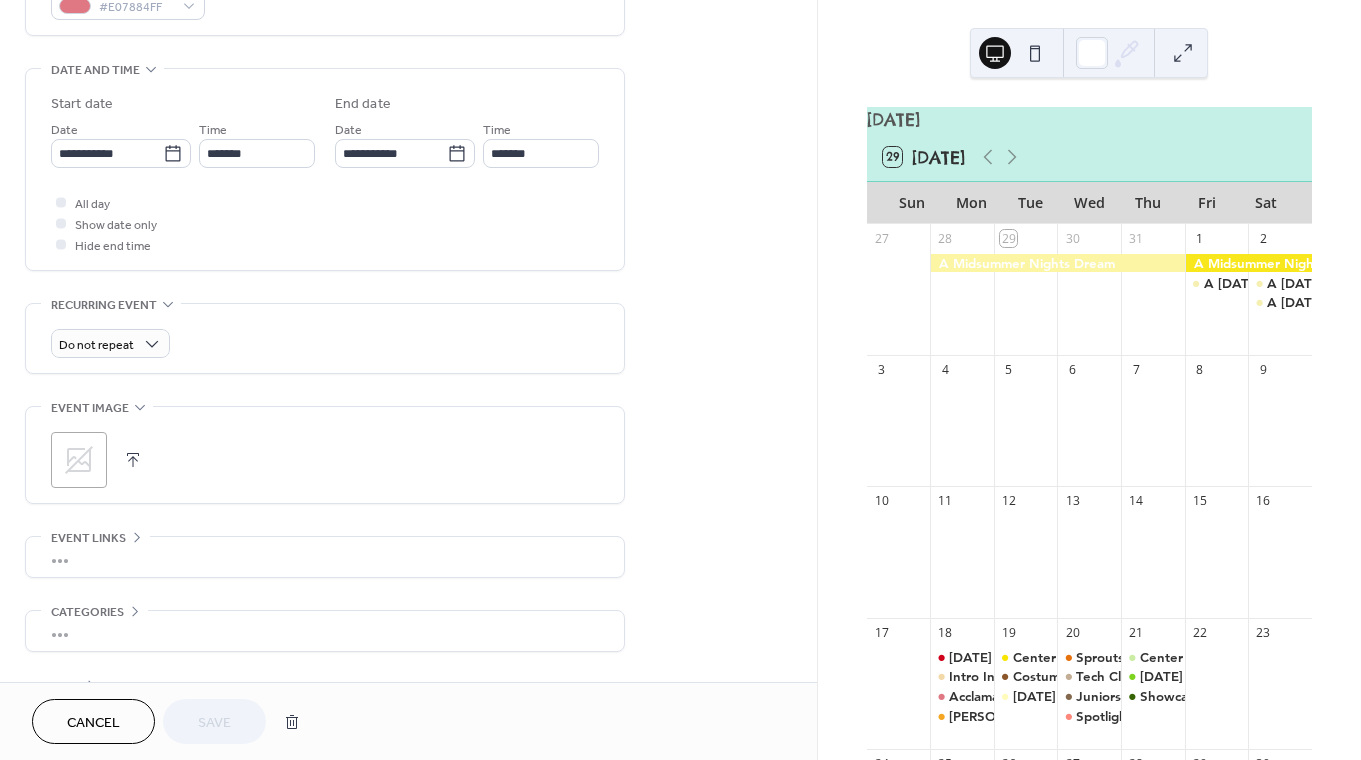 scroll, scrollTop: 647, scrollLeft: 0, axis: vertical 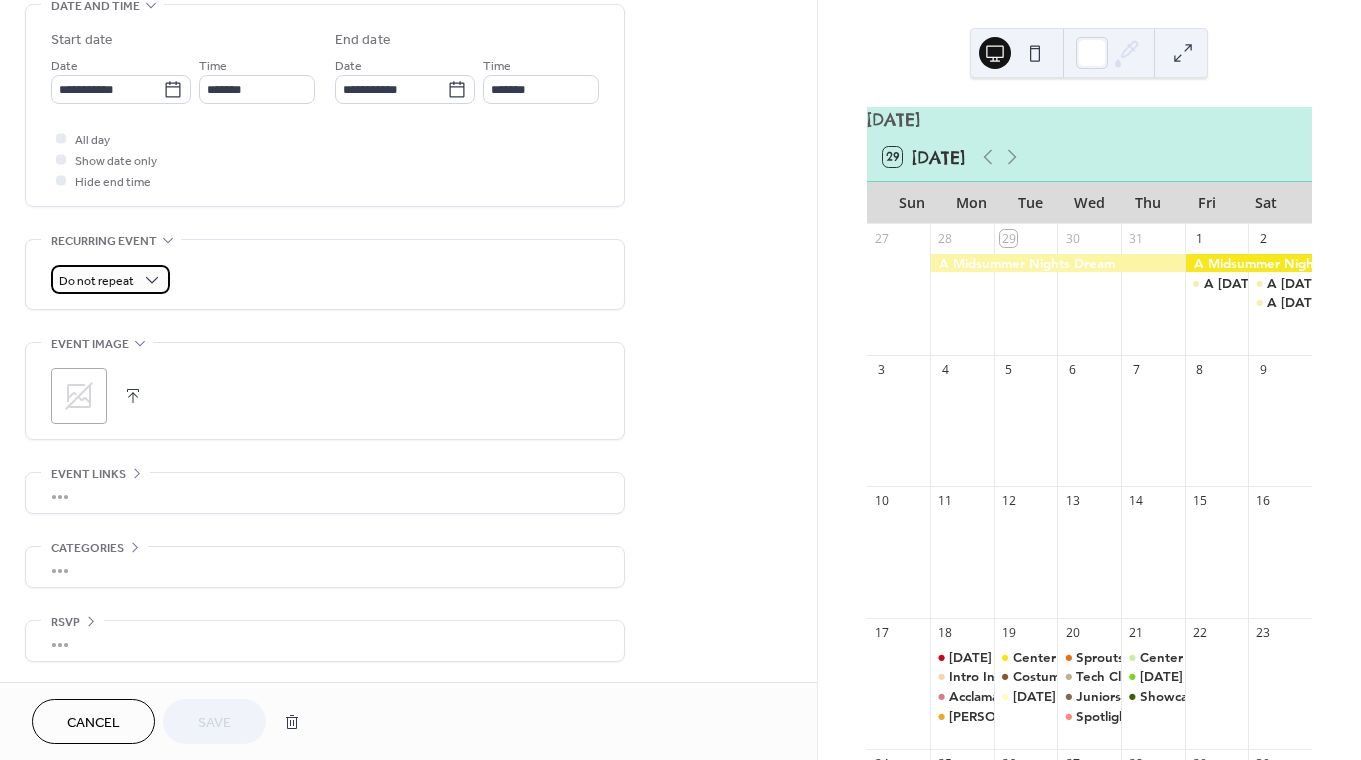 click on "Do not repeat" at bounding box center (110, 279) 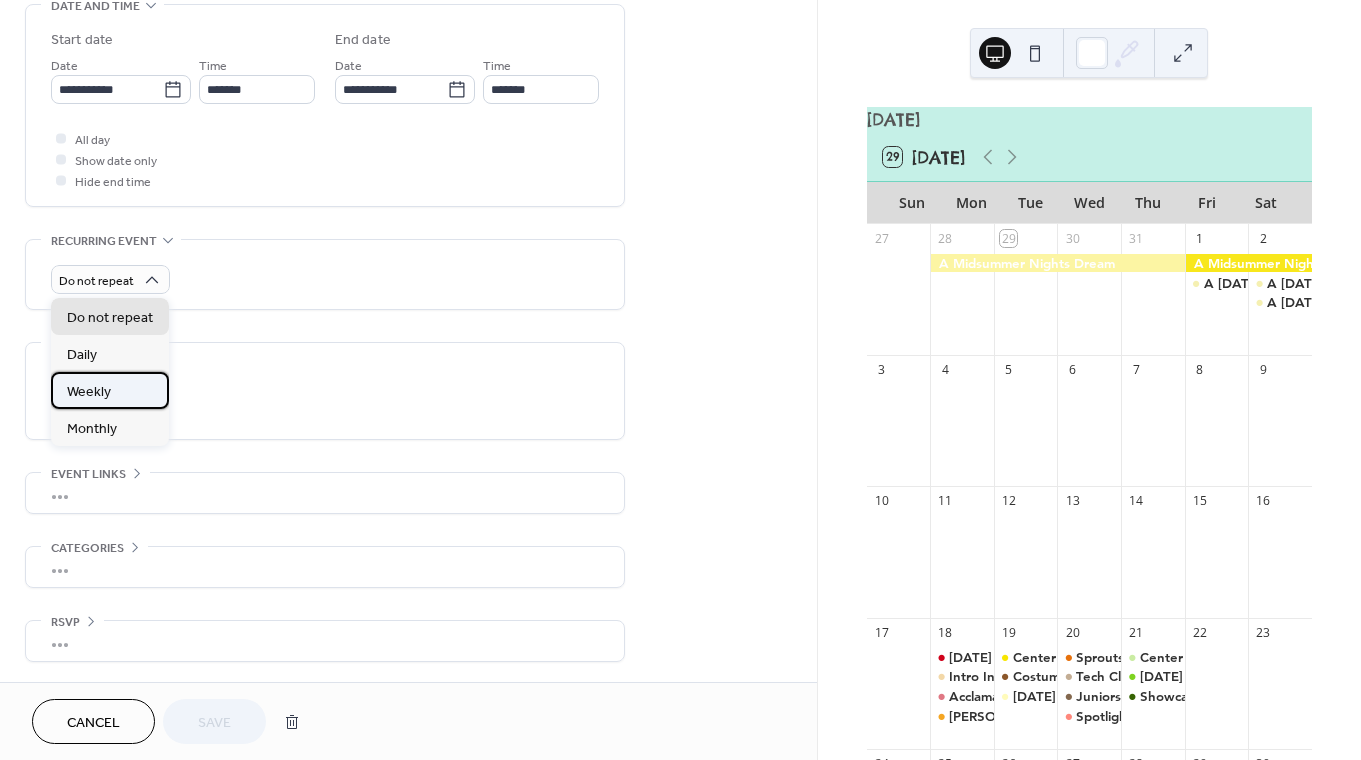 click on "Weekly" at bounding box center (110, 390) 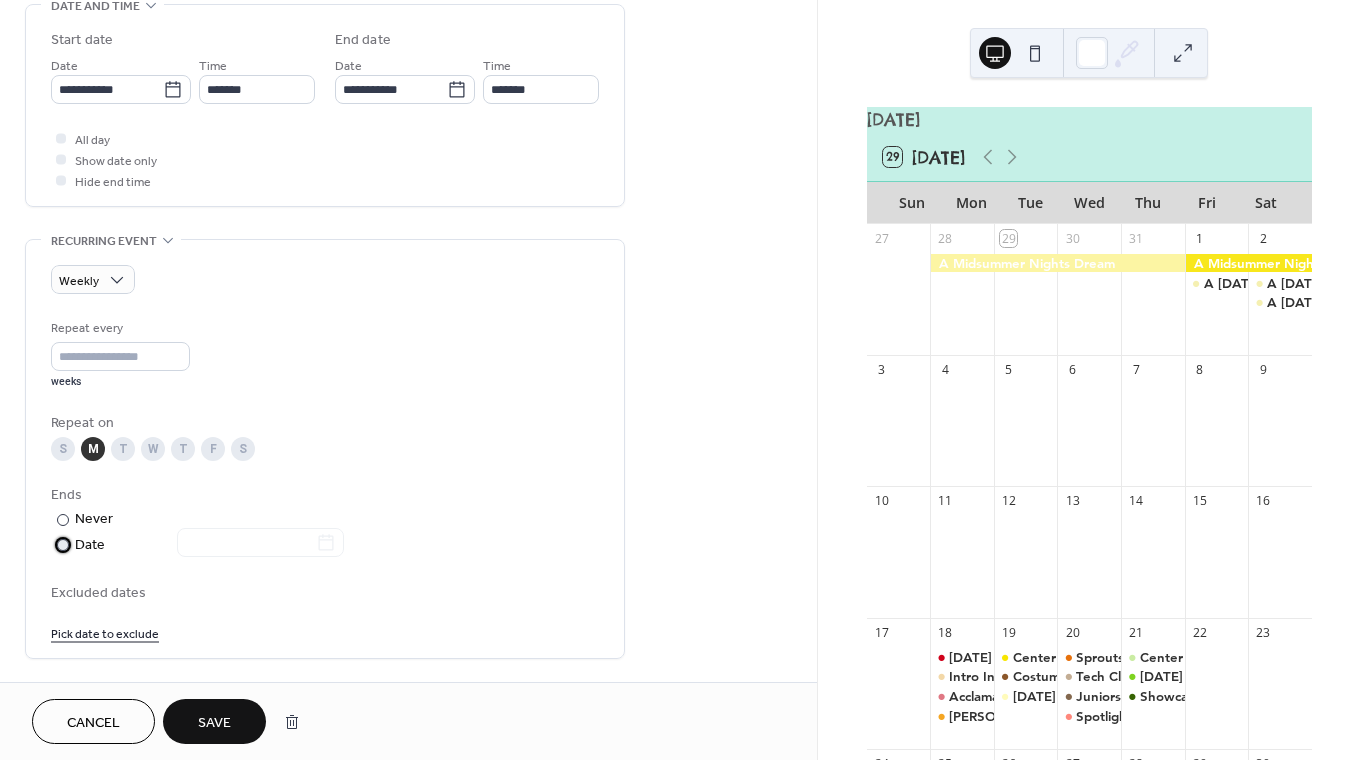 click at bounding box center [248, 544] 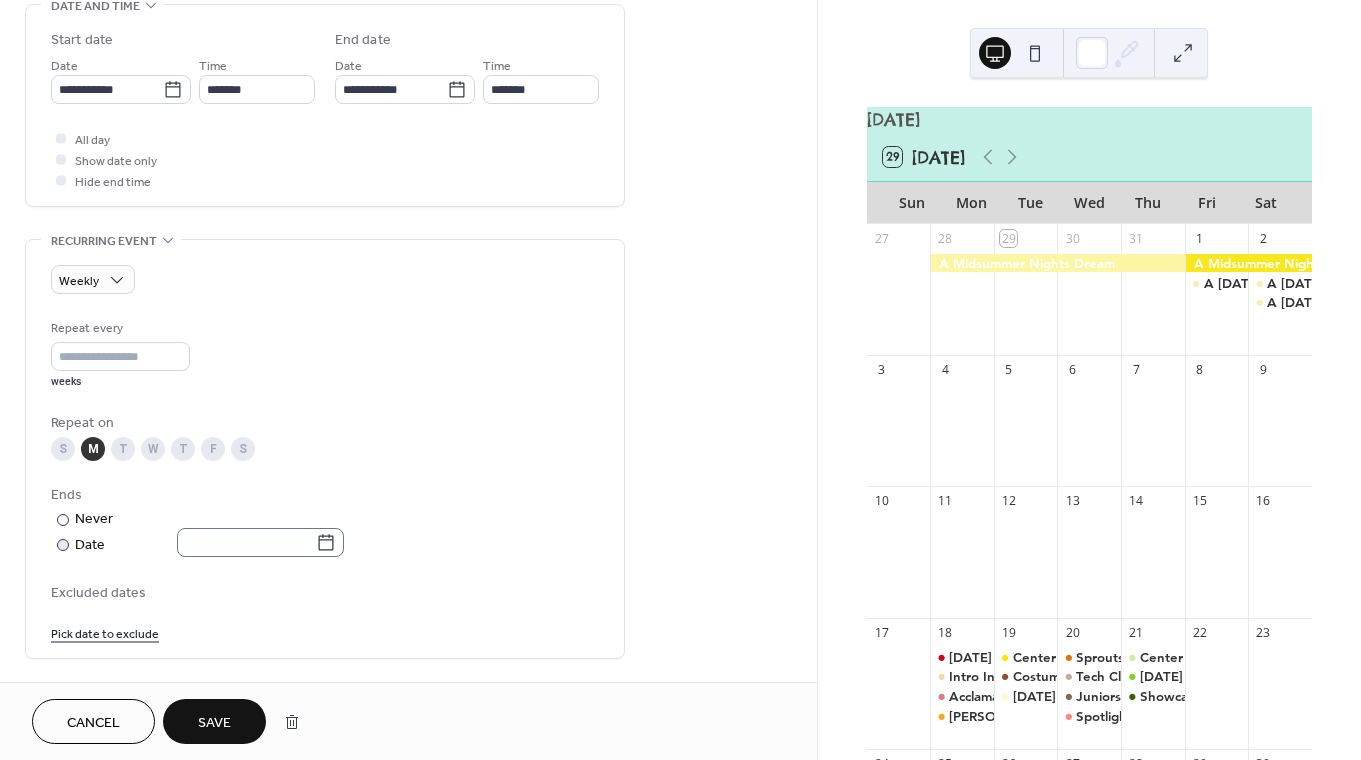click 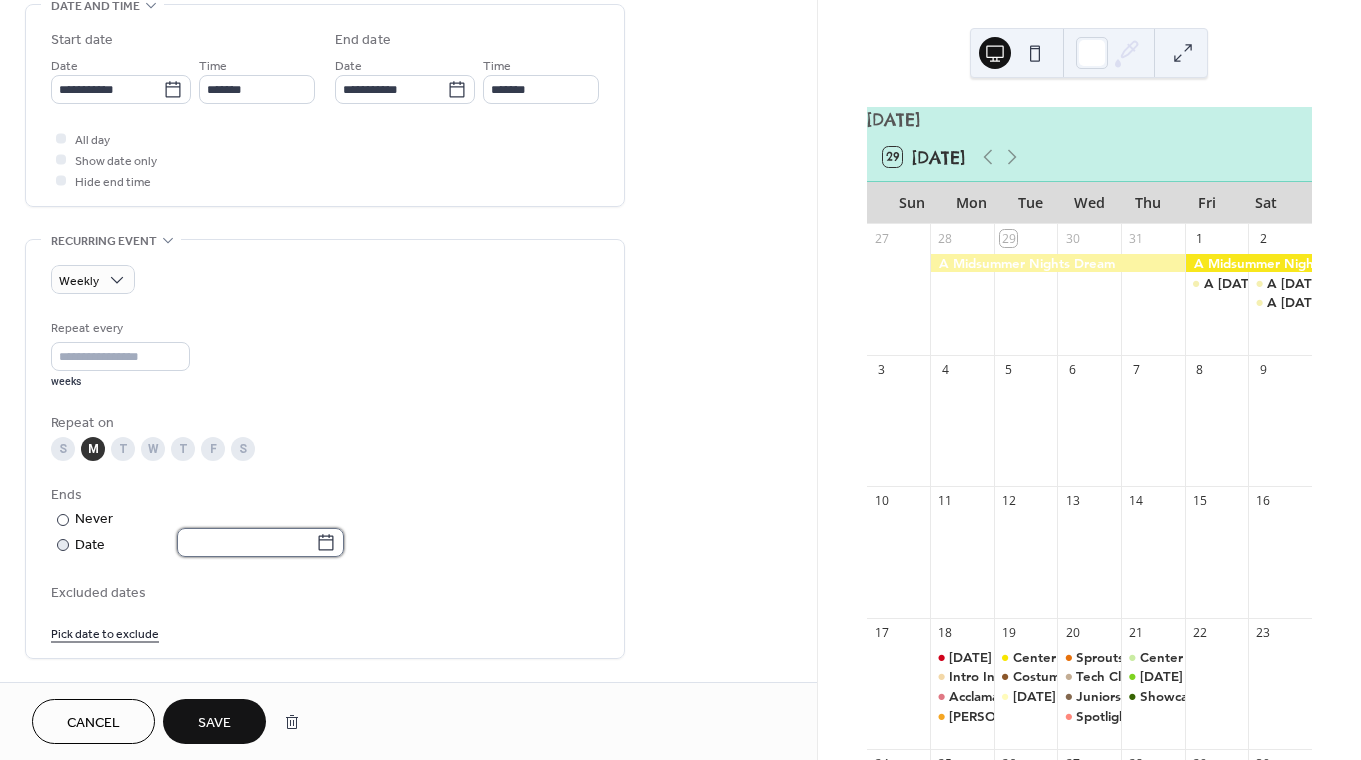 click at bounding box center [246, 542] 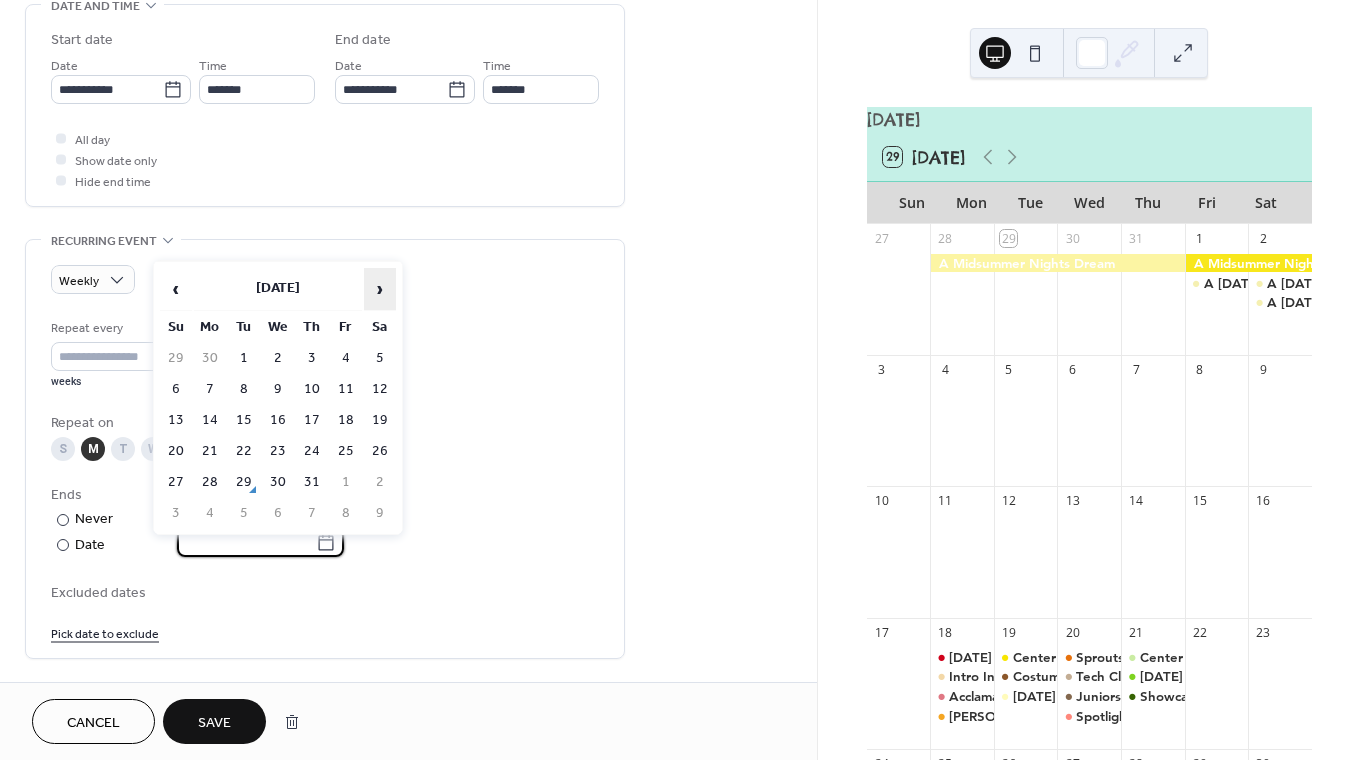click on "›" at bounding box center (380, 289) 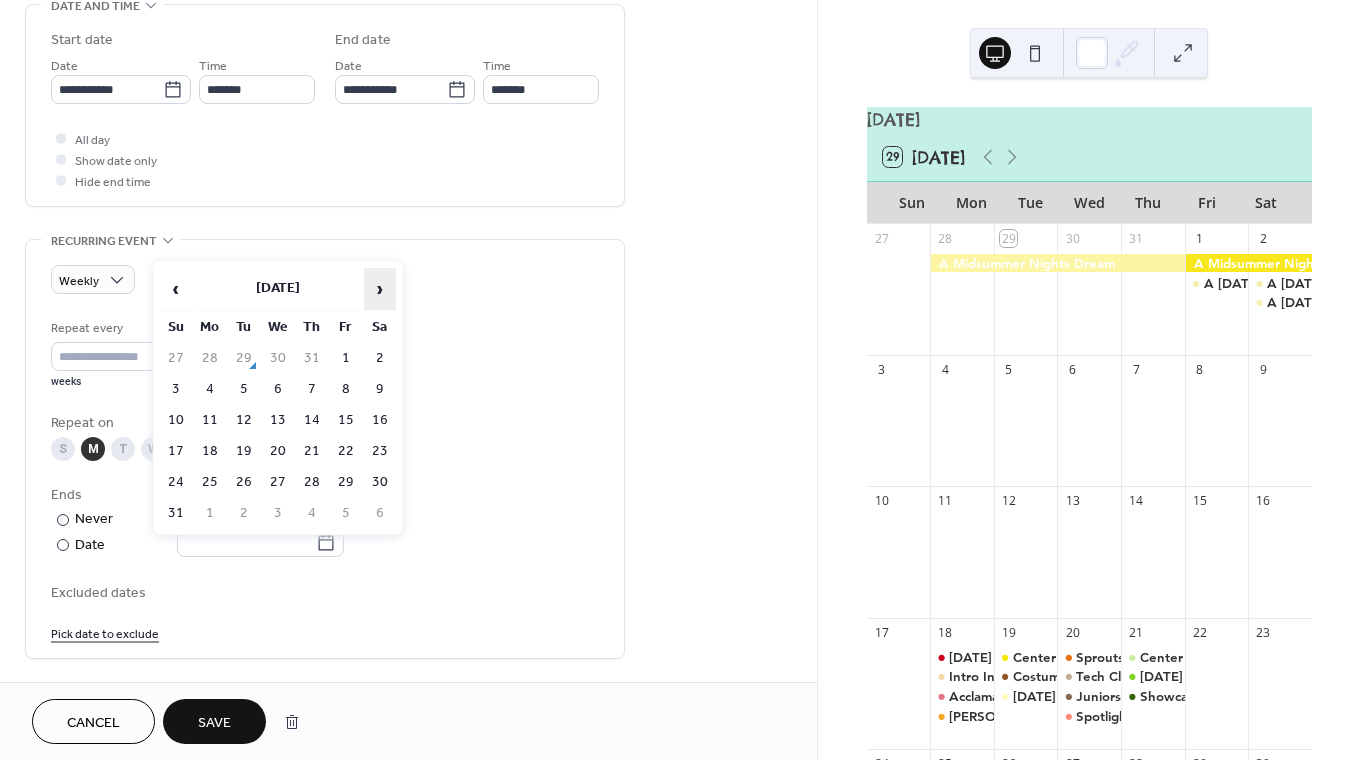 click on "›" at bounding box center (380, 289) 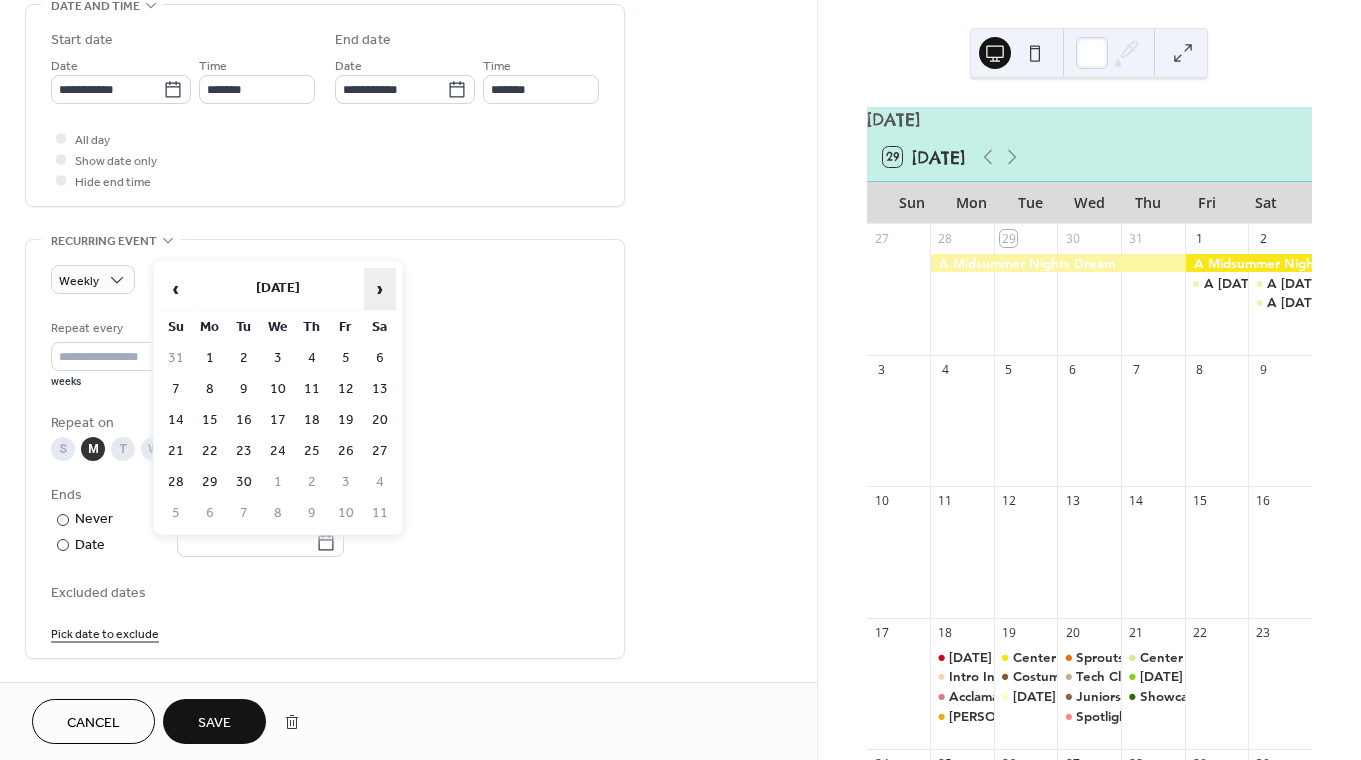 click on "›" at bounding box center (380, 289) 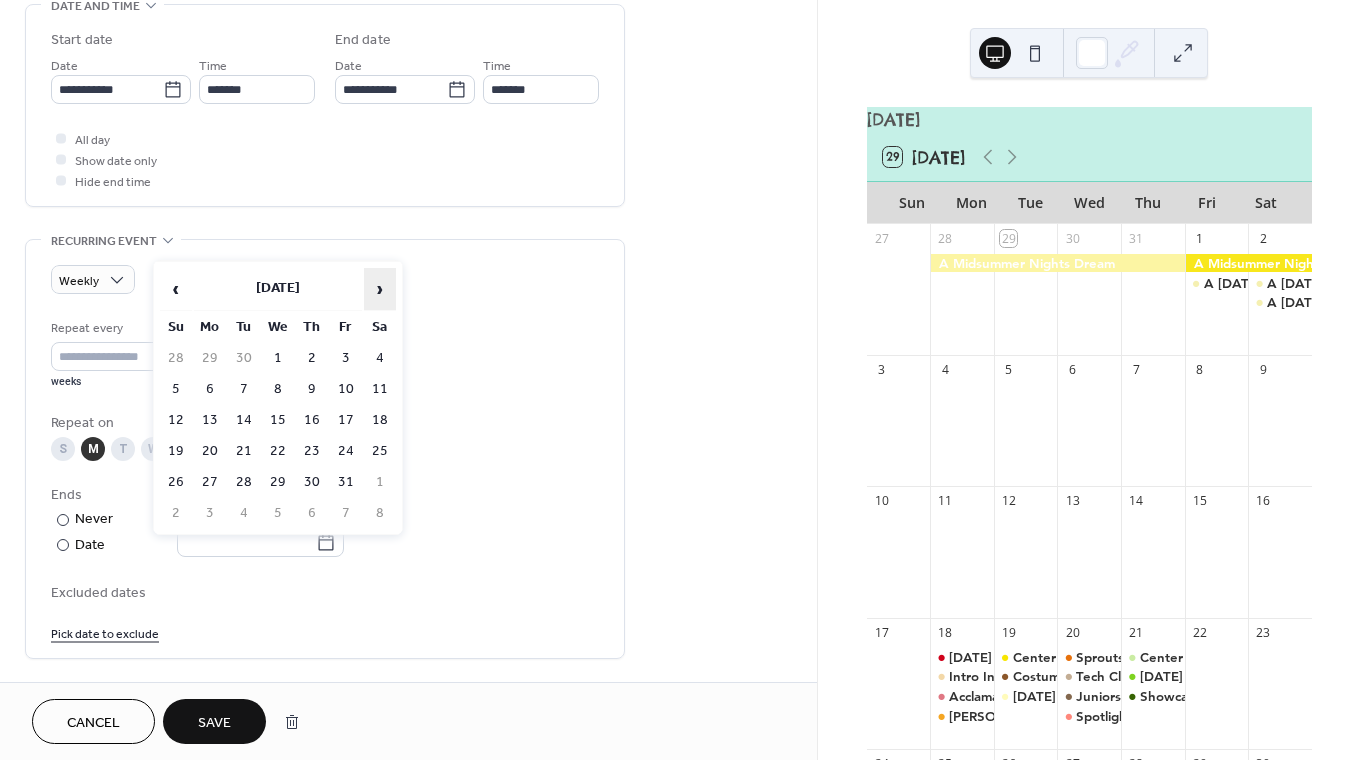 click on "›" at bounding box center (380, 289) 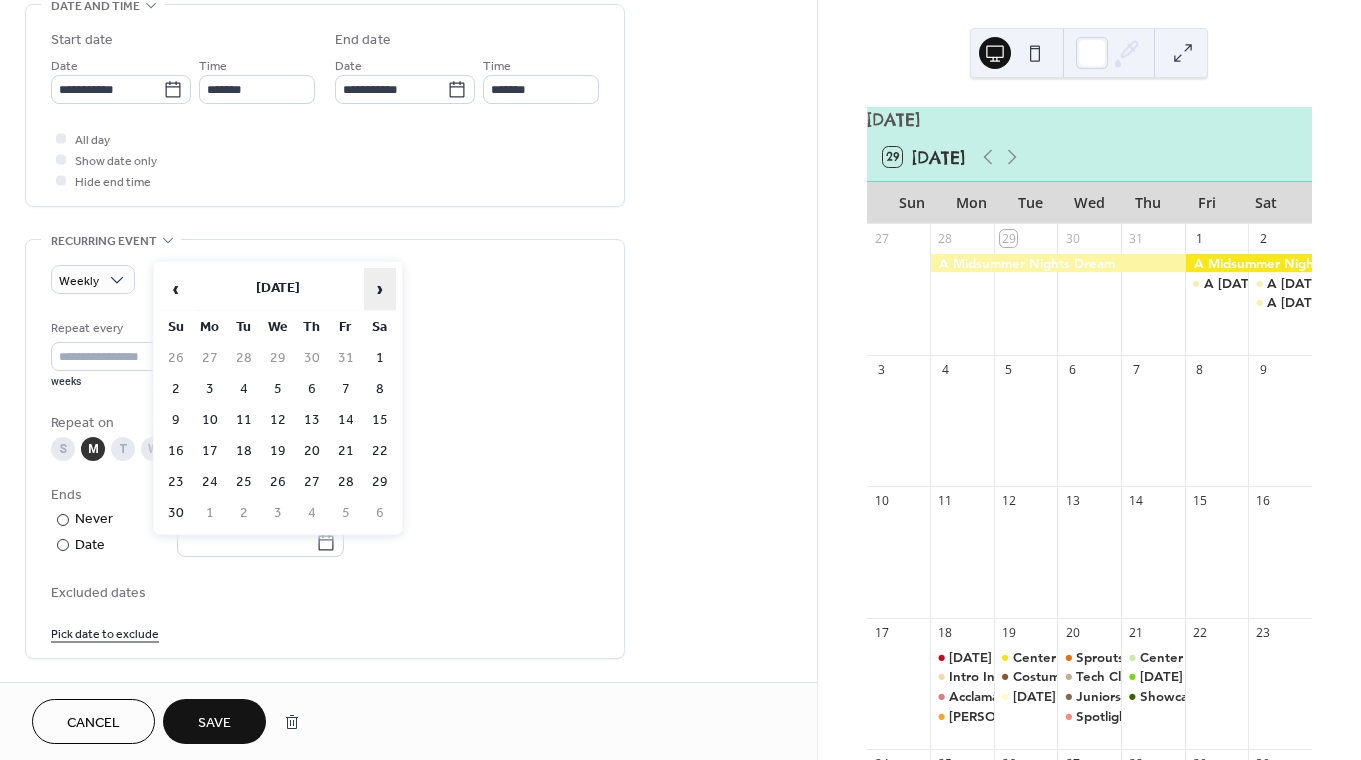 click on "›" at bounding box center (380, 289) 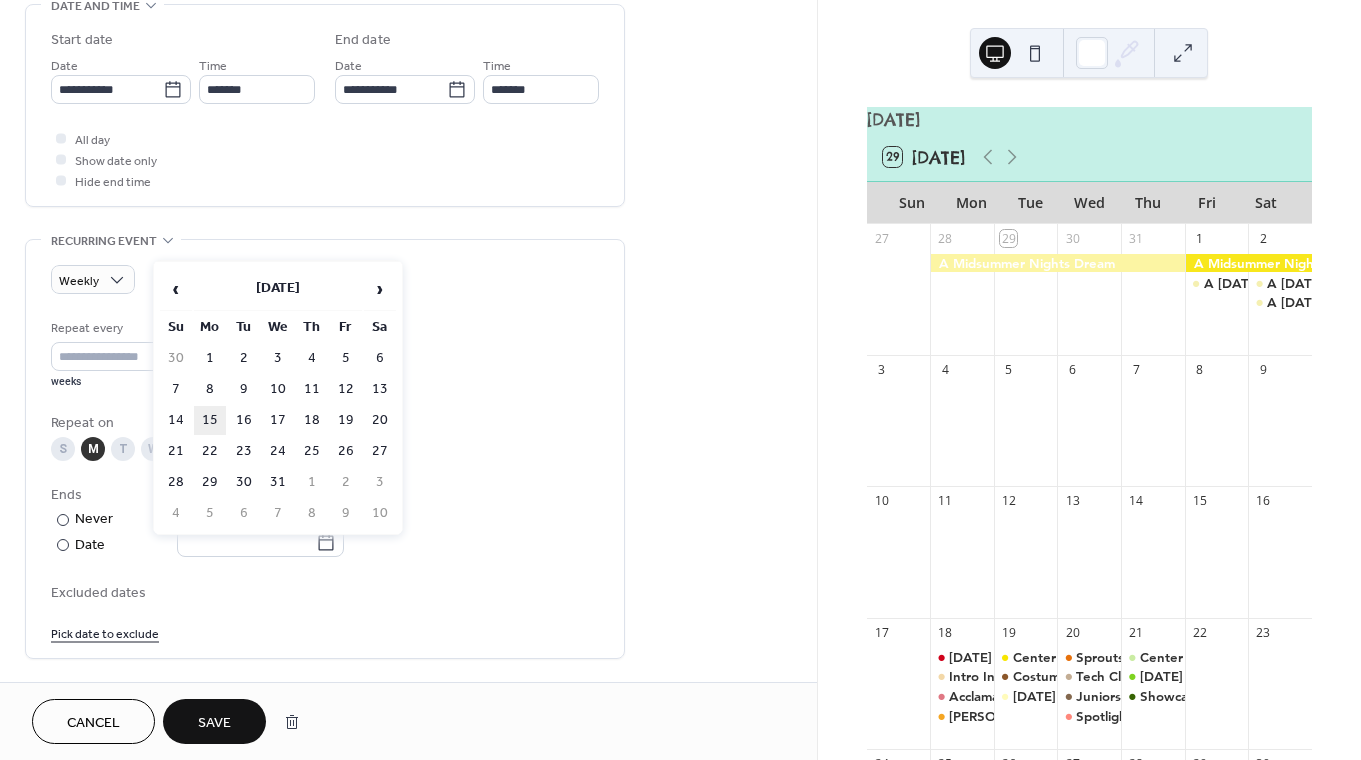 click on "15" at bounding box center [210, 420] 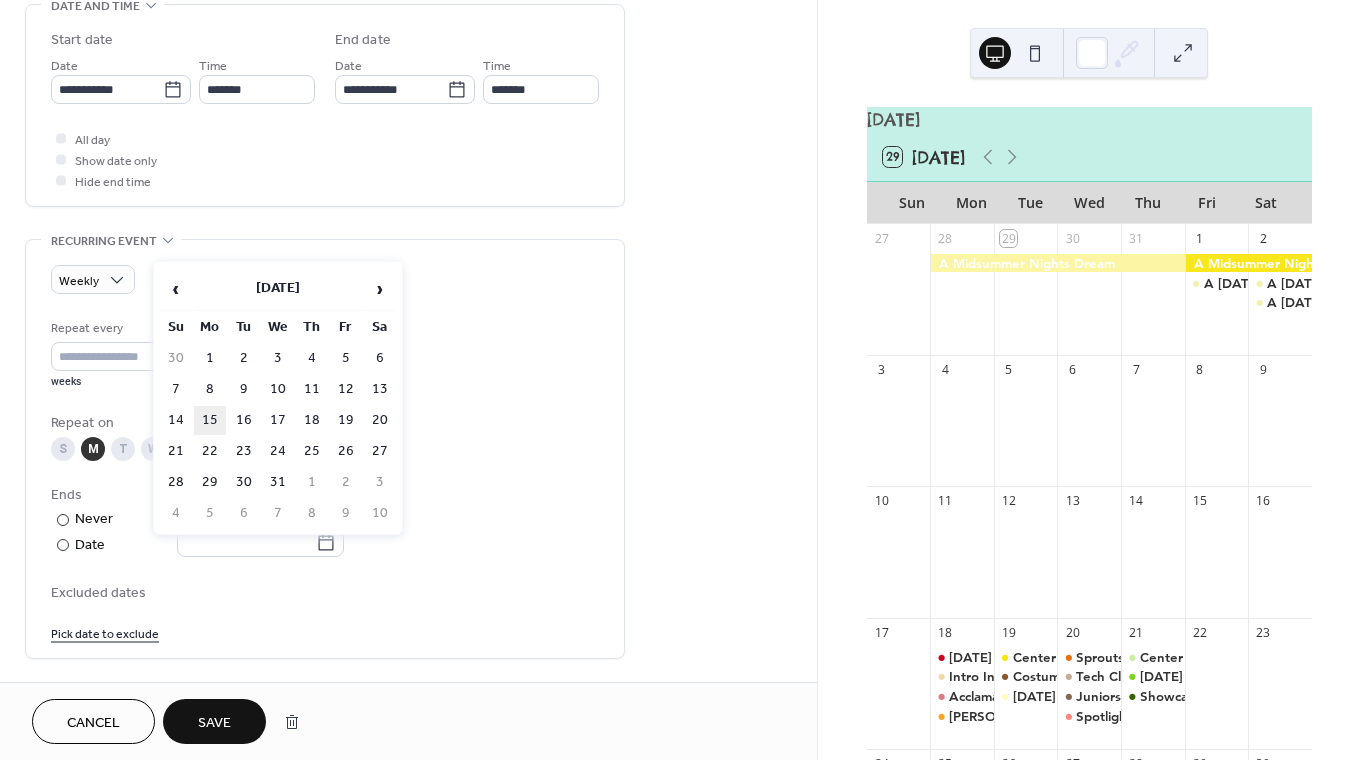 type on "**********" 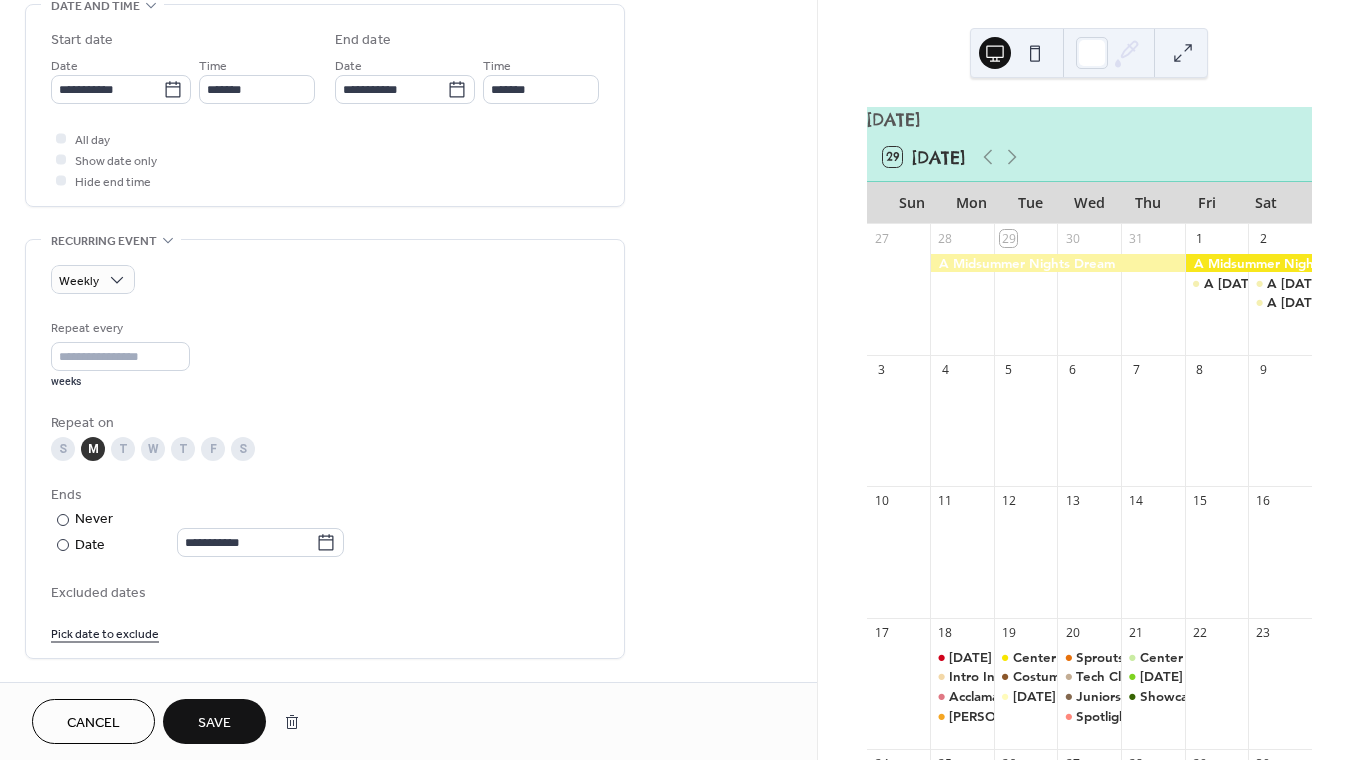 click on "Save" at bounding box center (214, 721) 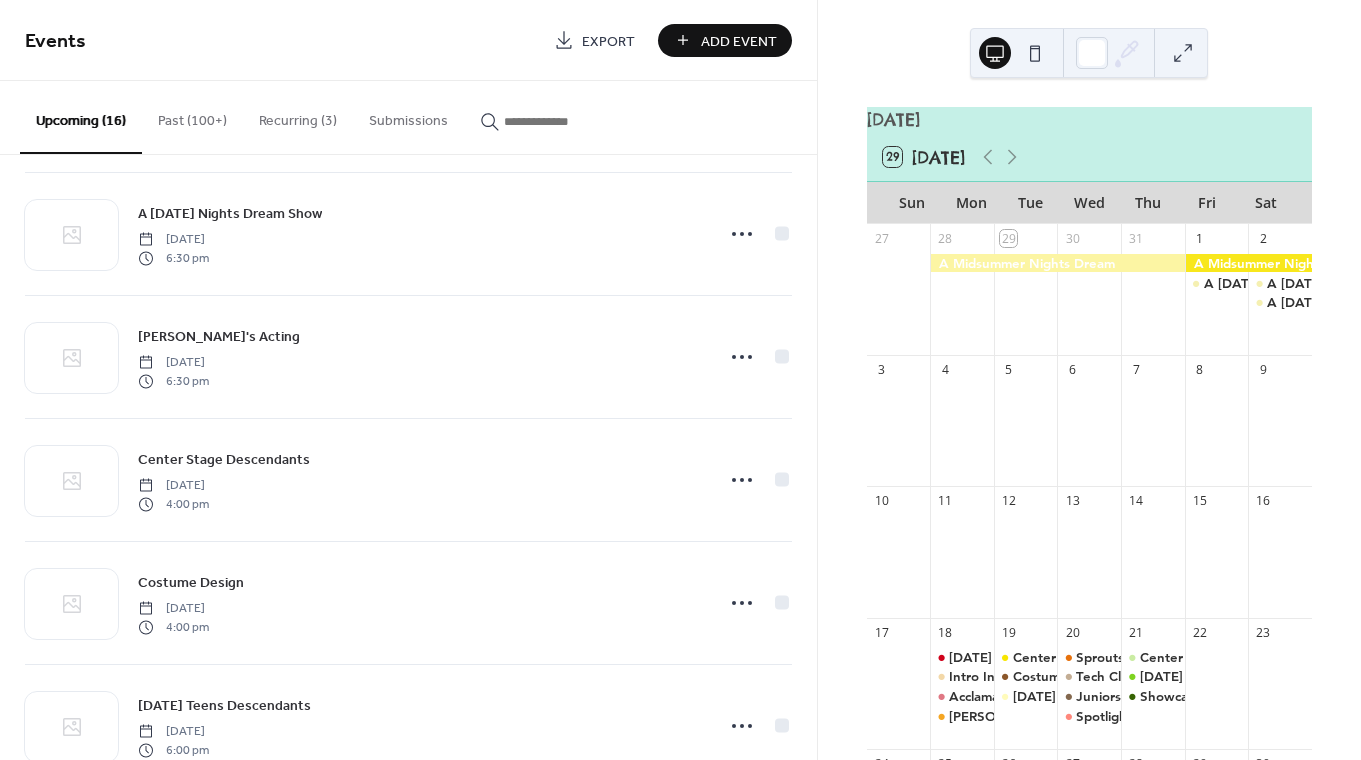 scroll, scrollTop: 501, scrollLeft: 0, axis: vertical 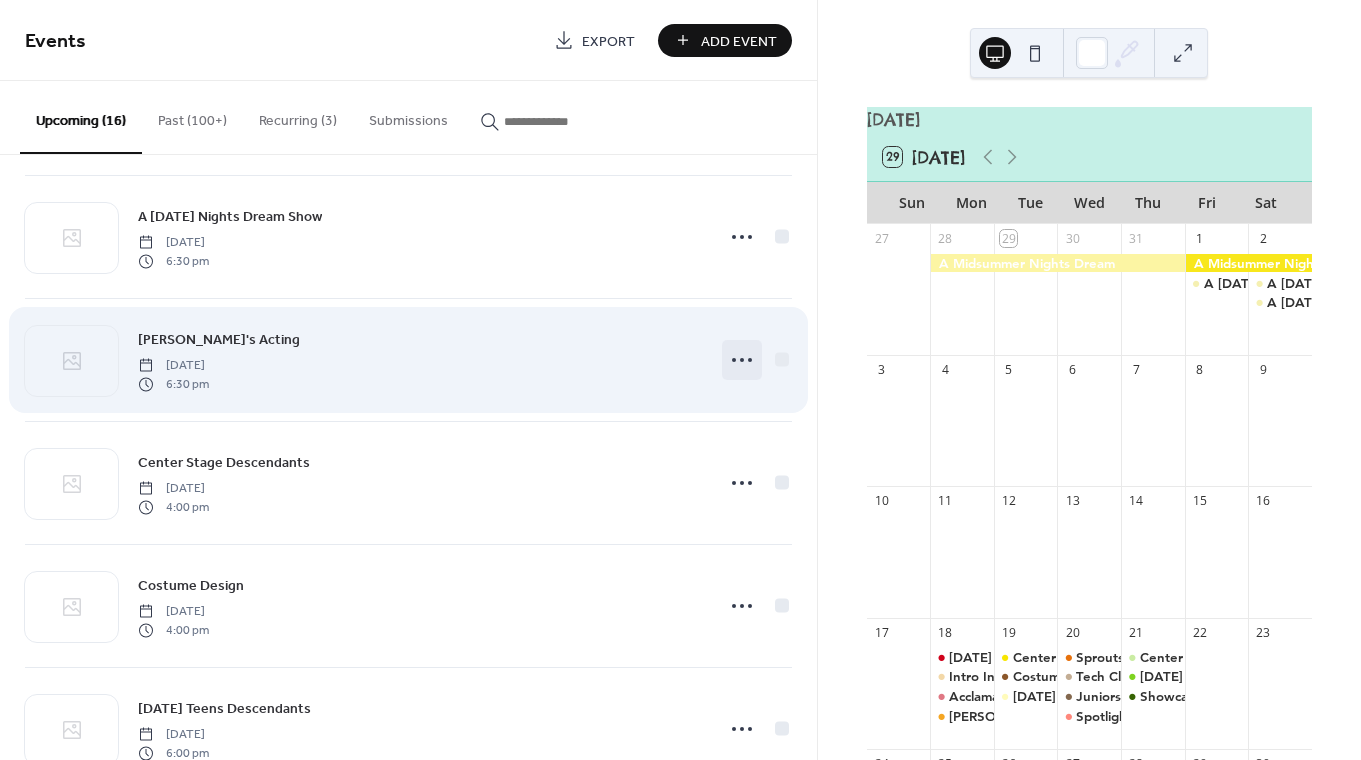 click 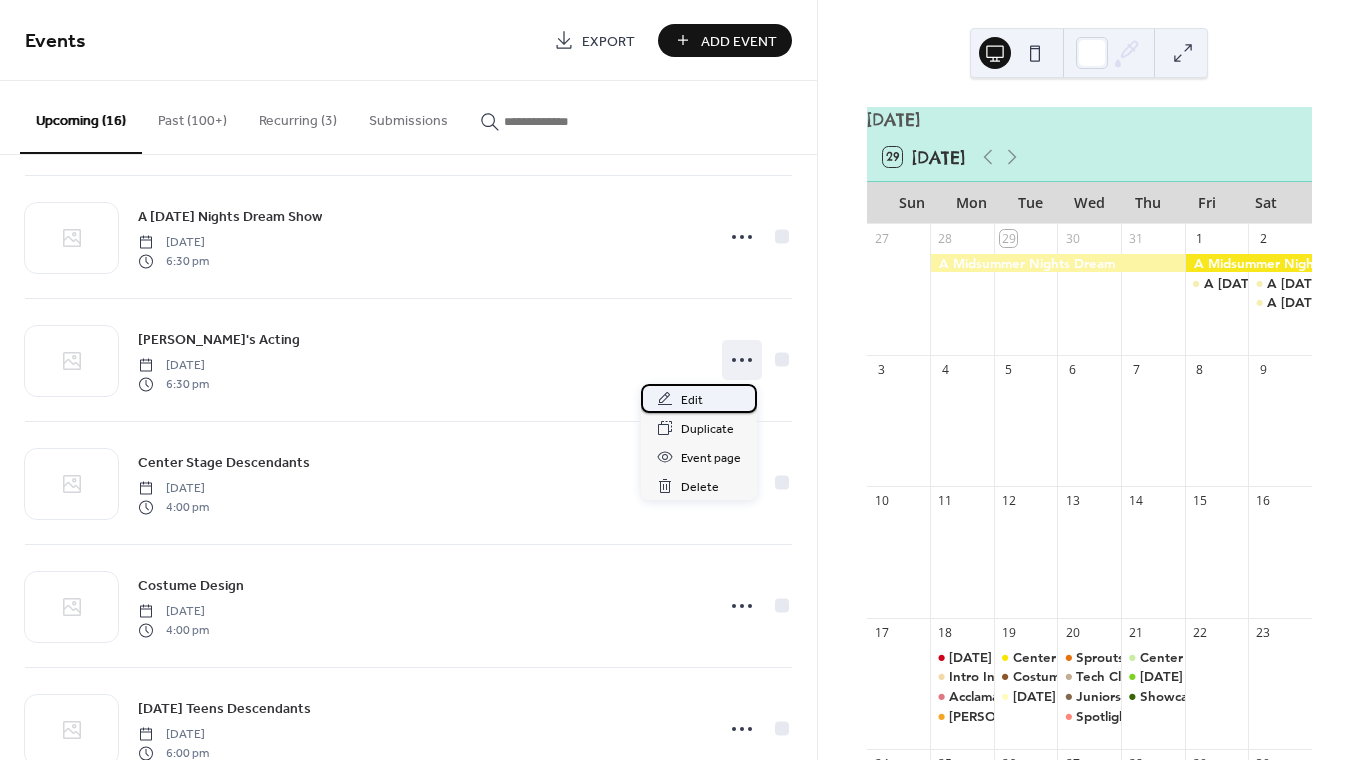 click on "Edit" at bounding box center [699, 398] 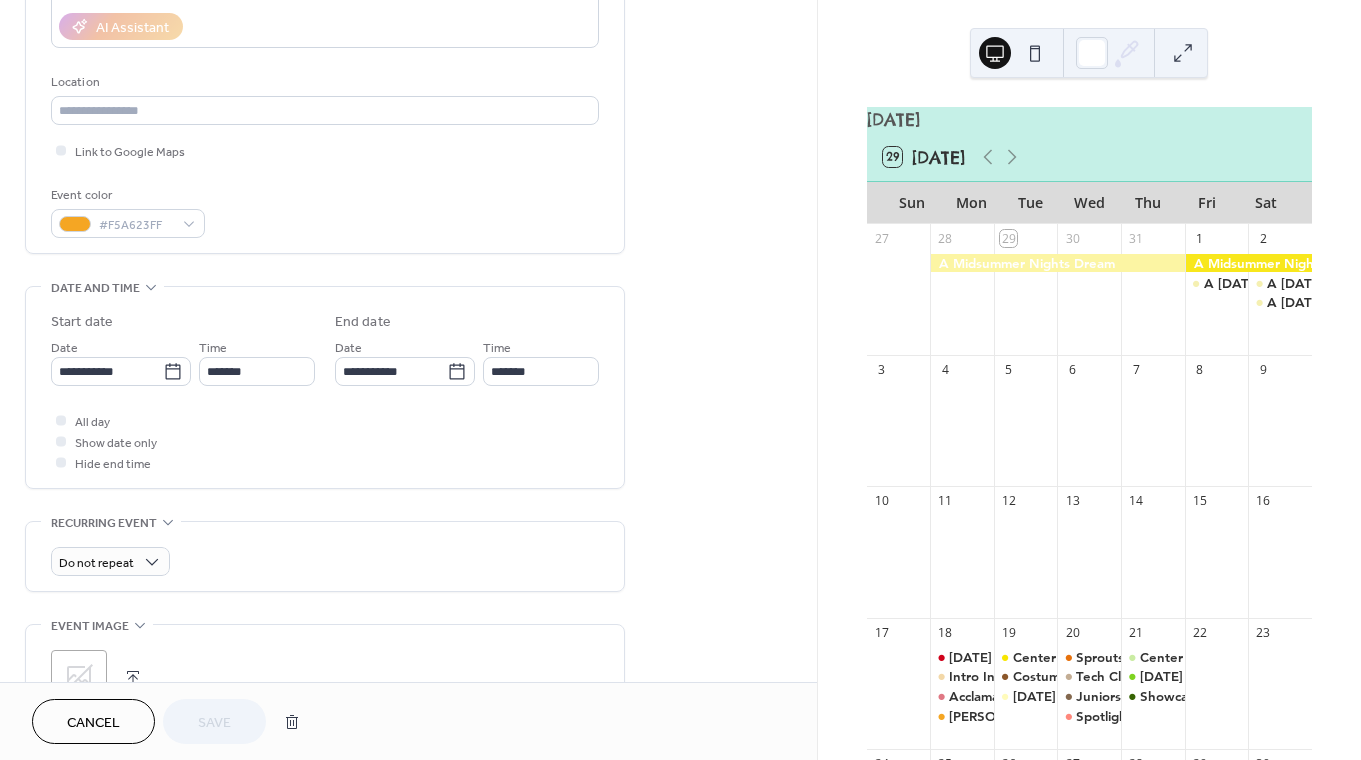 scroll, scrollTop: 647, scrollLeft: 0, axis: vertical 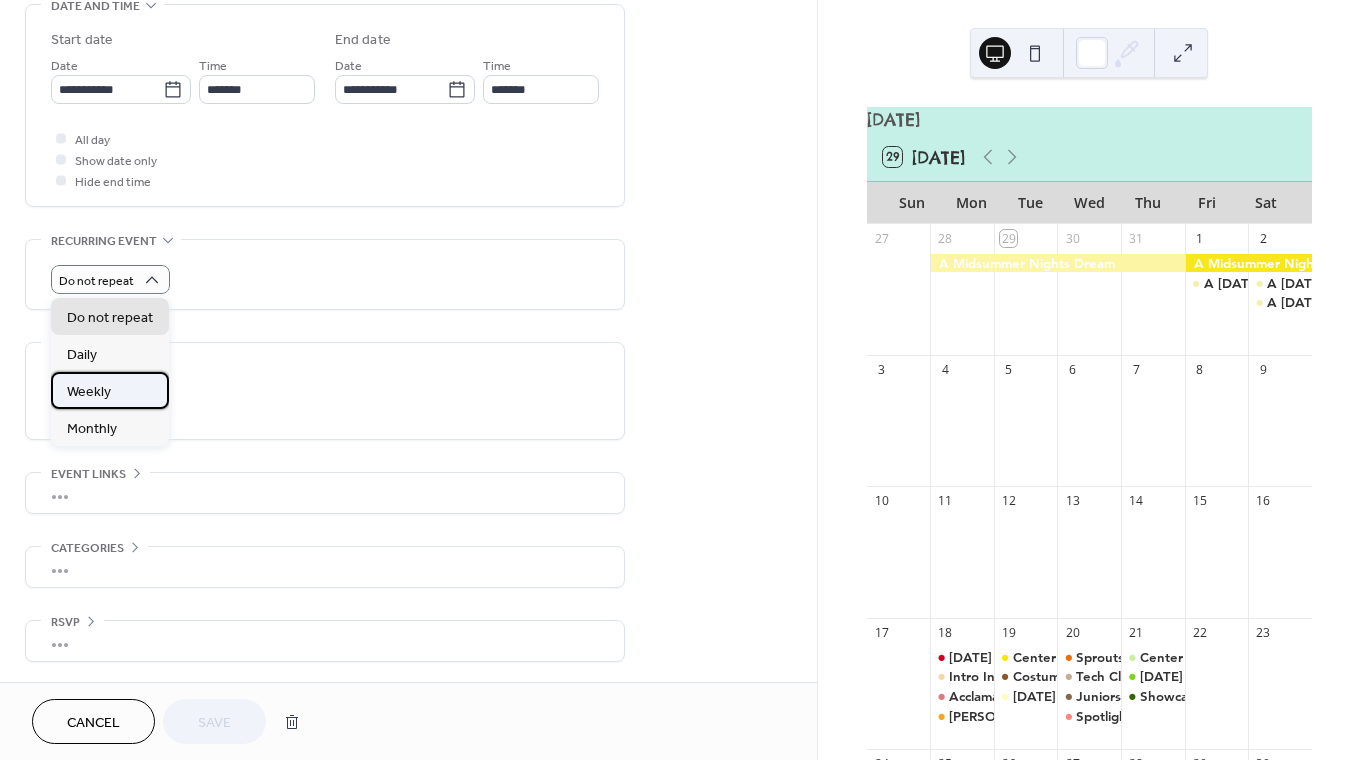 click on "Weekly" at bounding box center (110, 390) 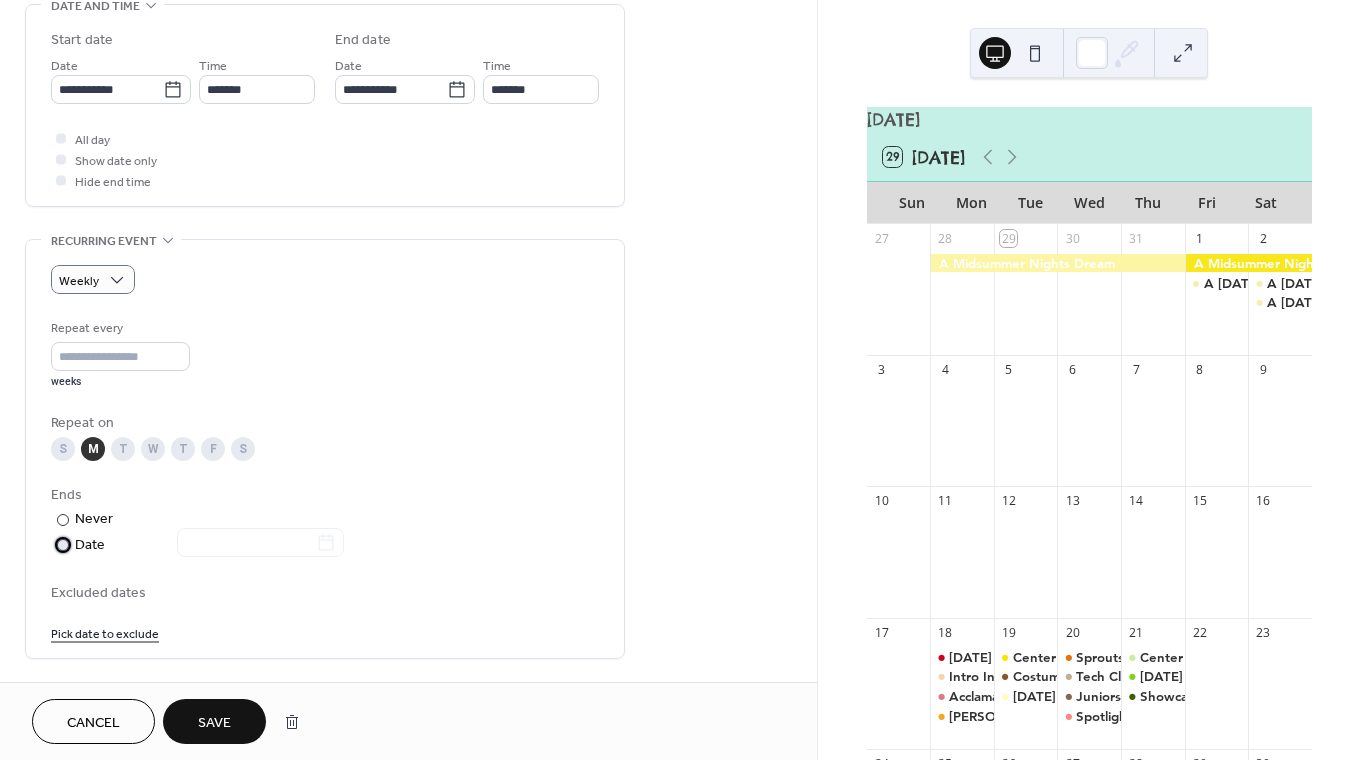 click at bounding box center (248, 544) 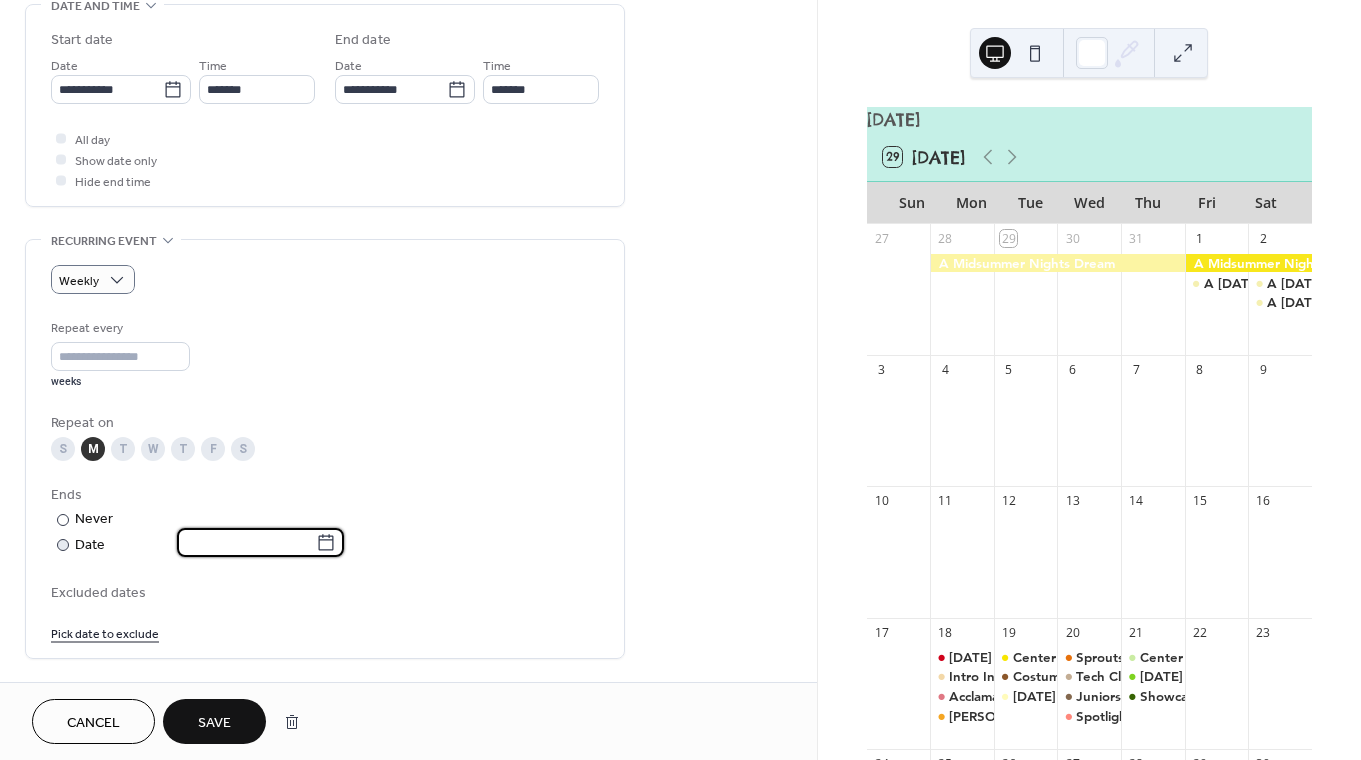 click at bounding box center [246, 542] 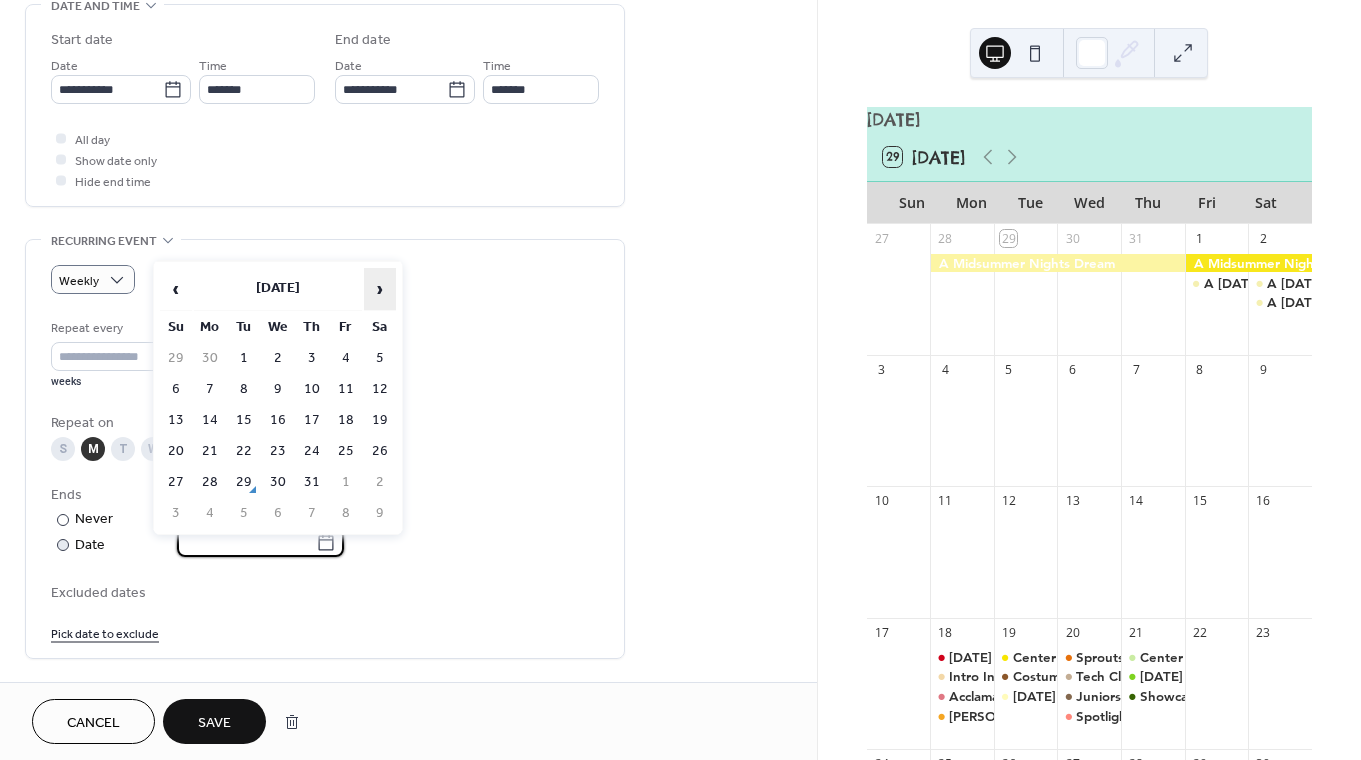 click on "›" at bounding box center [380, 289] 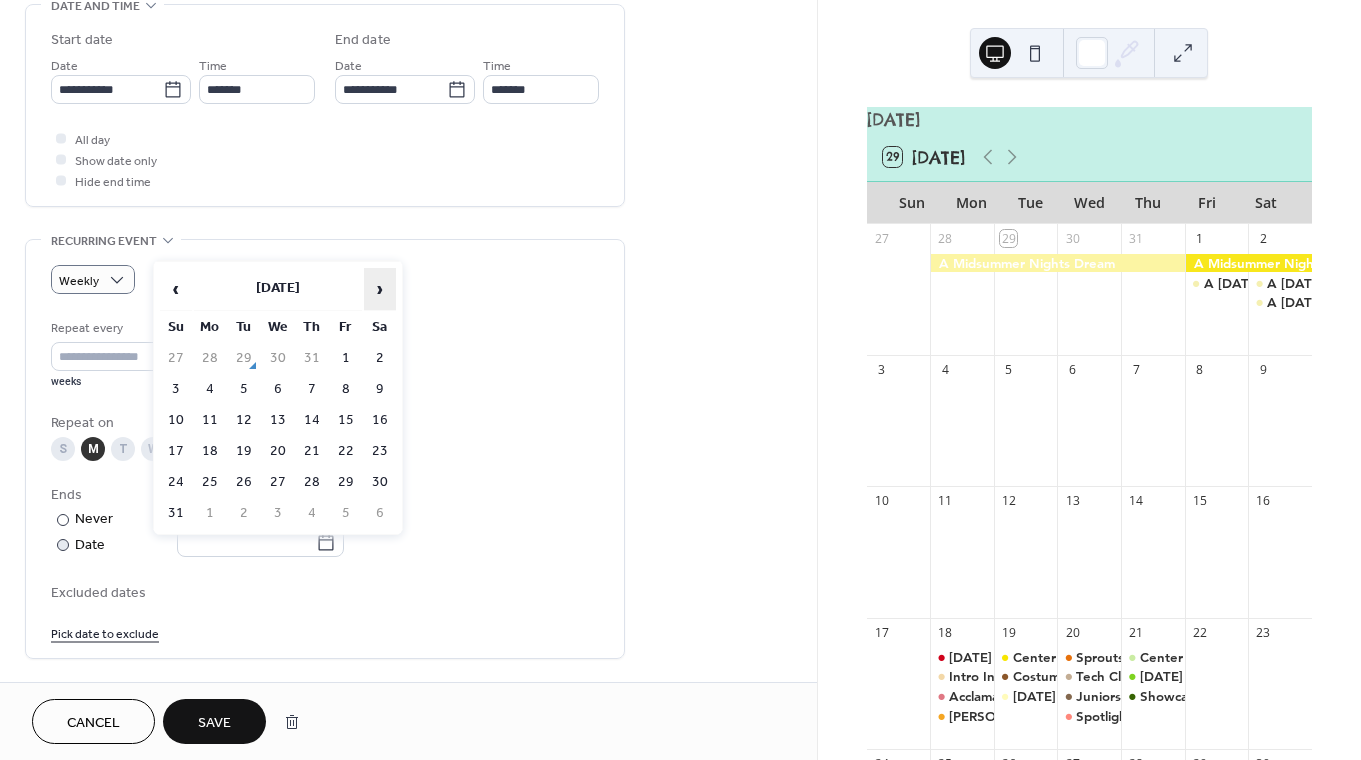 click on "›" at bounding box center (380, 289) 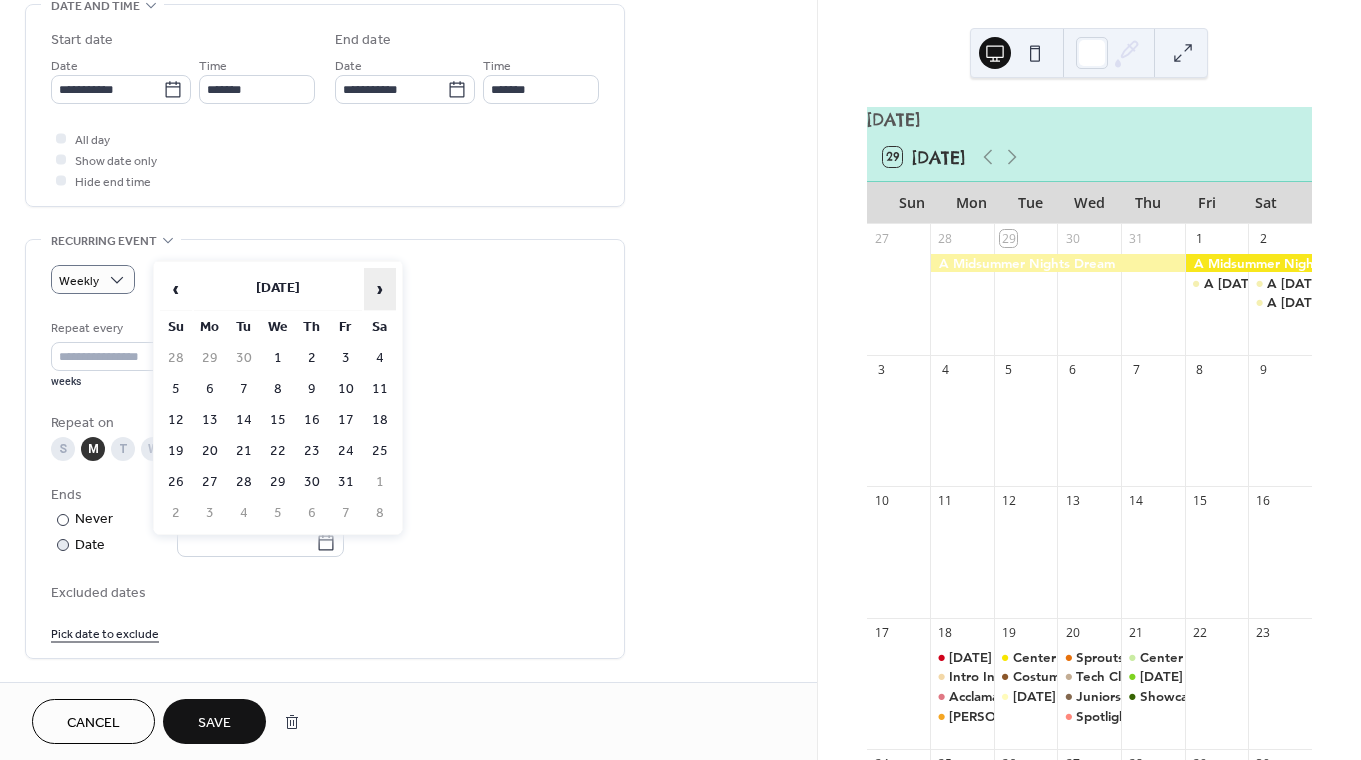 click on "›" at bounding box center [380, 289] 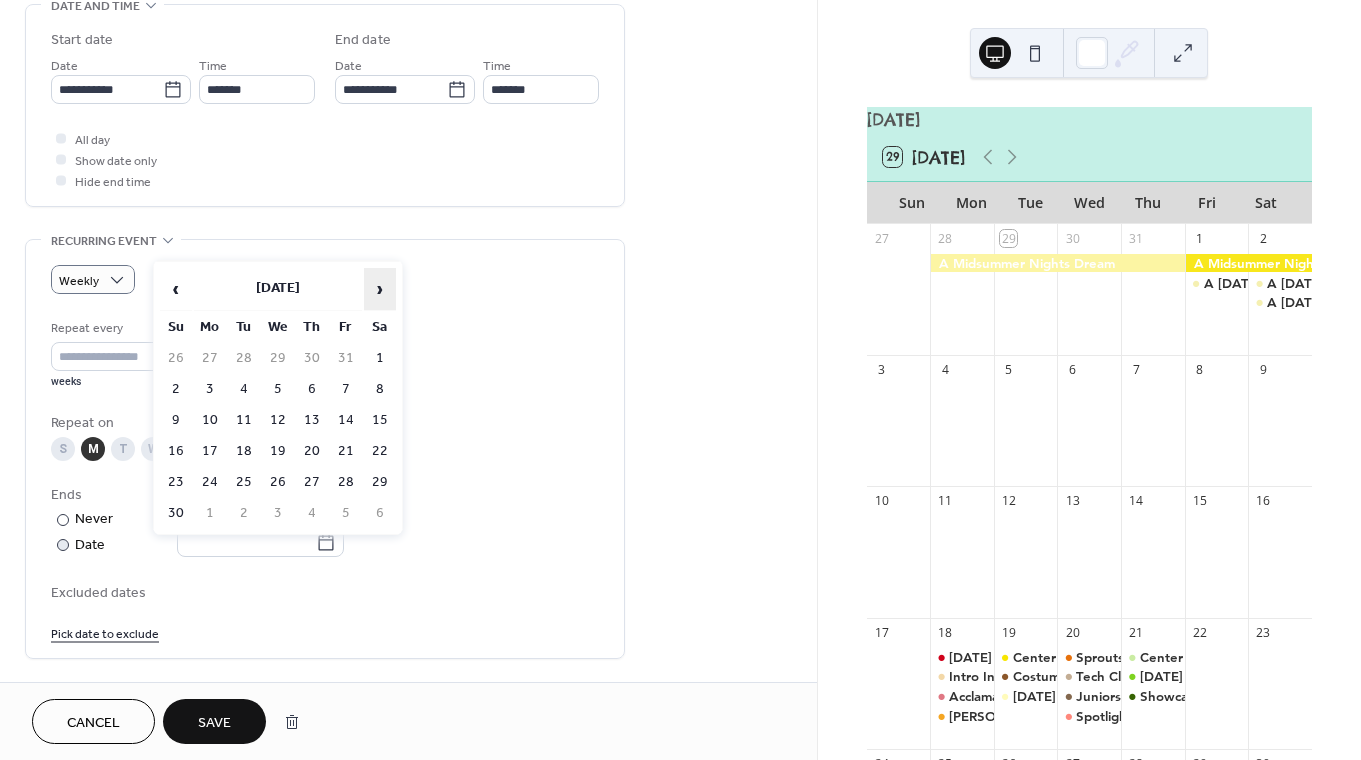 click on "›" at bounding box center (380, 289) 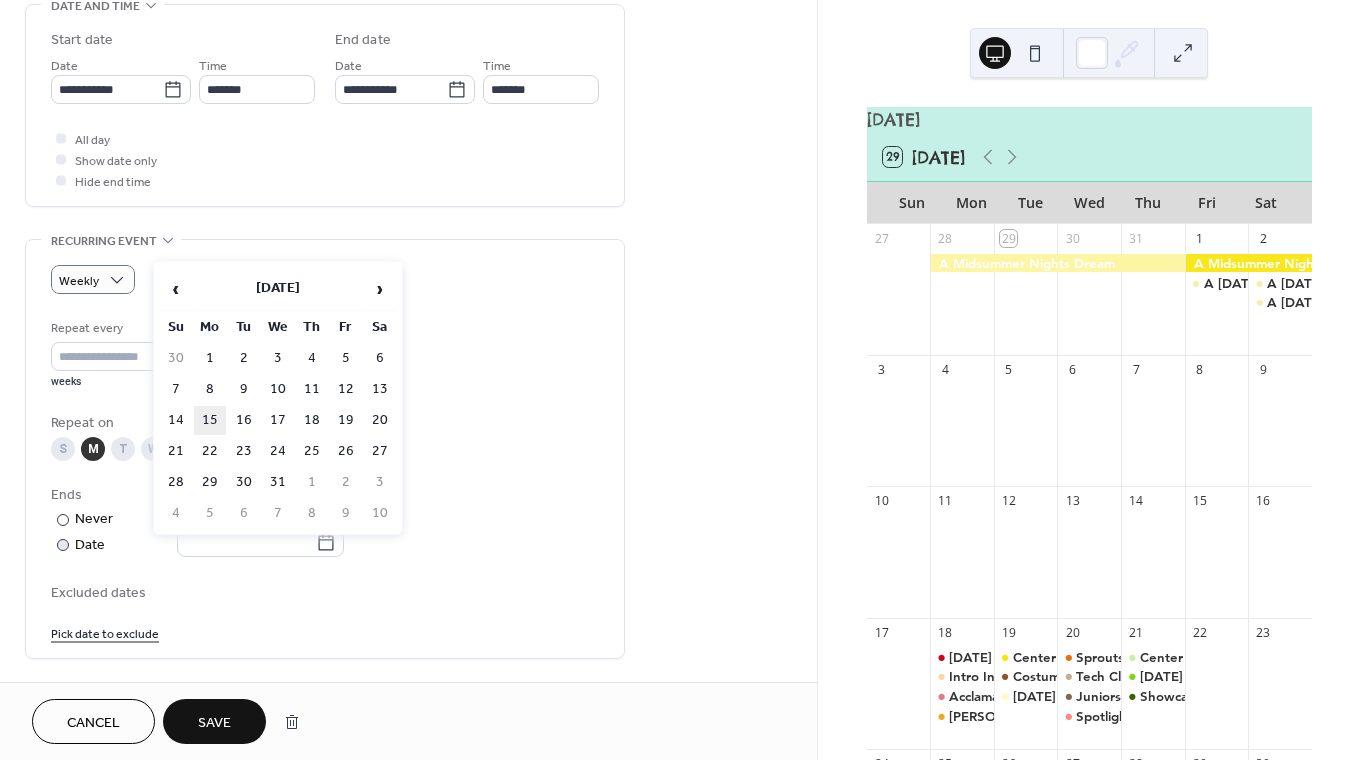 click on "15" at bounding box center [210, 420] 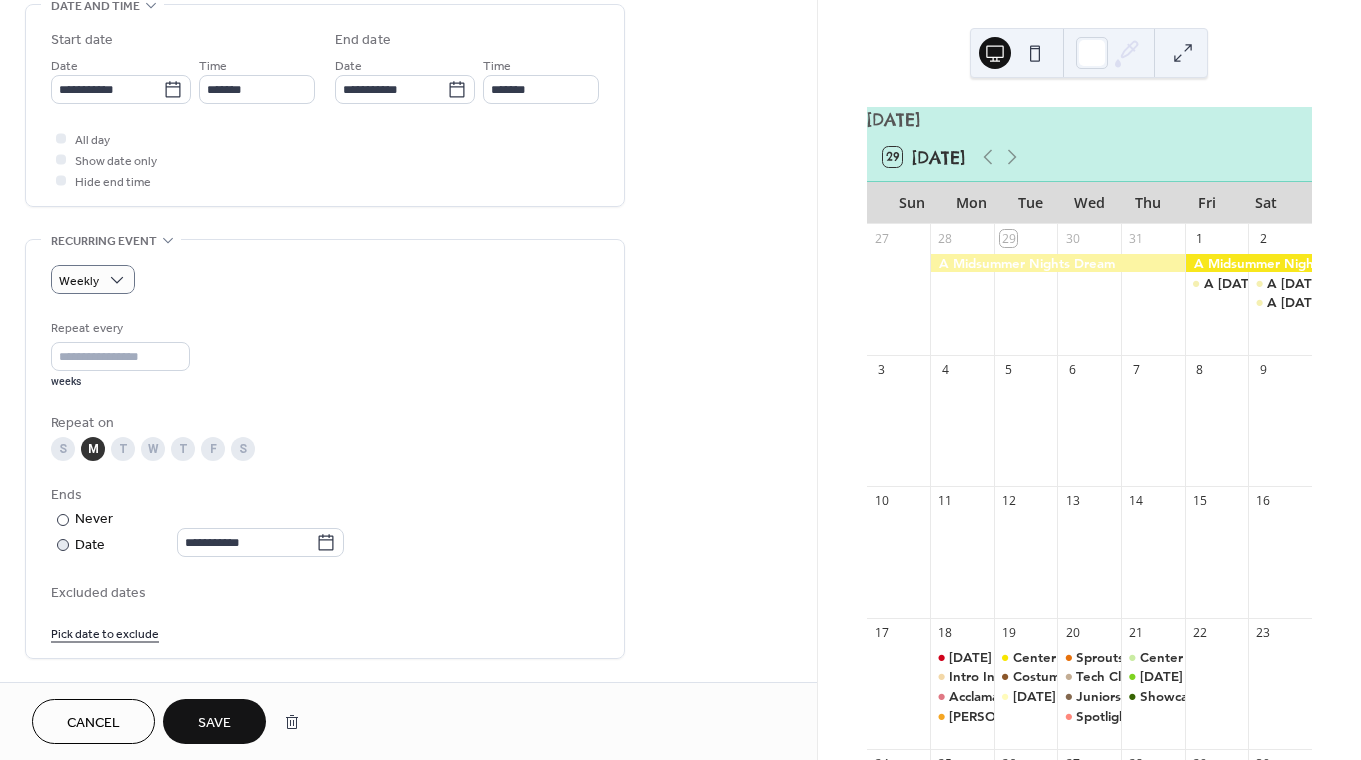 click on "Save" at bounding box center (214, 723) 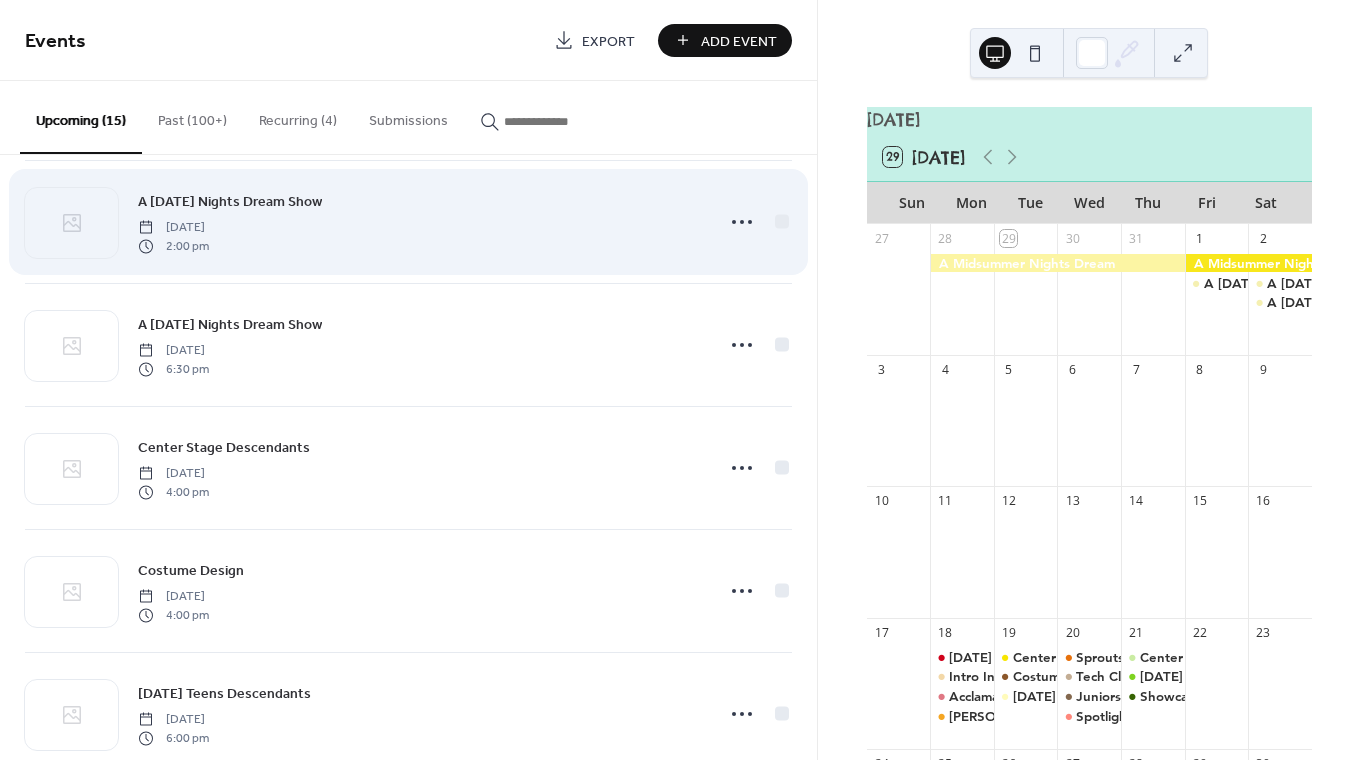 scroll, scrollTop: 399, scrollLeft: 0, axis: vertical 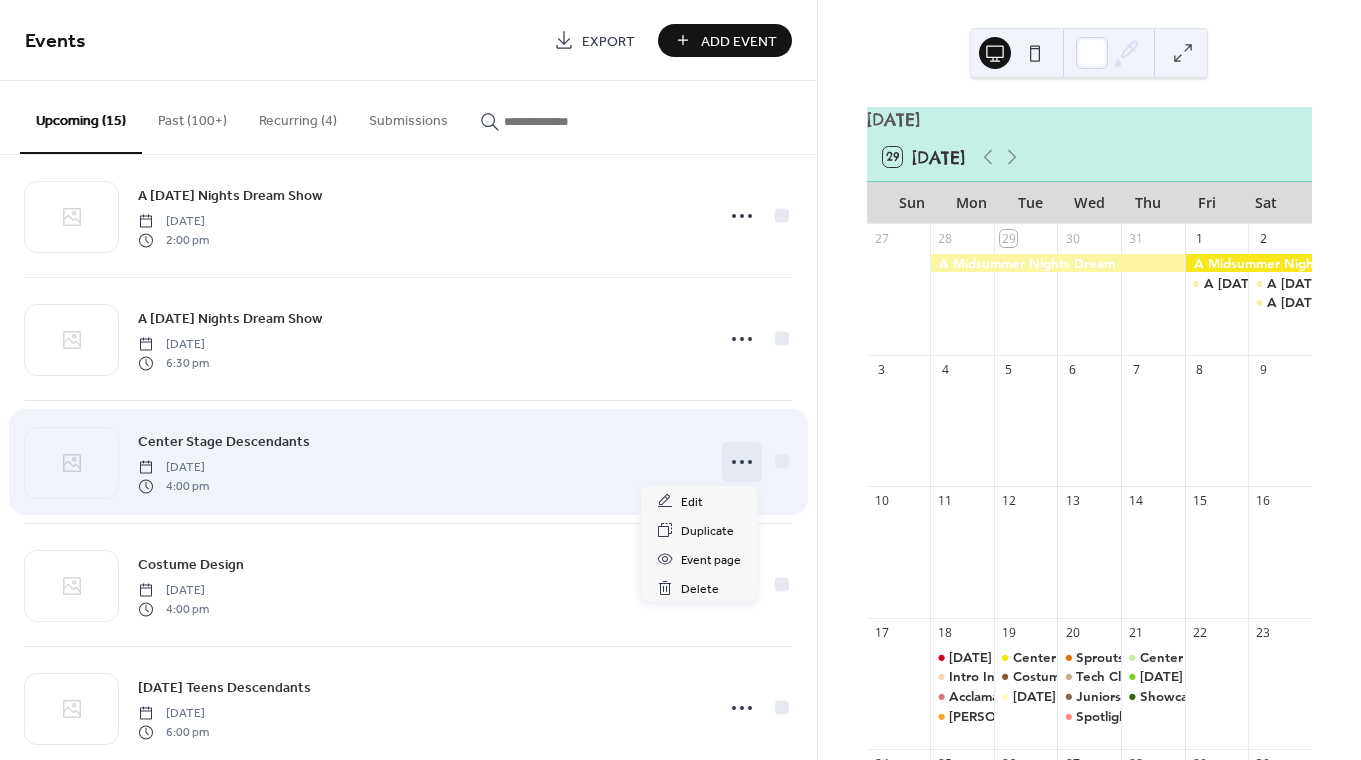 click 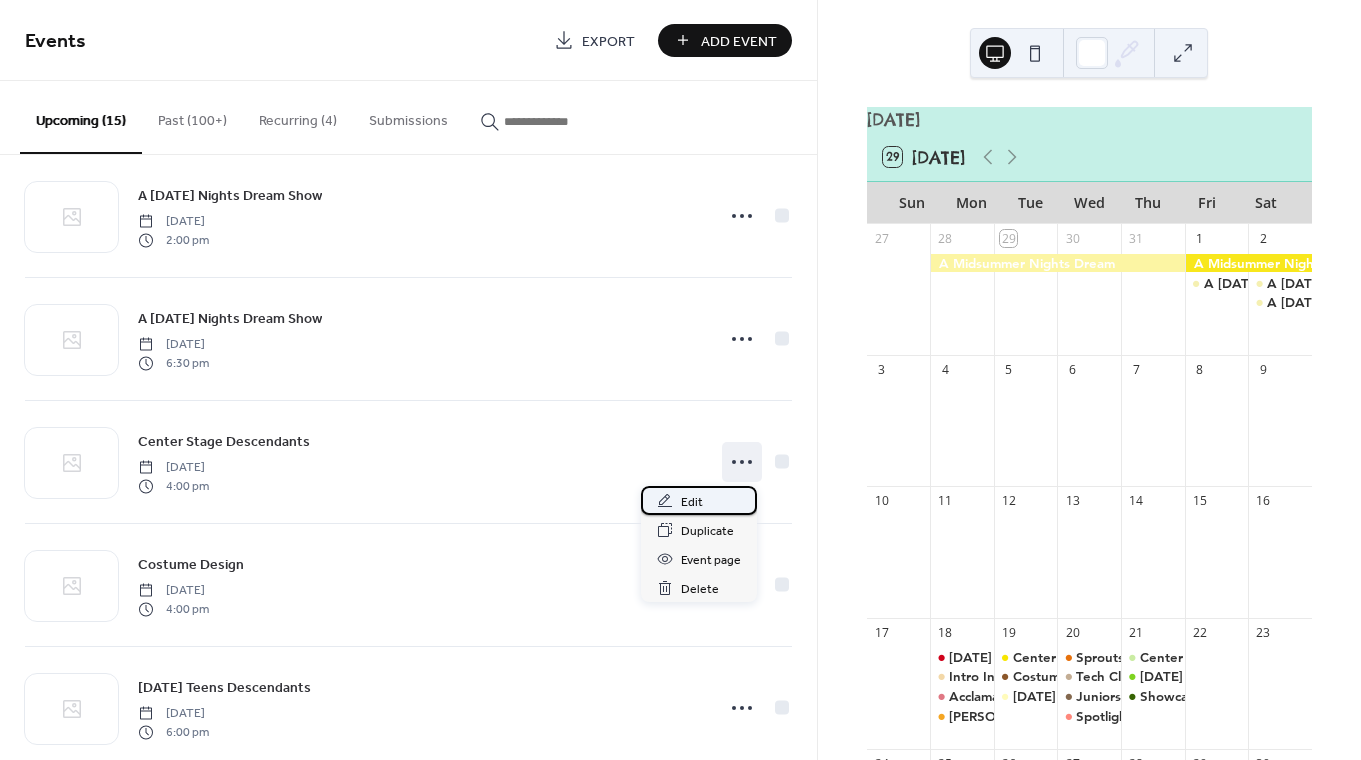 click on "Edit" at bounding box center (699, 500) 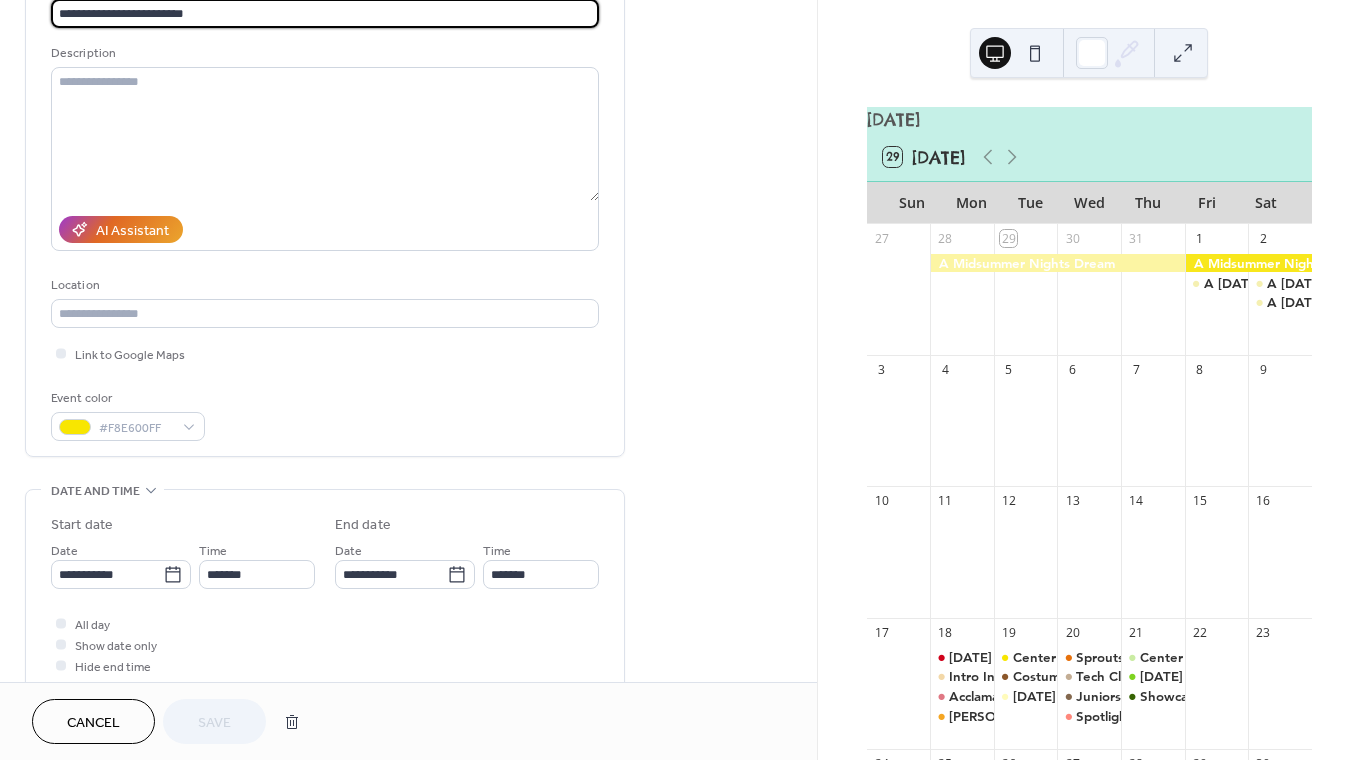 scroll, scrollTop: 354, scrollLeft: 0, axis: vertical 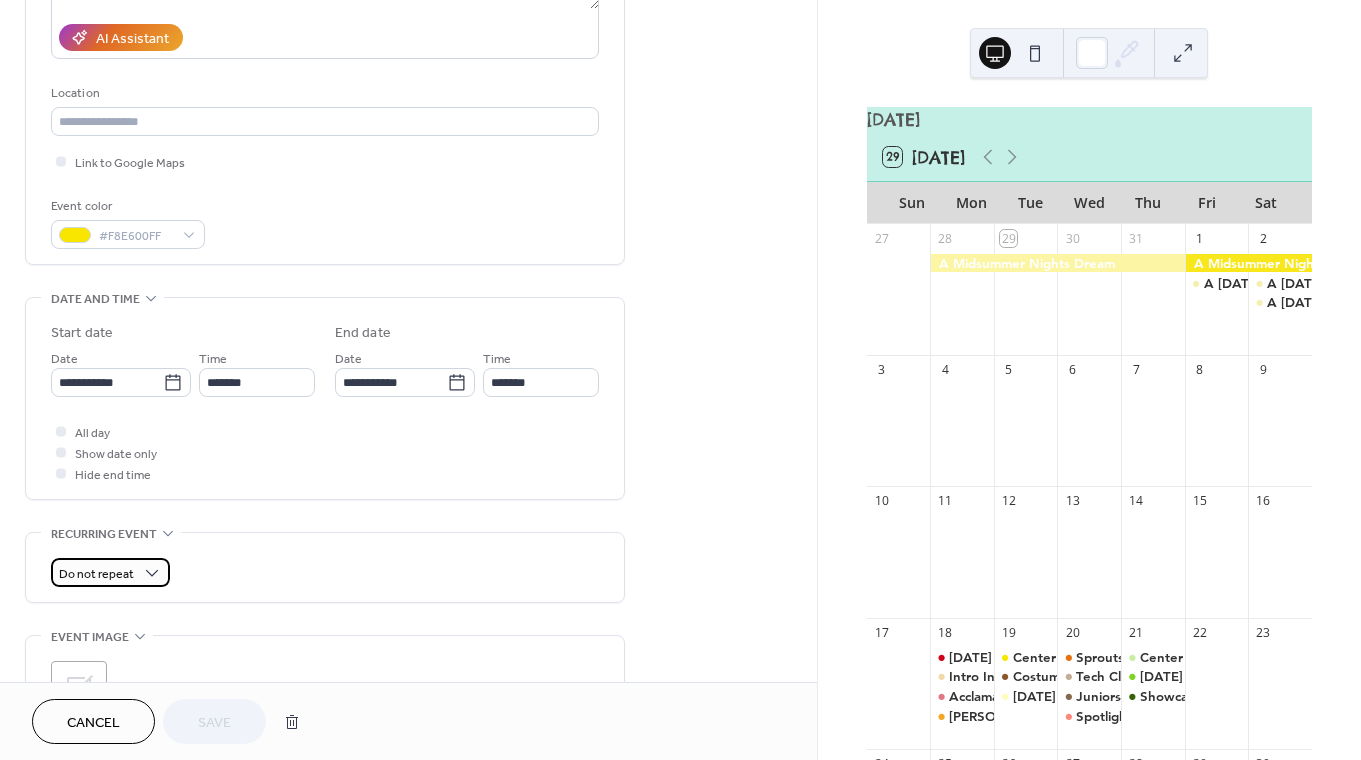 click on "Do not repeat" at bounding box center [110, 572] 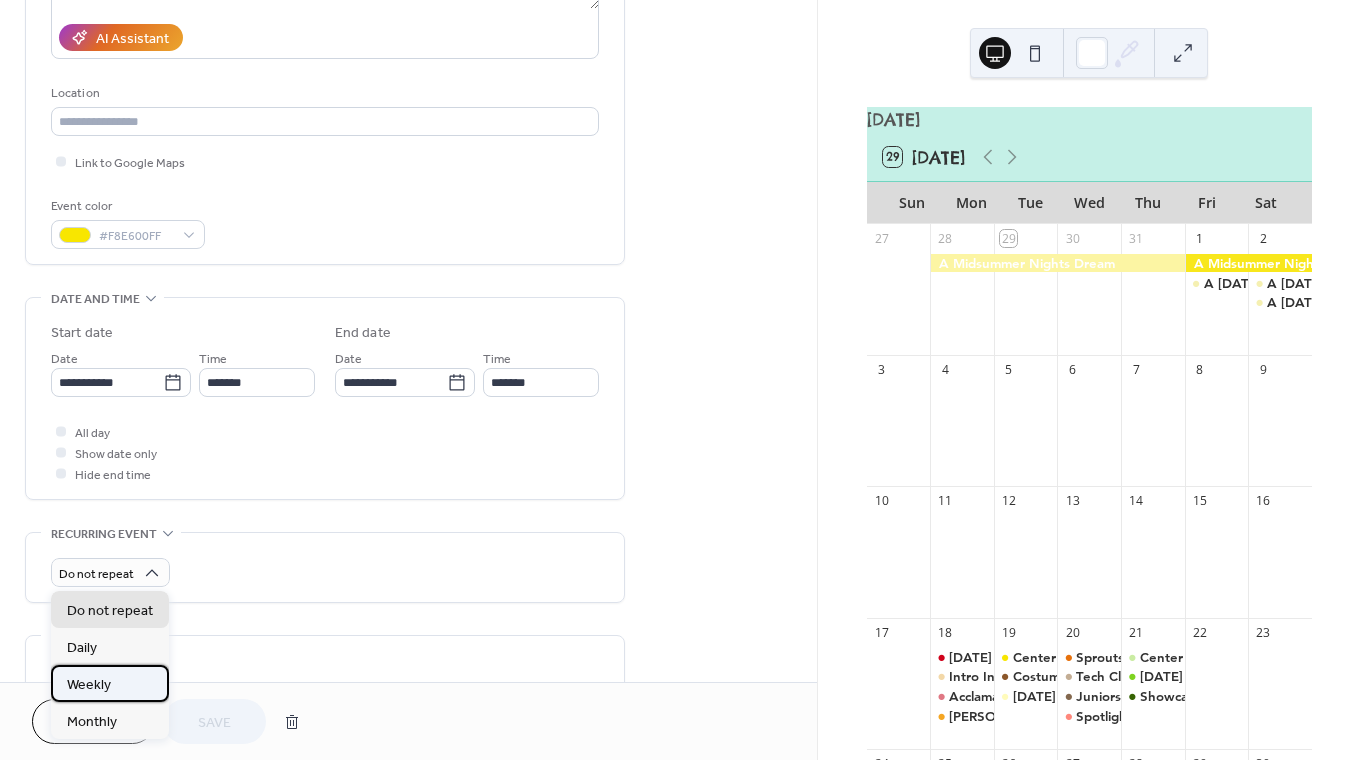 click on "Weekly" at bounding box center [110, 683] 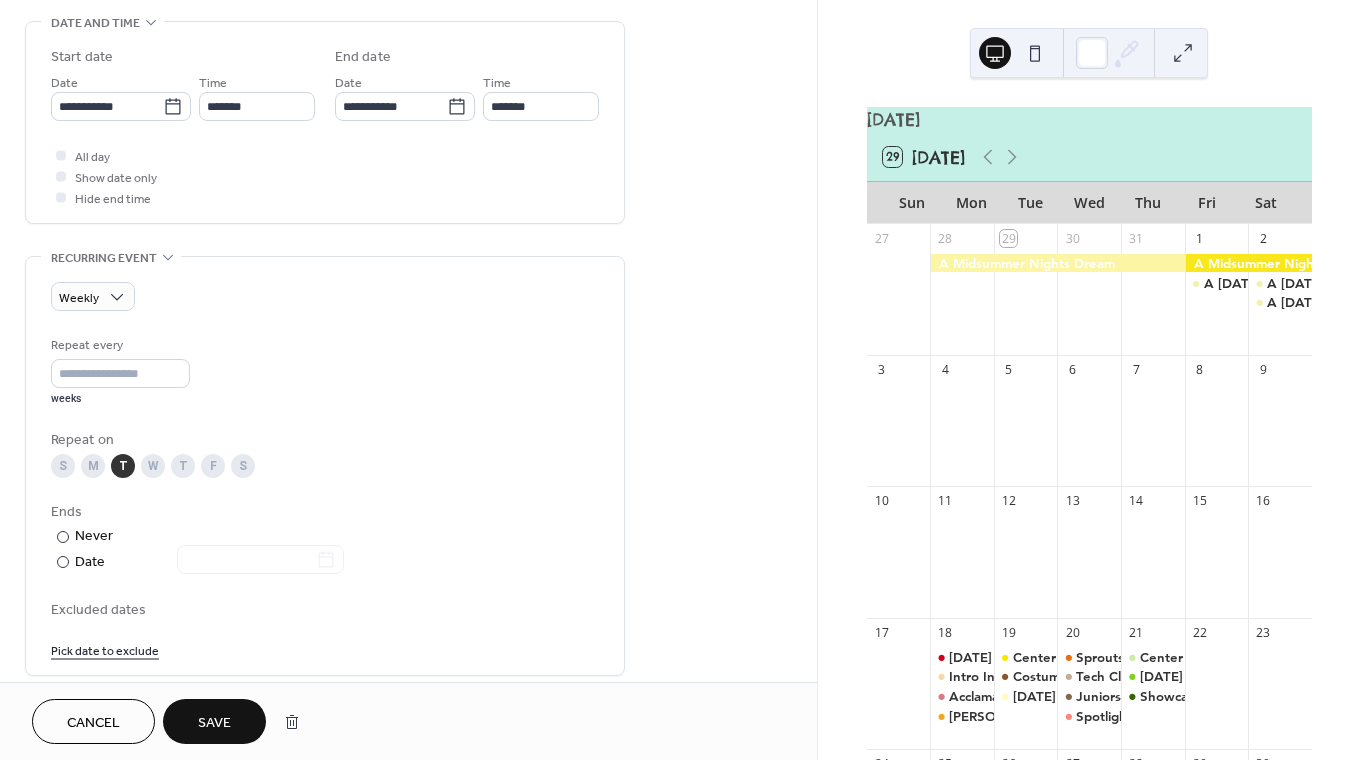 scroll, scrollTop: 647, scrollLeft: 0, axis: vertical 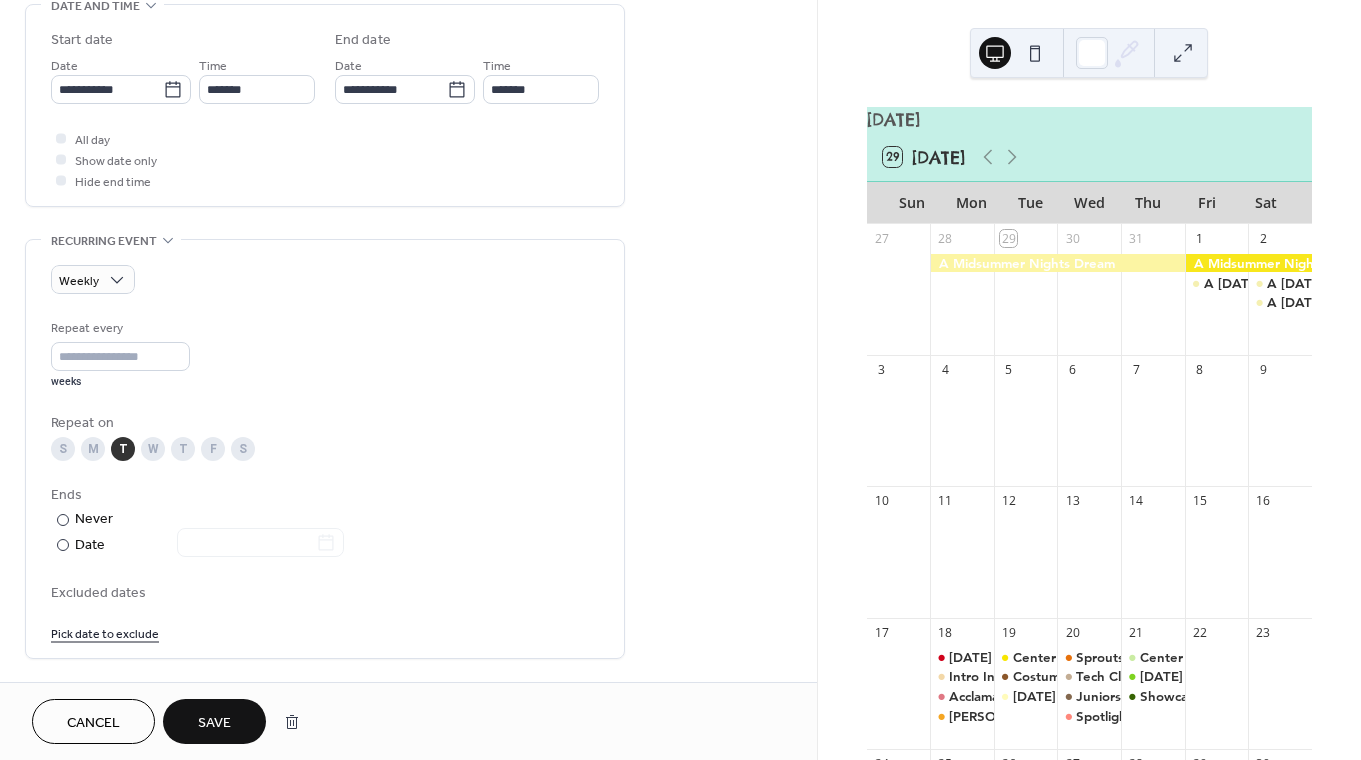 click on "Repeat every * weeks Repeat on S M T W T F S Ends ​ Never ​ Date Excluded dates   Pick date to exclude" at bounding box center (325, 480) 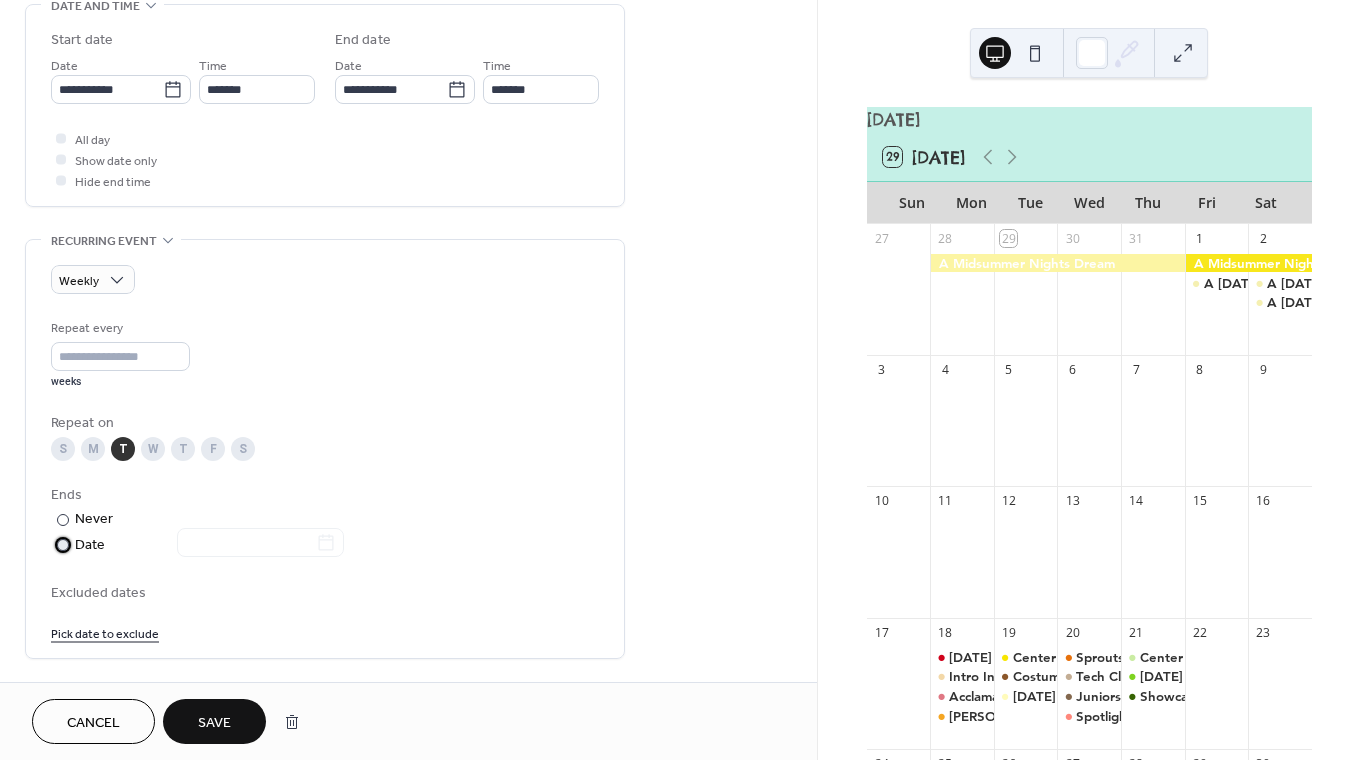 click at bounding box center [248, 544] 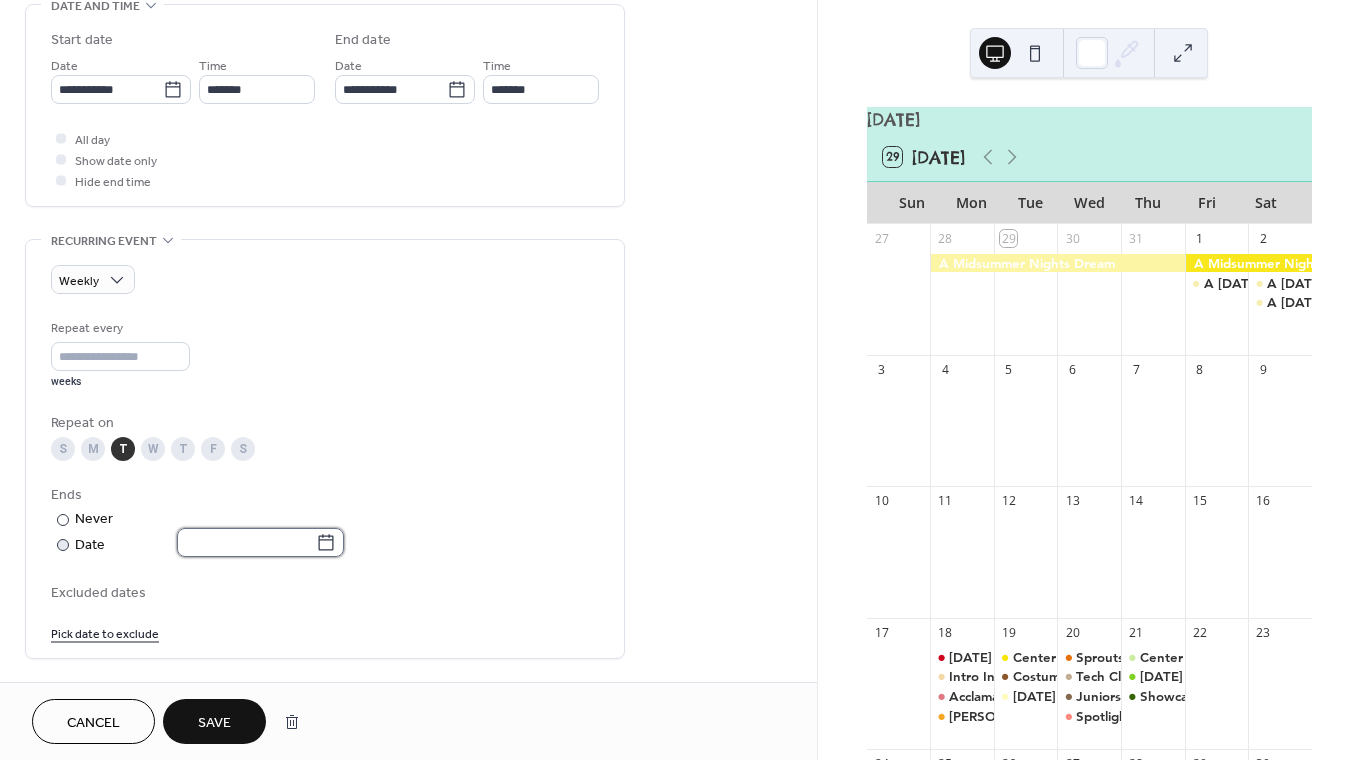 click at bounding box center (246, 542) 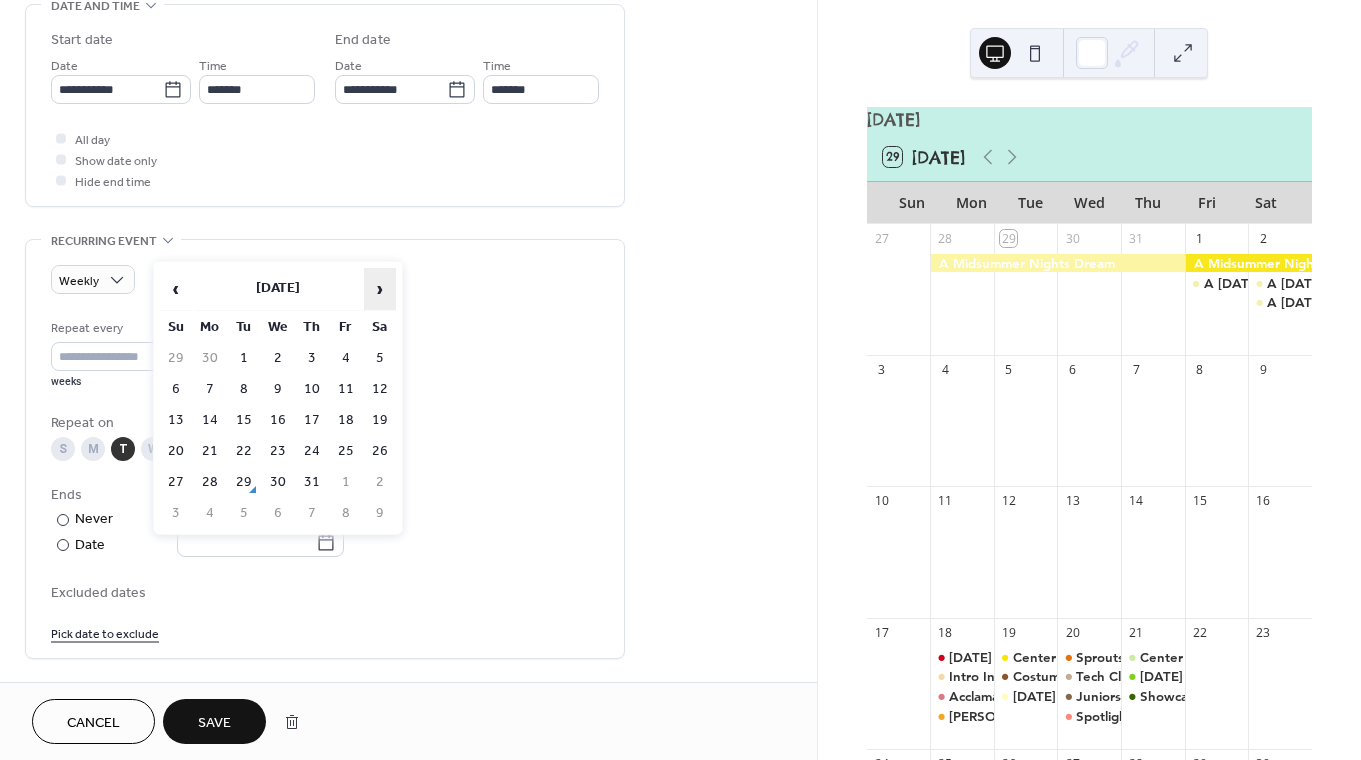 click on "›" at bounding box center (380, 289) 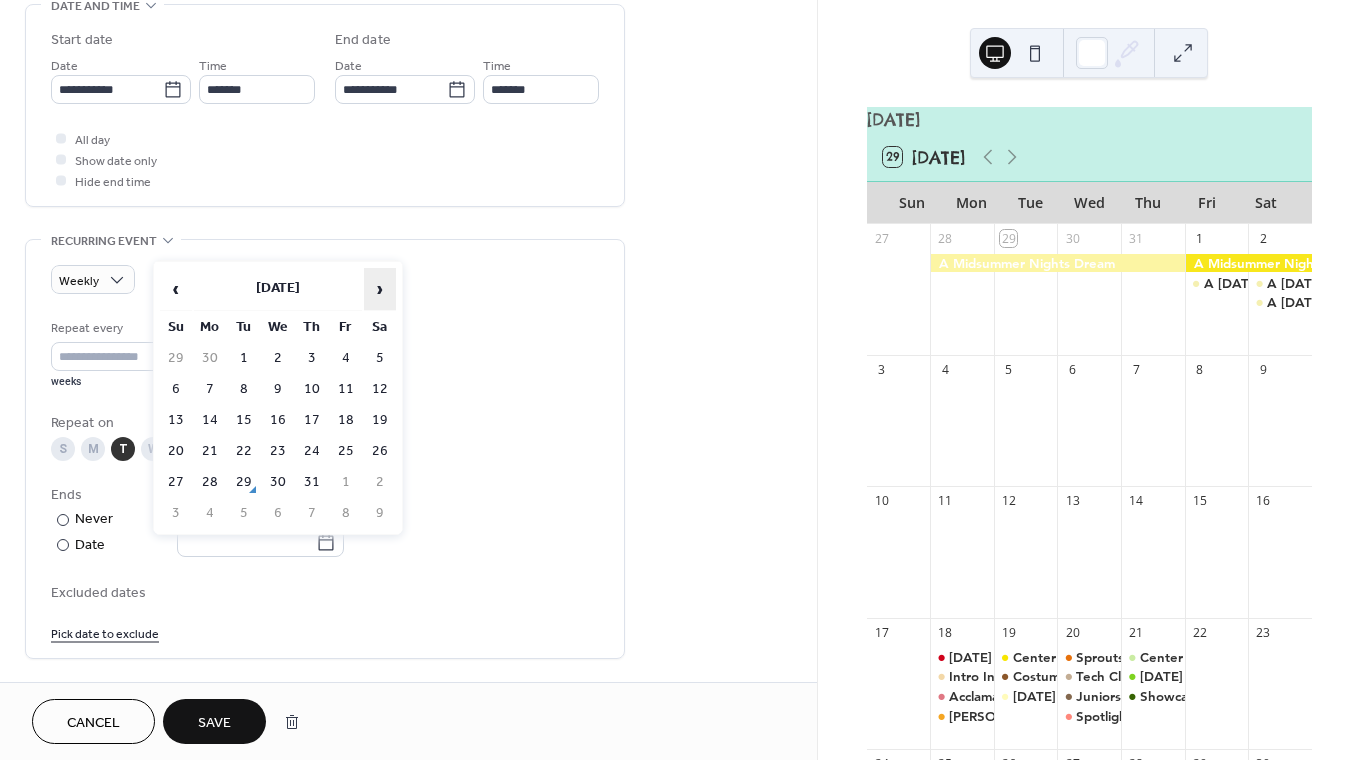 click on "›" at bounding box center (380, 289) 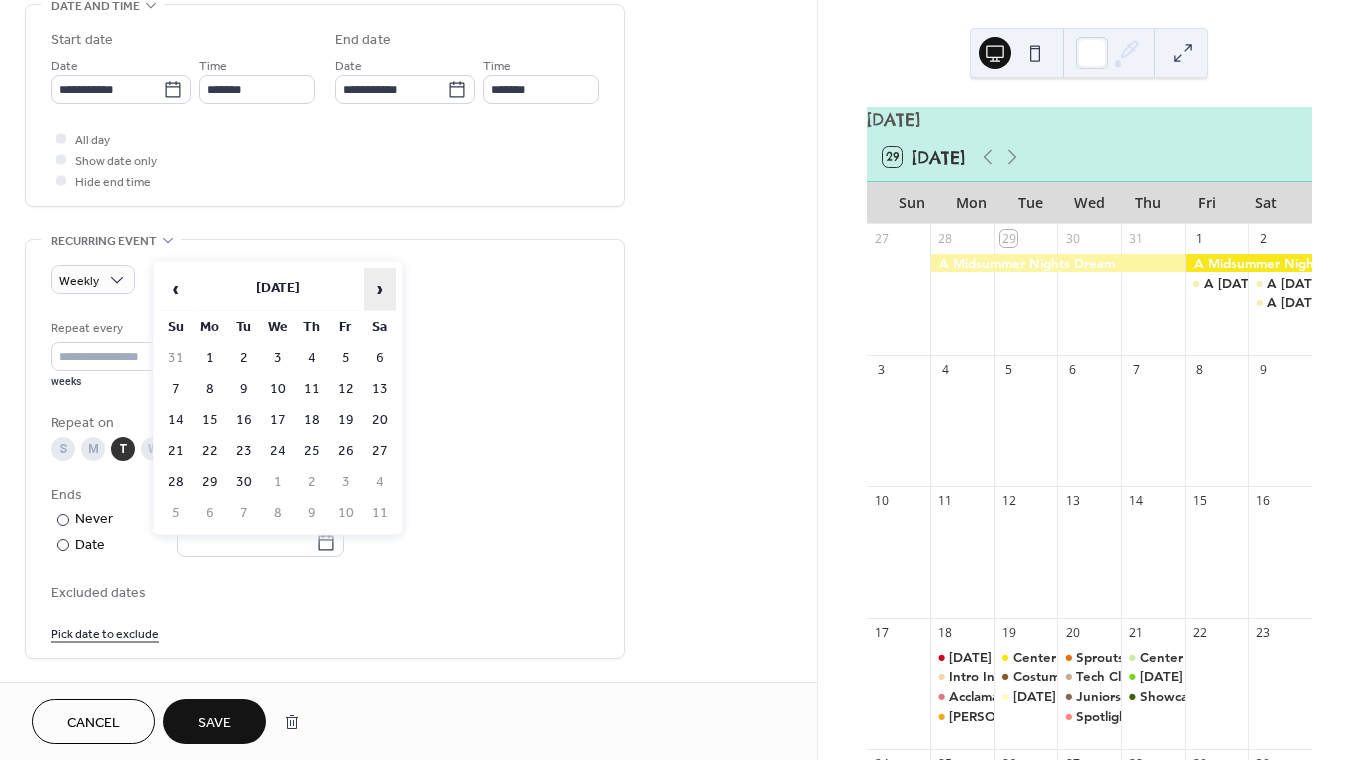 click on "›" at bounding box center [380, 289] 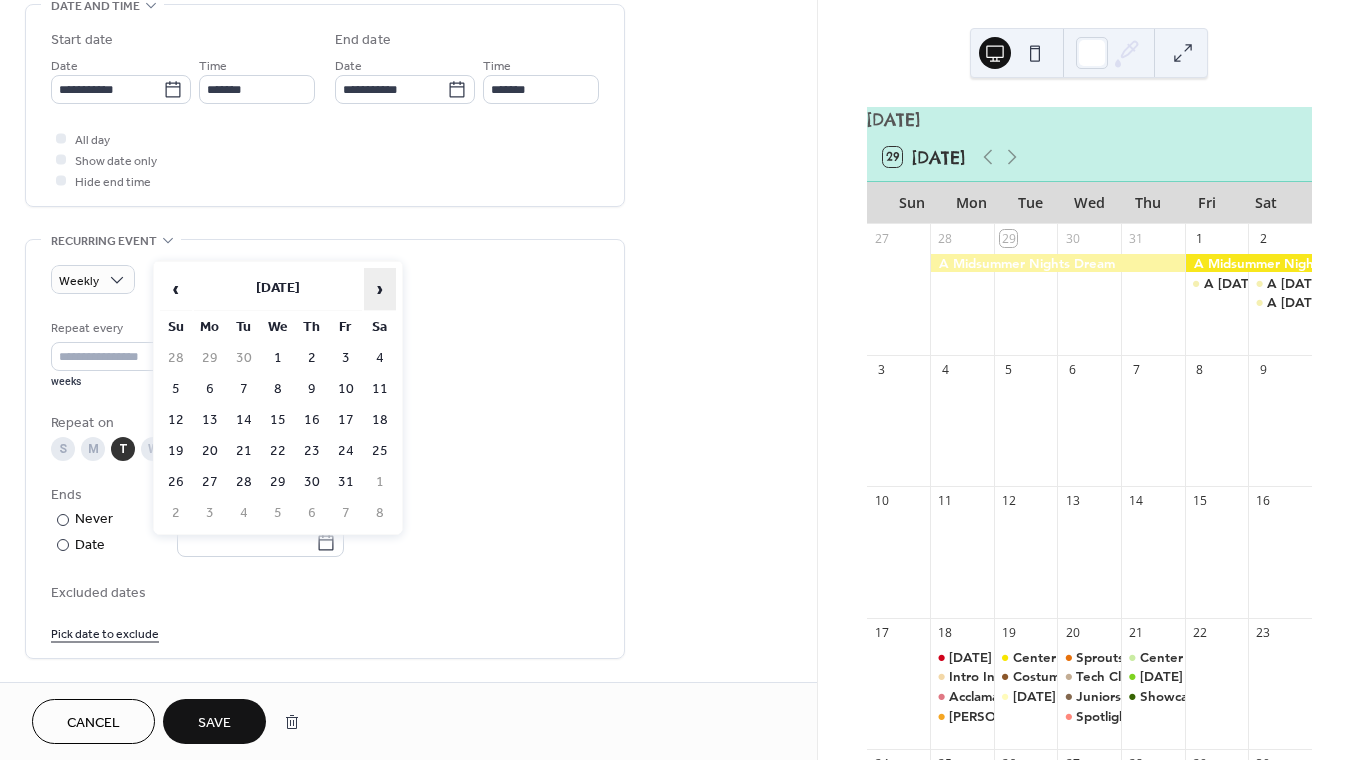 click on "›" at bounding box center (380, 289) 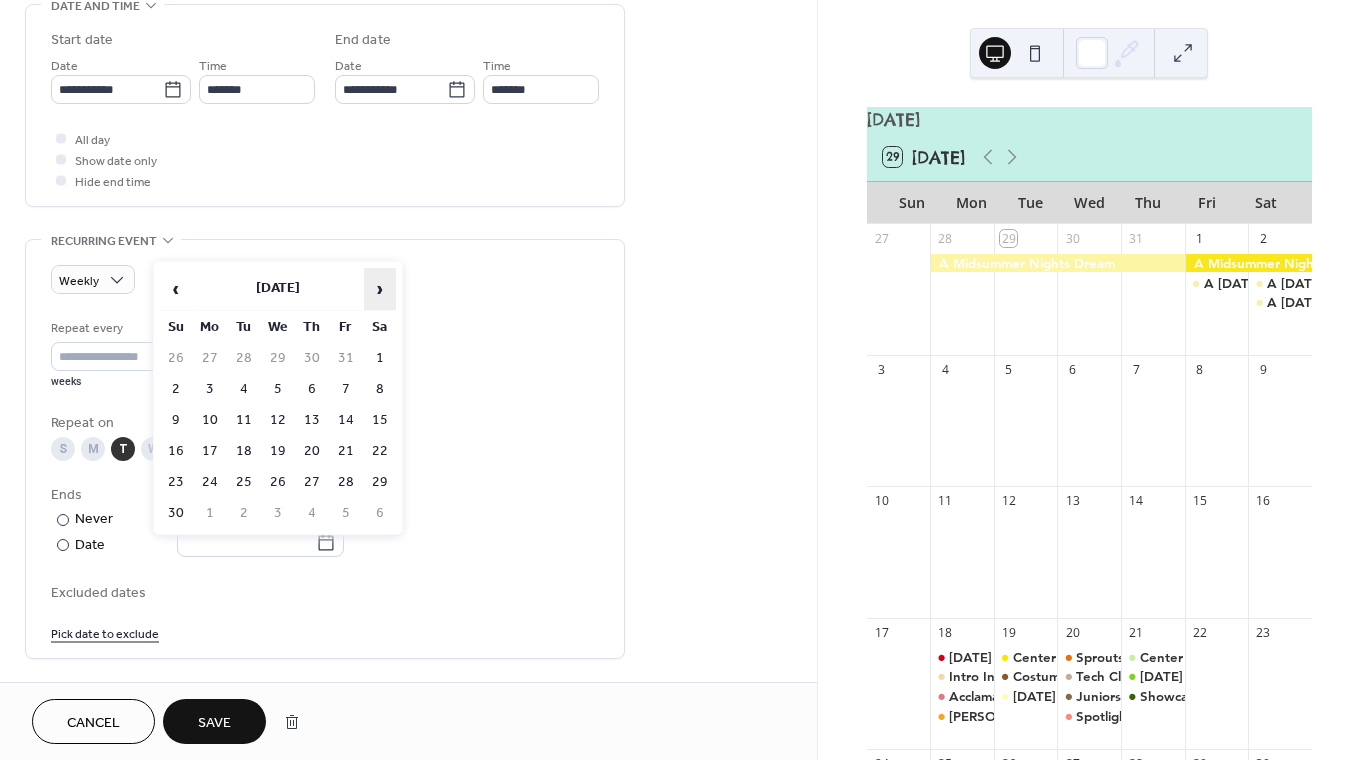 click on "›" at bounding box center (380, 289) 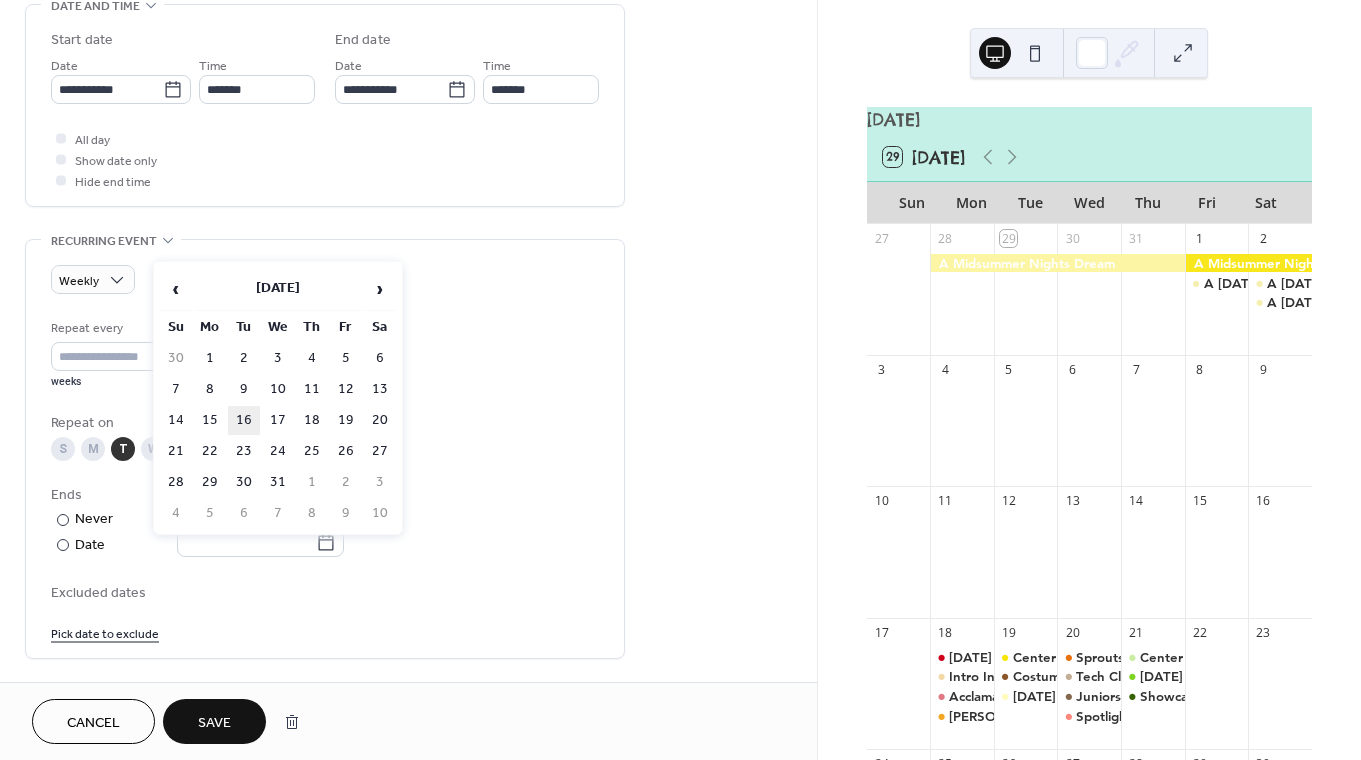click on "16" at bounding box center (244, 420) 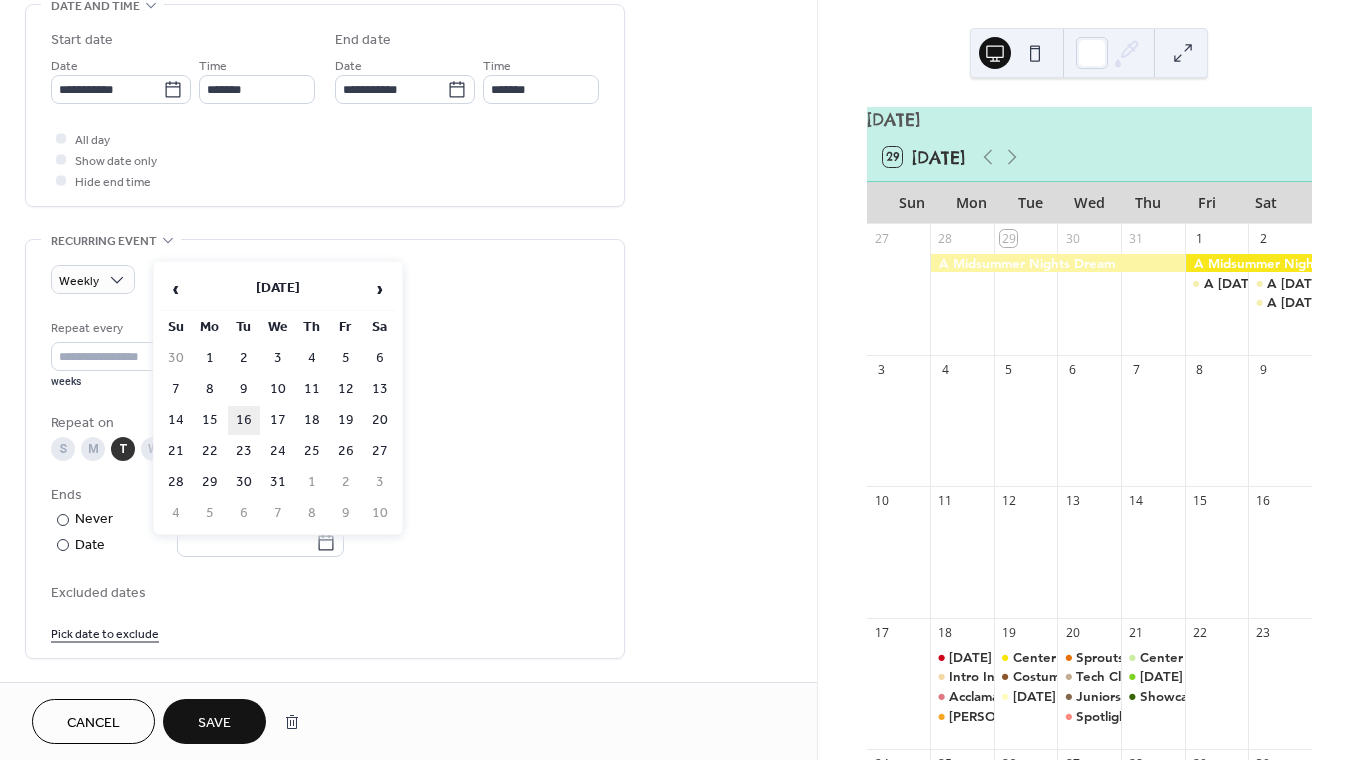 type on "**********" 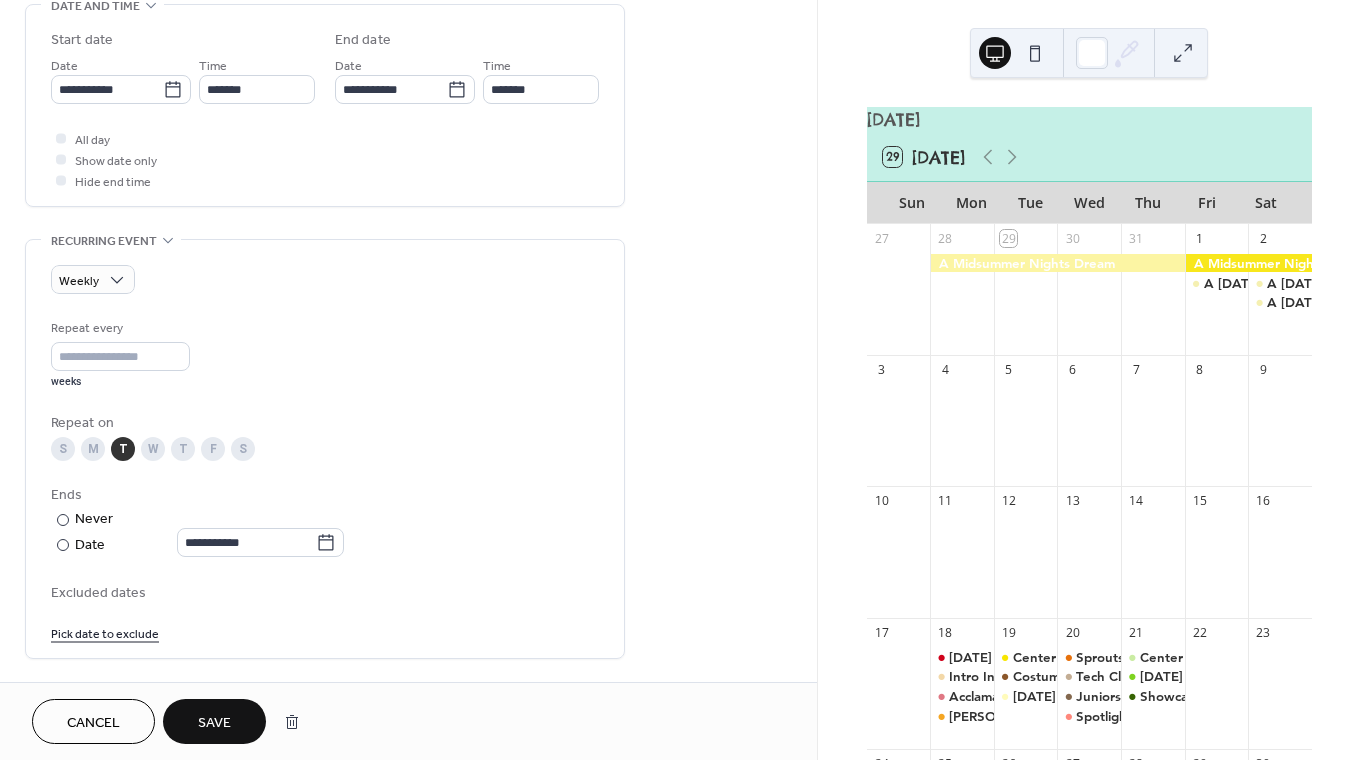 click on "Save" at bounding box center [214, 721] 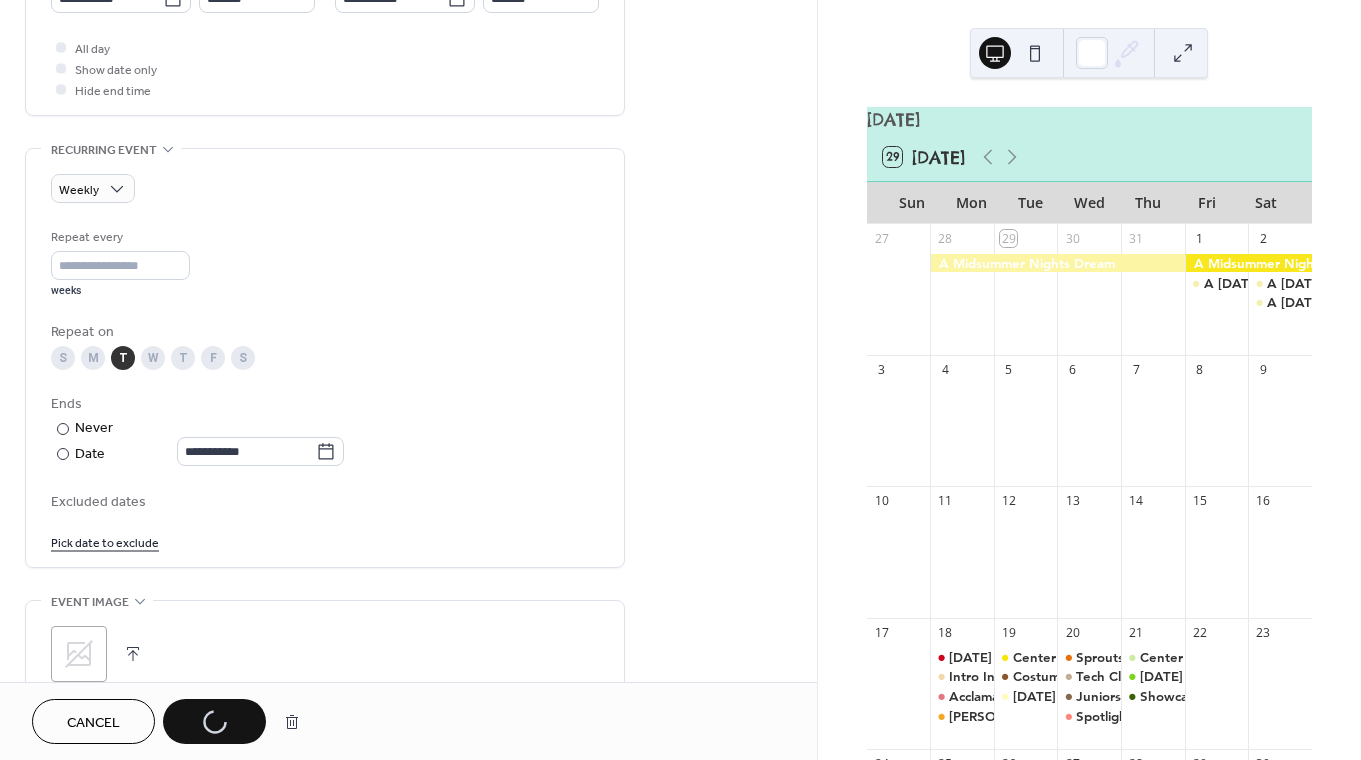 scroll, scrollTop: 736, scrollLeft: 0, axis: vertical 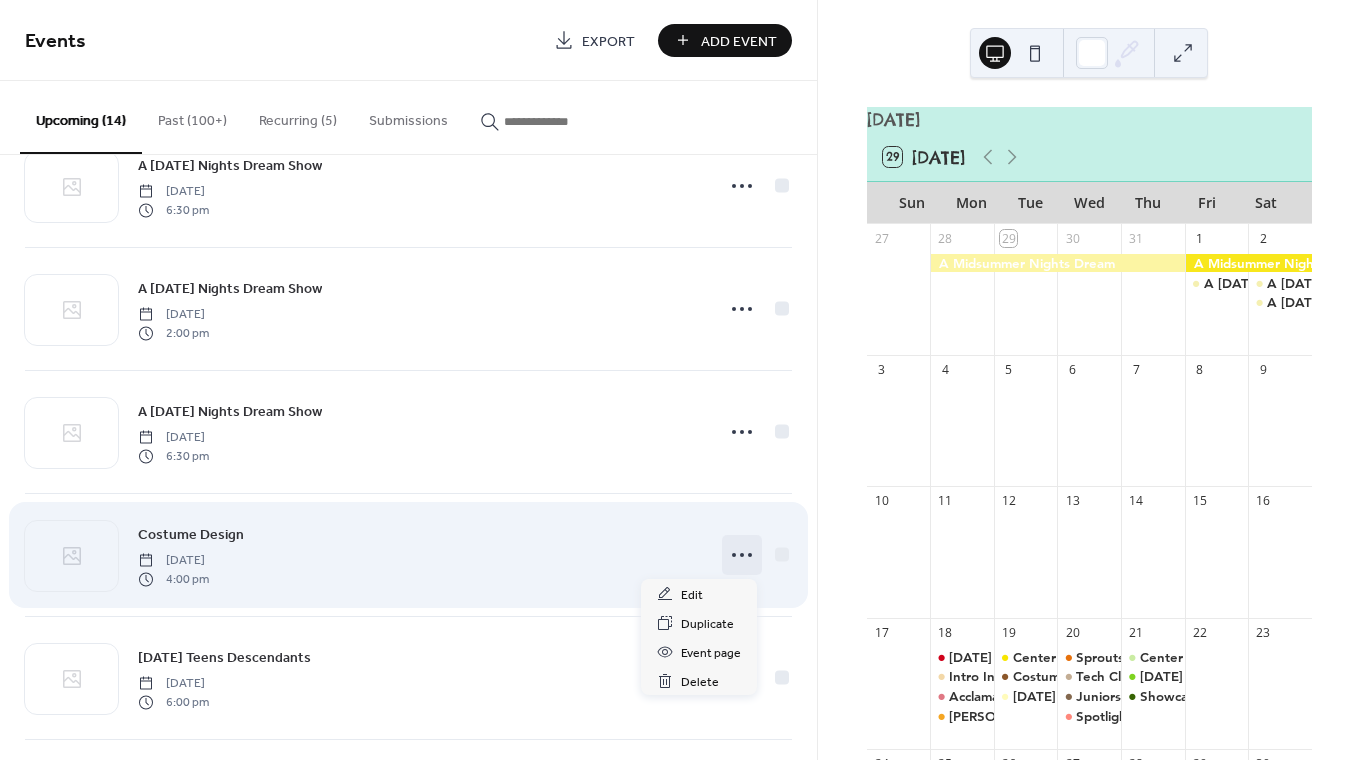 click 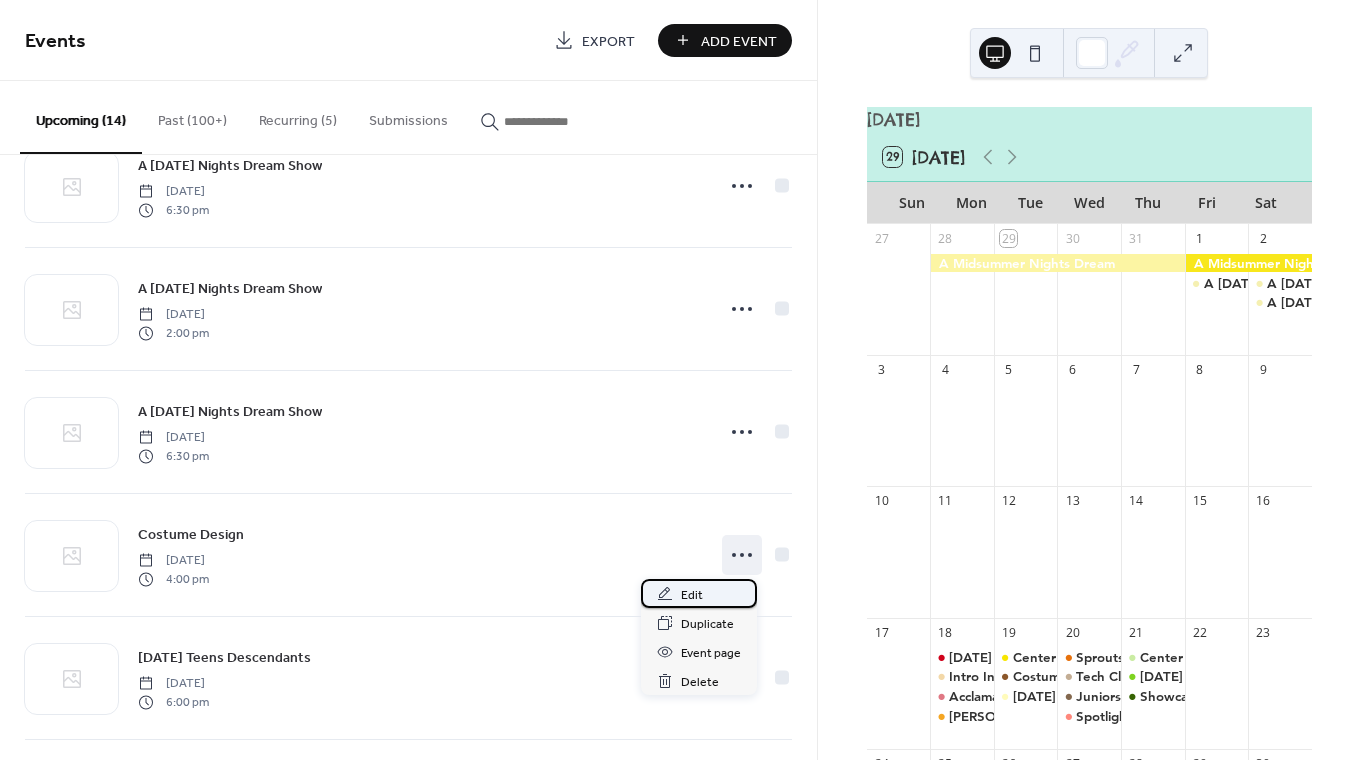 click on "Edit" at bounding box center [699, 593] 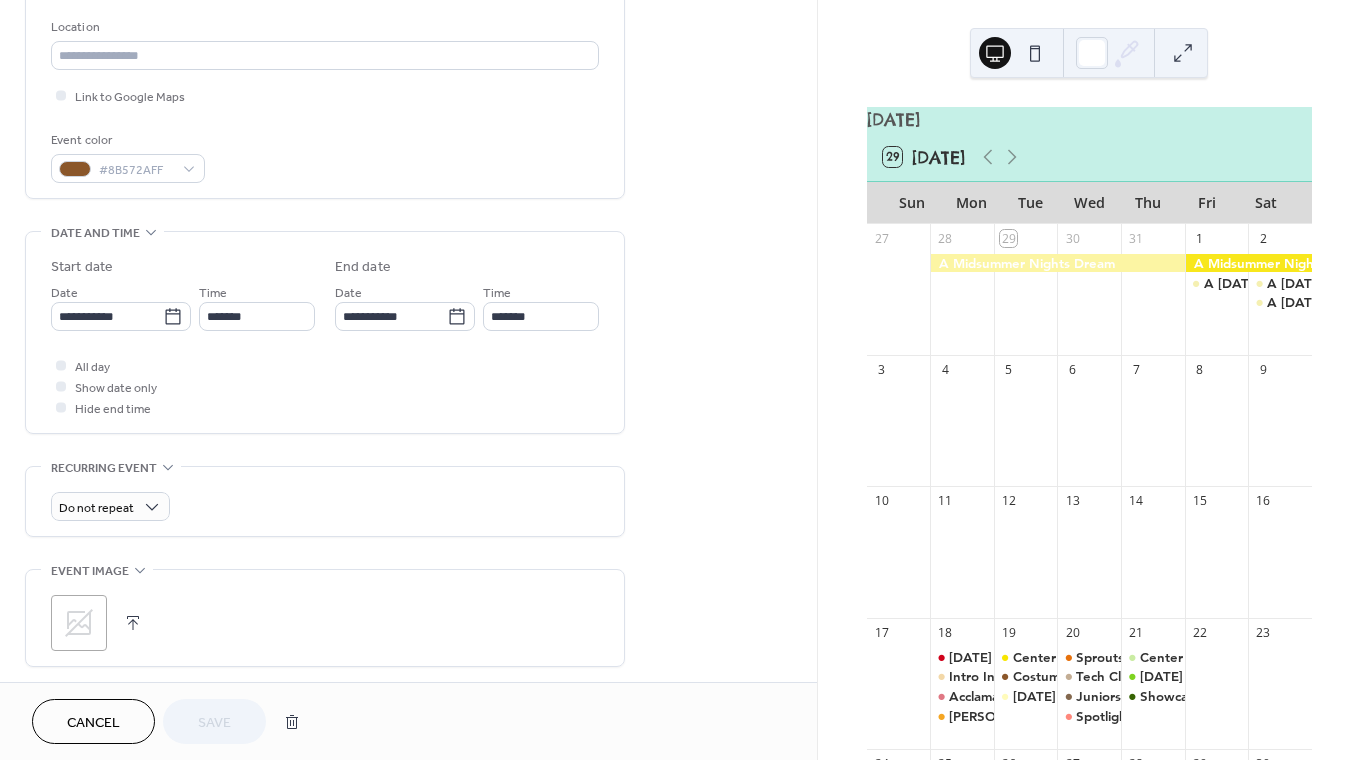 scroll, scrollTop: 435, scrollLeft: 0, axis: vertical 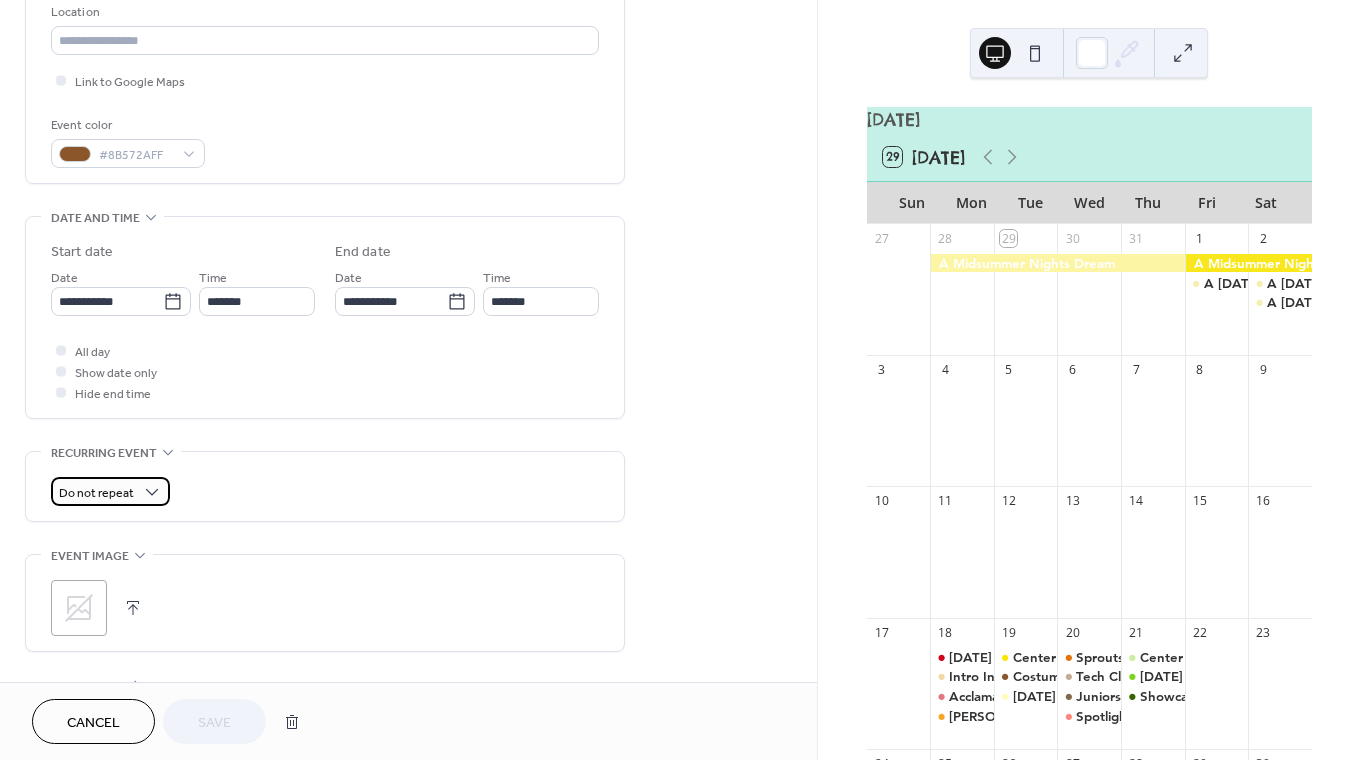 click on "Do not repeat" at bounding box center (96, 493) 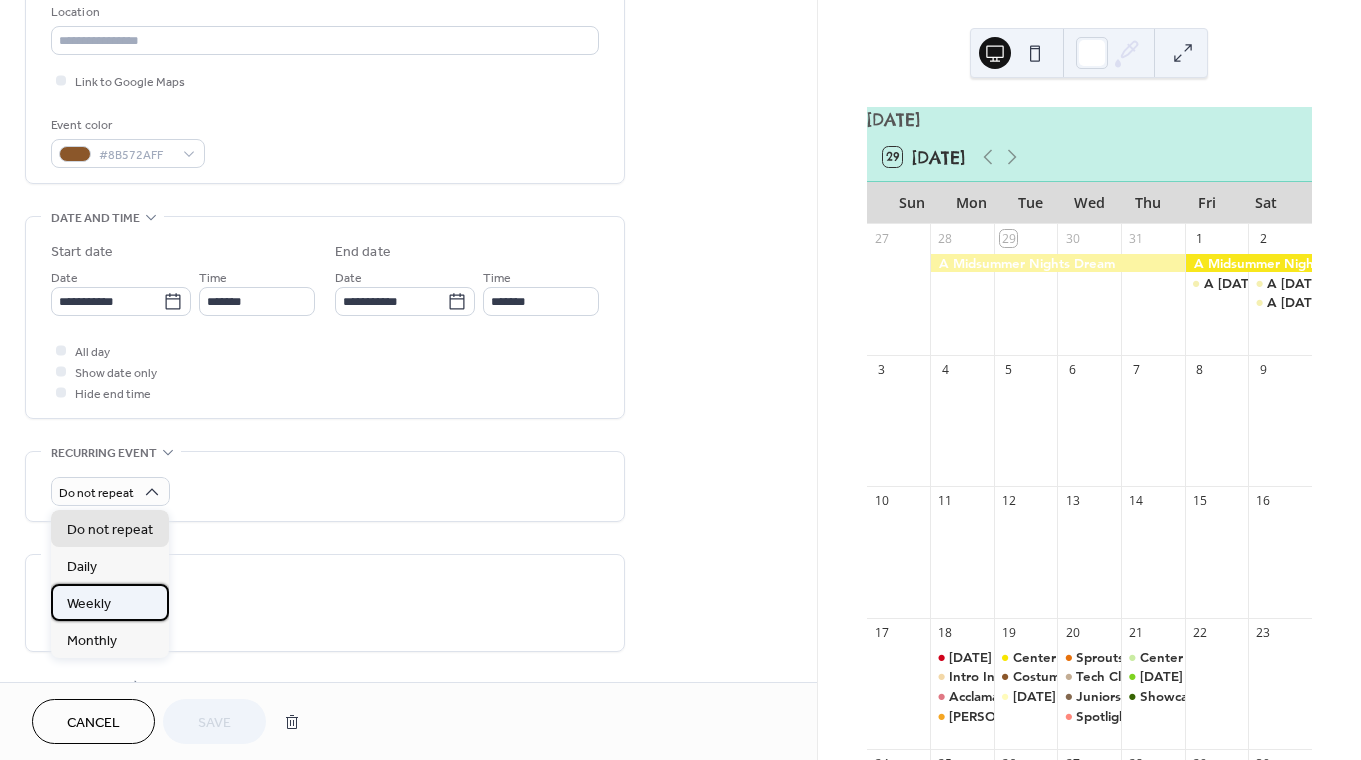 click on "Weekly" at bounding box center (110, 602) 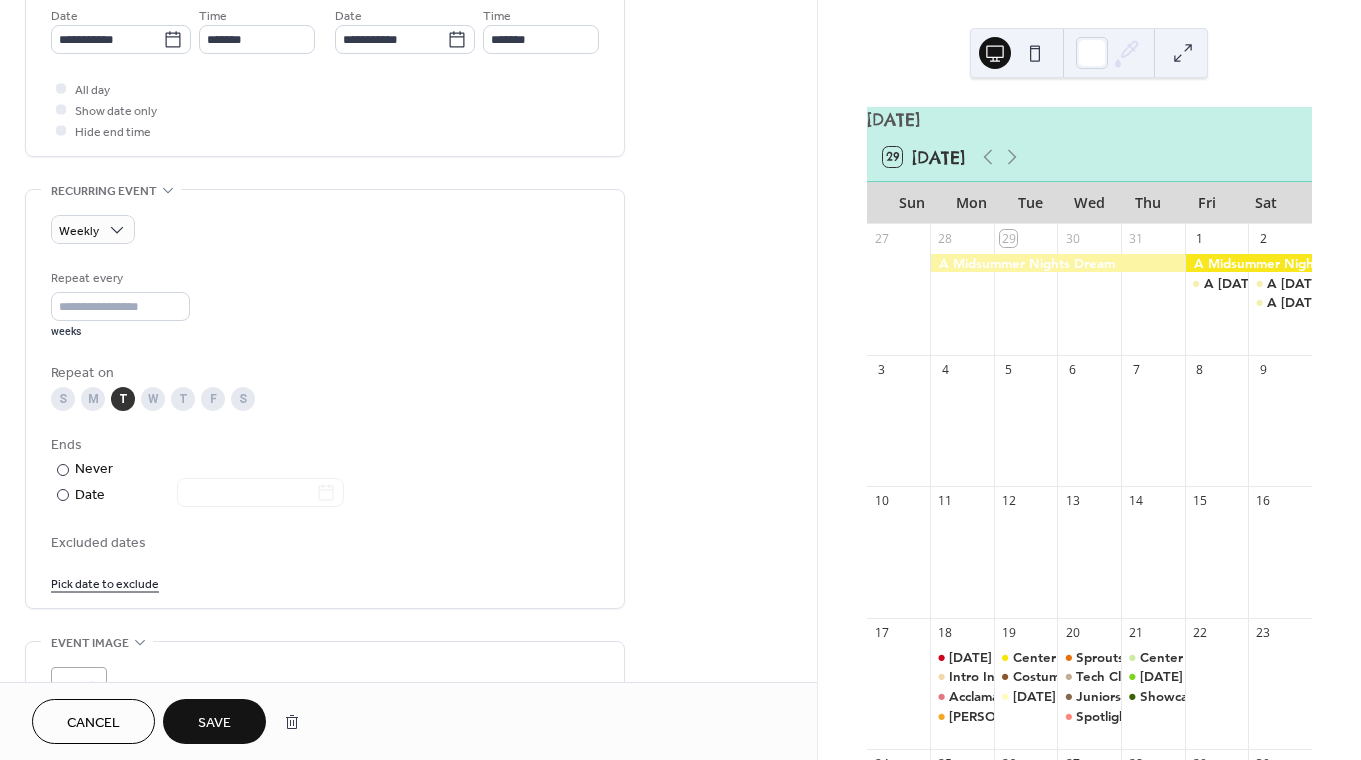 scroll, scrollTop: 715, scrollLeft: 0, axis: vertical 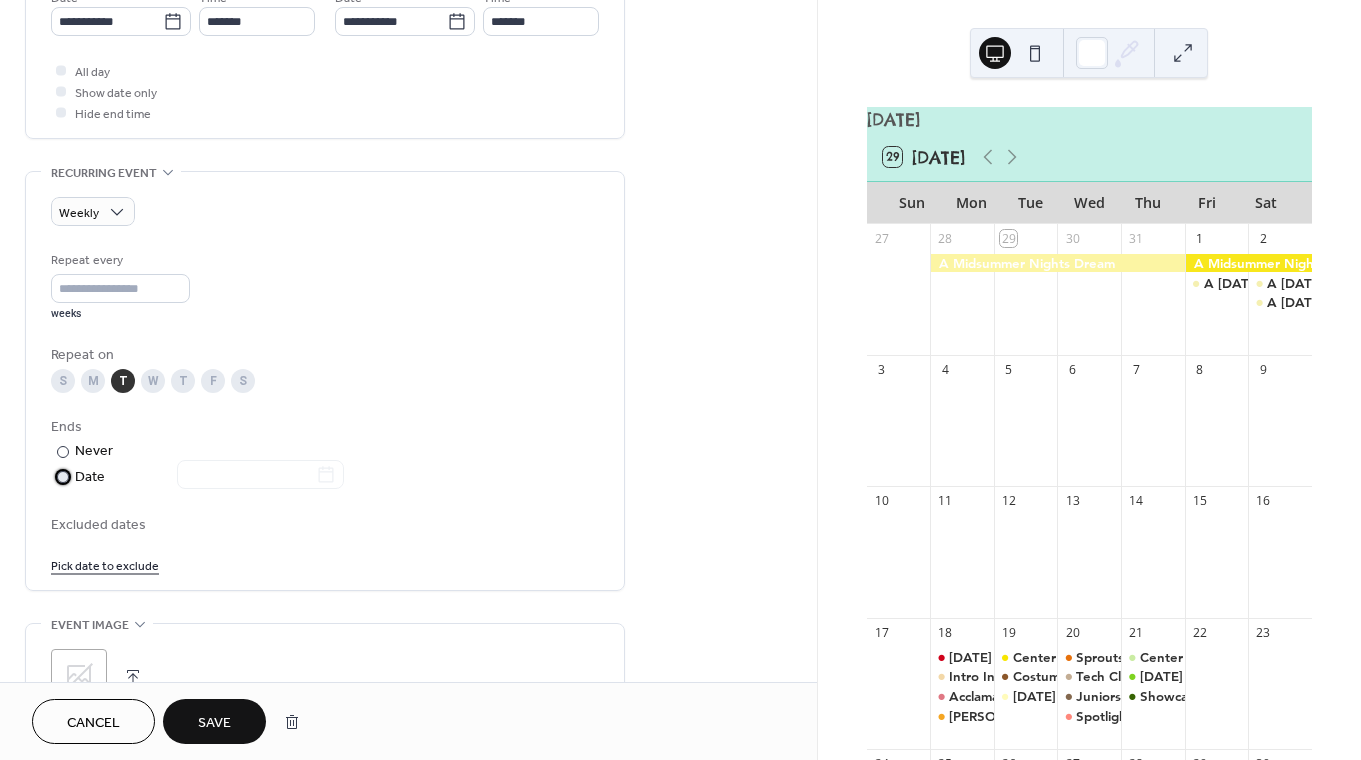 click at bounding box center [248, 476] 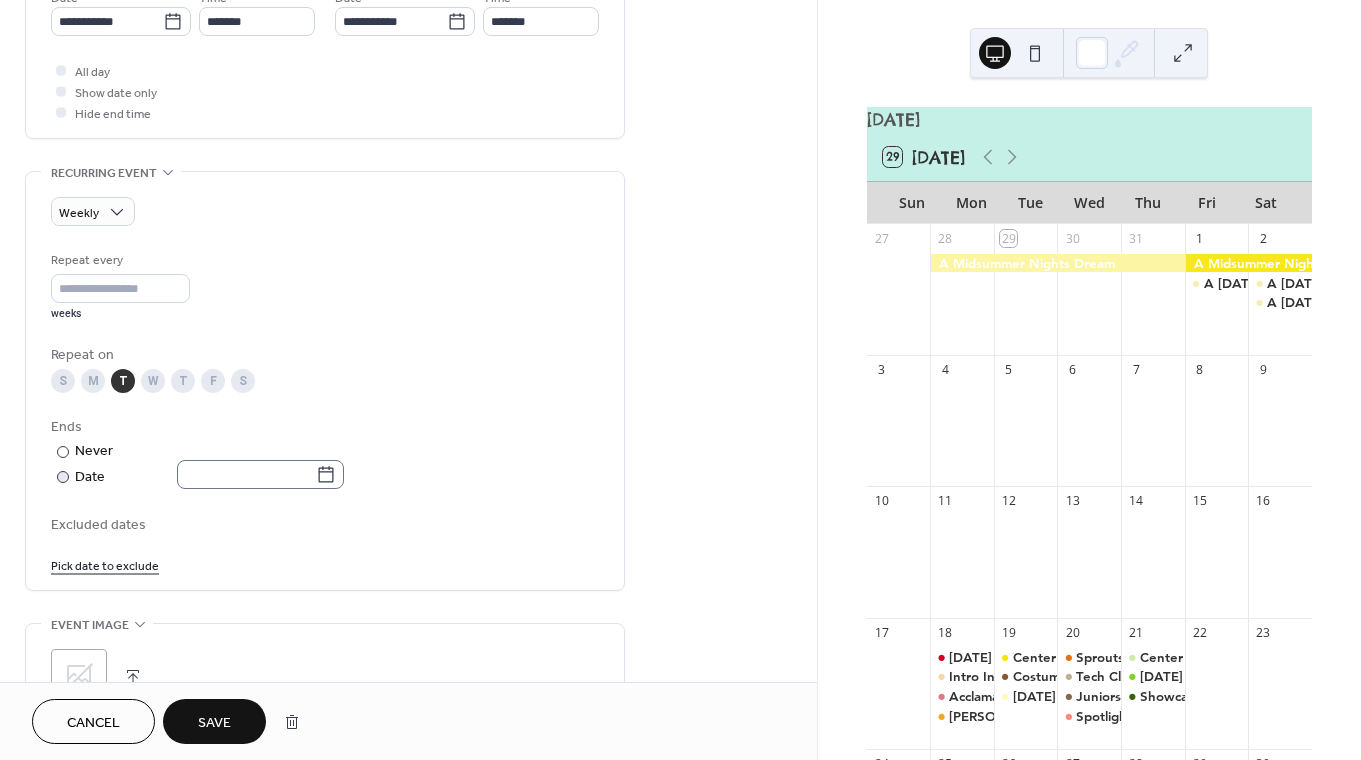 click 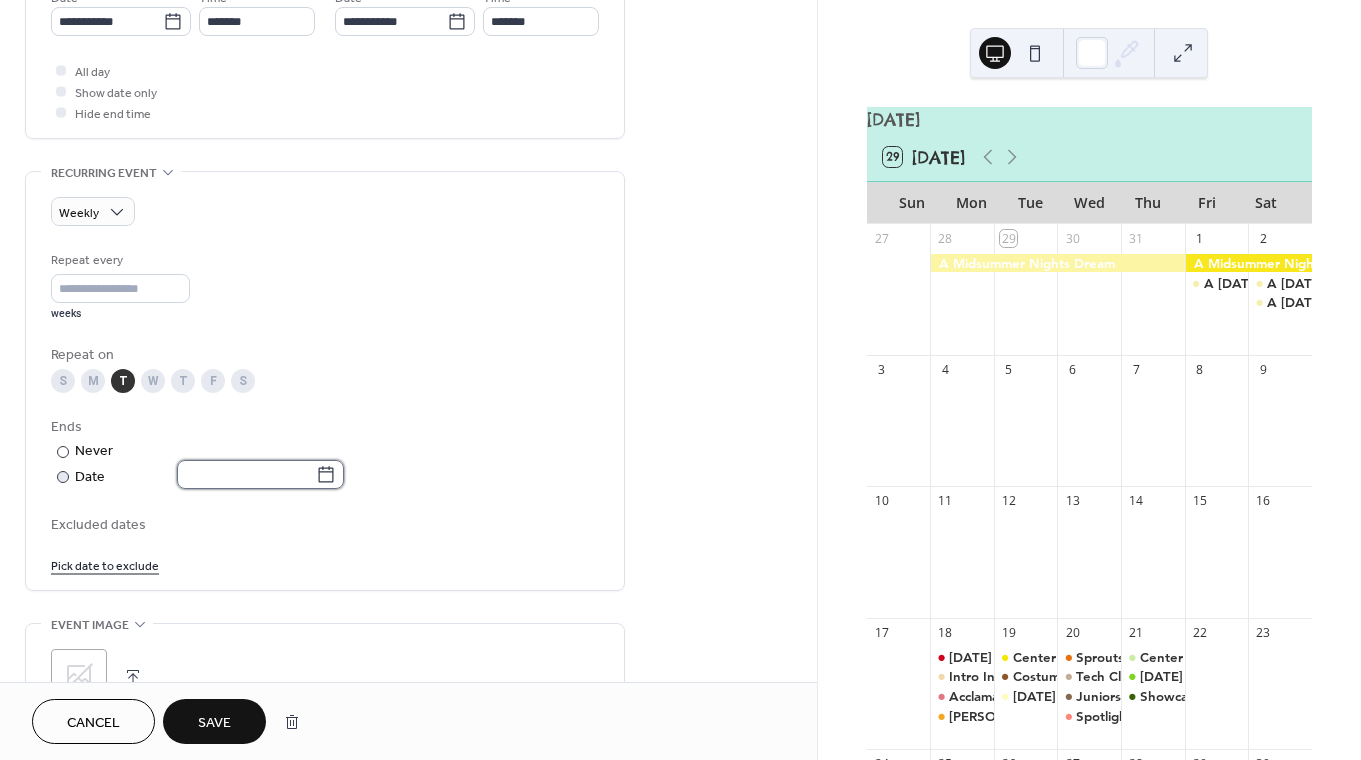 click at bounding box center (246, 474) 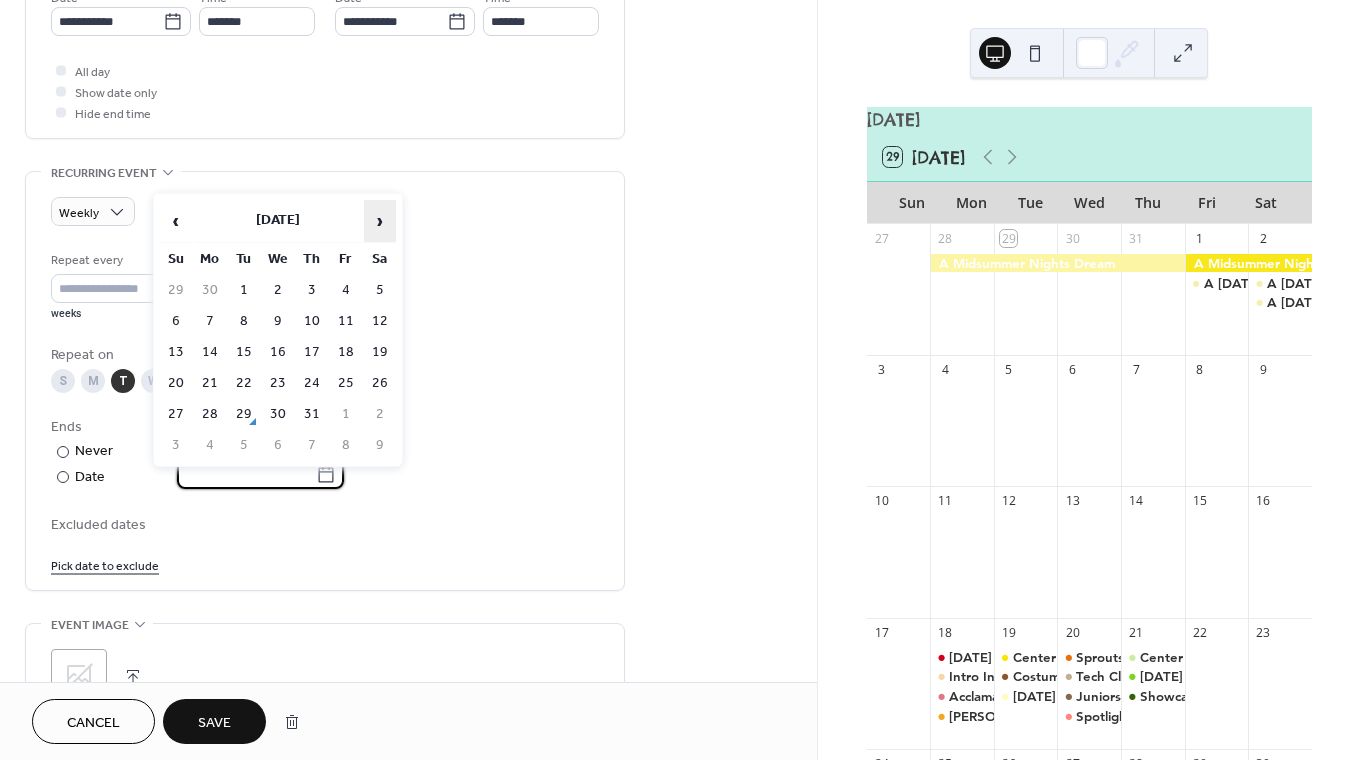 click on "›" at bounding box center (380, 221) 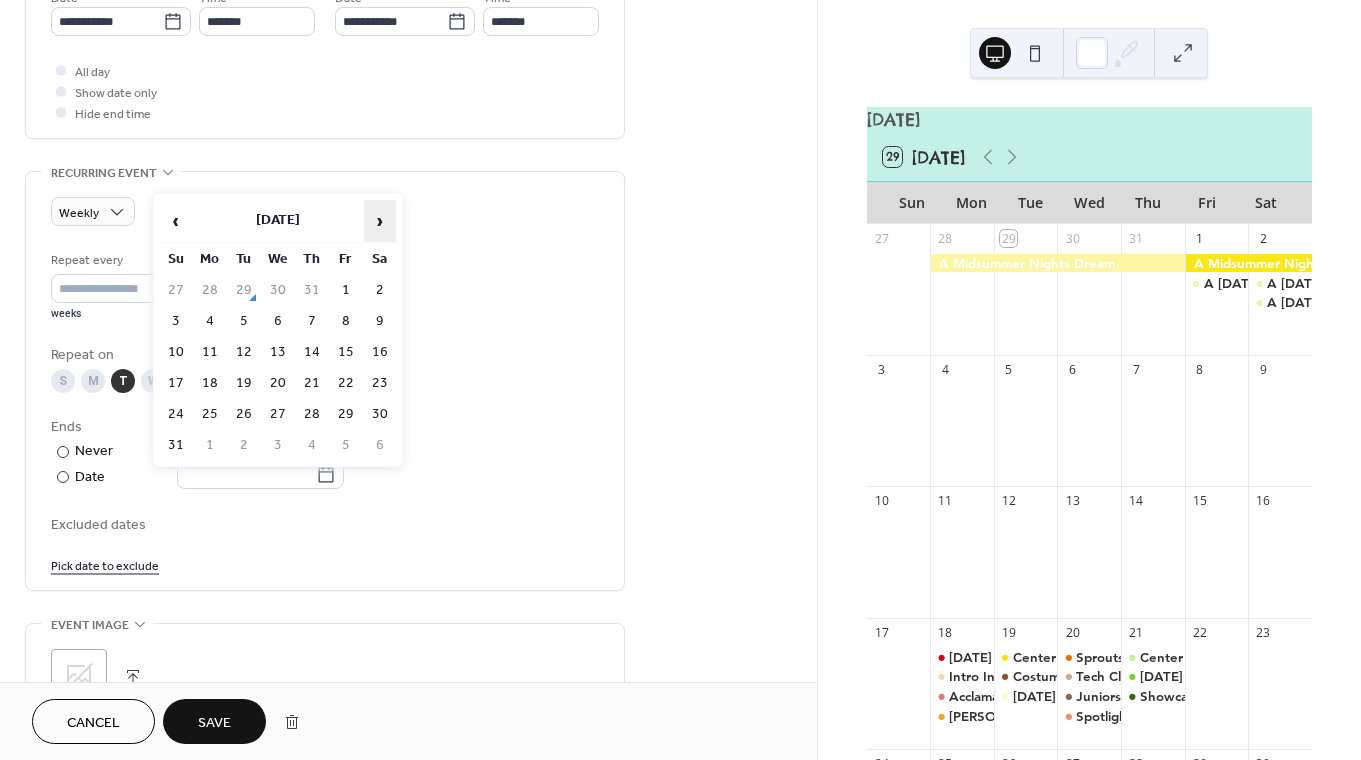 click on "›" at bounding box center [380, 221] 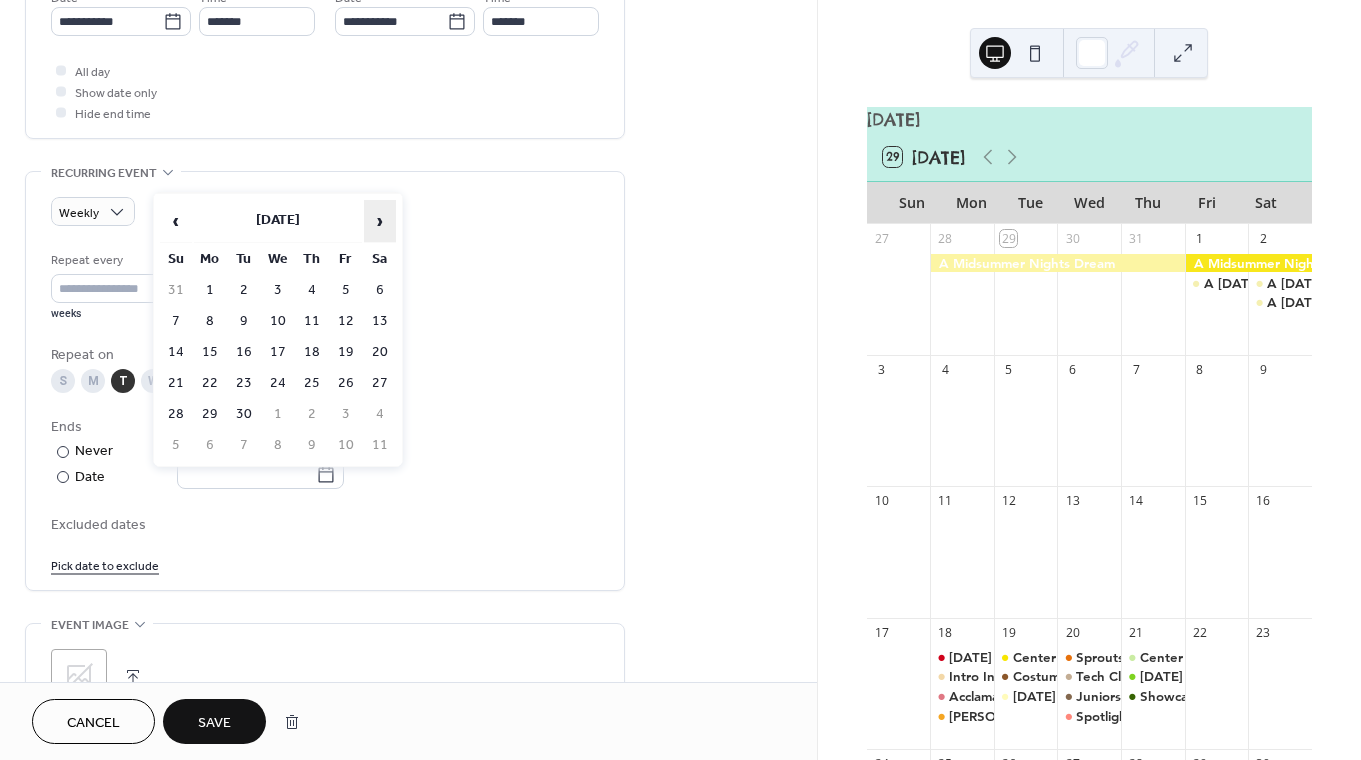 click on "›" at bounding box center [380, 221] 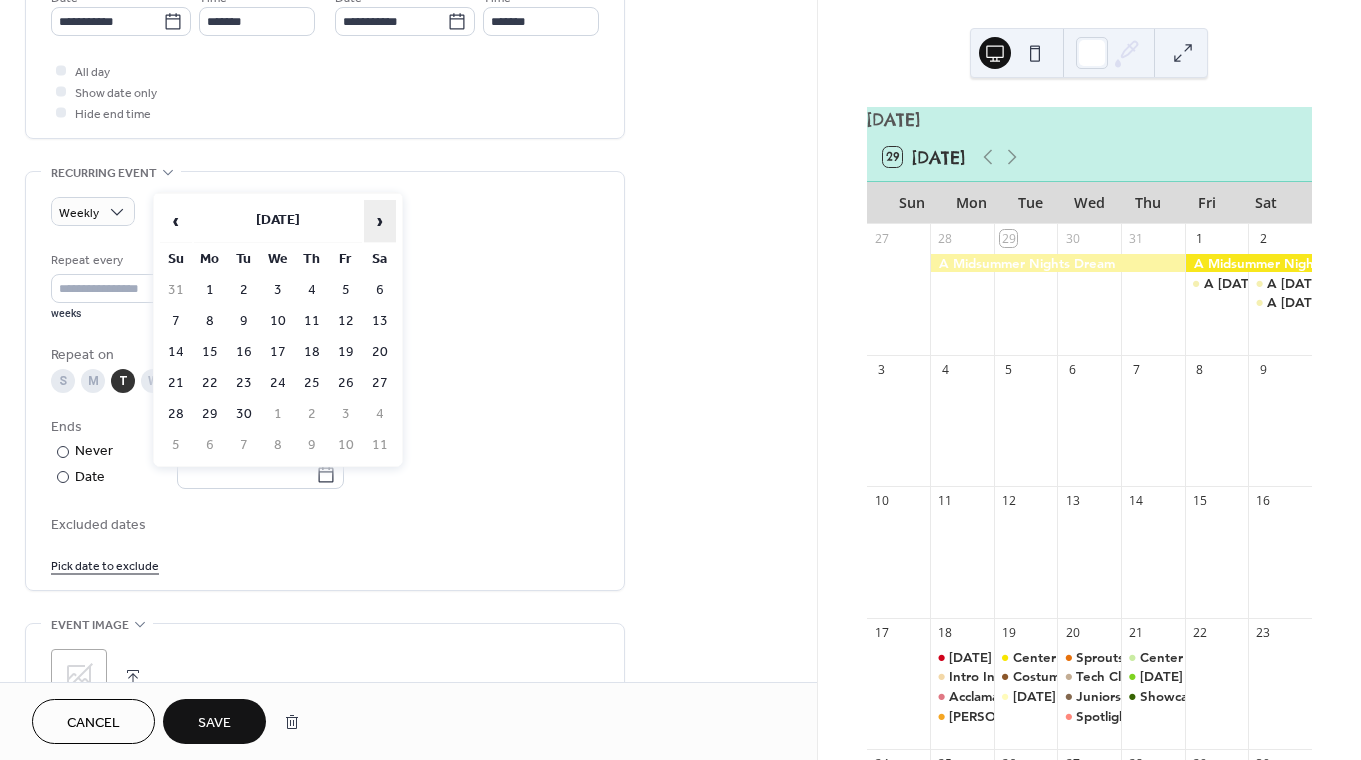 click on "›" at bounding box center [380, 221] 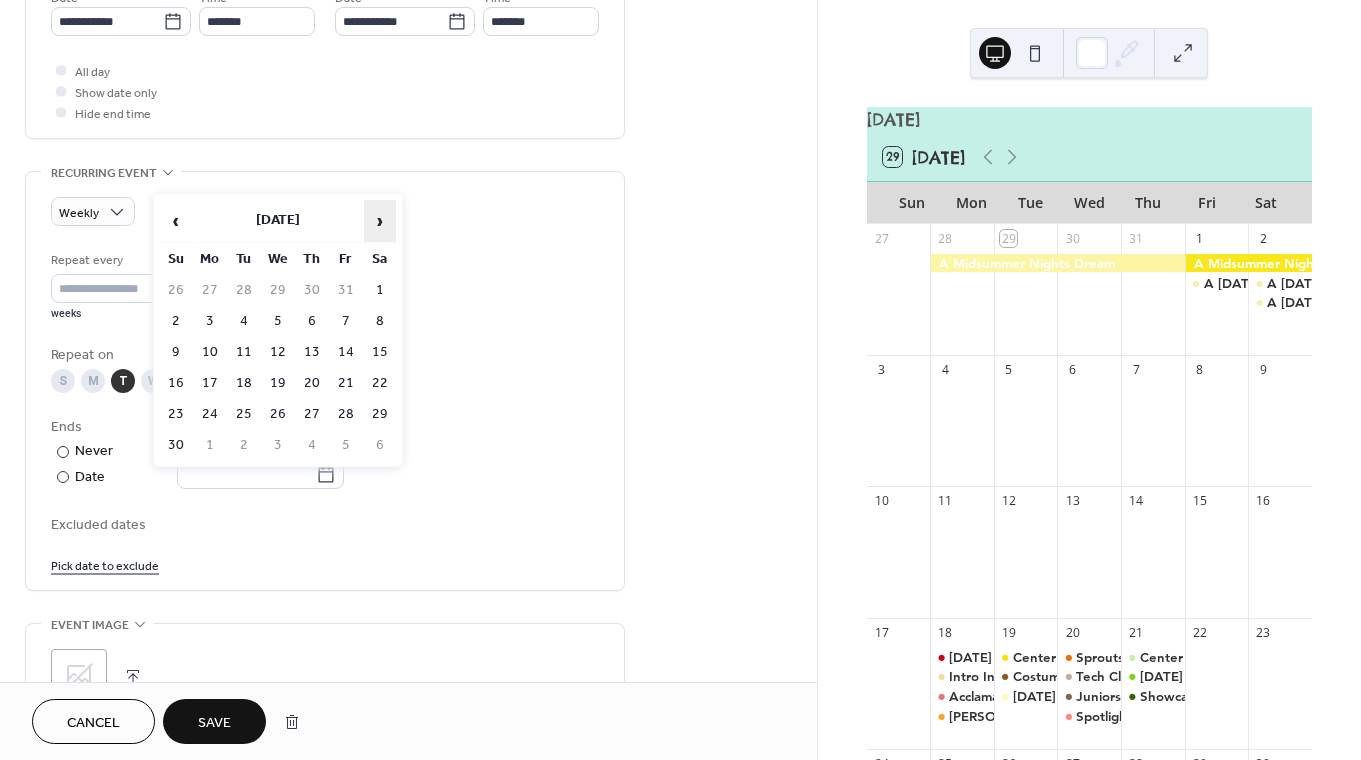 click on "›" at bounding box center (380, 221) 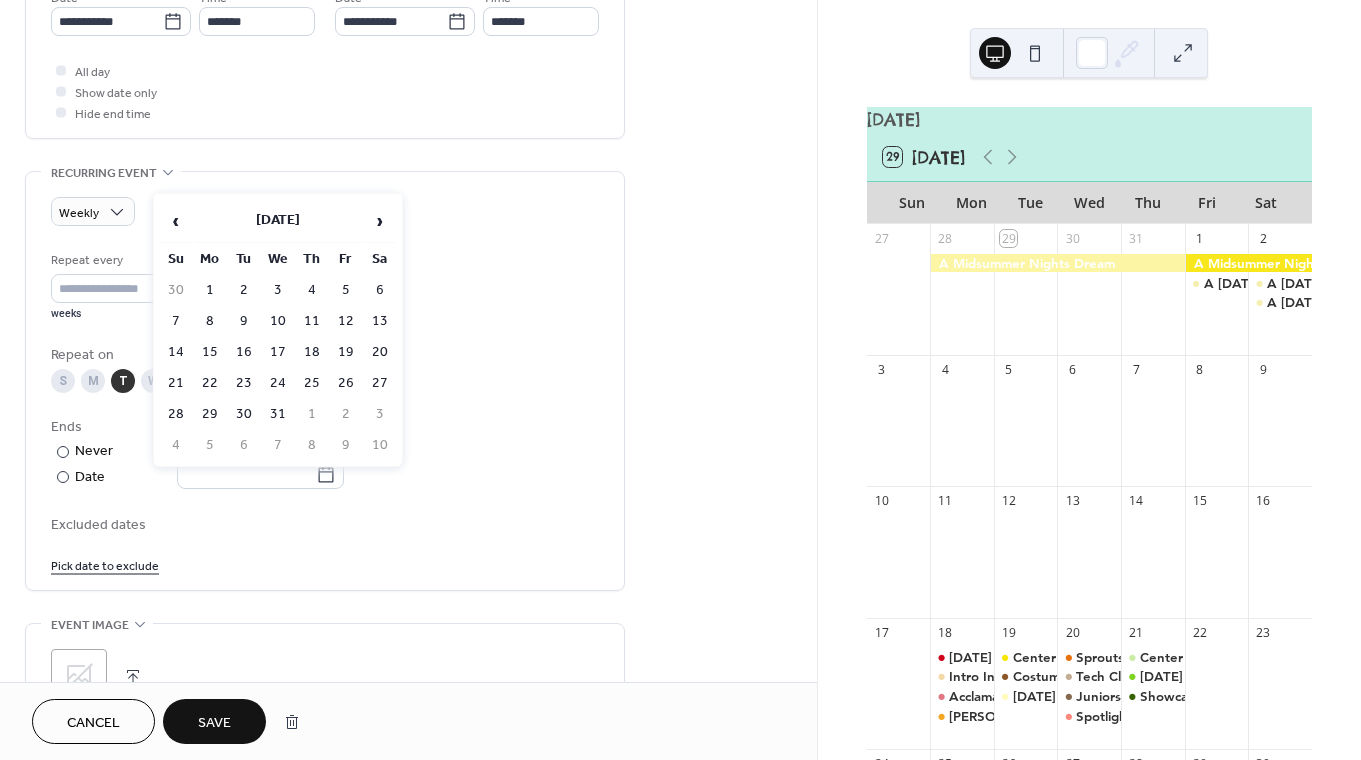 click on "‹ [DATE] › Su Mo Tu We Th Fr Sa 30 1 2 3 4 5 6 7 8 9 10 11 12 13 14 15 16 17 18 19 20 21 22 23 24 25 26 27 28 29 30 31 1 2 3 4 5 6 7 8 9 10" at bounding box center [278, 330] 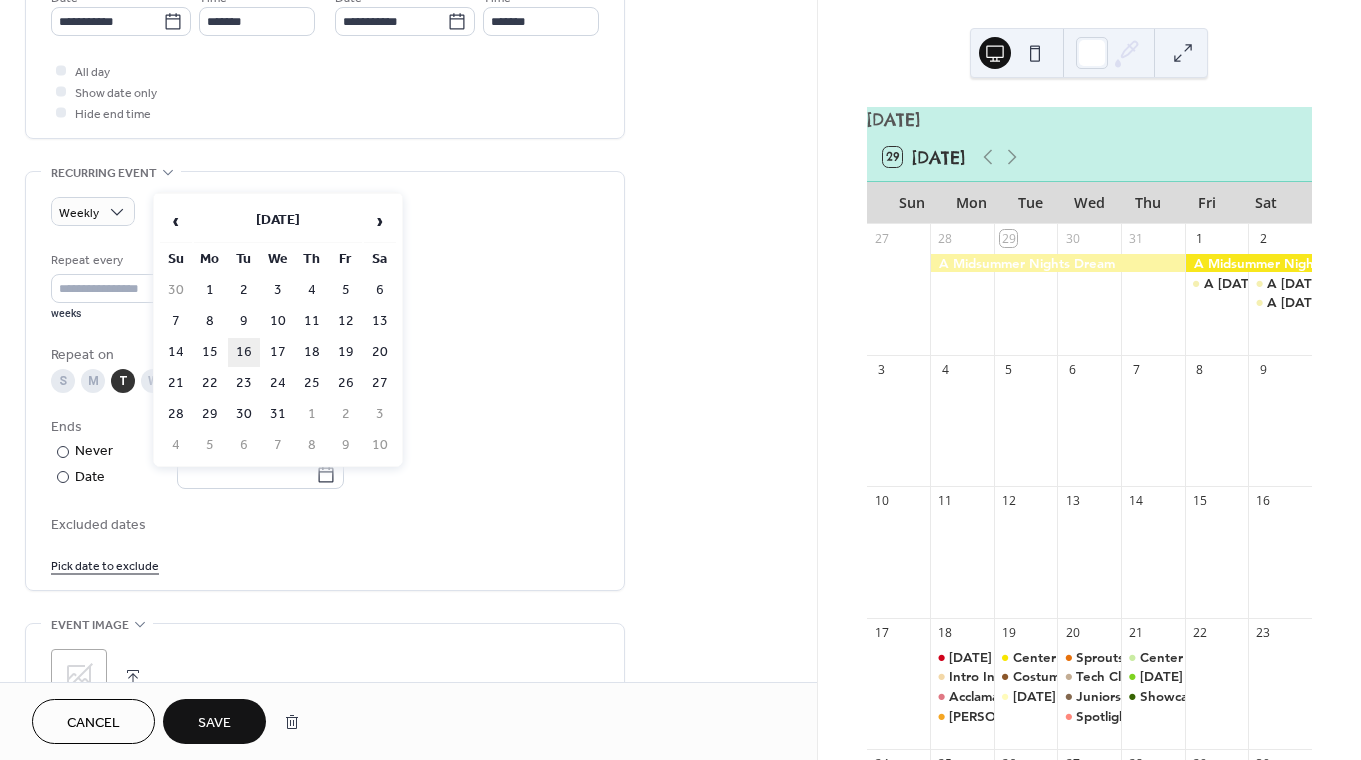 click on "16" at bounding box center [244, 352] 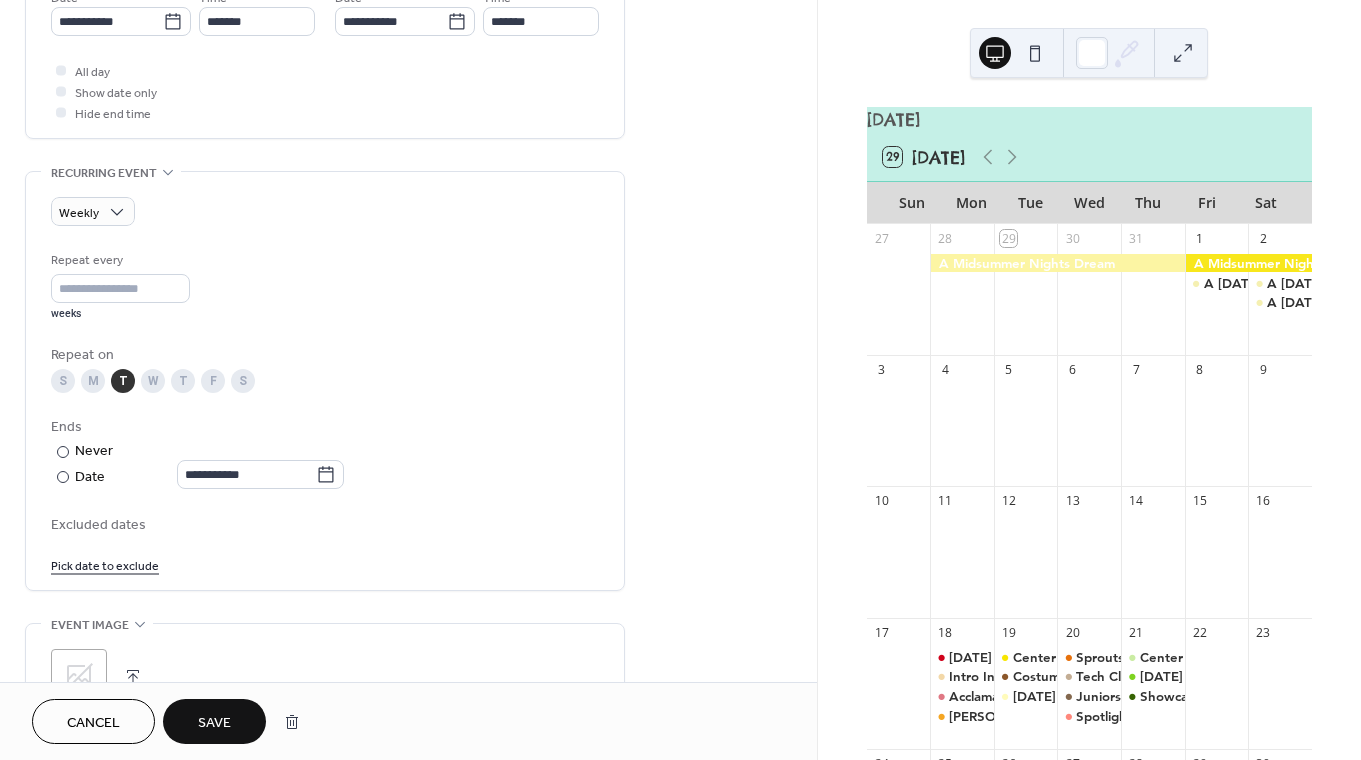 click on "Excluded dates" at bounding box center [325, 525] 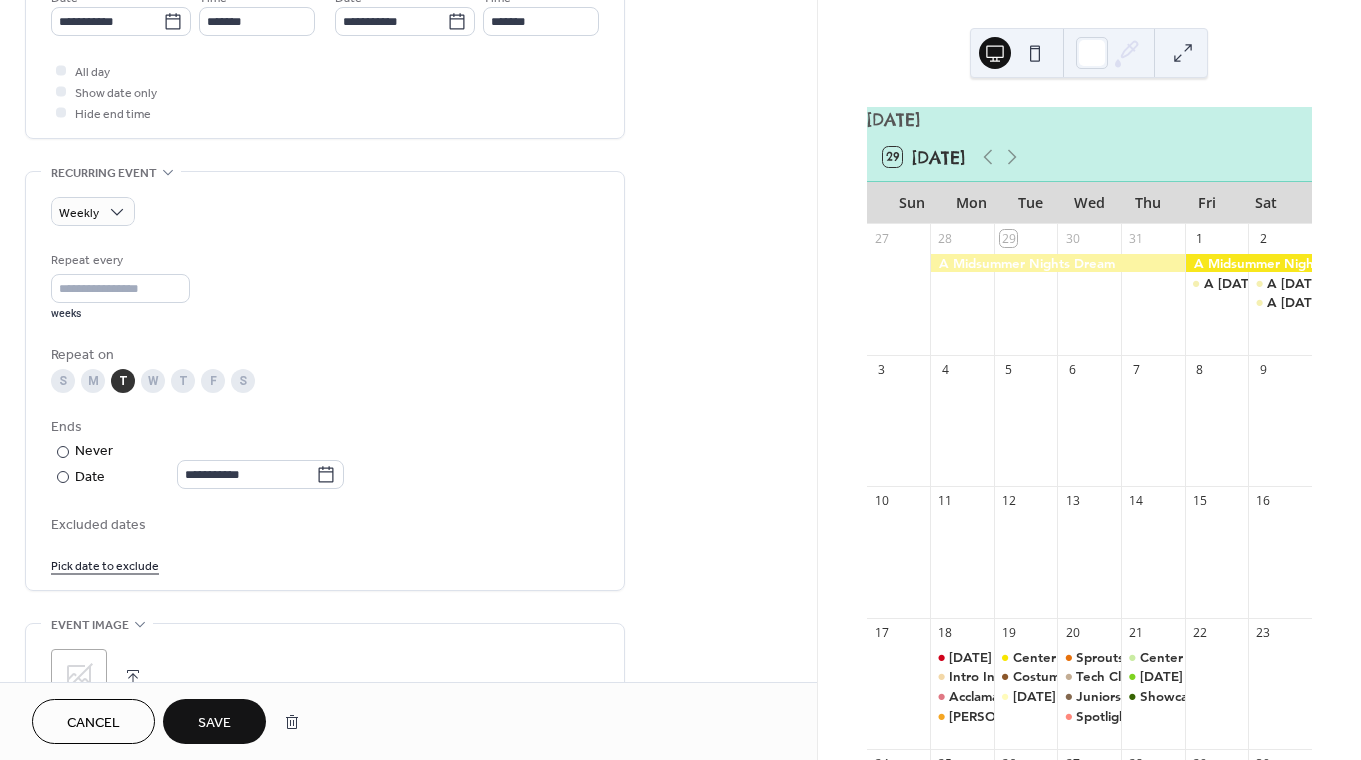 click on "Save" at bounding box center (214, 721) 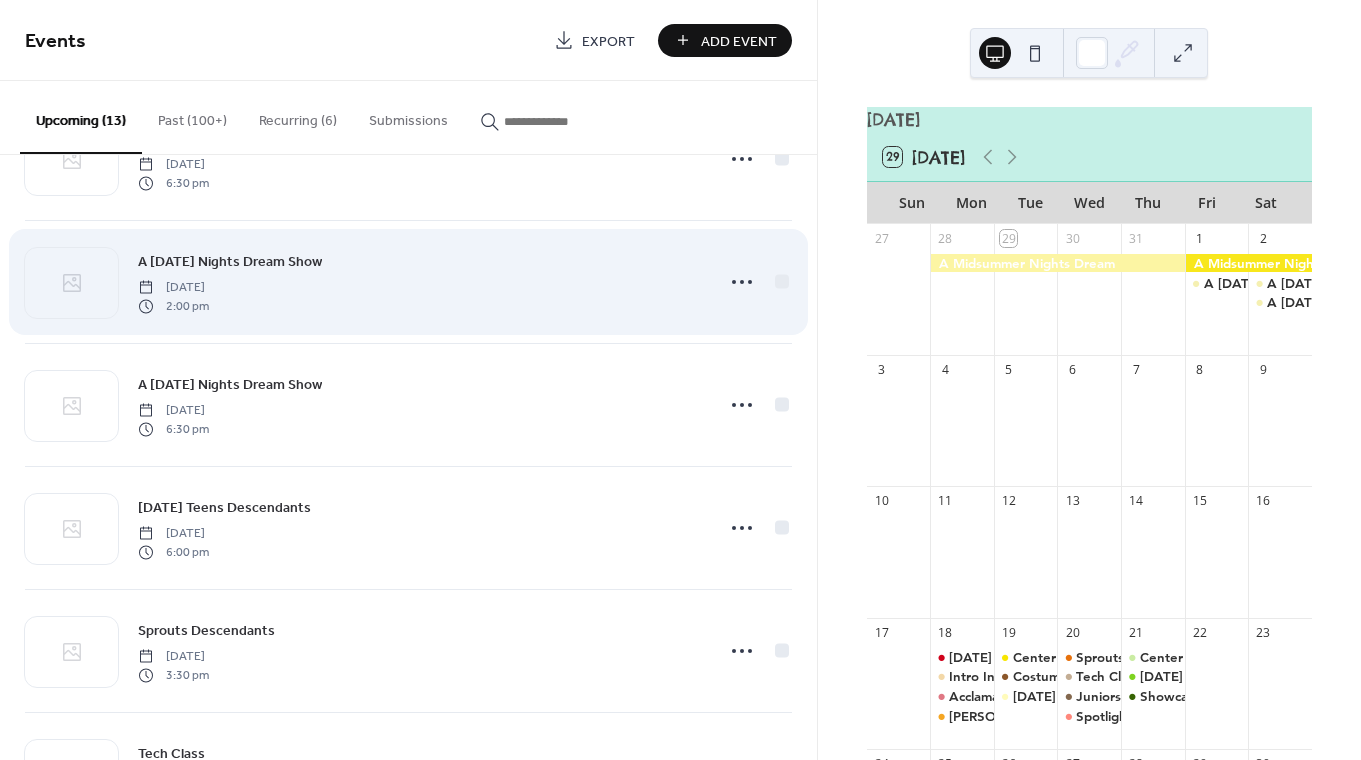 scroll, scrollTop: 338, scrollLeft: 0, axis: vertical 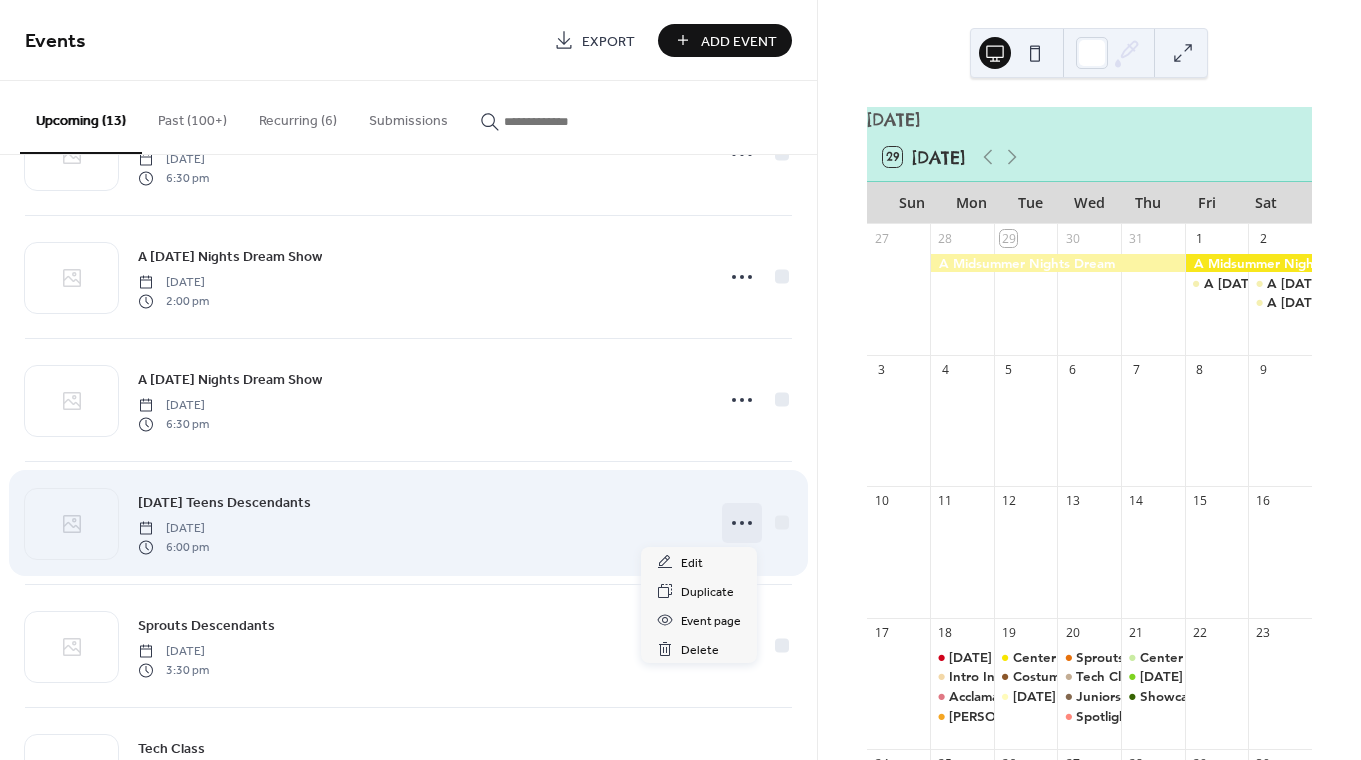 click 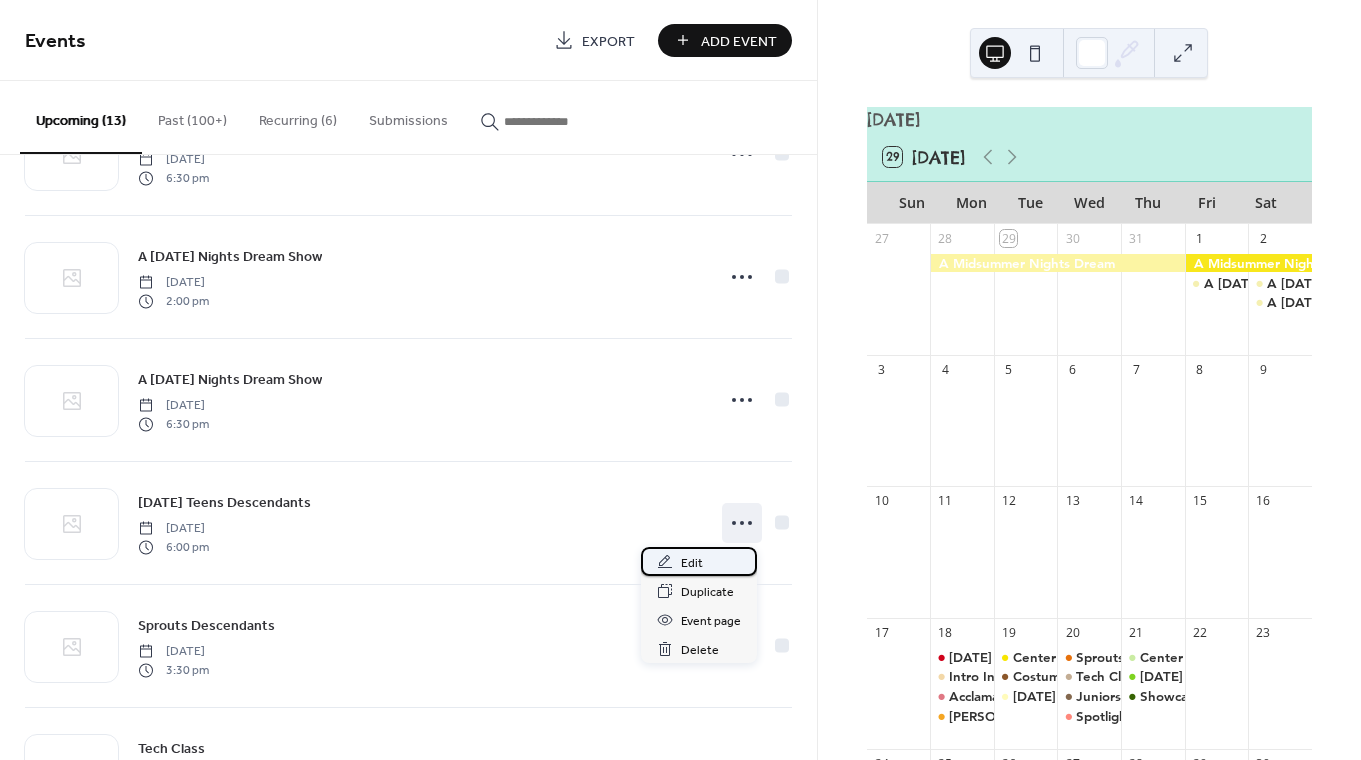 click on "Edit" at bounding box center [699, 561] 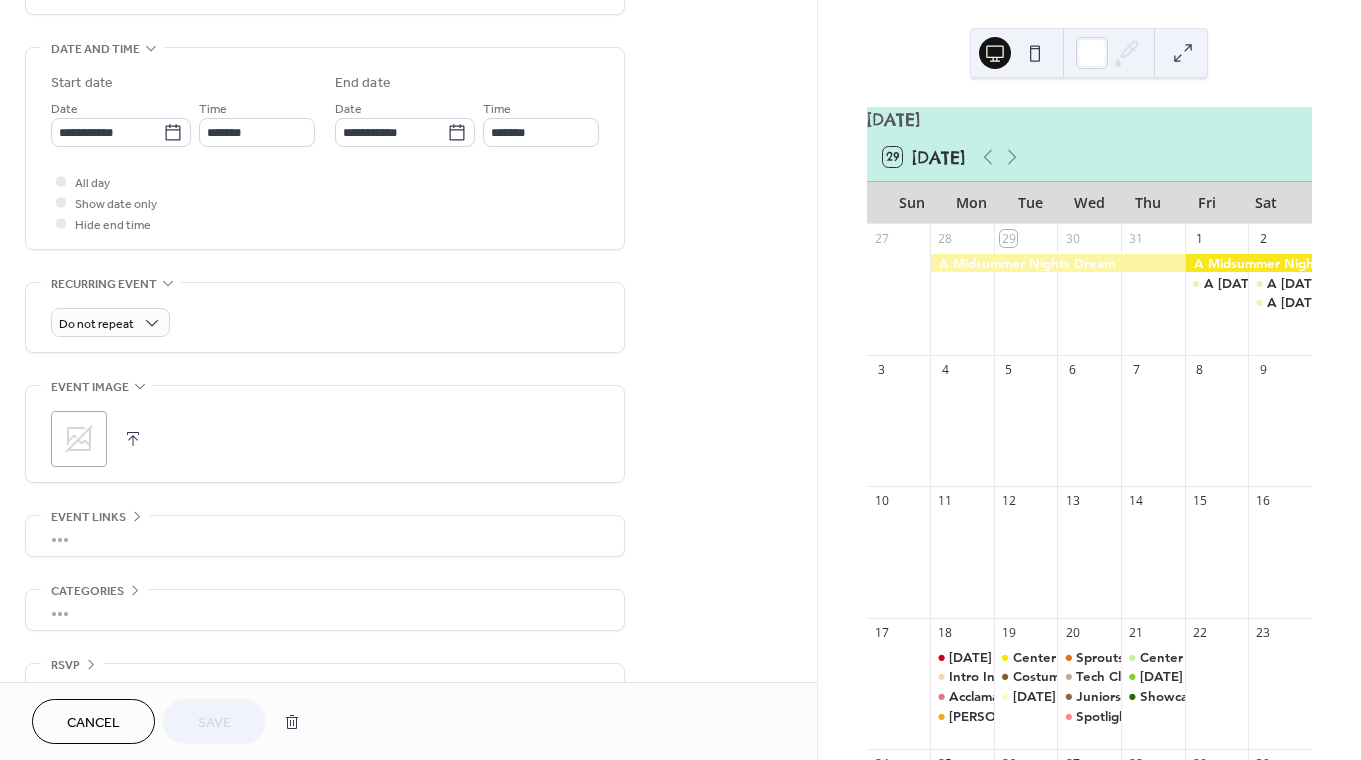scroll, scrollTop: 615, scrollLeft: 0, axis: vertical 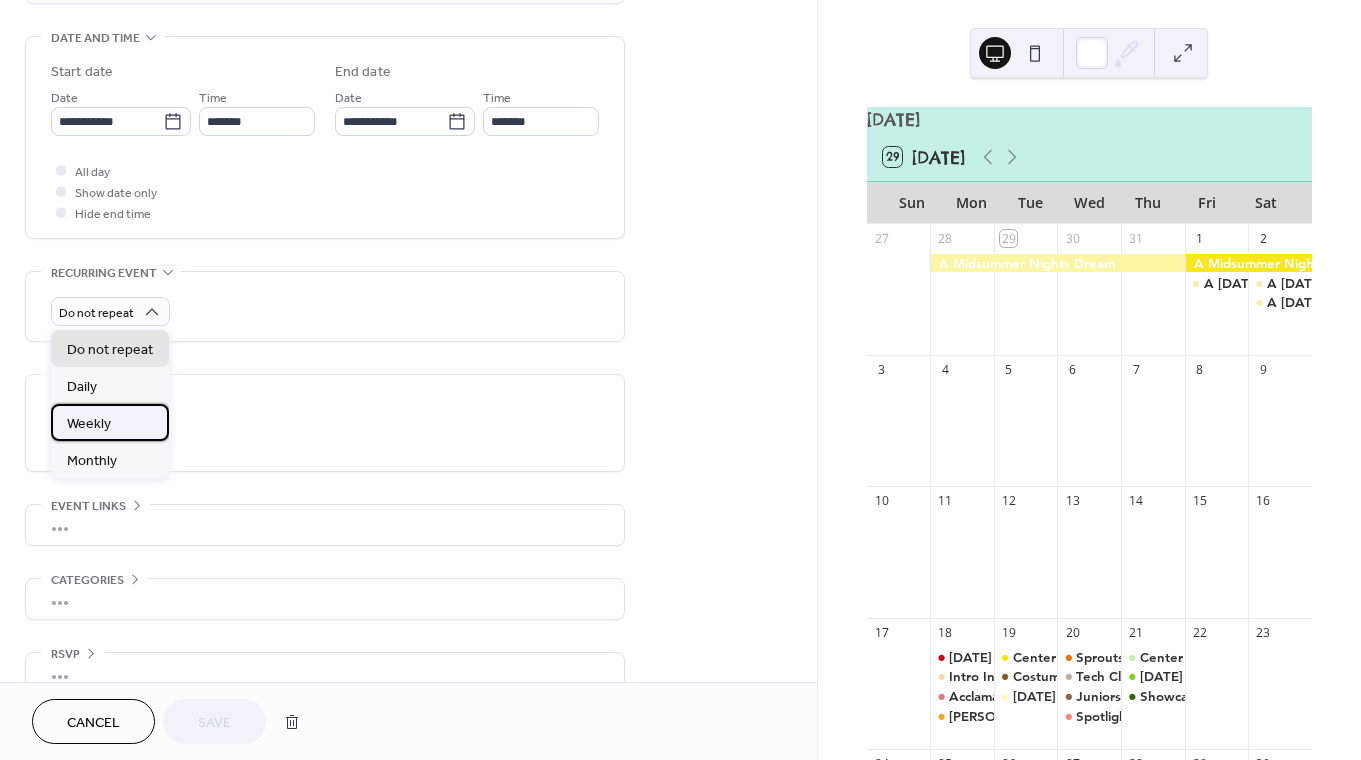 click on "Weekly" at bounding box center [110, 422] 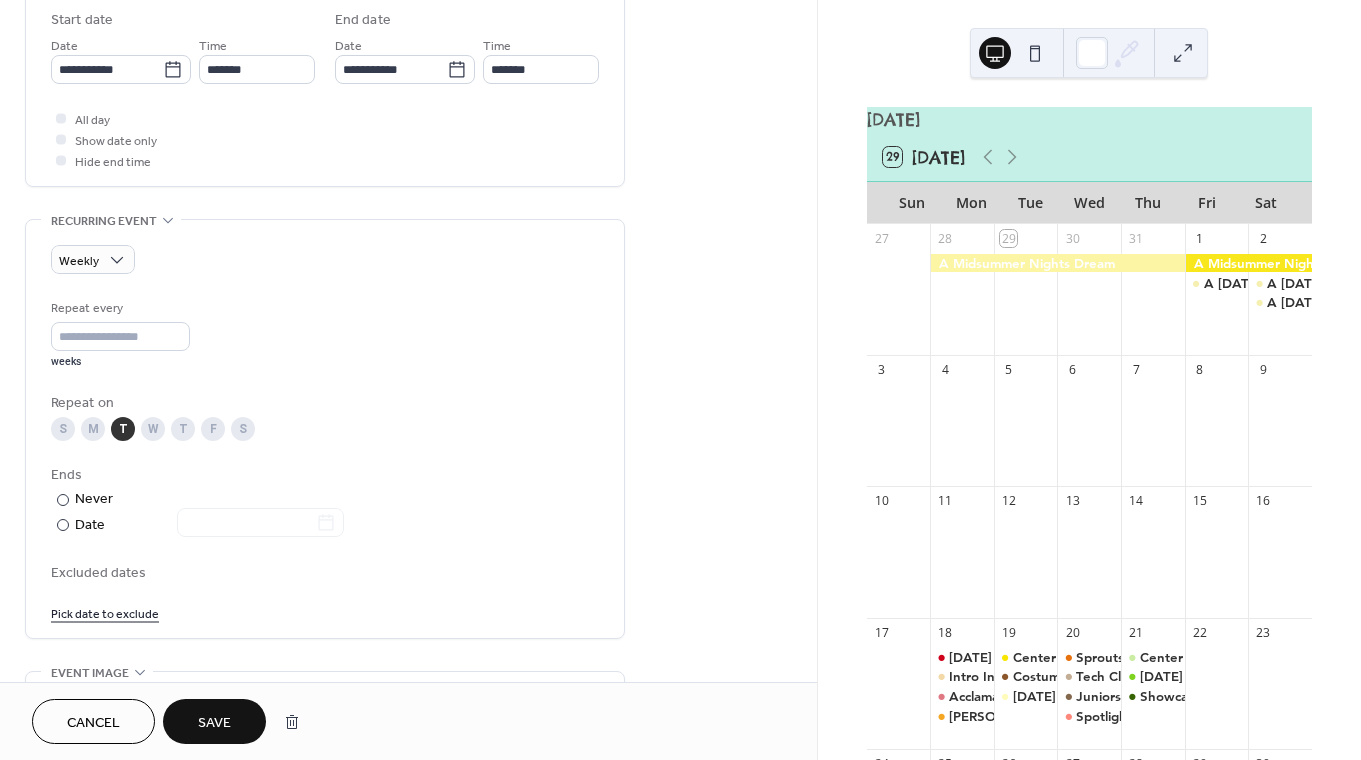 scroll, scrollTop: 686, scrollLeft: 0, axis: vertical 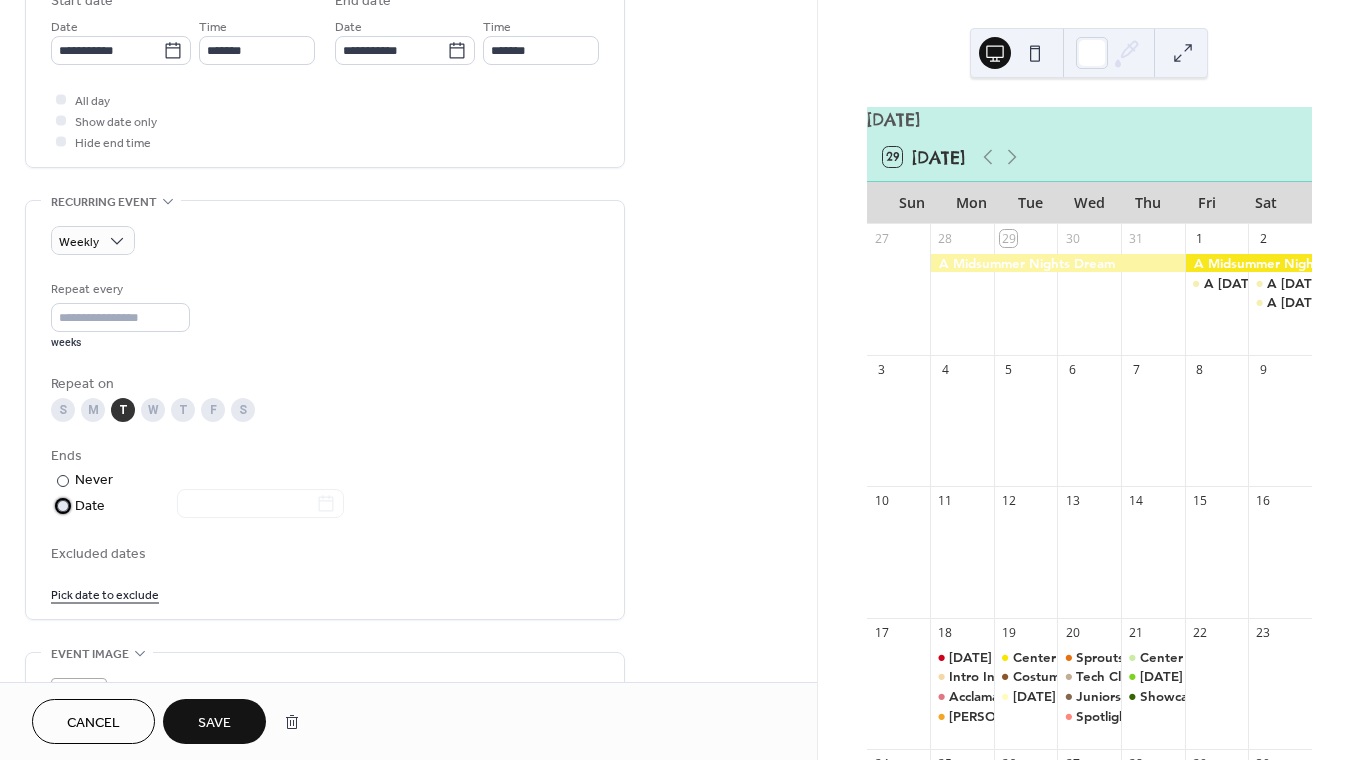click at bounding box center (248, 505) 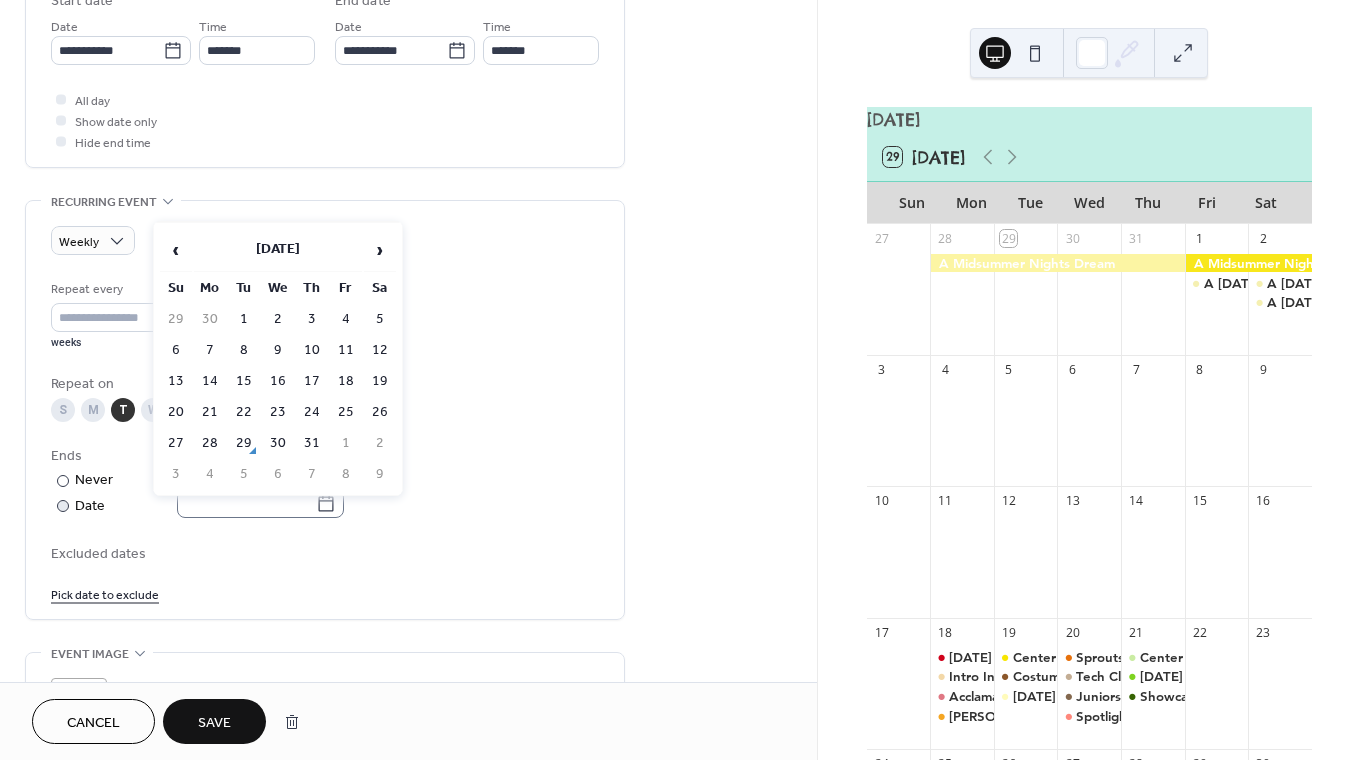 click 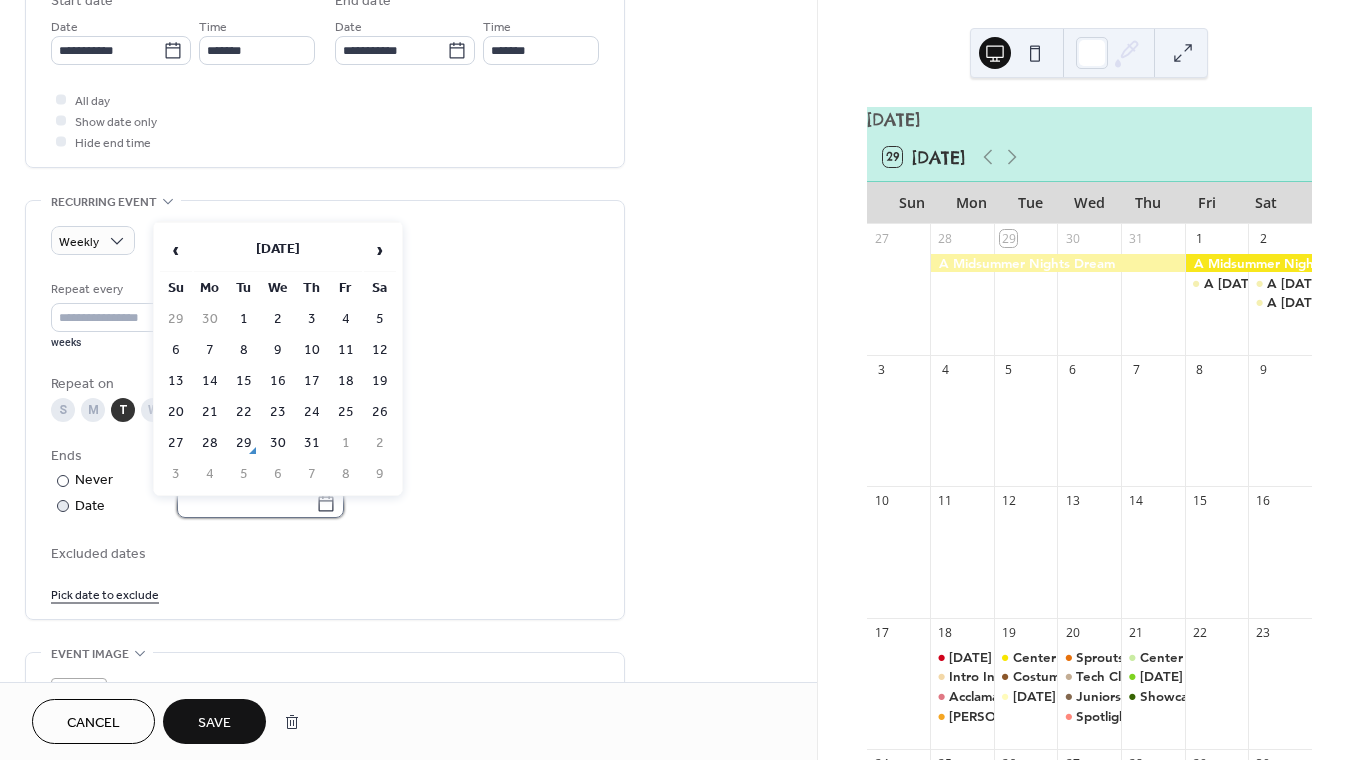 click at bounding box center (246, 503) 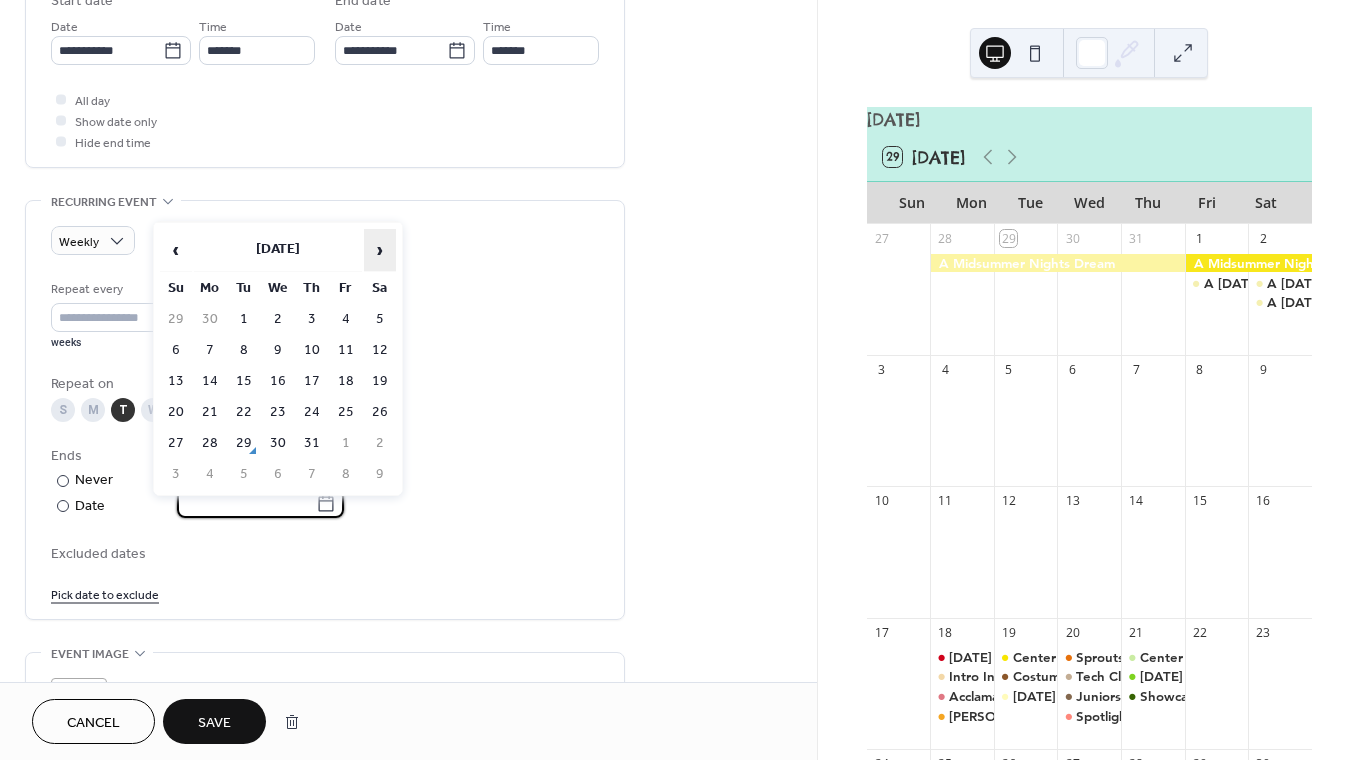 click on "›" at bounding box center (380, 250) 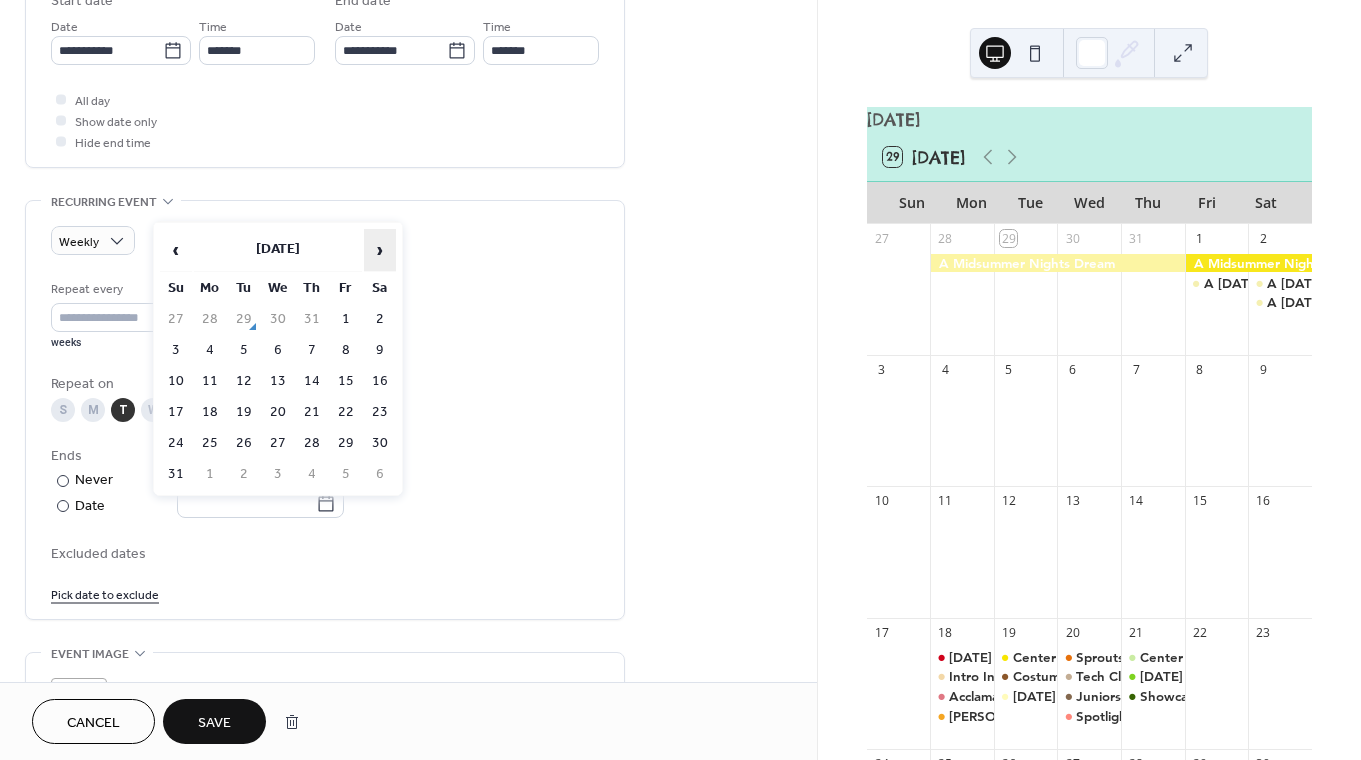click on "›" at bounding box center [380, 250] 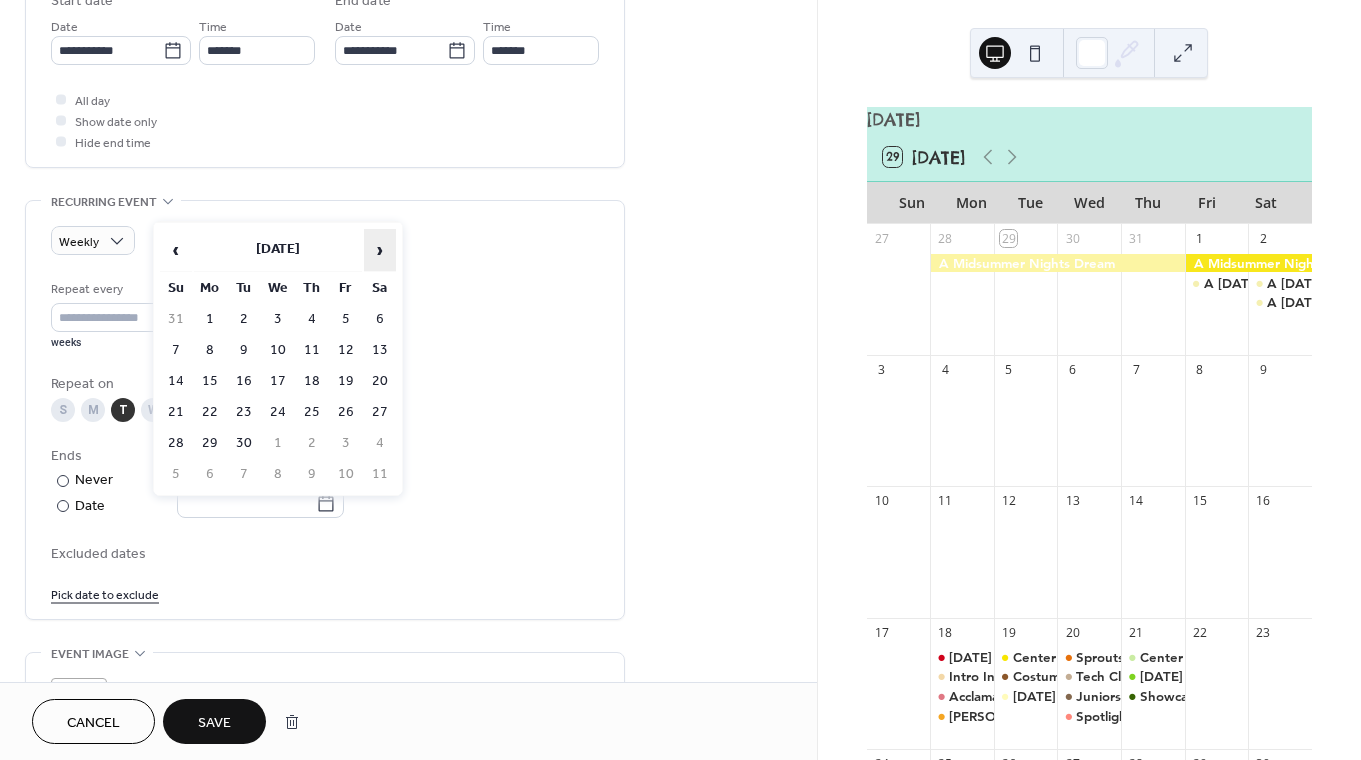 click on "›" at bounding box center (380, 250) 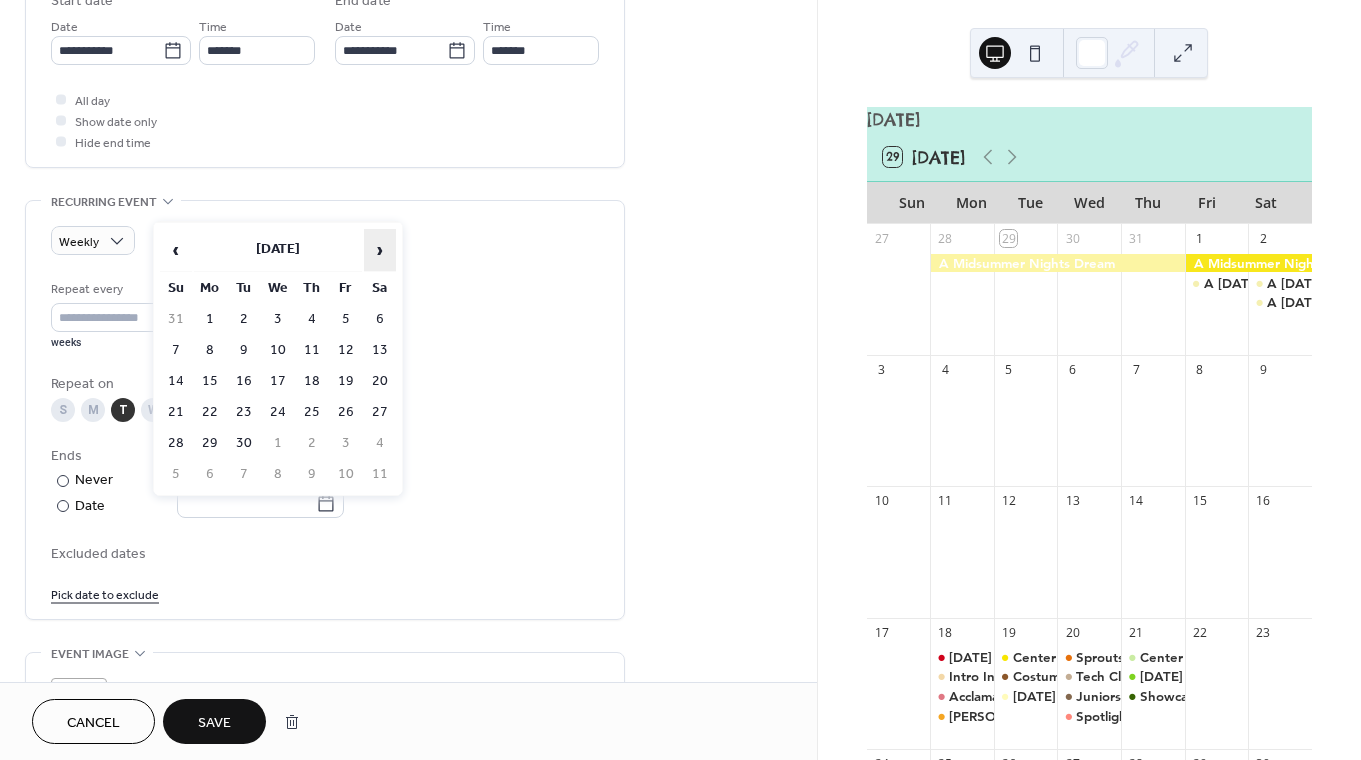 click on "›" at bounding box center (380, 250) 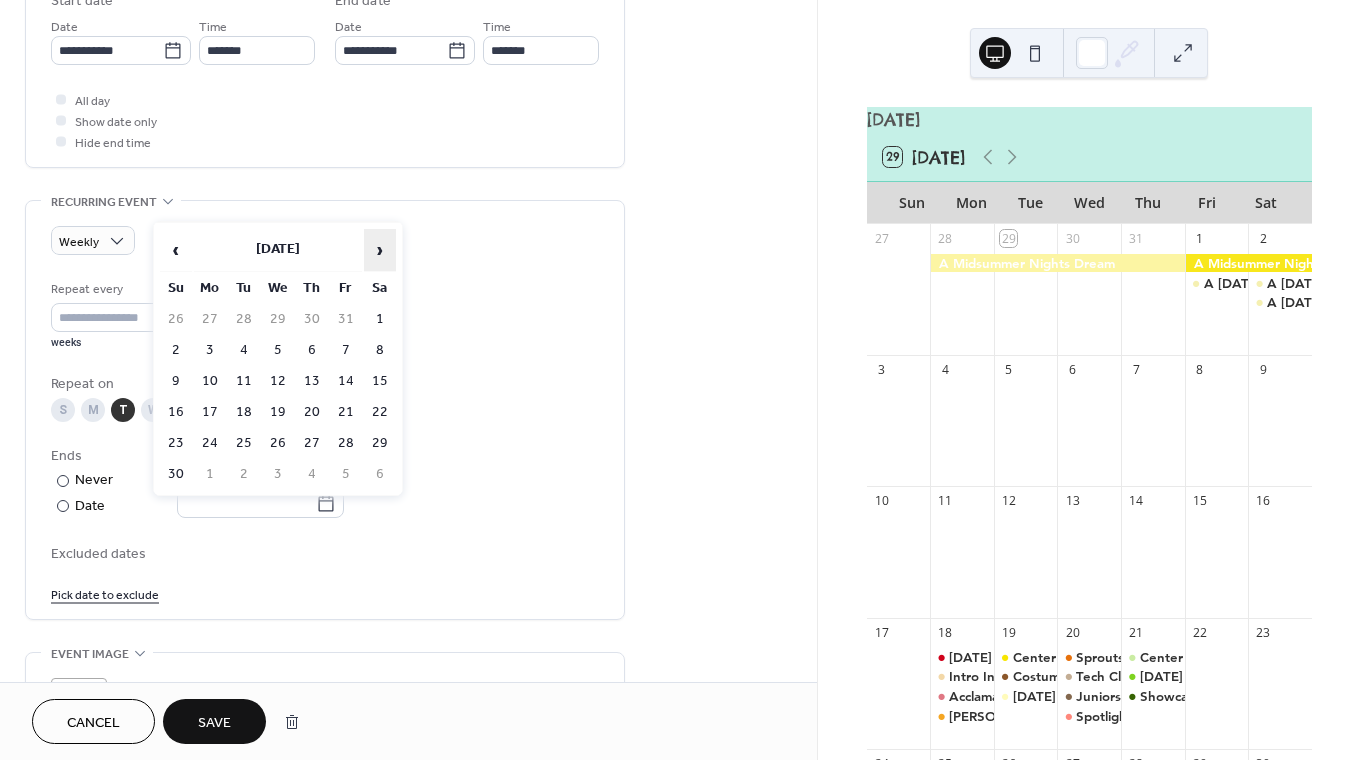 click on "›" at bounding box center (380, 250) 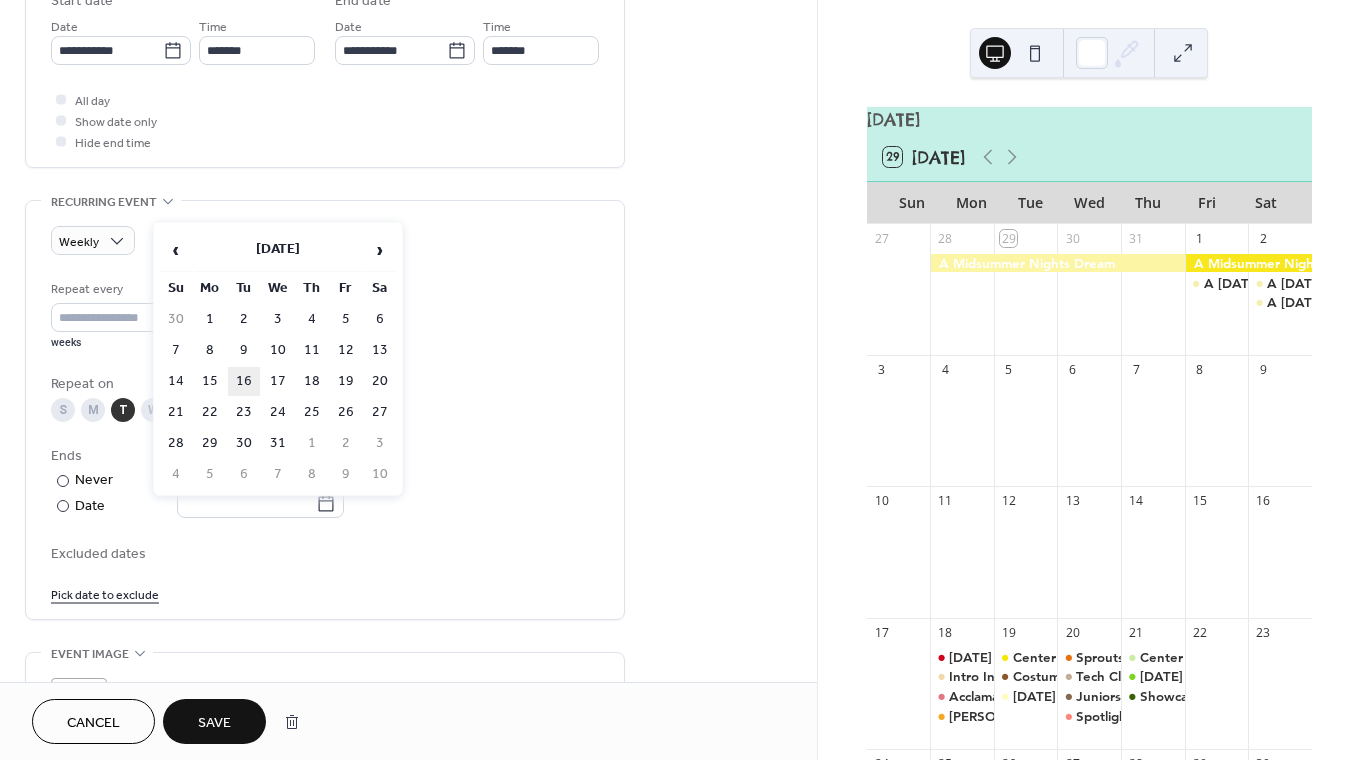 click on "16" at bounding box center [244, 381] 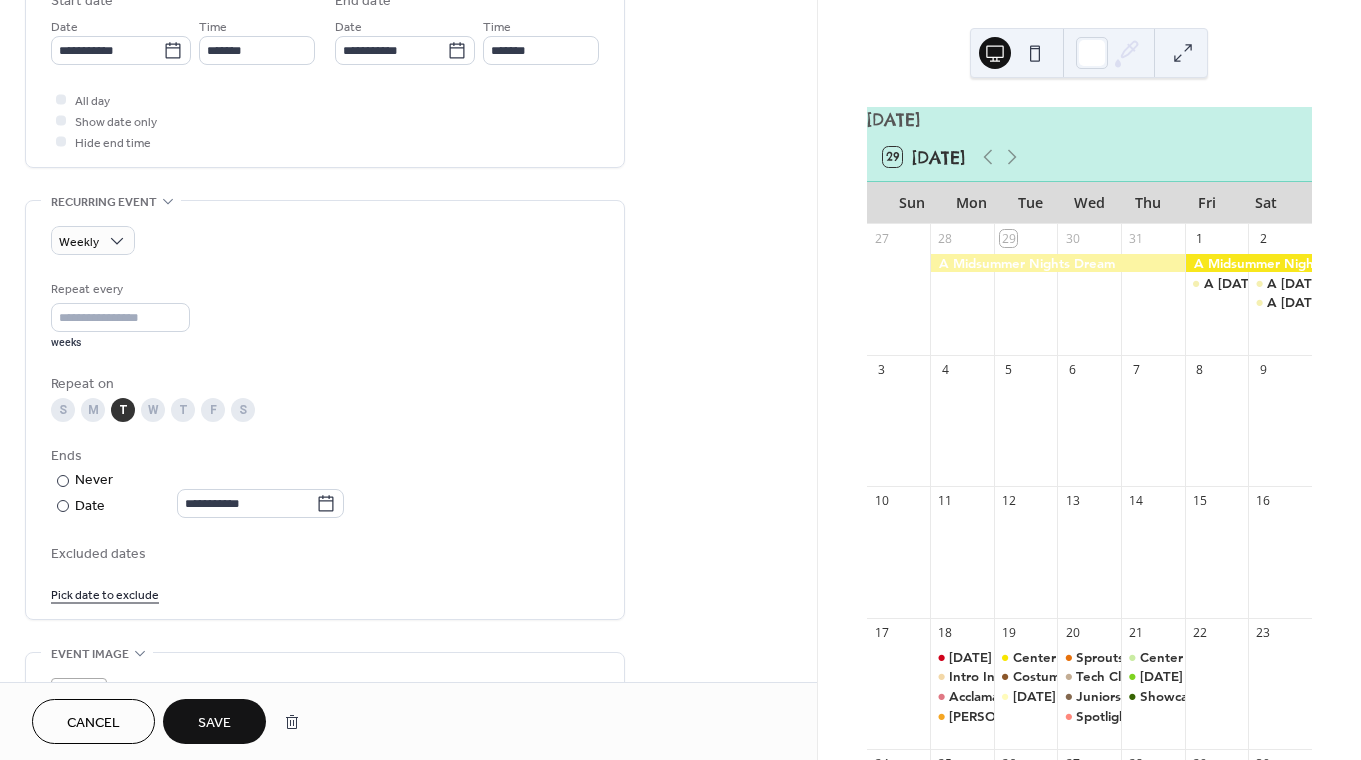 click on "**********" at bounding box center [325, 198] 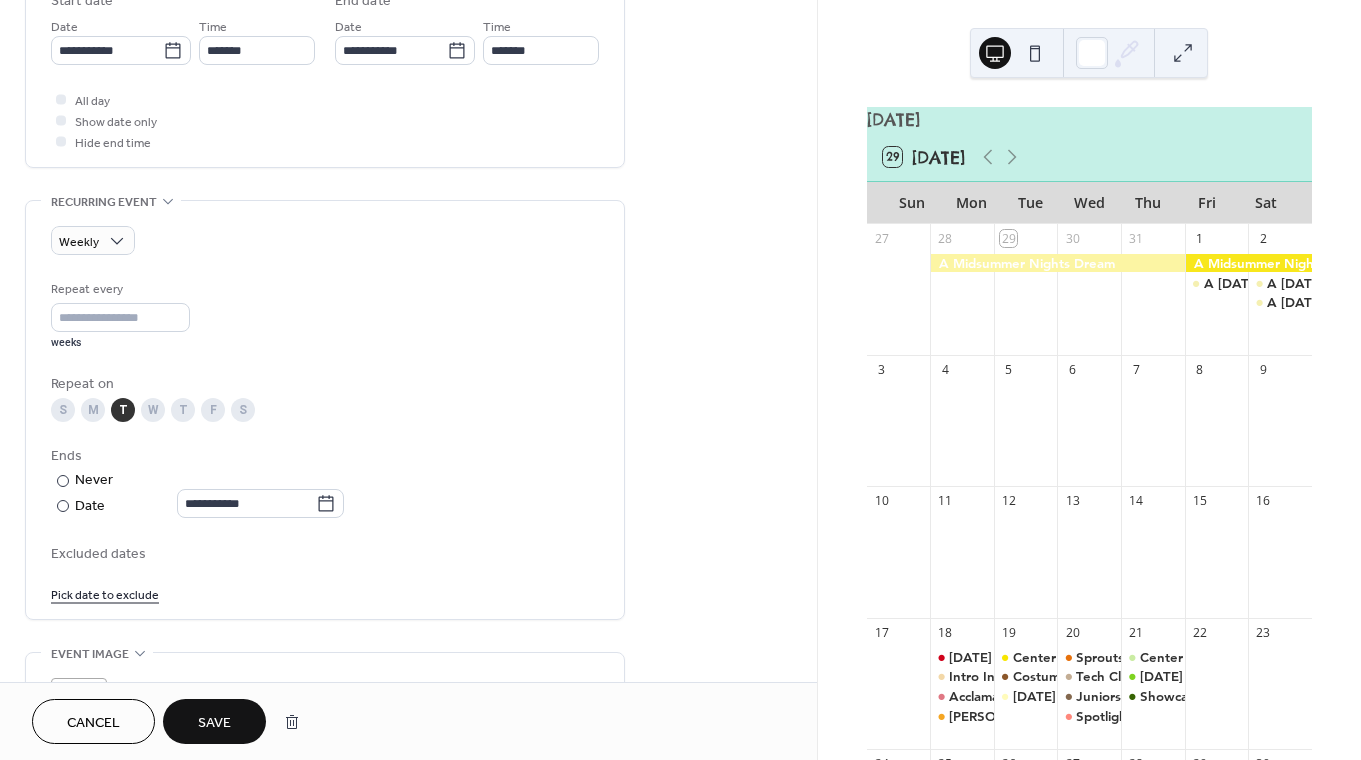 click on "Save" at bounding box center (214, 723) 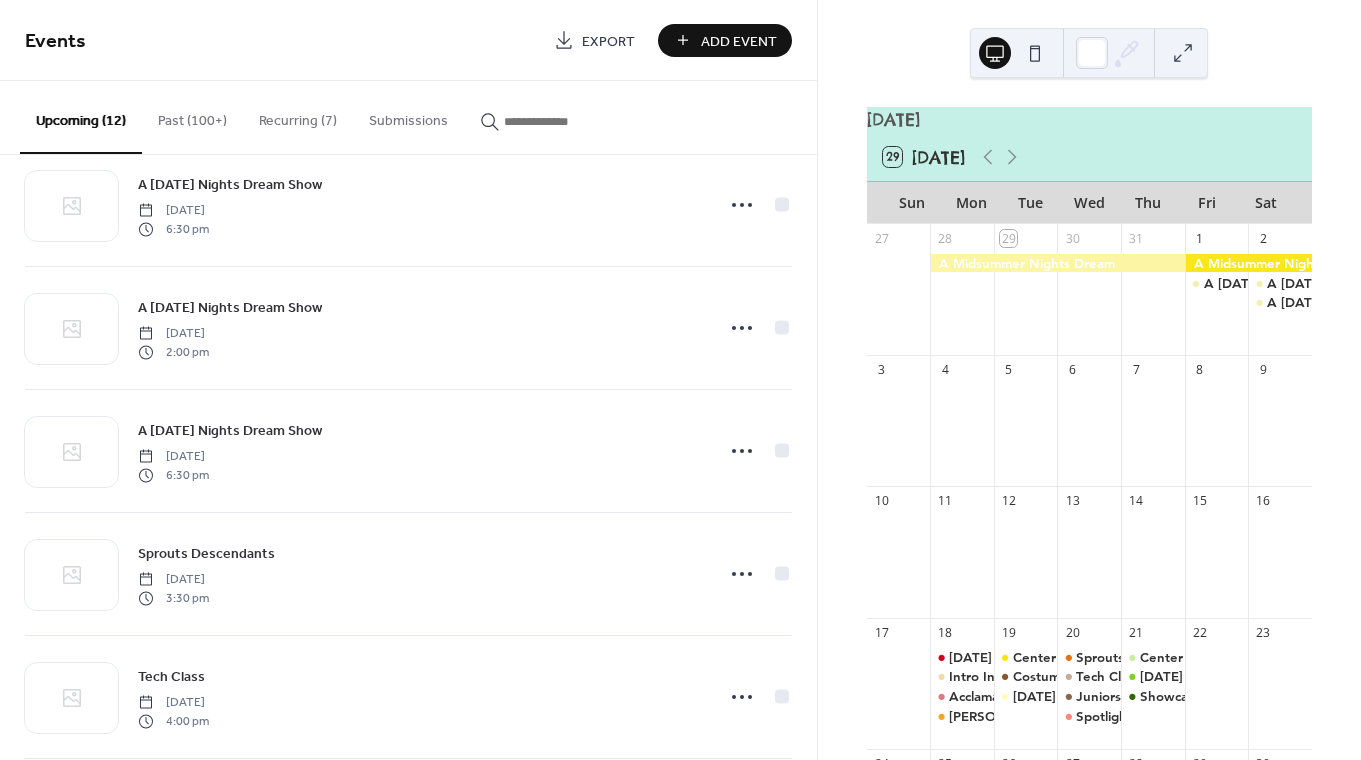 scroll, scrollTop: 316, scrollLeft: 0, axis: vertical 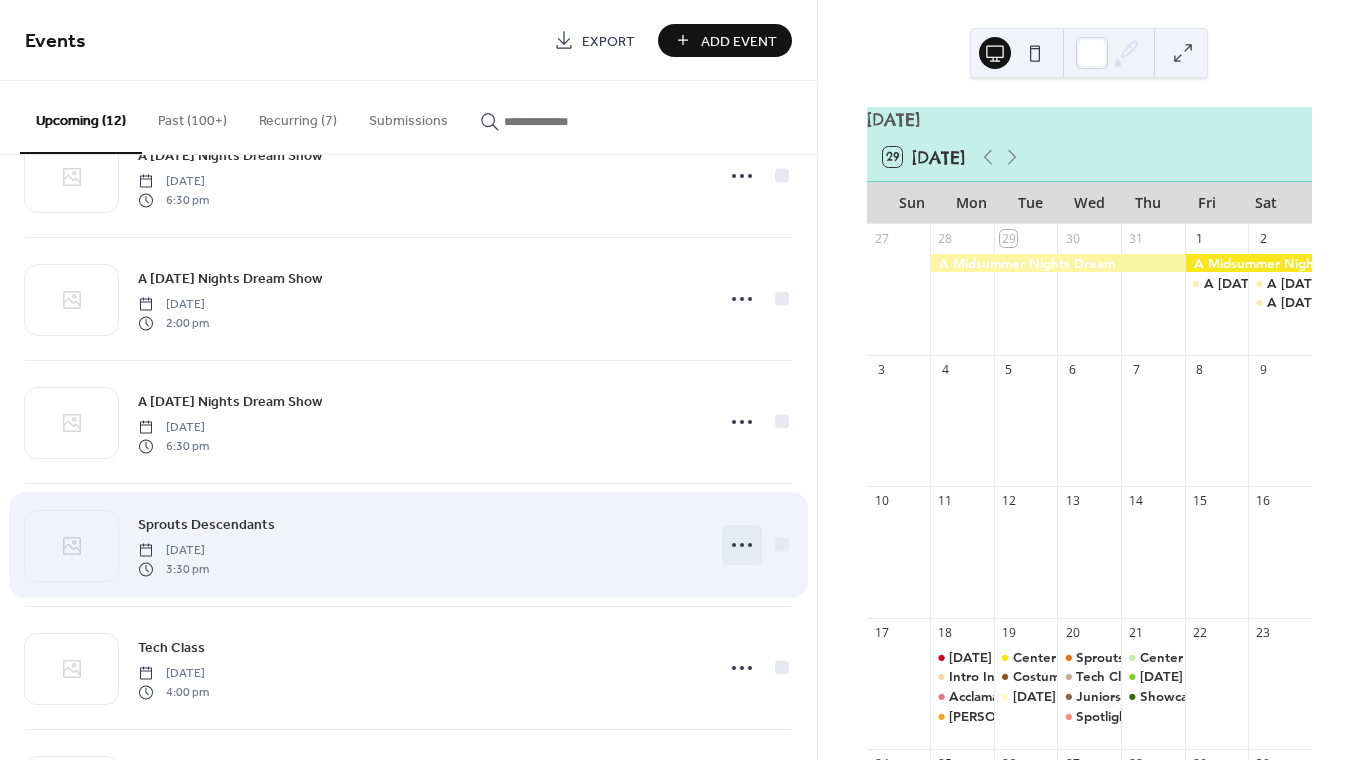click 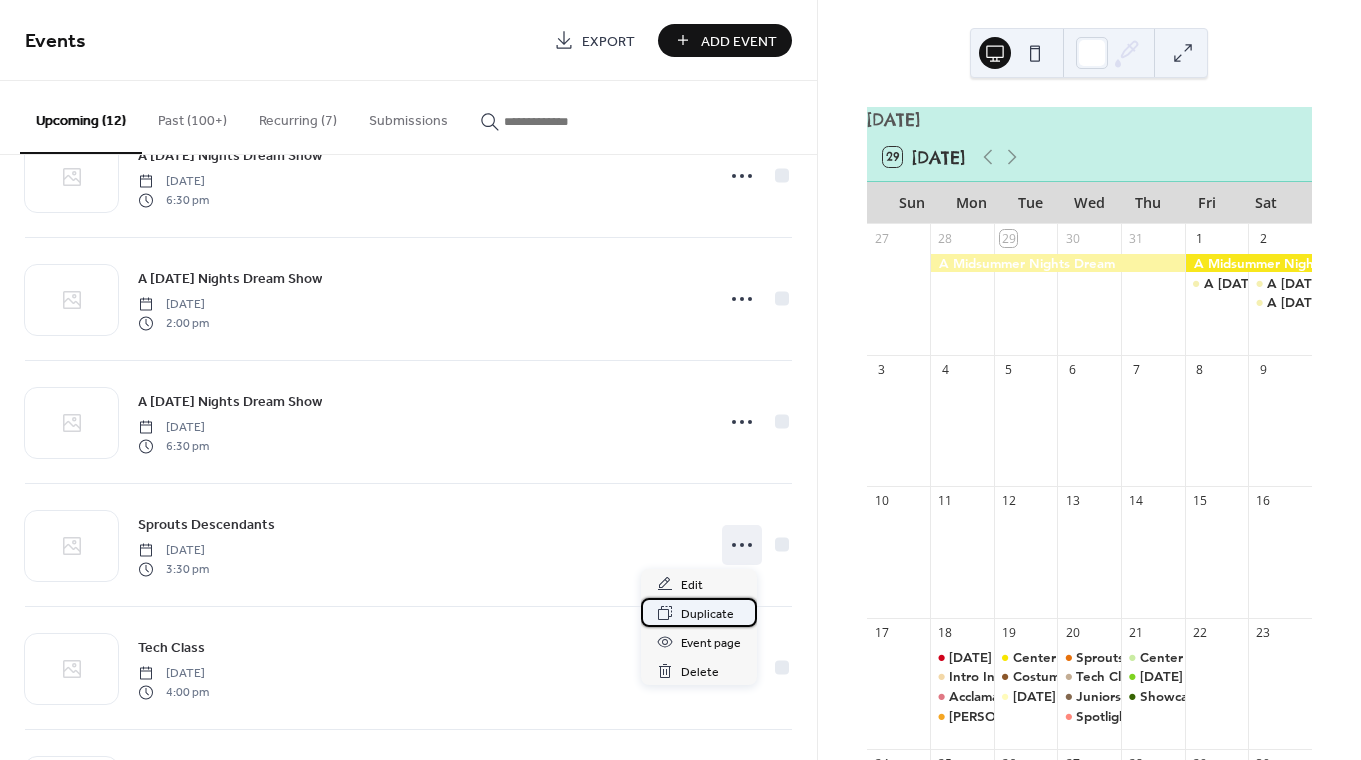 click on "Duplicate" at bounding box center [707, 614] 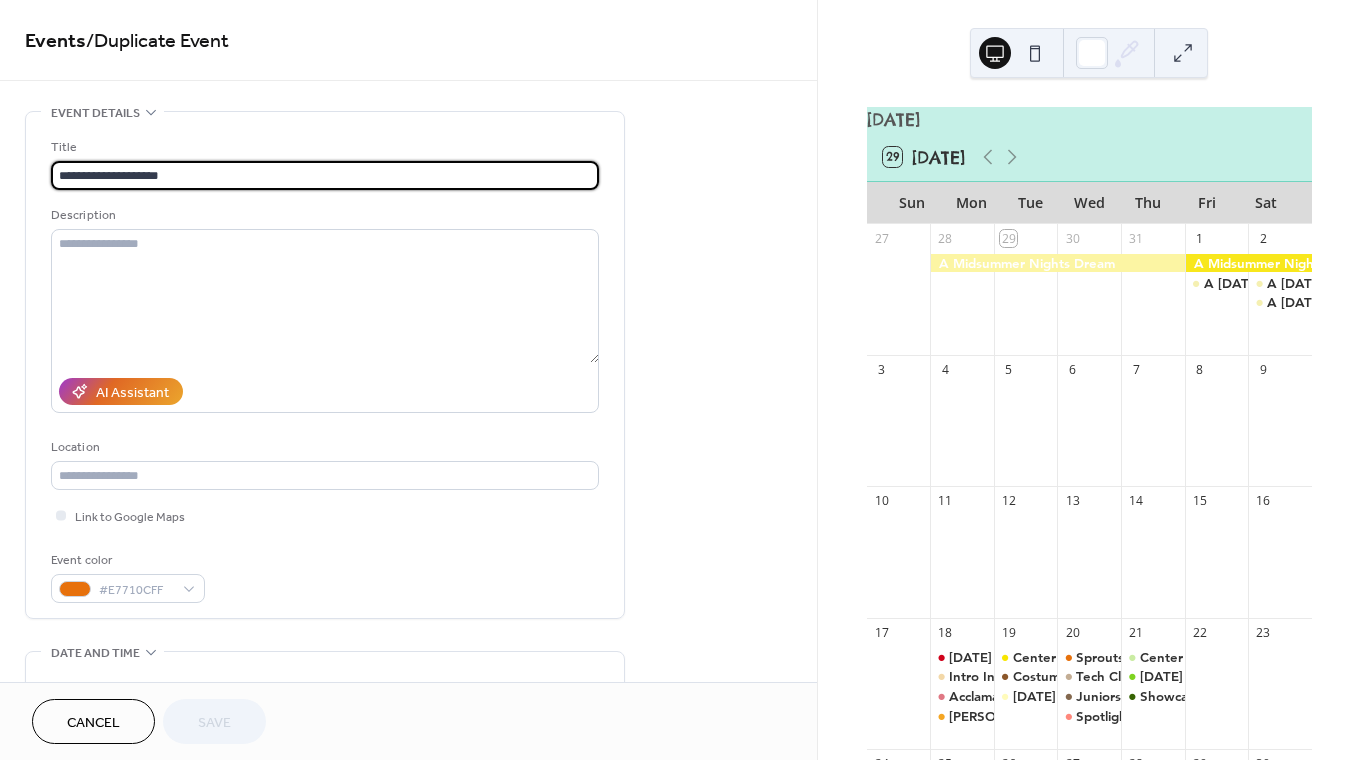 click on "Cancel" at bounding box center (93, 721) 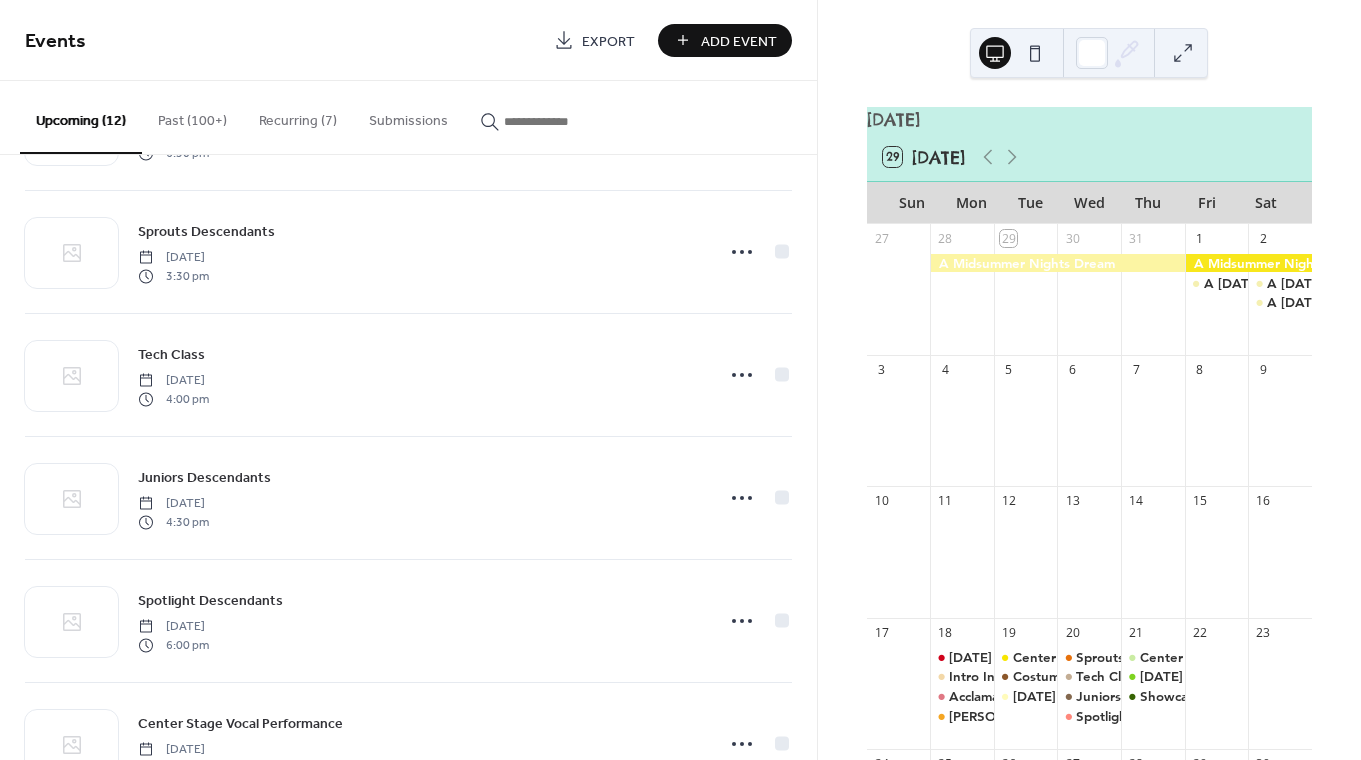 scroll, scrollTop: 616, scrollLeft: 0, axis: vertical 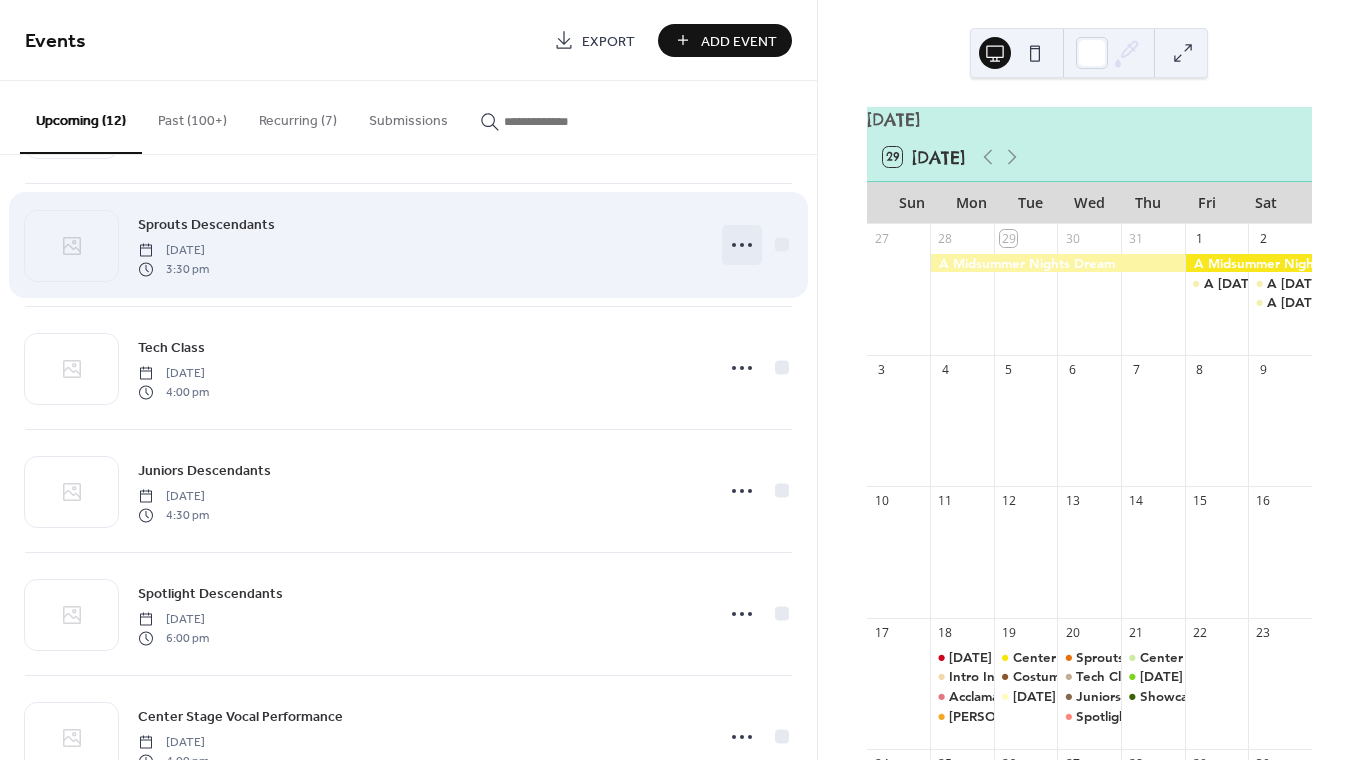 click 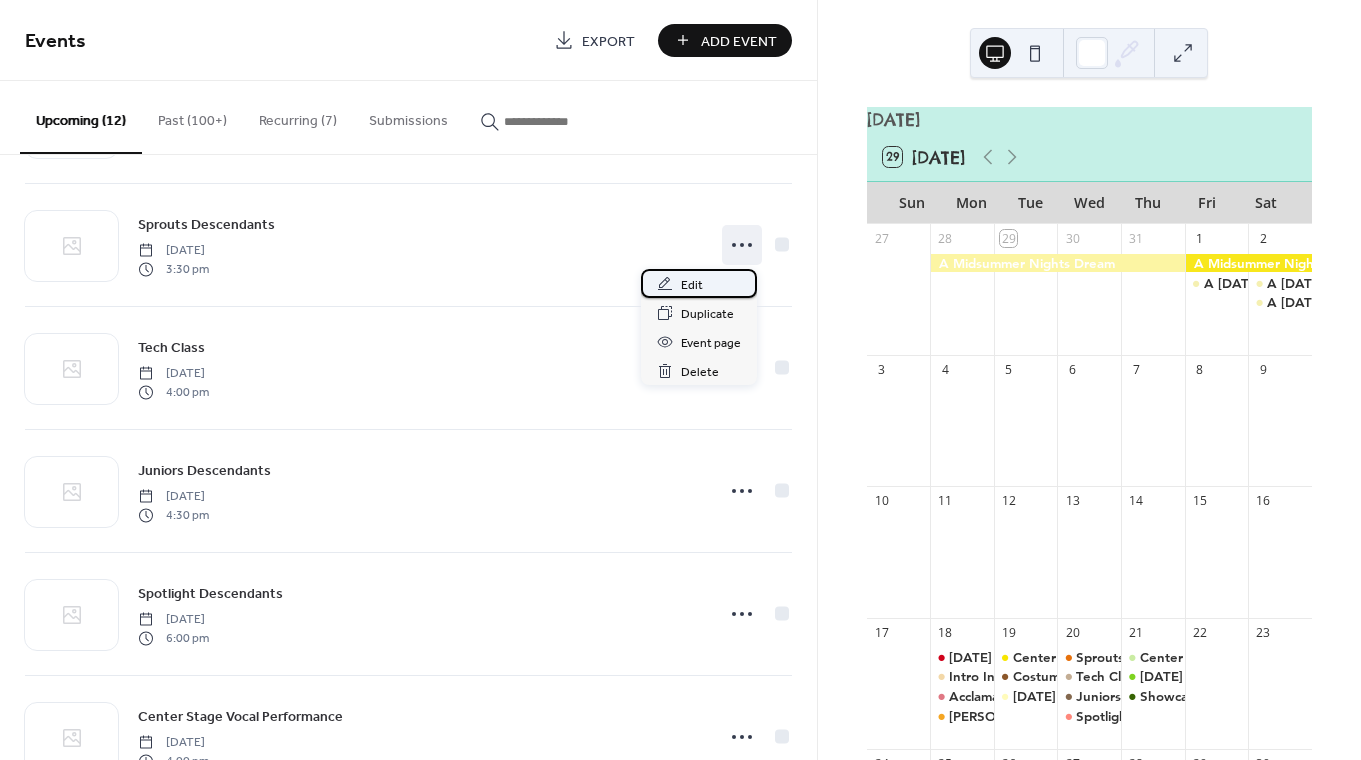 click on "Edit" at bounding box center (699, 283) 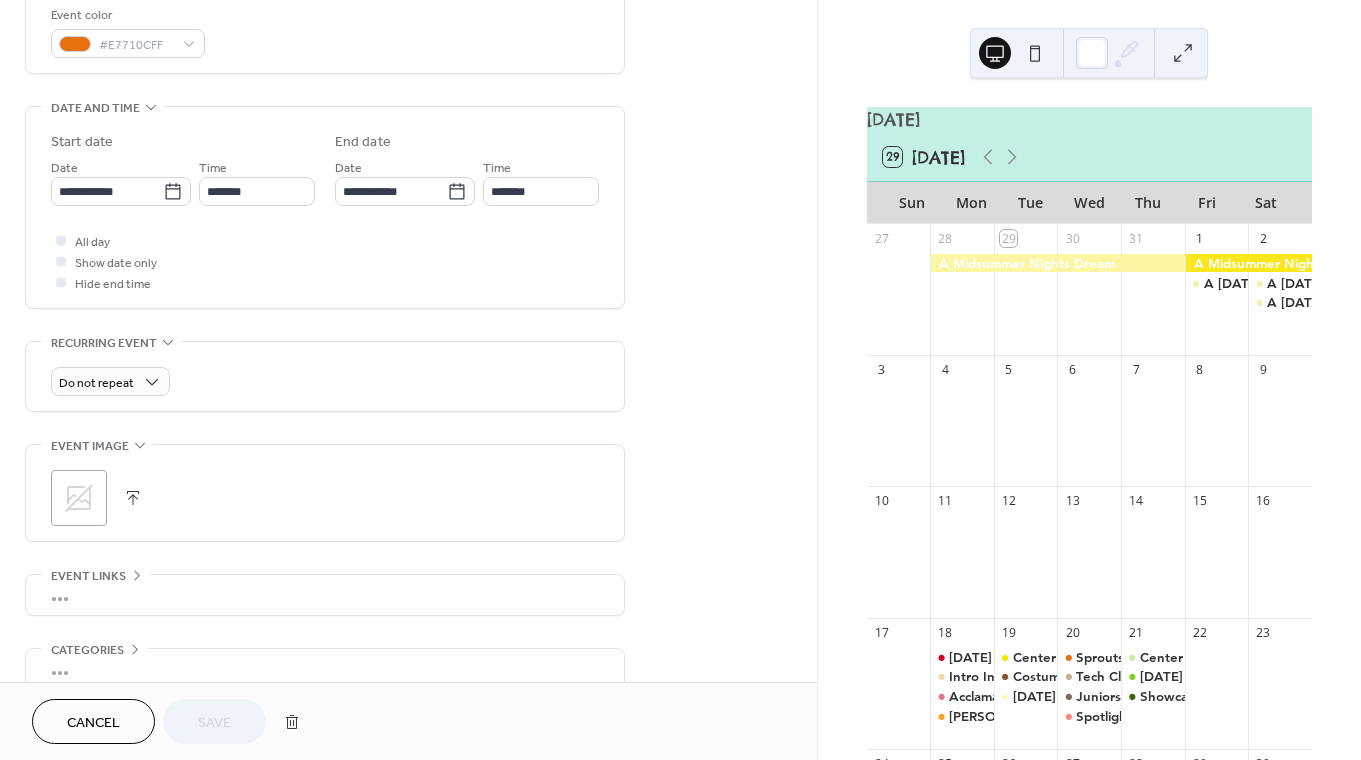 scroll, scrollTop: 542, scrollLeft: 0, axis: vertical 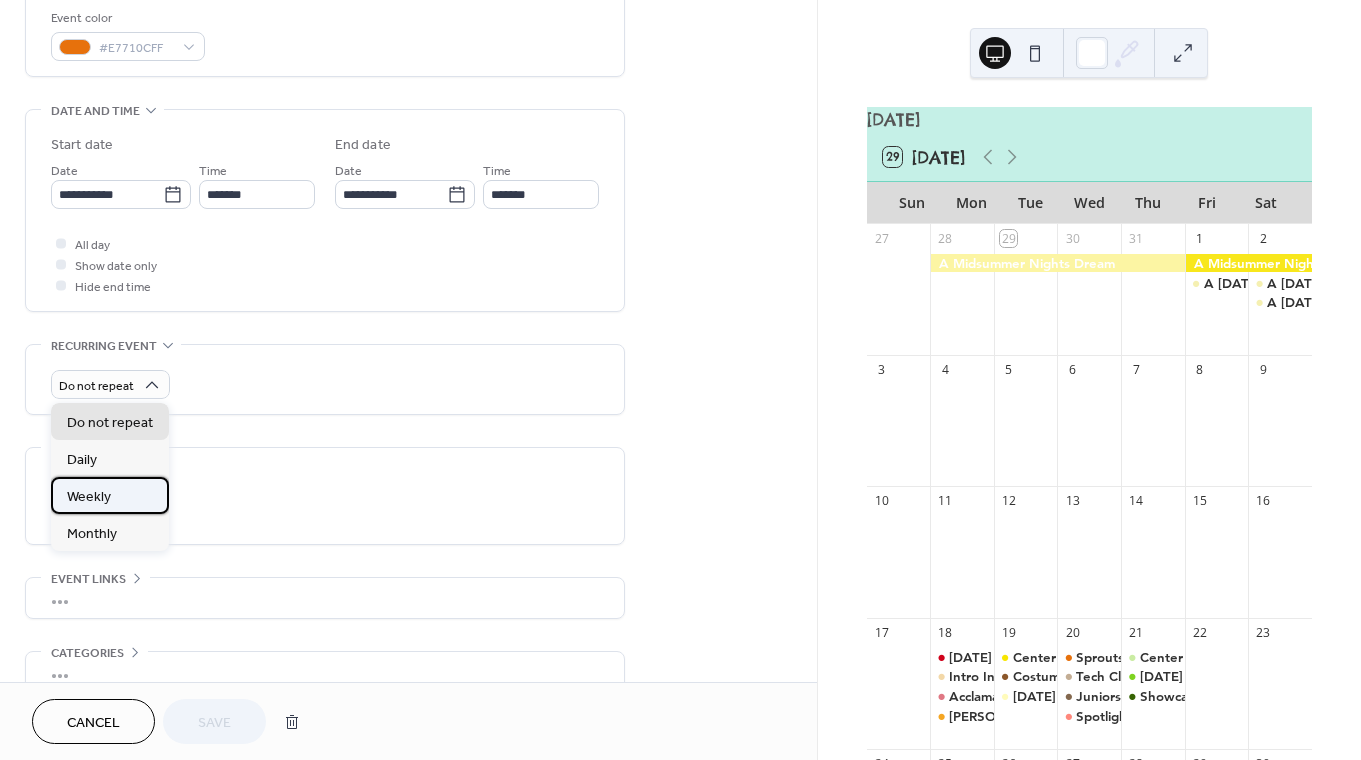click on "Weekly" at bounding box center (110, 495) 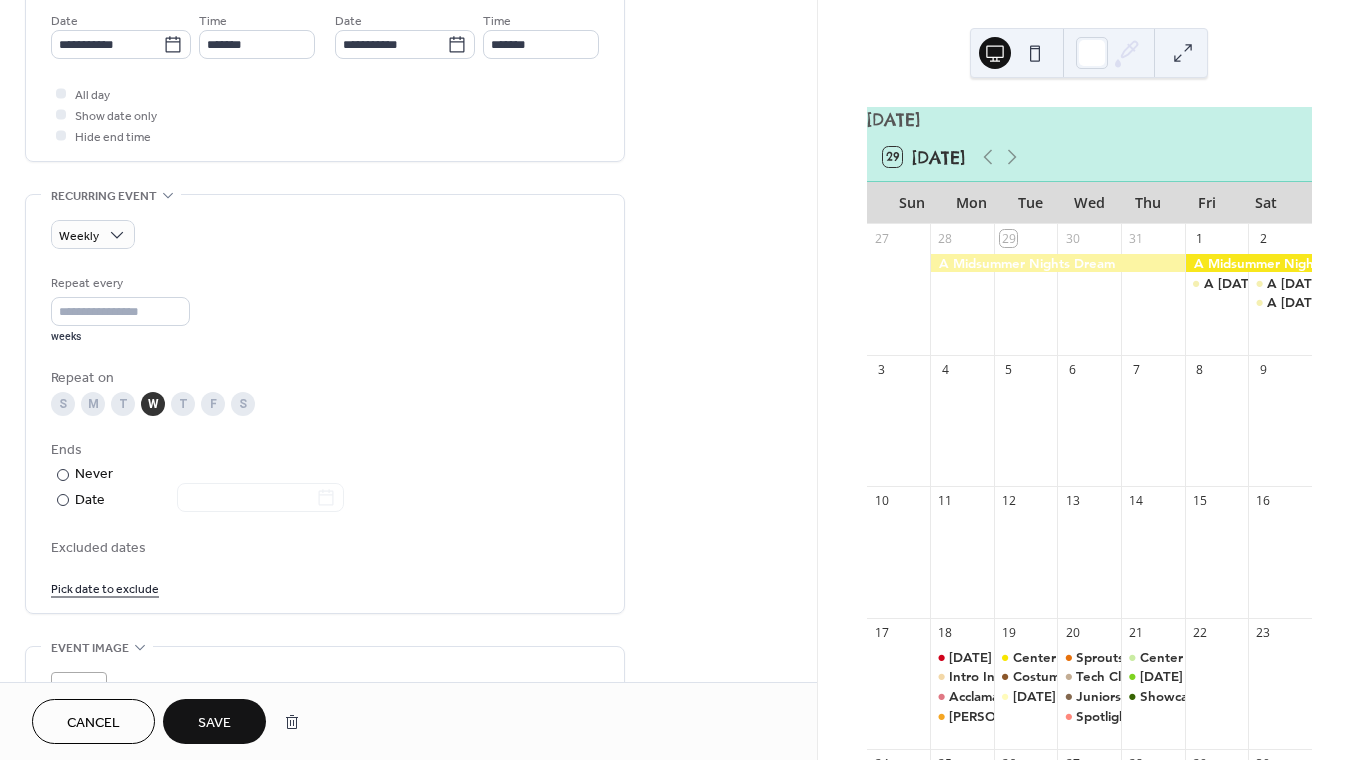 scroll, scrollTop: 711, scrollLeft: 0, axis: vertical 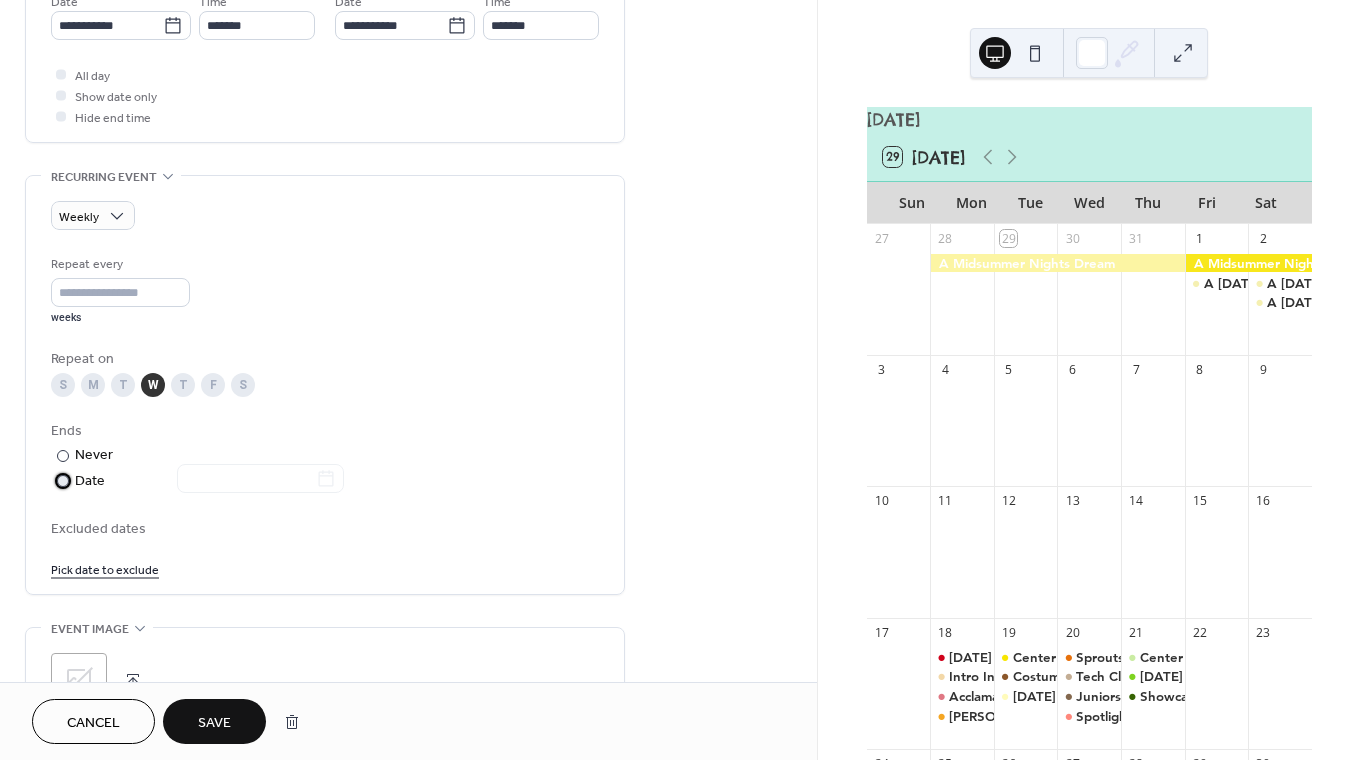 click at bounding box center [248, 480] 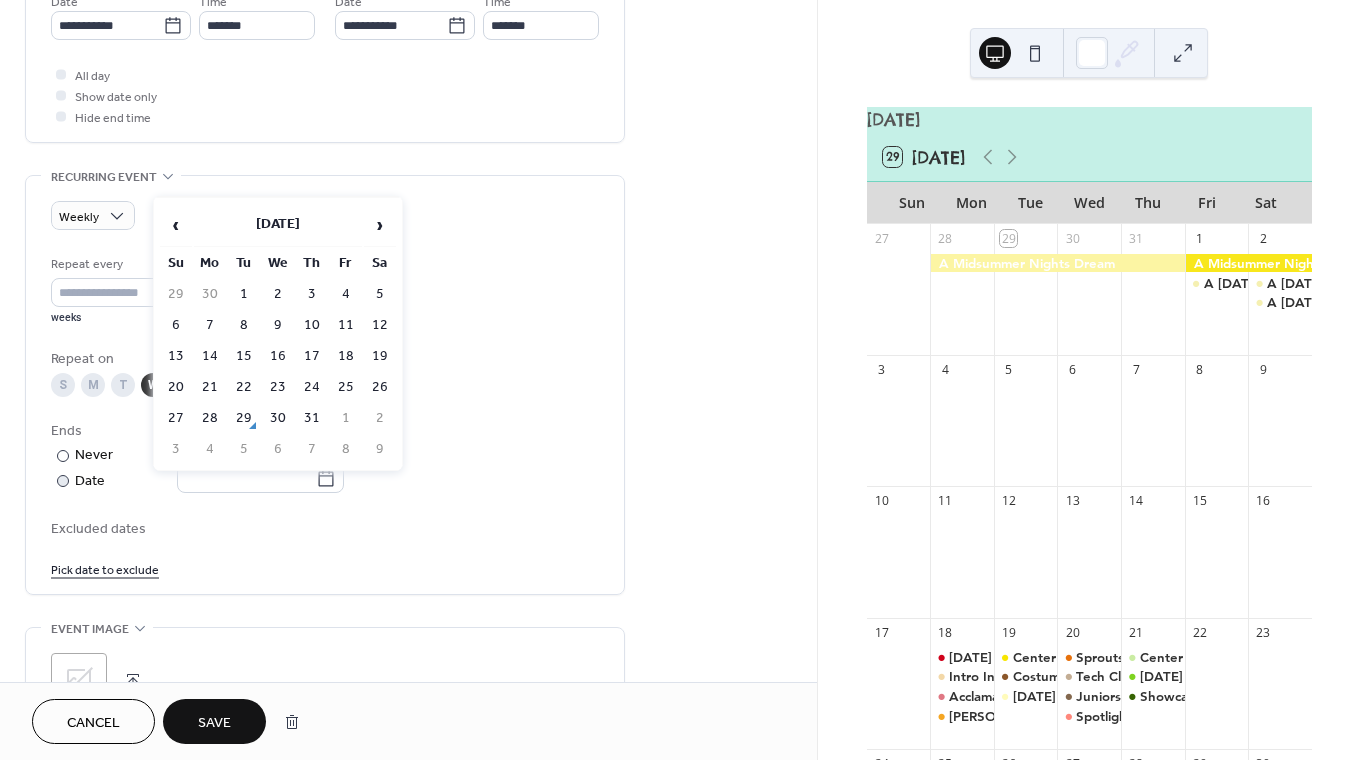 click 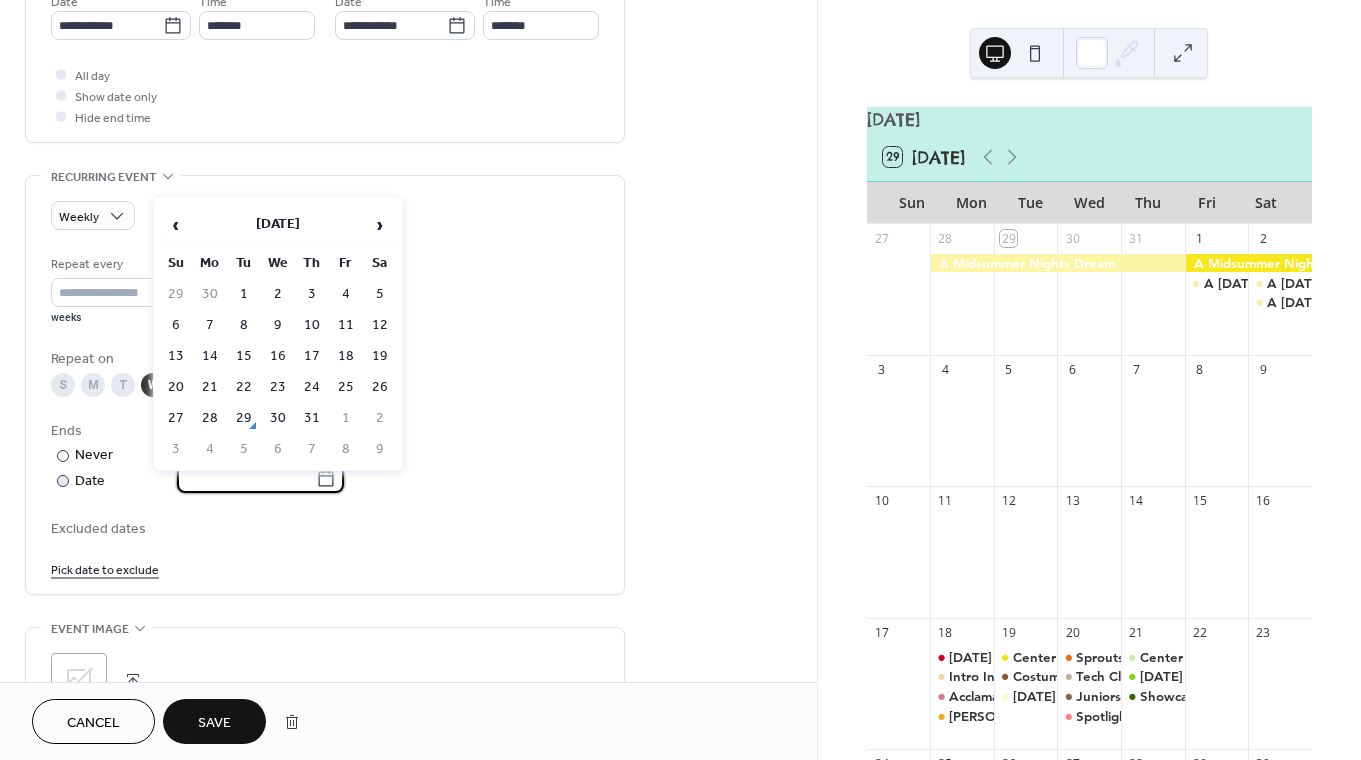 click at bounding box center [246, 478] 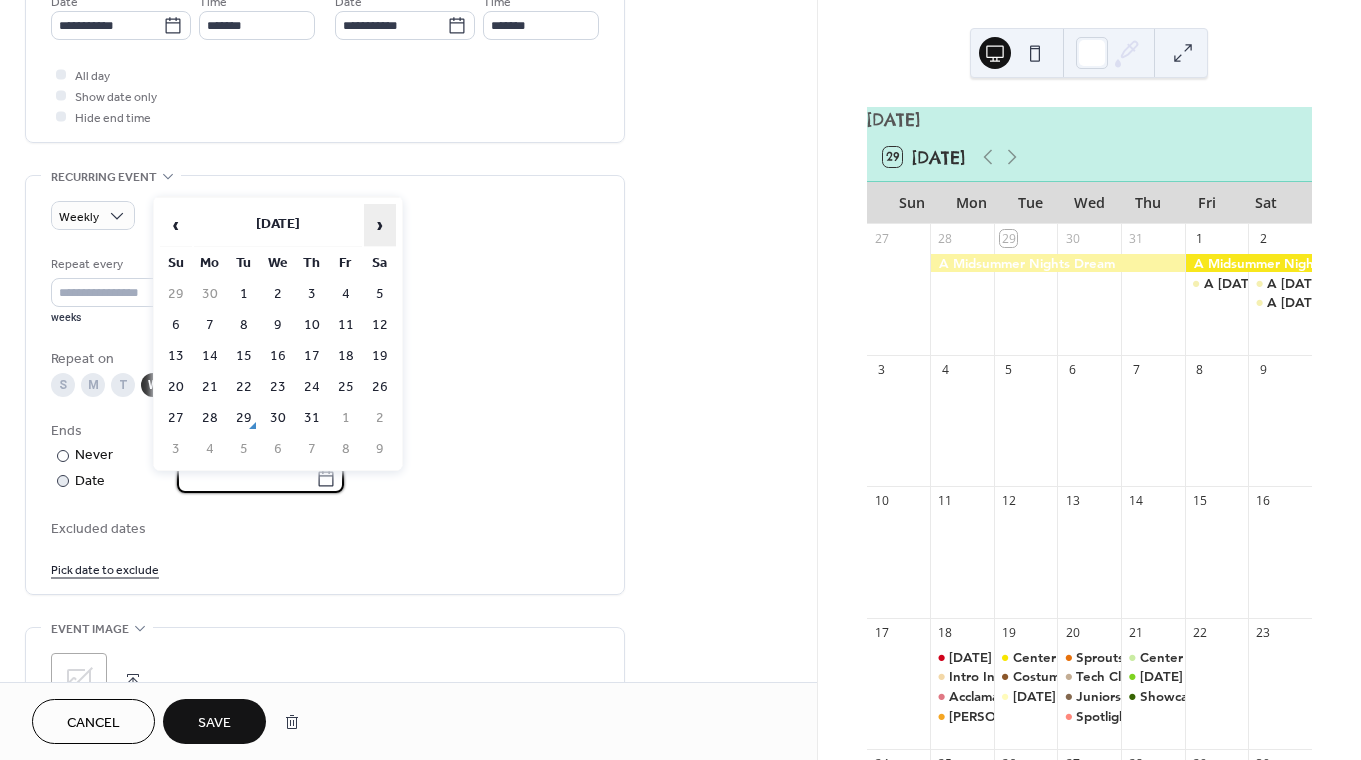 click on "›" at bounding box center [380, 225] 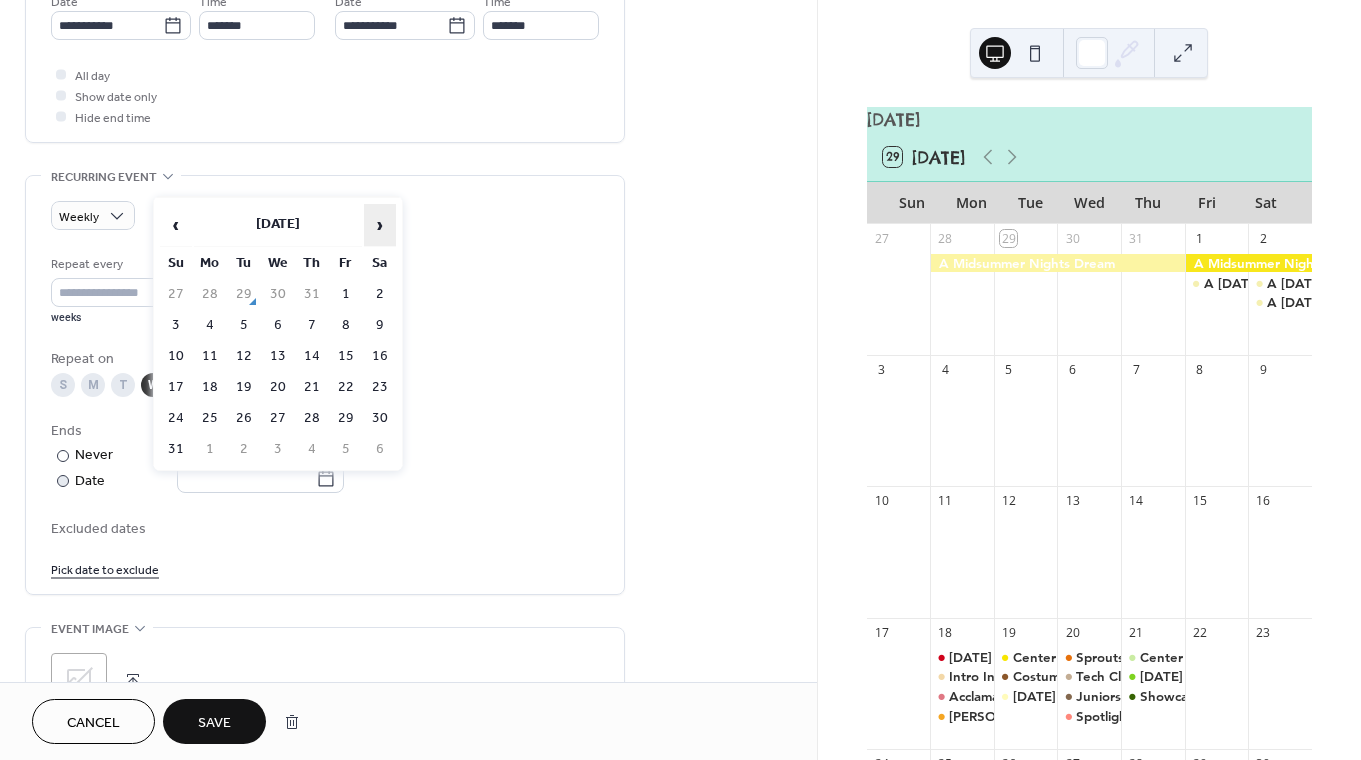 click on "›" at bounding box center [380, 225] 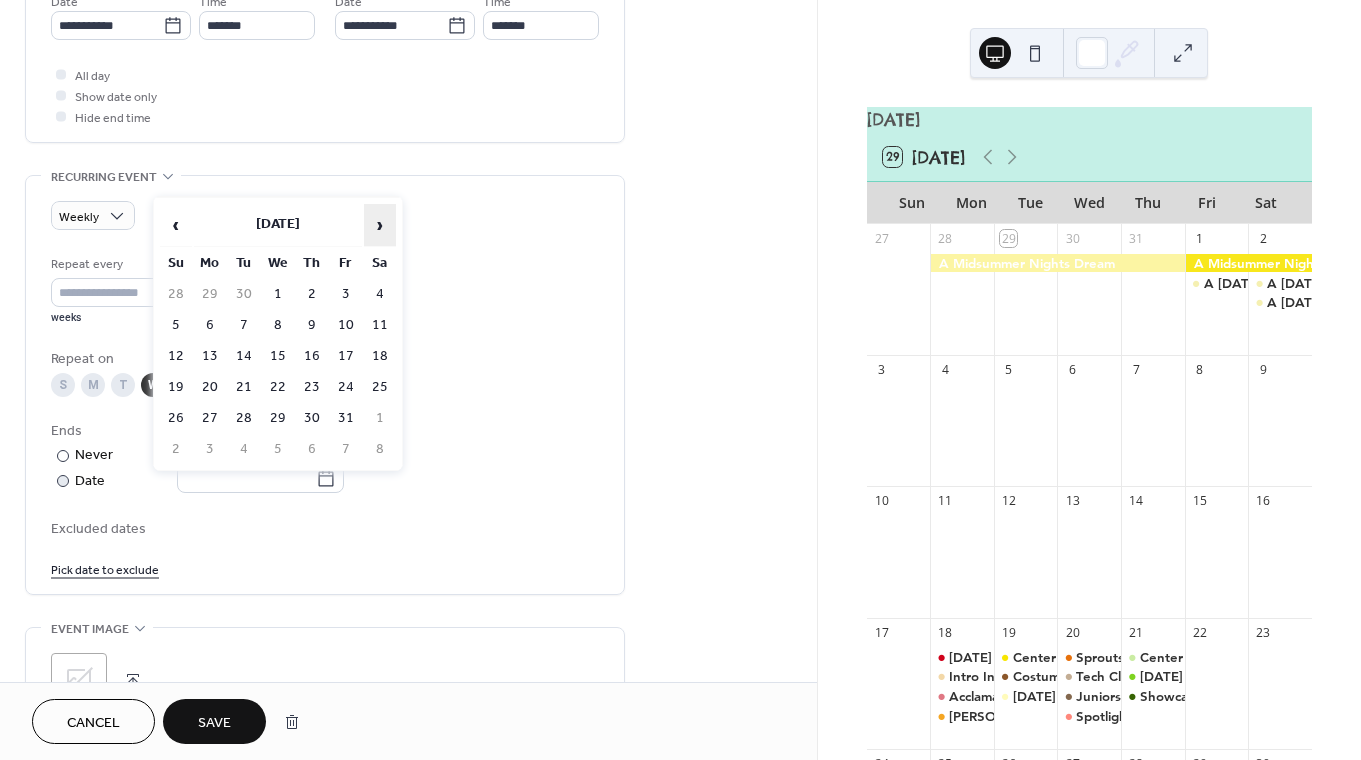 click on "›" at bounding box center [380, 225] 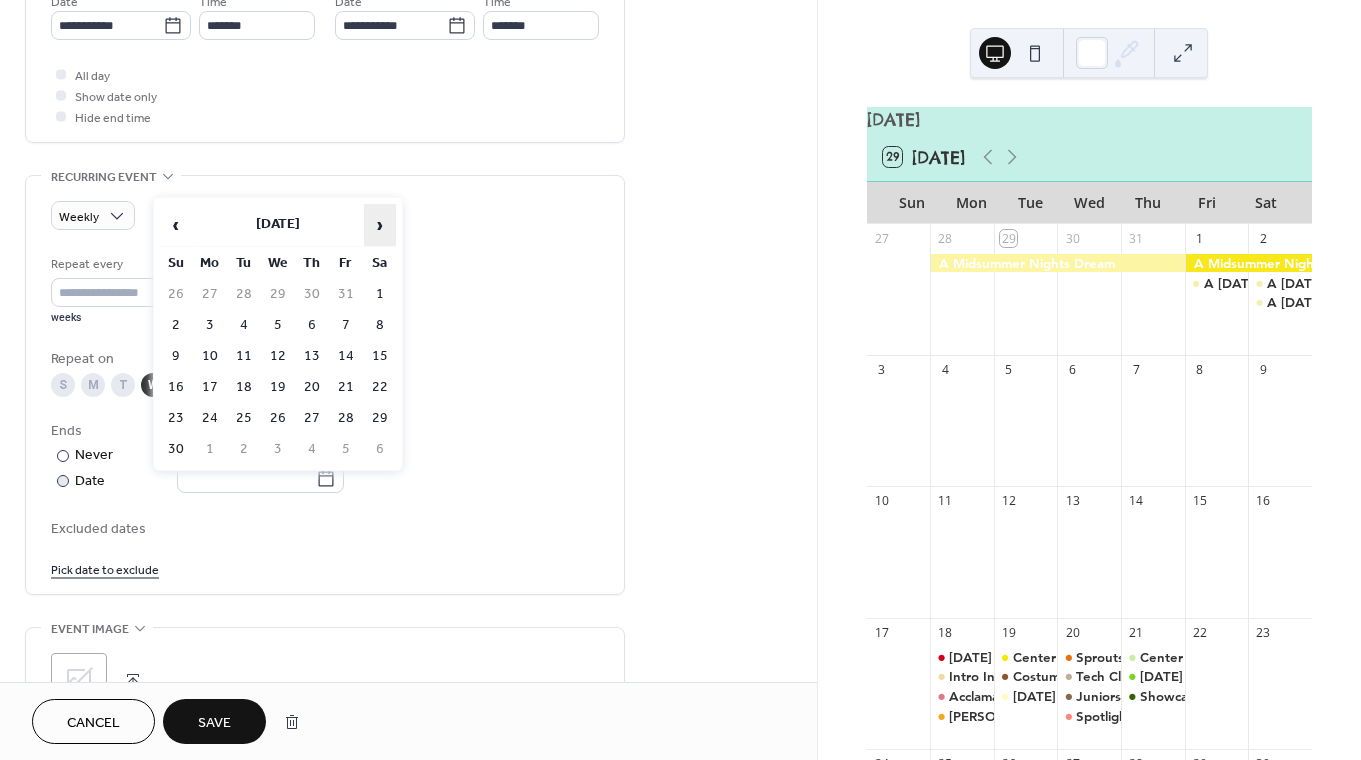 click on "›" at bounding box center [380, 225] 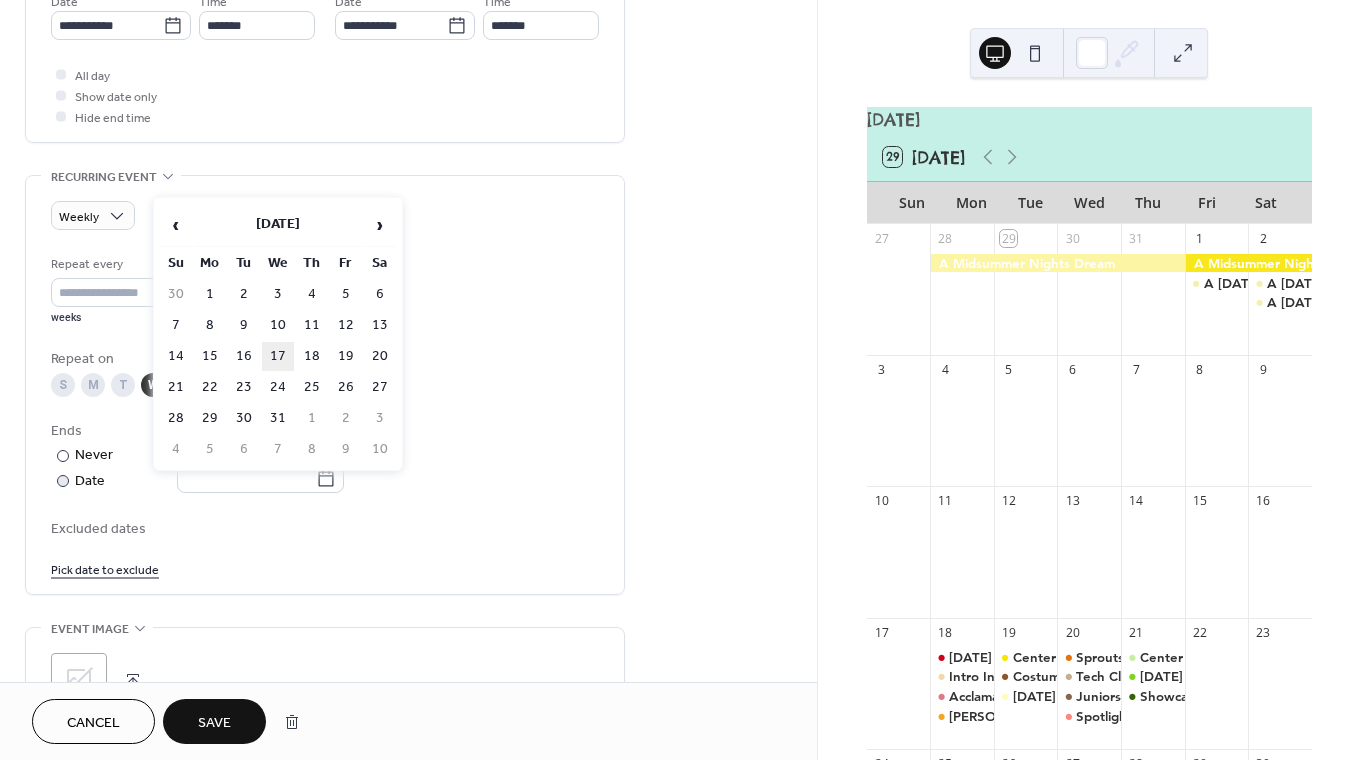 click on "17" at bounding box center [278, 356] 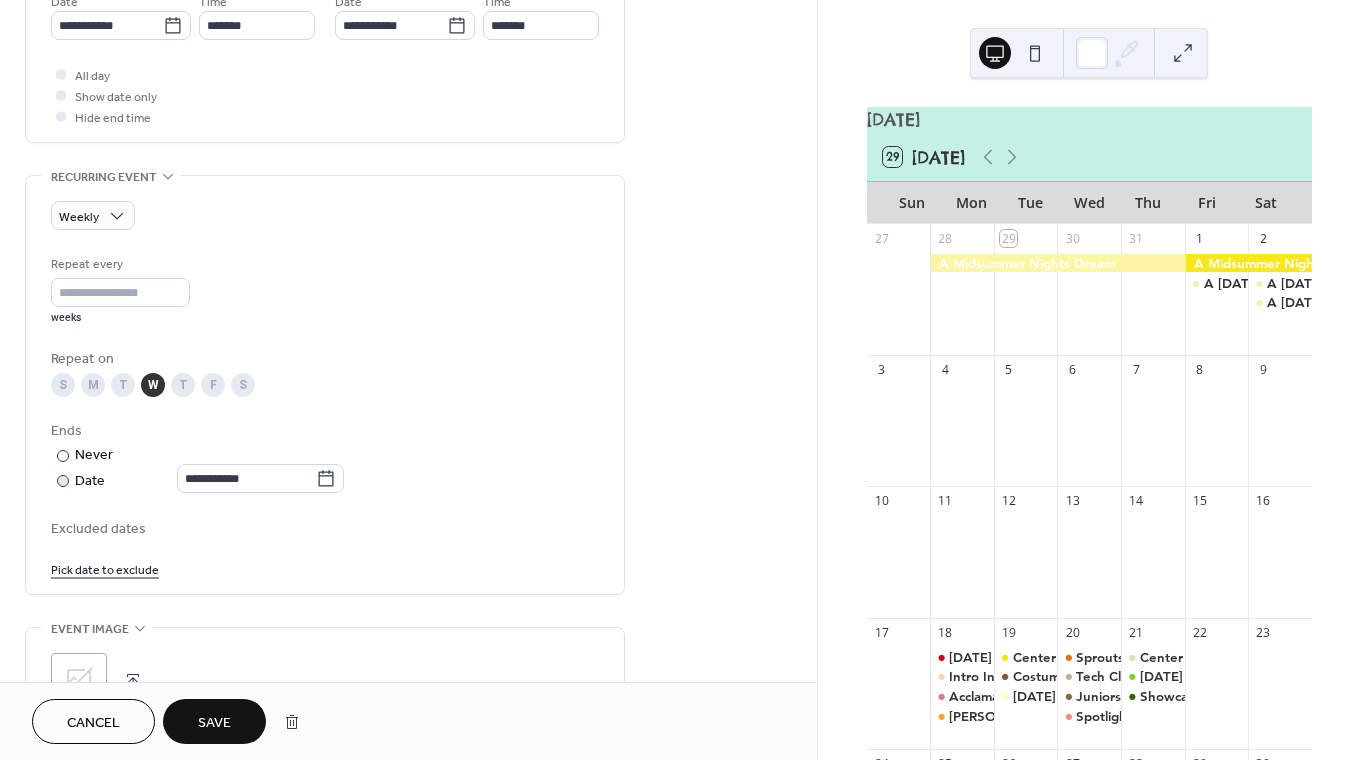 click on "Save" at bounding box center [214, 721] 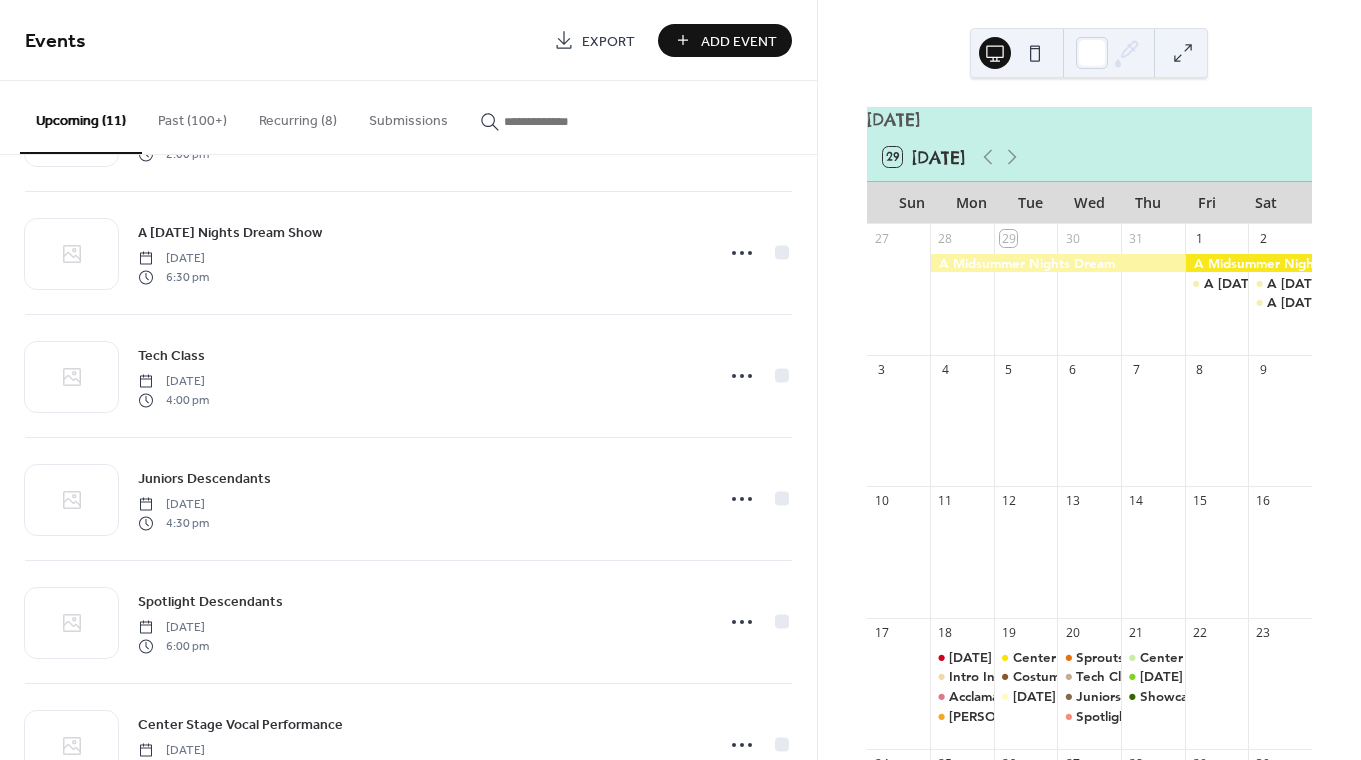 scroll, scrollTop: 487, scrollLeft: 0, axis: vertical 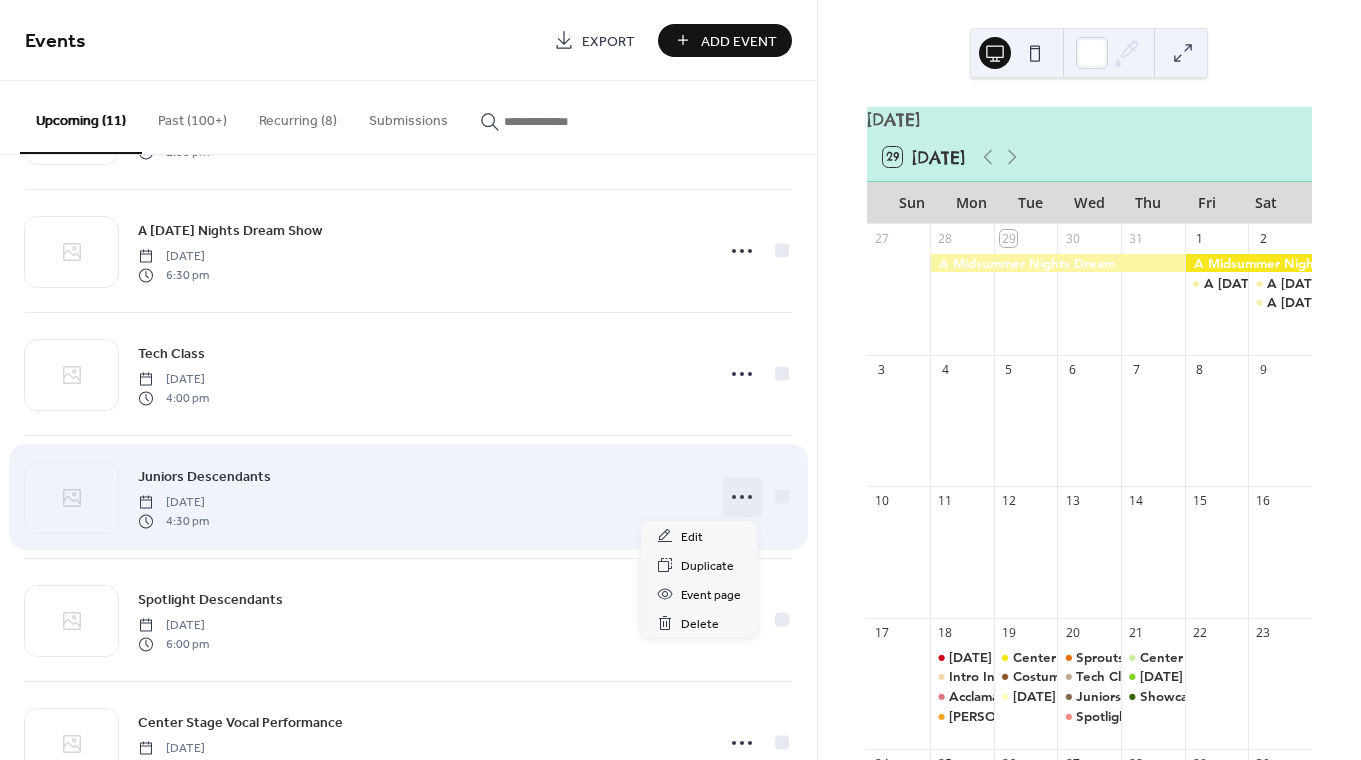 click at bounding box center [742, 497] 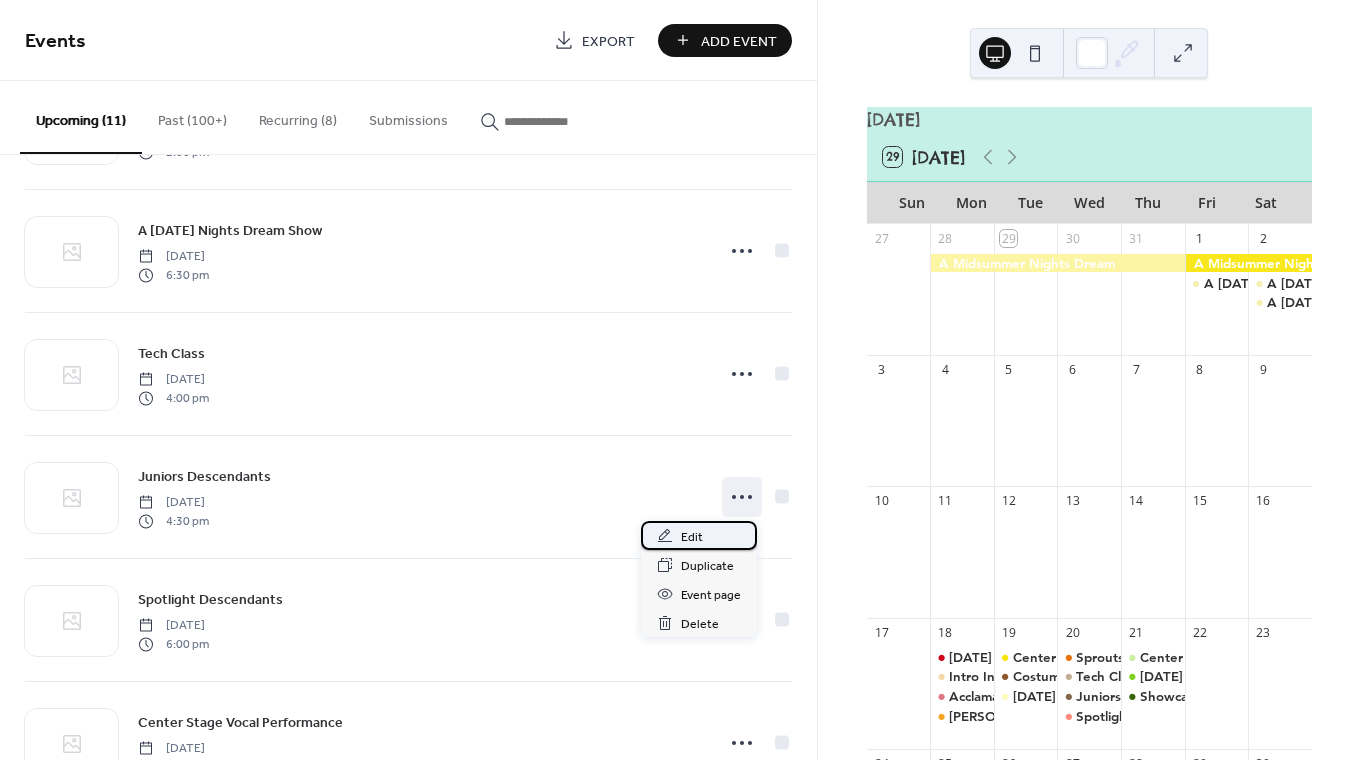 click on "Edit" at bounding box center [699, 535] 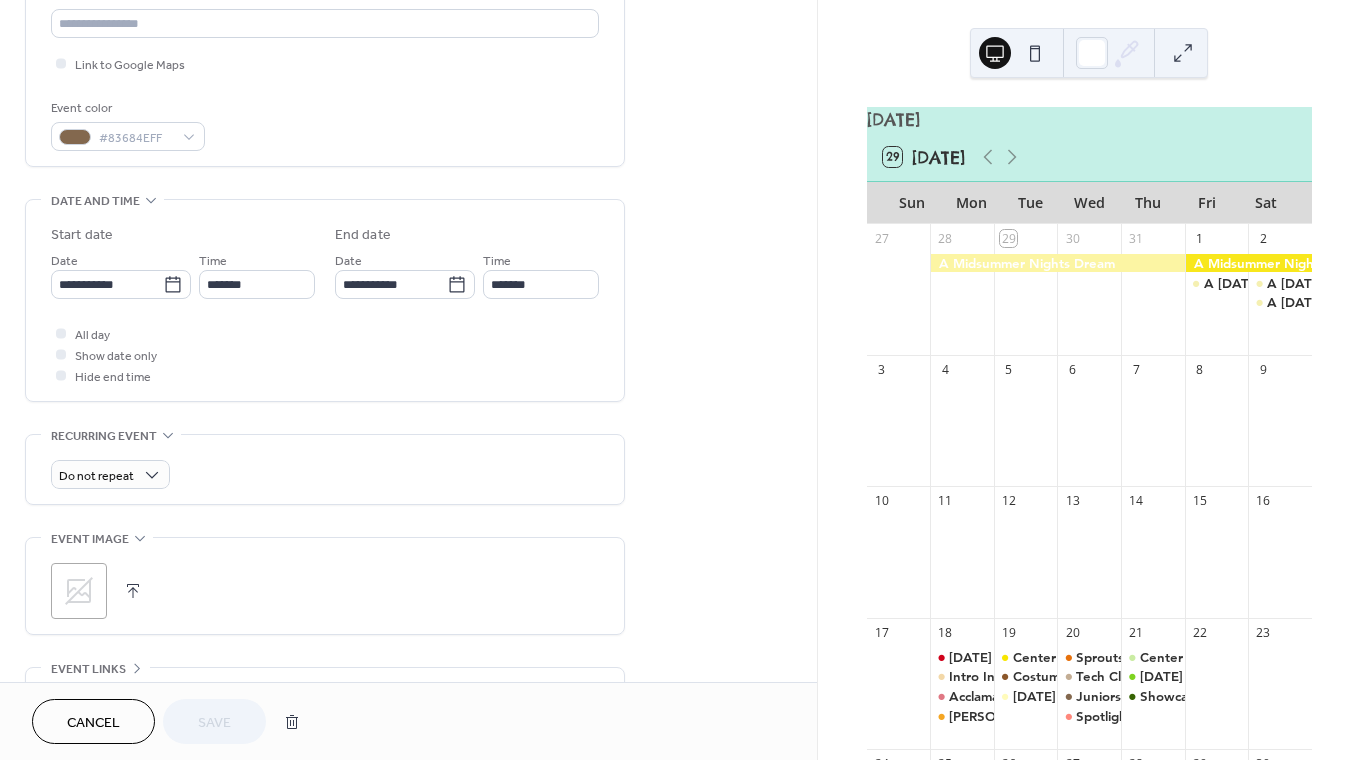 scroll, scrollTop: 474, scrollLeft: 0, axis: vertical 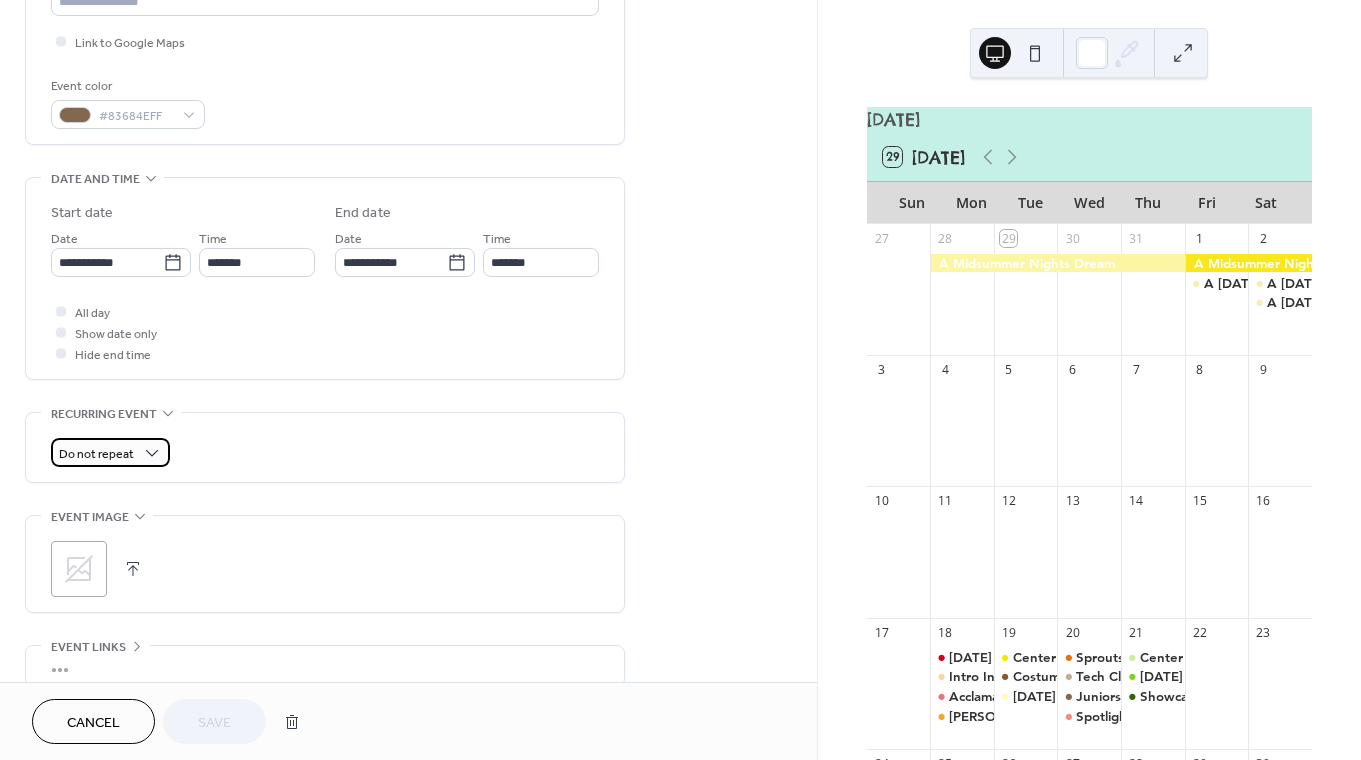 click on "Do not repeat" at bounding box center (96, 454) 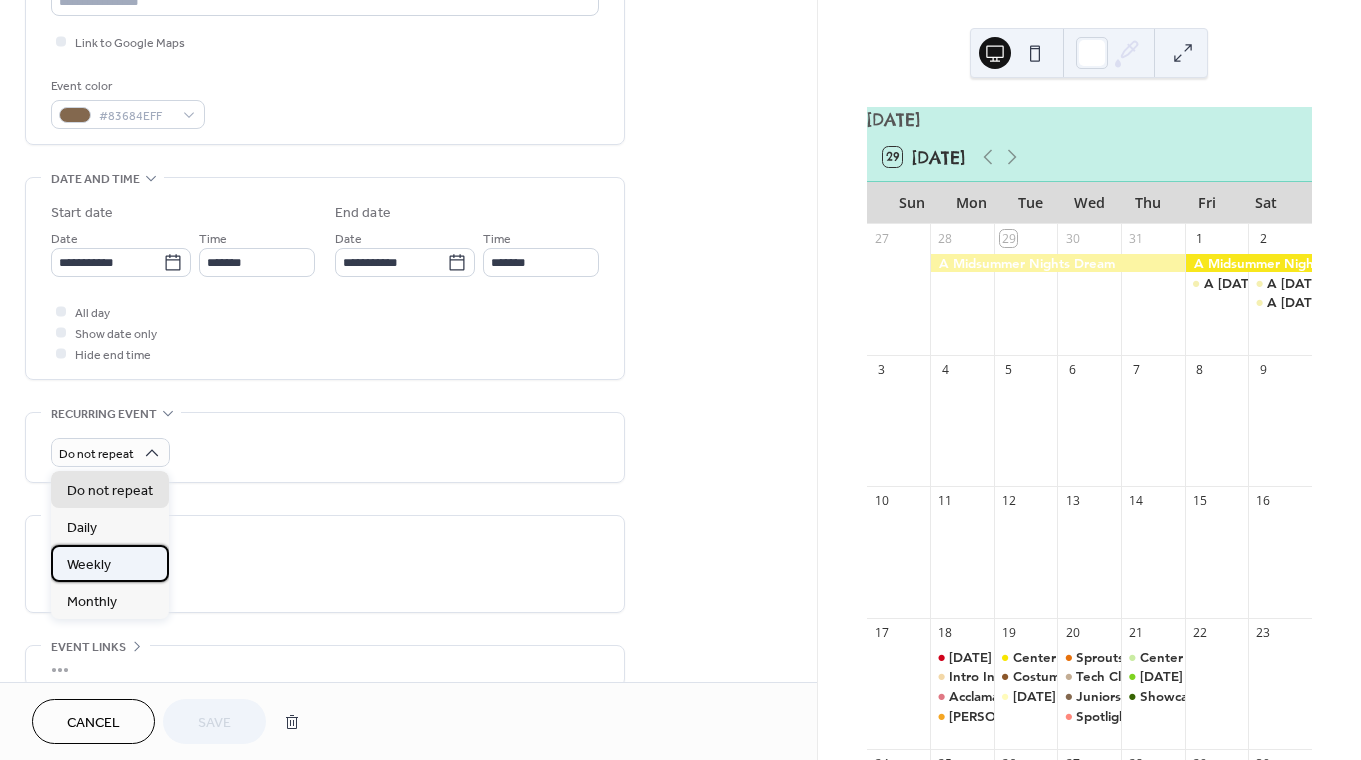 click on "Weekly" at bounding box center [110, 563] 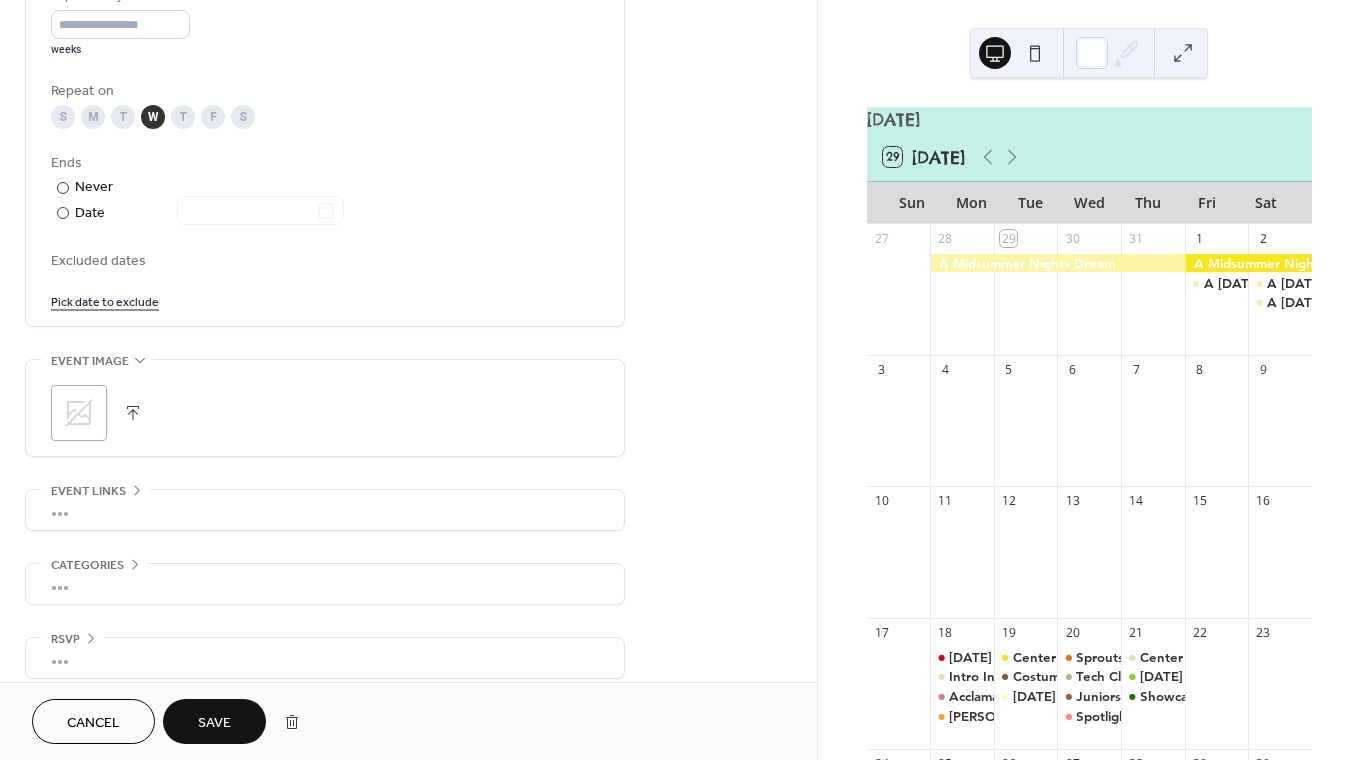 scroll, scrollTop: 988, scrollLeft: 0, axis: vertical 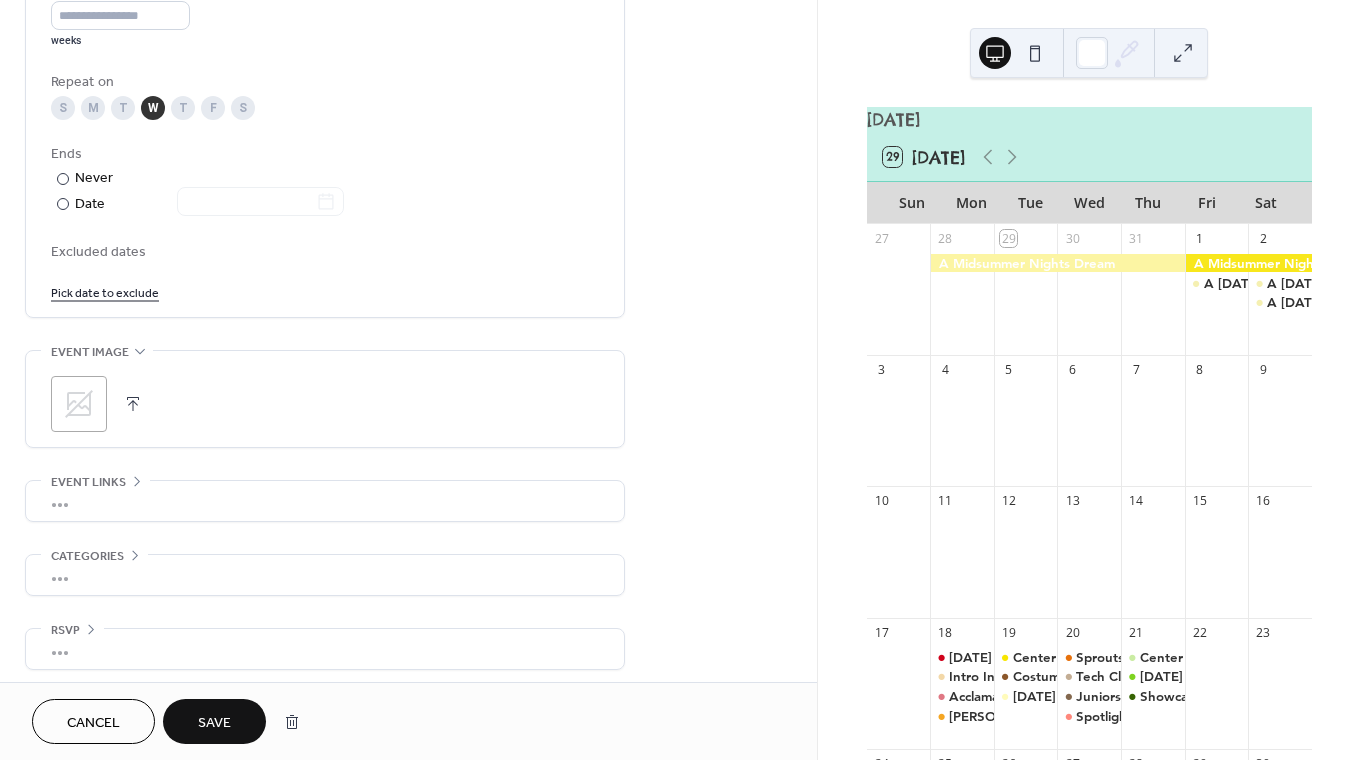 click on "Repeat every * weeks Repeat on S M T W T F S Ends ​ Never ​ Date Excluded dates   Pick date to exclude" at bounding box center (325, 139) 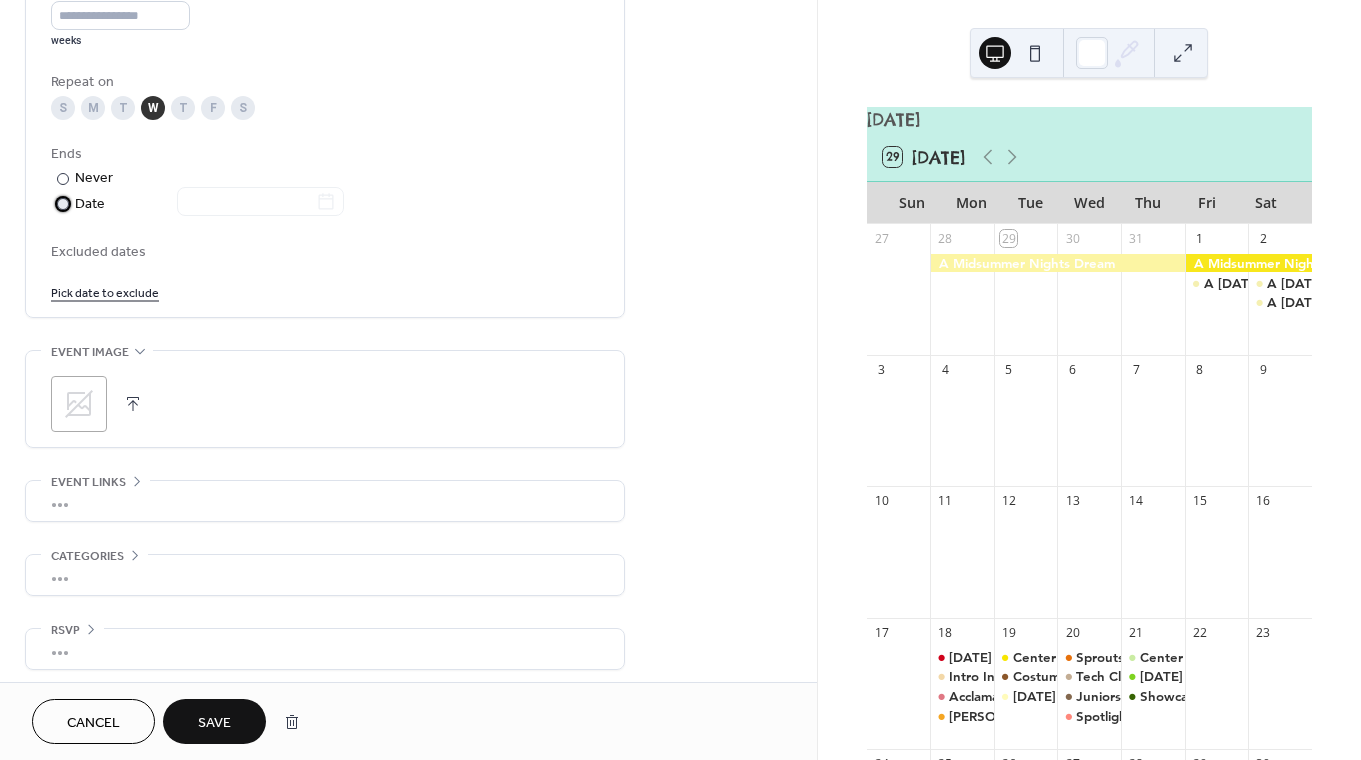 click at bounding box center [248, 203] 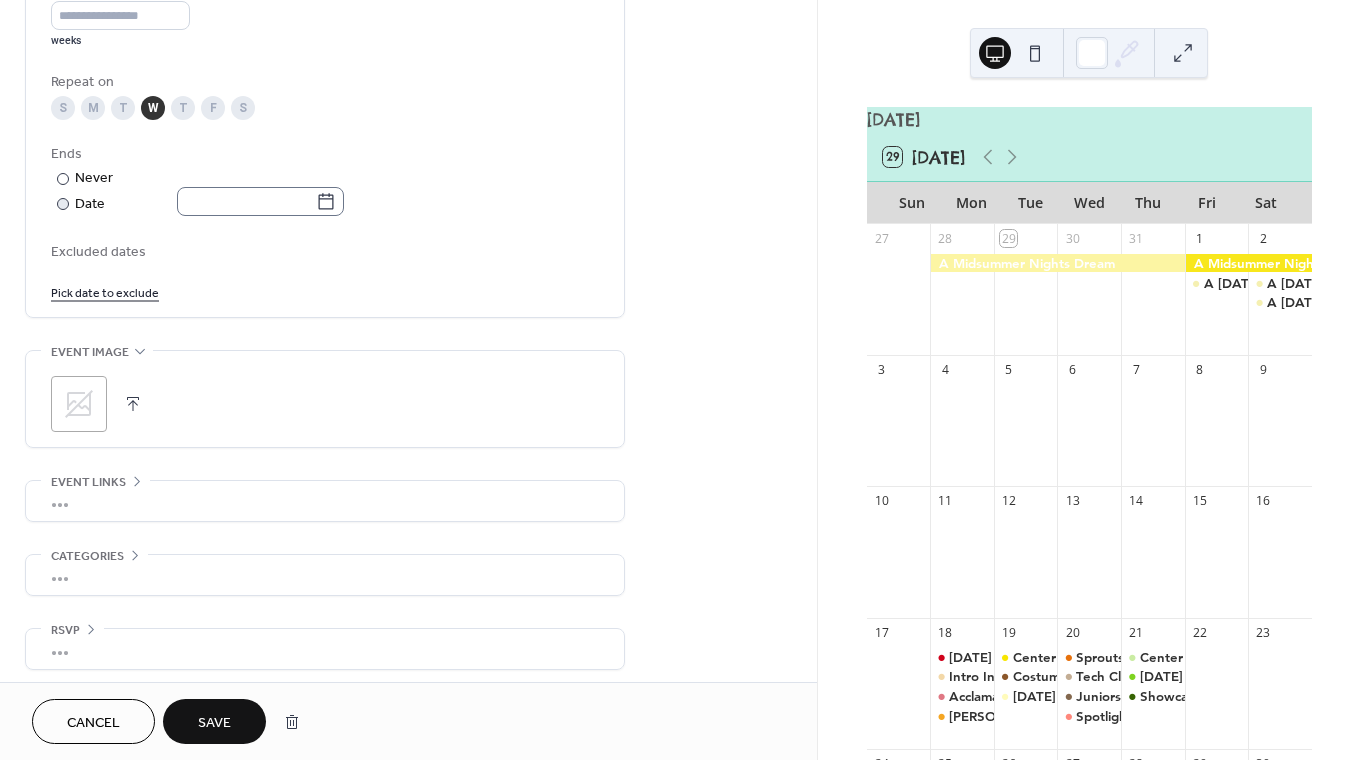click at bounding box center [260, 201] 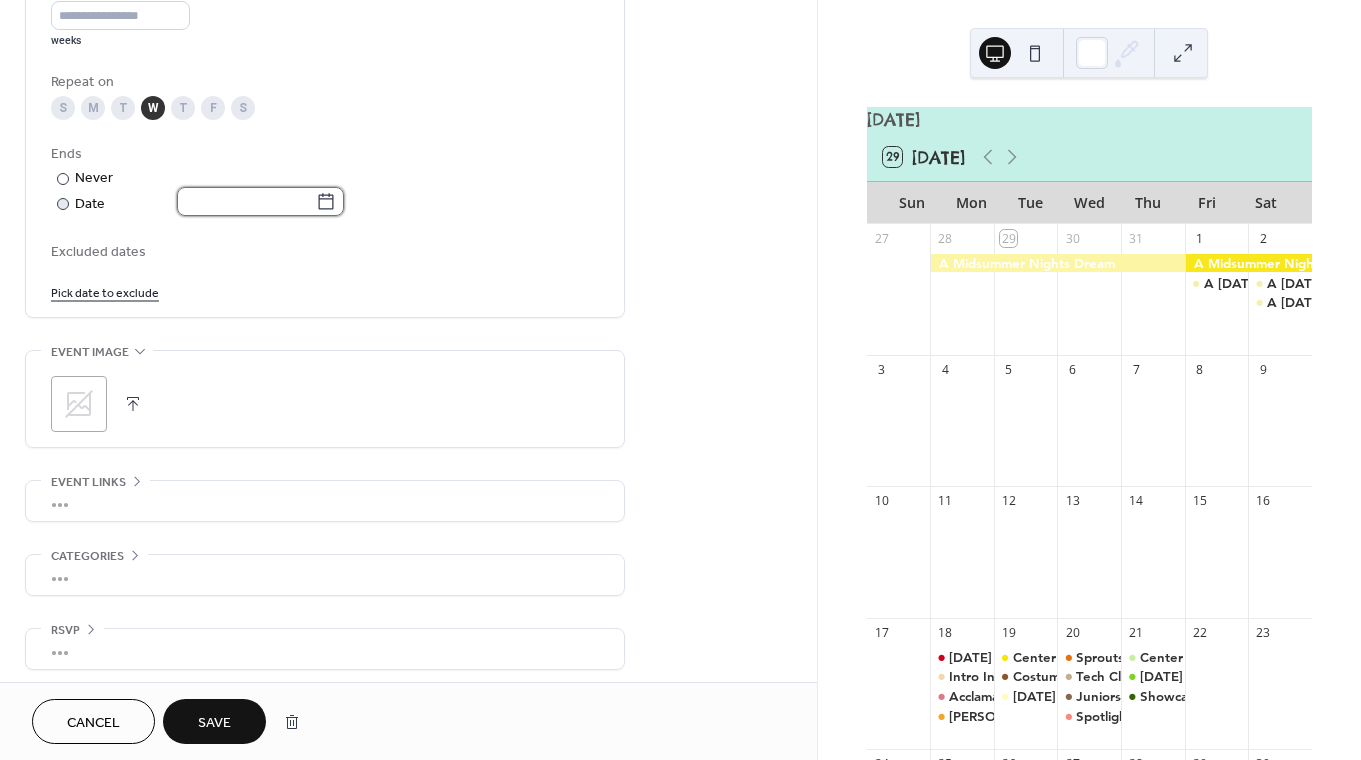 click at bounding box center [246, 201] 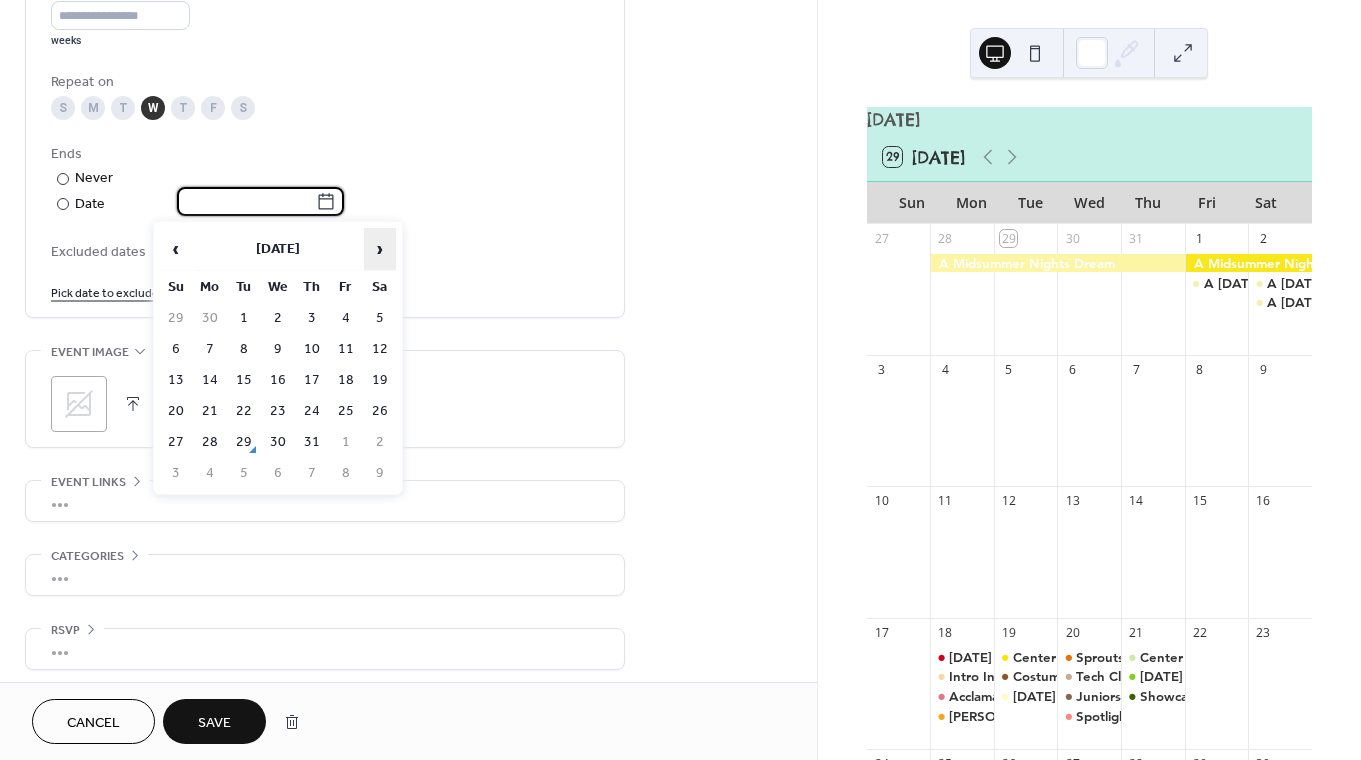 click on "›" at bounding box center (380, 249) 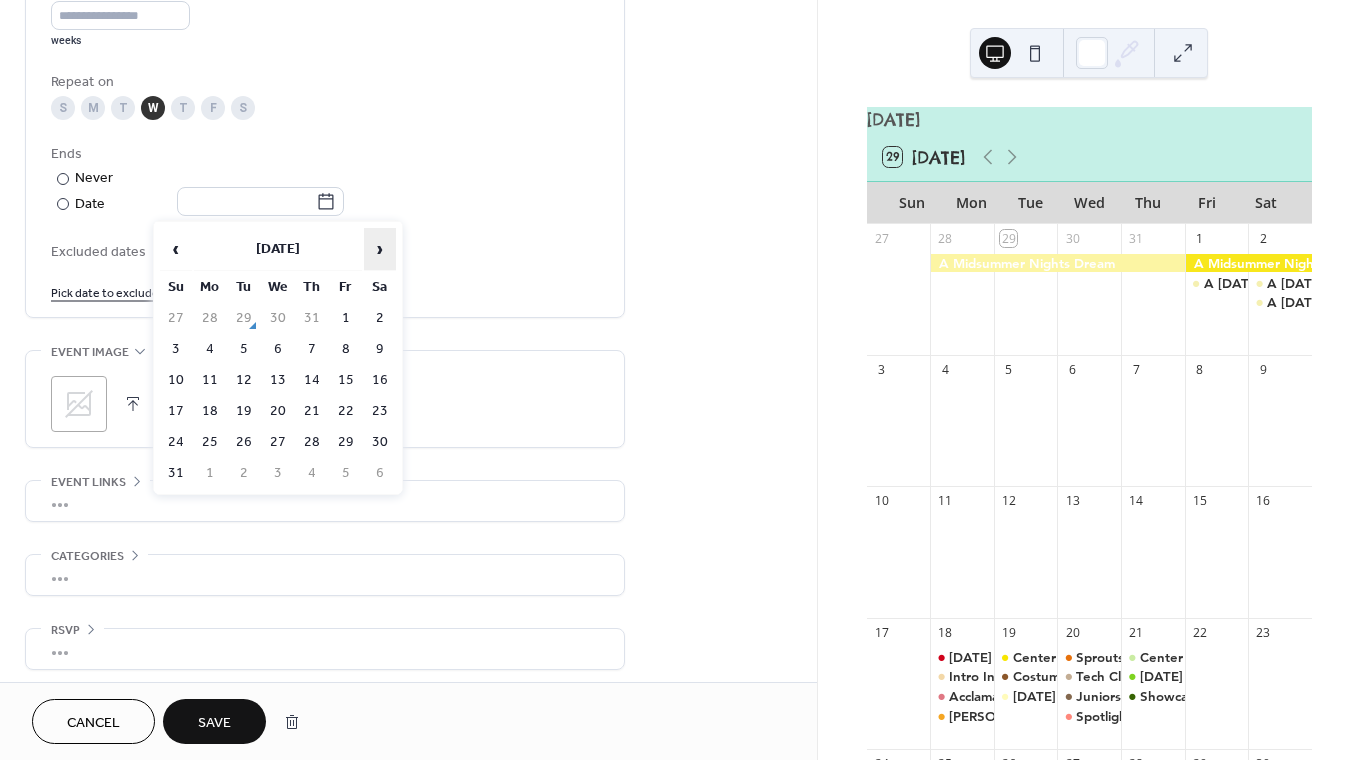 click on "›" at bounding box center [380, 249] 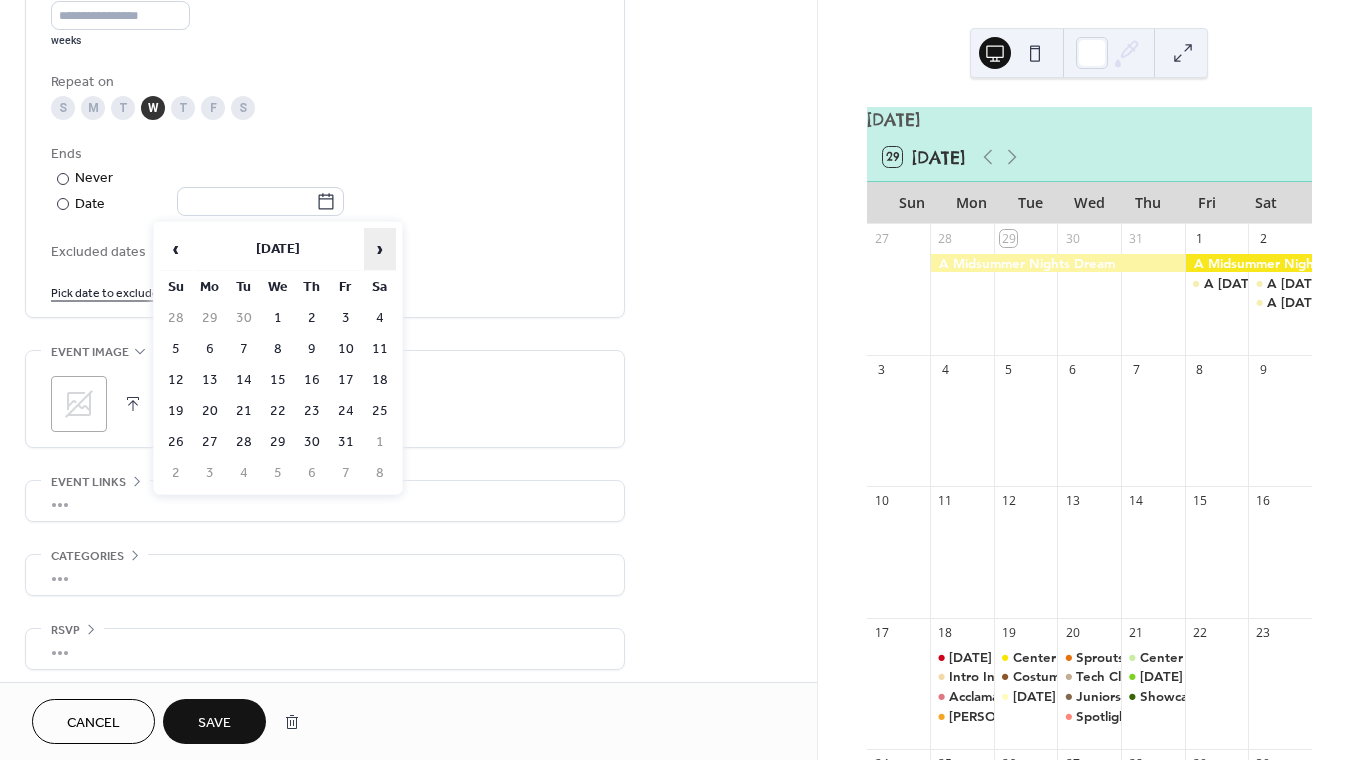 click on "›" at bounding box center (380, 249) 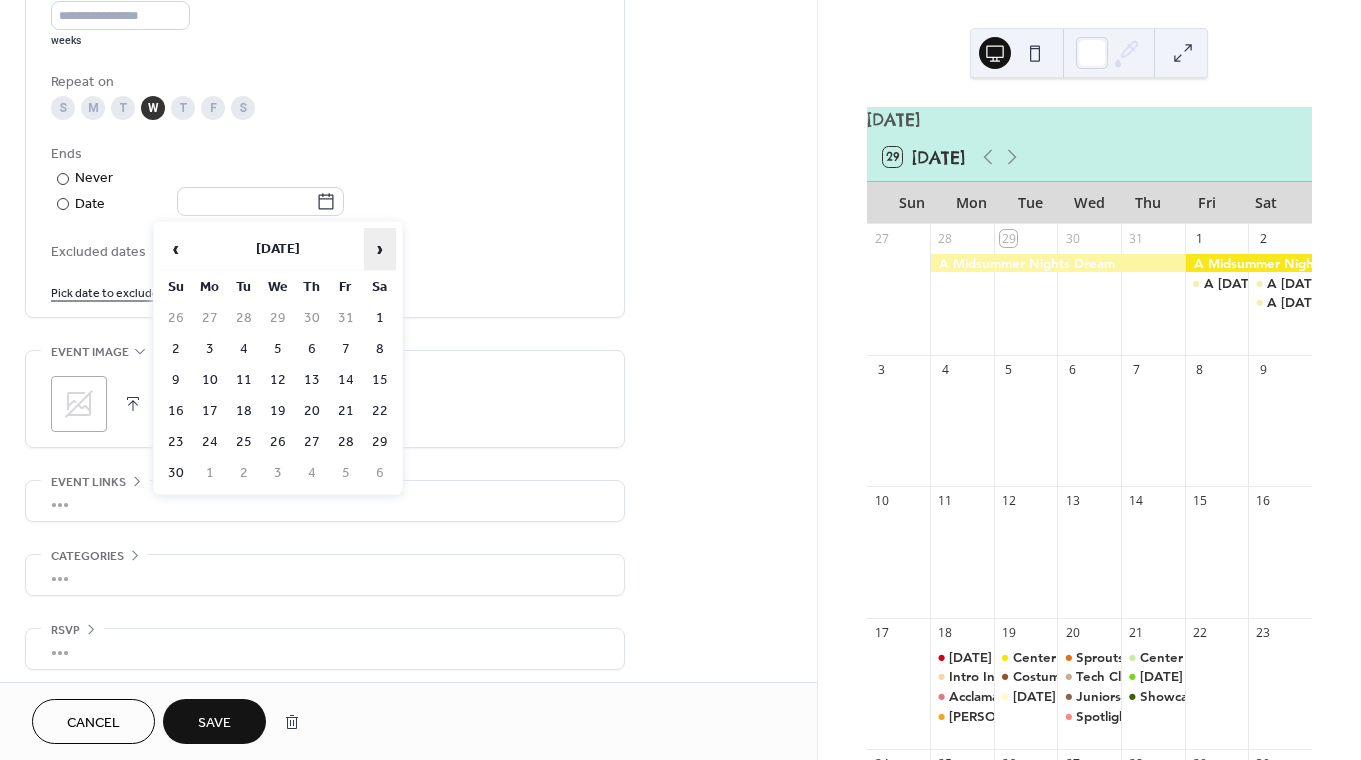 click on "›" at bounding box center (380, 249) 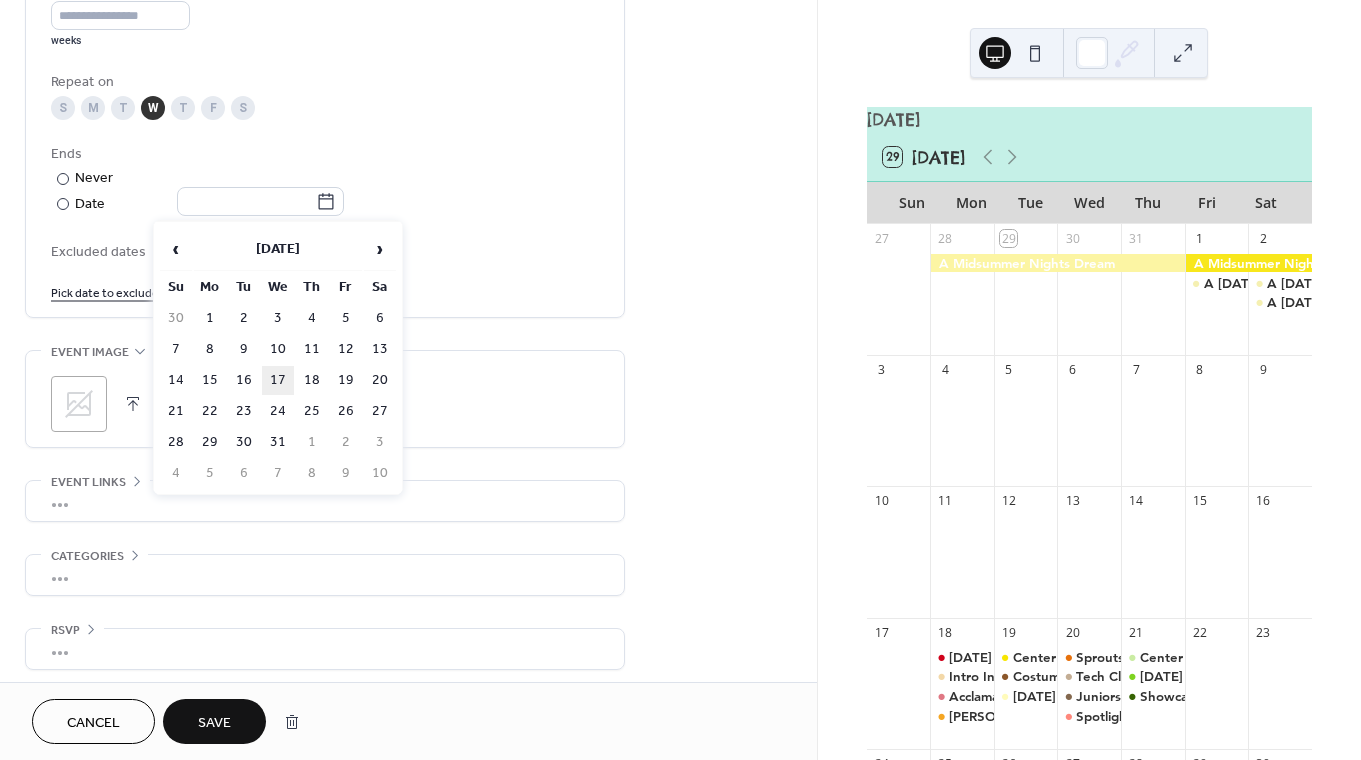 click on "17" at bounding box center (278, 380) 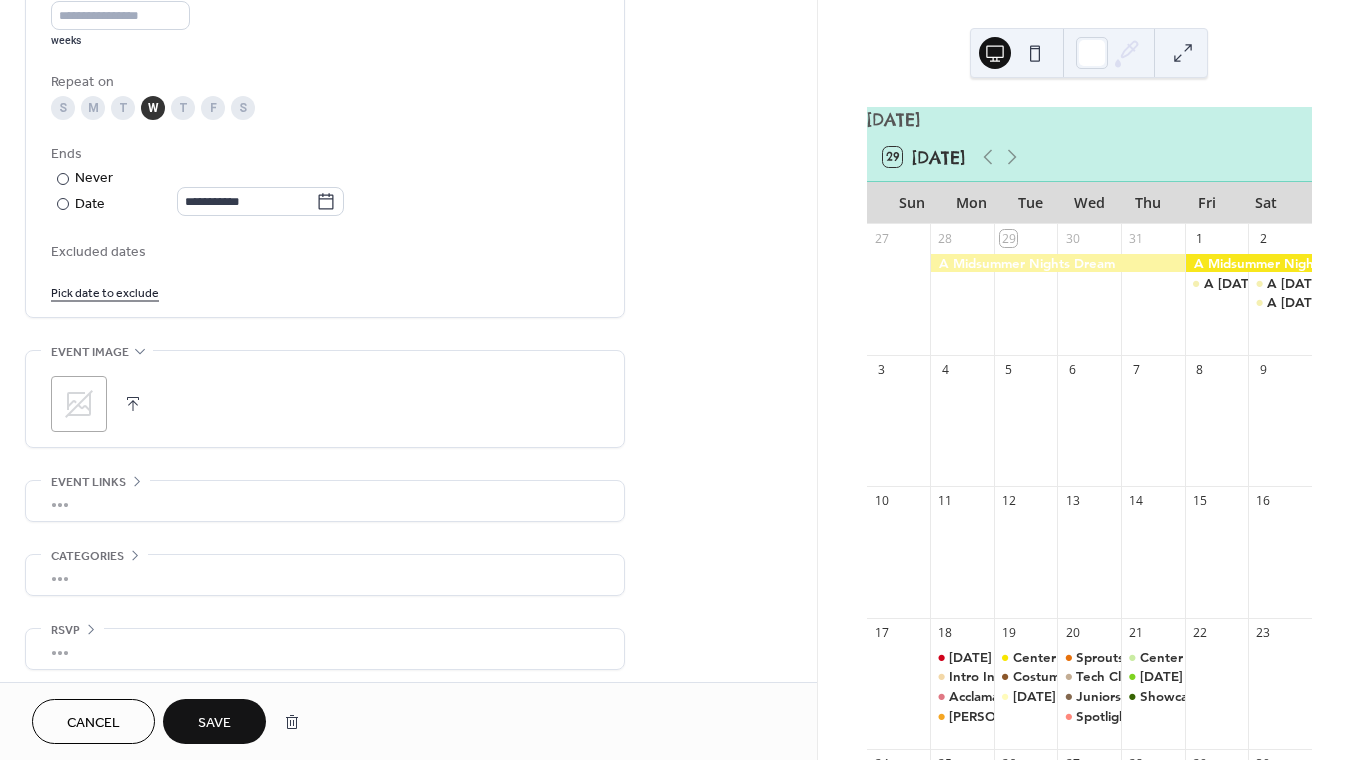 click on "Save" at bounding box center [214, 721] 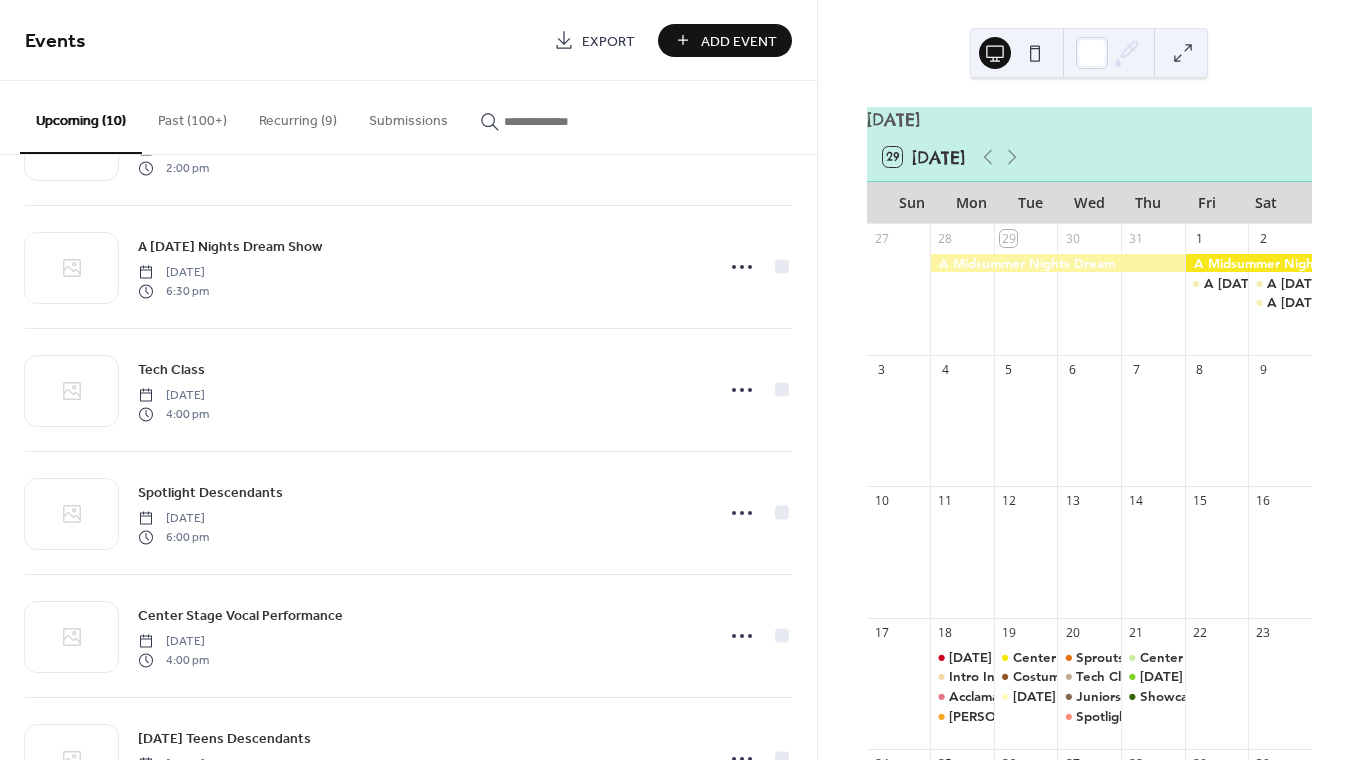 scroll, scrollTop: 469, scrollLeft: 0, axis: vertical 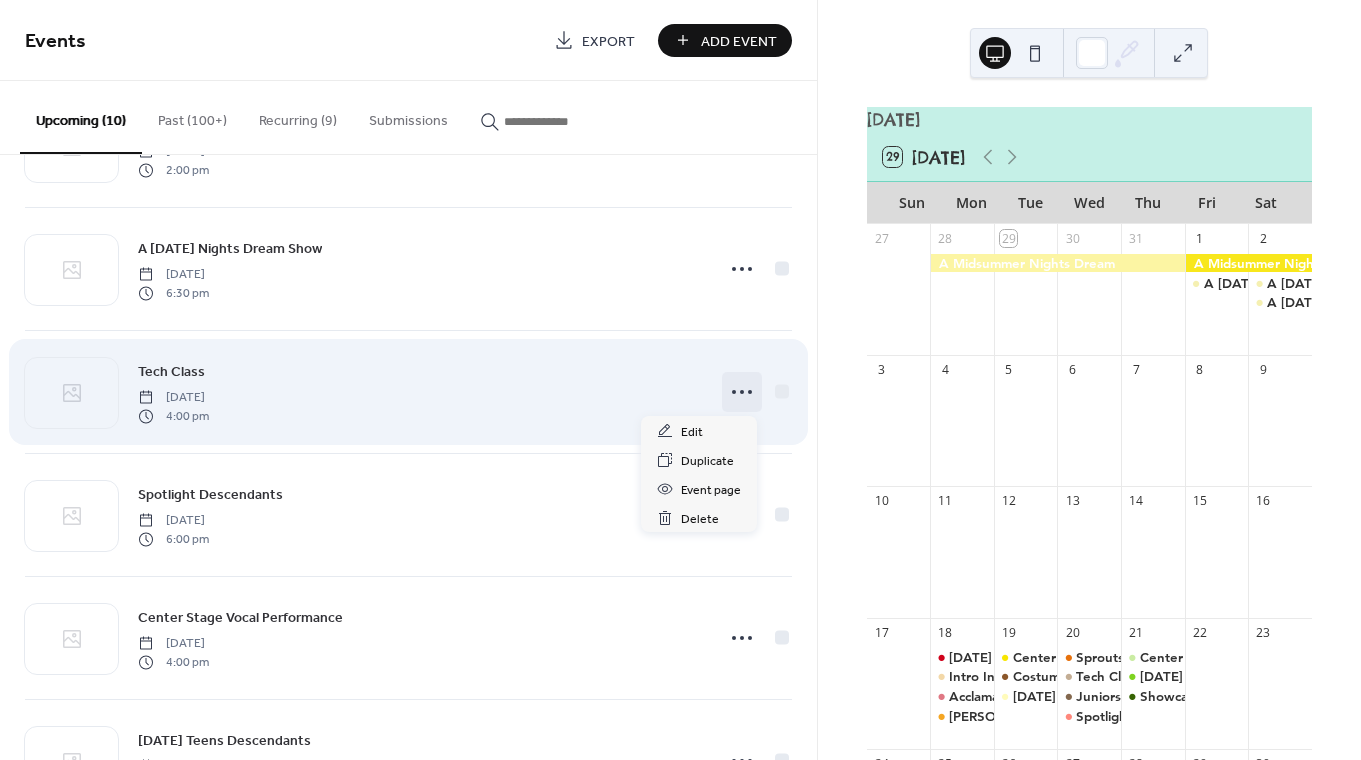 click 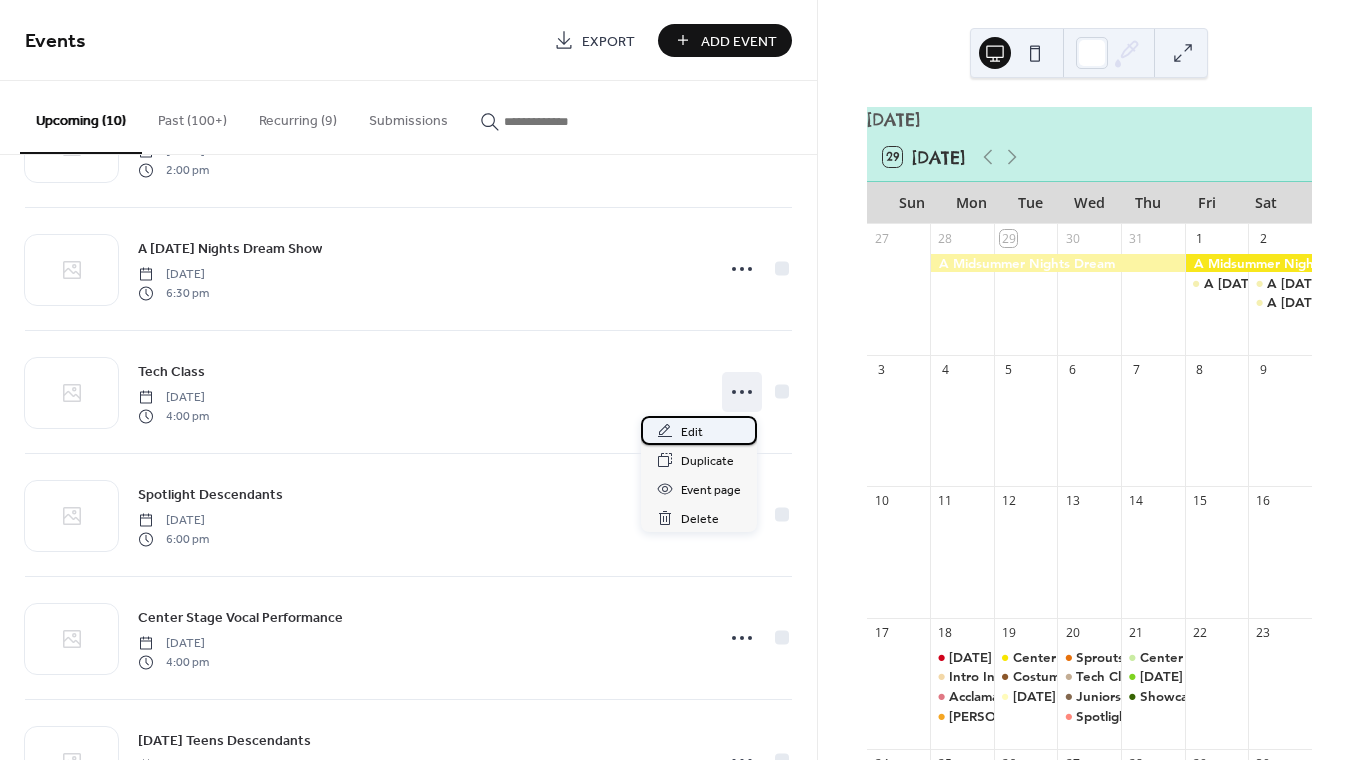 click on "Edit" at bounding box center (699, 430) 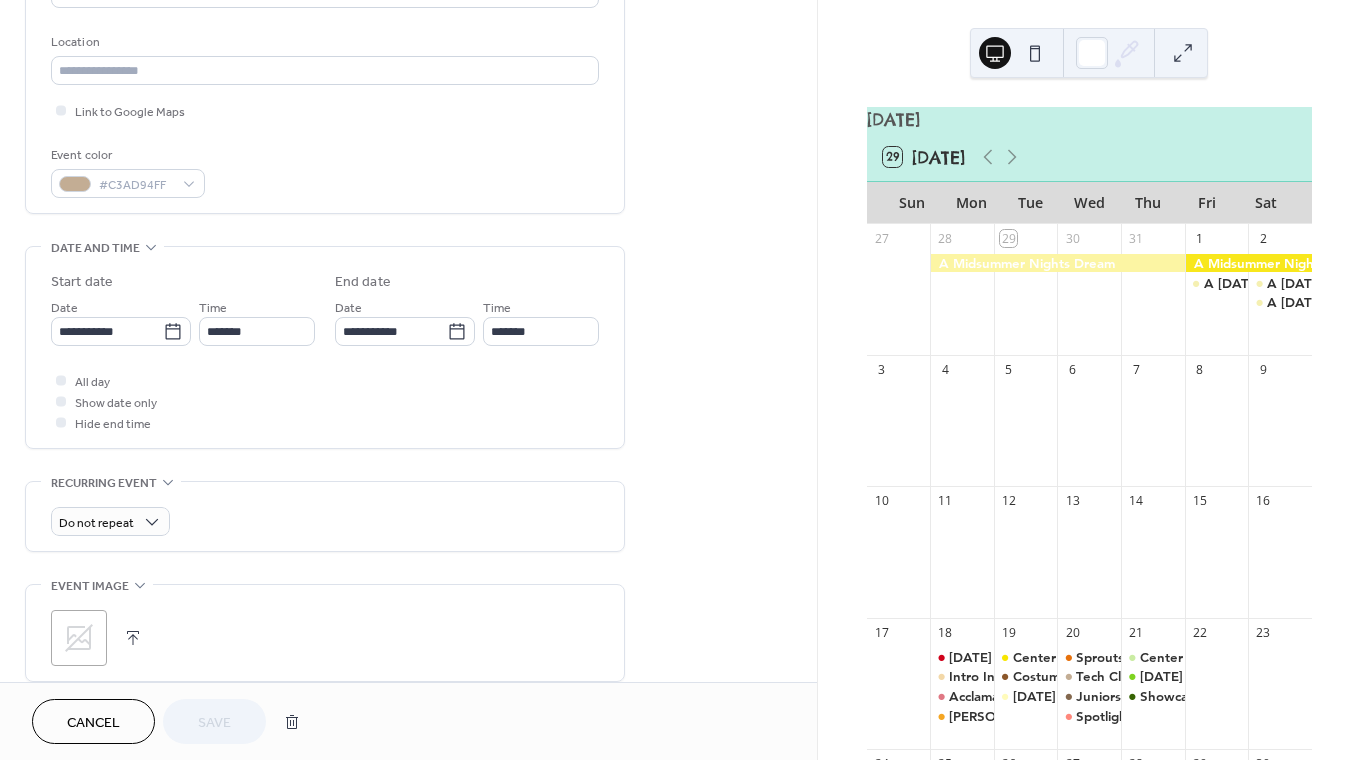 scroll, scrollTop: 407, scrollLeft: 0, axis: vertical 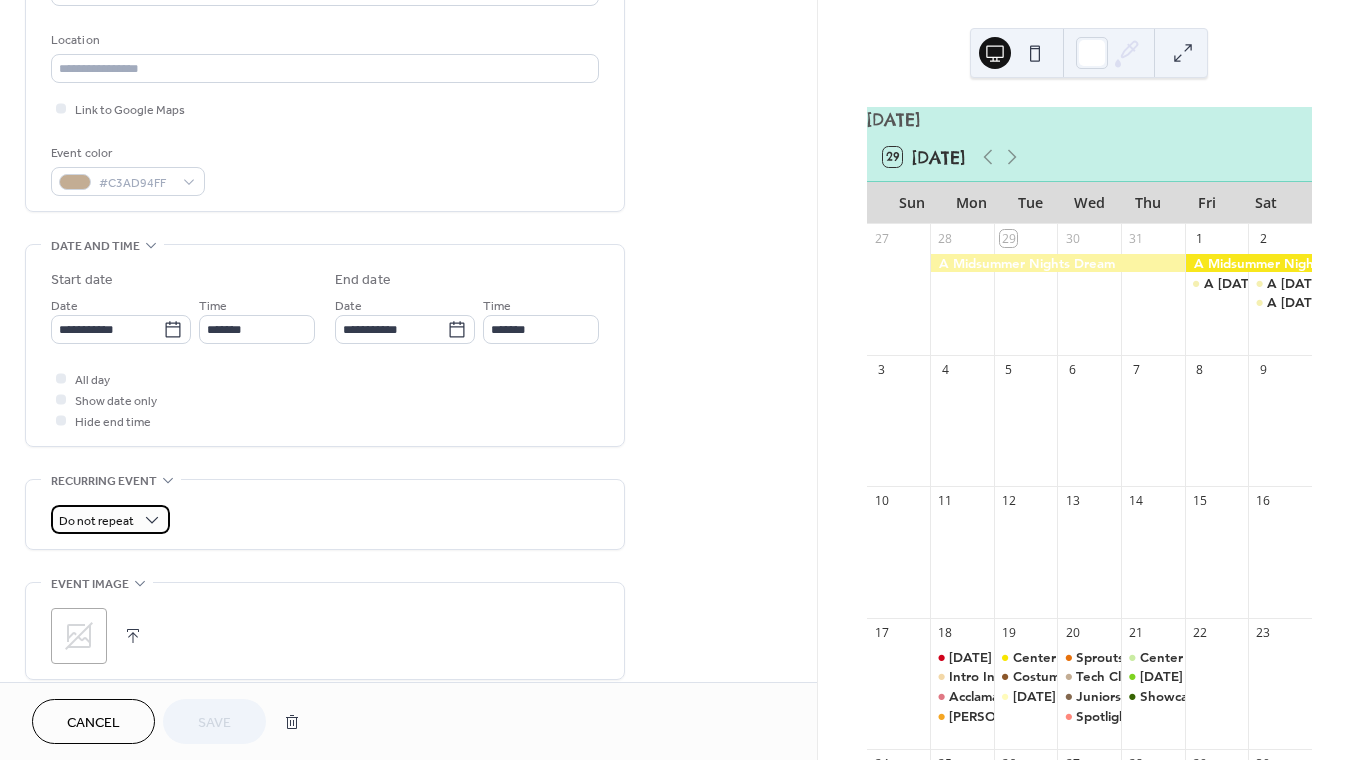 click on "Do not repeat" at bounding box center [96, 521] 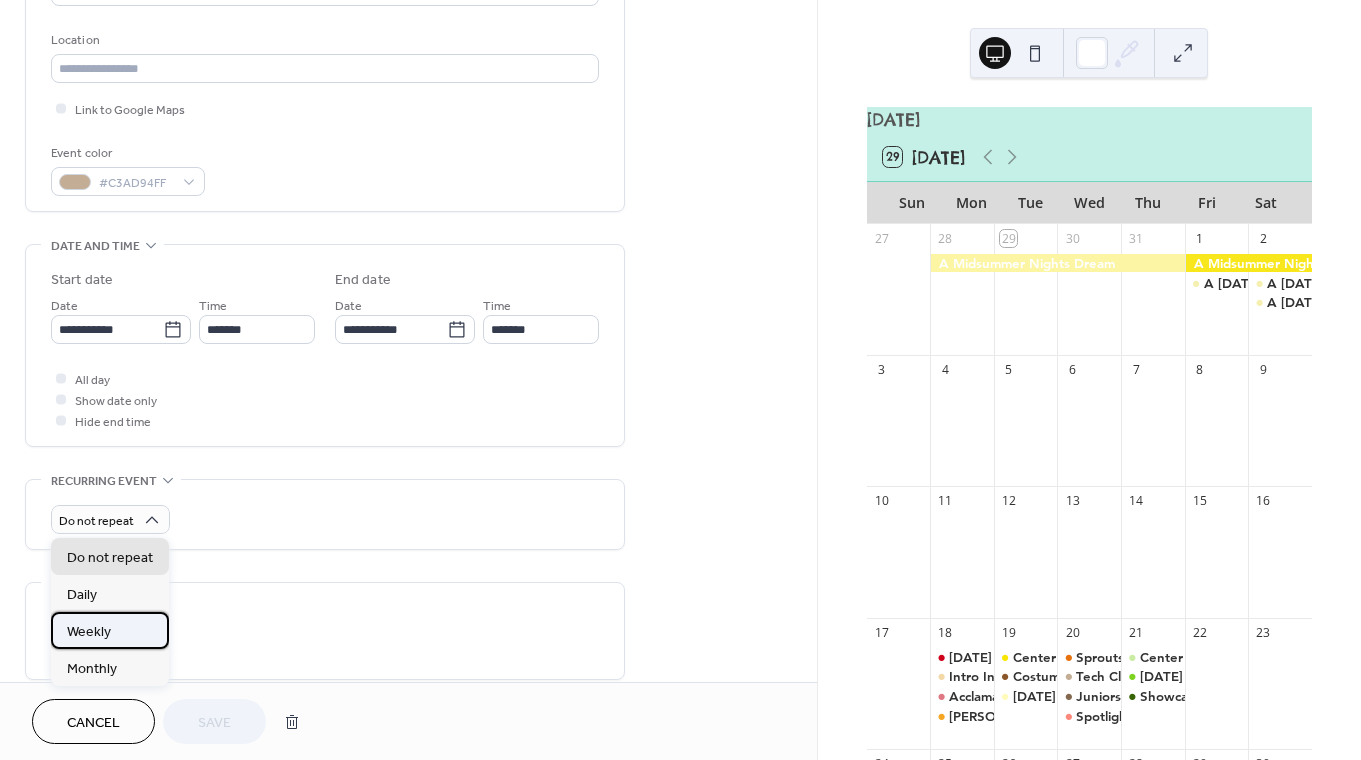 click on "Weekly" at bounding box center (110, 630) 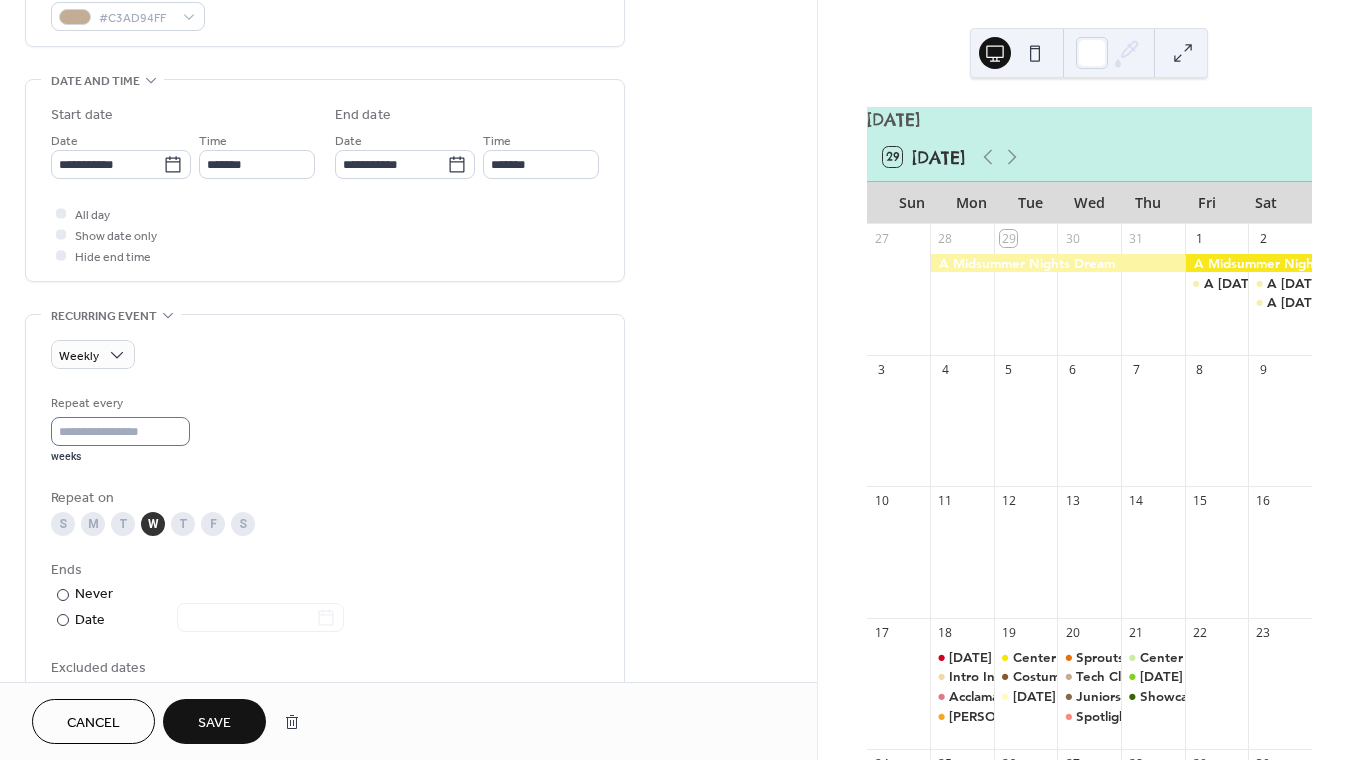 scroll, scrollTop: 606, scrollLeft: 0, axis: vertical 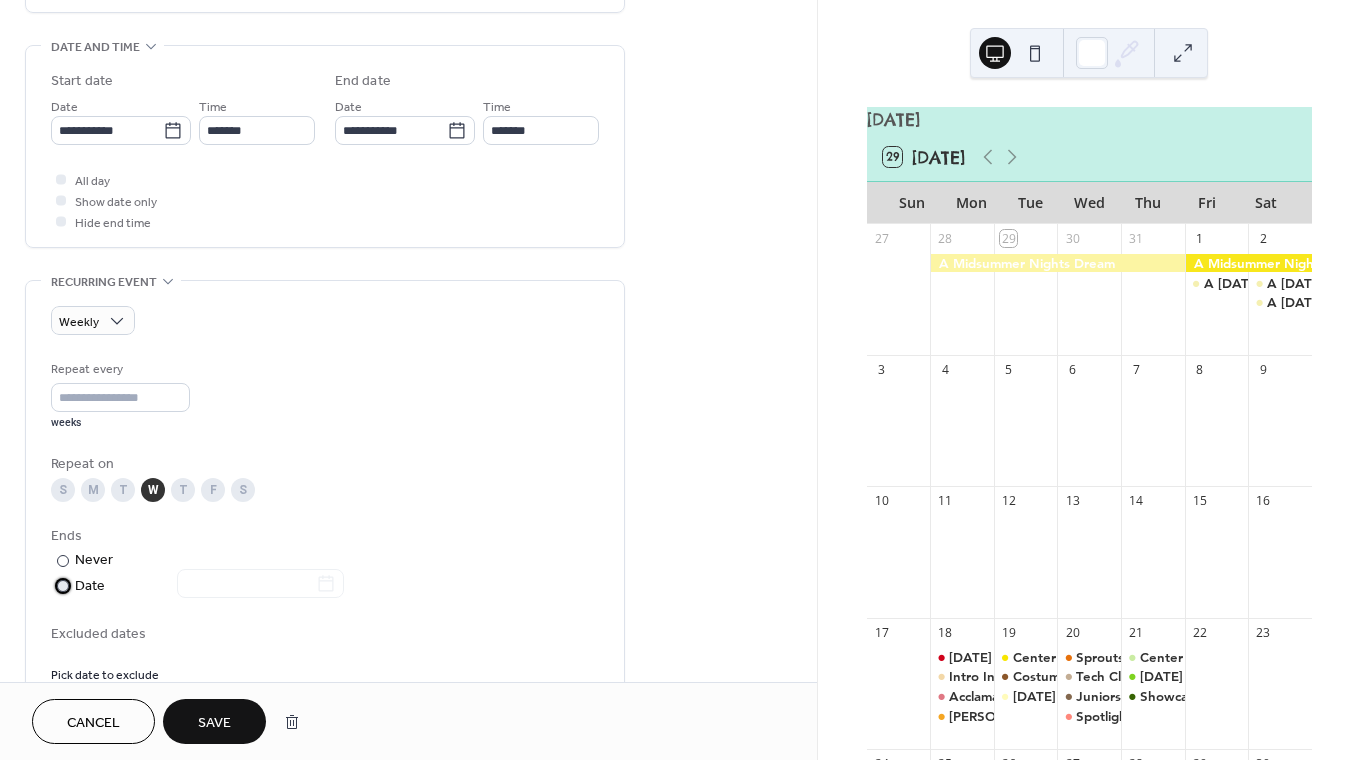 click at bounding box center (248, 585) 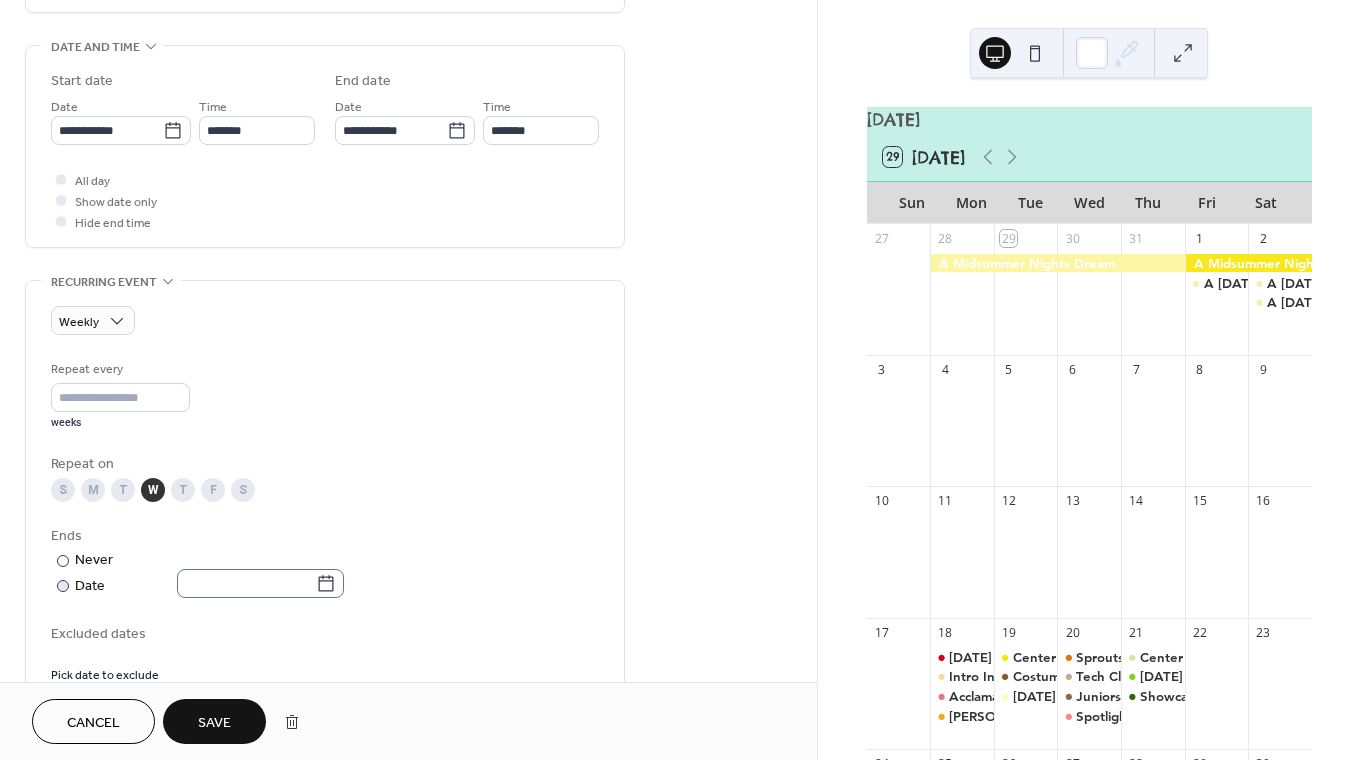 click 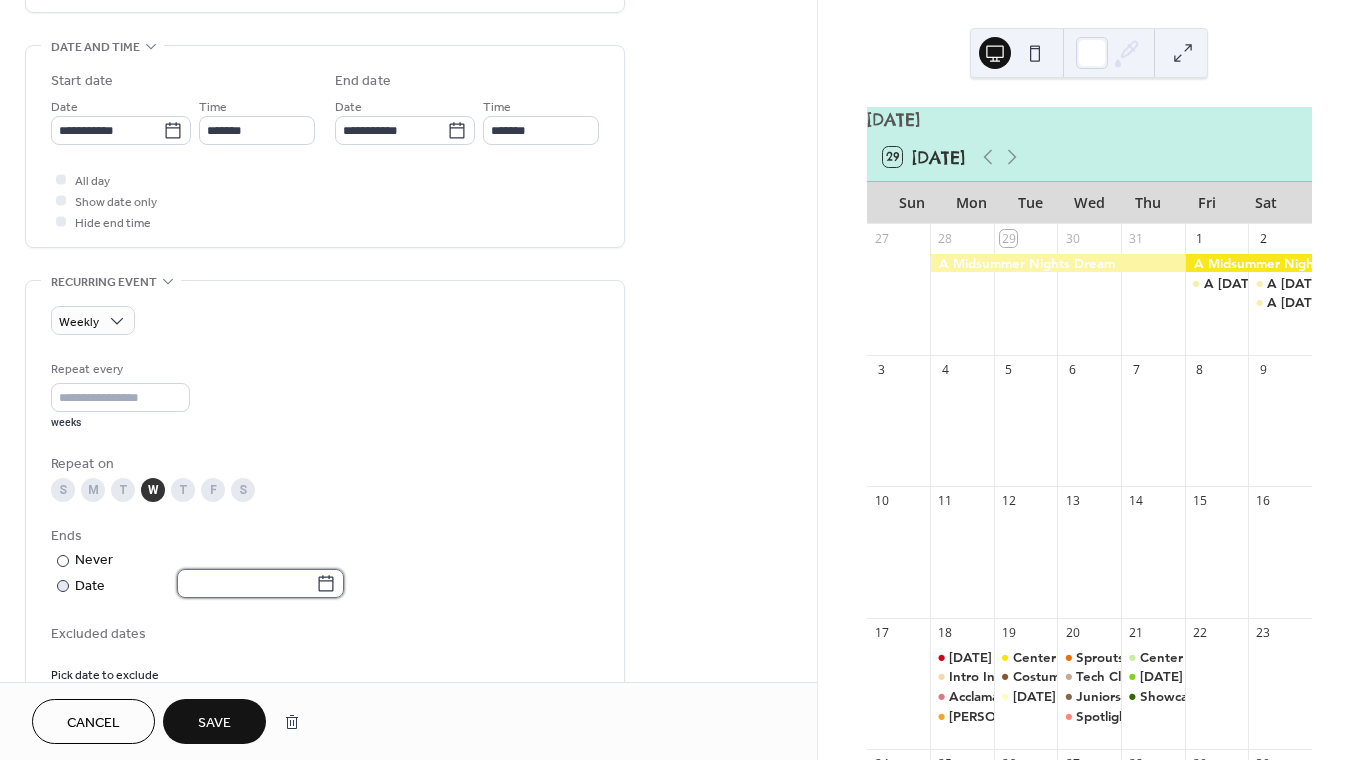 click at bounding box center (246, 583) 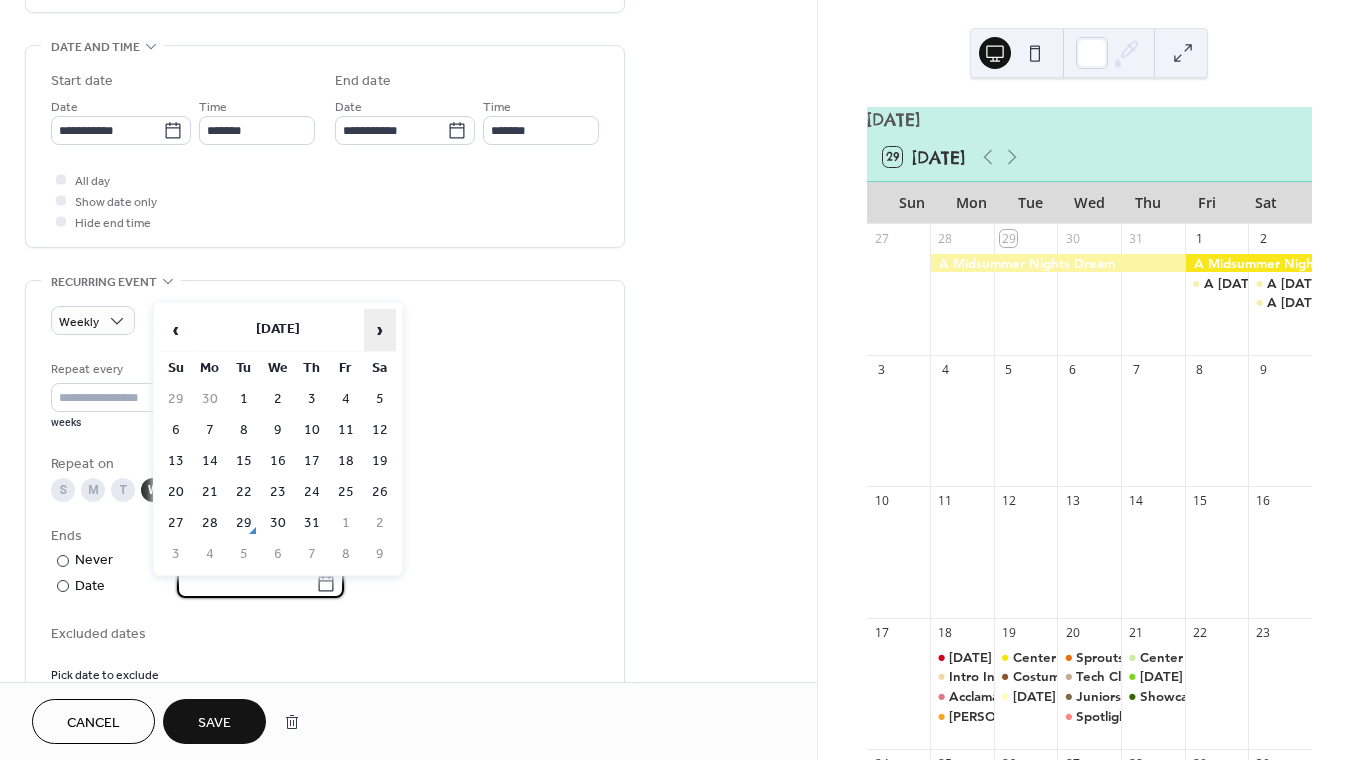 click on "›" at bounding box center (380, 330) 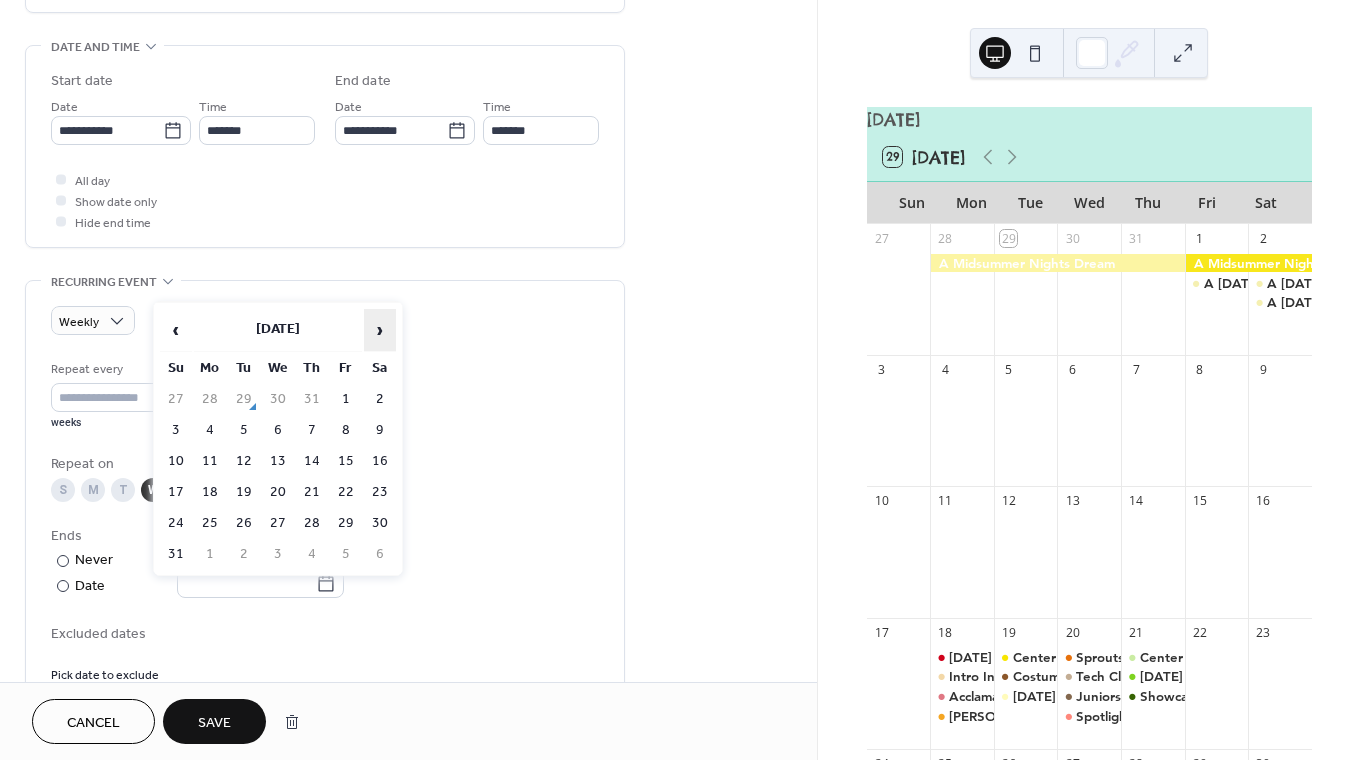 click on "›" at bounding box center (380, 330) 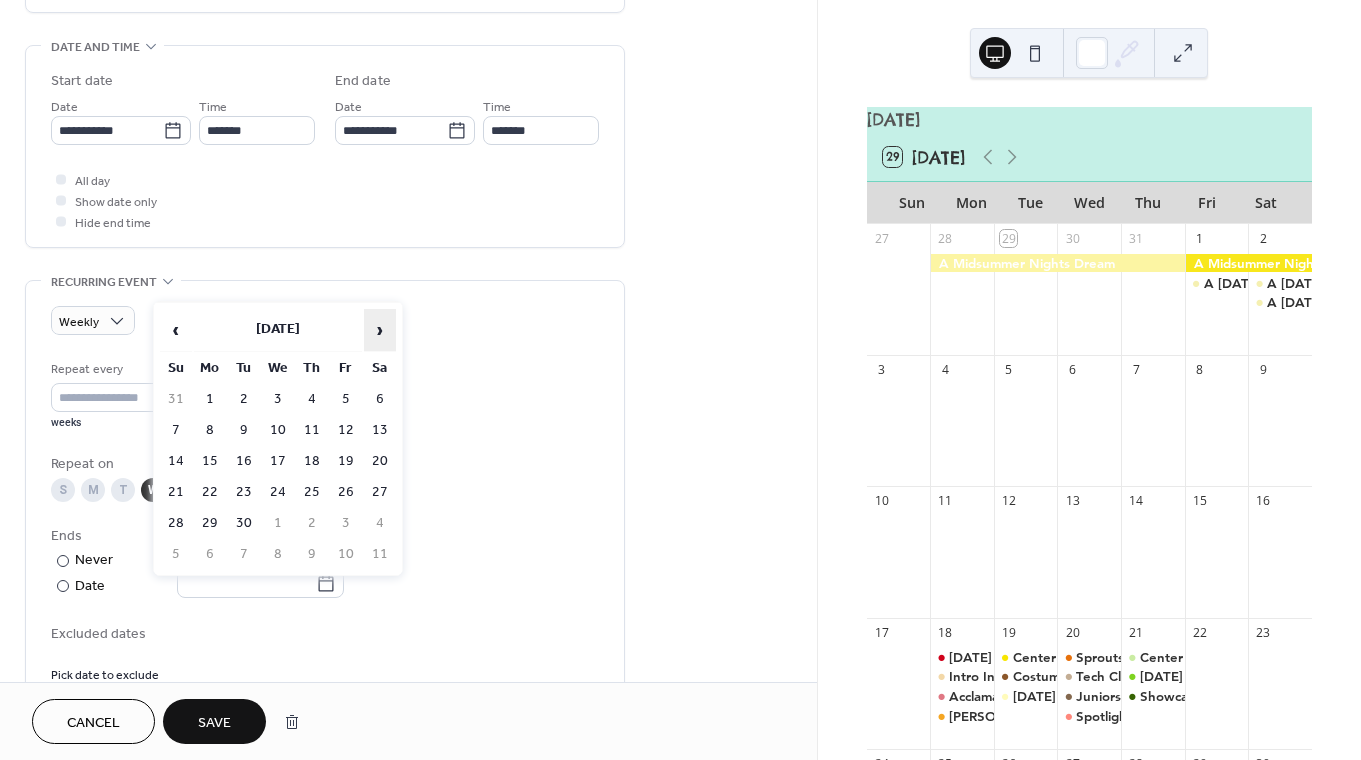 click on "›" at bounding box center [380, 330] 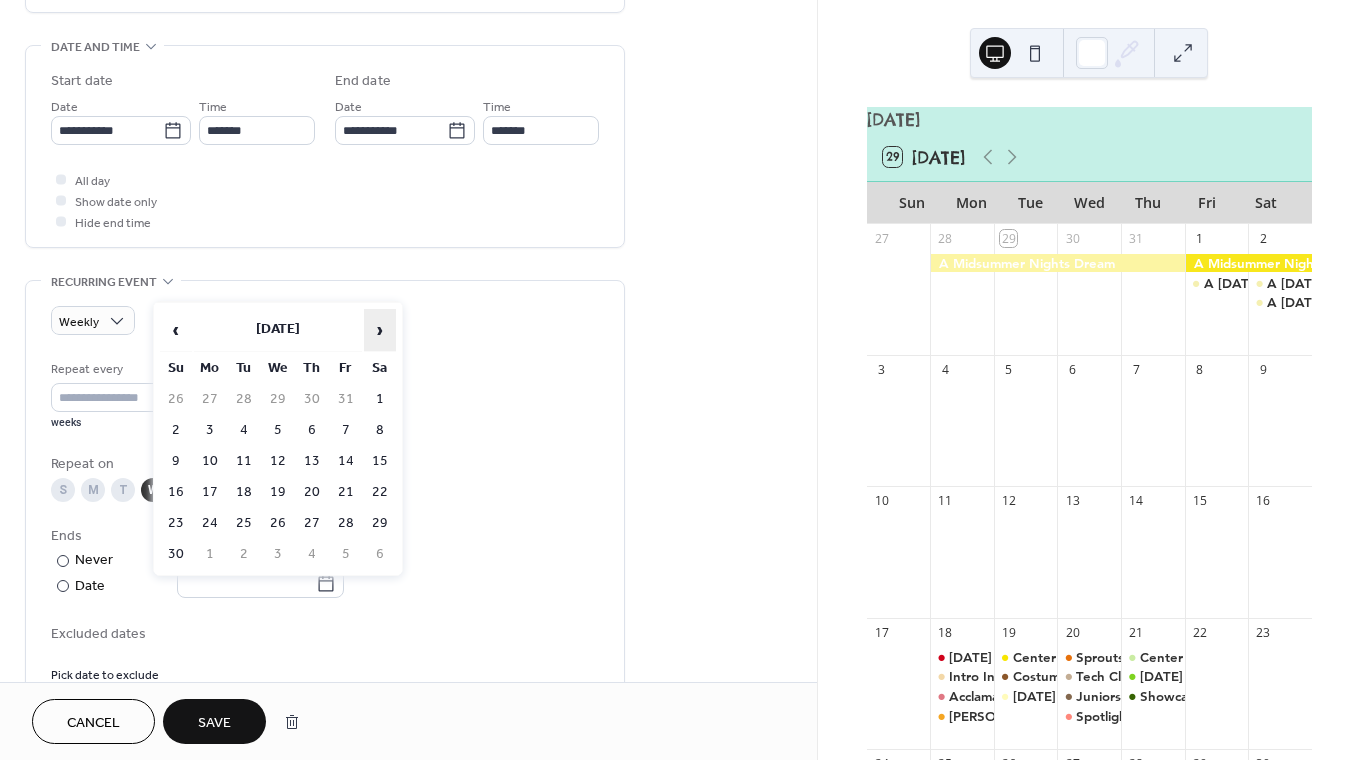 click on "›" at bounding box center (380, 330) 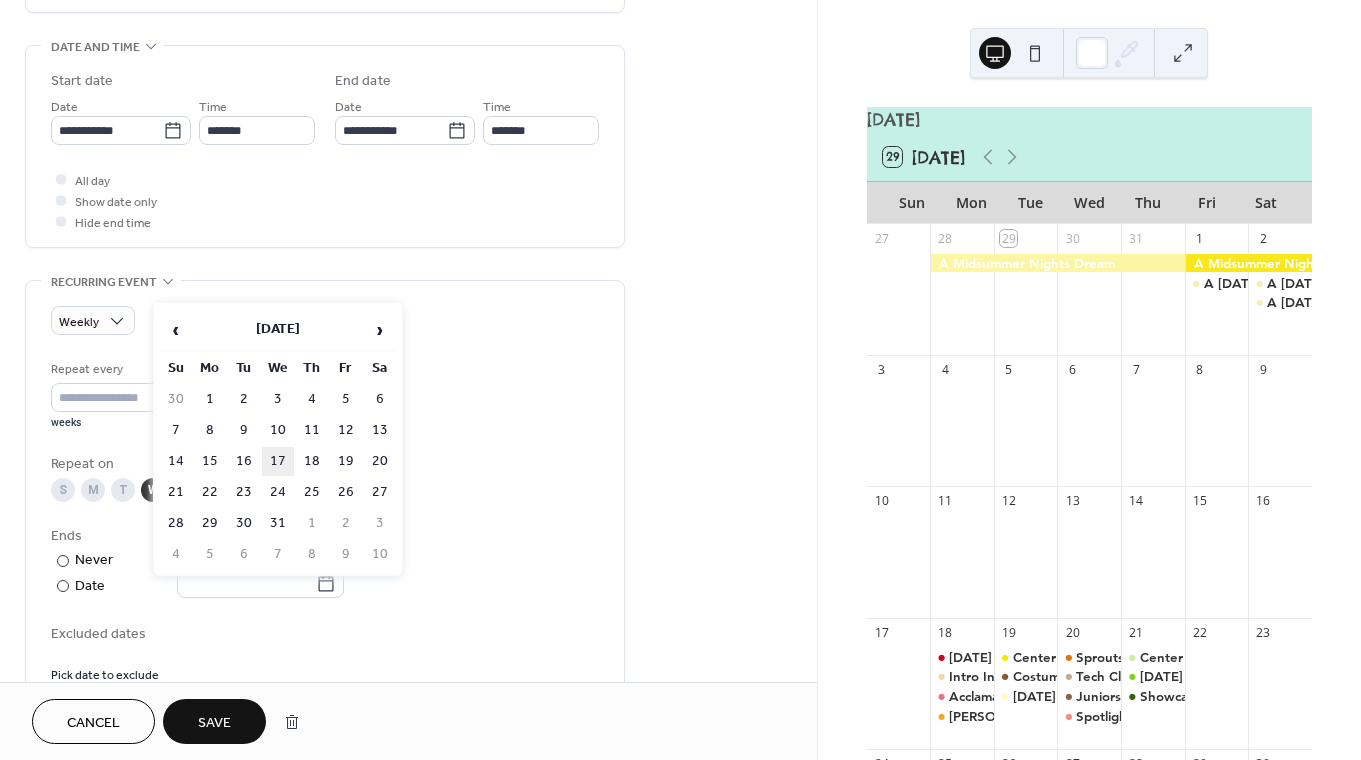 click on "17" at bounding box center (278, 461) 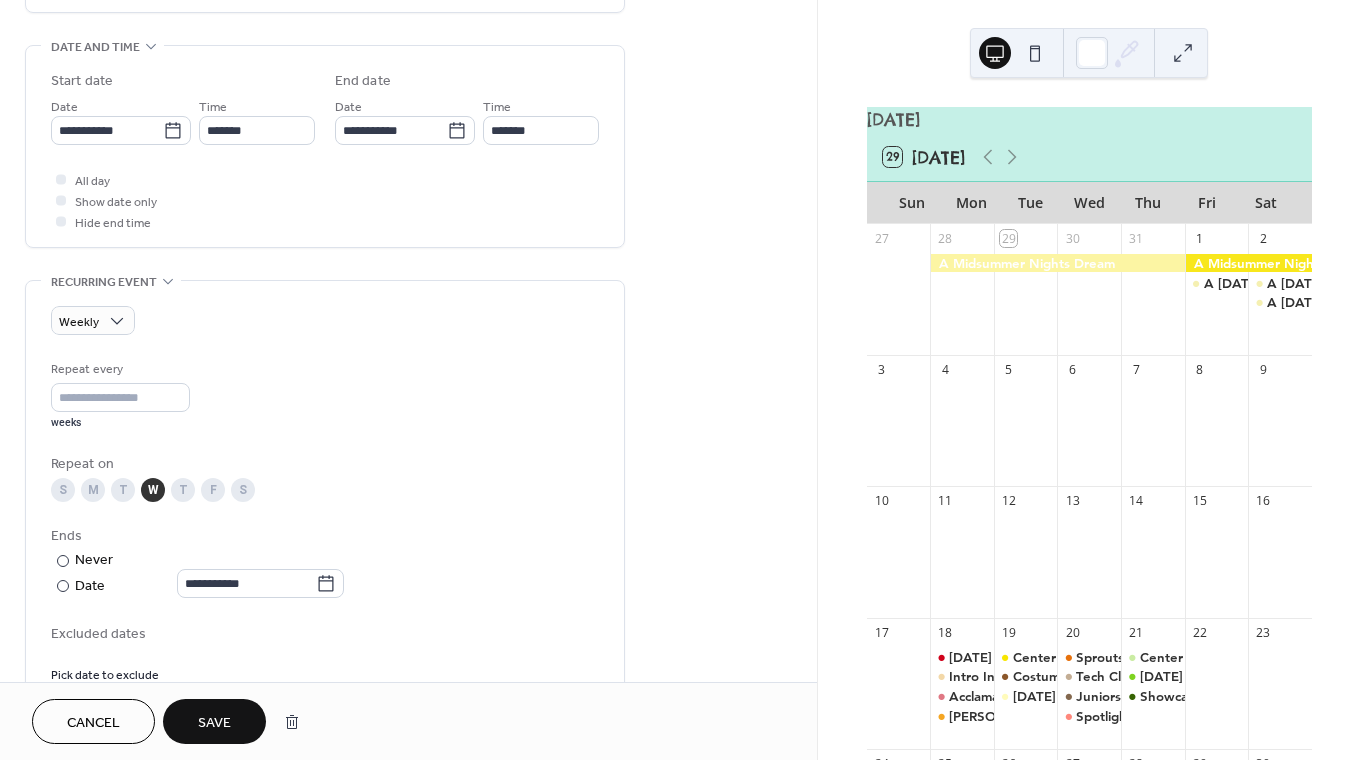 click on "Cancel Save" at bounding box center [408, 721] 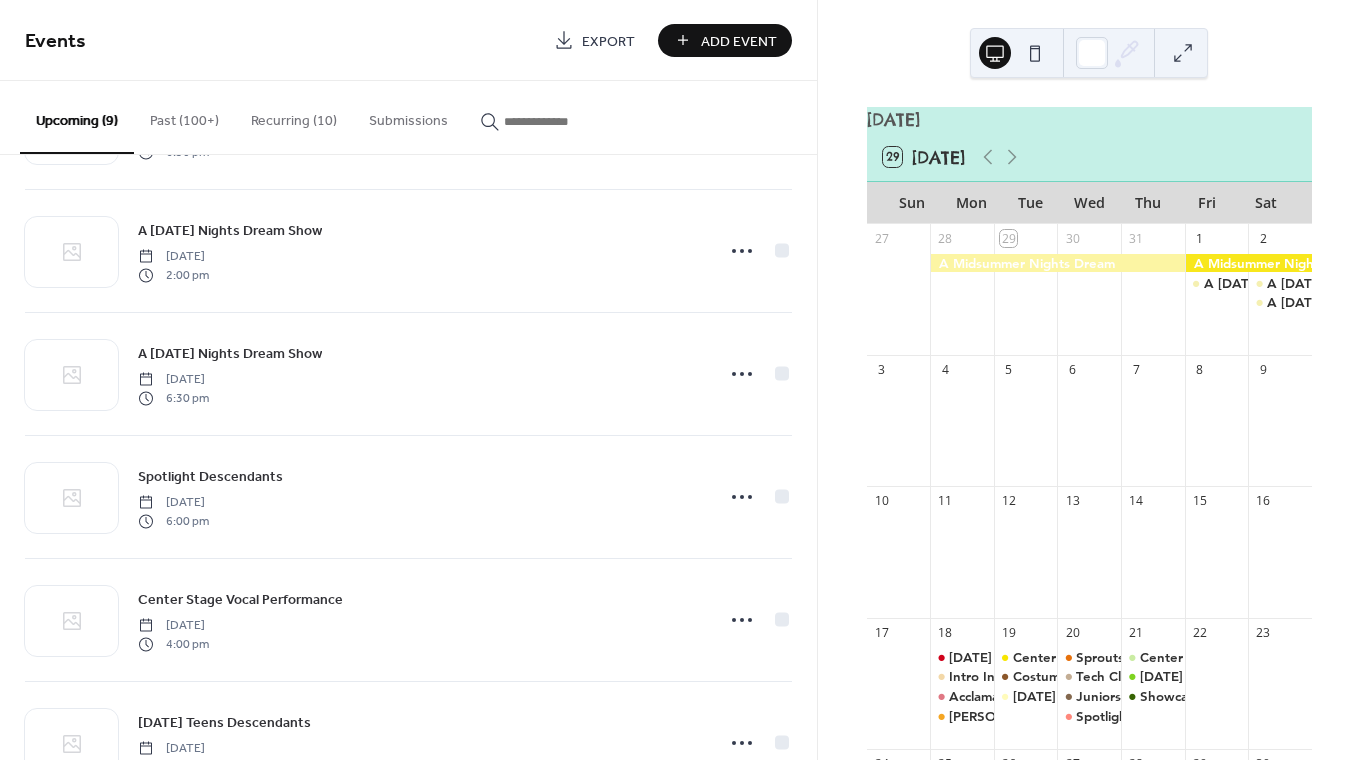 scroll, scrollTop: 368, scrollLeft: 0, axis: vertical 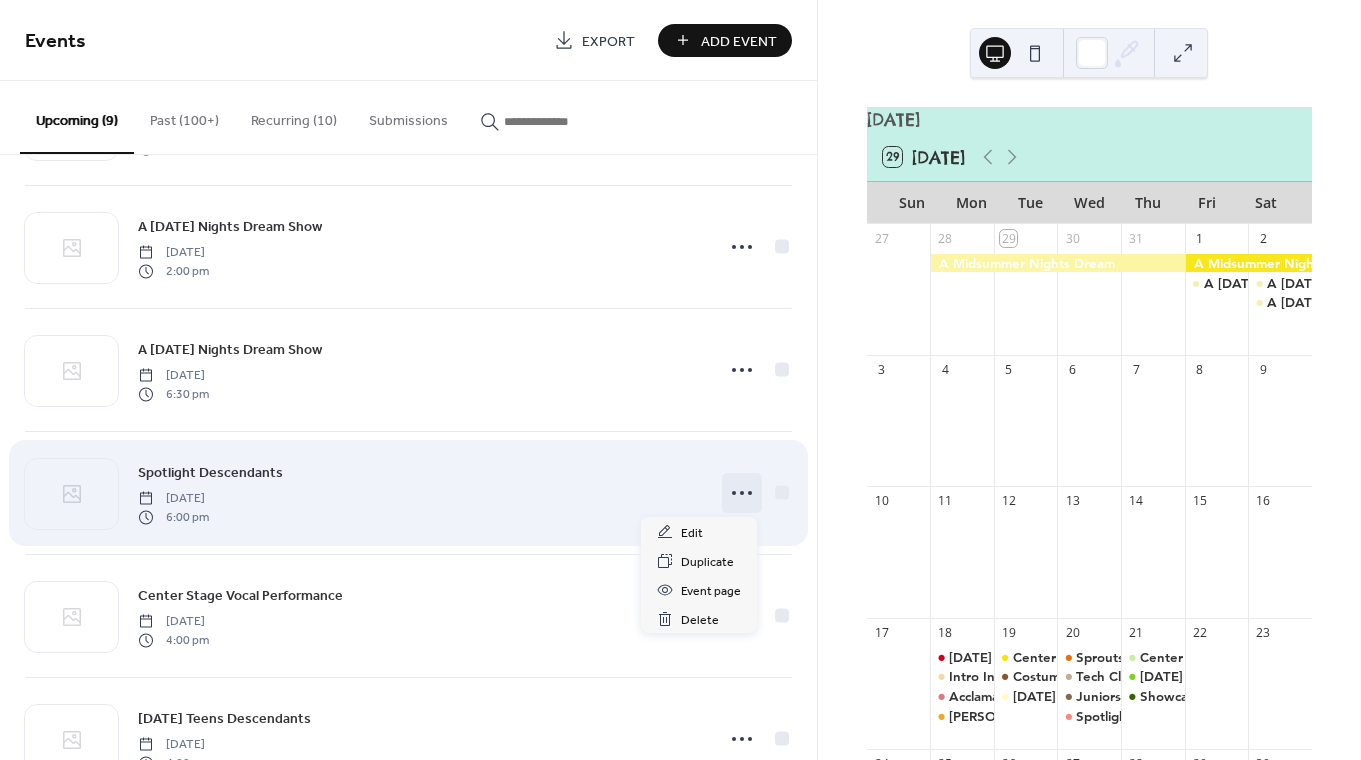 click 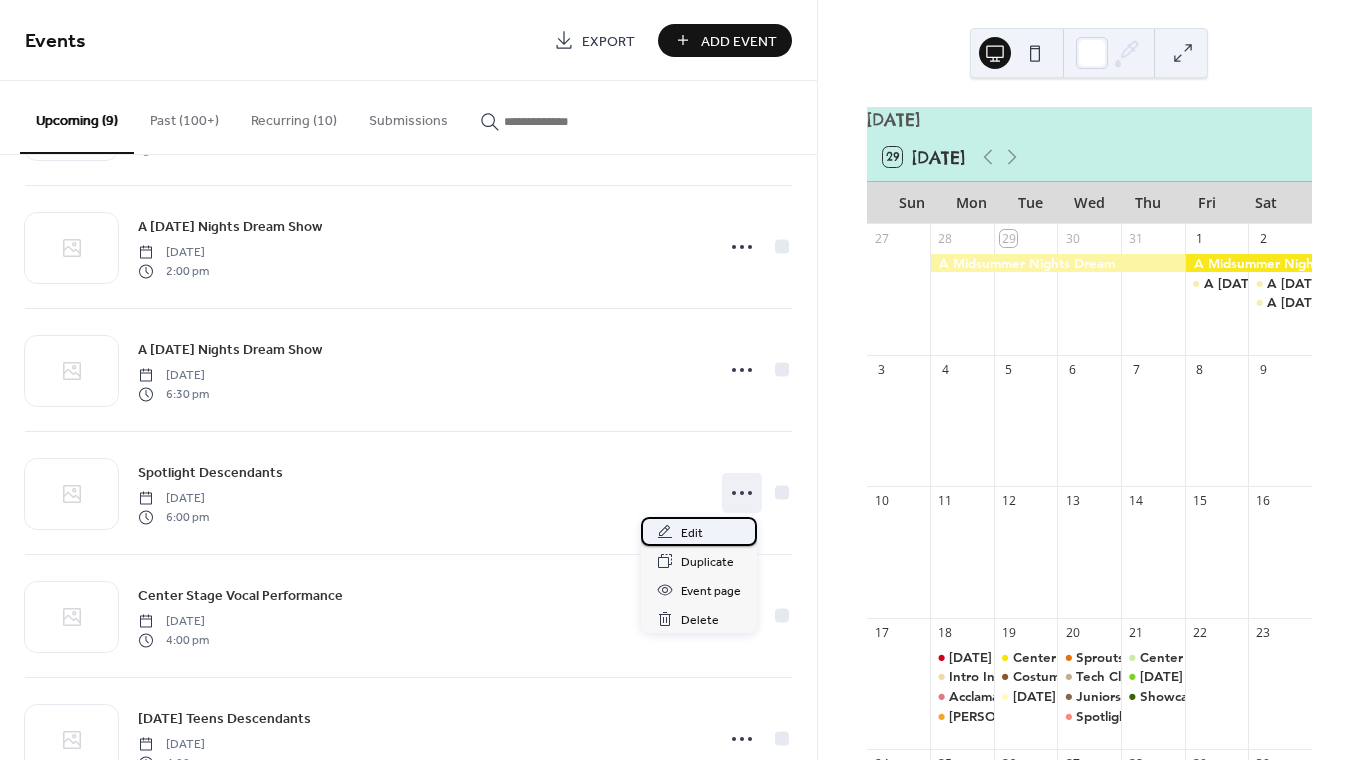 click on "Edit" at bounding box center (699, 531) 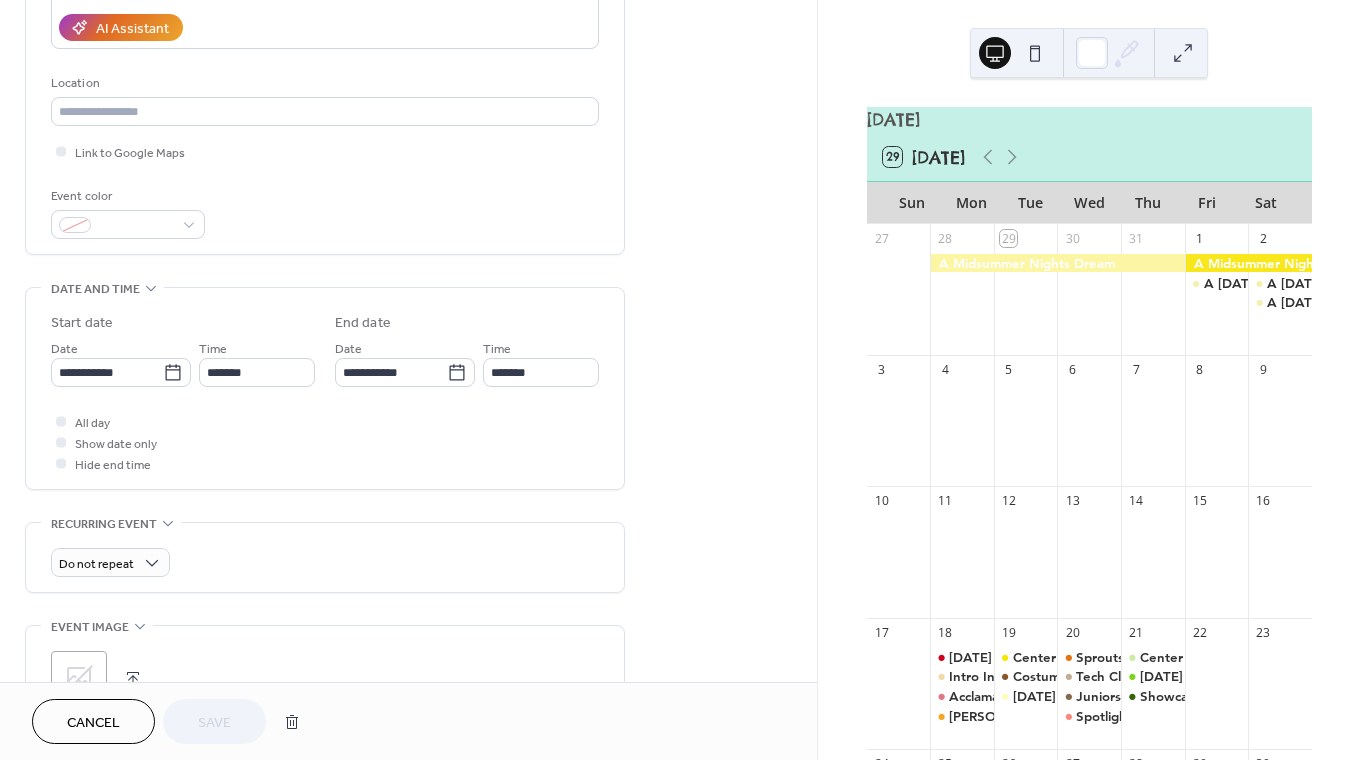 scroll, scrollTop: 424, scrollLeft: 0, axis: vertical 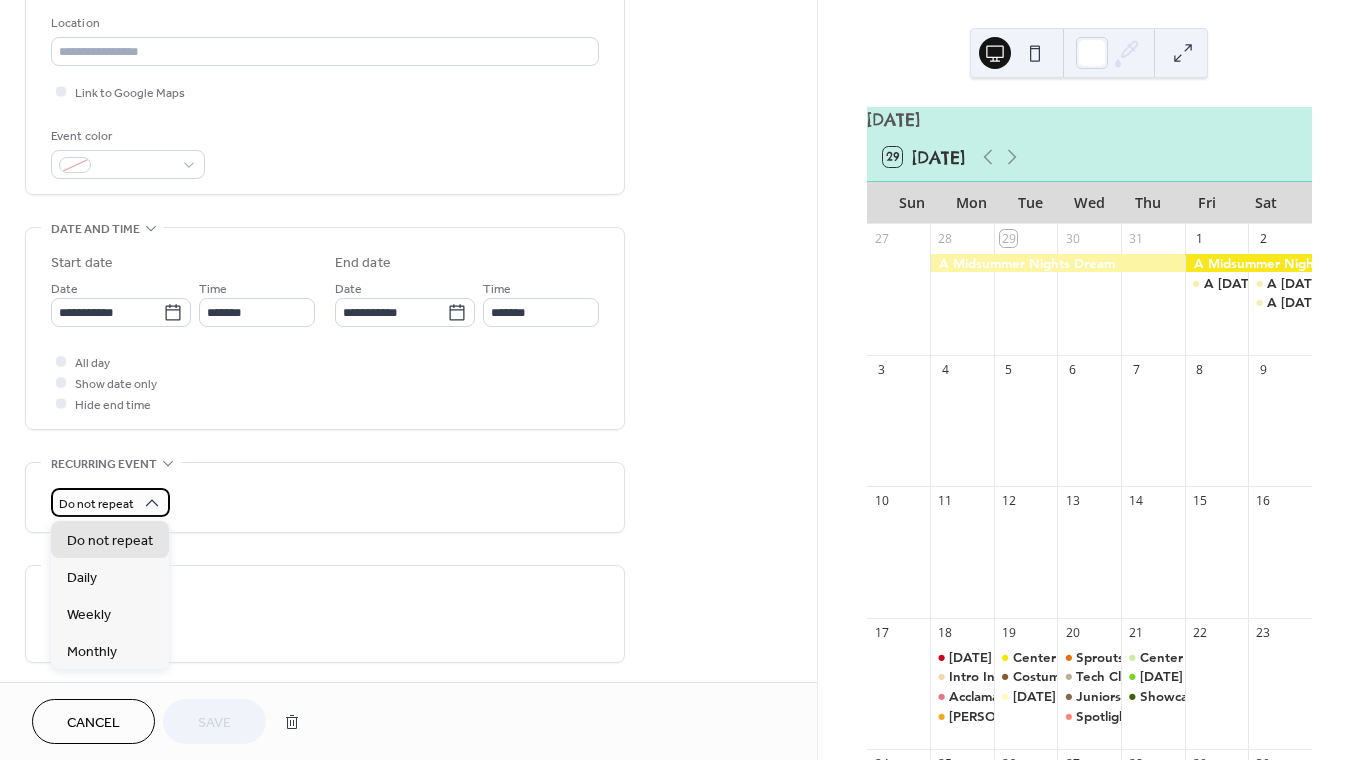 click on "Do not repeat" at bounding box center [96, 504] 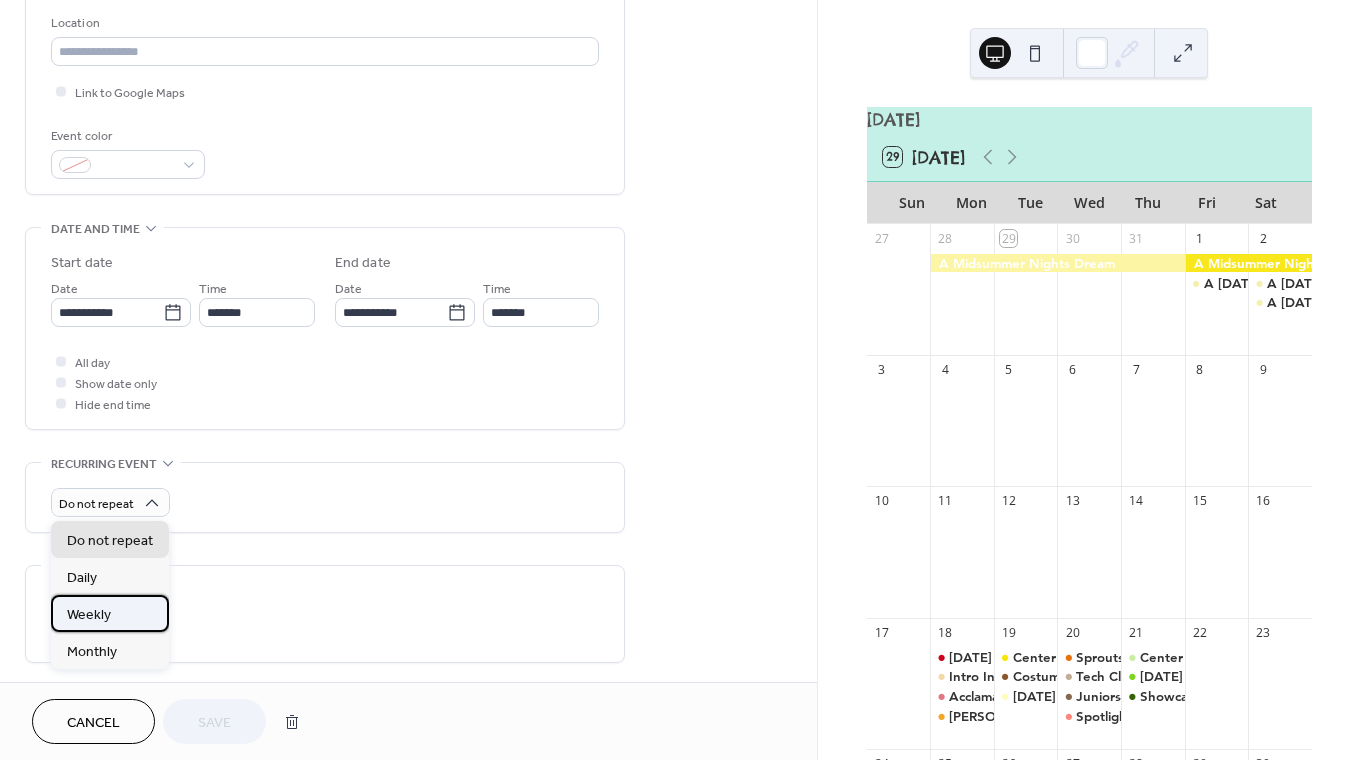 click on "Weekly" at bounding box center (110, 613) 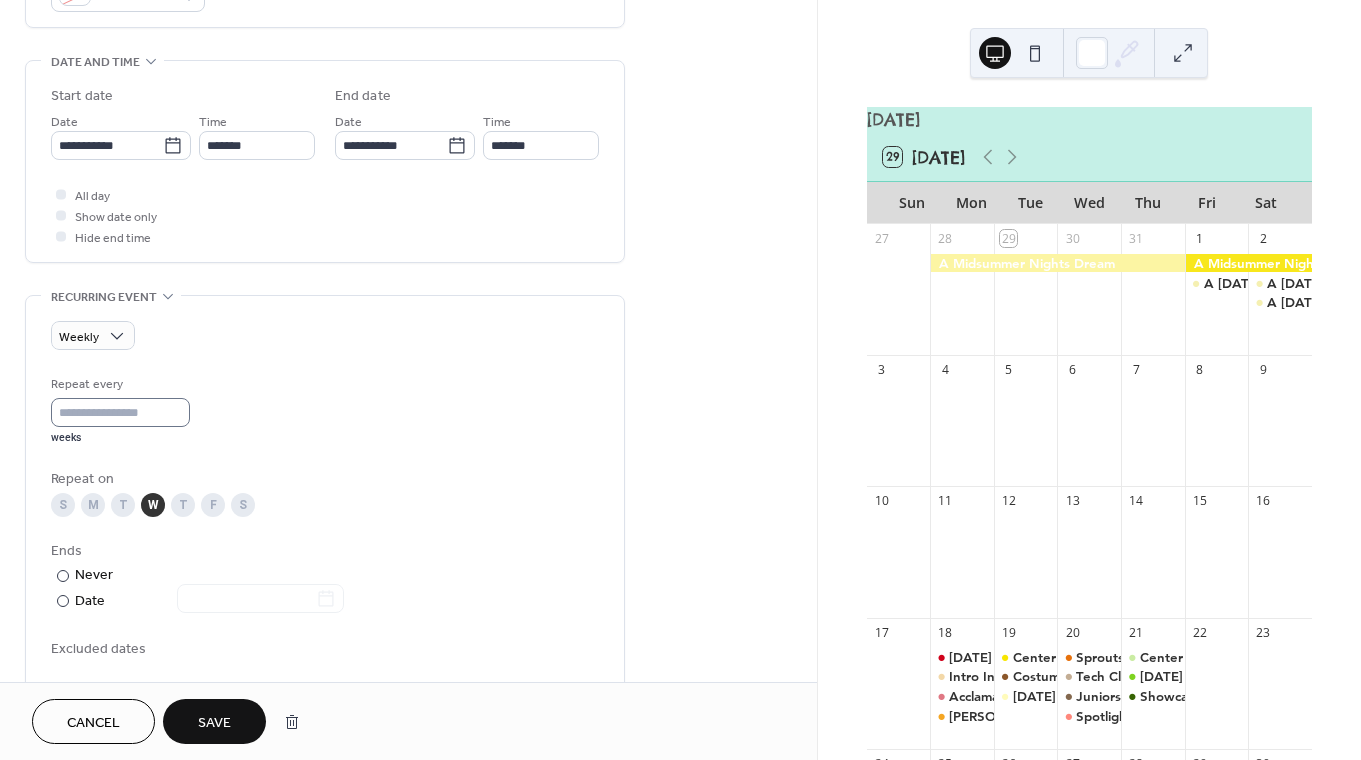 scroll, scrollTop: 597, scrollLeft: 0, axis: vertical 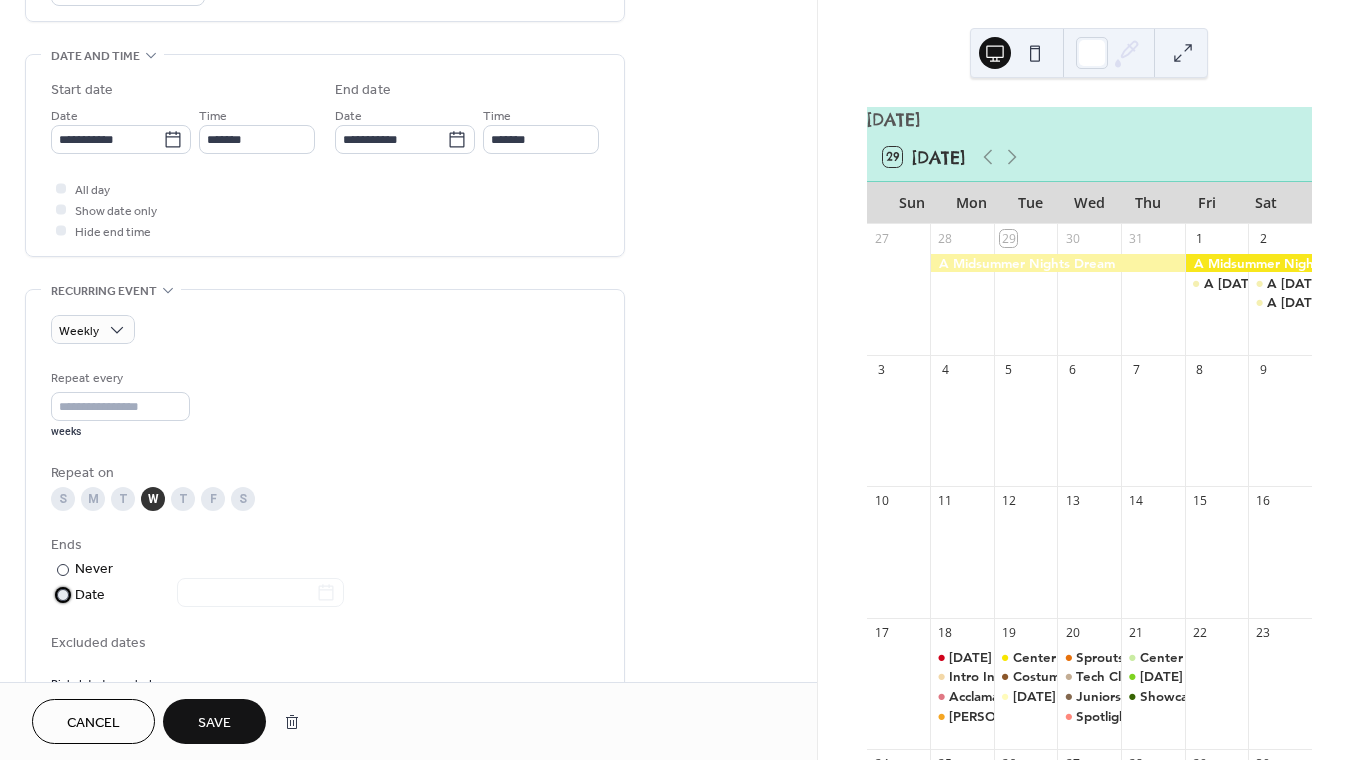 click at bounding box center [248, 594] 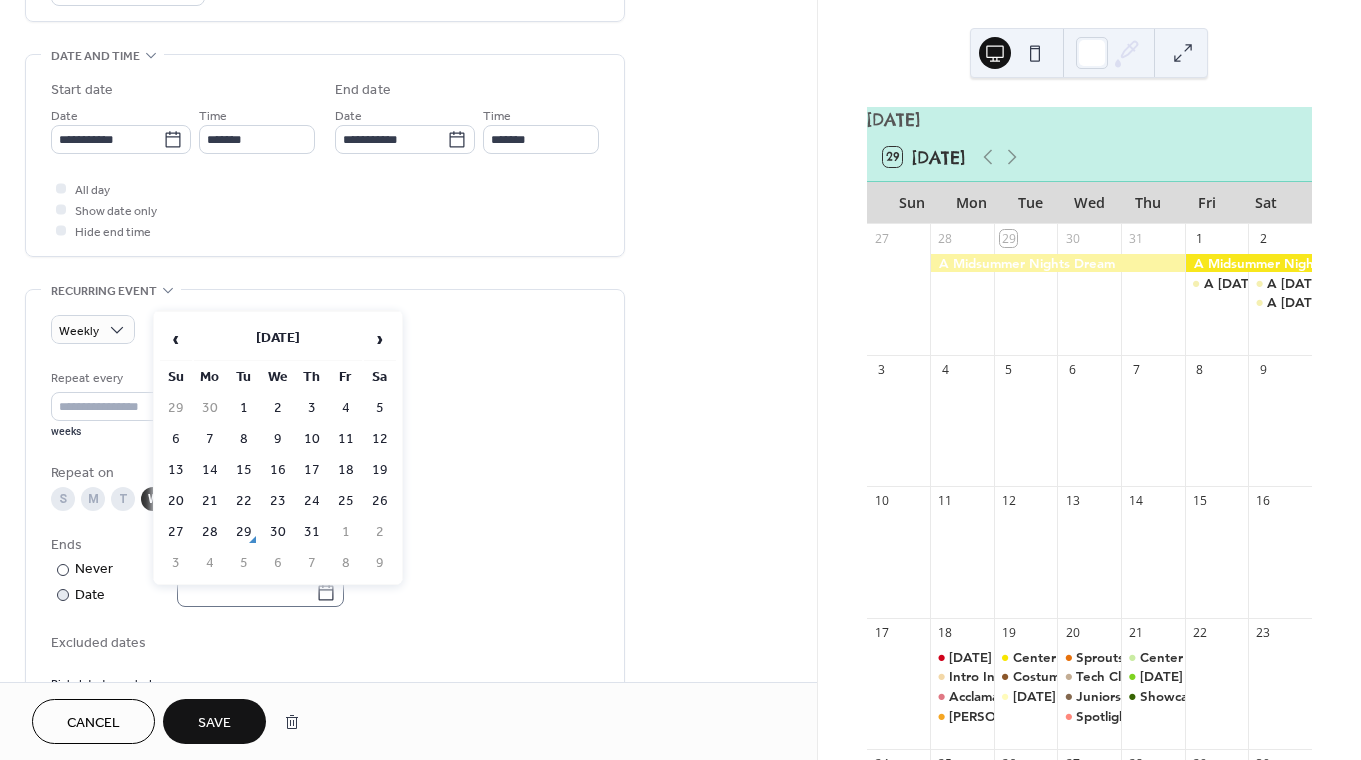 click 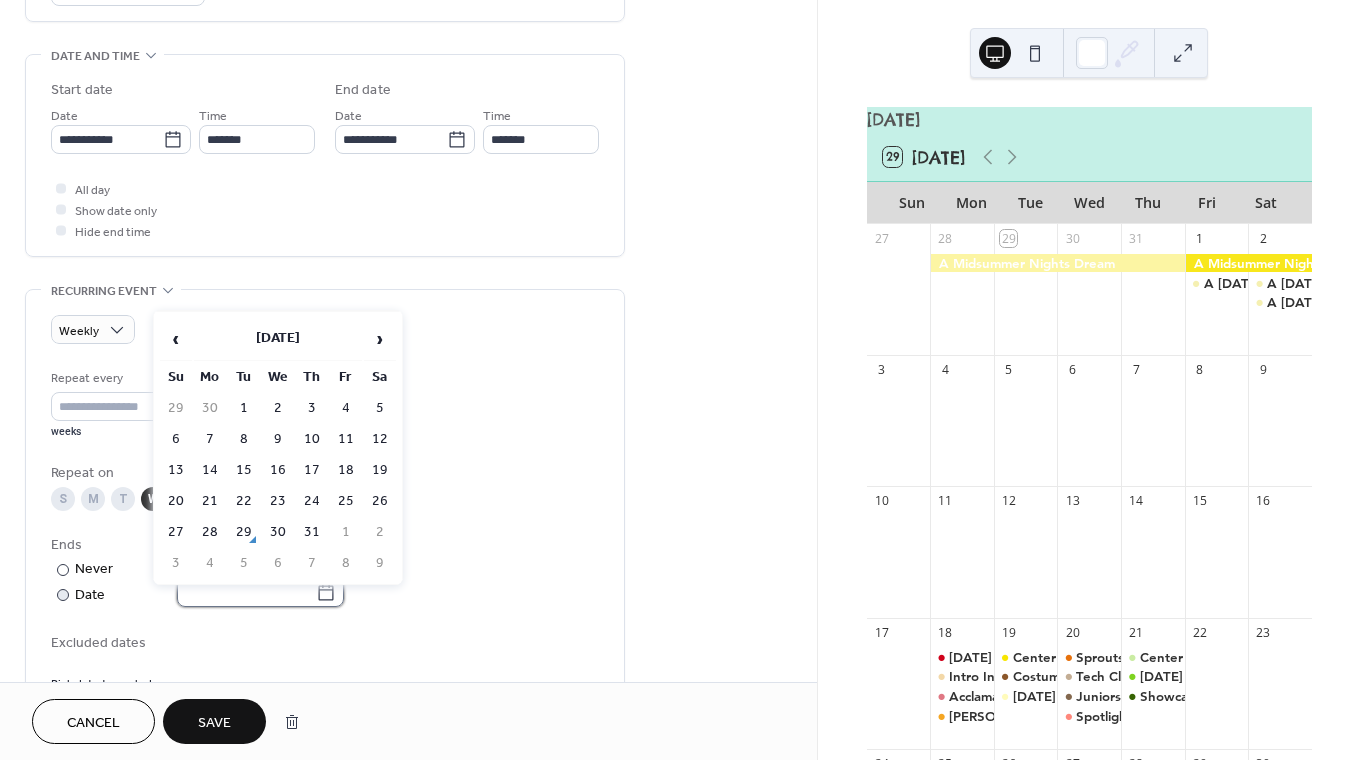 click at bounding box center [246, 592] 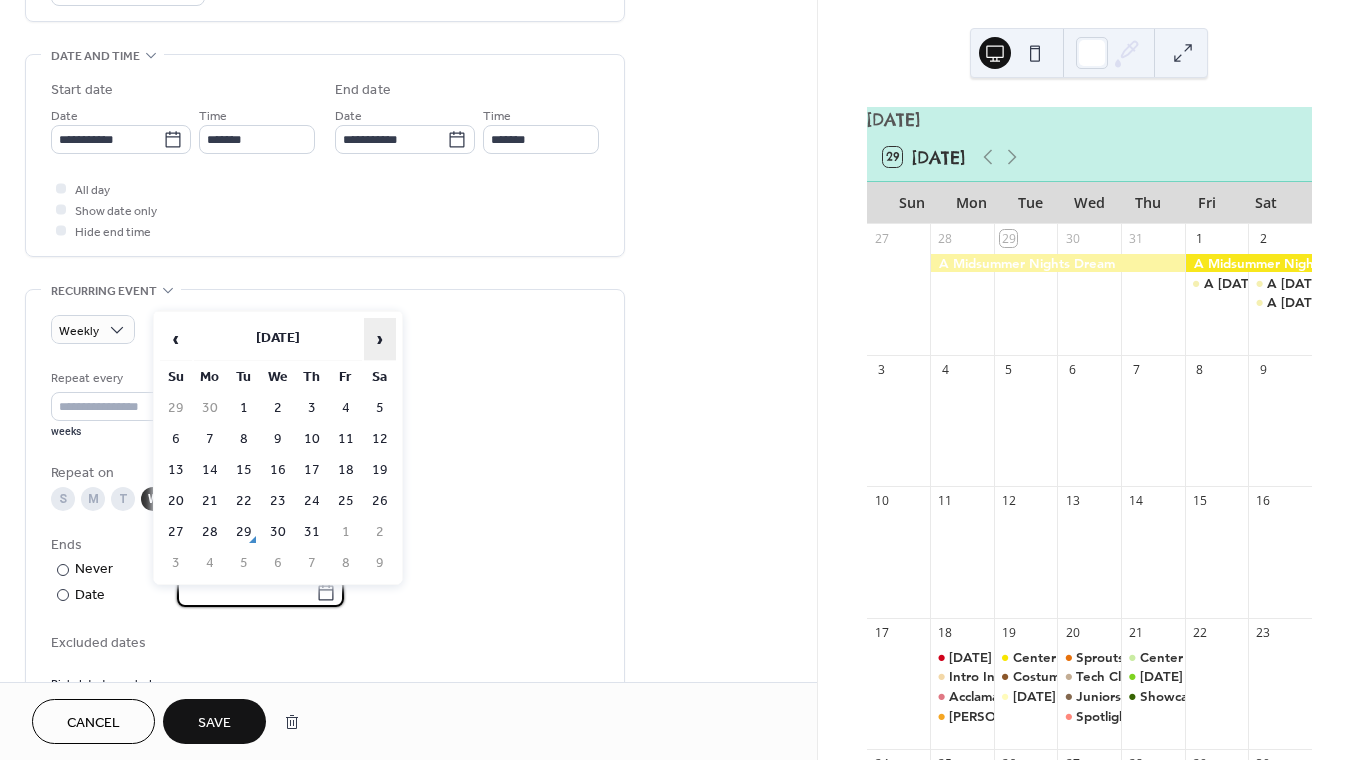 click on "›" at bounding box center (380, 339) 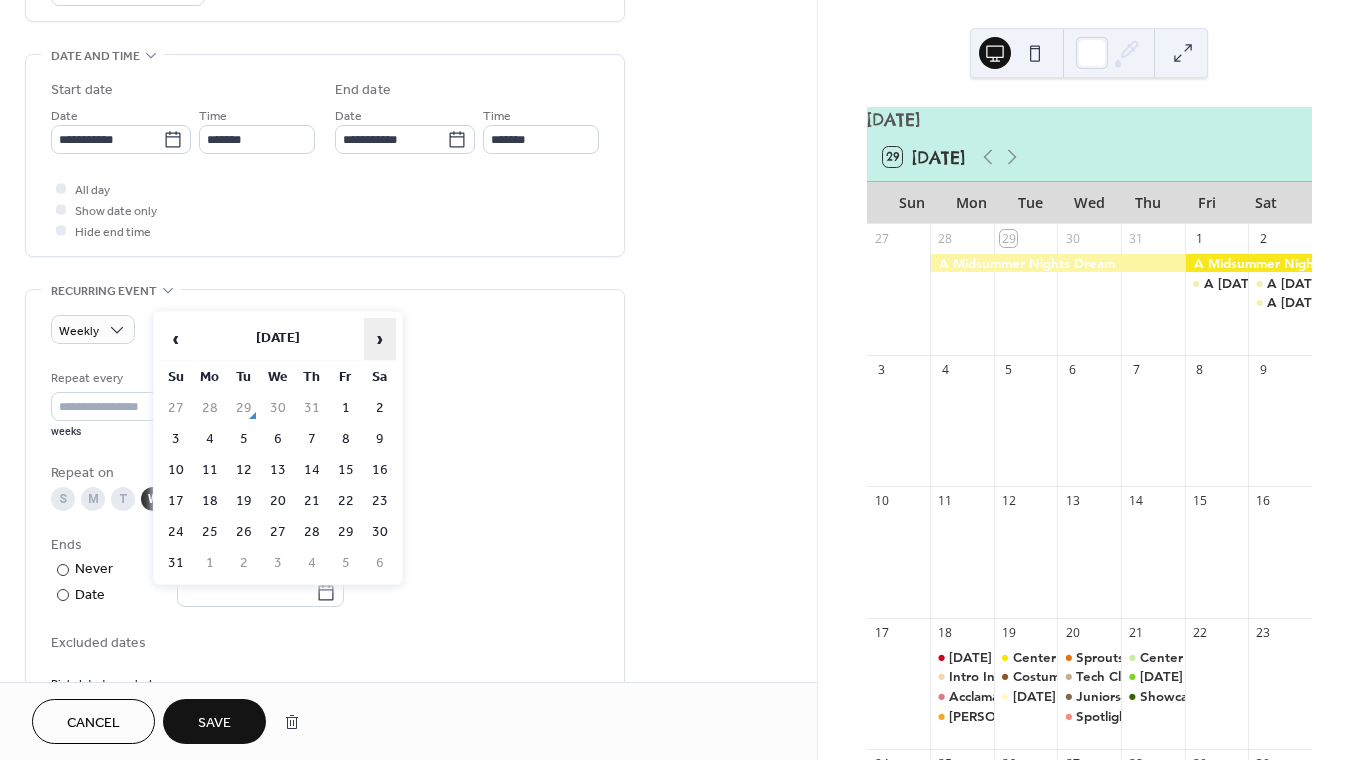 click on "›" at bounding box center (380, 339) 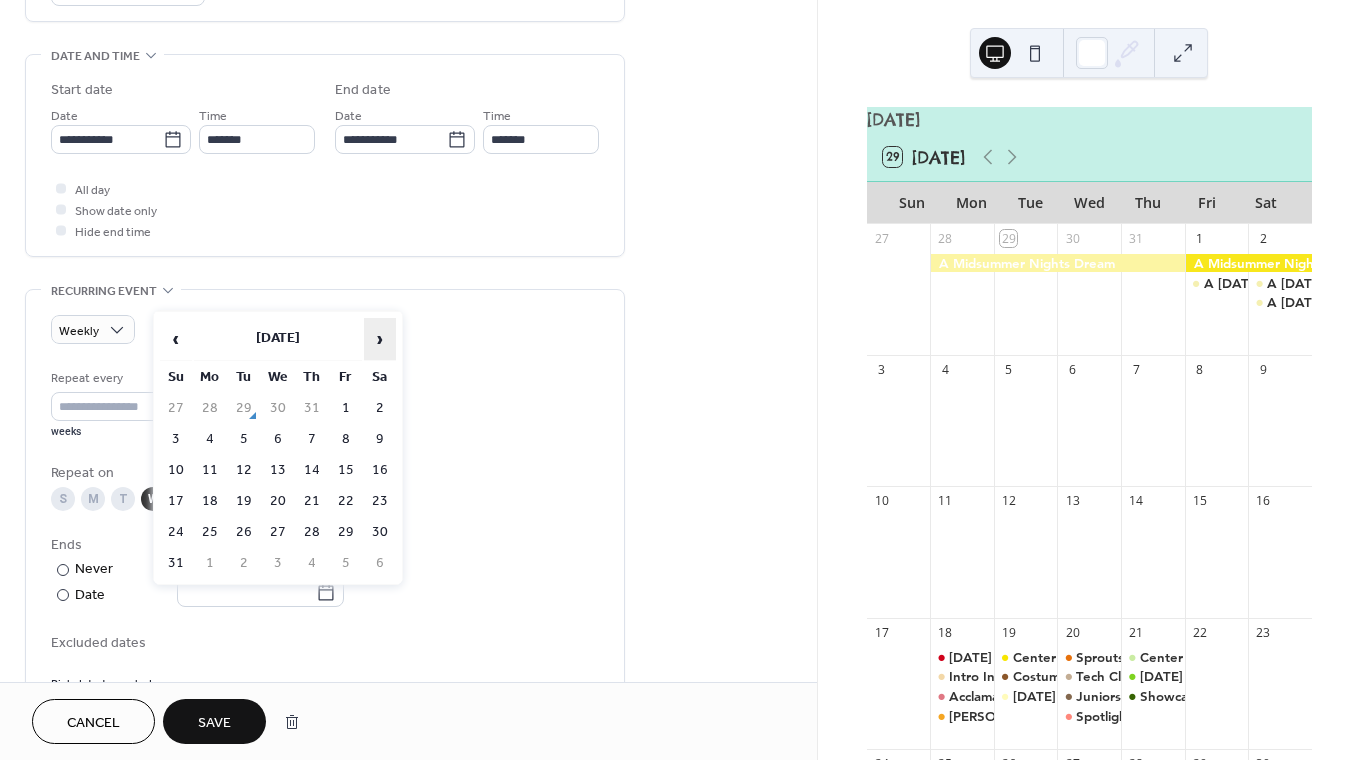 click on "›" at bounding box center [380, 339] 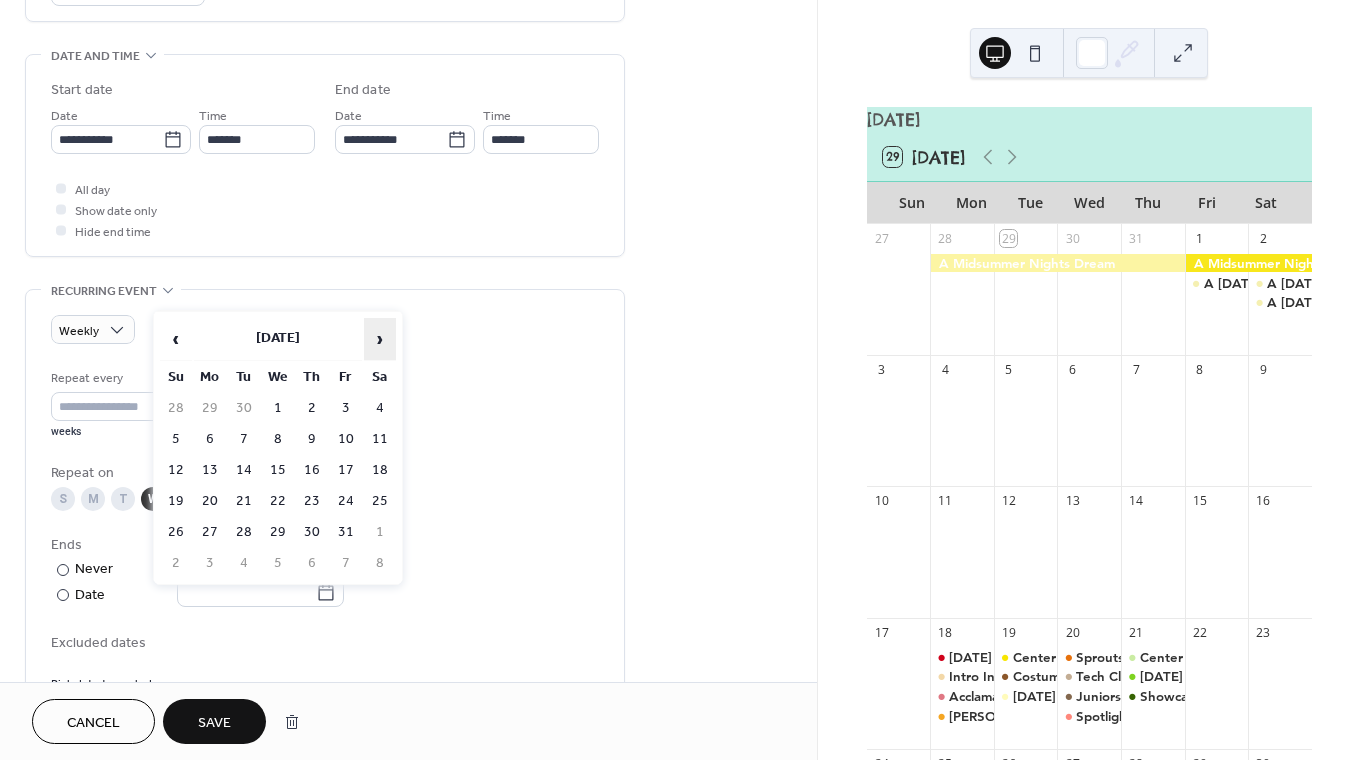 click on "›" at bounding box center (380, 339) 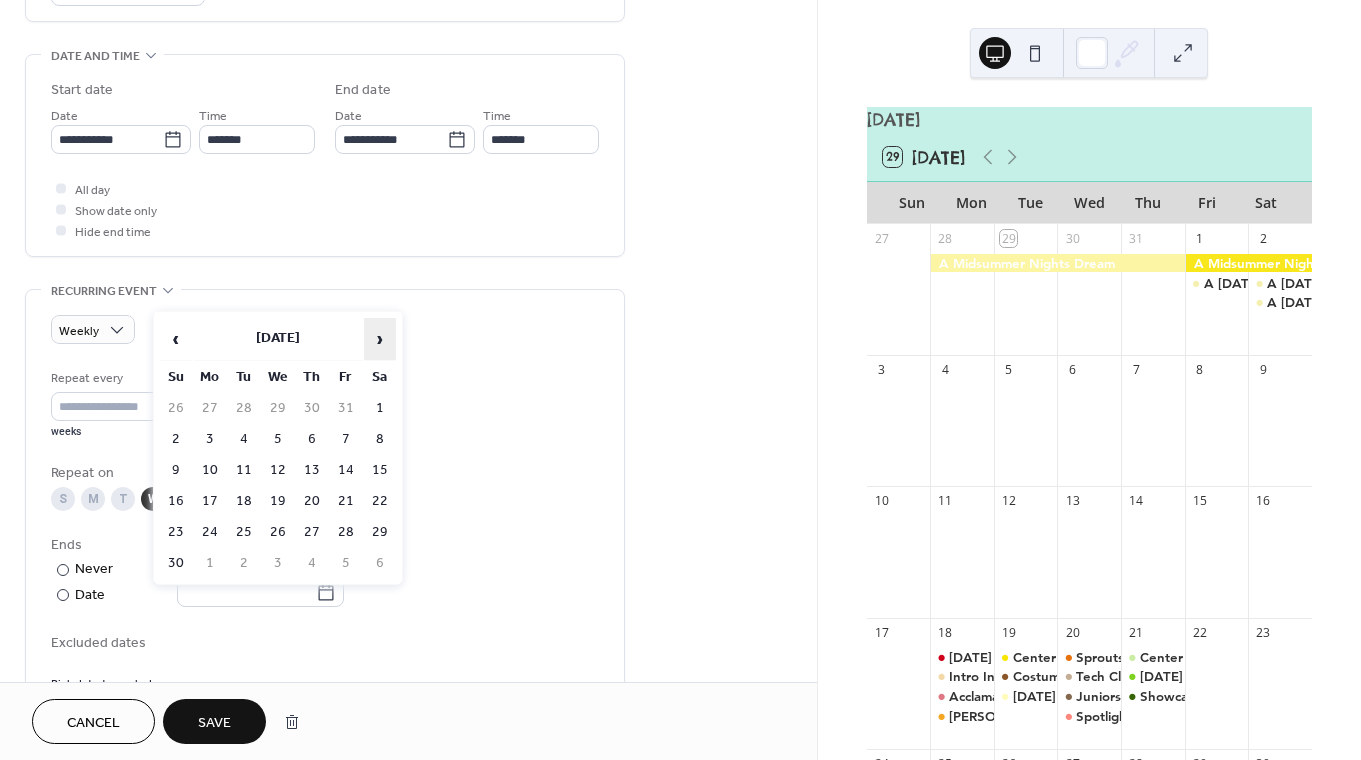 click on "›" at bounding box center [380, 339] 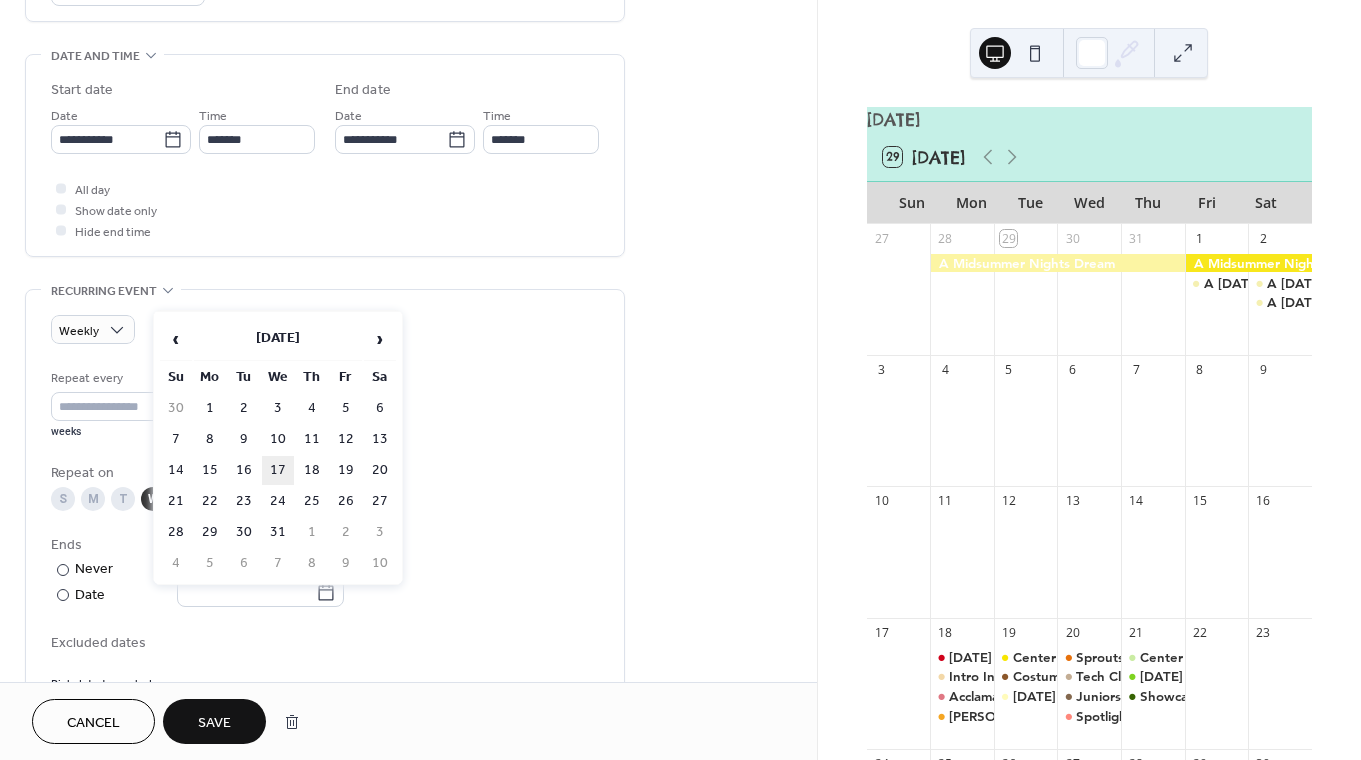 click on "17" at bounding box center [278, 470] 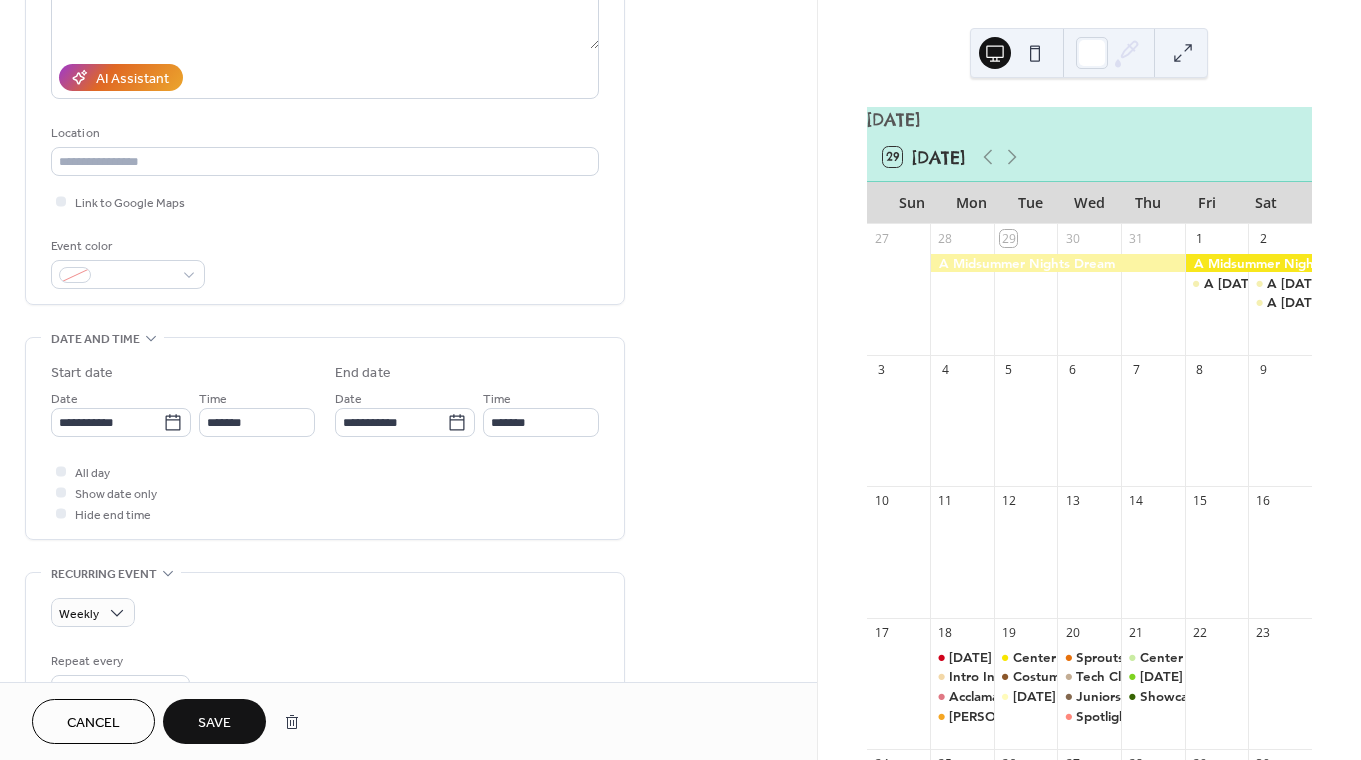 scroll, scrollTop: 0, scrollLeft: 0, axis: both 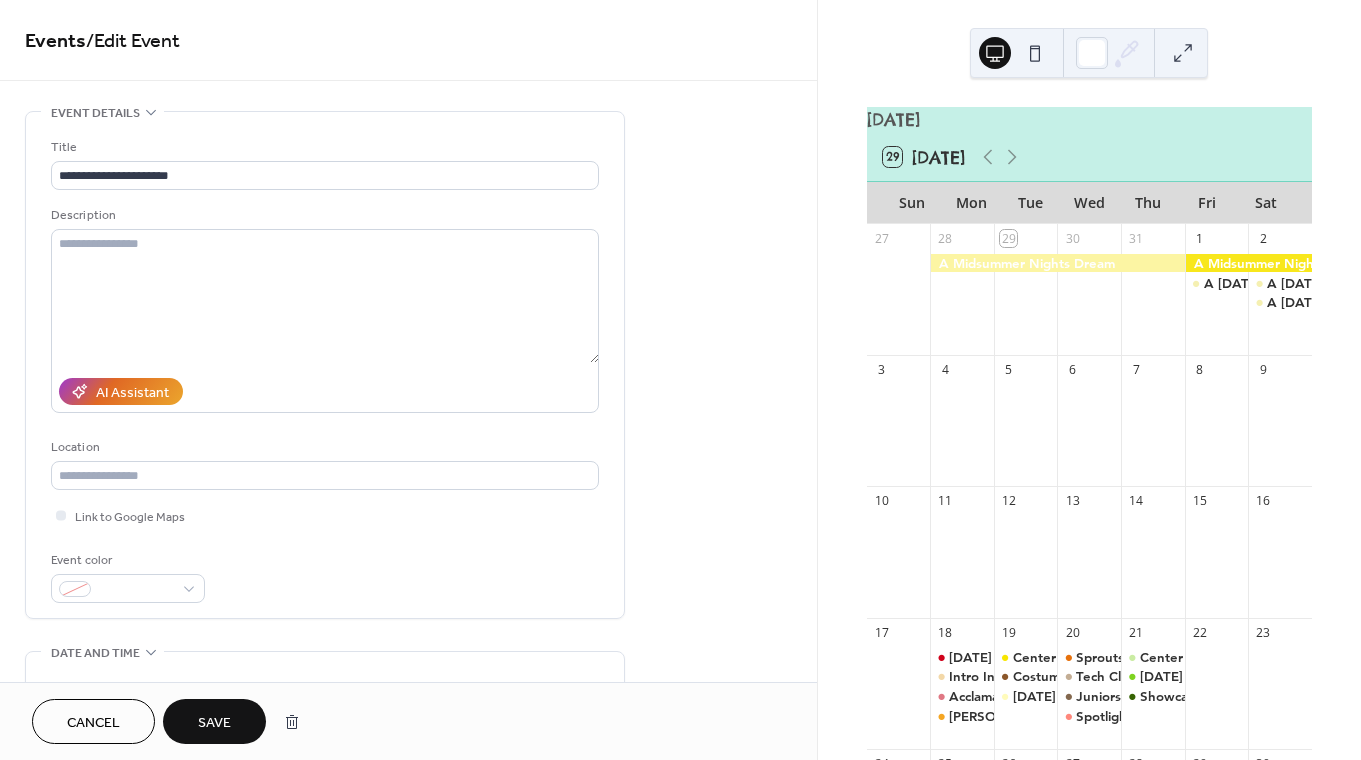click on "Save" at bounding box center (214, 721) 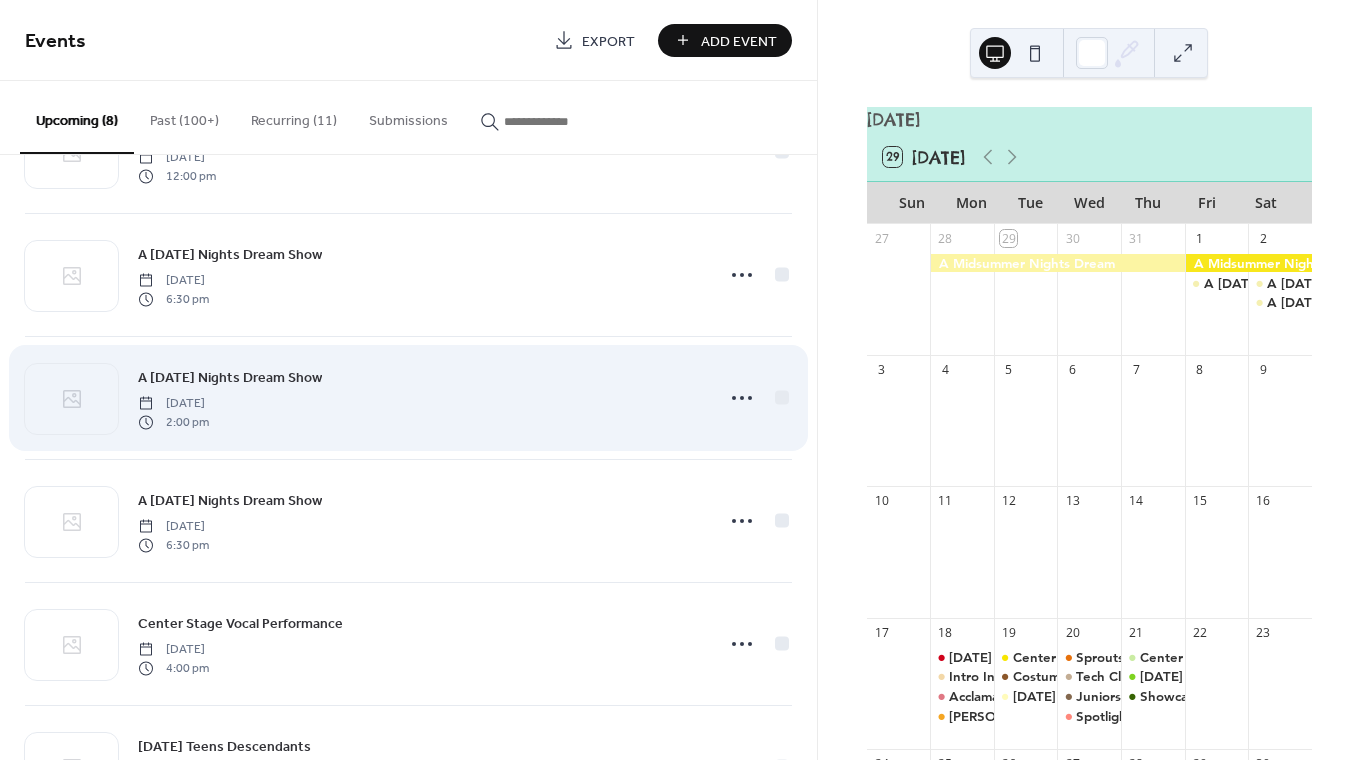 scroll, scrollTop: 438, scrollLeft: 0, axis: vertical 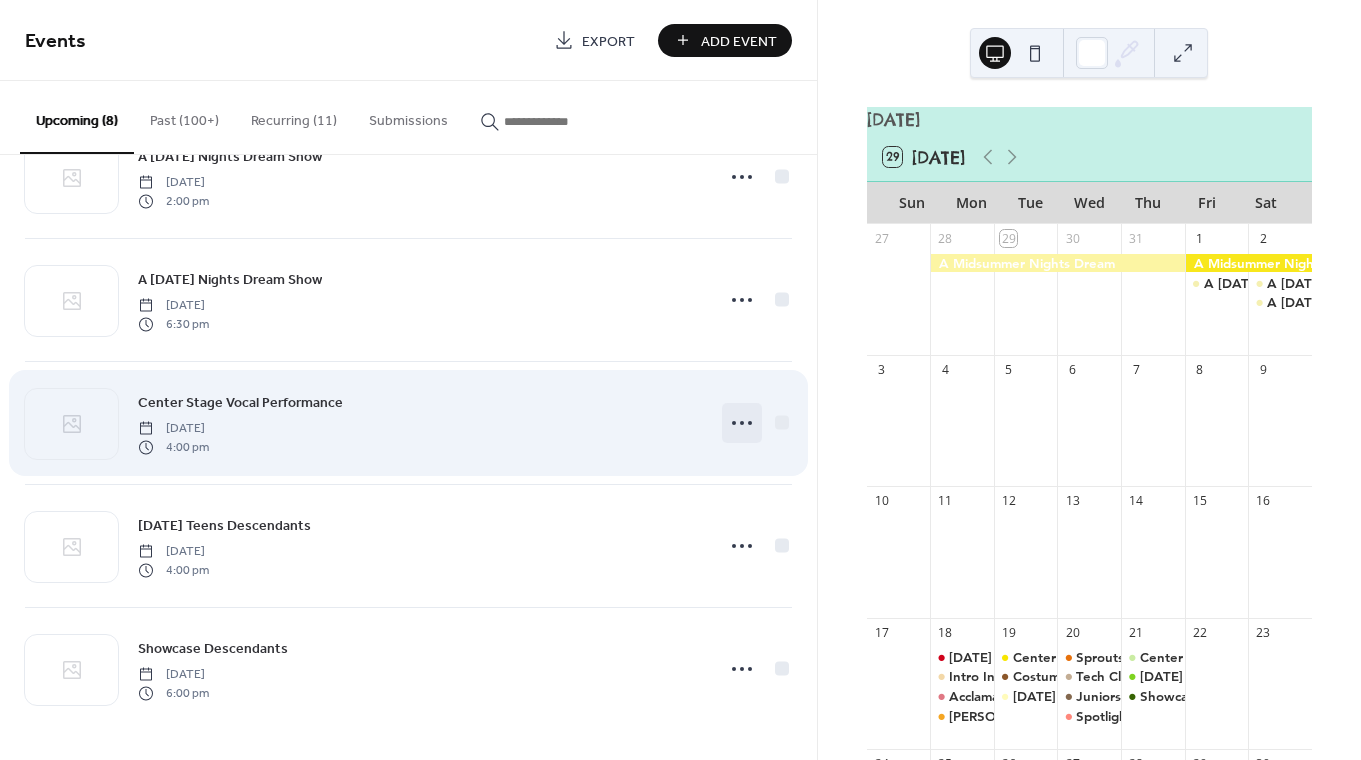 click 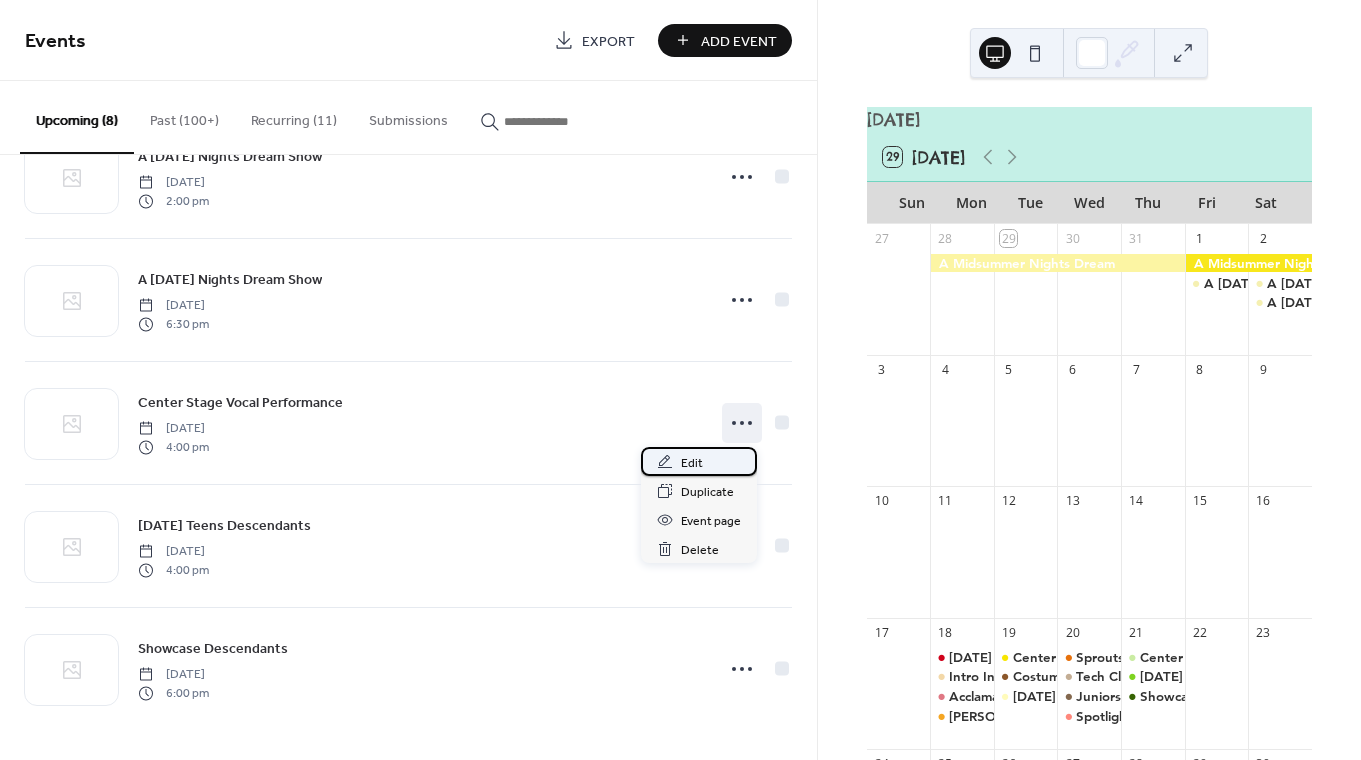 click on "Edit" at bounding box center (692, 463) 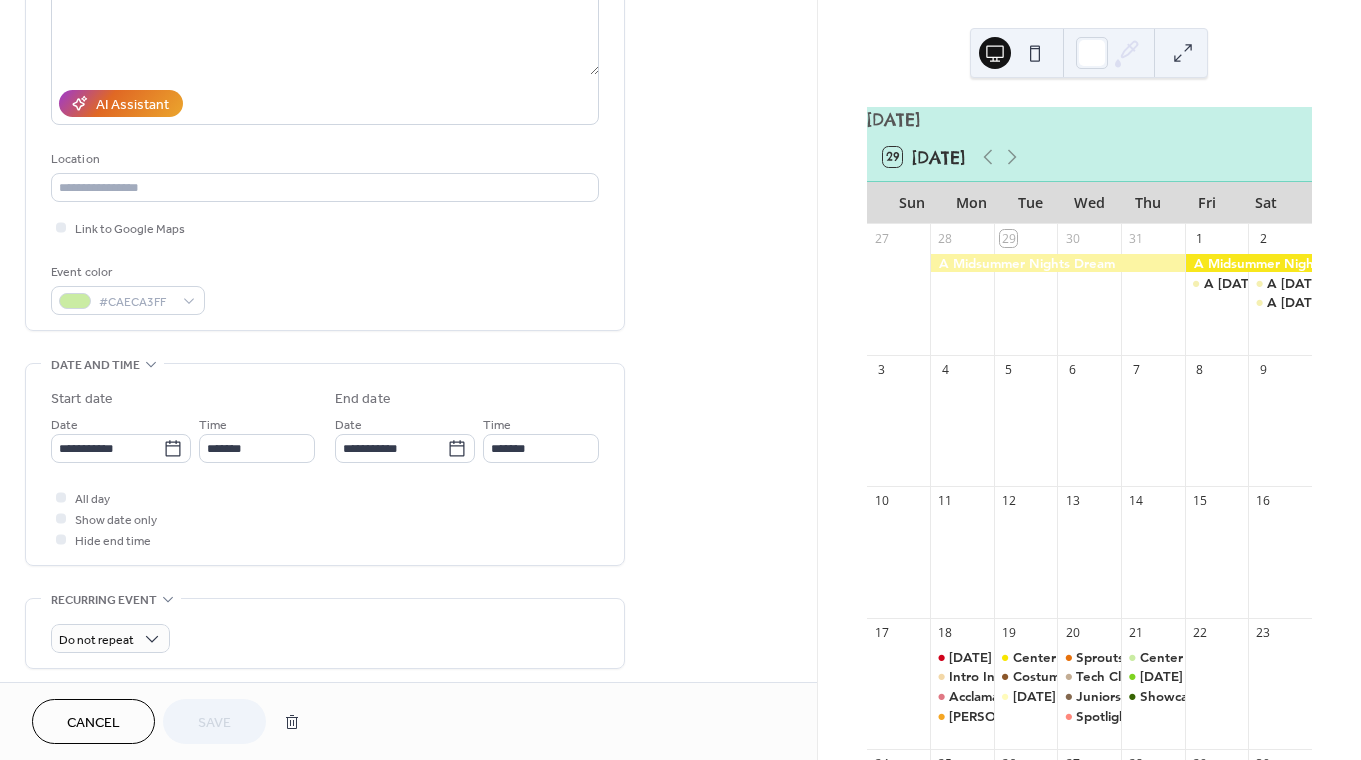 scroll, scrollTop: 317, scrollLeft: 0, axis: vertical 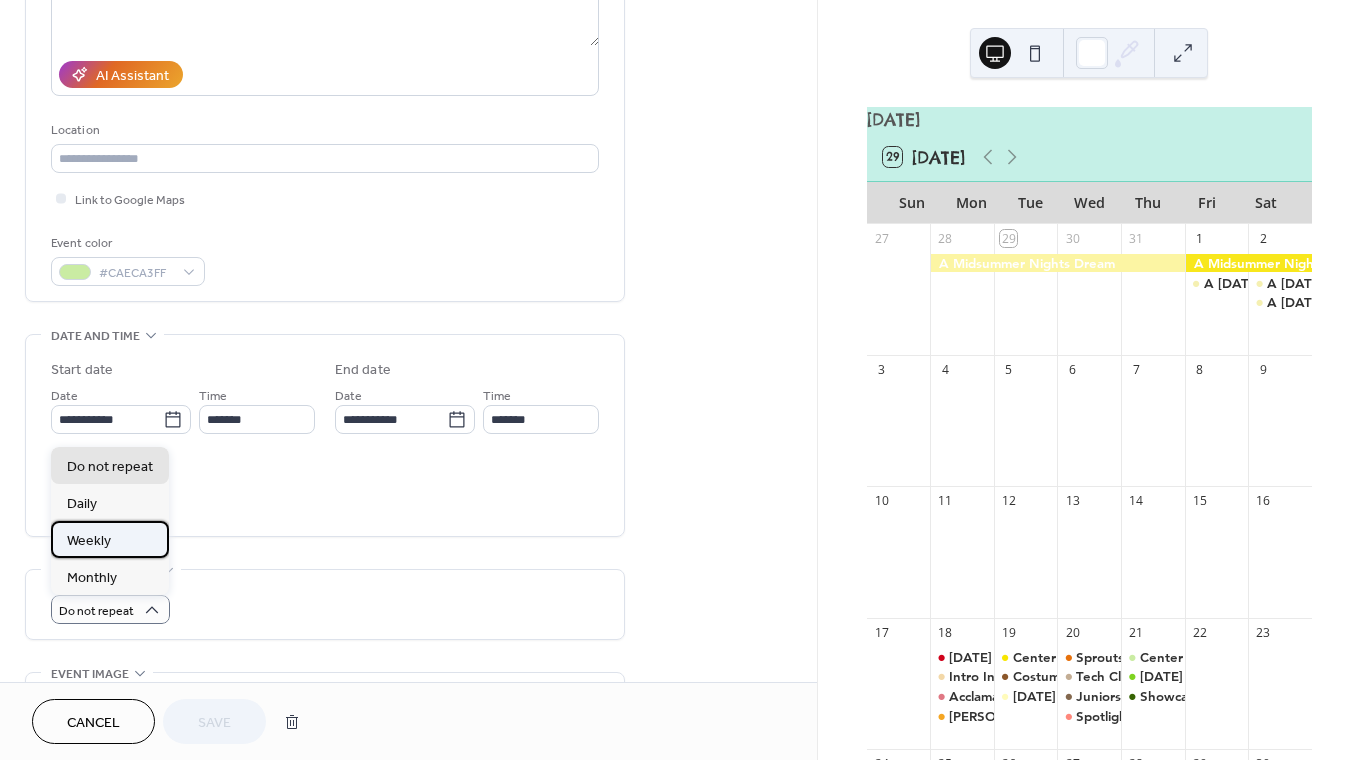 click on "Weekly" at bounding box center (110, 539) 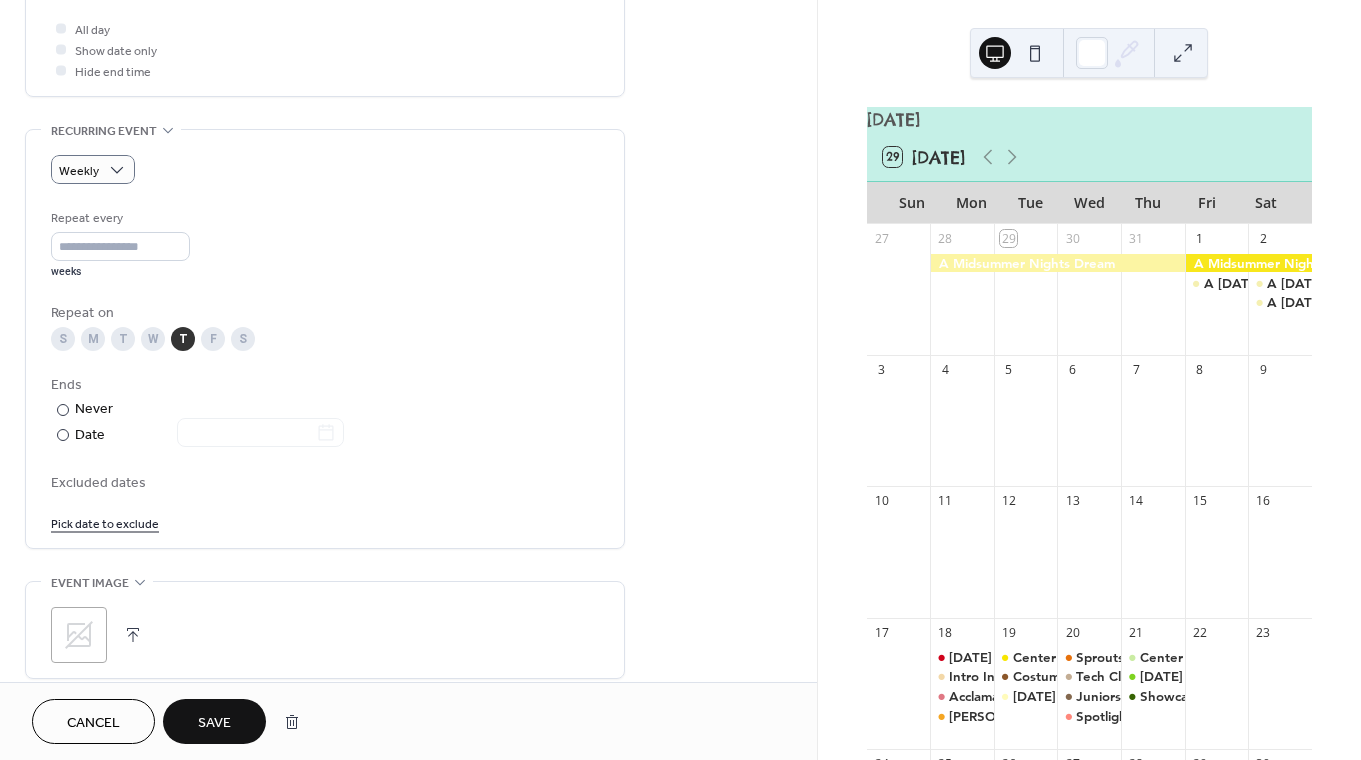 scroll, scrollTop: 760, scrollLeft: 0, axis: vertical 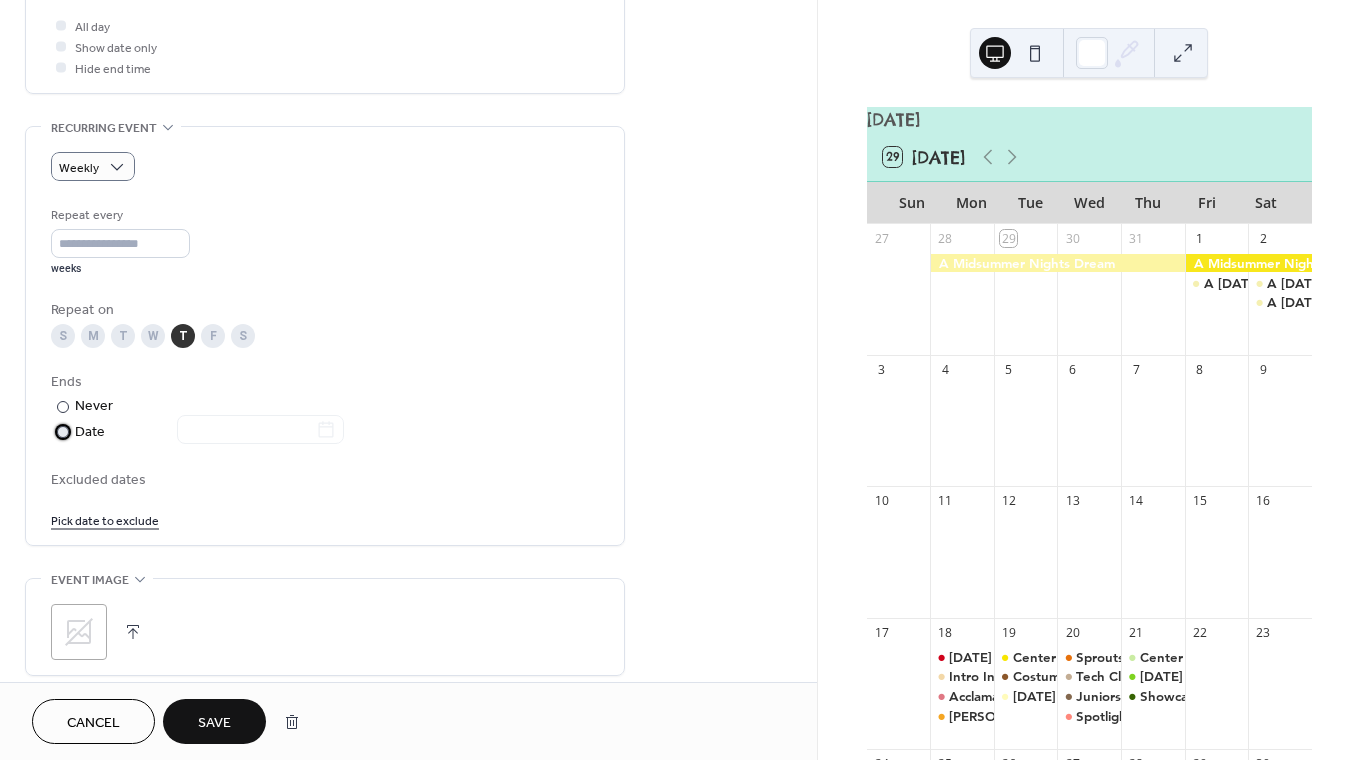 click at bounding box center [248, 431] 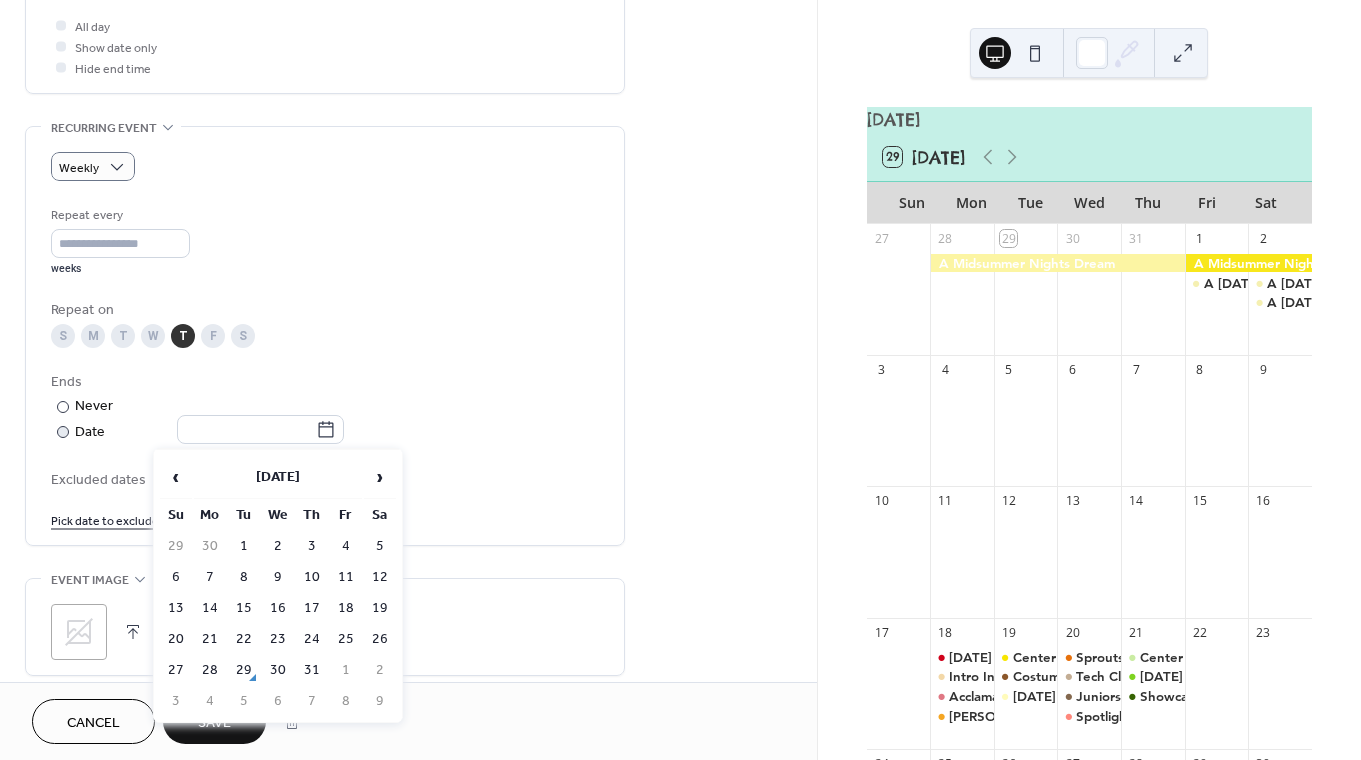 click 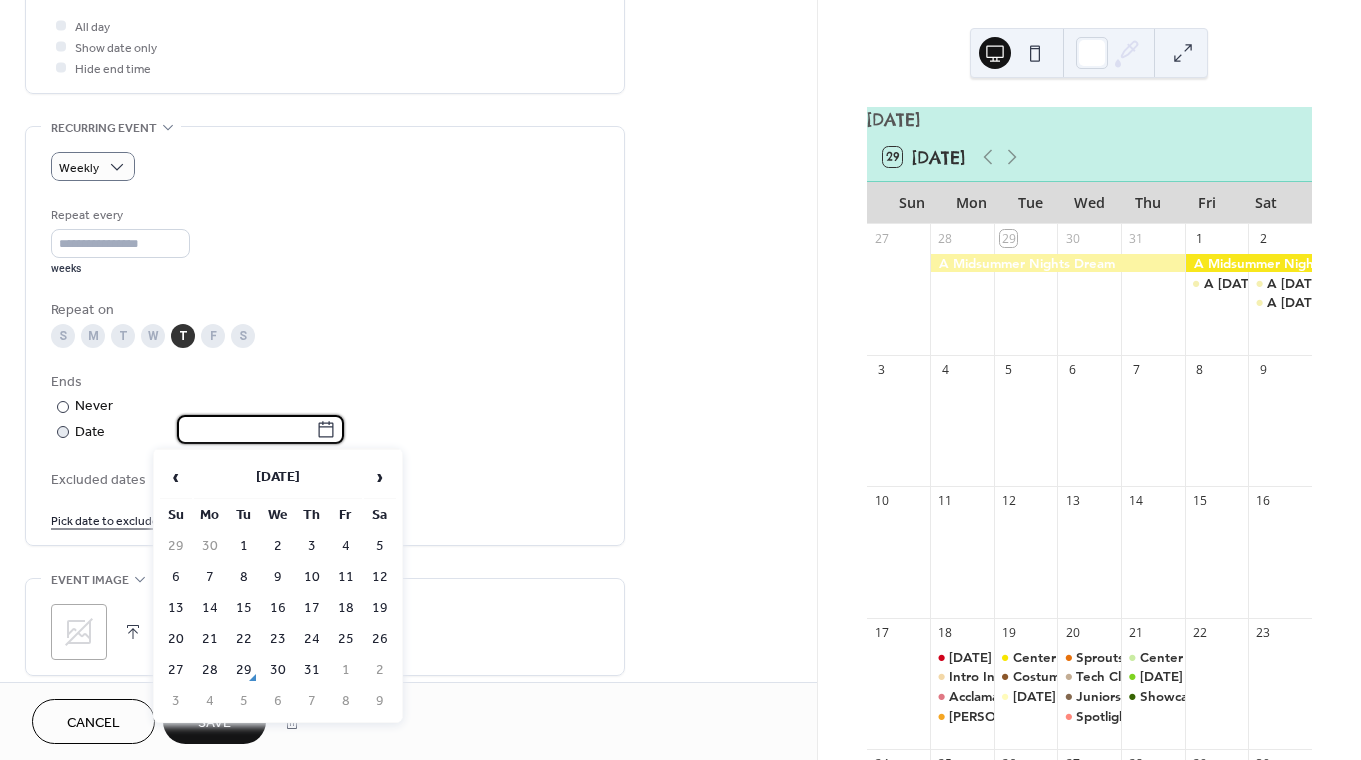 click at bounding box center [246, 429] 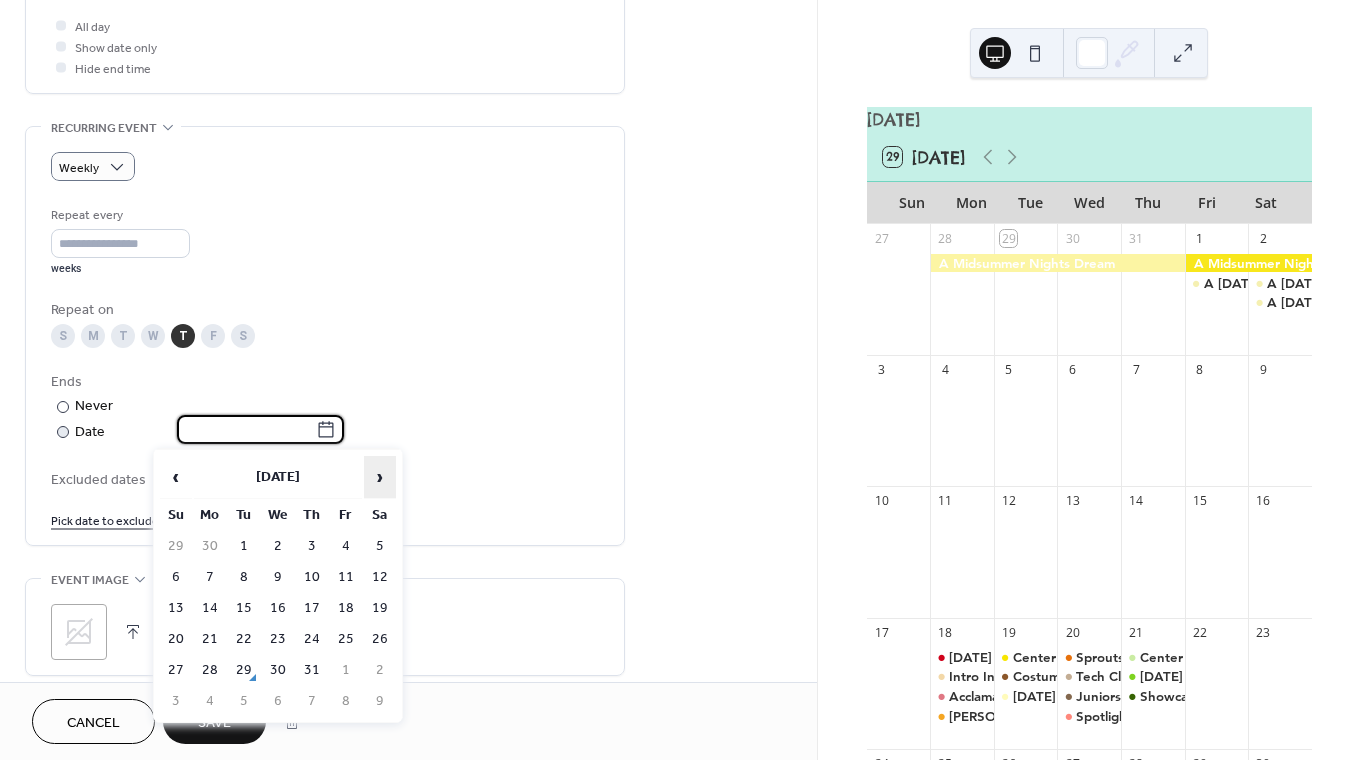 click on "›" at bounding box center [380, 477] 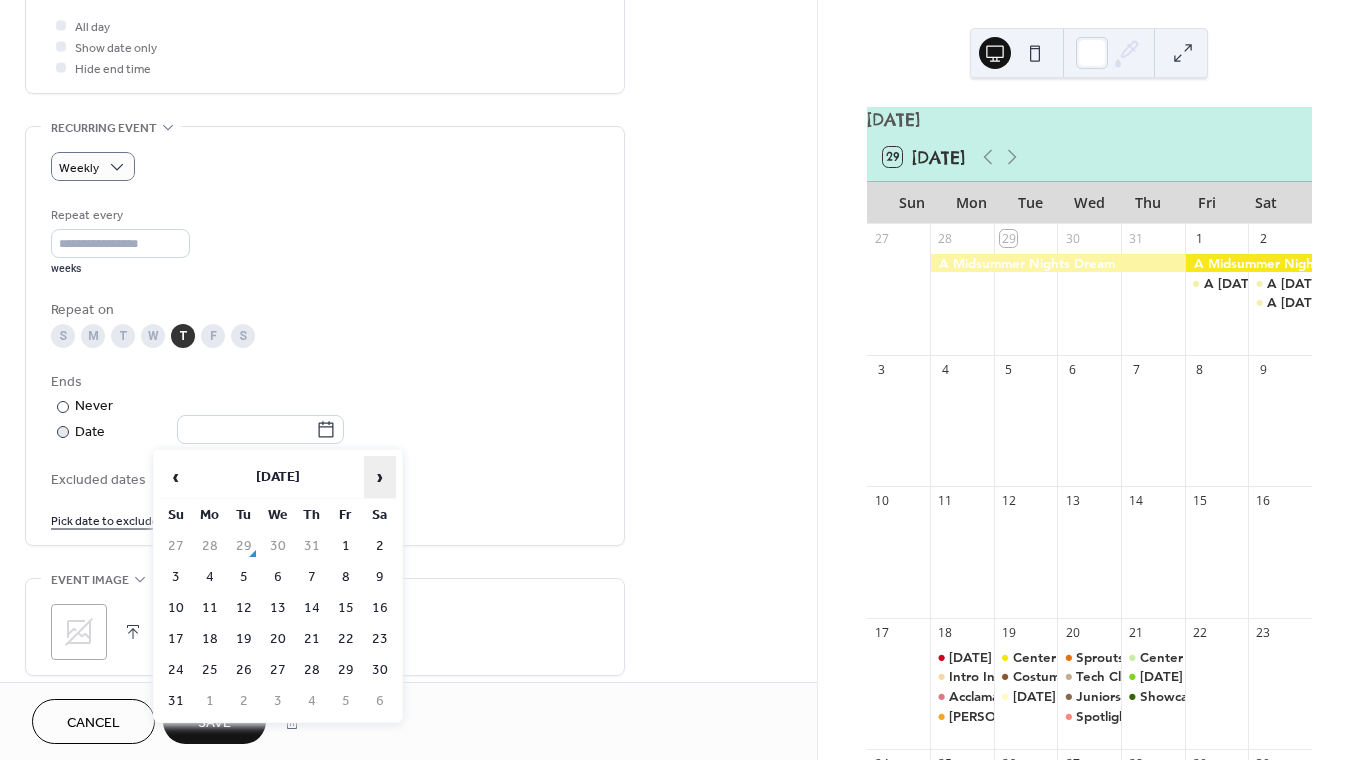 click on "›" at bounding box center [380, 477] 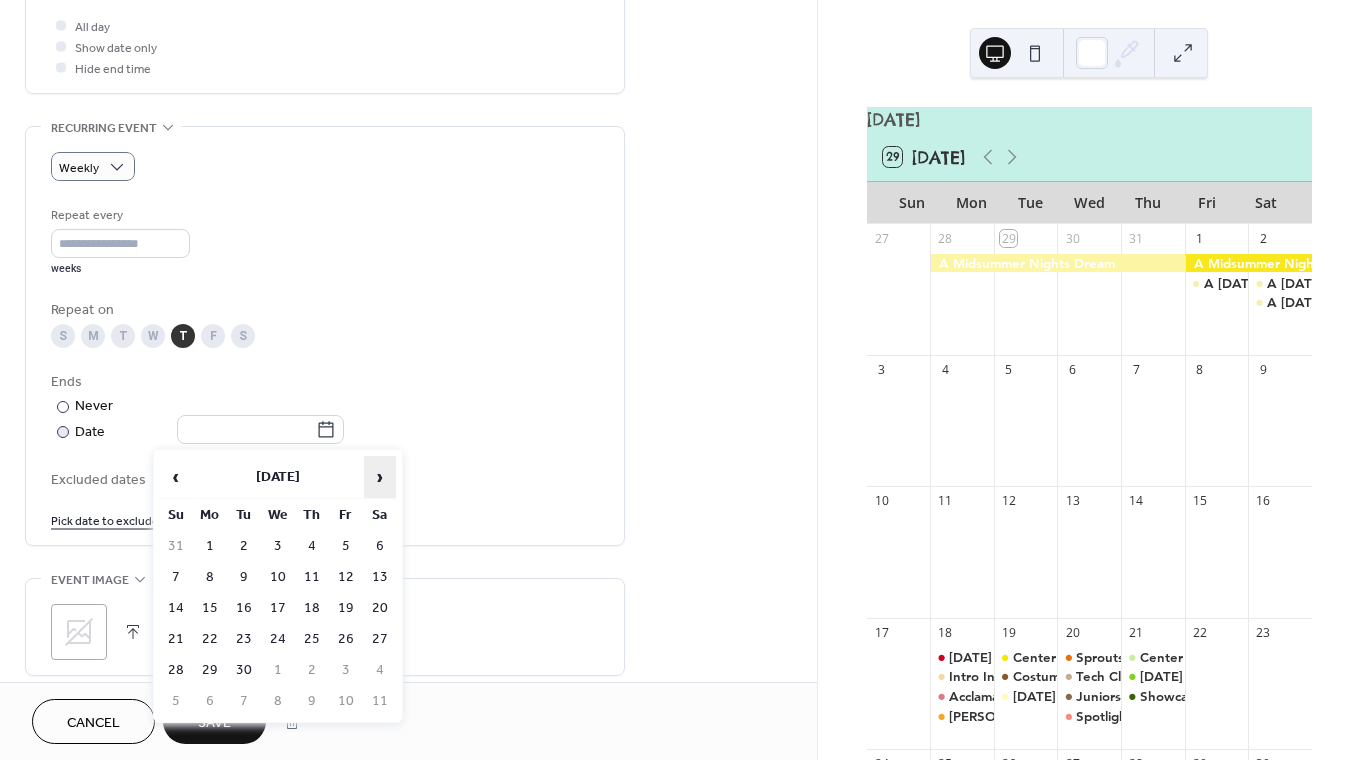 click on "›" at bounding box center [380, 477] 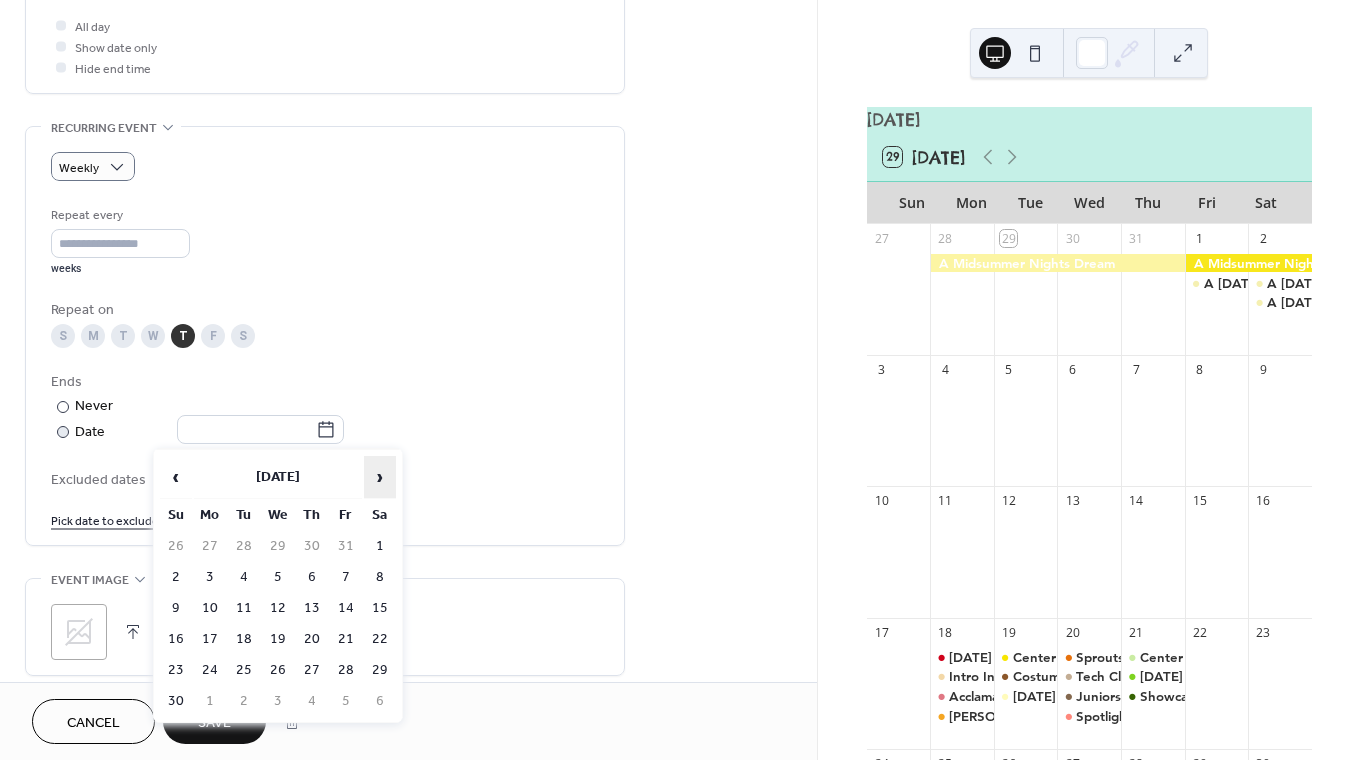 click on "›" at bounding box center [380, 477] 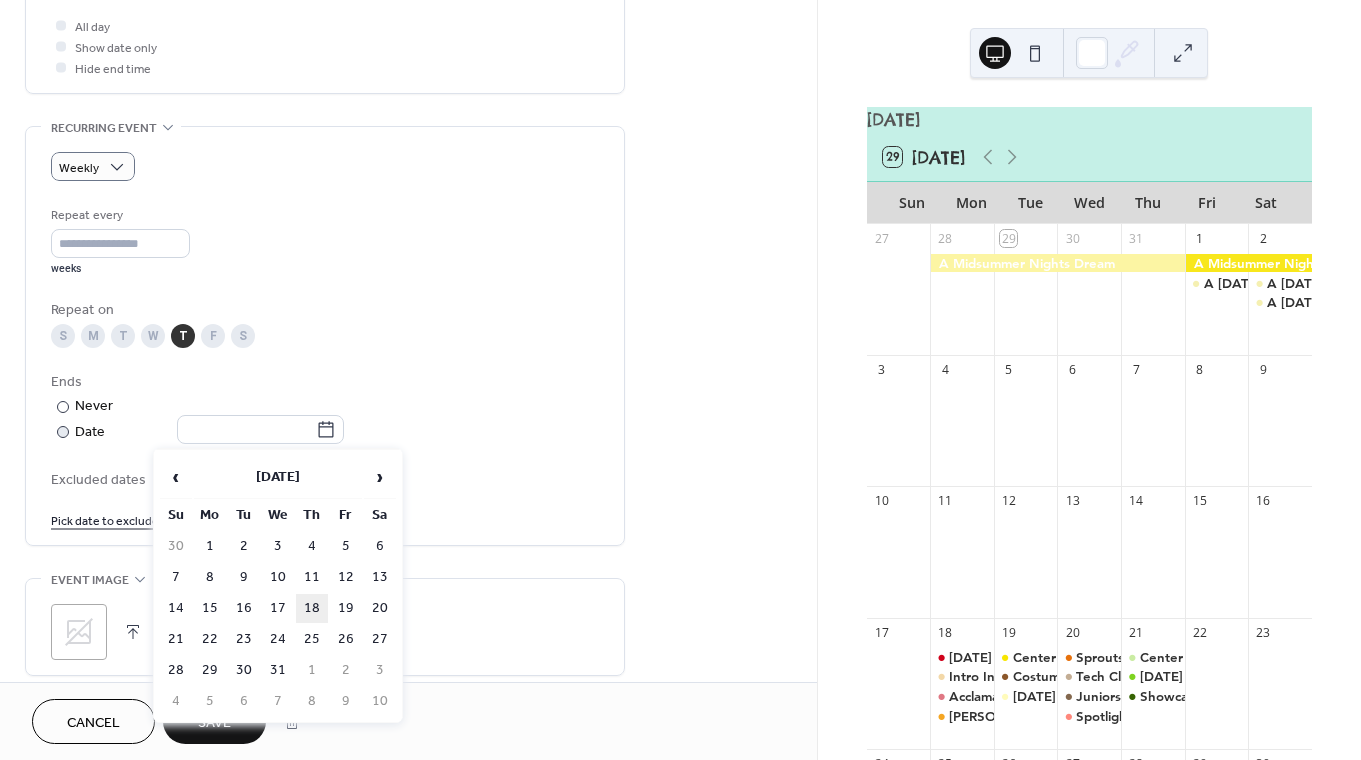 click on "18" at bounding box center (312, 608) 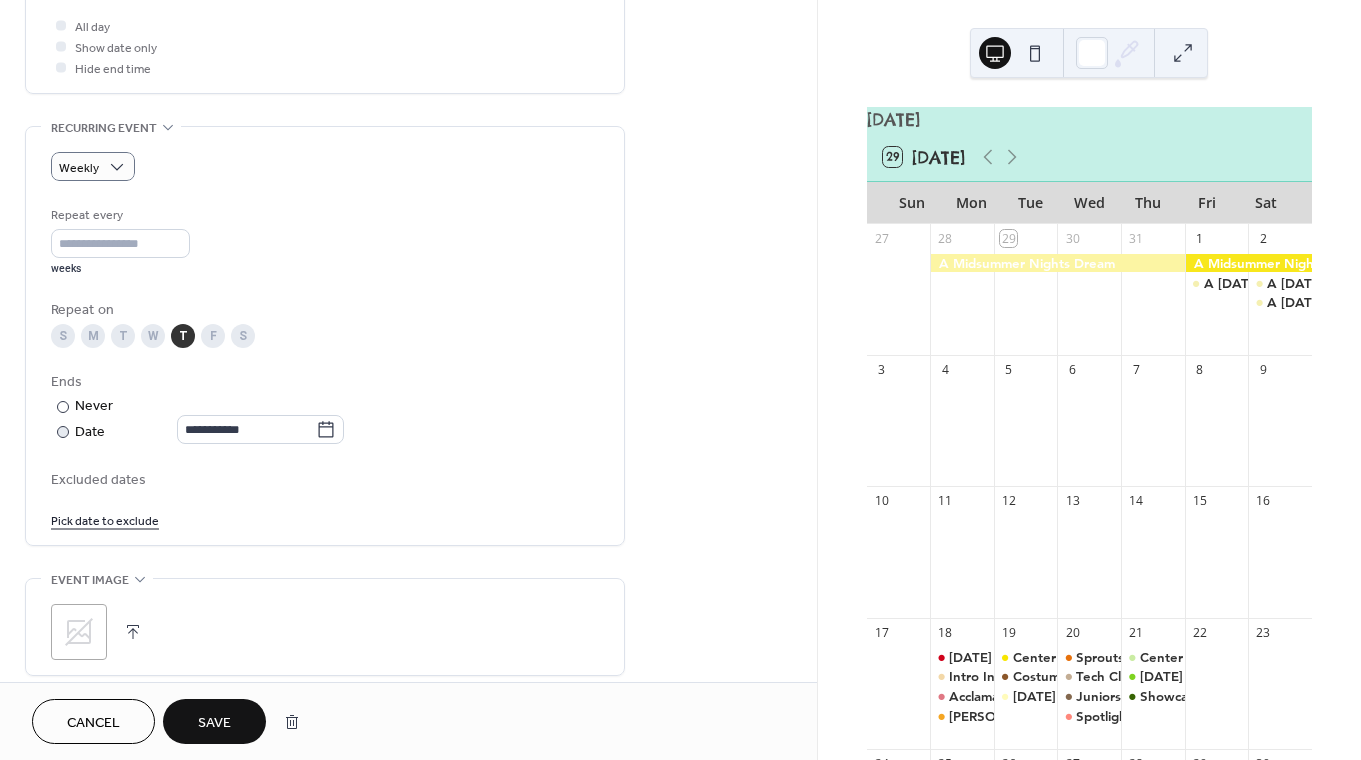 click on "Save" at bounding box center (214, 723) 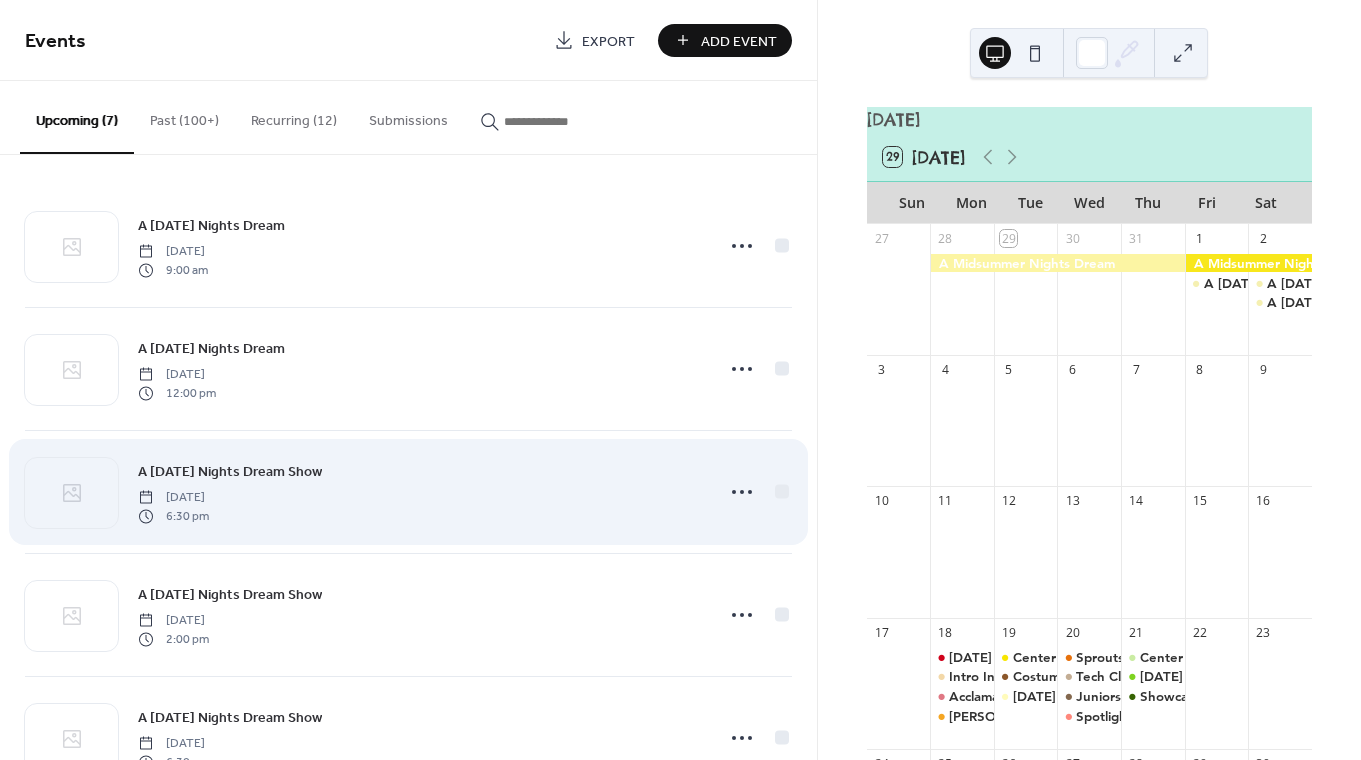scroll, scrollTop: 315, scrollLeft: 0, axis: vertical 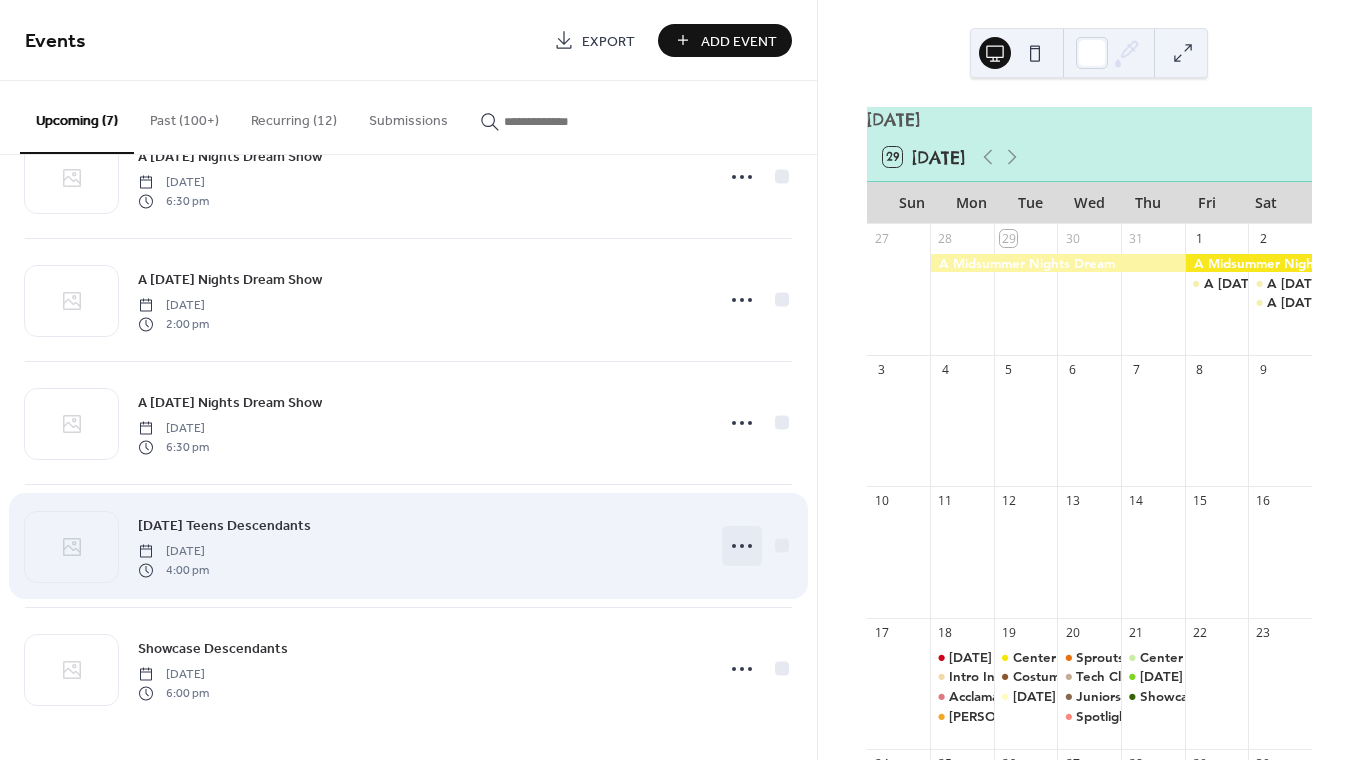 click 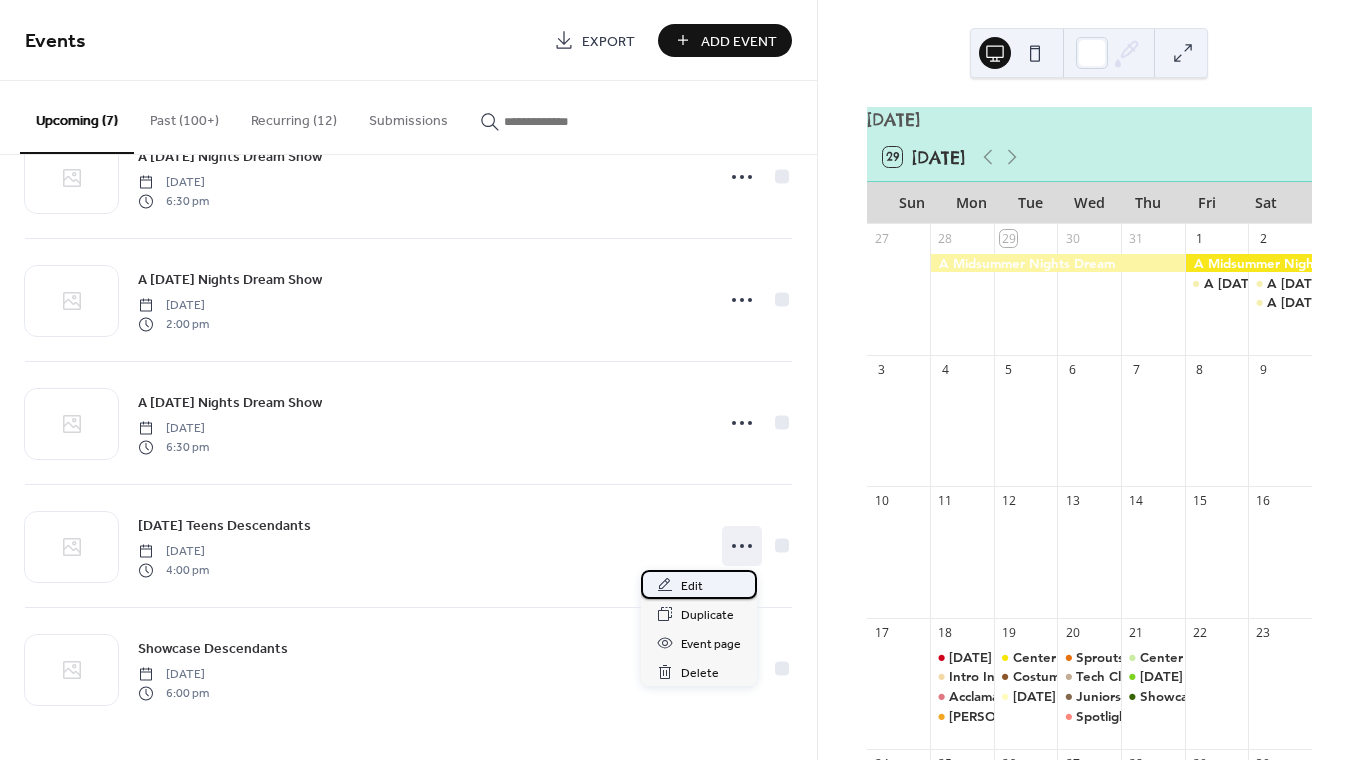 click on "Edit" at bounding box center (699, 584) 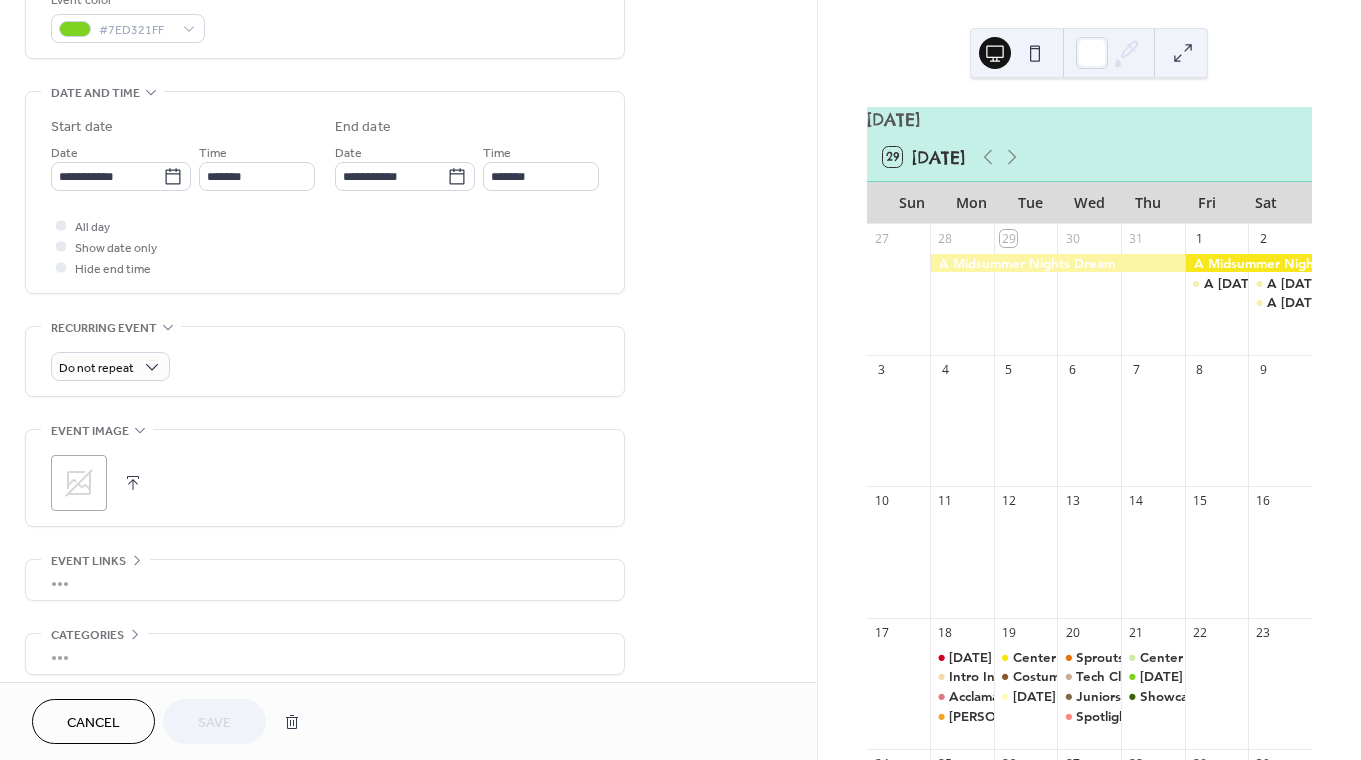 scroll, scrollTop: 647, scrollLeft: 0, axis: vertical 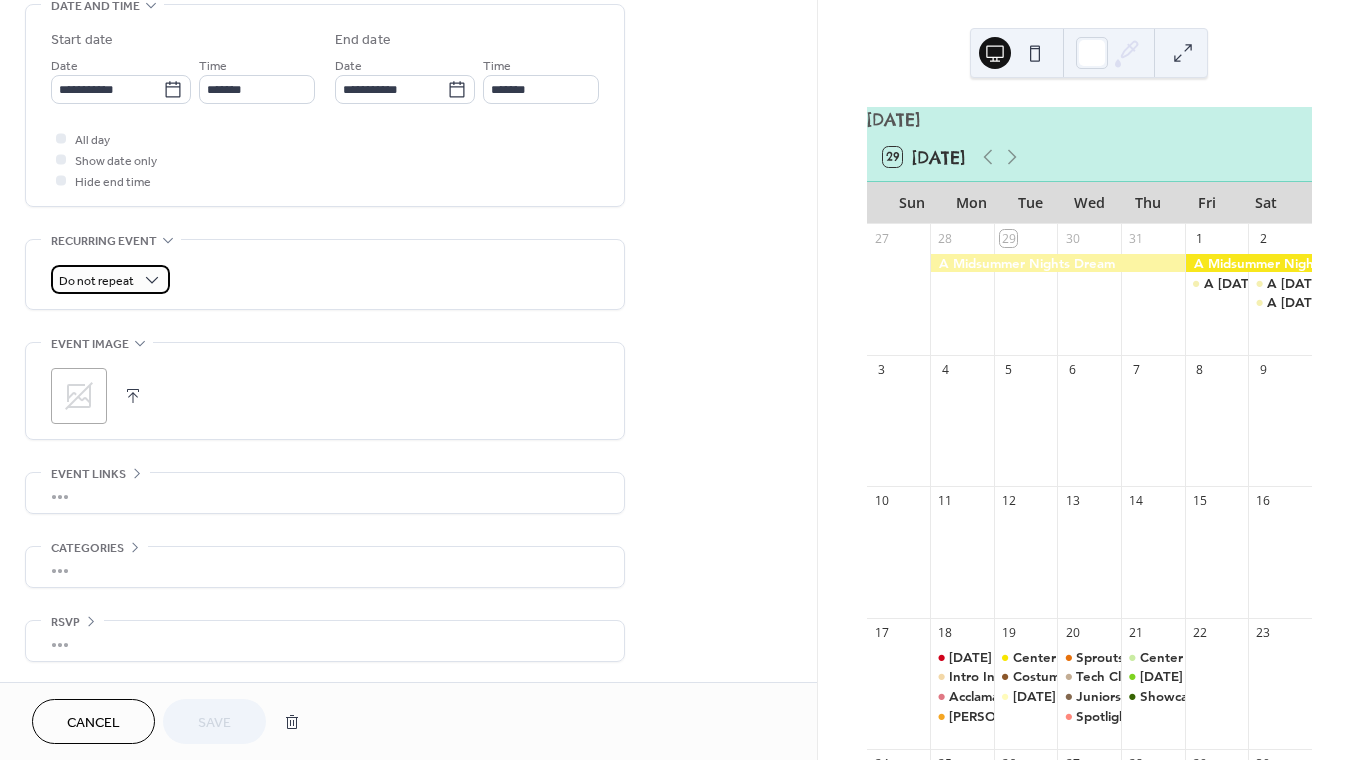 click on "Do not repeat" at bounding box center [110, 279] 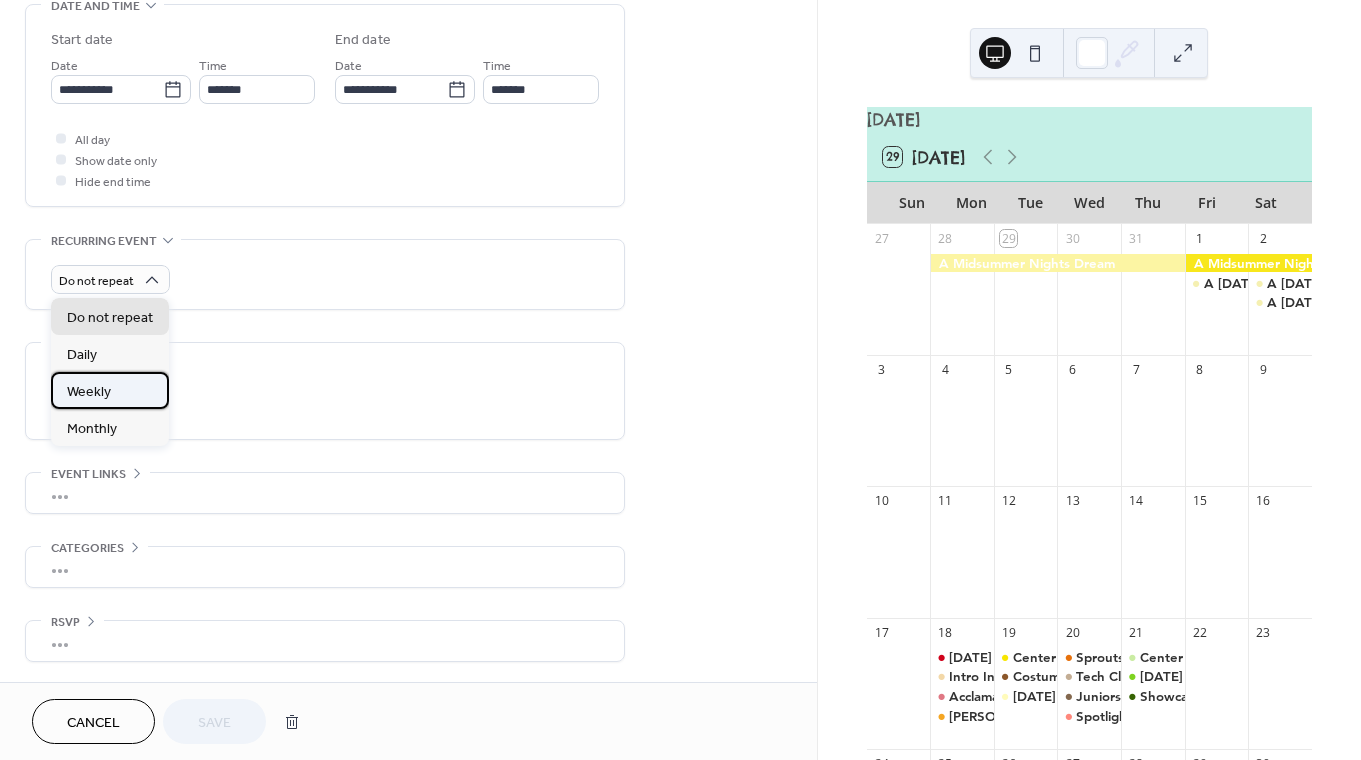 click on "Weekly" at bounding box center (110, 390) 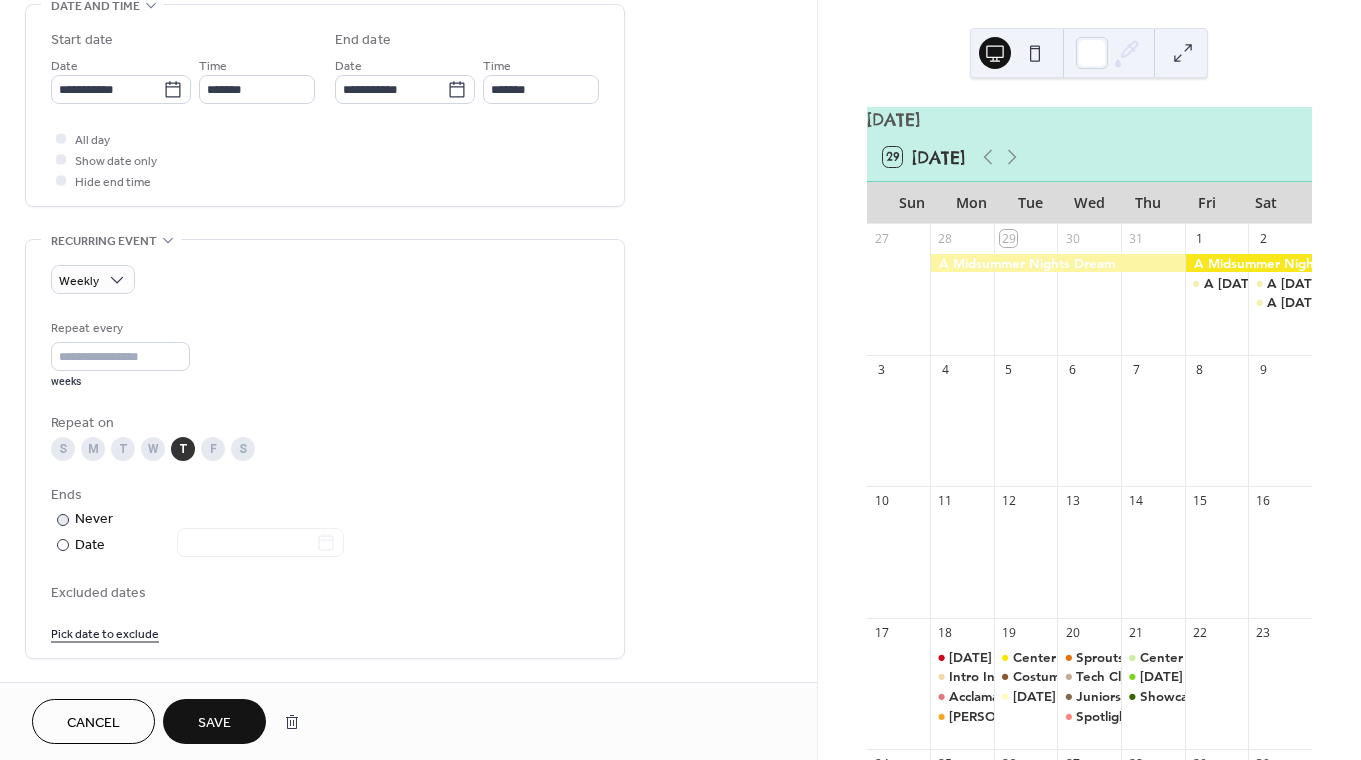 scroll, scrollTop: 663, scrollLeft: 0, axis: vertical 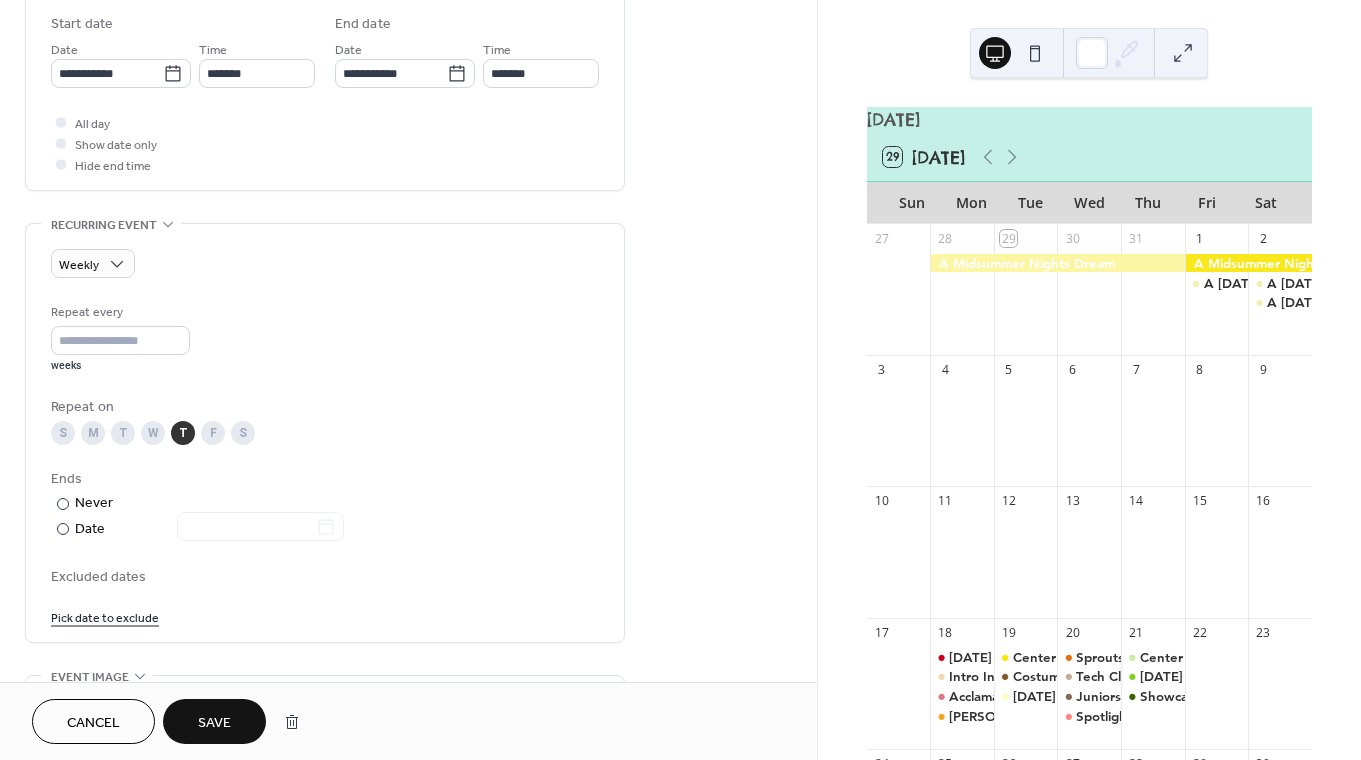 click on "Repeat every * weeks Repeat on S M T W T F S Ends ​ Never ​ Date Excluded dates   Pick date to exclude" at bounding box center [325, 464] 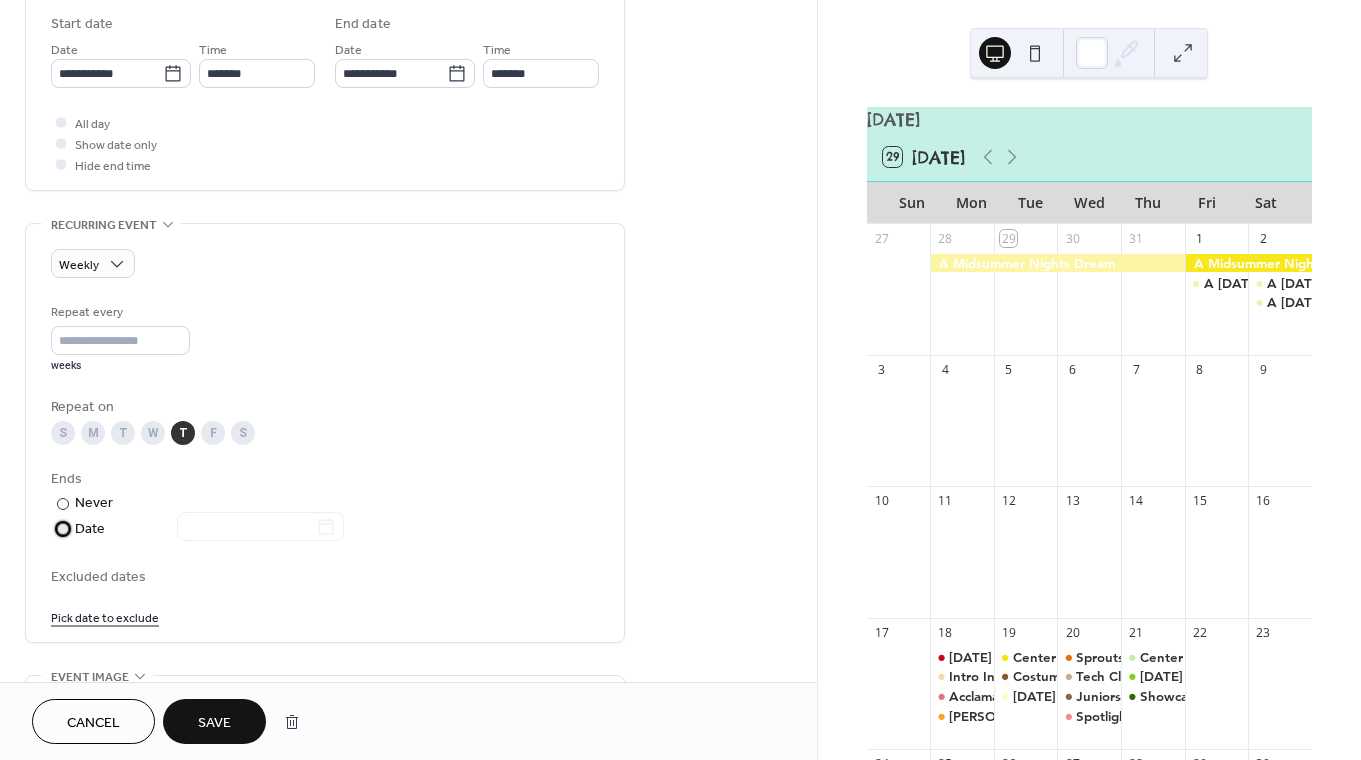 click at bounding box center (248, 528) 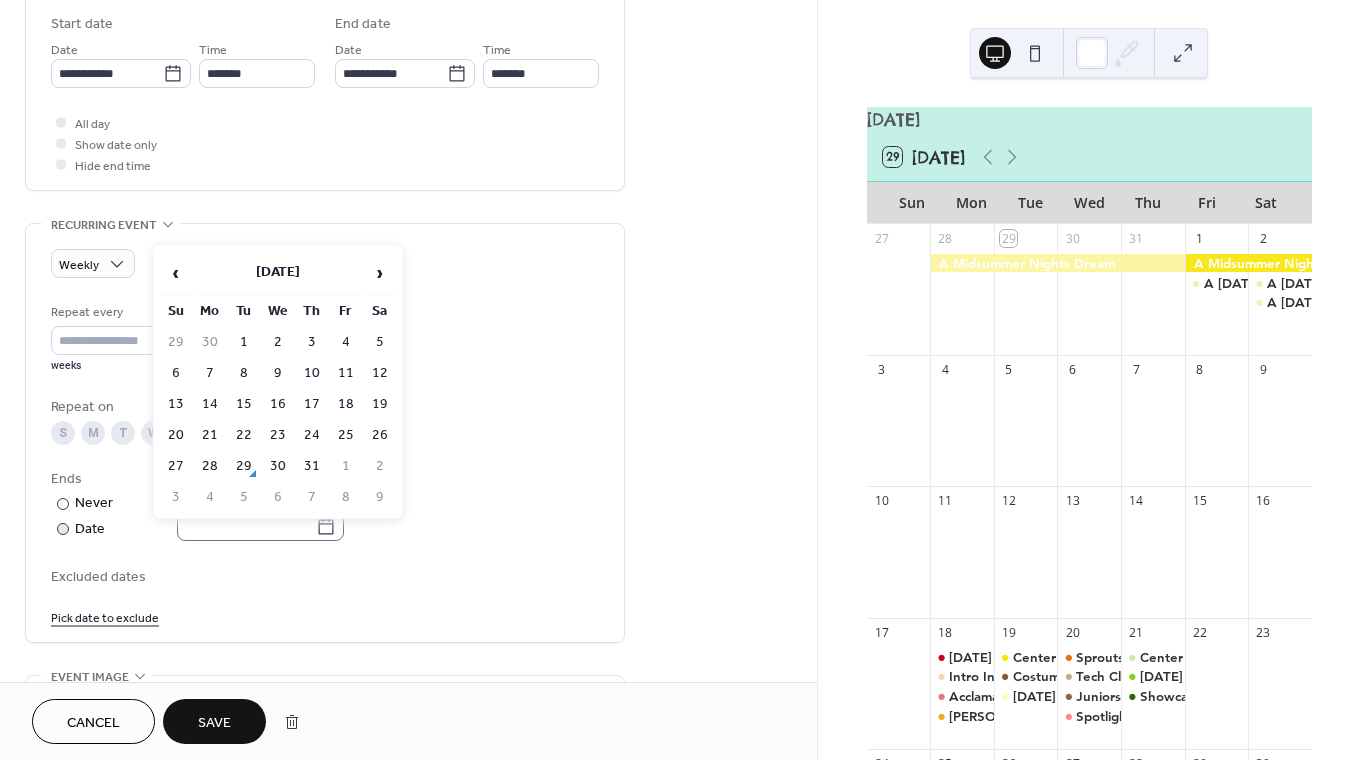 click 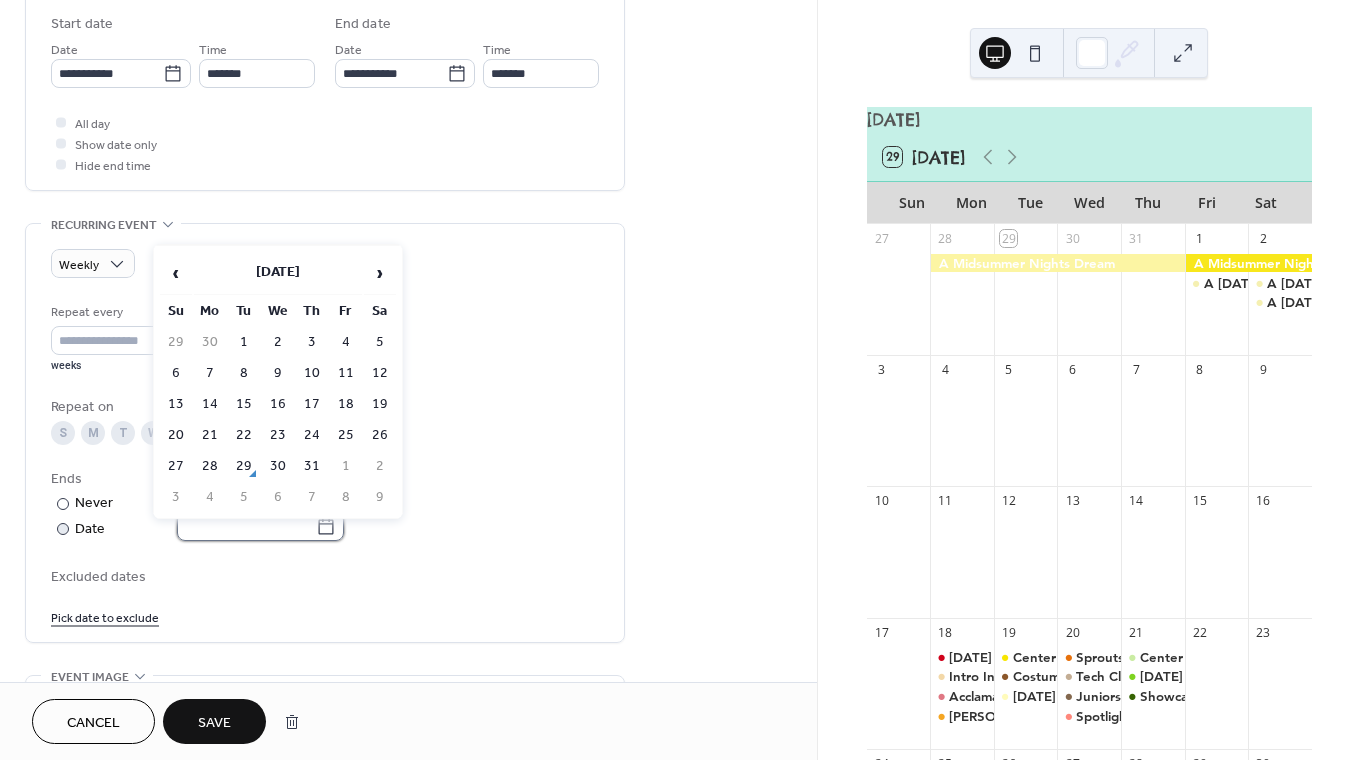 click at bounding box center [246, 526] 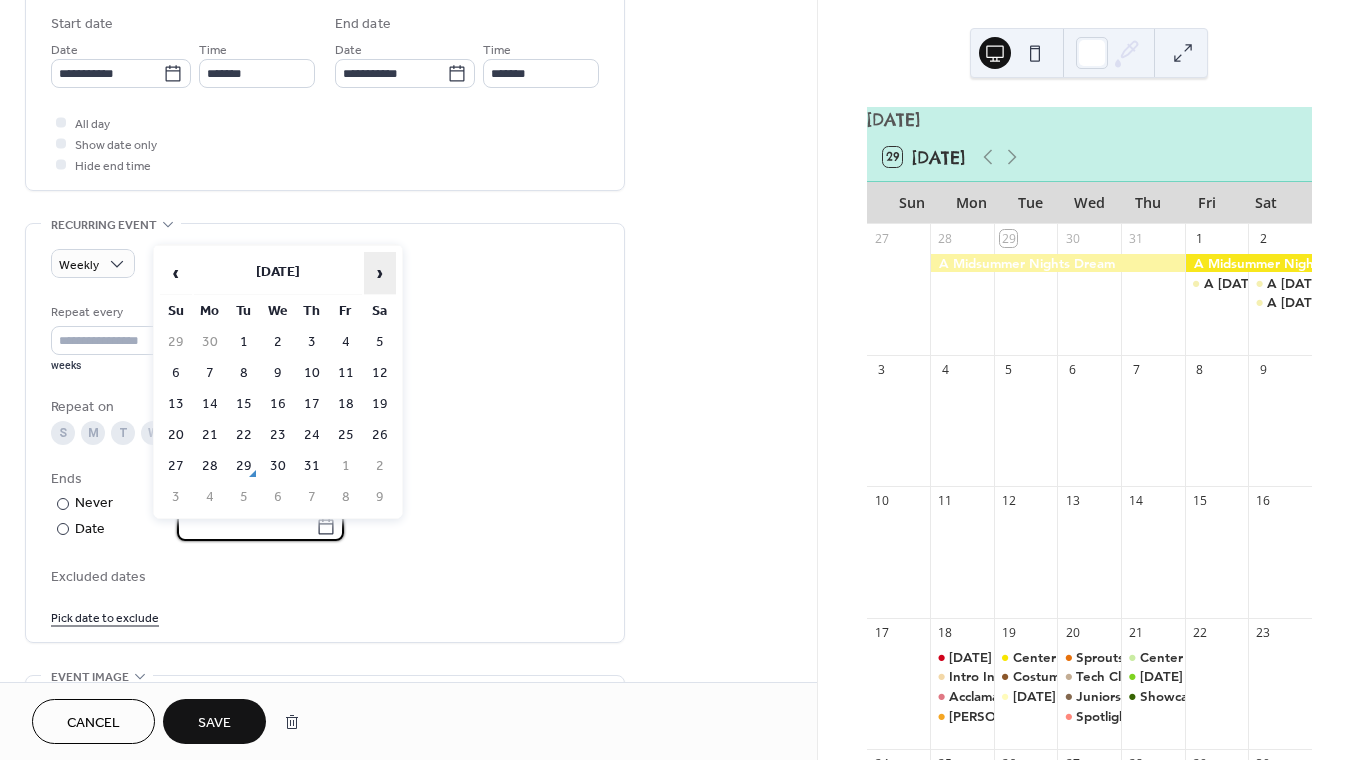 click on "›" at bounding box center (380, 273) 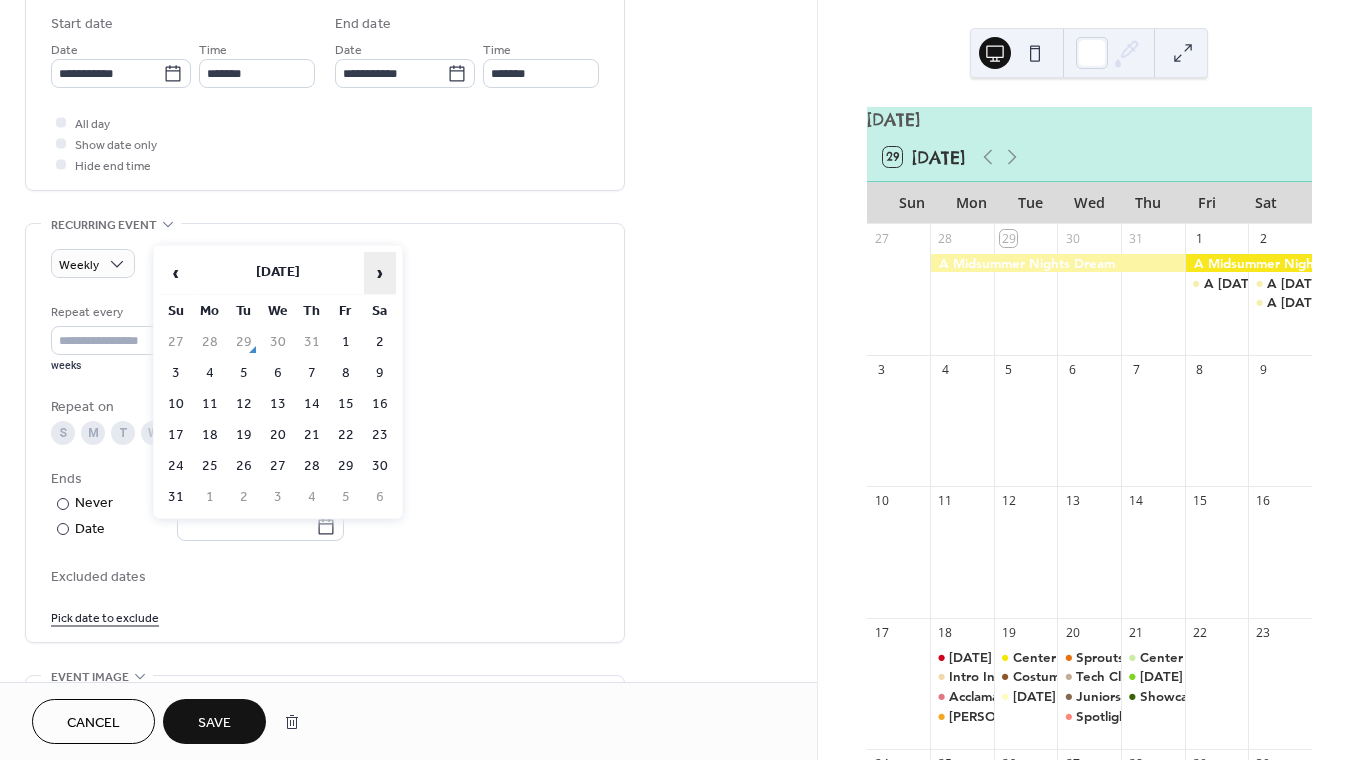 click on "›" at bounding box center (380, 273) 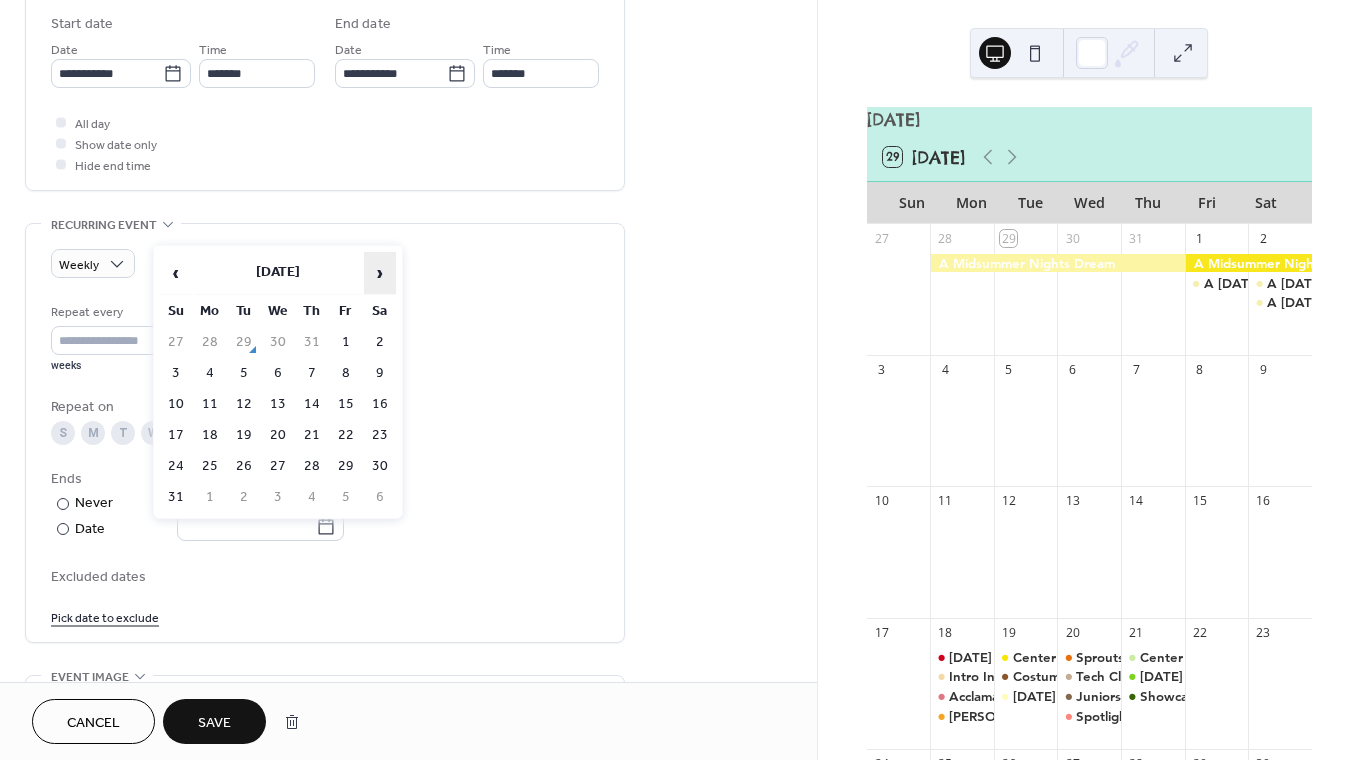 click on "›" at bounding box center (380, 273) 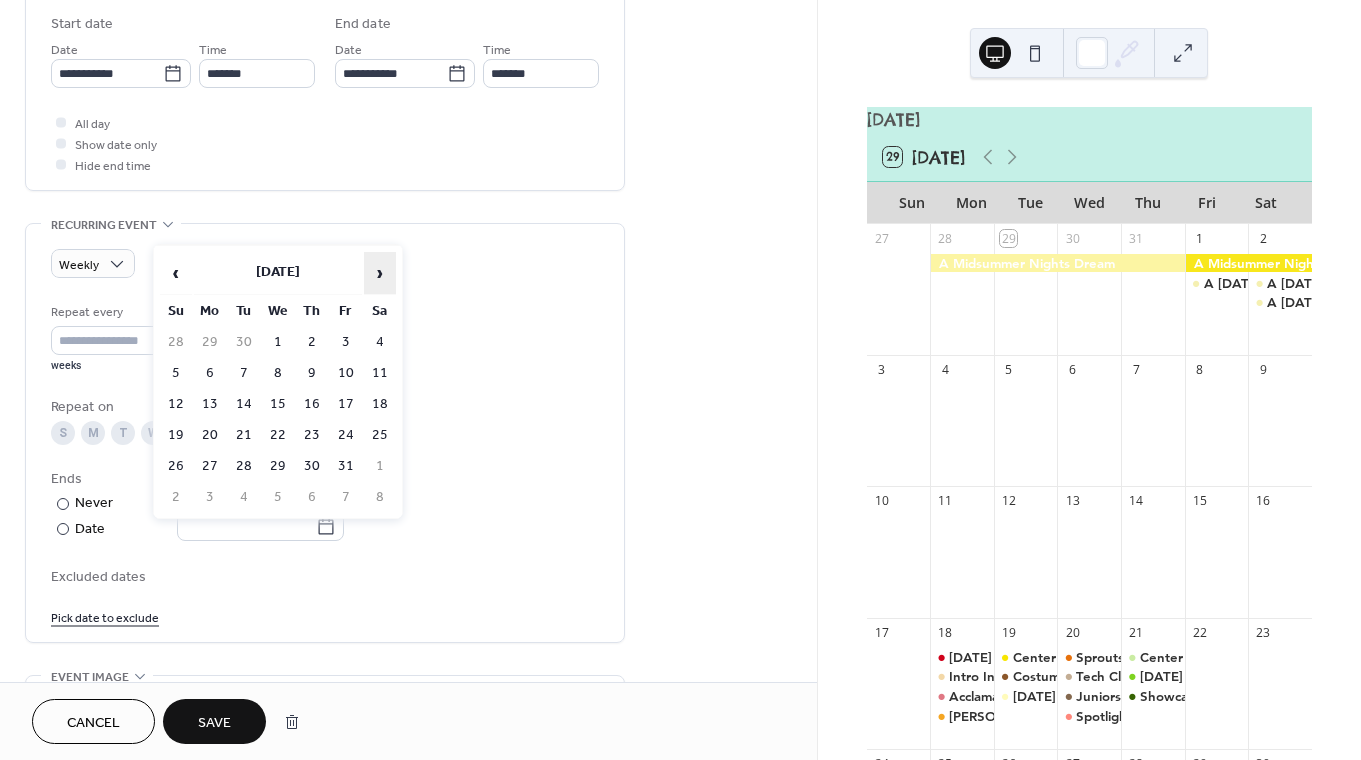 click on "›" at bounding box center [380, 273] 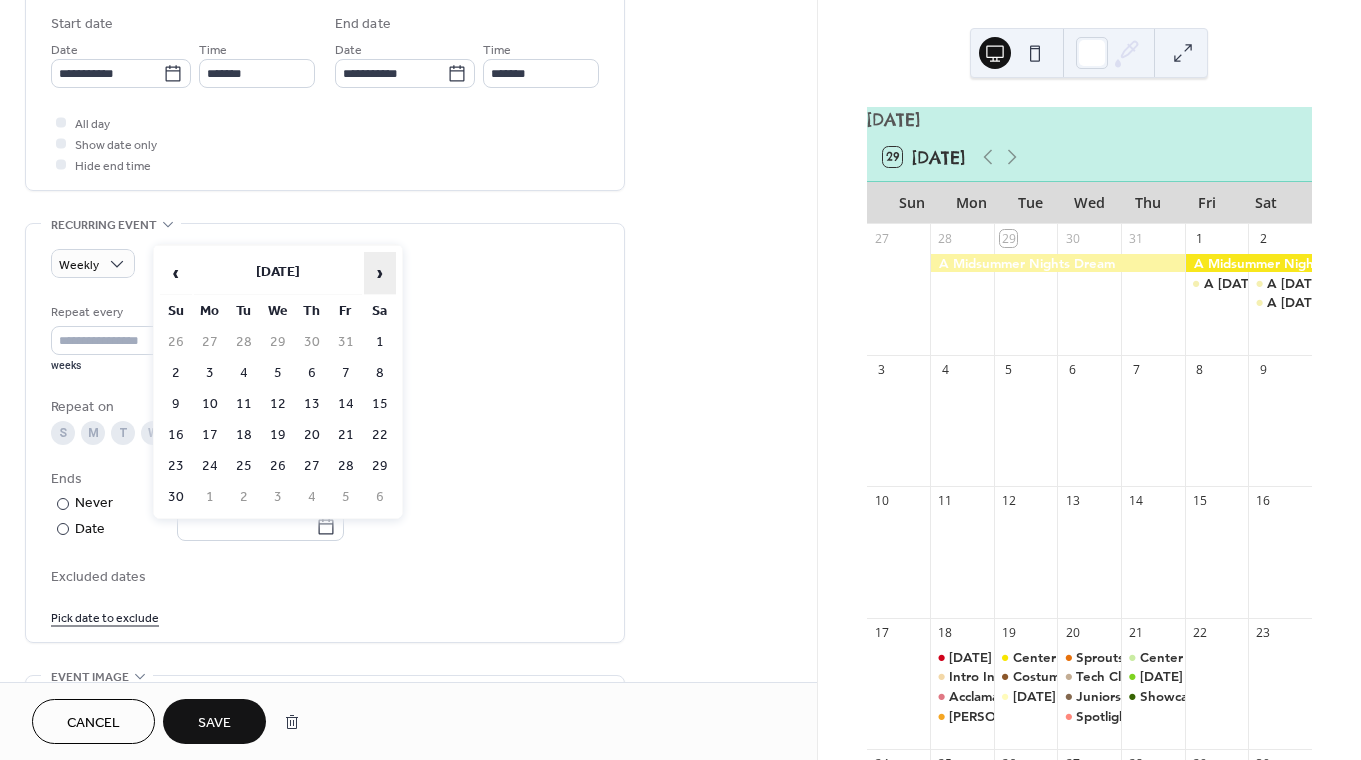 click on "›" at bounding box center [380, 273] 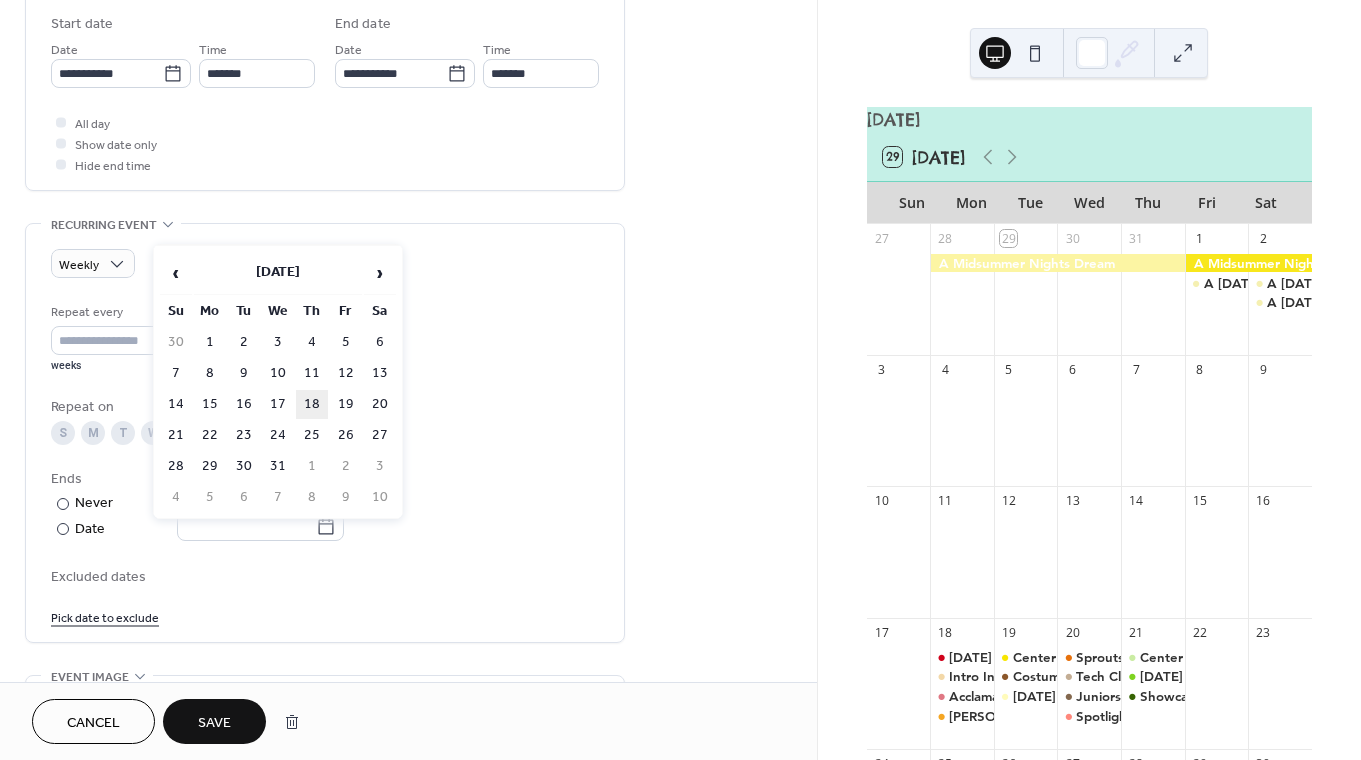 click on "18" at bounding box center [312, 404] 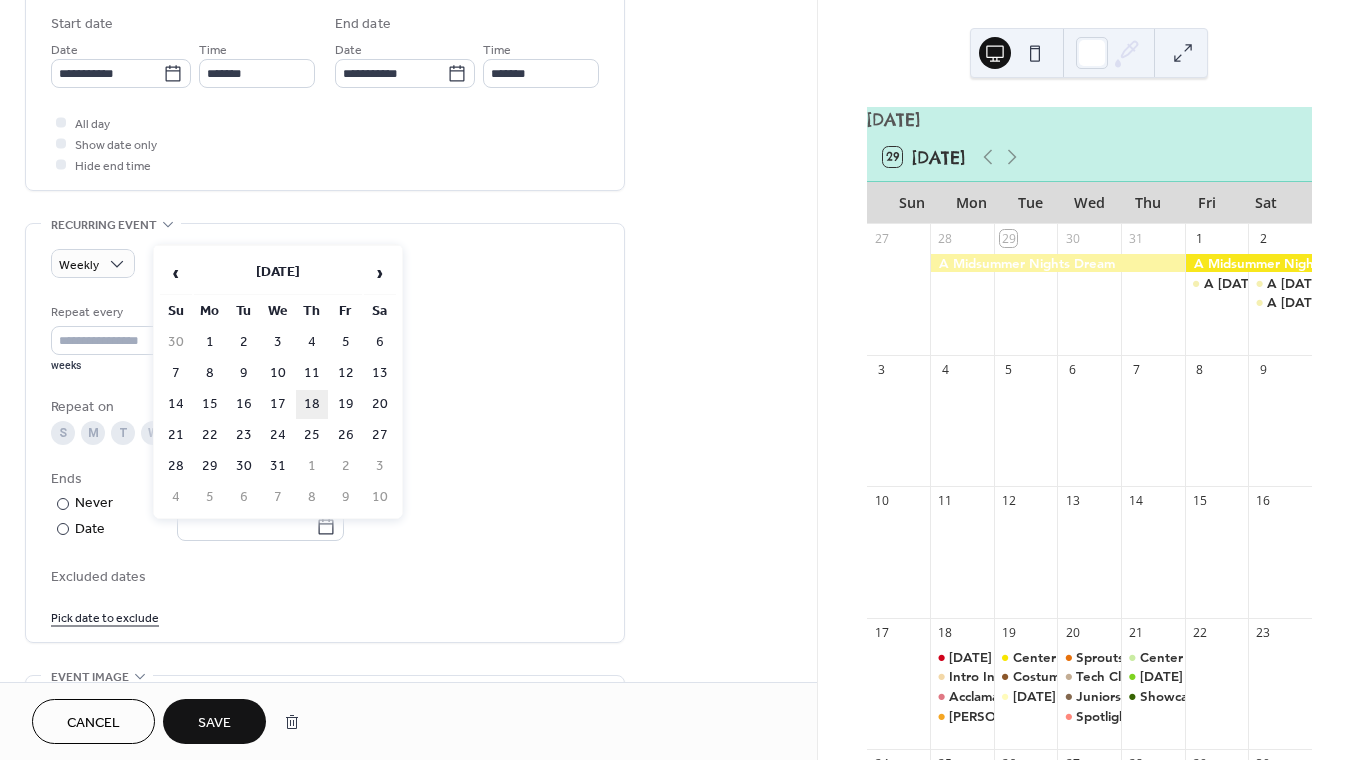 type on "**********" 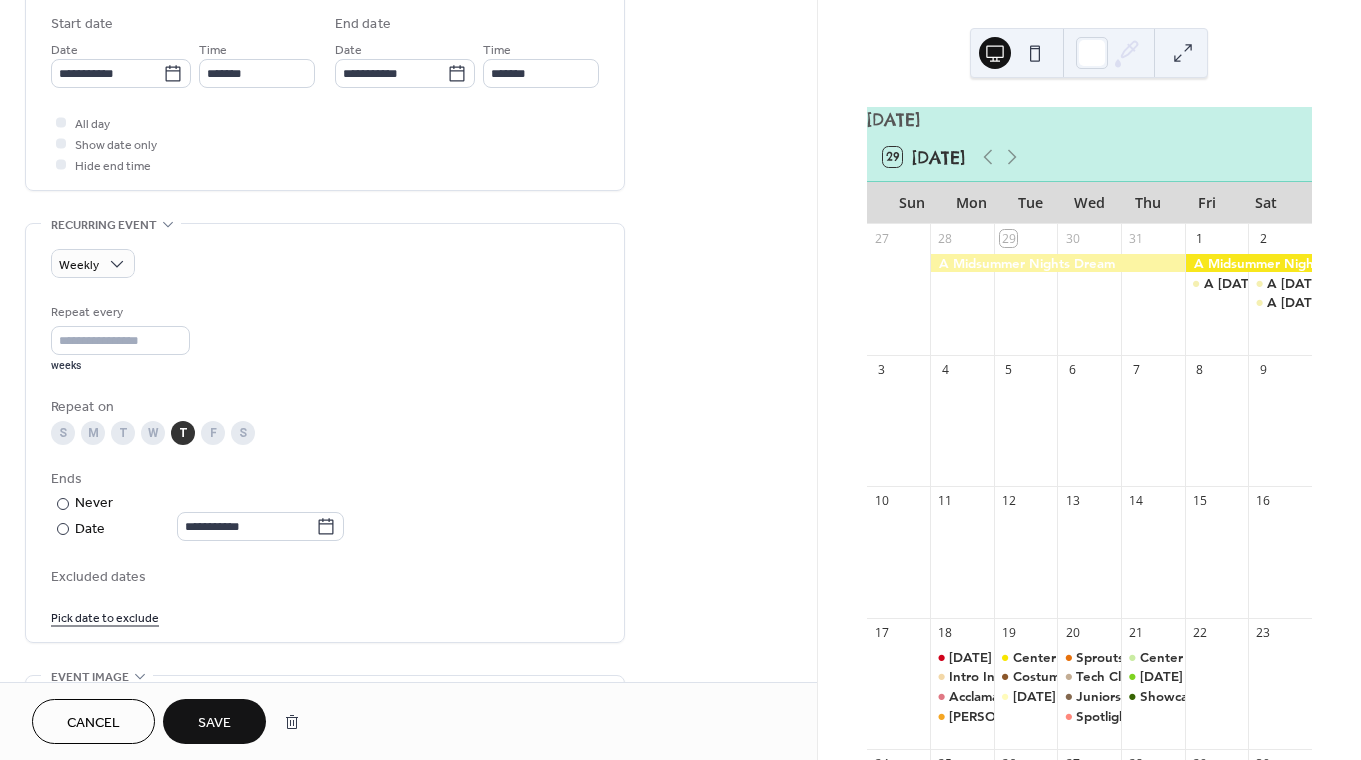 click on "Save" at bounding box center (214, 721) 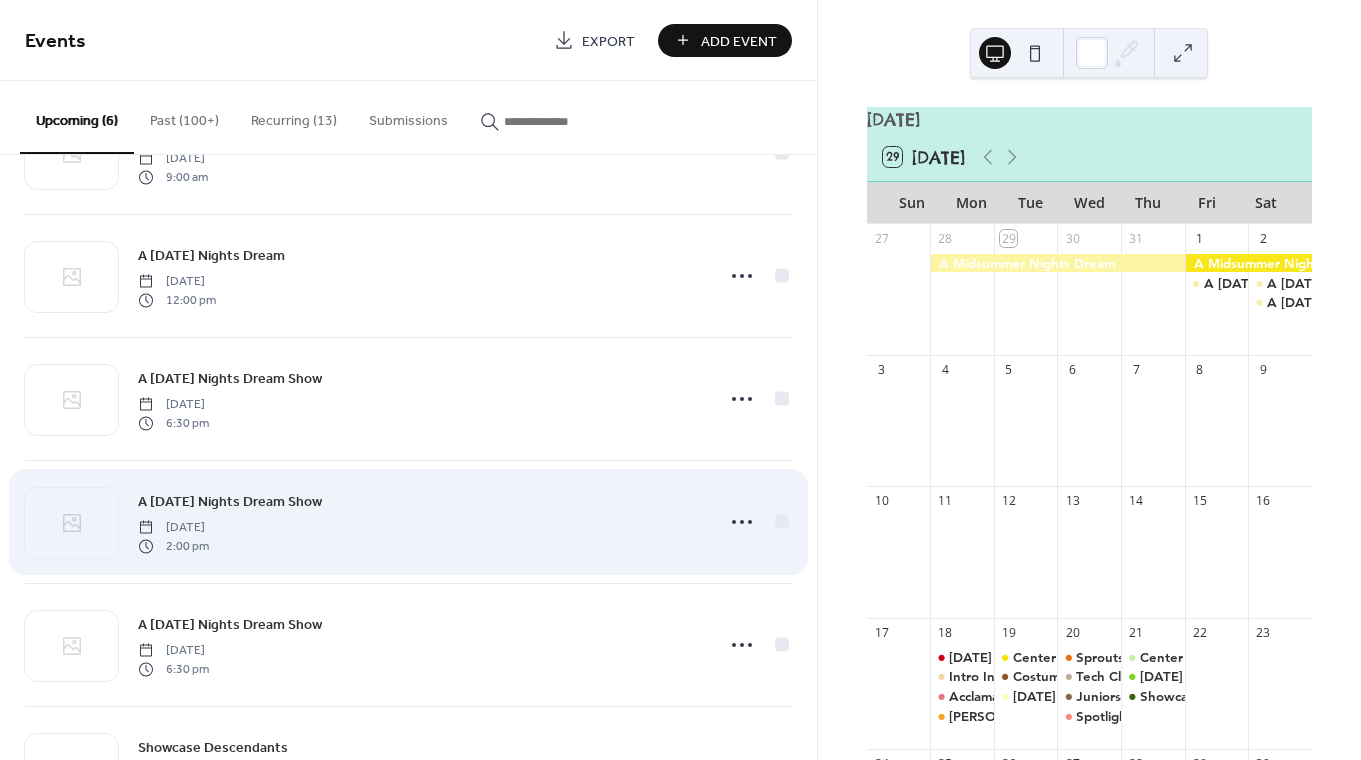 scroll, scrollTop: 192, scrollLeft: 0, axis: vertical 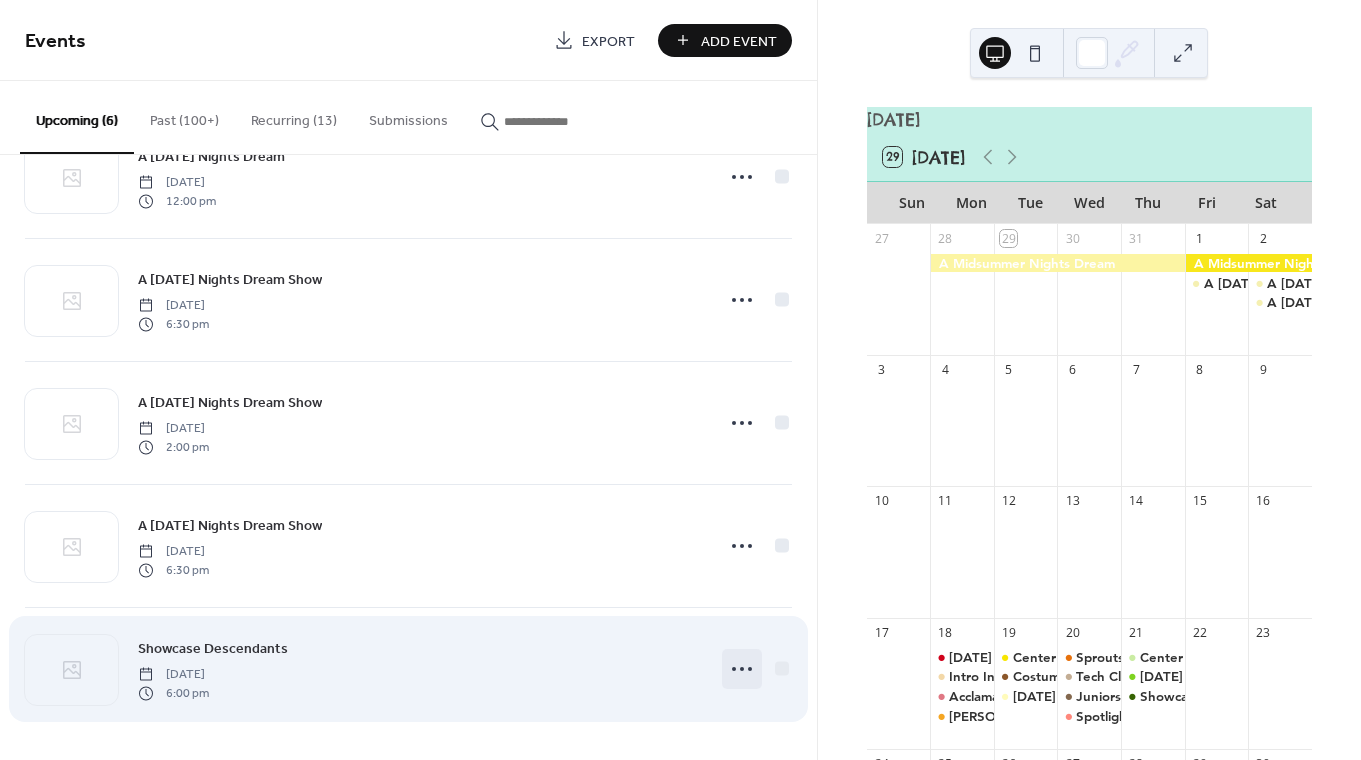 click 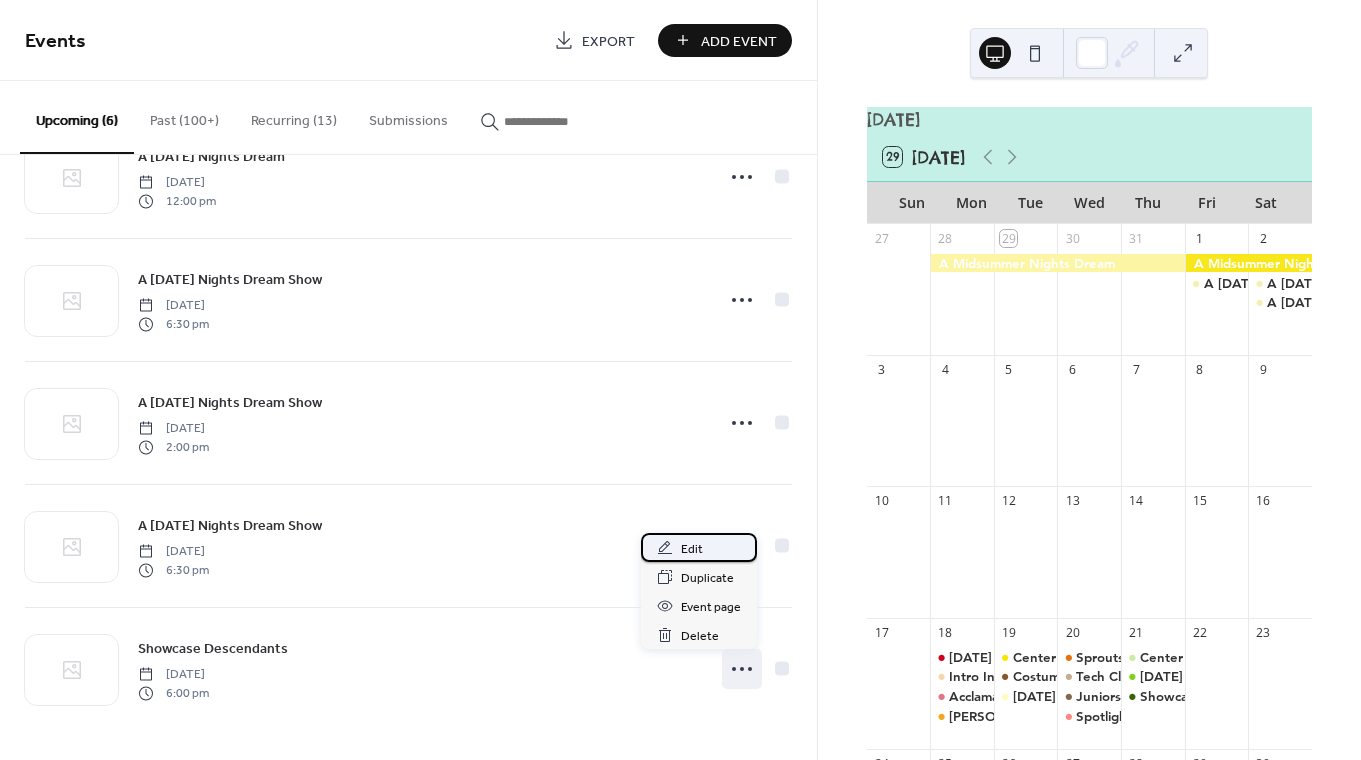 click on "Edit" at bounding box center (692, 549) 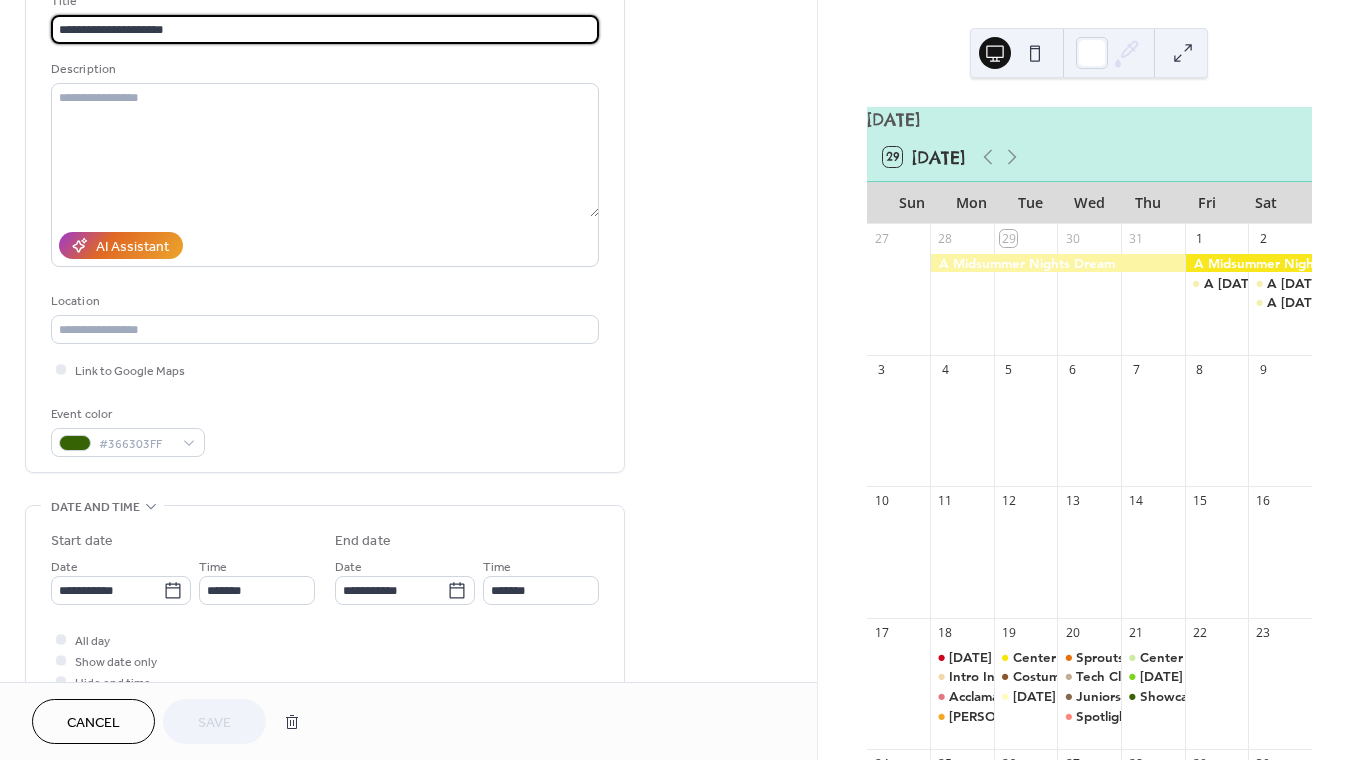 scroll, scrollTop: 410, scrollLeft: 0, axis: vertical 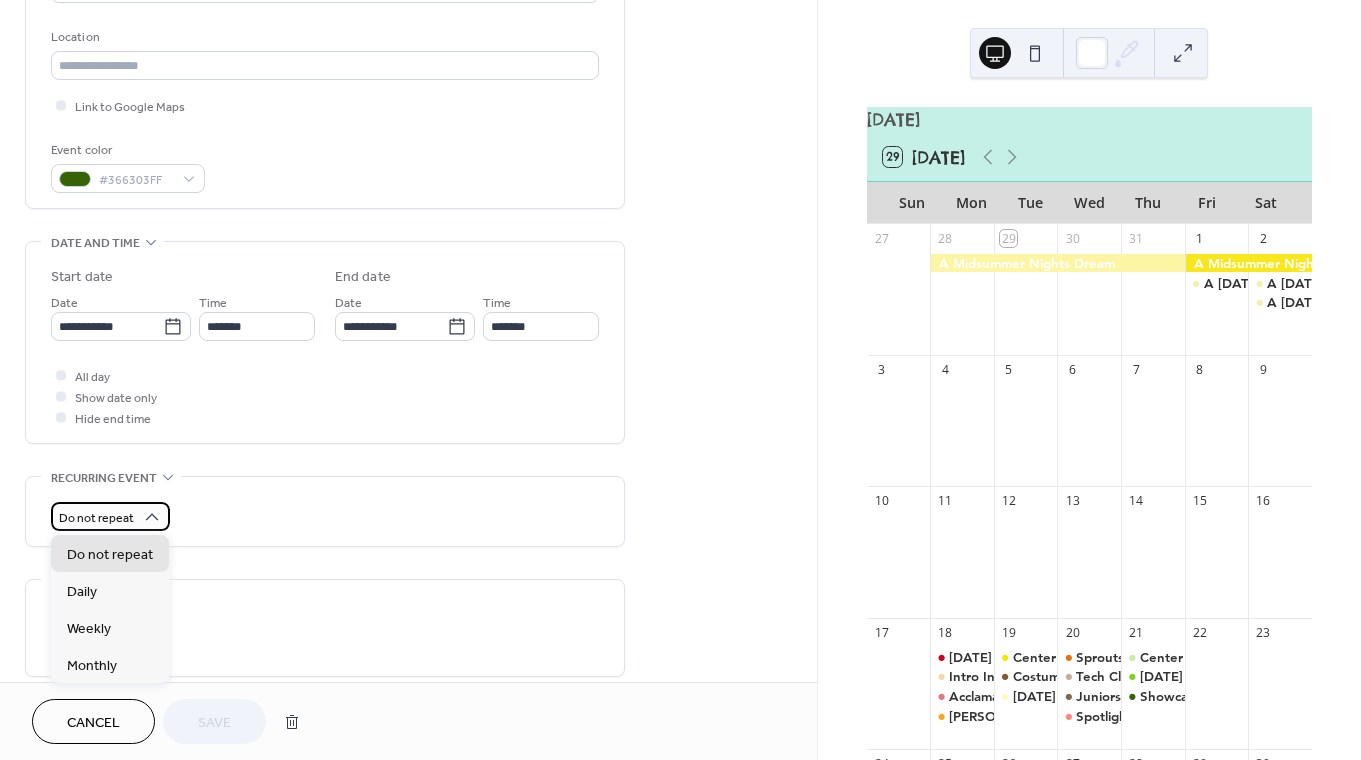 click on "Do not repeat" at bounding box center (96, 518) 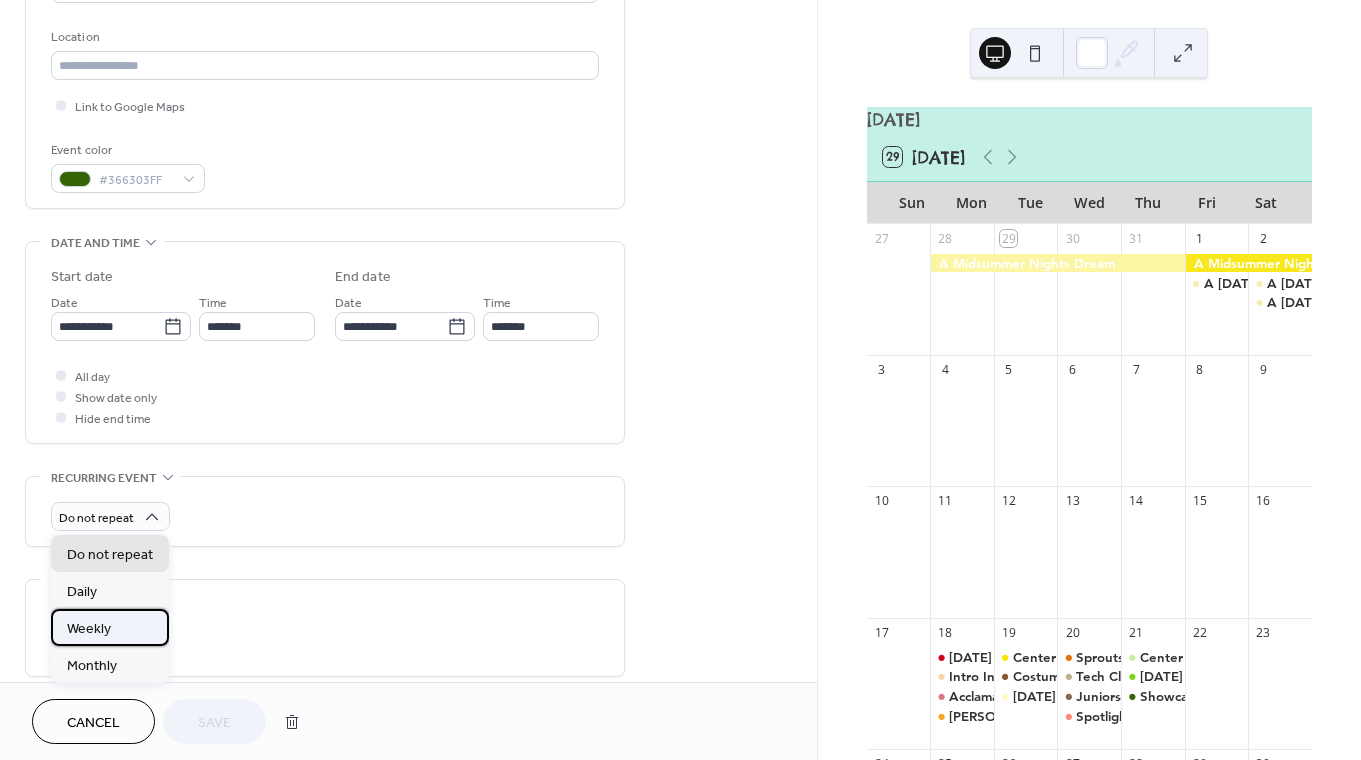 click on "Weekly" at bounding box center (89, 629) 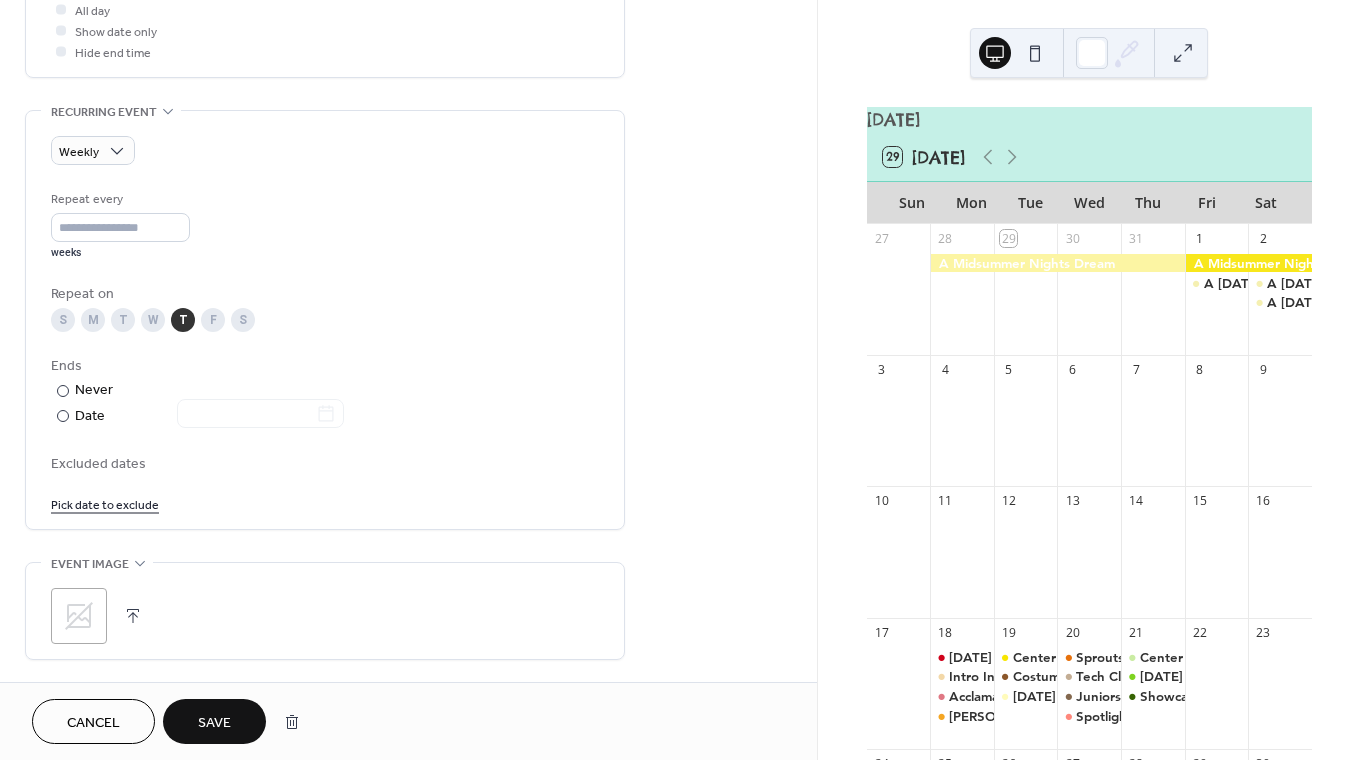 scroll, scrollTop: 824, scrollLeft: 0, axis: vertical 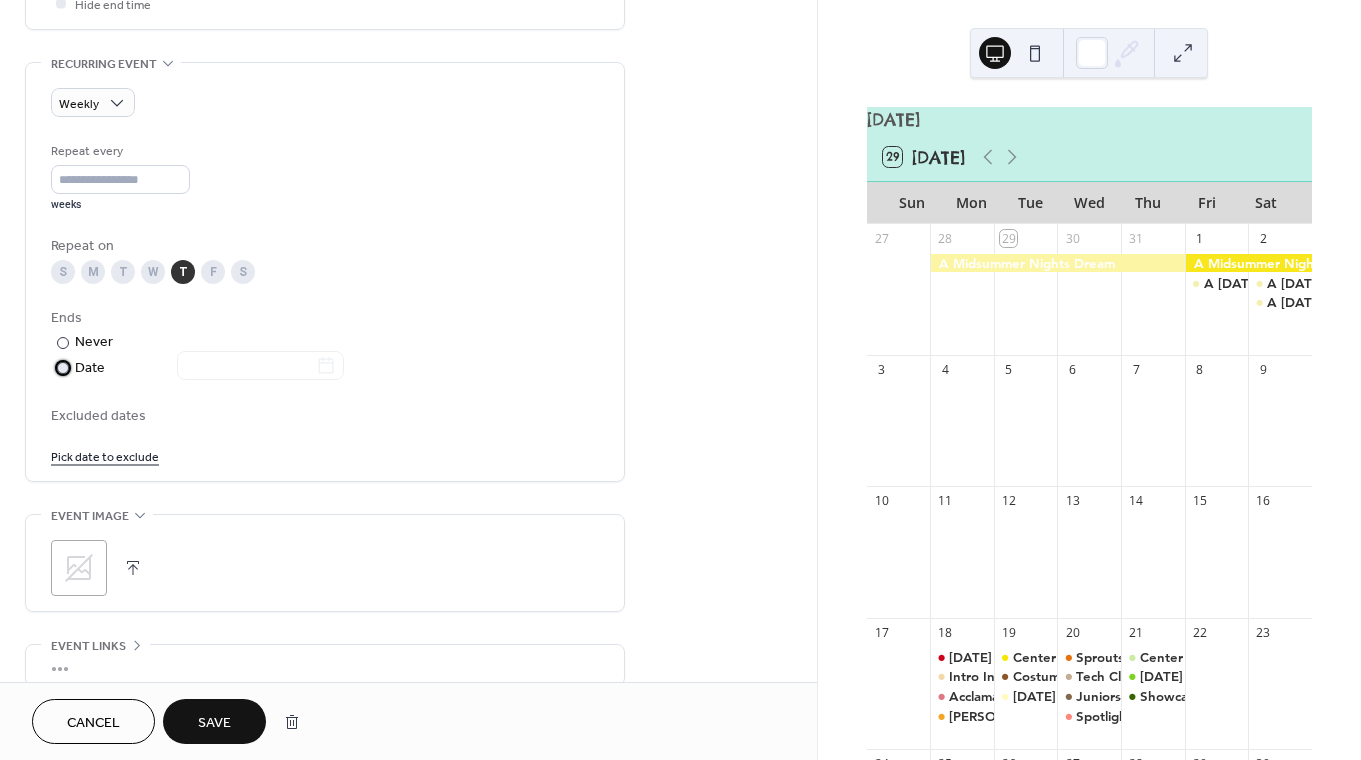 click at bounding box center [248, 367] 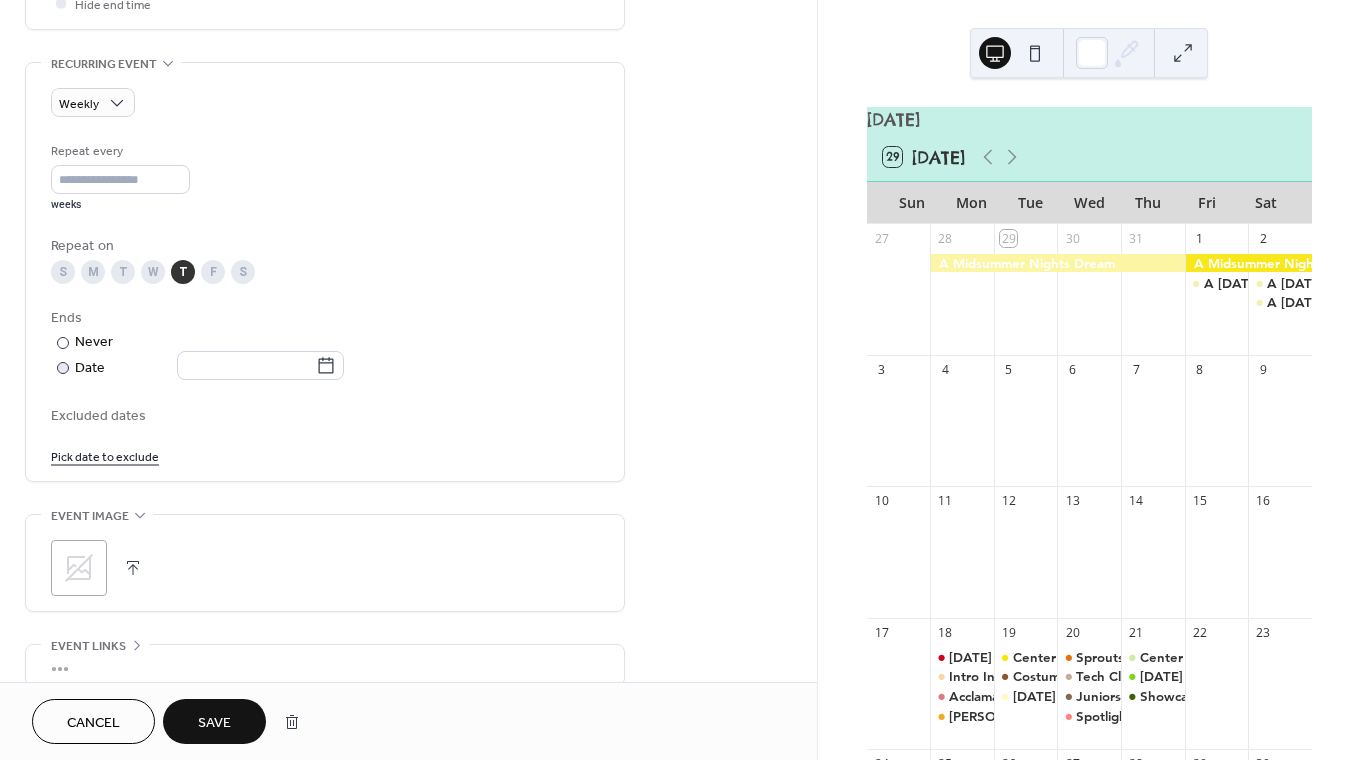 click 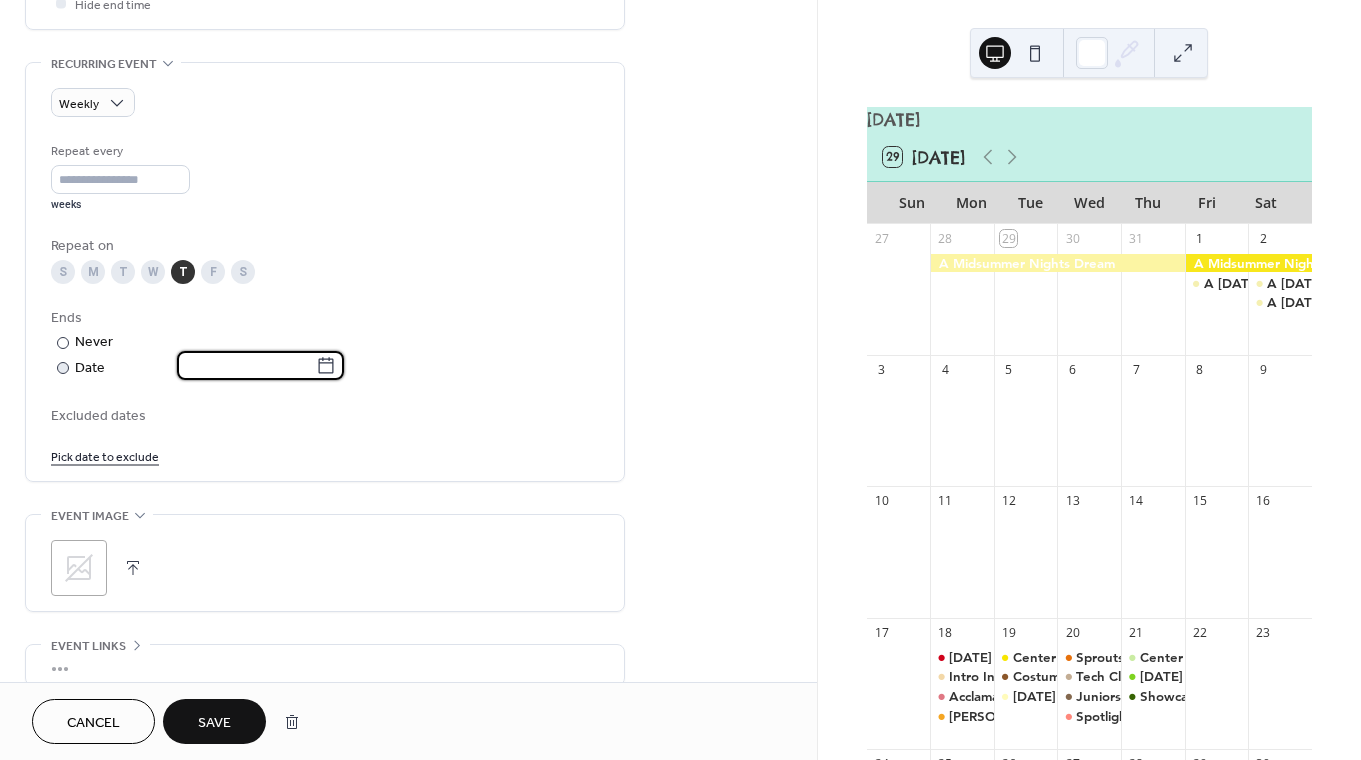 click at bounding box center [246, 365] 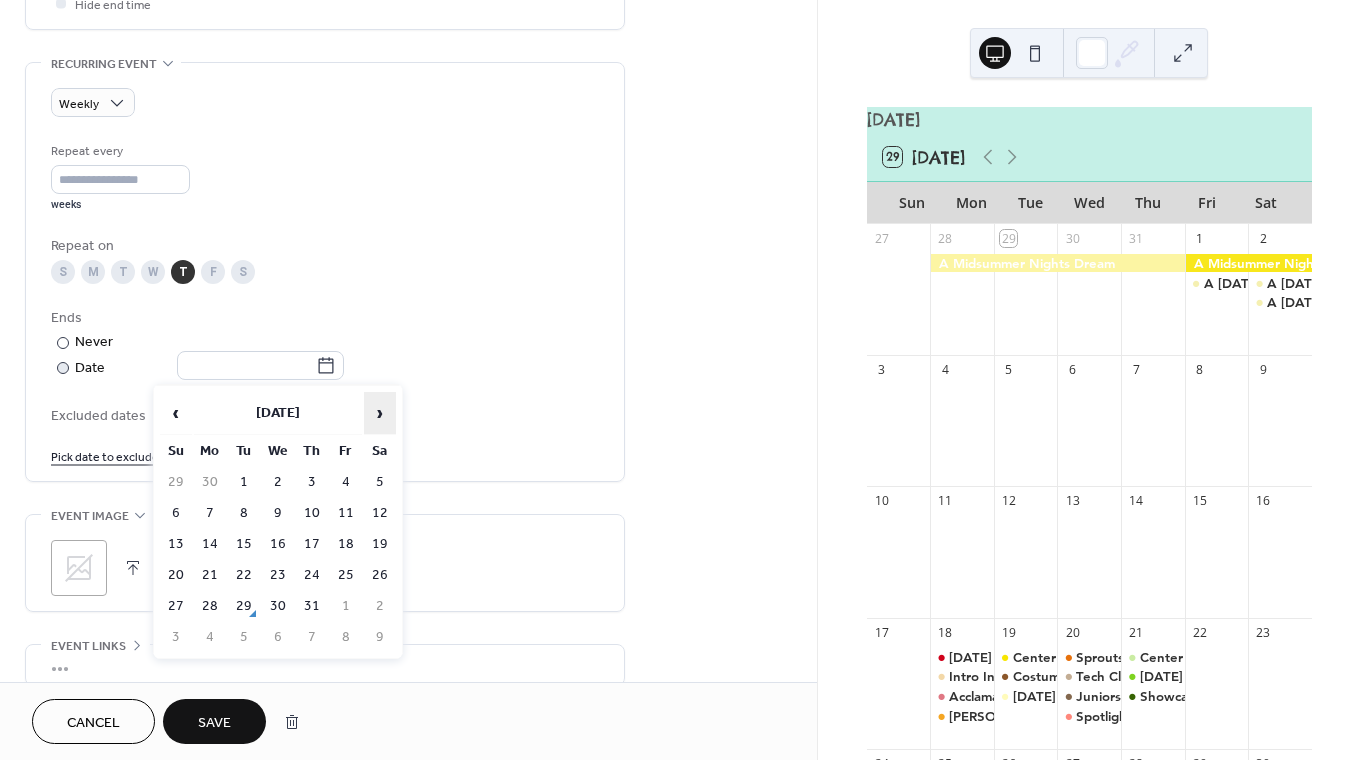 click on "›" at bounding box center (380, 413) 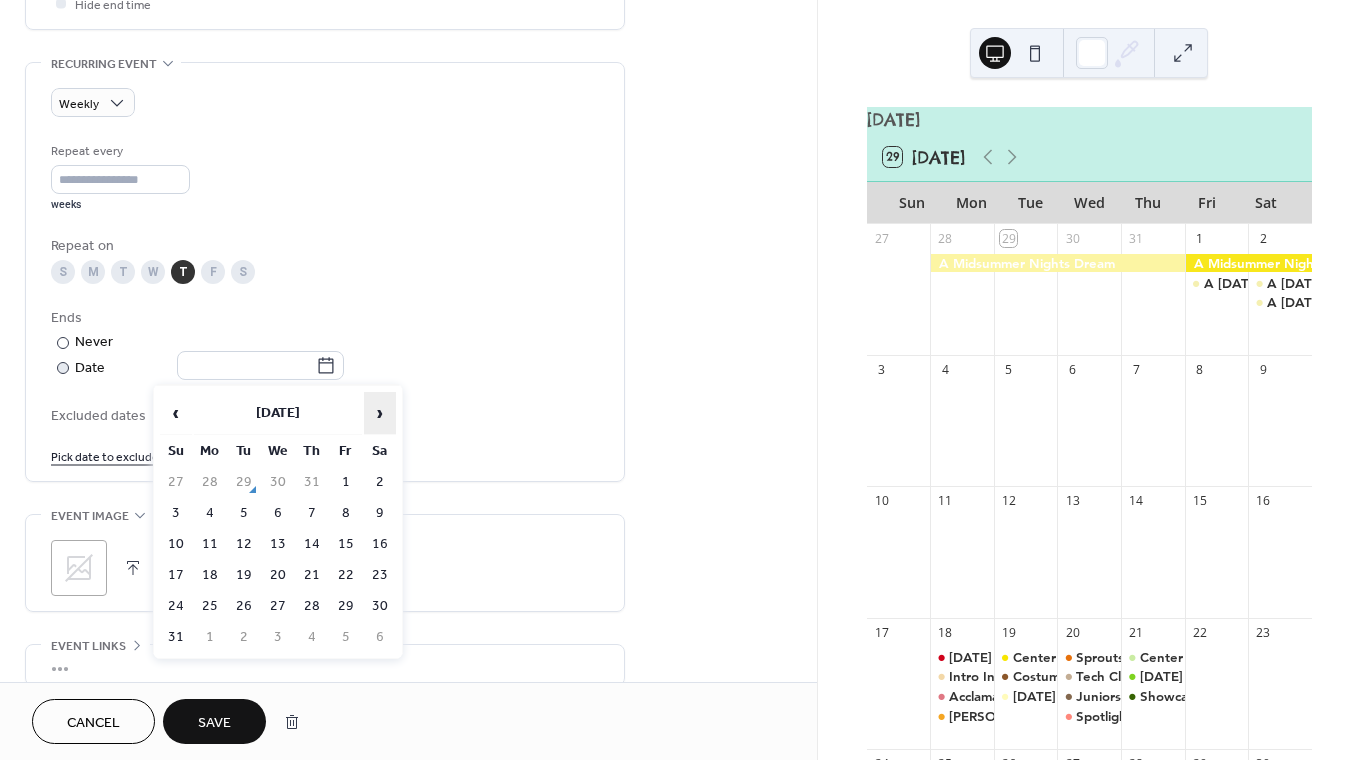 click on "›" at bounding box center (380, 413) 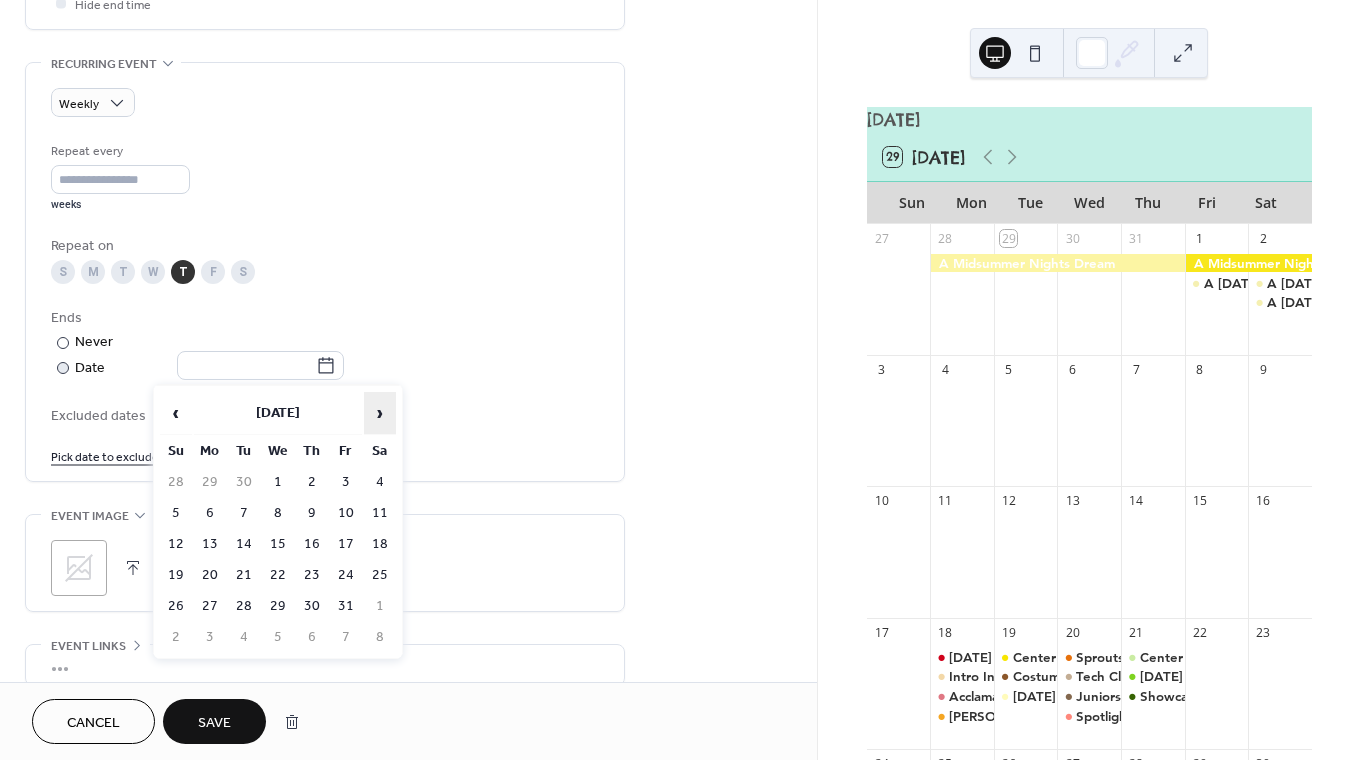 click on "›" at bounding box center (380, 413) 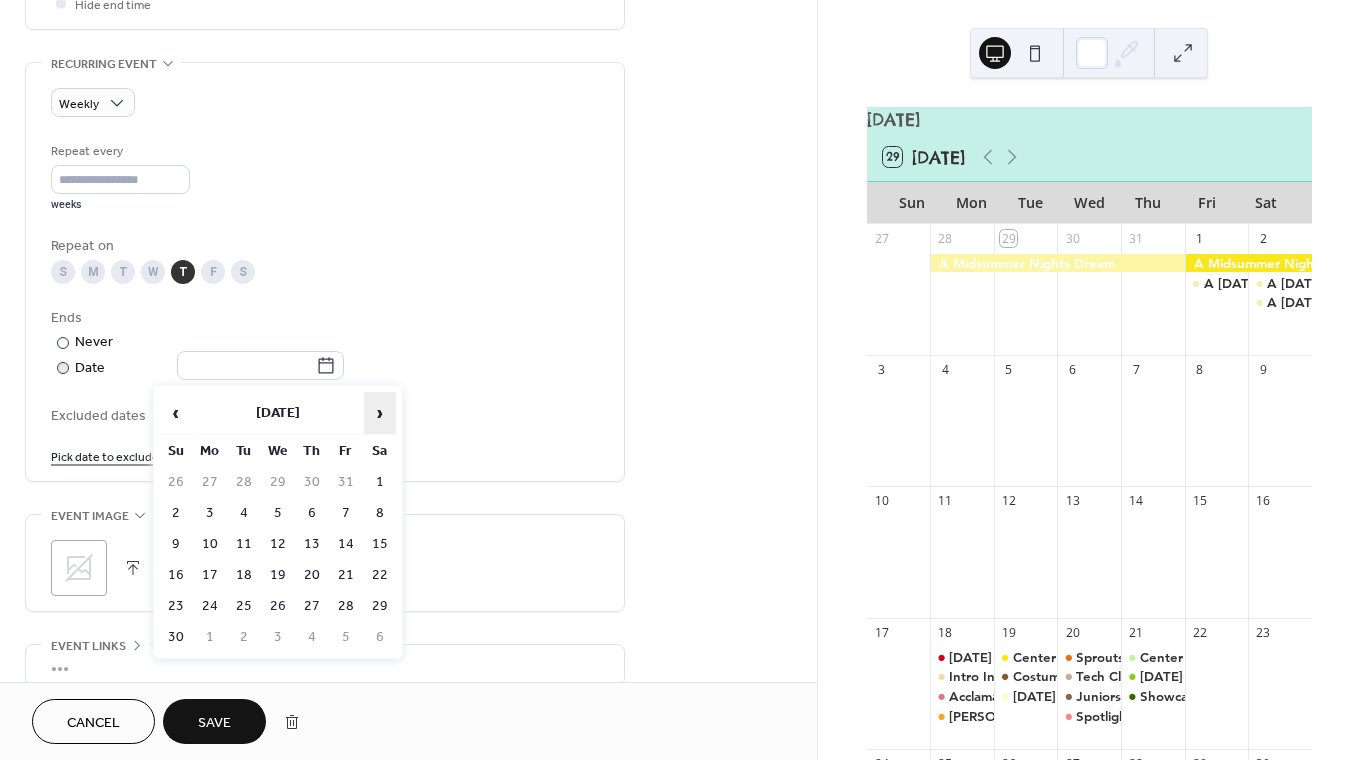 click on "›" at bounding box center [380, 413] 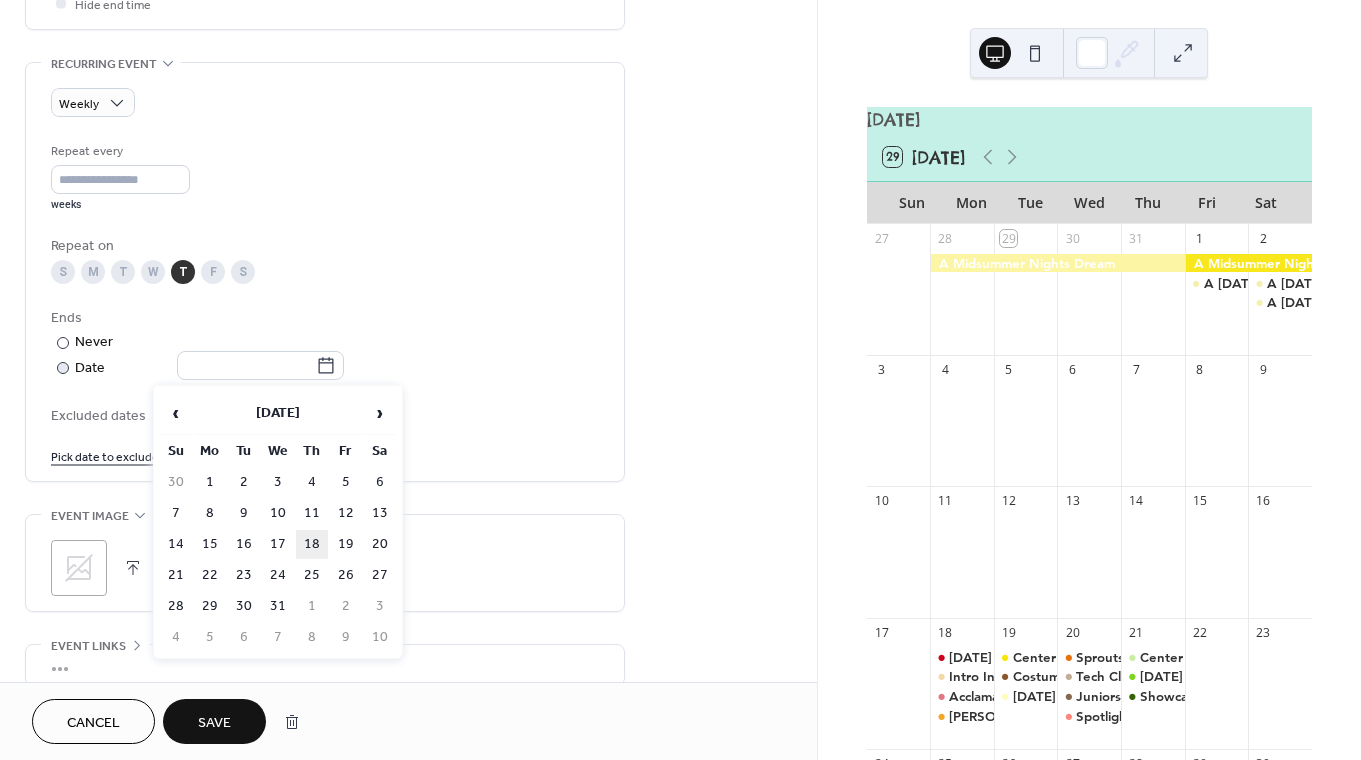 click on "18" at bounding box center [312, 544] 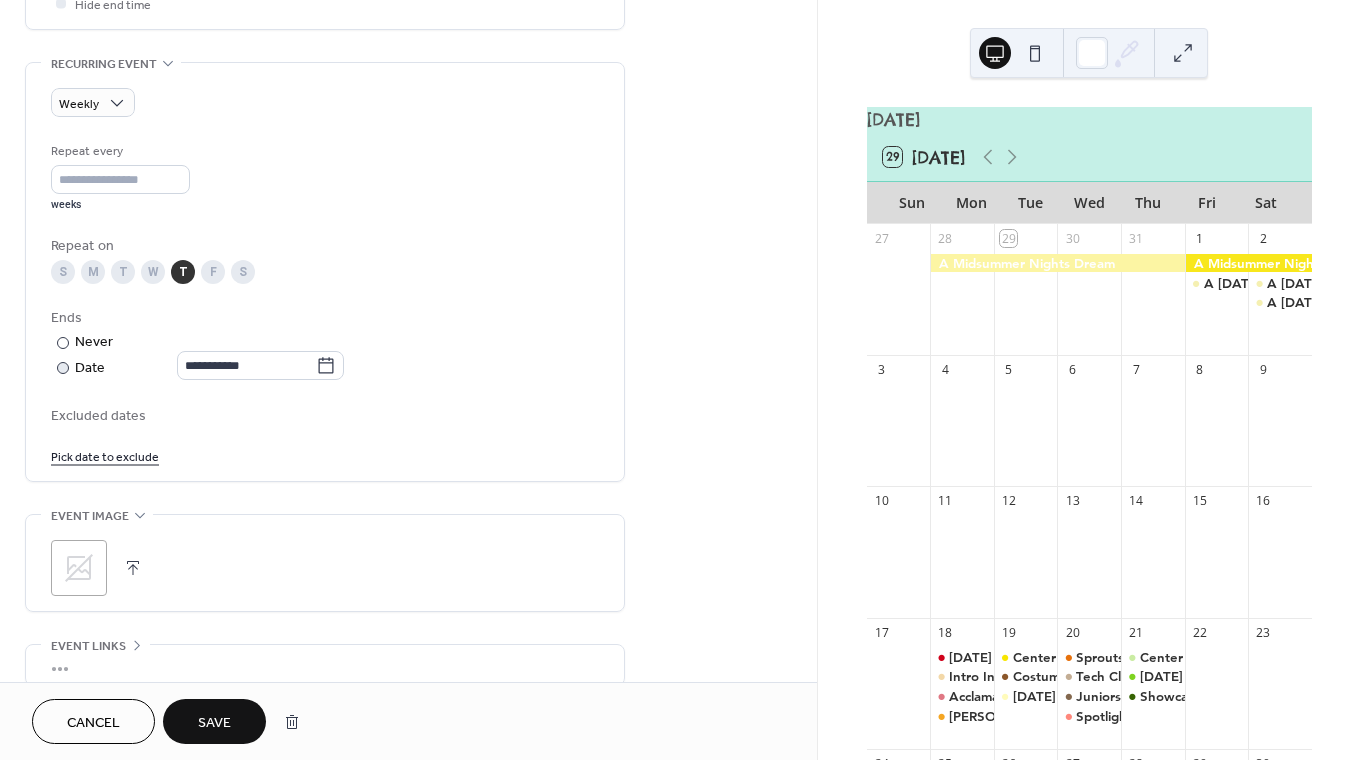 click on "Save" at bounding box center [214, 723] 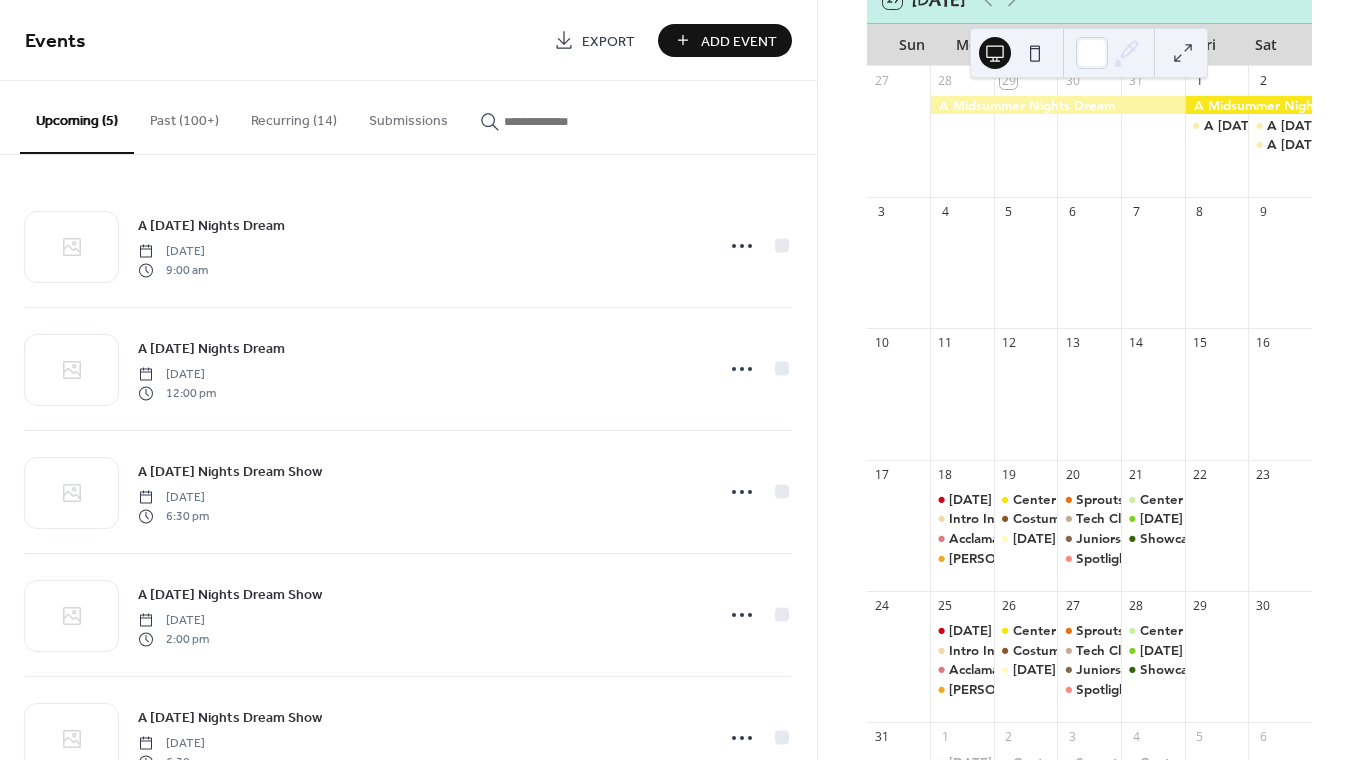 scroll, scrollTop: 0, scrollLeft: 0, axis: both 